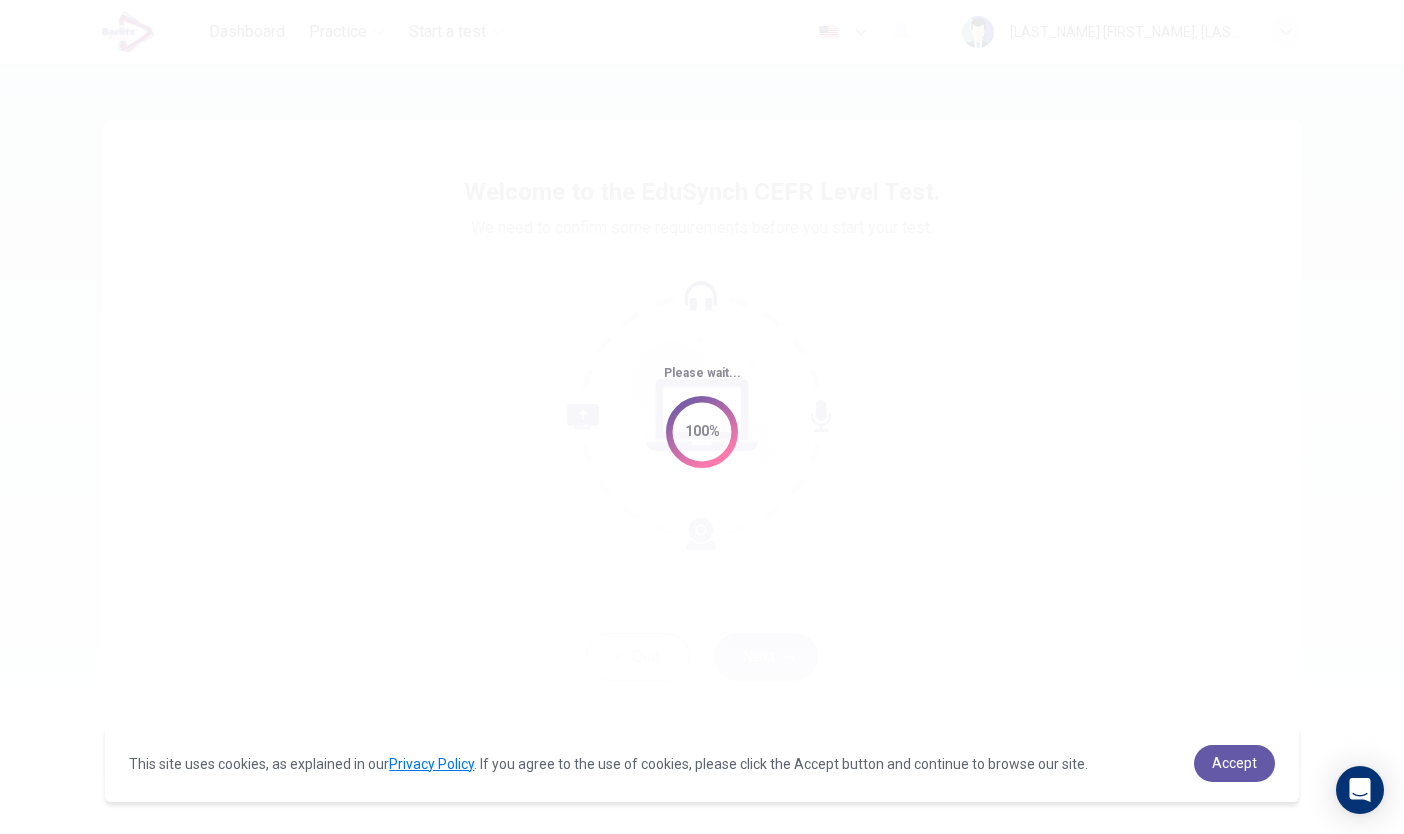 scroll, scrollTop: 0, scrollLeft: 0, axis: both 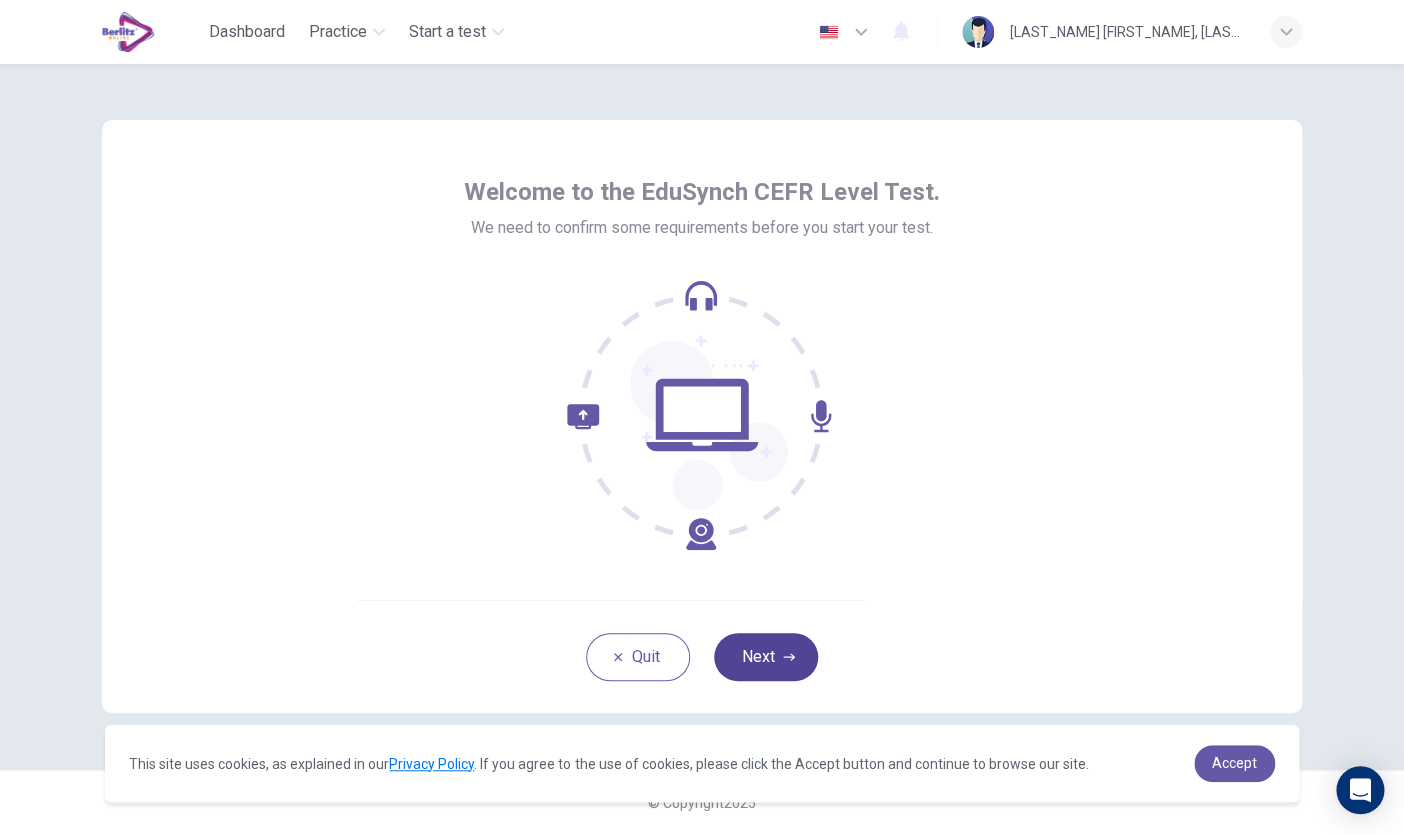 click on "Next" at bounding box center (766, 657) 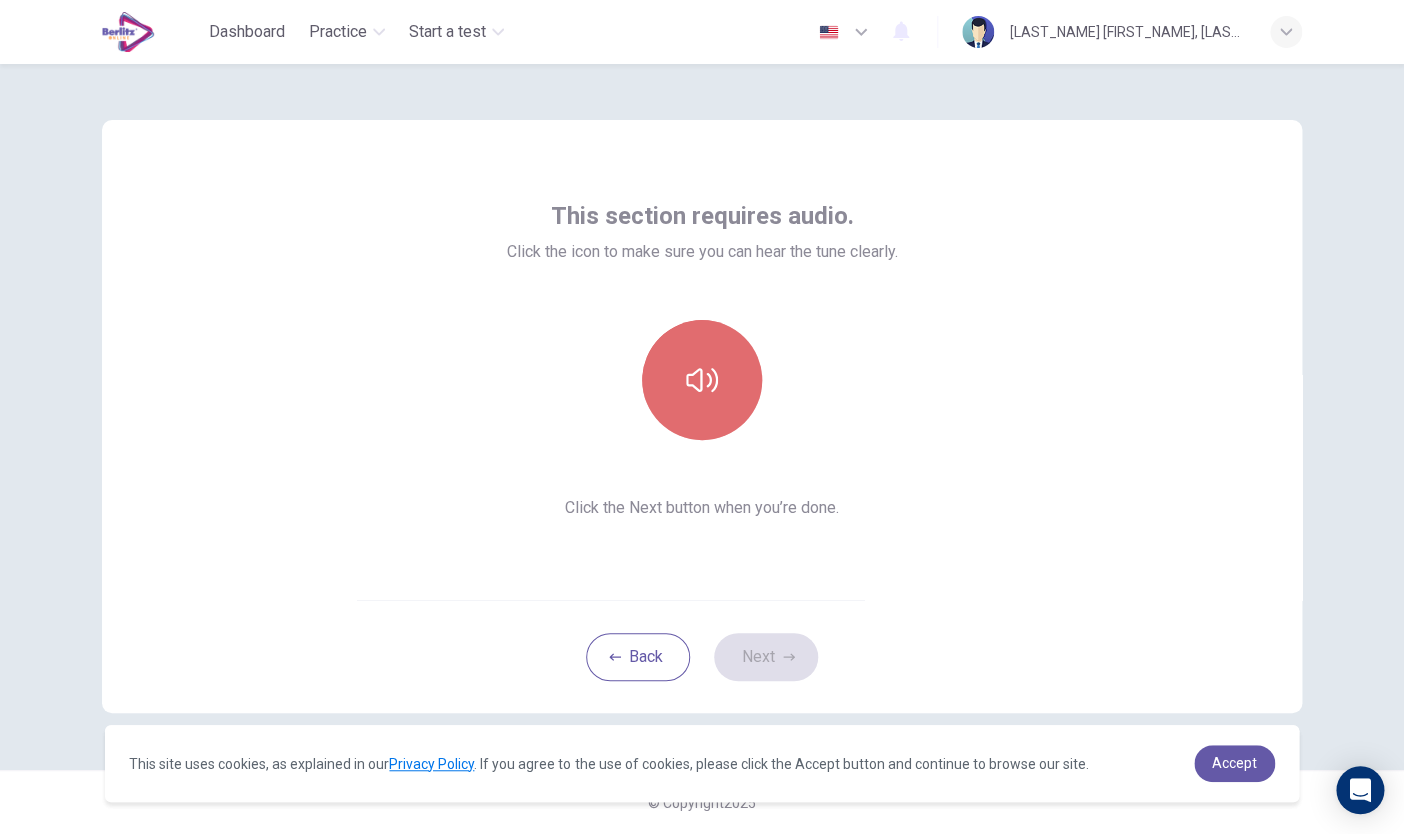 click at bounding box center [702, 380] 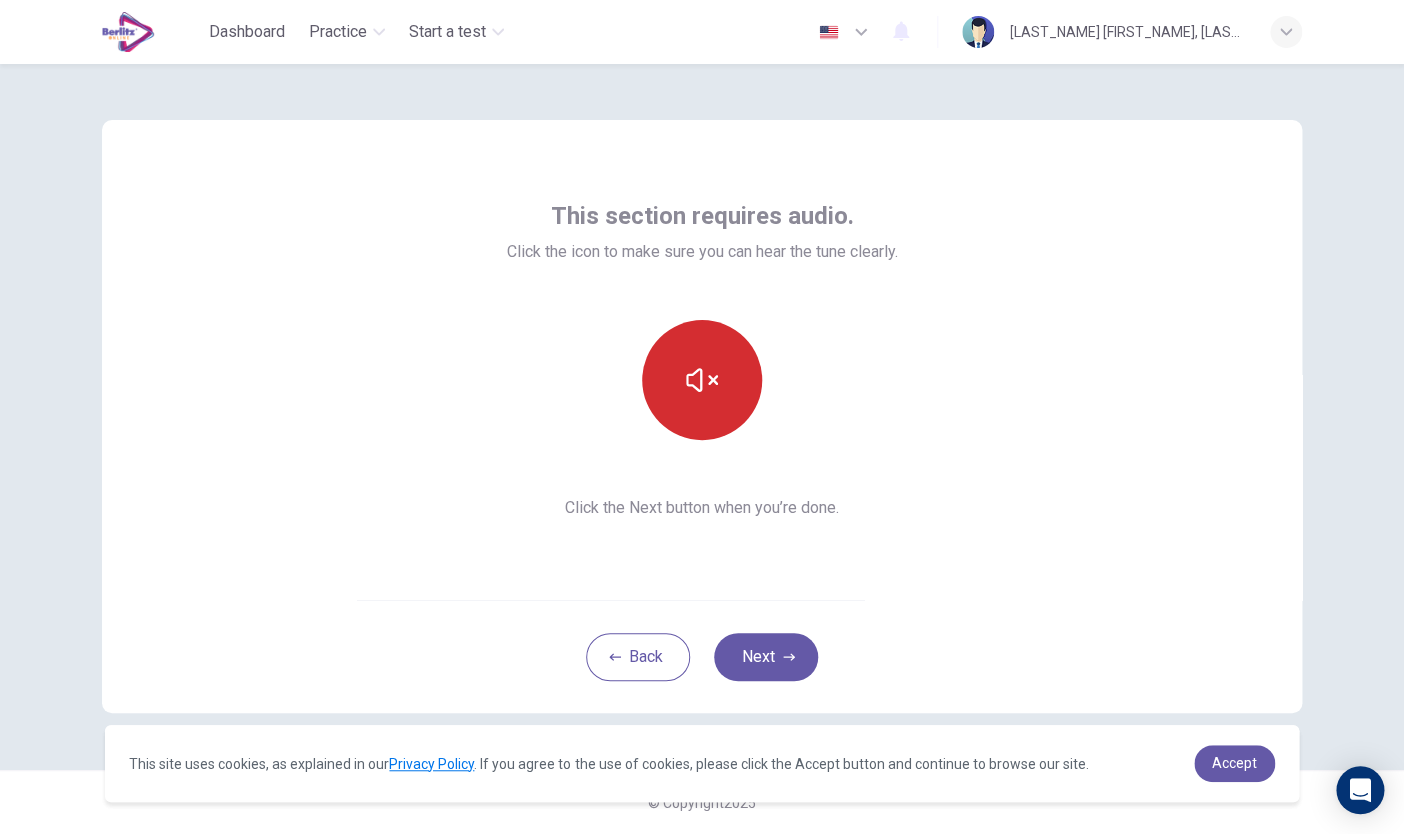 click at bounding box center (702, 380) 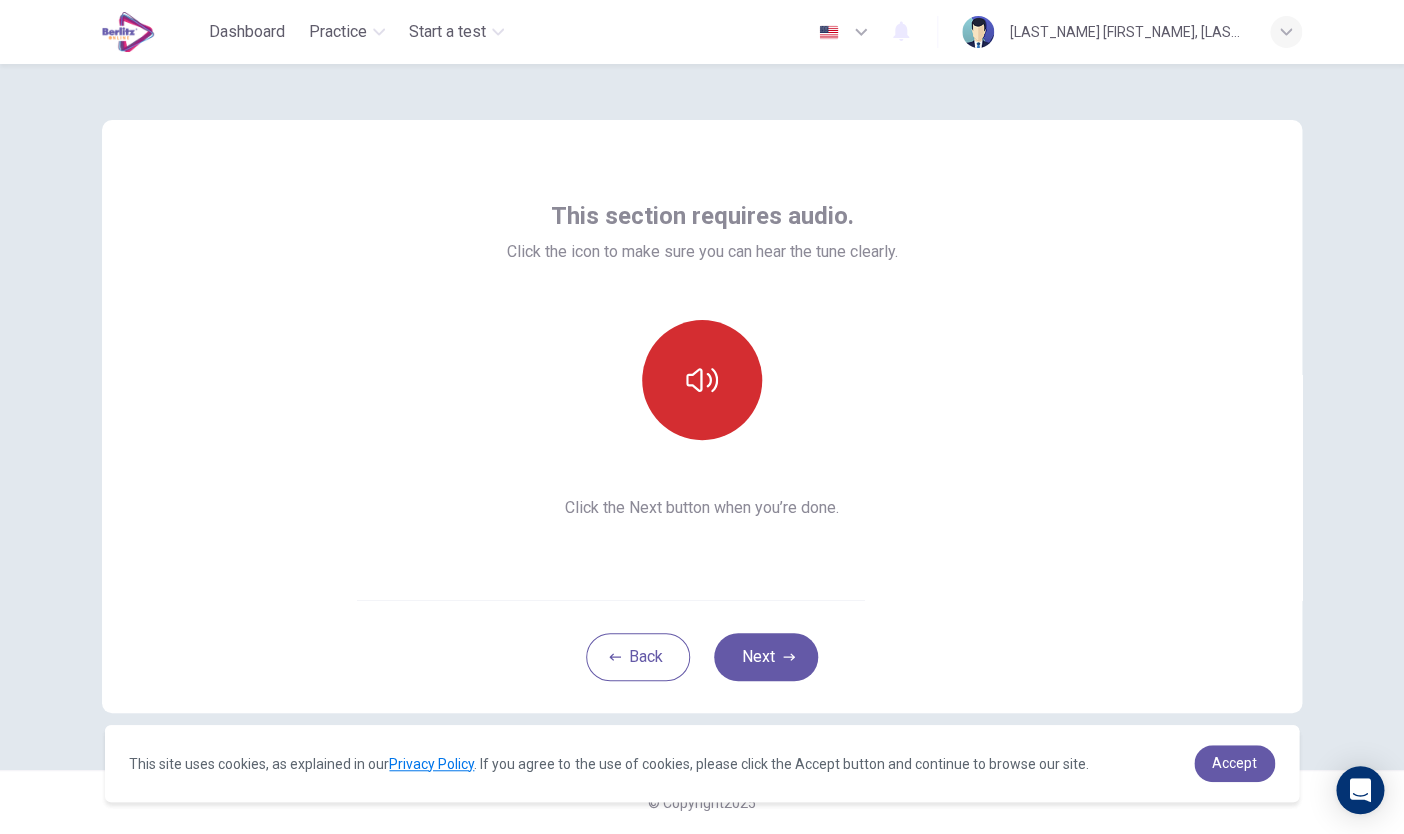 click at bounding box center [702, 380] 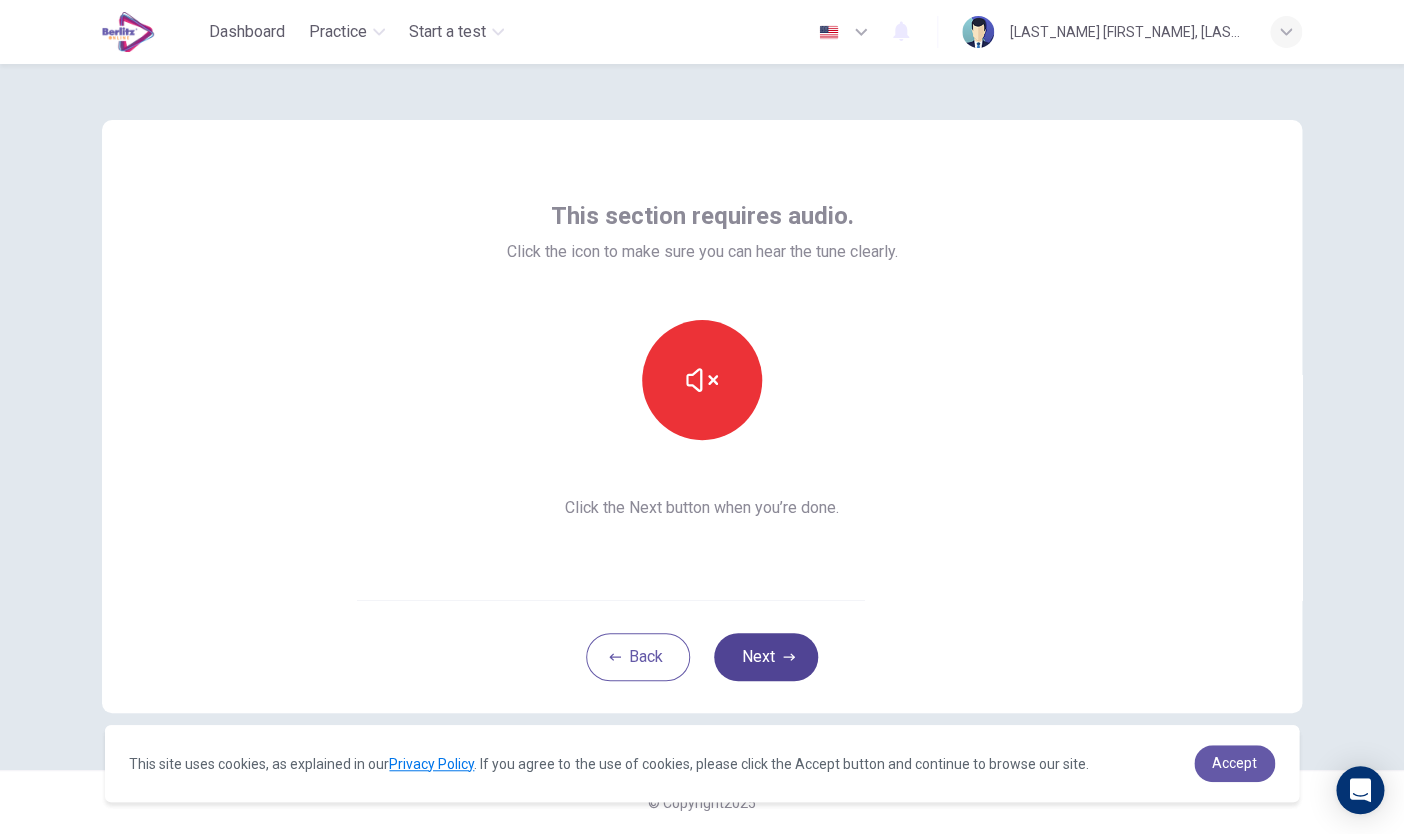 click on "Next" at bounding box center (766, 657) 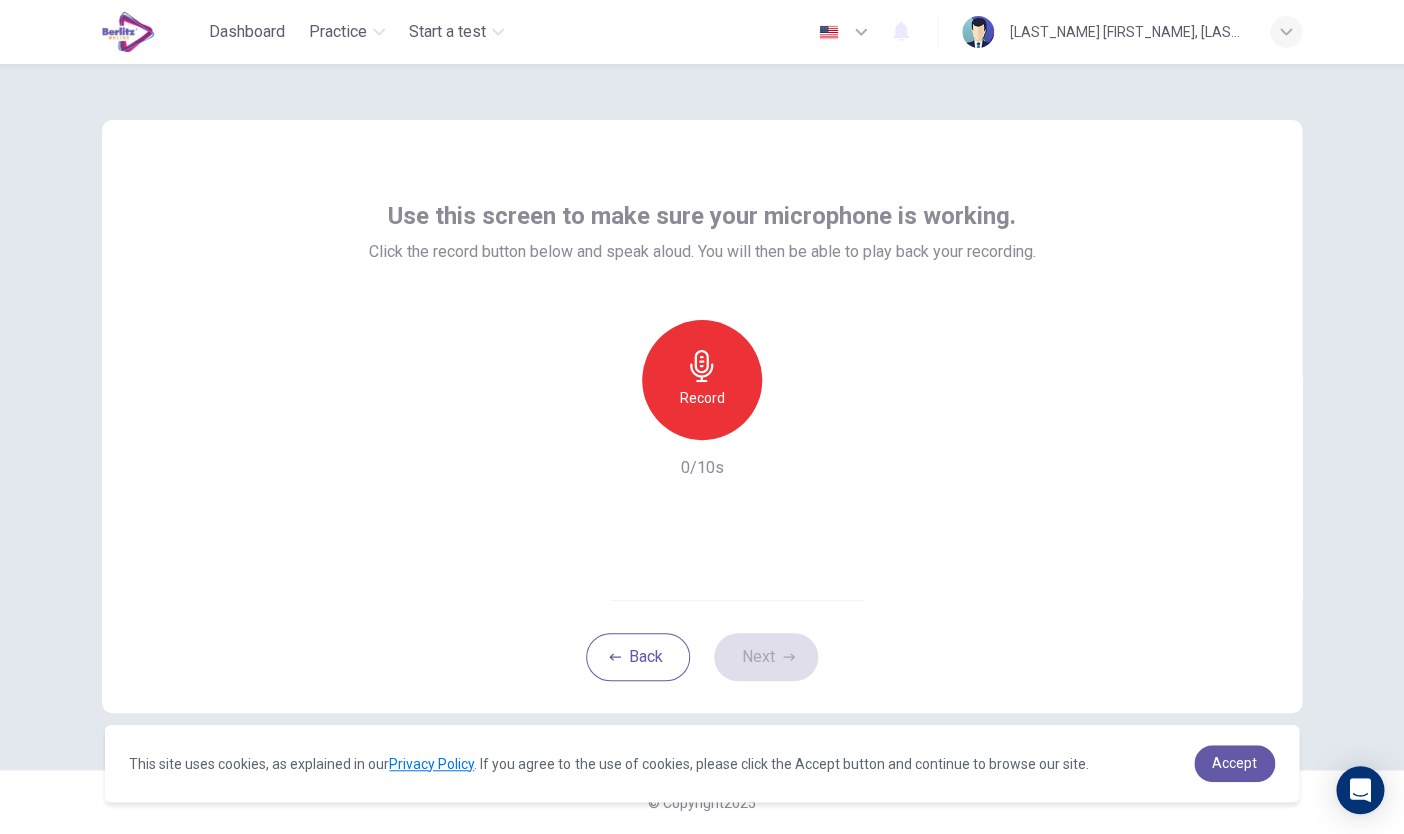 click 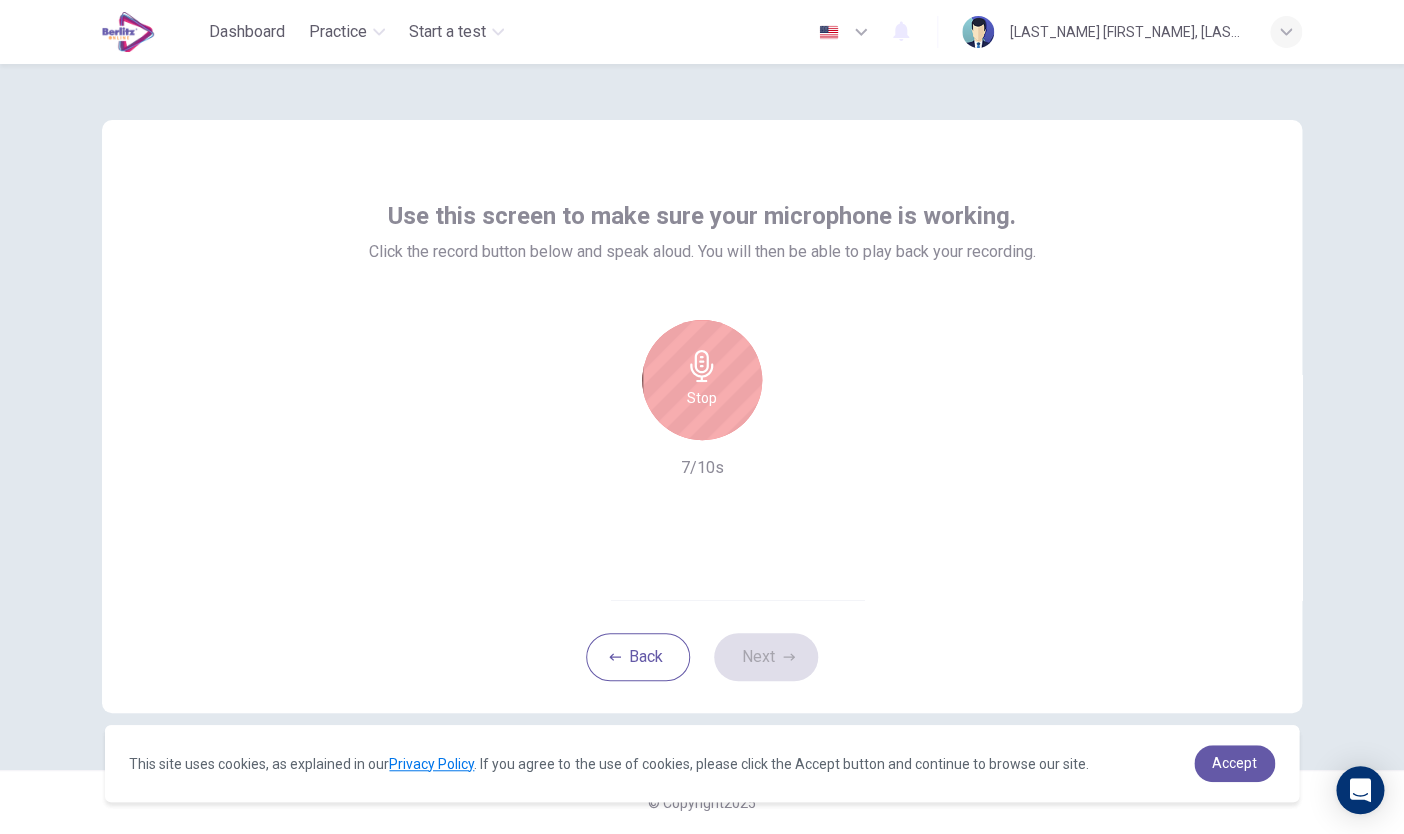 click on "Stop" at bounding box center (702, 380) 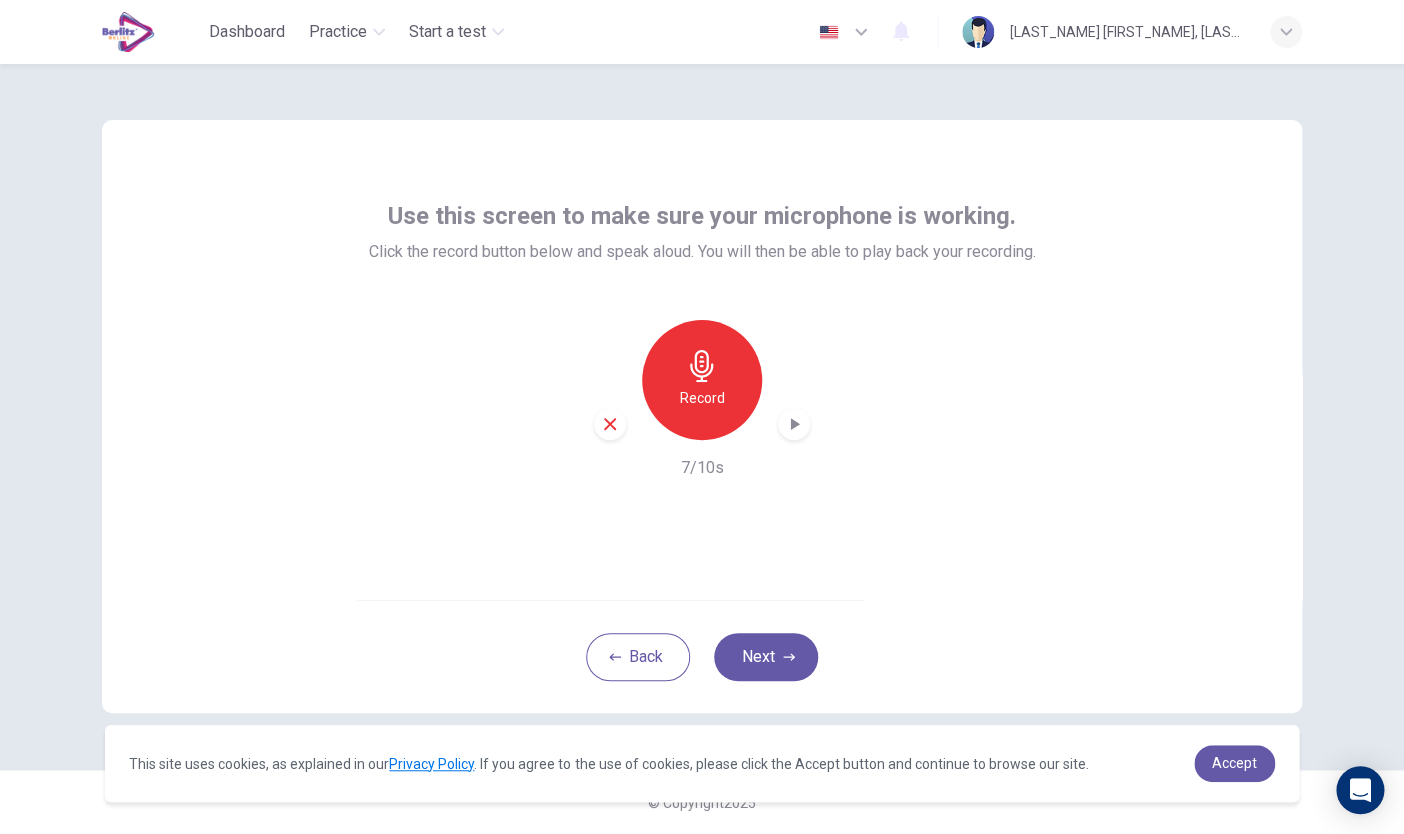 click at bounding box center [794, 424] 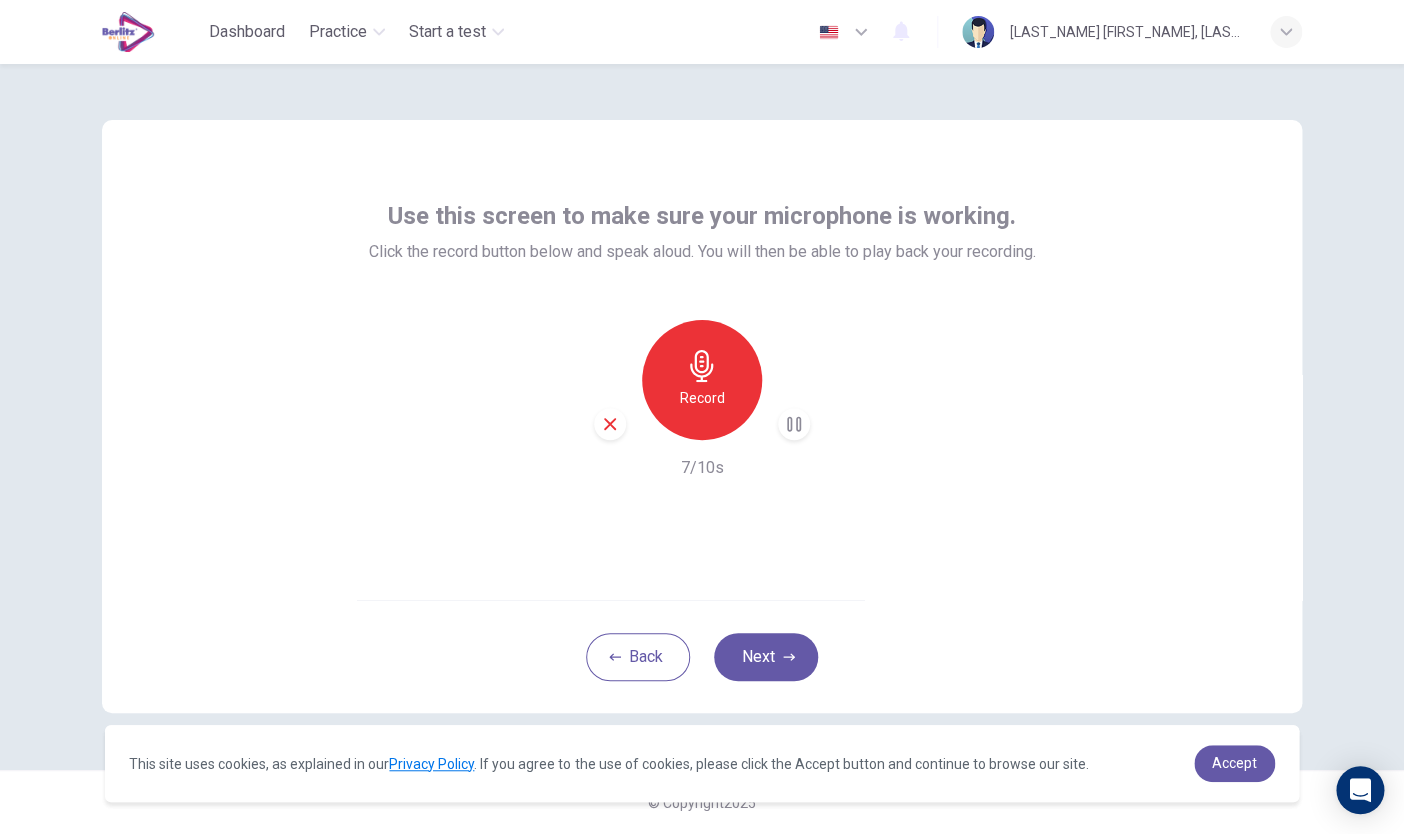 type 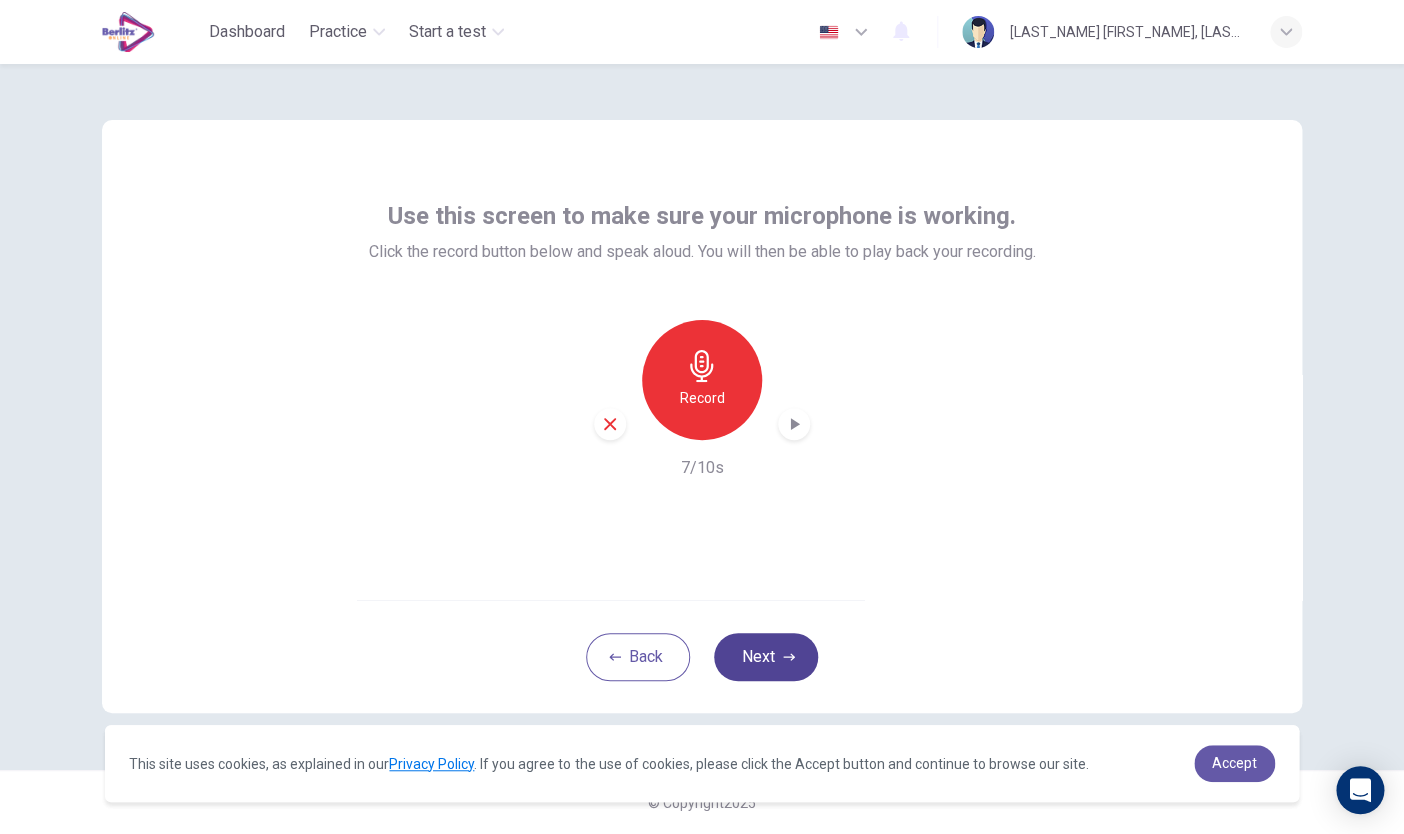 click on "Next" at bounding box center (766, 657) 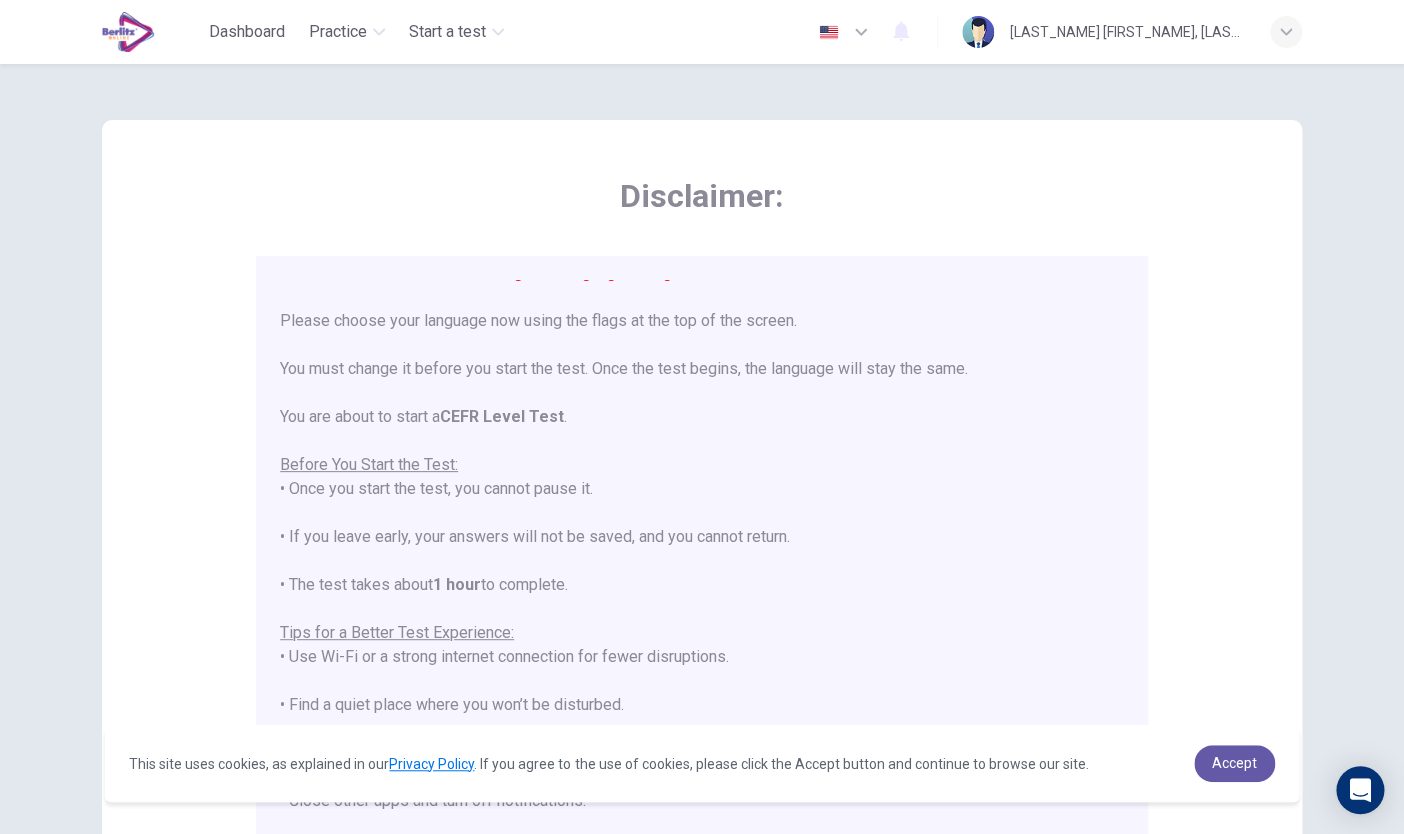 scroll, scrollTop: 38, scrollLeft: 0, axis: vertical 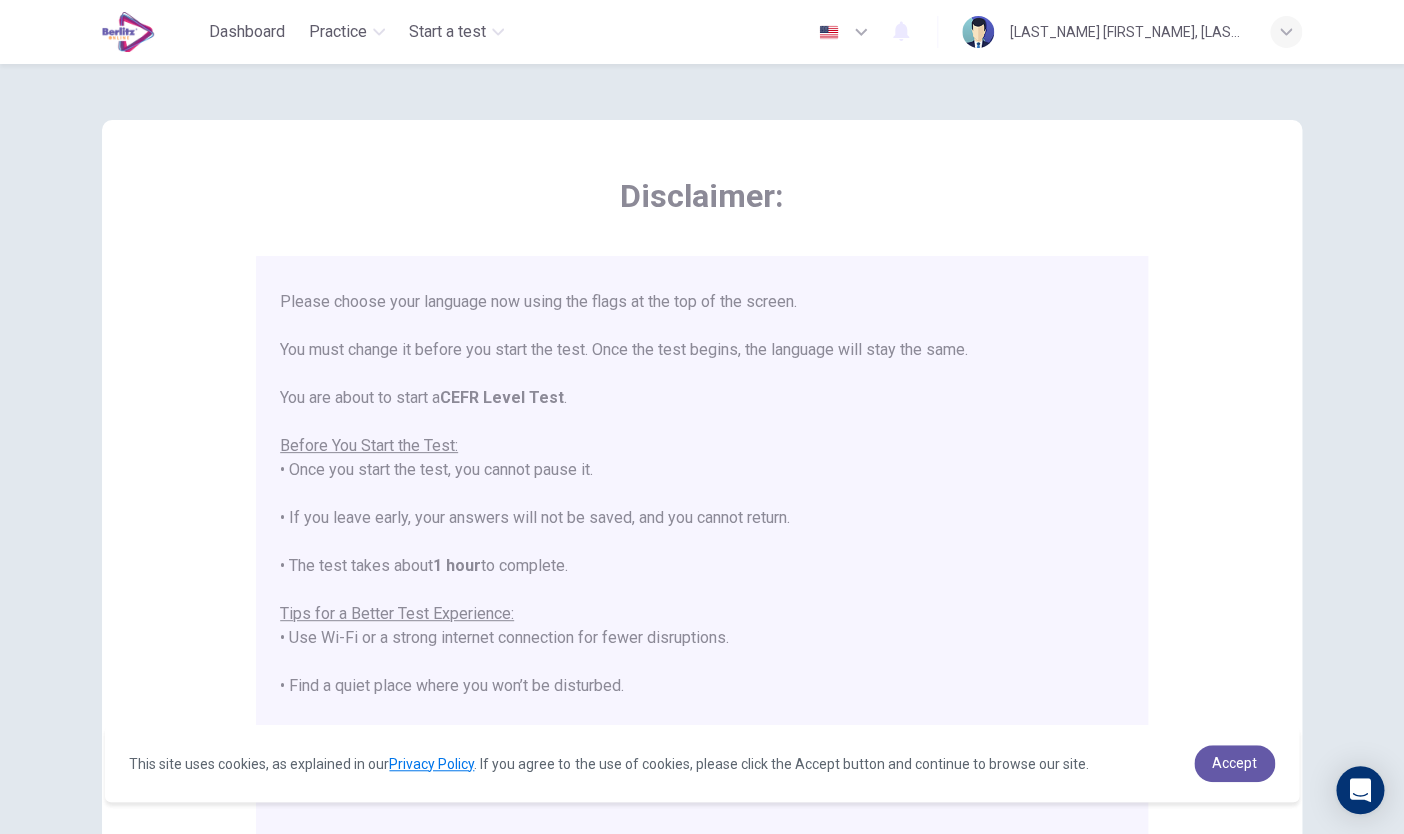 click at bounding box center (844, 32) 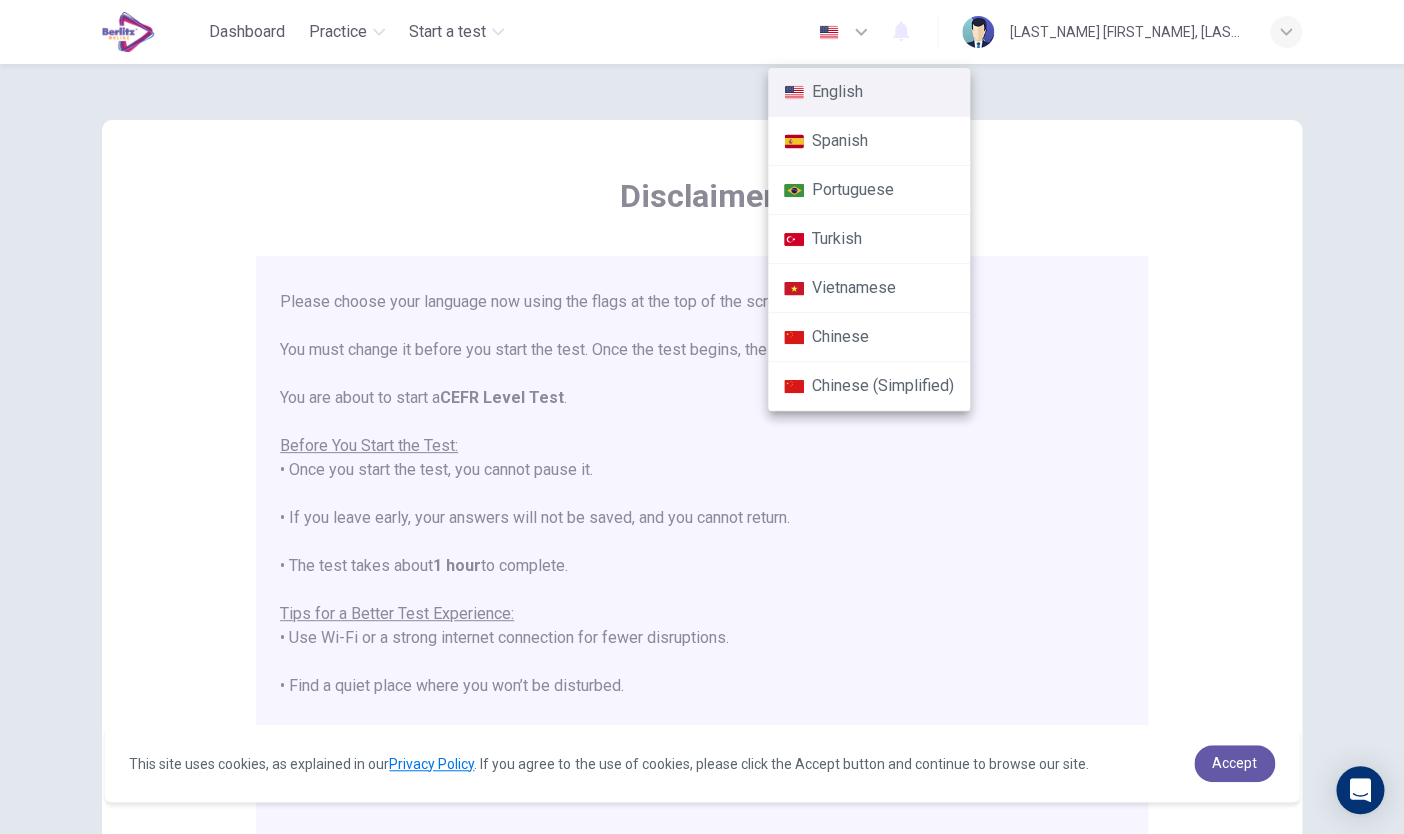 click at bounding box center [702, 417] 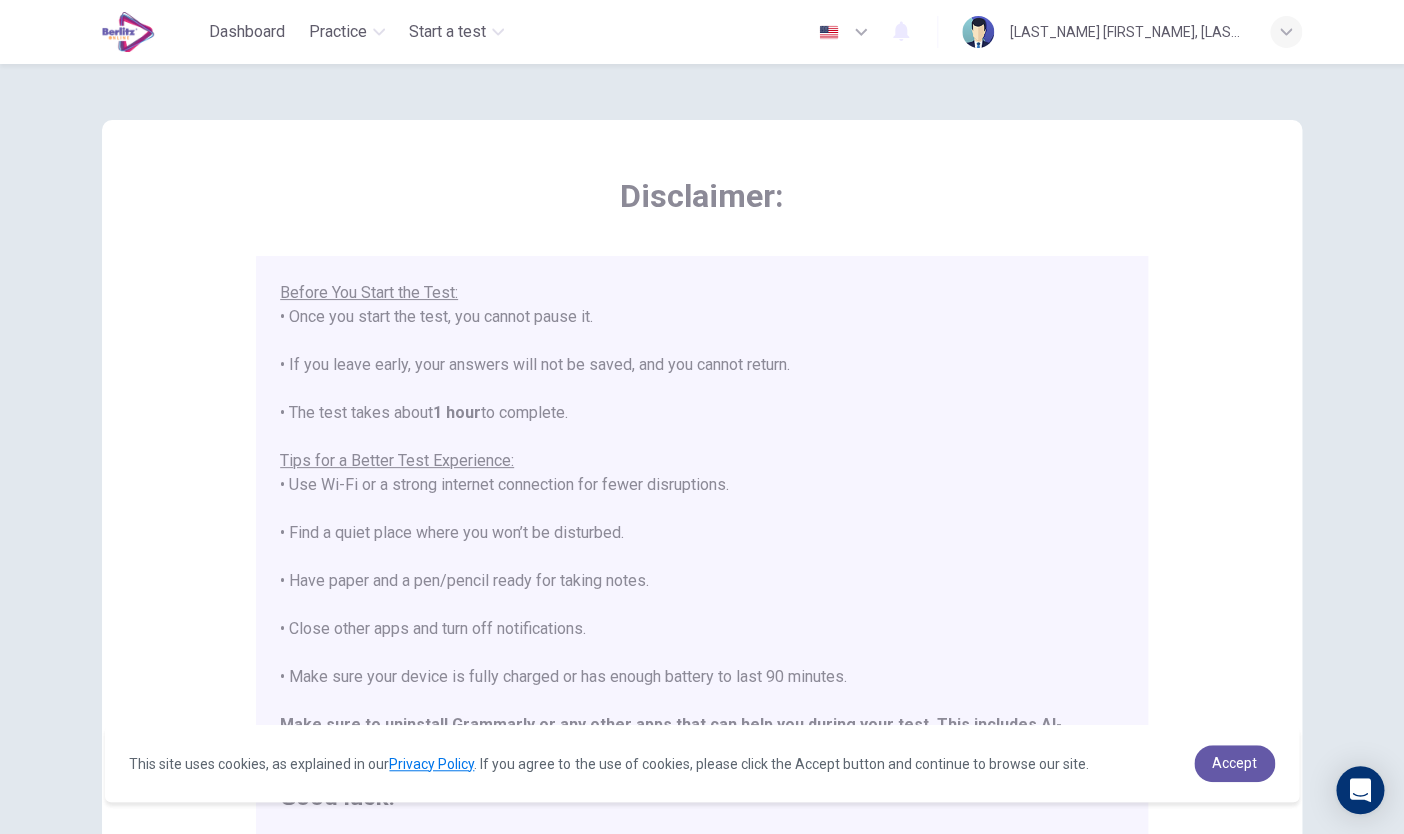 scroll, scrollTop: 191, scrollLeft: 0, axis: vertical 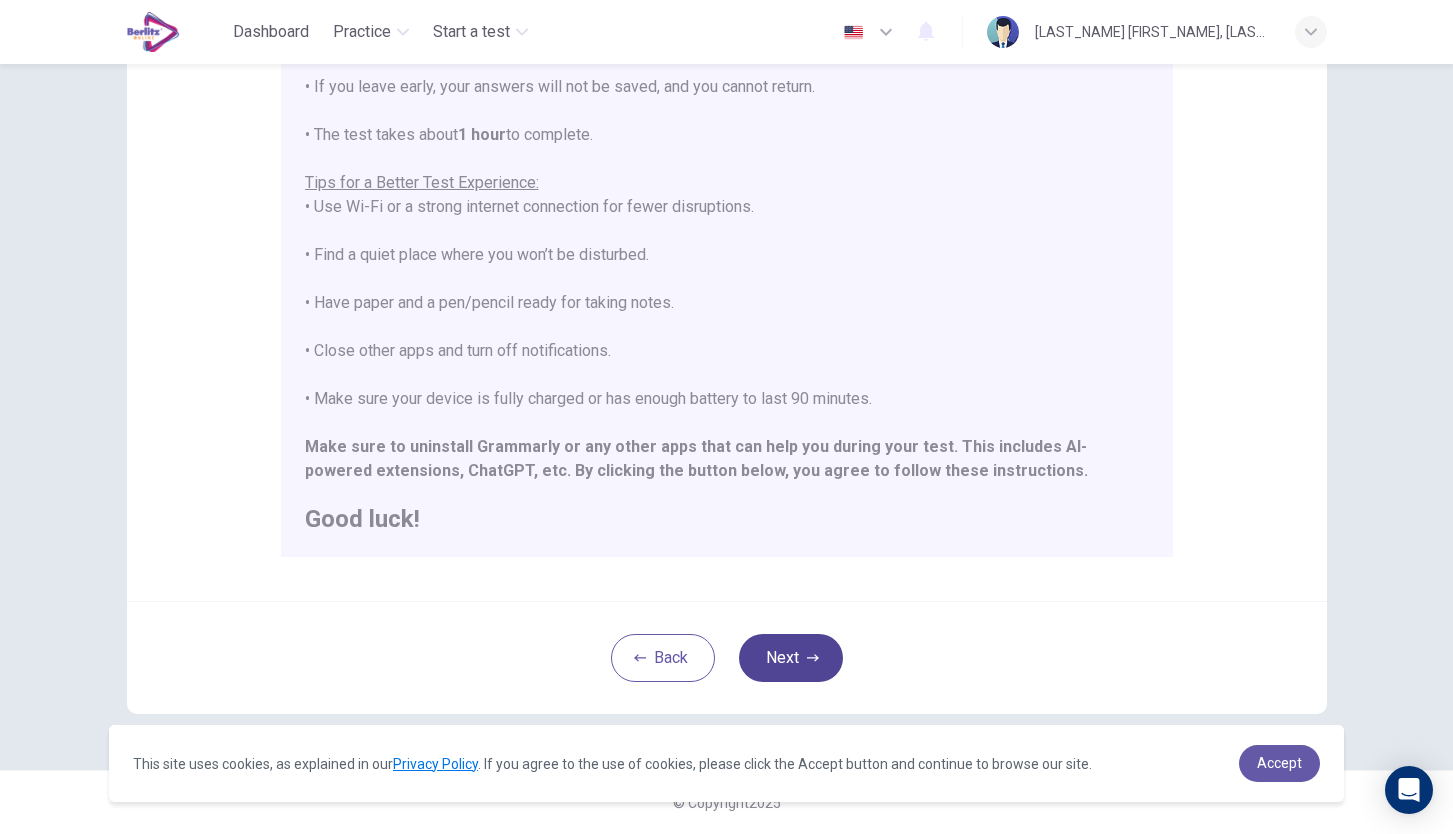 click on "Next" at bounding box center (791, 658) 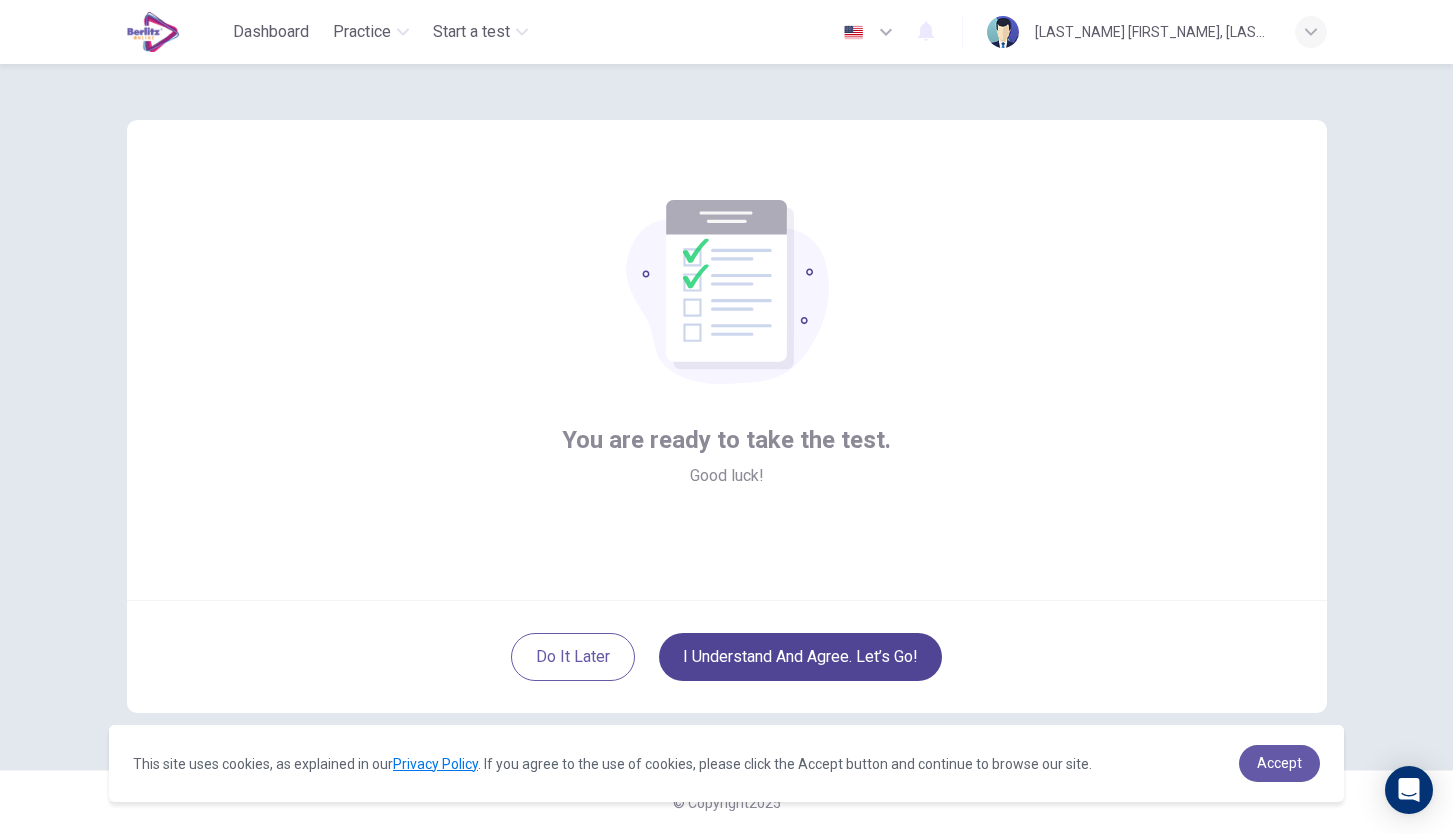 scroll, scrollTop: 0, scrollLeft: 0, axis: both 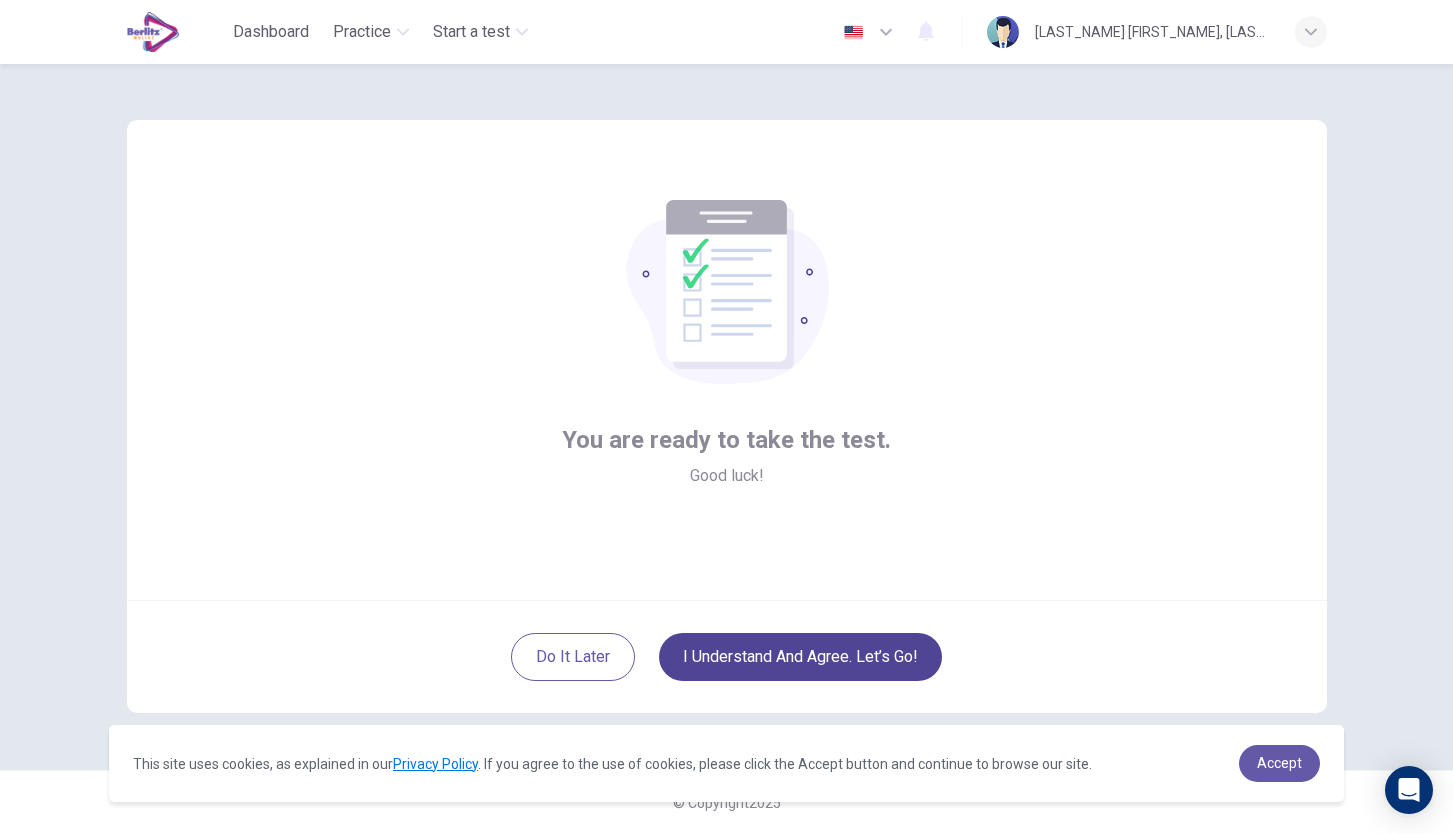 click on "I understand and agree. Let’s go!" at bounding box center [800, 657] 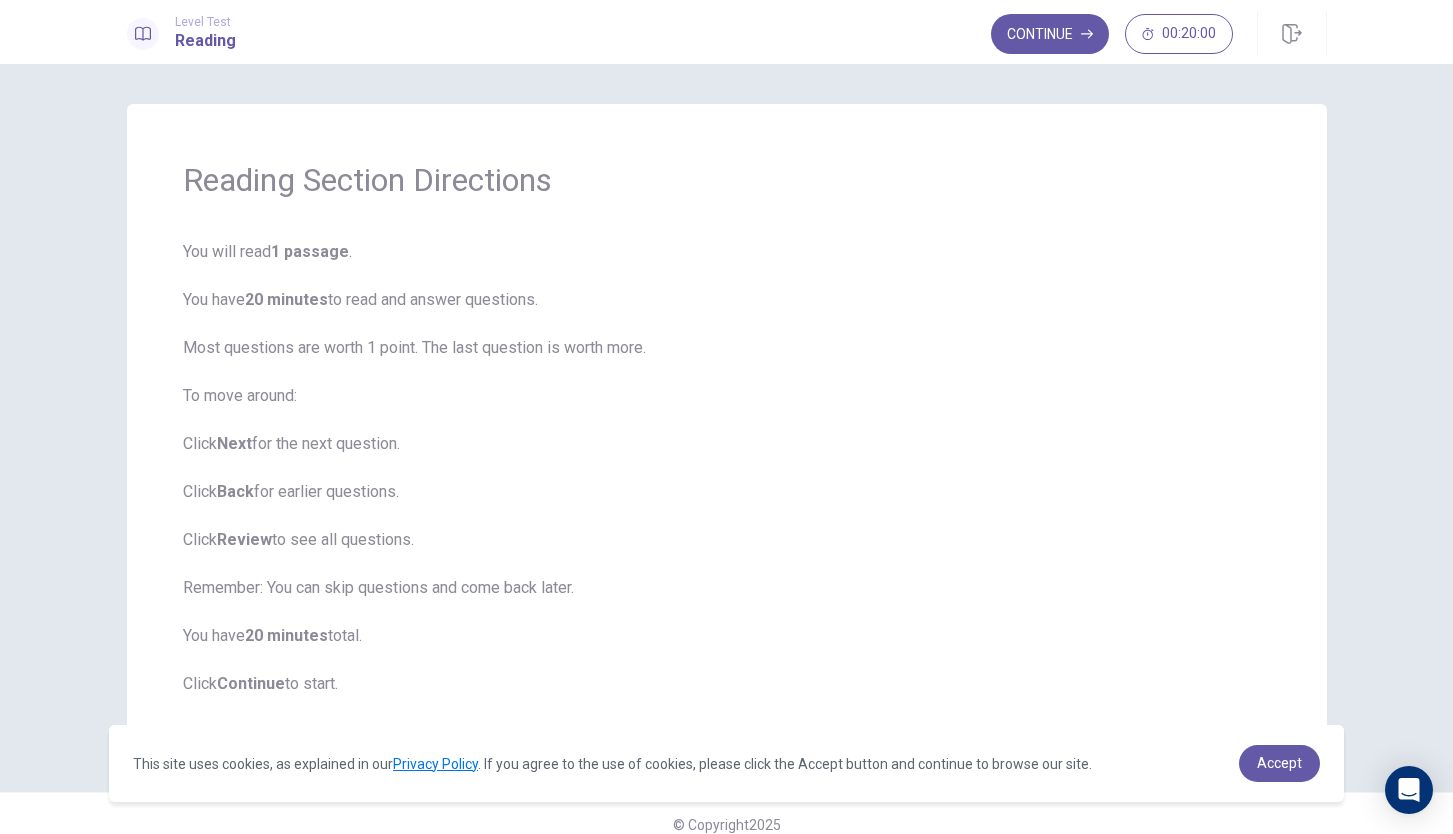 click on "You will read  1 passage .
You have  20 minutes  to read and answer questions.
Most questions are worth 1 point. The last question is worth more.
To move around:
Click  Next  for the next question.
Click  Back  for earlier questions.
Click  Review  to see all questions.
Remember: You can skip questions and come back later.
You have  20 minutes  total.
Click  Continue  to start." at bounding box center (727, 468) 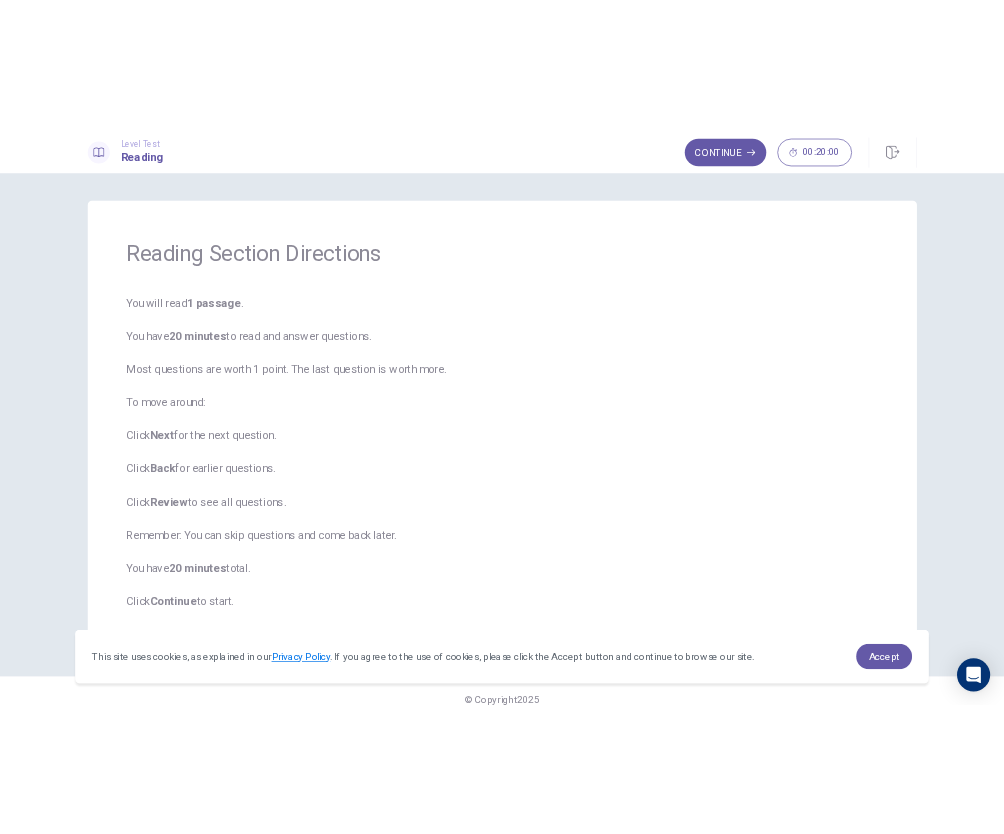 scroll, scrollTop: 22, scrollLeft: 0, axis: vertical 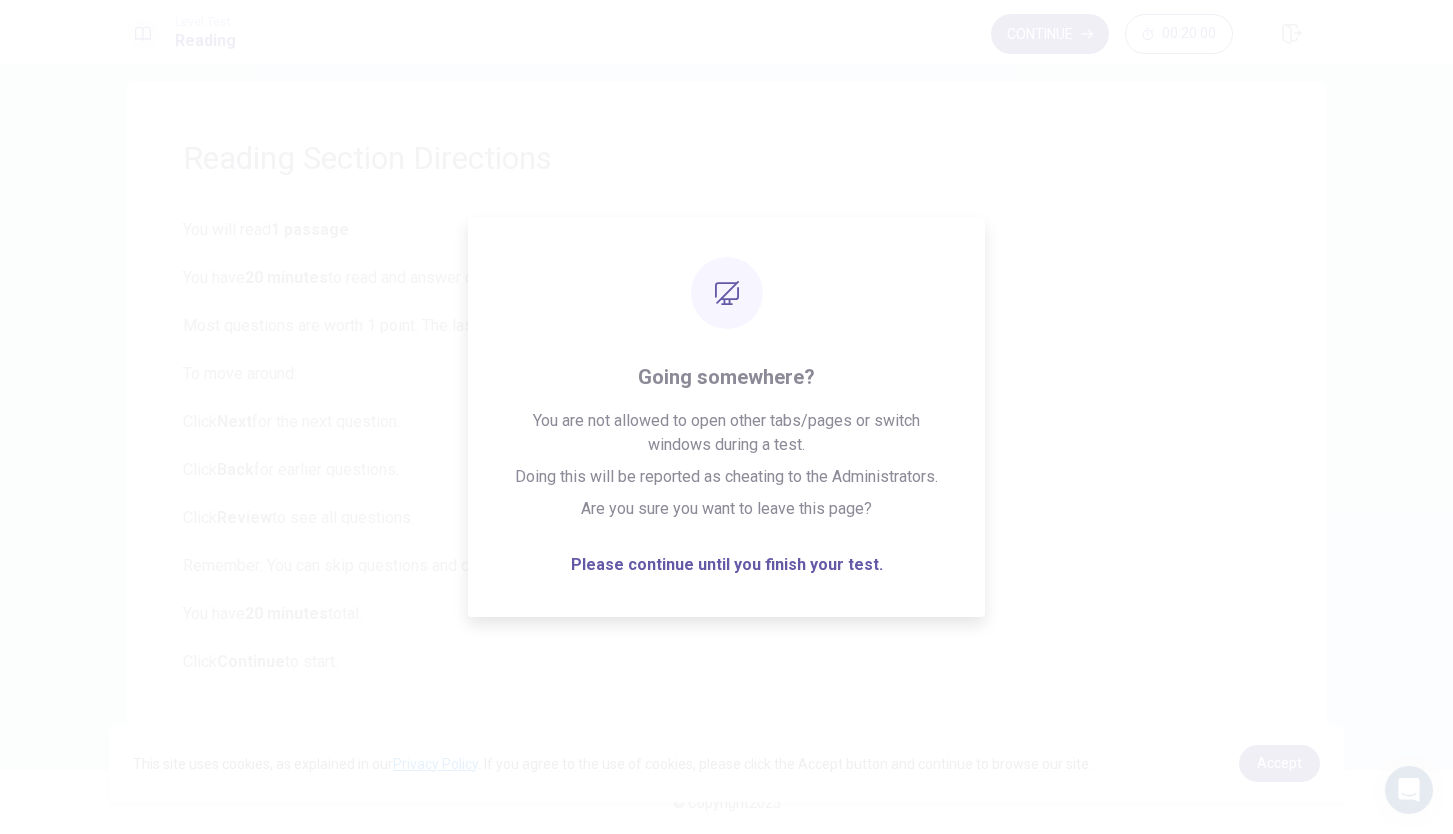 click on "You will read  1 passage .
You have  20 minutes  to read and answer questions.
Most questions are worth 1 point. The last question is worth more.
To move around:
Click  Next  for the next question.
Click  Back  for earlier questions.
Click  Review  to see all questions.
Remember: You can skip questions and come back later.
You have  20 minutes  total.
Click  Continue  to start." at bounding box center (727, 446) 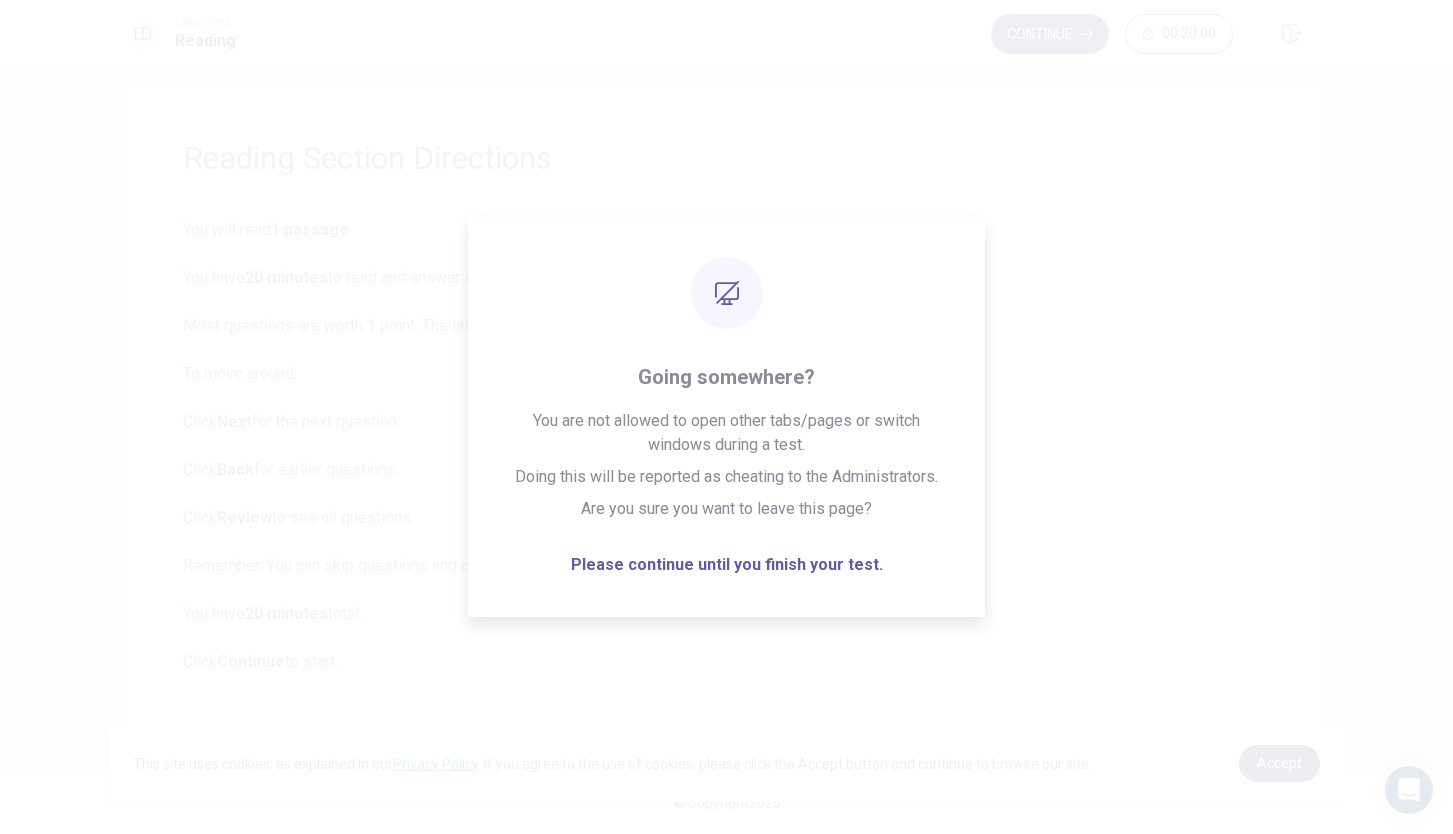 click on "Accept" at bounding box center [1279, 763] 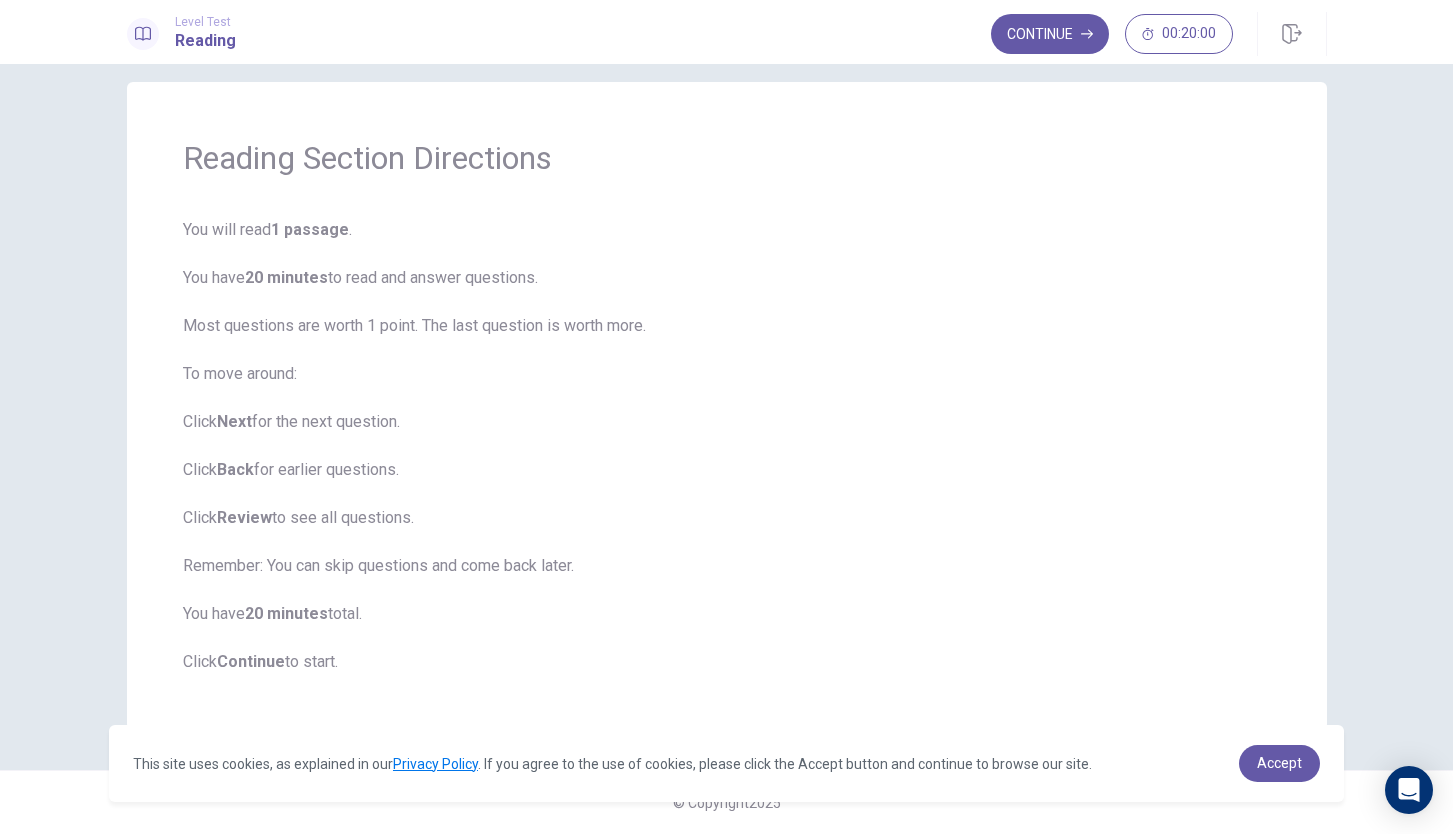 click on "You will read  1 passage .
You have  20 minutes  to read and answer questions.
Most questions are worth 1 point. The last question is worth more.
To move around:
Click  Next  for the next question.
Click  Back  for earlier questions.
Click  Review  to see all questions.
Remember: You can skip questions and come back later.
You have  20 minutes  total.
Click  Continue  to start." at bounding box center [727, 446] 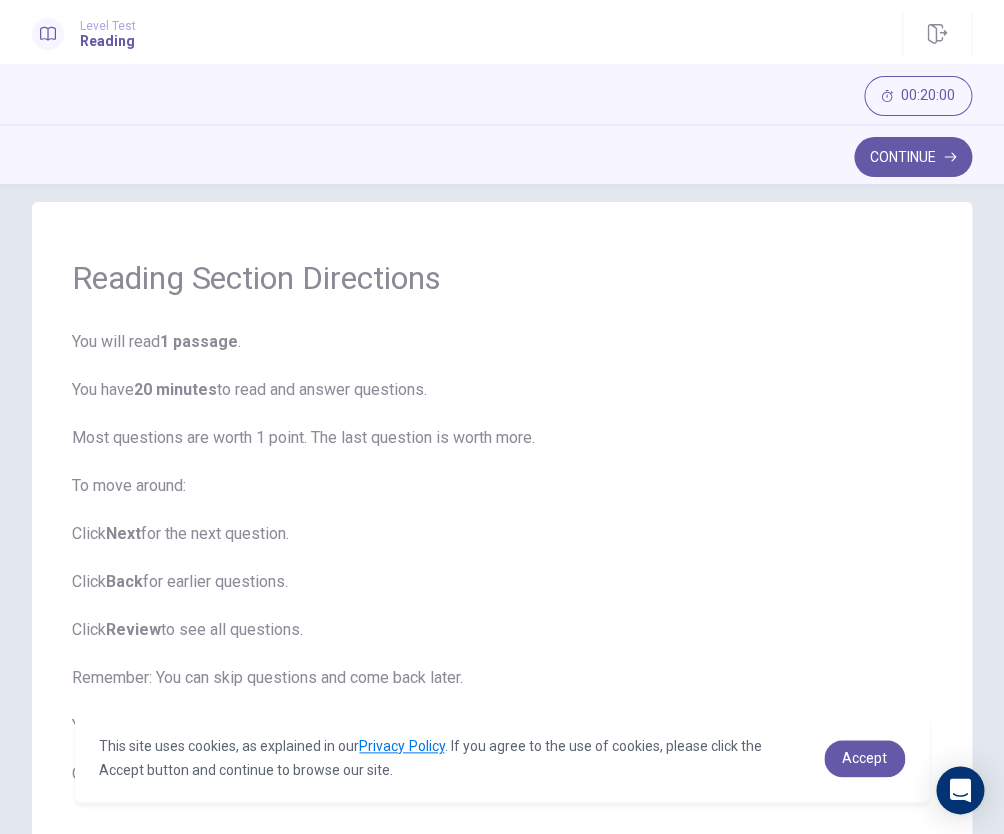 click on "Reading Section Directions" at bounding box center (502, 278) 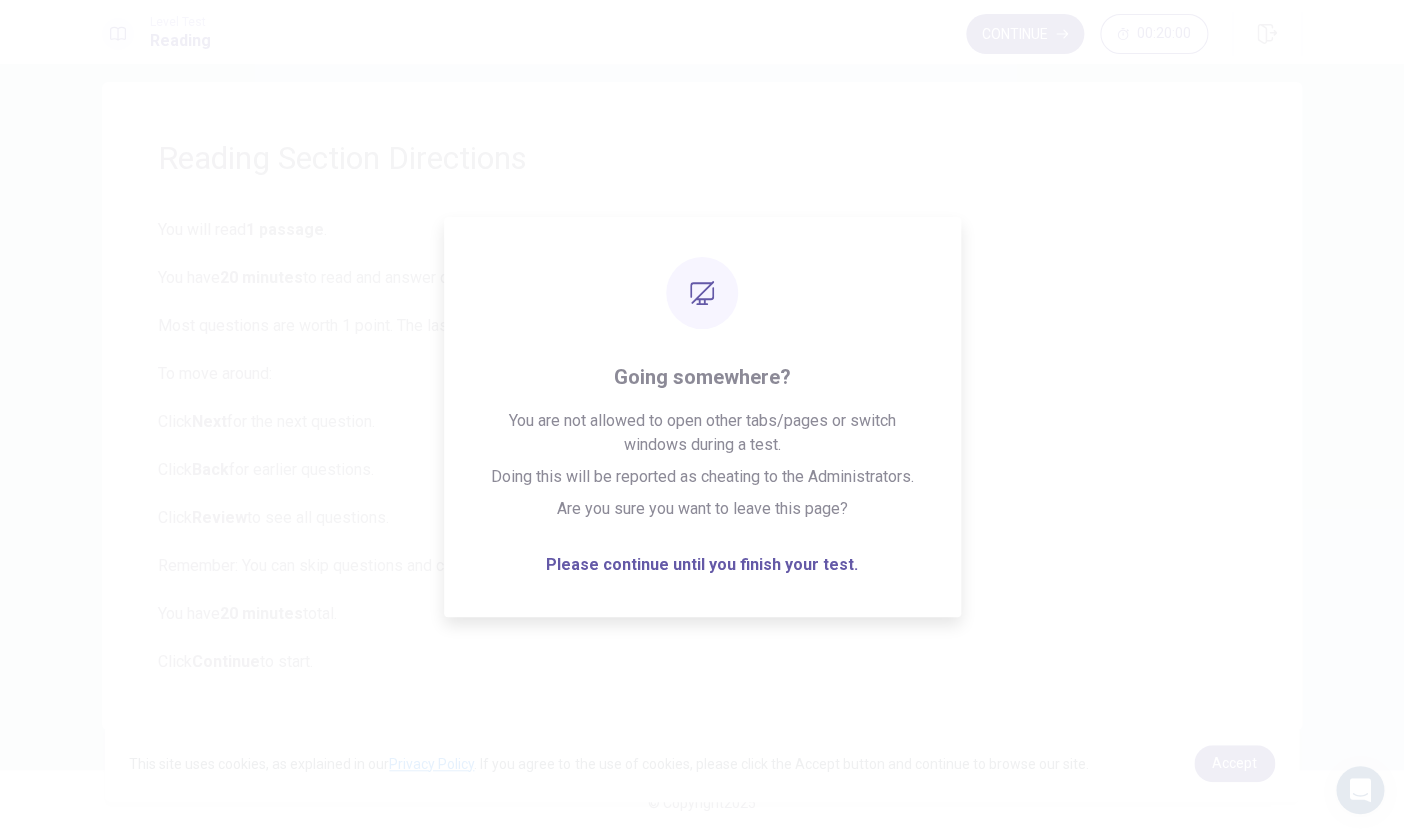 scroll, scrollTop: 22, scrollLeft: 0, axis: vertical 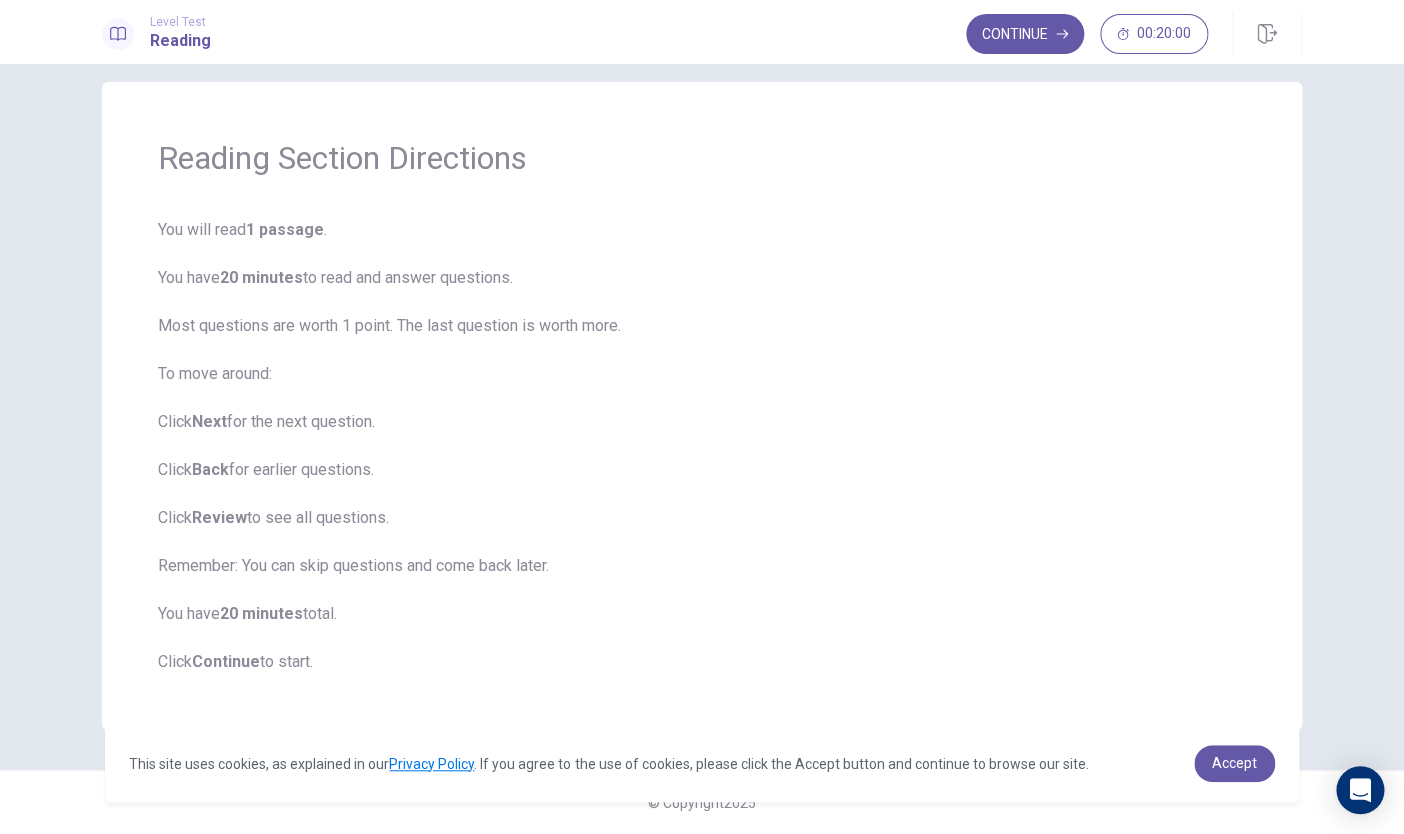 click on "You will read  1 passage .
You have  20 minutes  to read and answer questions.
Most questions are worth 1 point. The last question is worth more.
To move around:
Click  Next  for the next question.
Click  Back  for earlier questions.
Click  Review  to see all questions.
Remember: You can skip questions and come back later.
You have  20 minutes  total.
Click  Continue  to start." at bounding box center [702, 446] 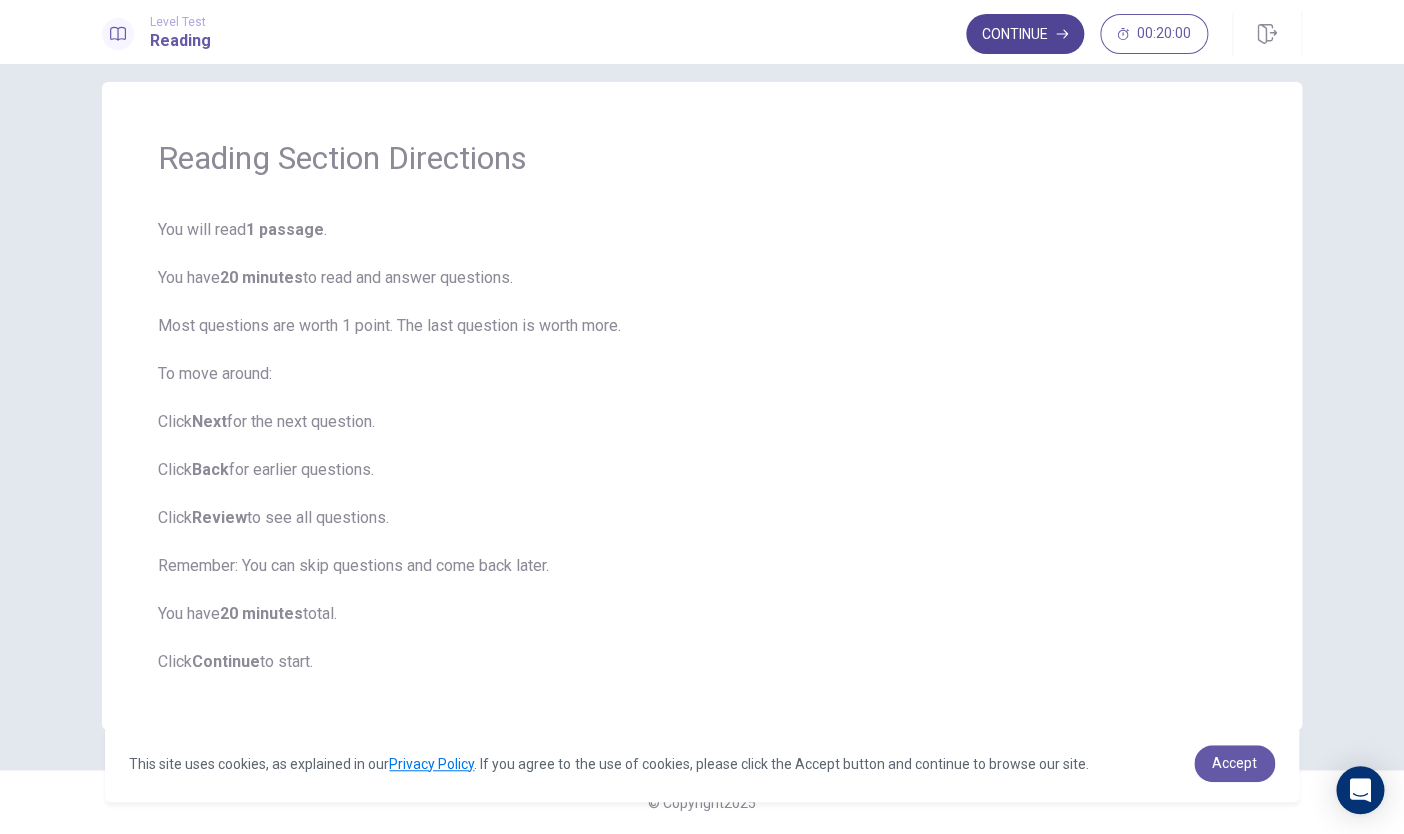 click on "Continue" at bounding box center [1025, 34] 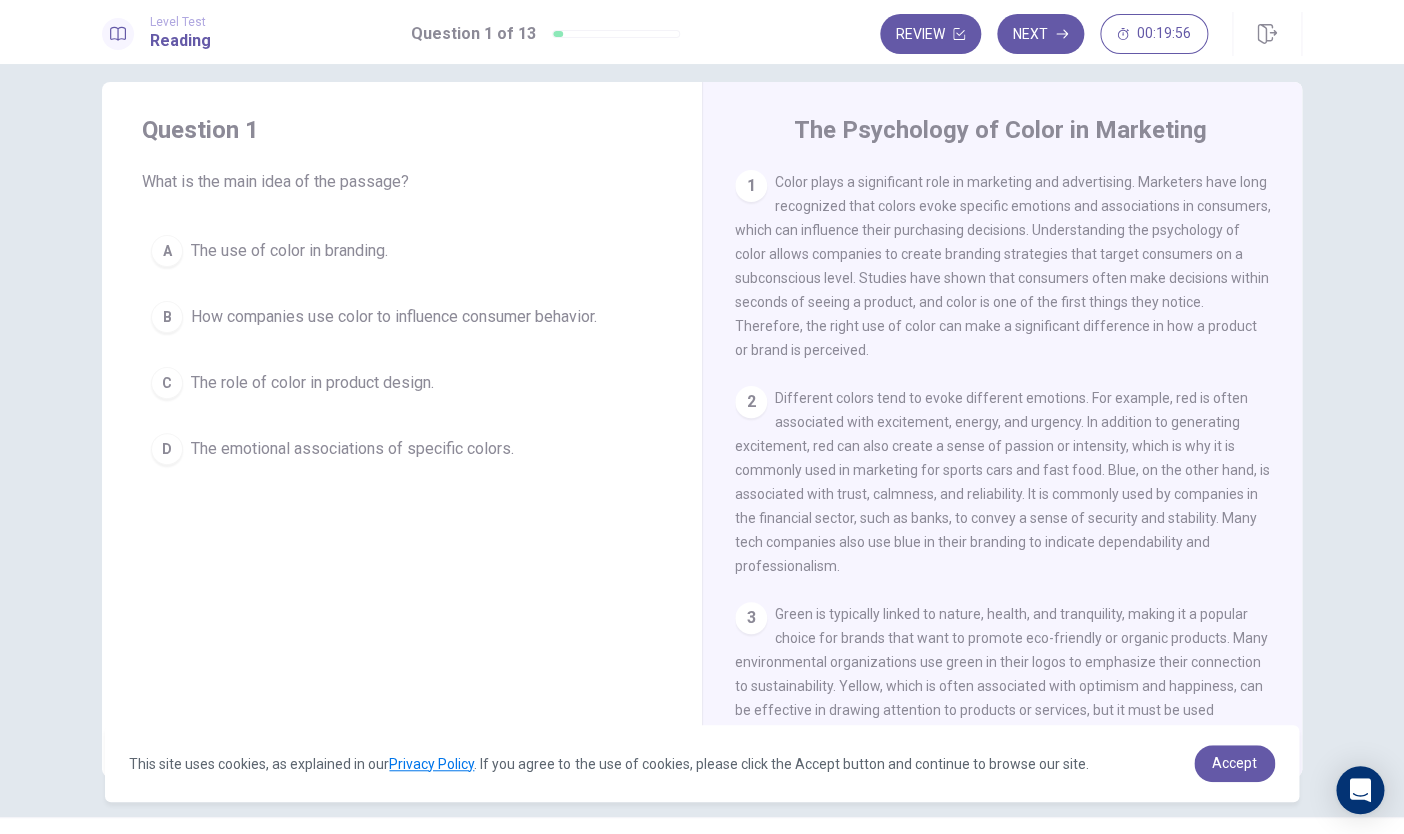 click on "Question 1" at bounding box center (402, 130) 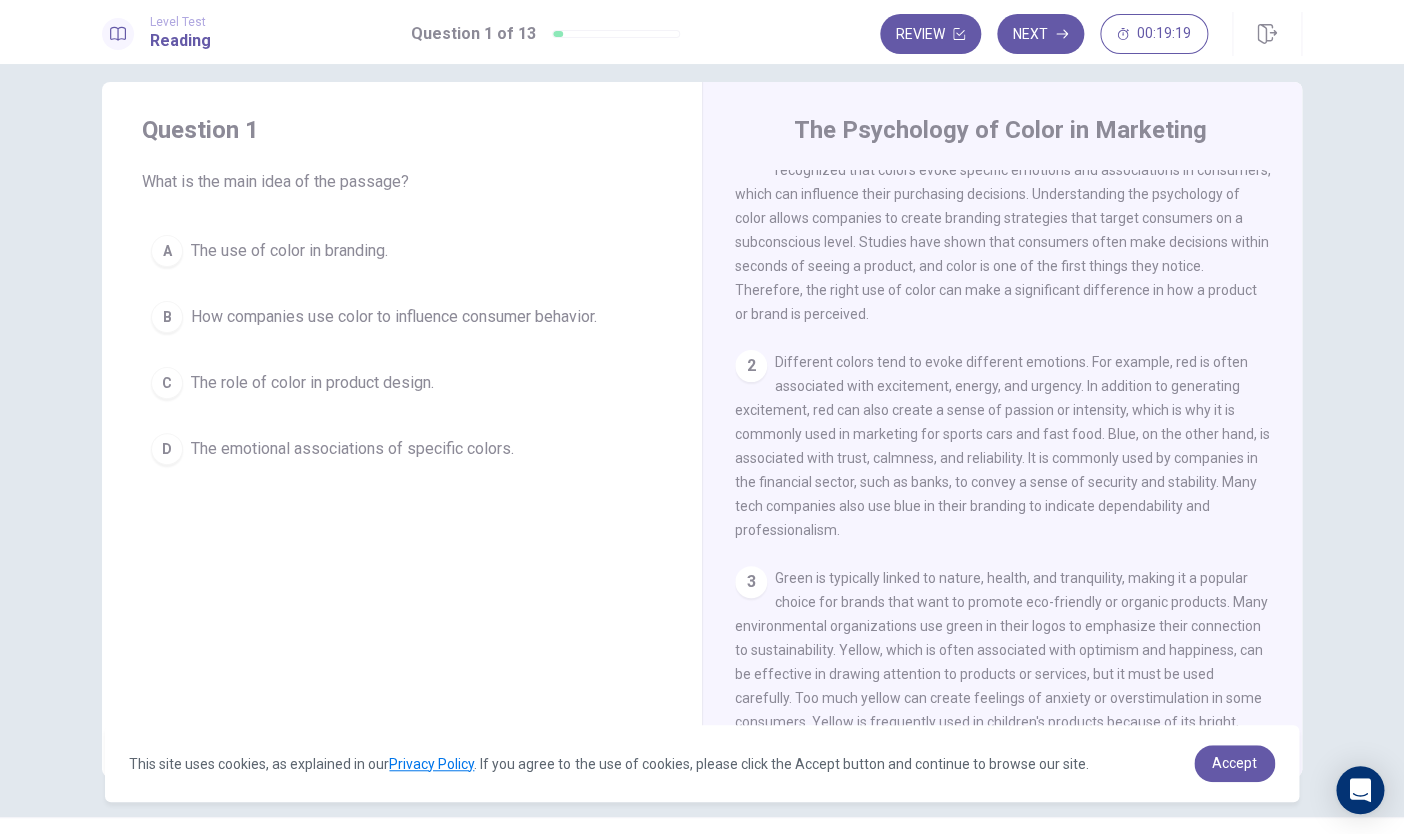 scroll, scrollTop: 38, scrollLeft: 0, axis: vertical 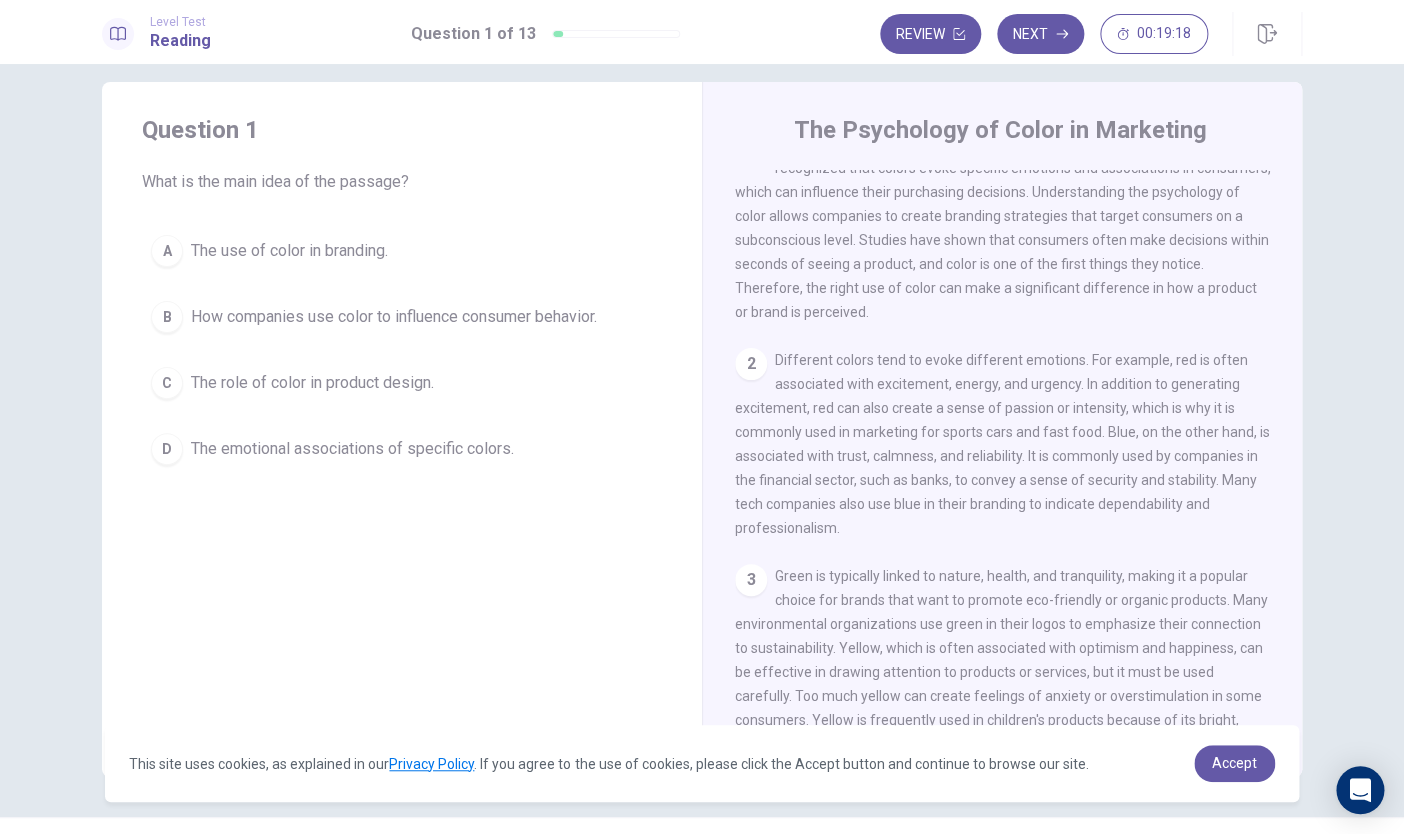 drag, startPoint x: 837, startPoint y: 273, endPoint x: 947, endPoint y: 270, distance: 110.0409 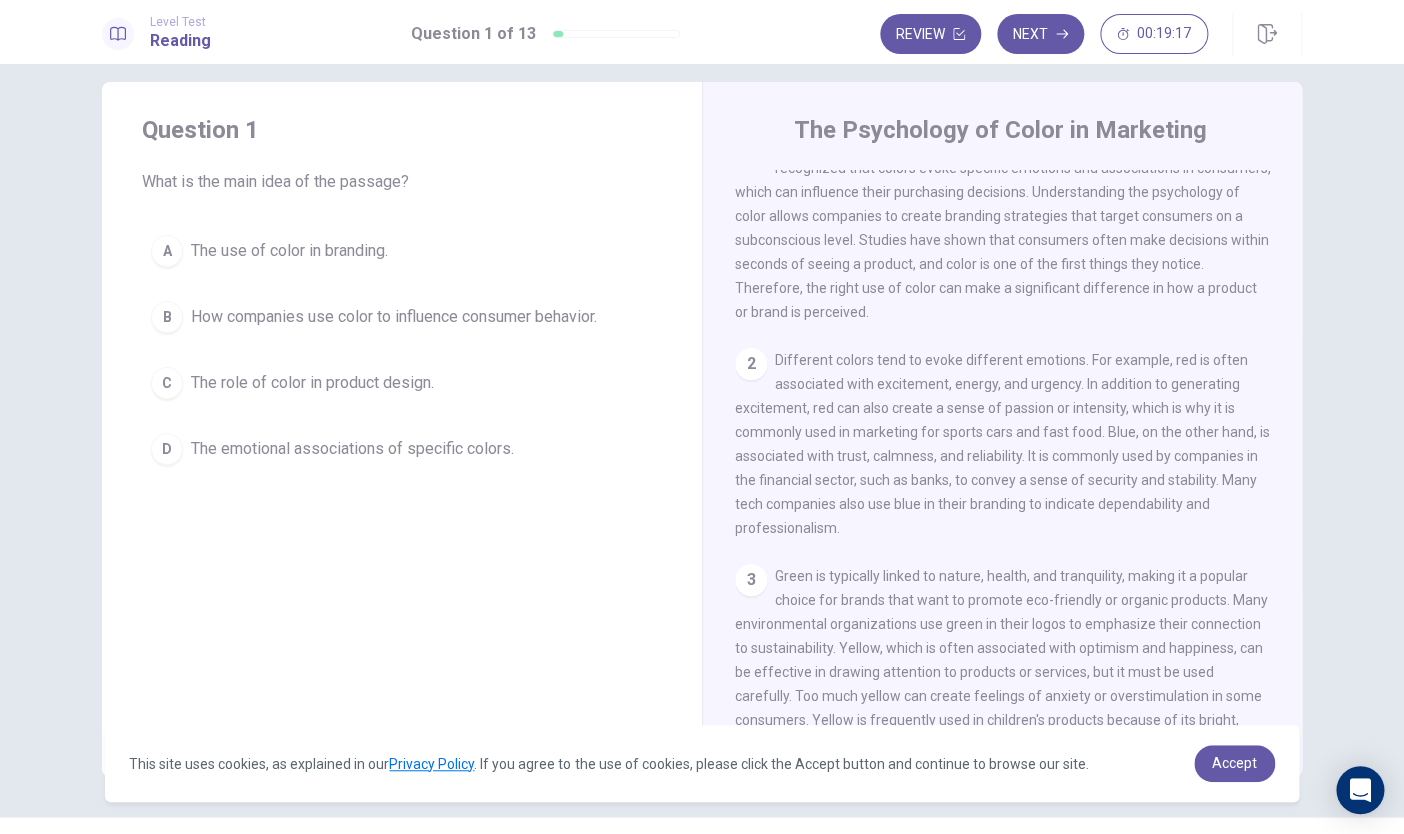 click on "Color plays a significant role in marketing and advertising. Marketers have long recognized that colors evoke specific emotions and associations in consumers, which can influence their purchasing decisions. Understanding the psychology of color allows companies to create branding strategies that target consumers on a subconscious level. Studies have shown that consumers often make decisions within seconds of seeing a product, and color is one of the first things they notice. Therefore, the right use of color can make a significant difference in how a product or brand is perceived." at bounding box center [1003, 228] 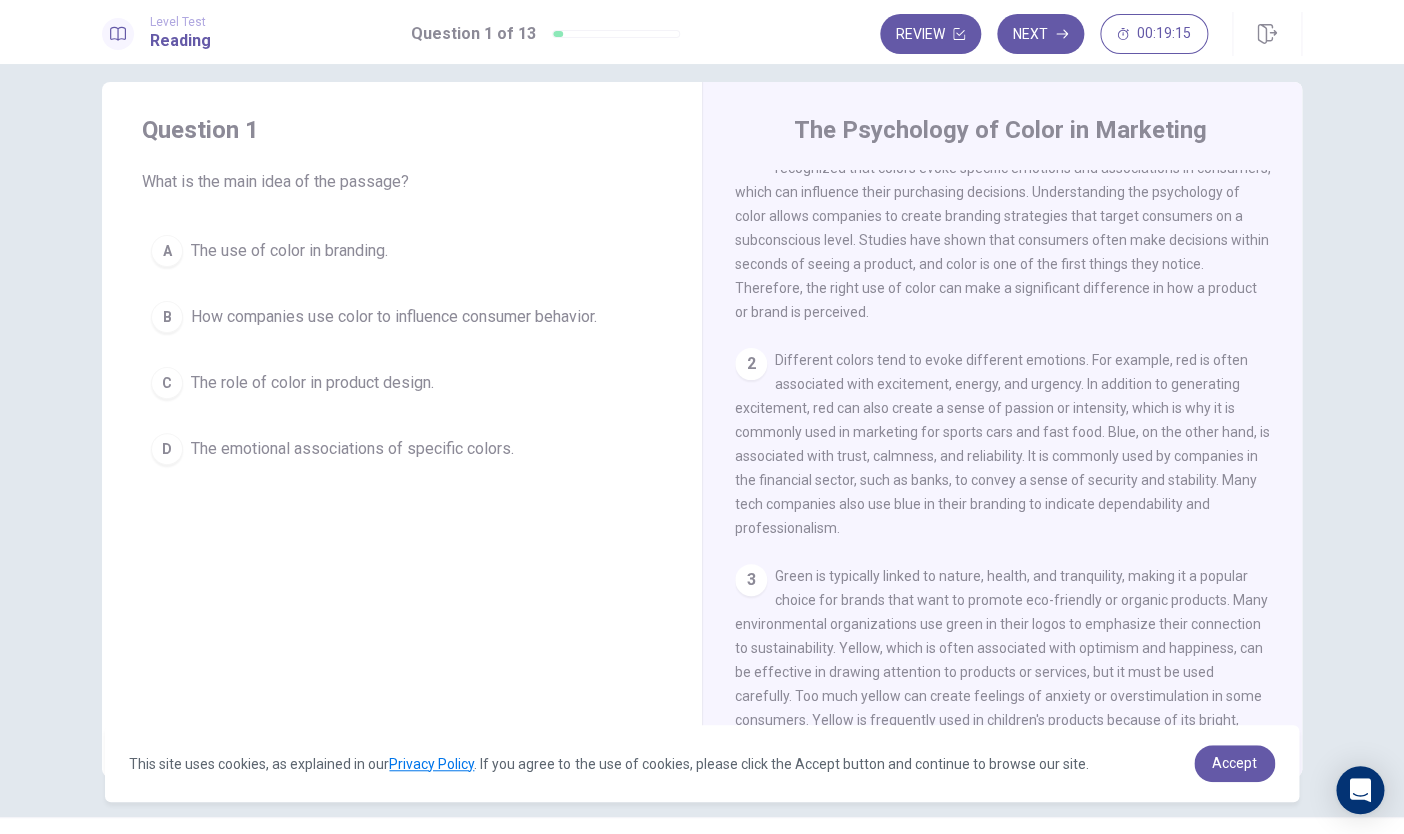 drag, startPoint x: 1002, startPoint y: 268, endPoint x: 1004, endPoint y: 282, distance: 14.142136 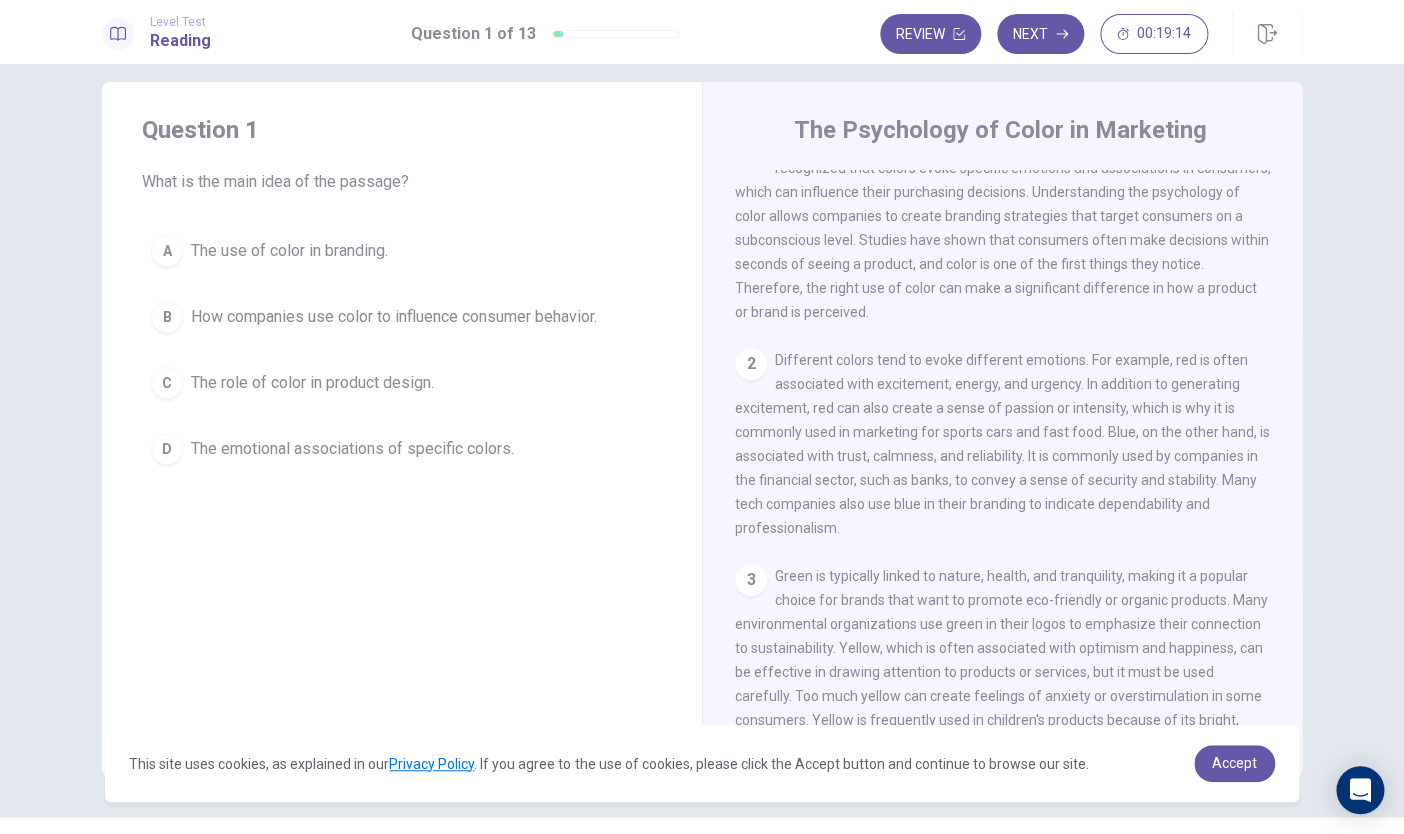 scroll, scrollTop: 57, scrollLeft: 0, axis: vertical 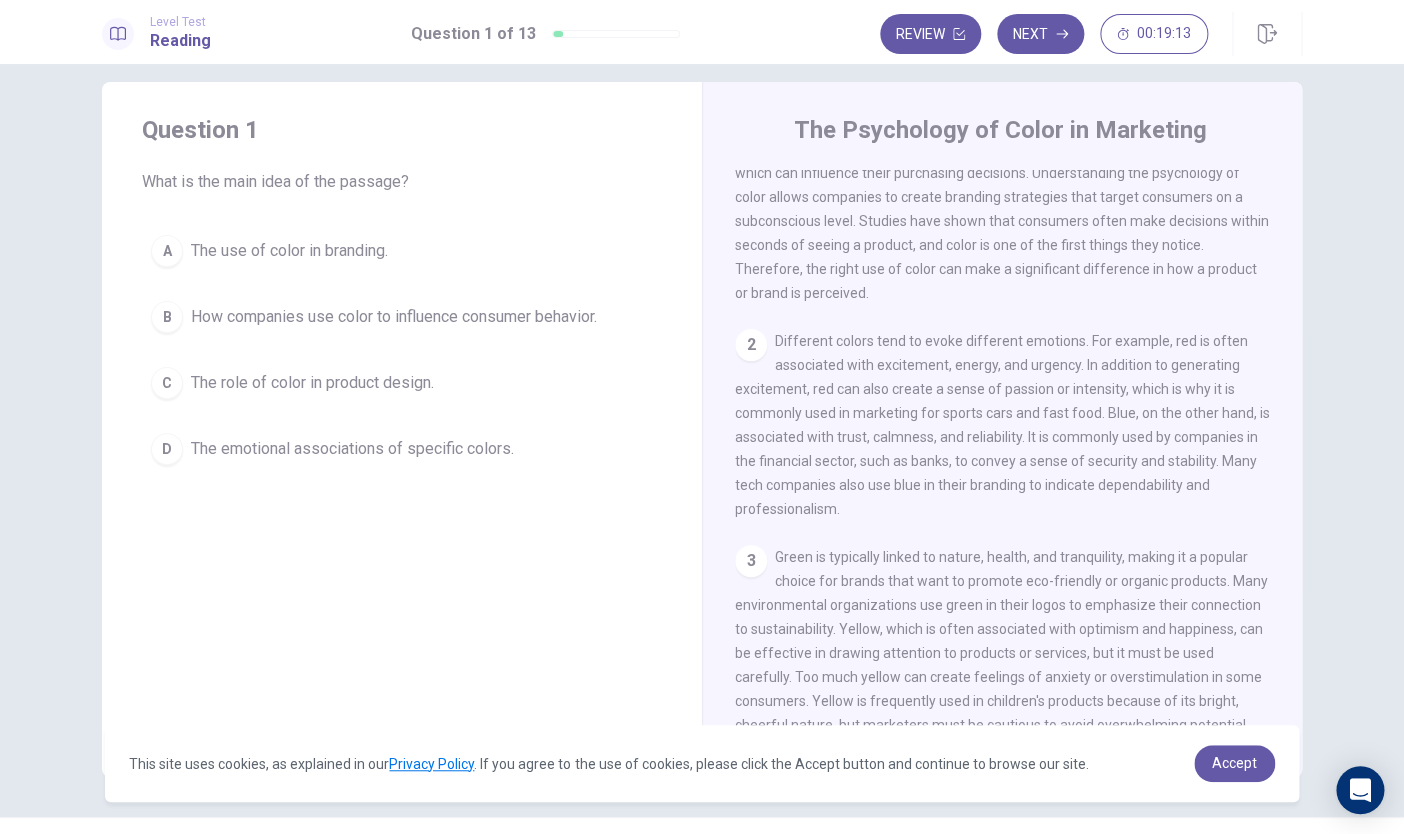 click on "How companies use color to influence consumer behavior." at bounding box center (394, 317) 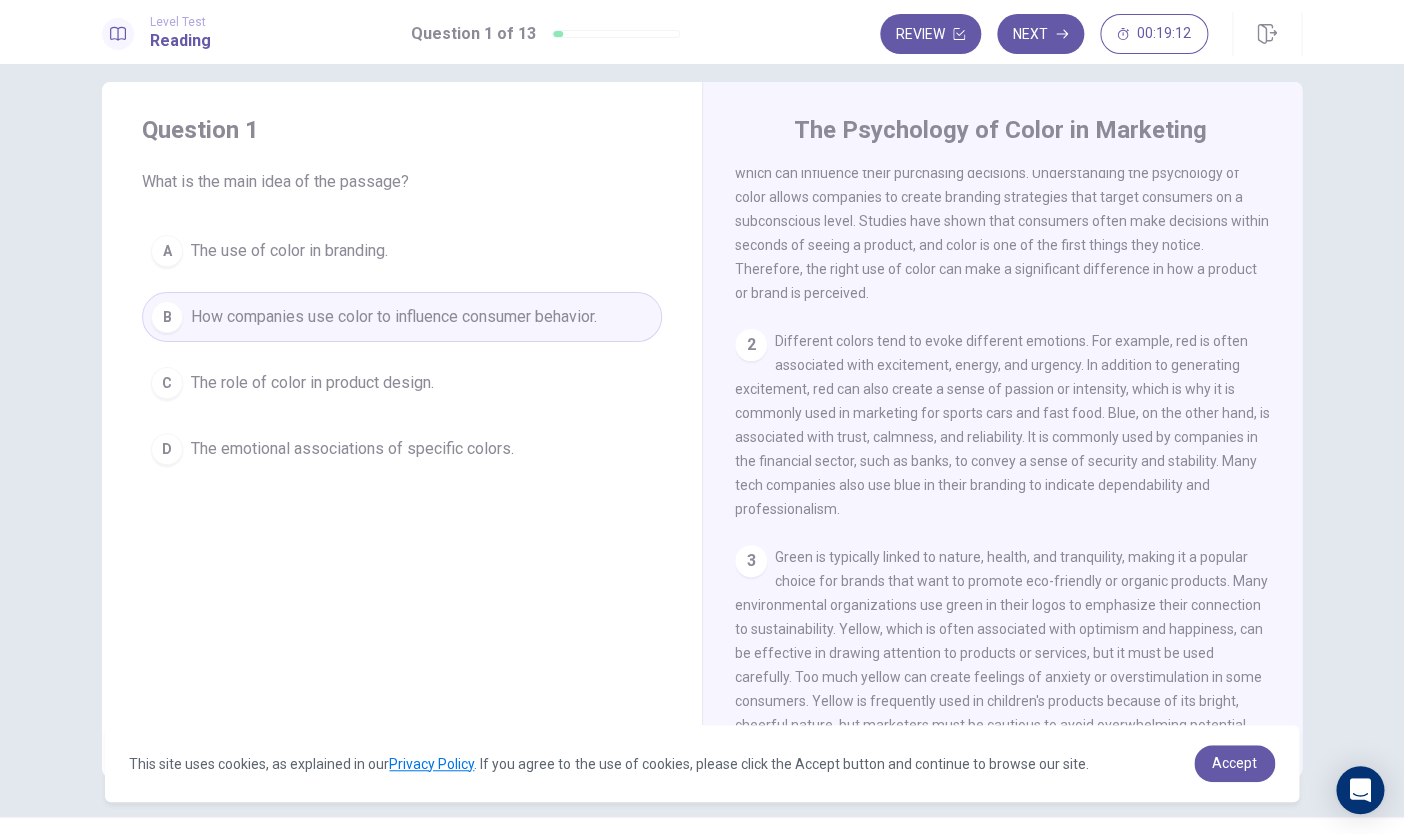 click on "How companies use color to influence consumer behavior." at bounding box center (394, 317) 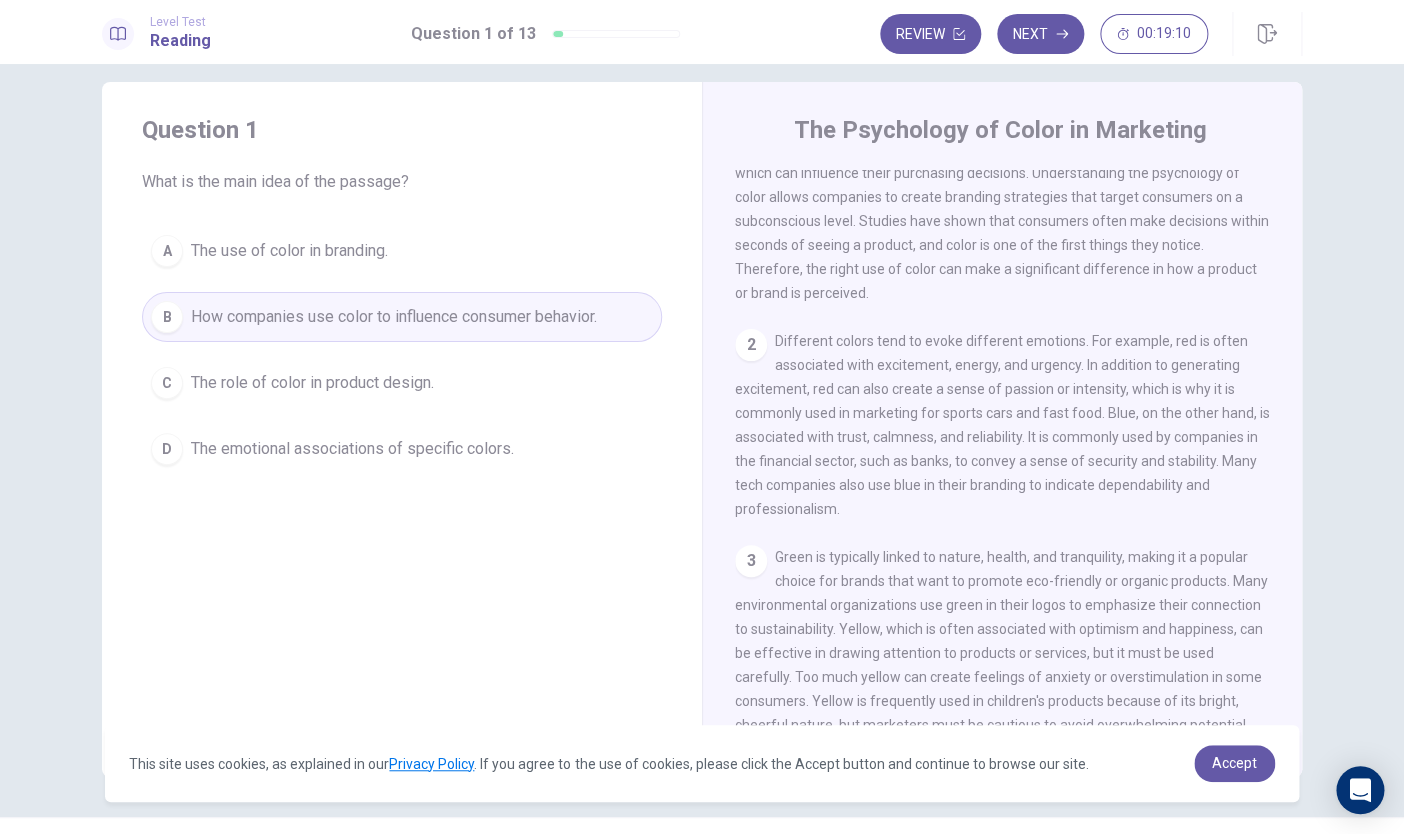 click on "Question 1 What is the main idea of the passage? A The use of color in branding.
B How companies use color to influence consumer behavior.
C The role of color in product design.
D The emotional associations of specific colors." at bounding box center (402, 294) 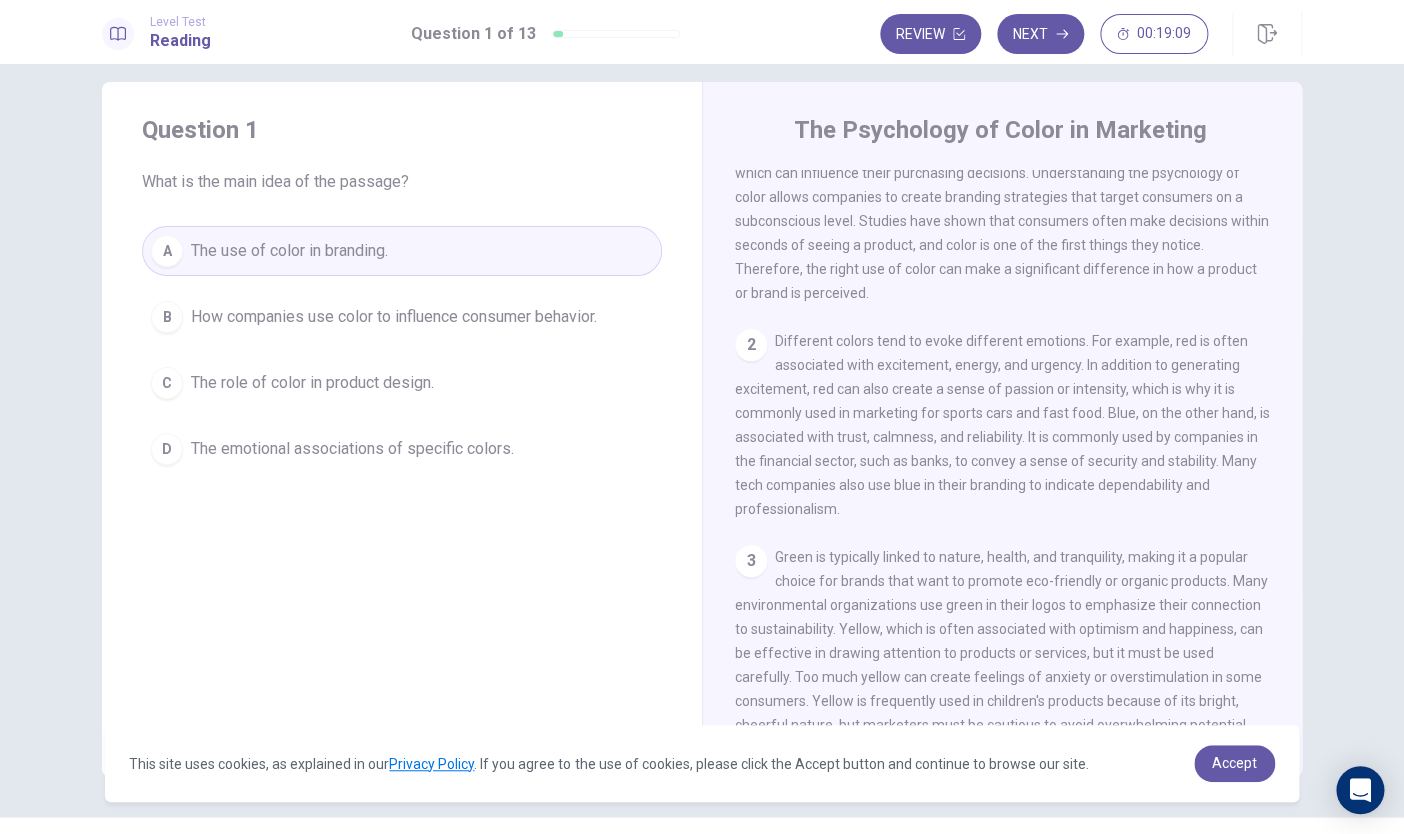 click on "Color plays a significant role in marketing and advertising. Marketers have long recognized that colors evoke specific emotions and associations in consumers, which can influence their purchasing decisions. Understanding the psychology of color allows companies to create branding strategies that target consumers on a subconscious level. Studies have shown that consumers often make decisions within seconds of seeing a product, and color is one of the first things they notice. Therefore, the right use of color can make a significant difference in how a product or brand is perceived." at bounding box center [1003, 209] 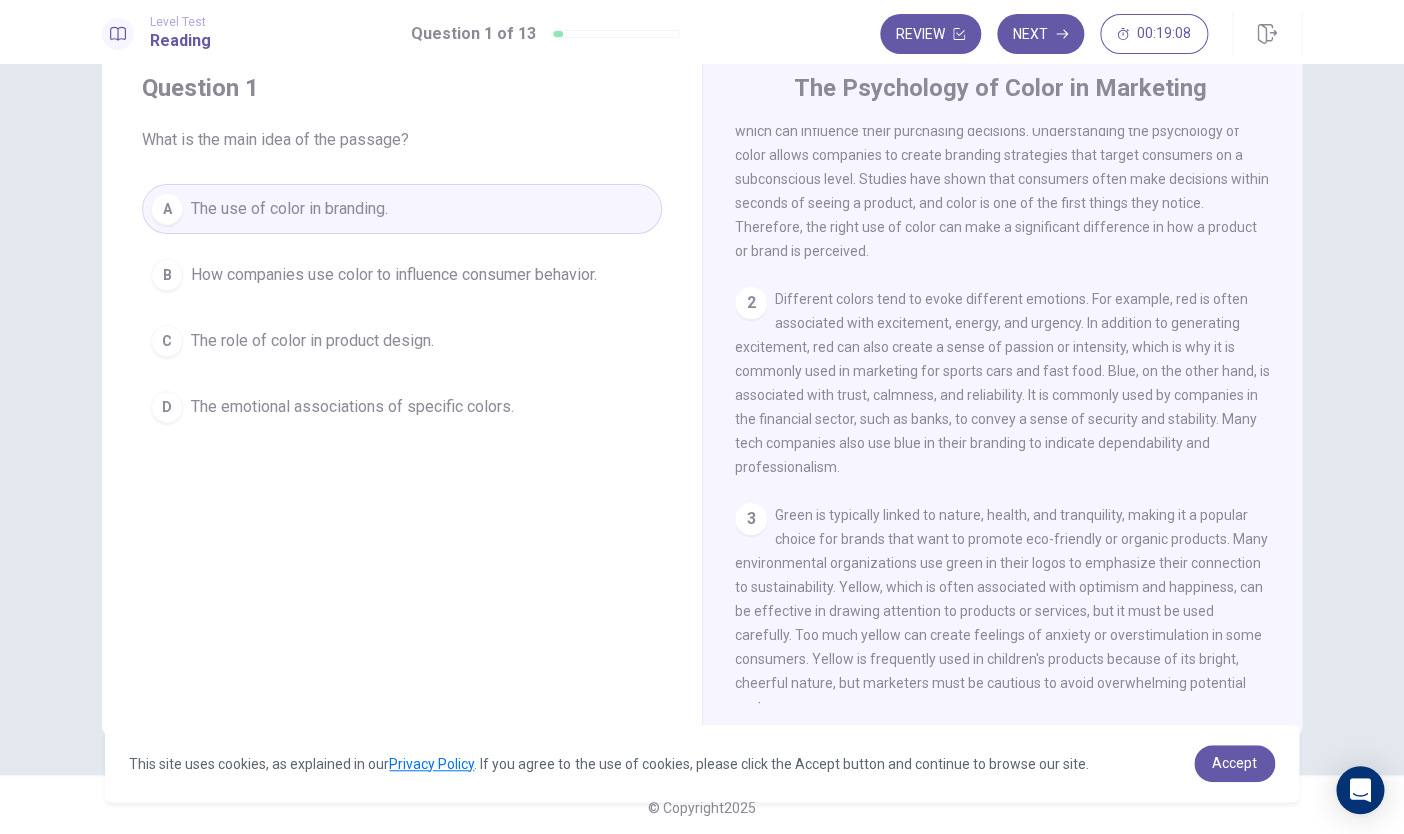 scroll, scrollTop: 69, scrollLeft: 0, axis: vertical 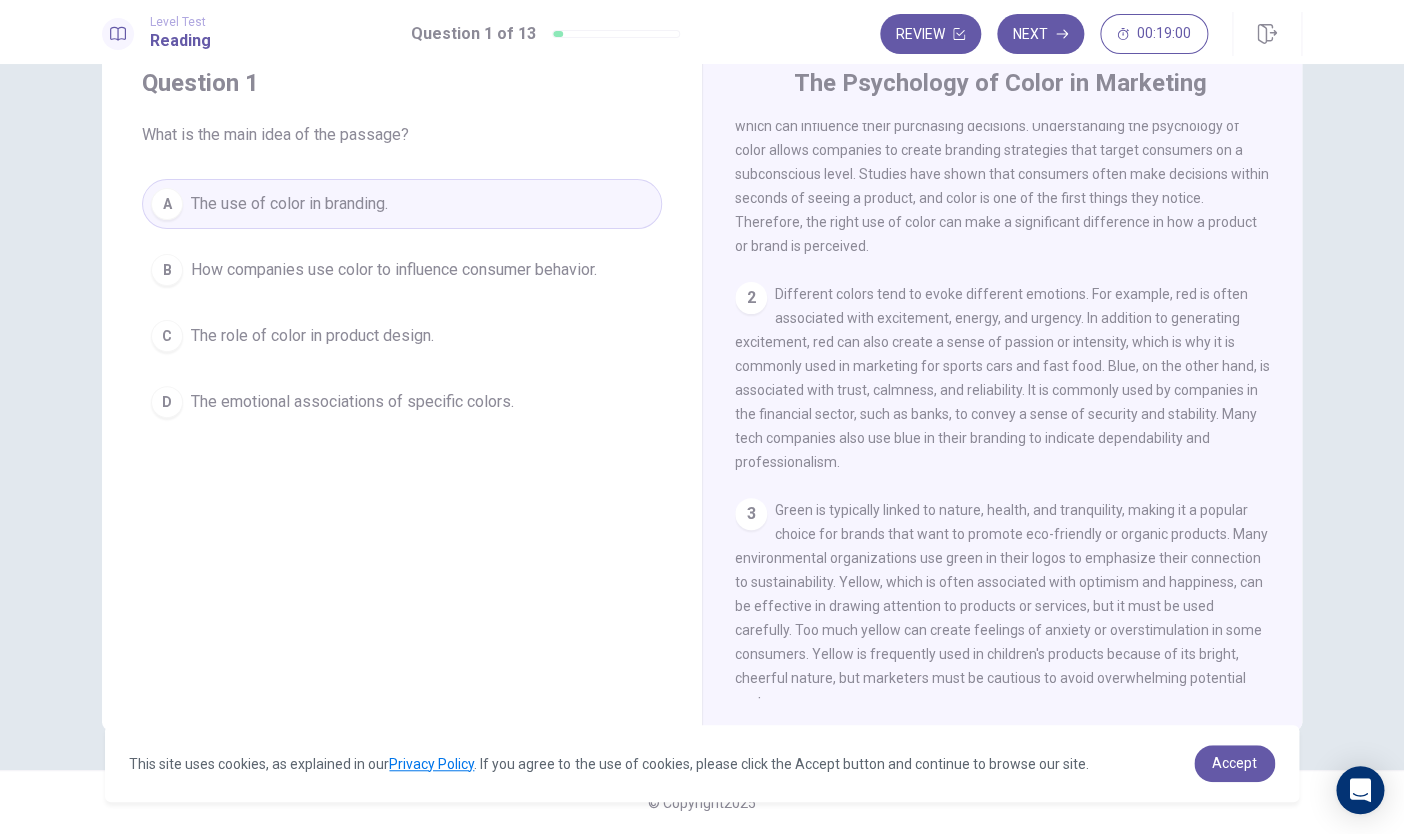 click on "1 Color plays a significant role in marketing and advertising. Marketers have long recognized that colors evoke specific emotions and associations in consumers, which can influence their purchasing decisions. Understanding the psychology of color allows companies to create branding strategies that target consumers on a subconscious level. Studies have shown that consumers often make decisions within seconds of seeing a product, and color is one of the first things they notice. Therefore, the right use of color can make a significant difference in how a product or brand is perceived." at bounding box center [1003, 162] 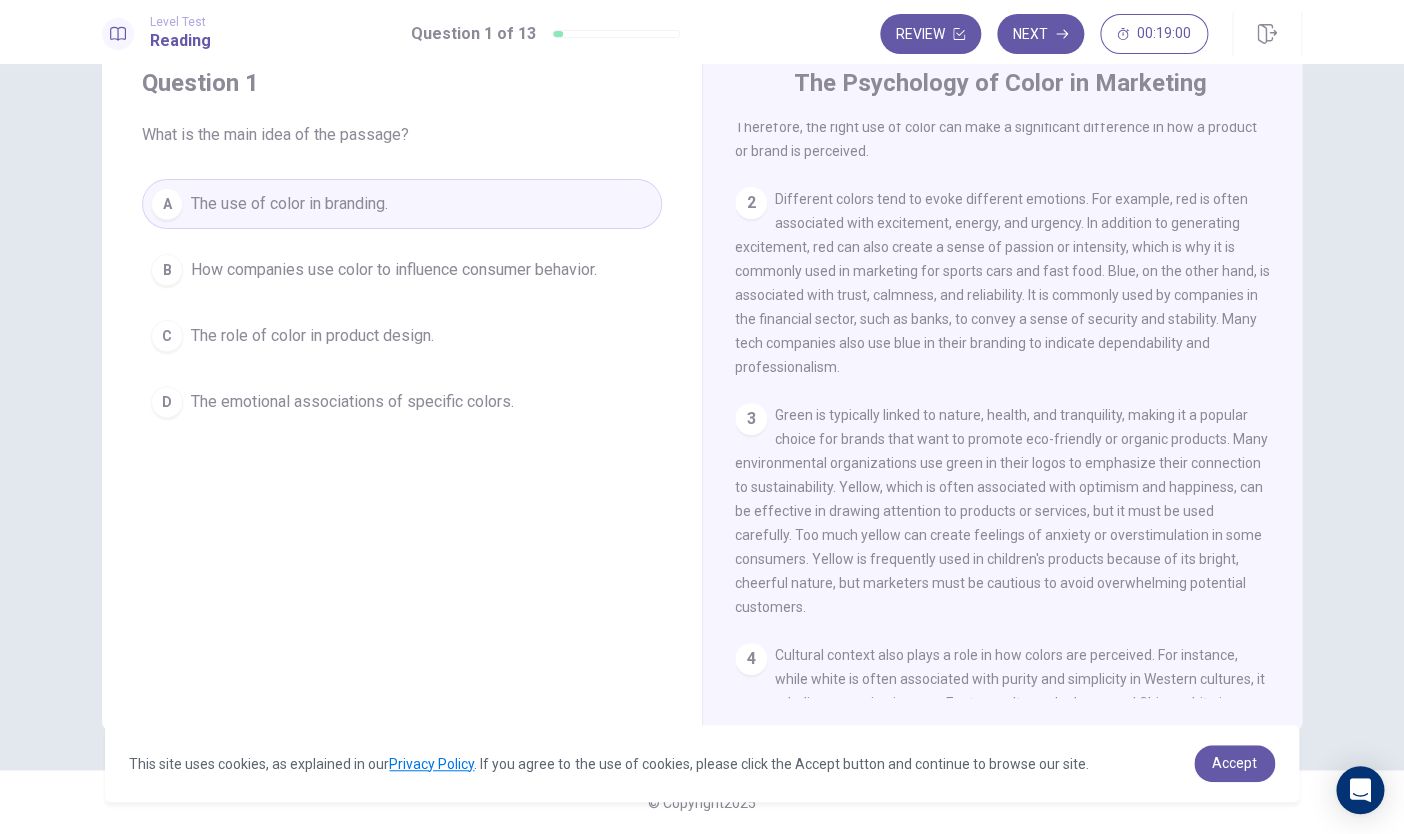 scroll, scrollTop: 0, scrollLeft: 0, axis: both 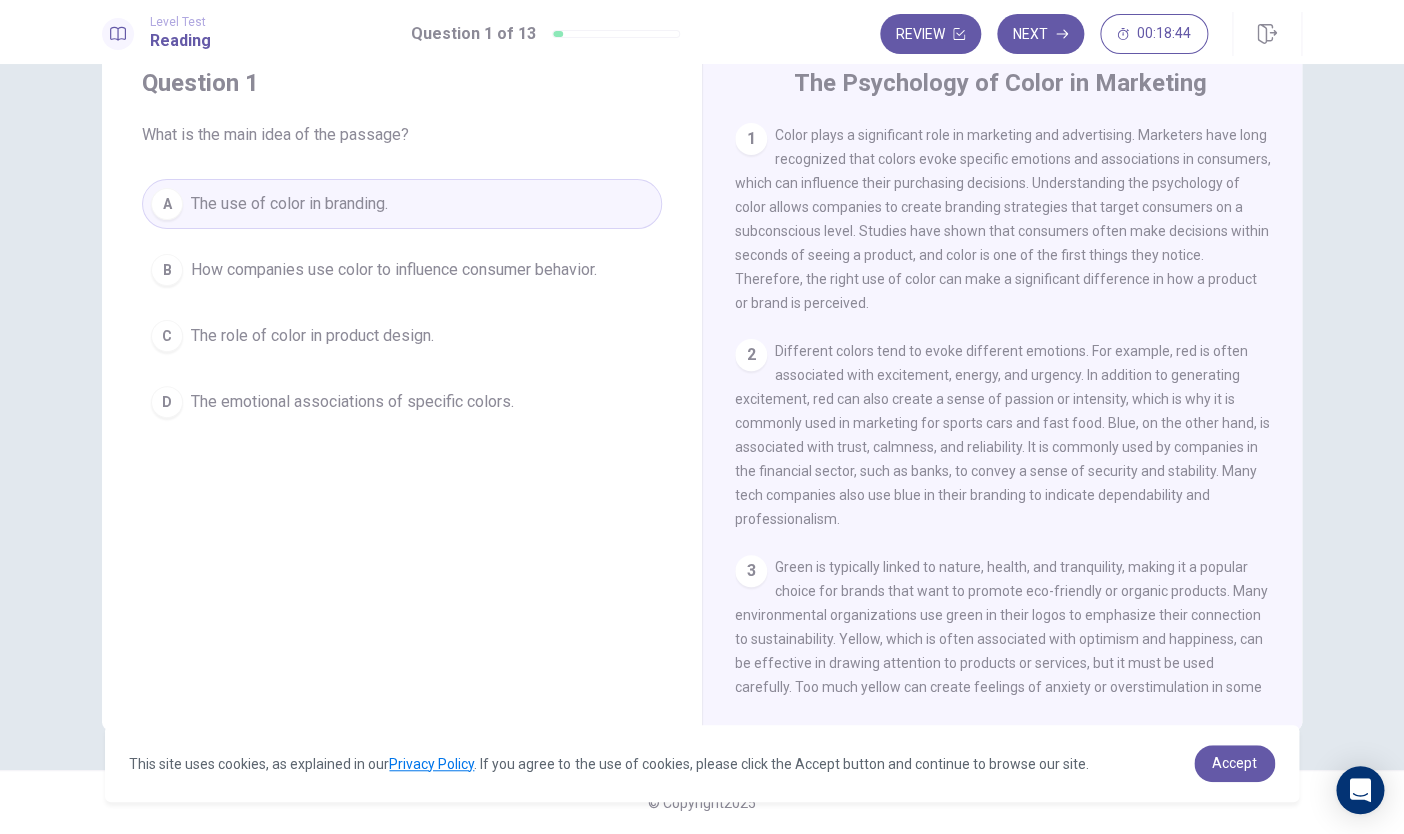 click on "C The role of color in product design." at bounding box center [402, 336] 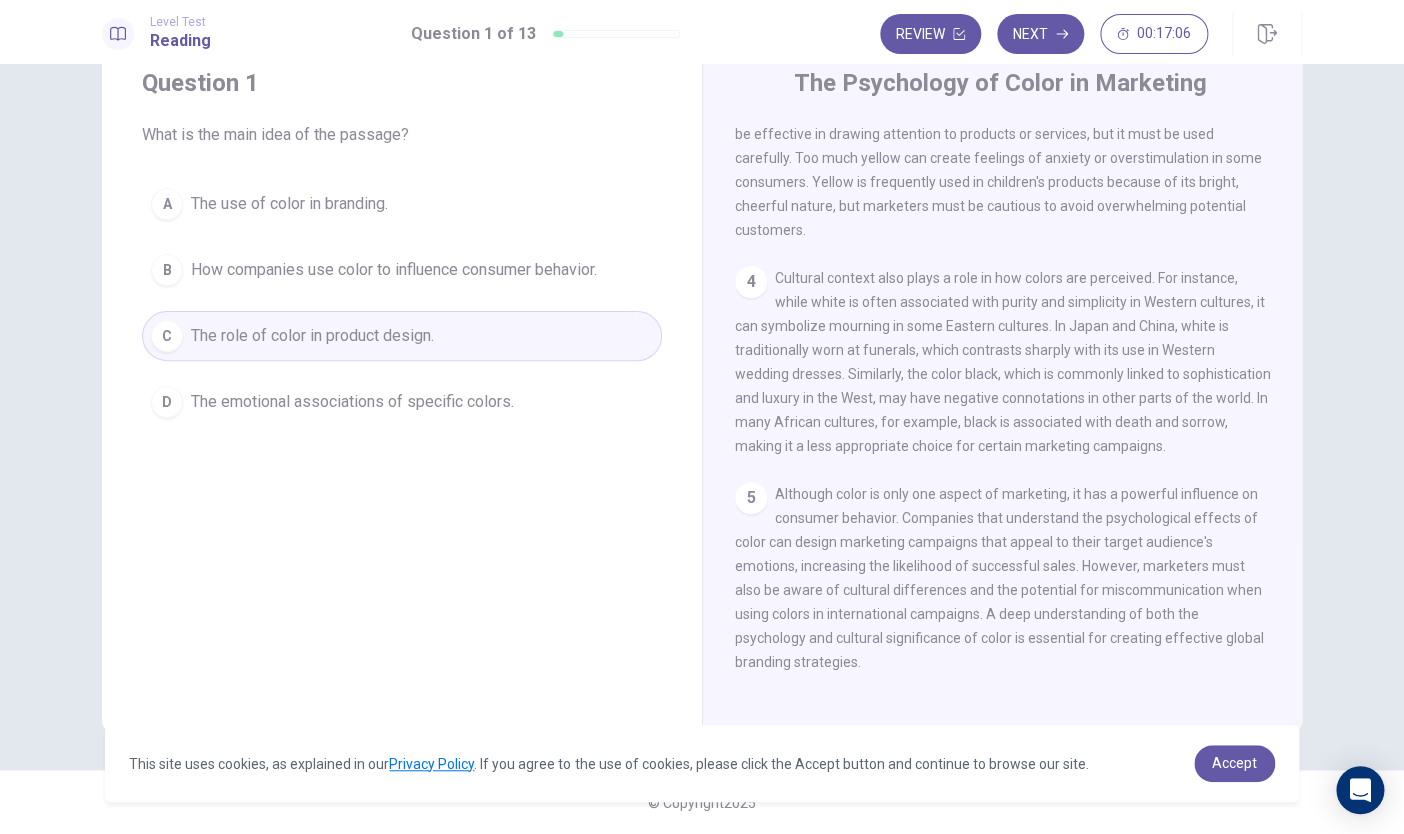scroll, scrollTop: 503, scrollLeft: 0, axis: vertical 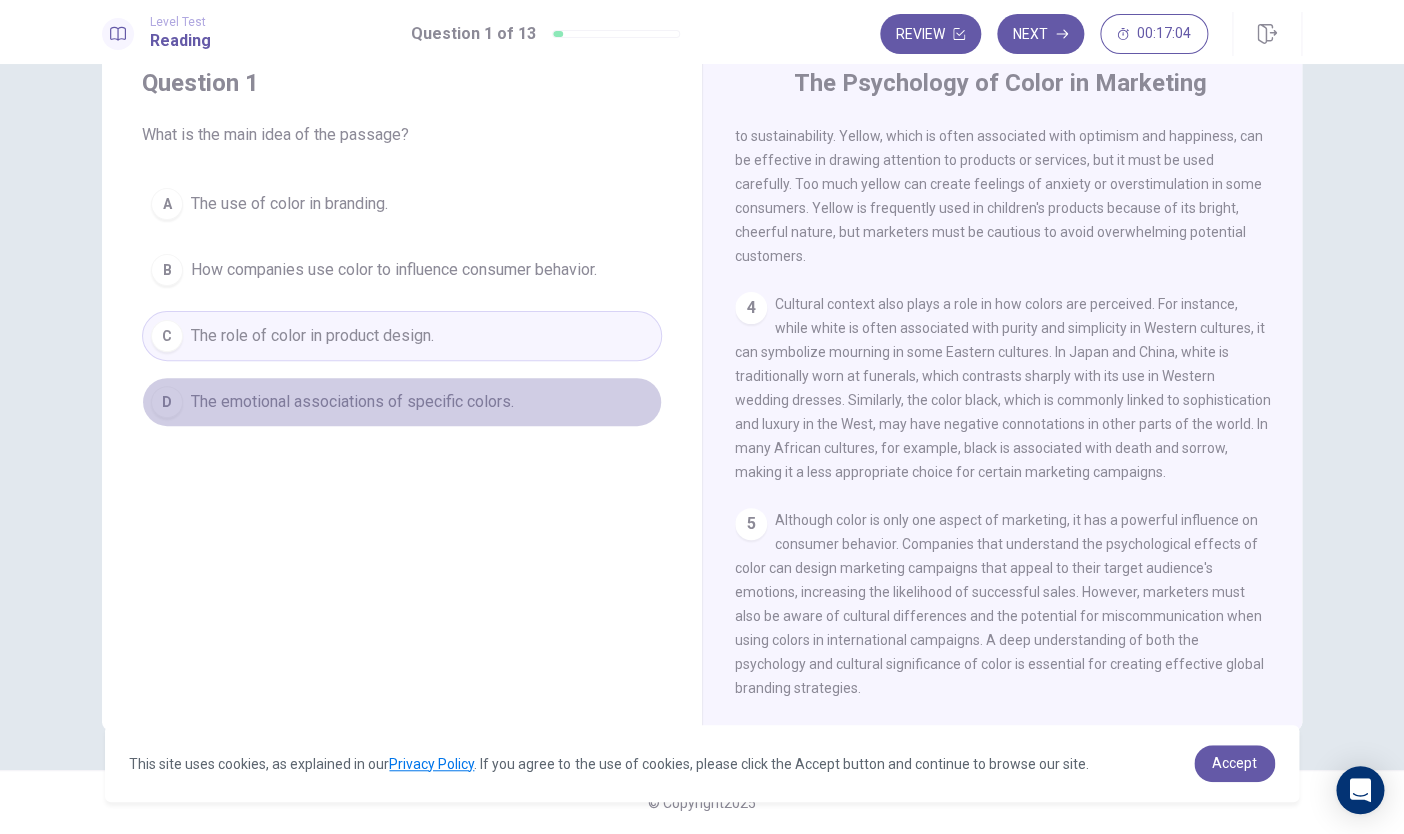 click on "D The emotional associations of specific colors." at bounding box center [402, 402] 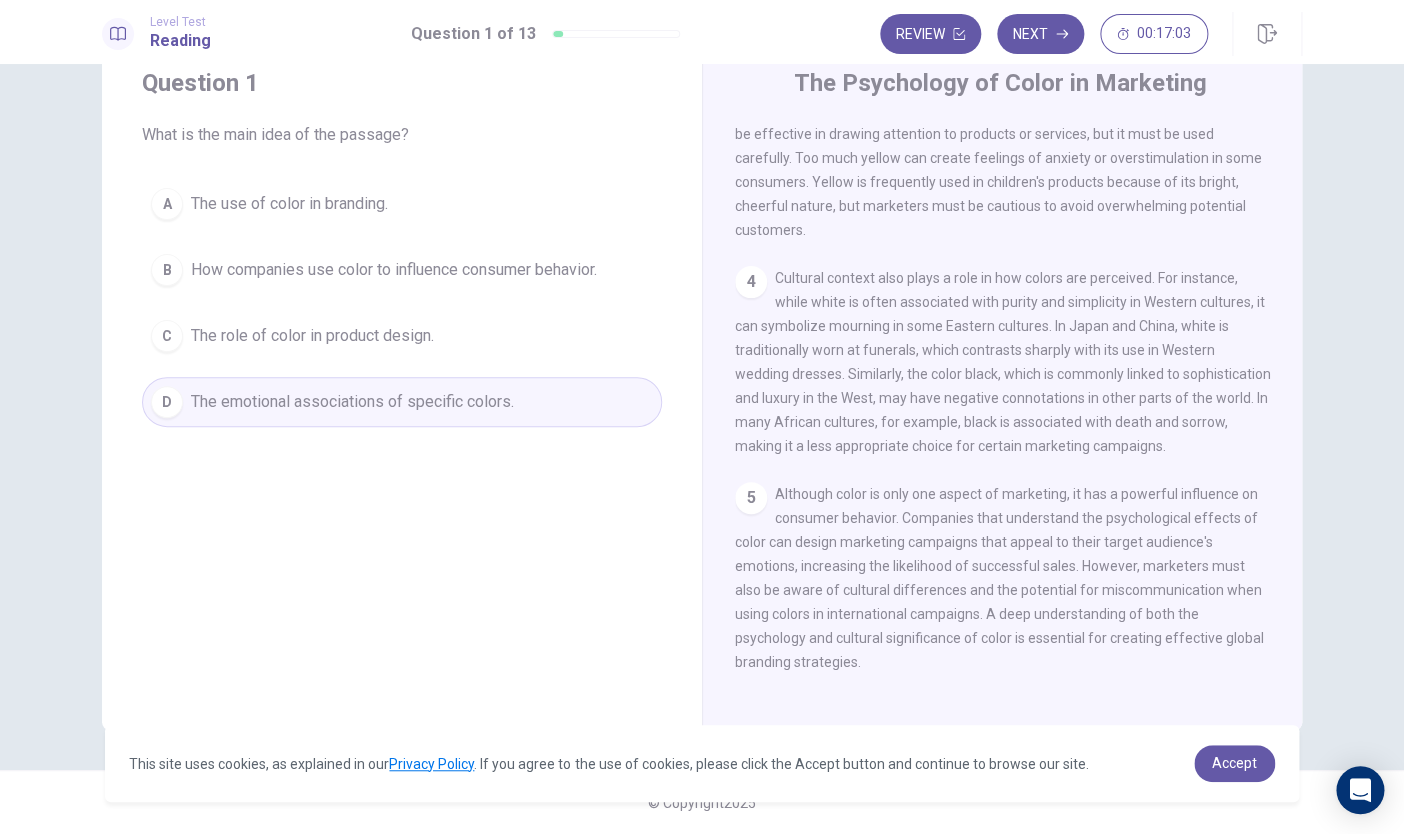 scroll, scrollTop: 560, scrollLeft: 0, axis: vertical 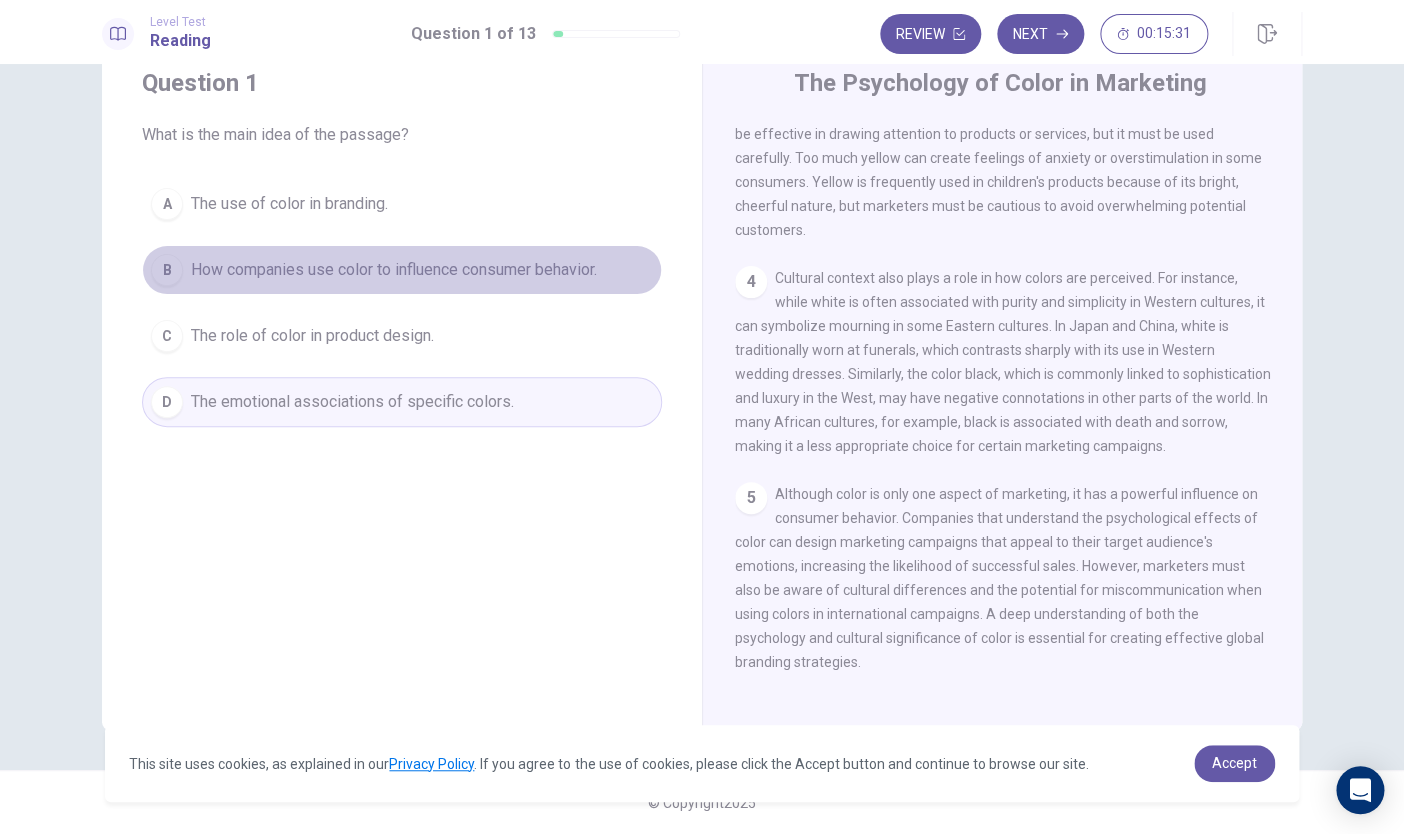 click on "How companies use color to influence consumer behavior." at bounding box center (394, 270) 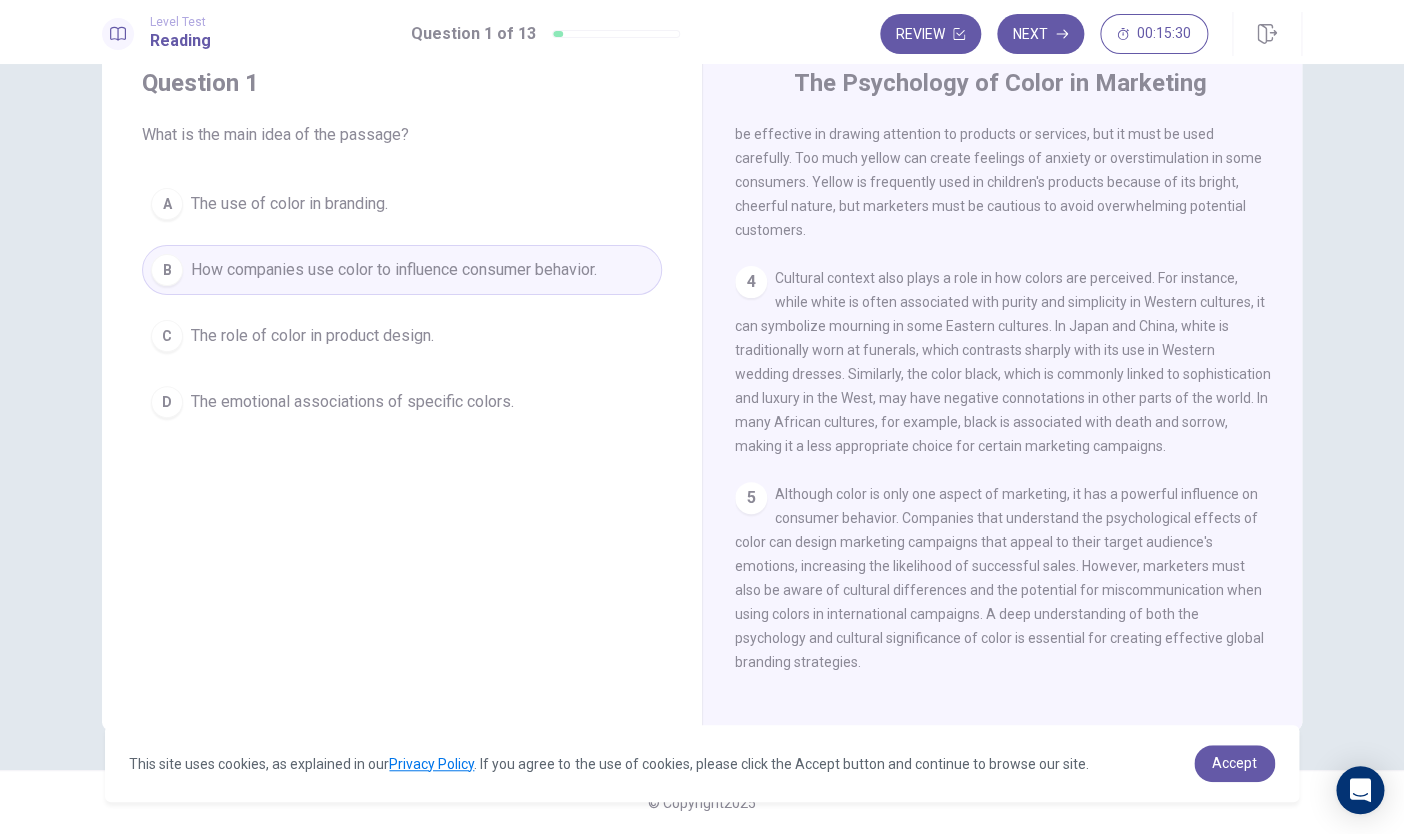 click on "C The role of color in product design." at bounding box center [402, 336] 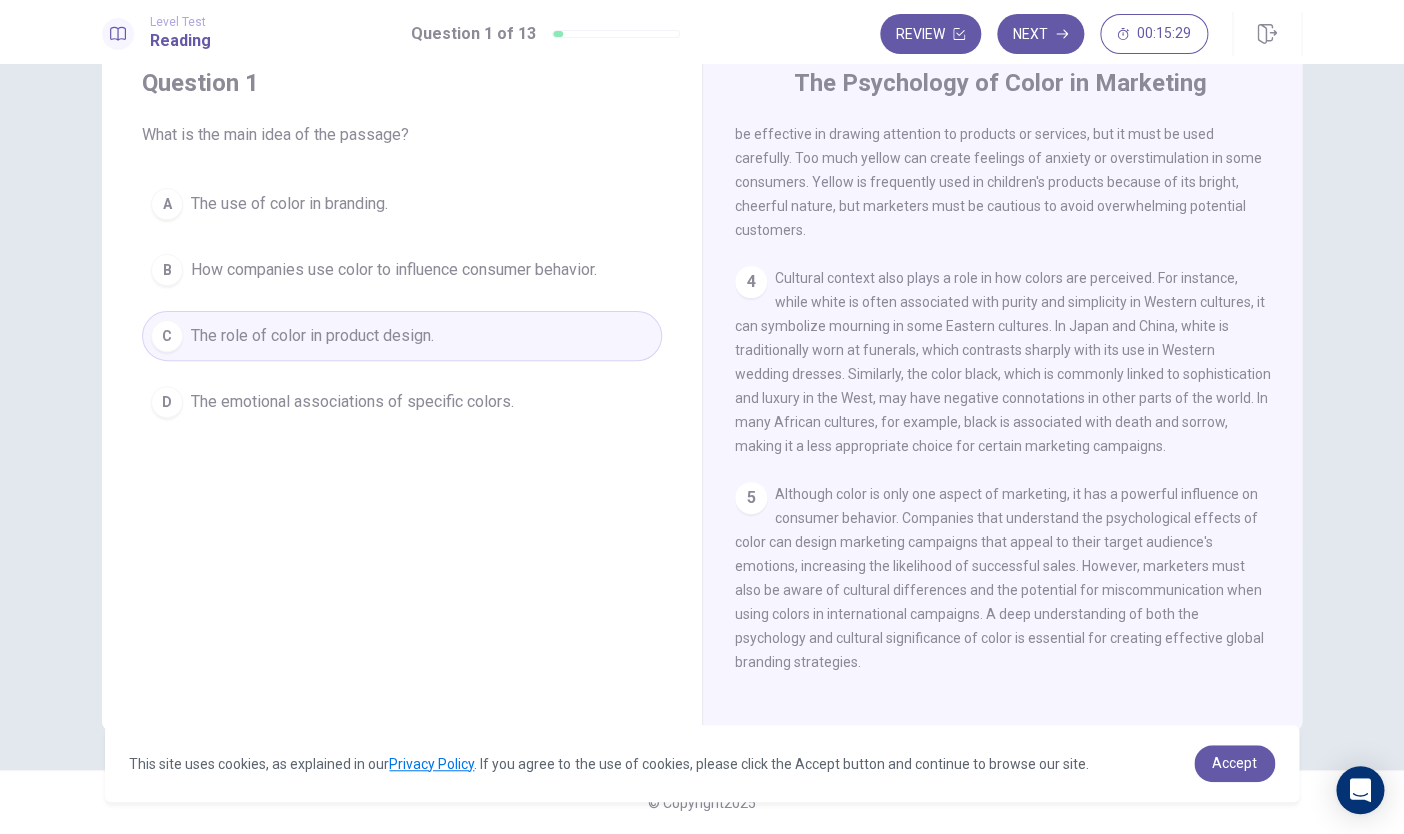 click on "How companies use color to influence consumer behavior." at bounding box center (394, 270) 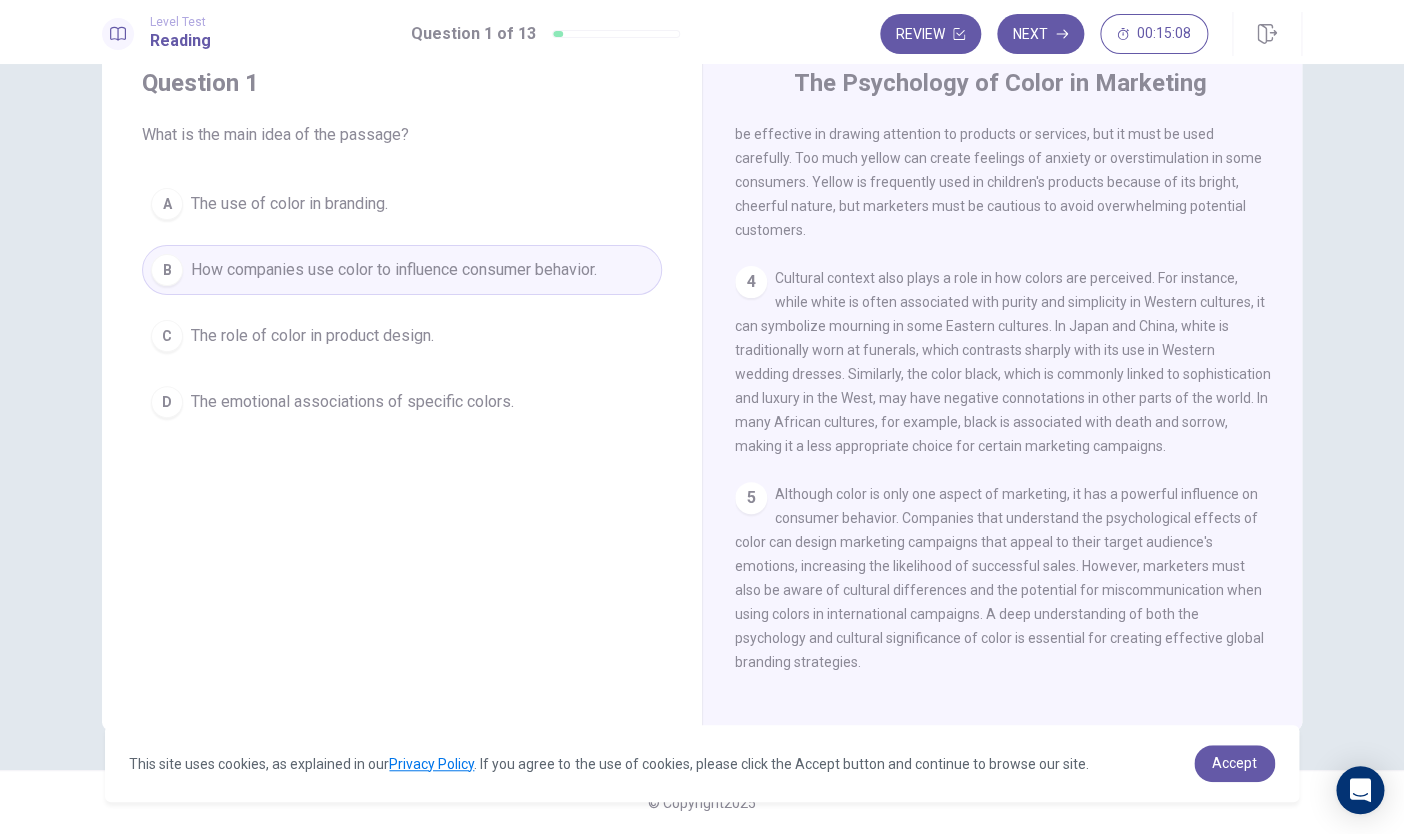 scroll, scrollTop: 560, scrollLeft: 0, axis: vertical 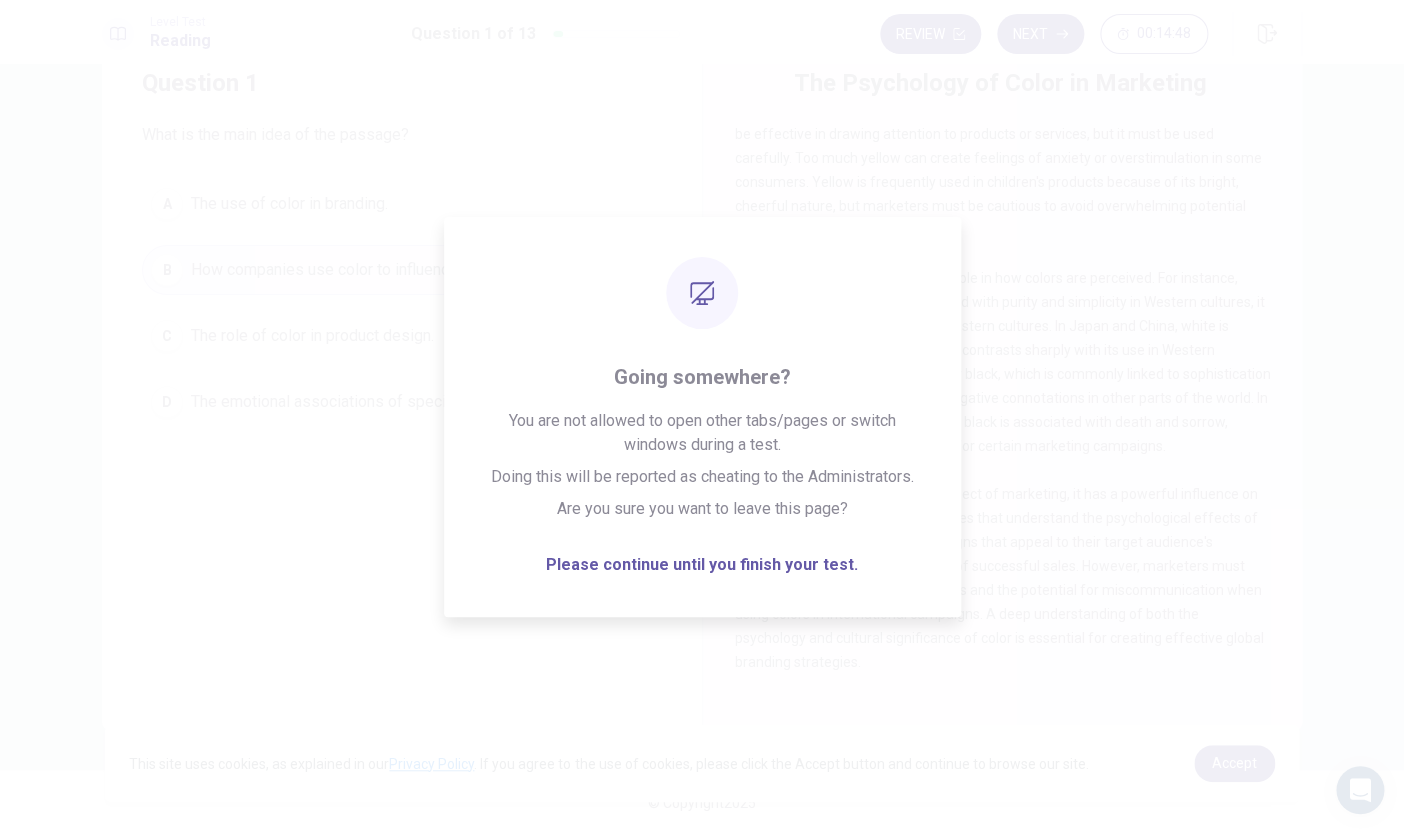 click on "5 Although color is only one aspect of marketing, it has a powerful influence on consumer behavior. Companies that understand the psychological effects of color can design marketing campaigns that appeal to their target audience's emotions, increasing the likelihood of successful sales. However, marketers must also be aware of cultural differences and the potential for miscommunication when using colors in international campaigns. A deep understanding of both the psychology and cultural significance of color is essential for creating effective global branding strategies." at bounding box center [1003, 578] 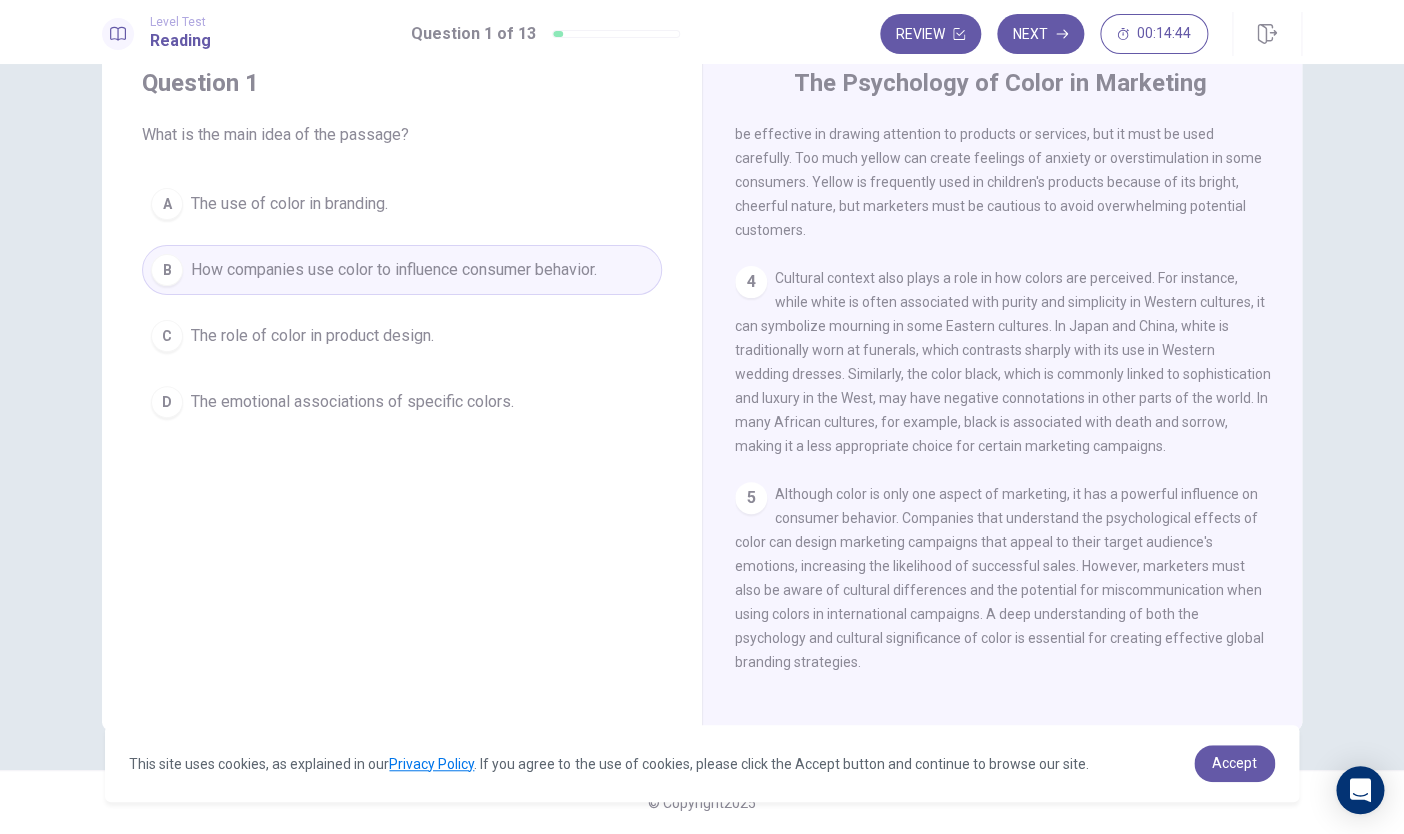 drag, startPoint x: 1134, startPoint y: 509, endPoint x: 1222, endPoint y: 510, distance: 88.005684 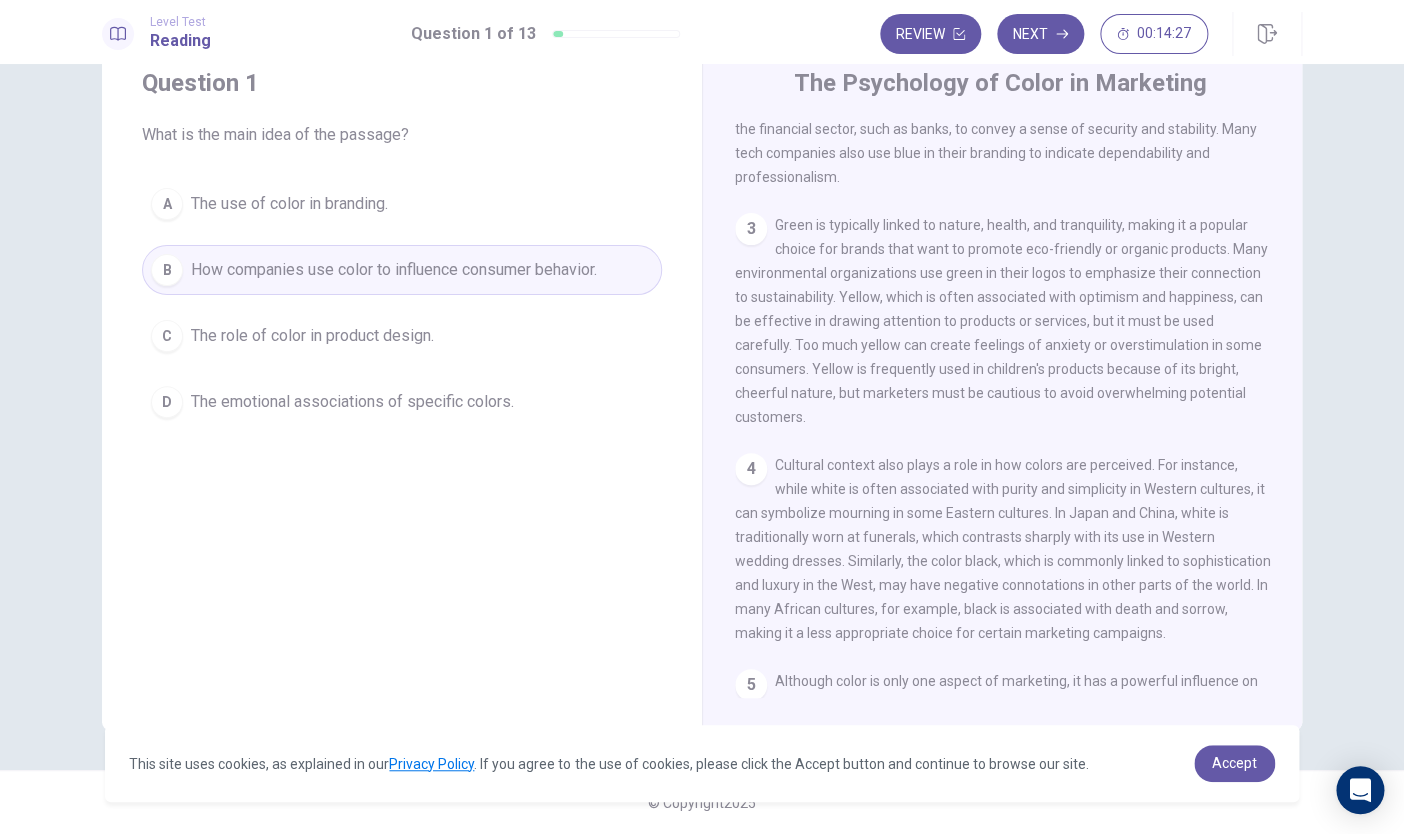 scroll, scrollTop: 560, scrollLeft: 0, axis: vertical 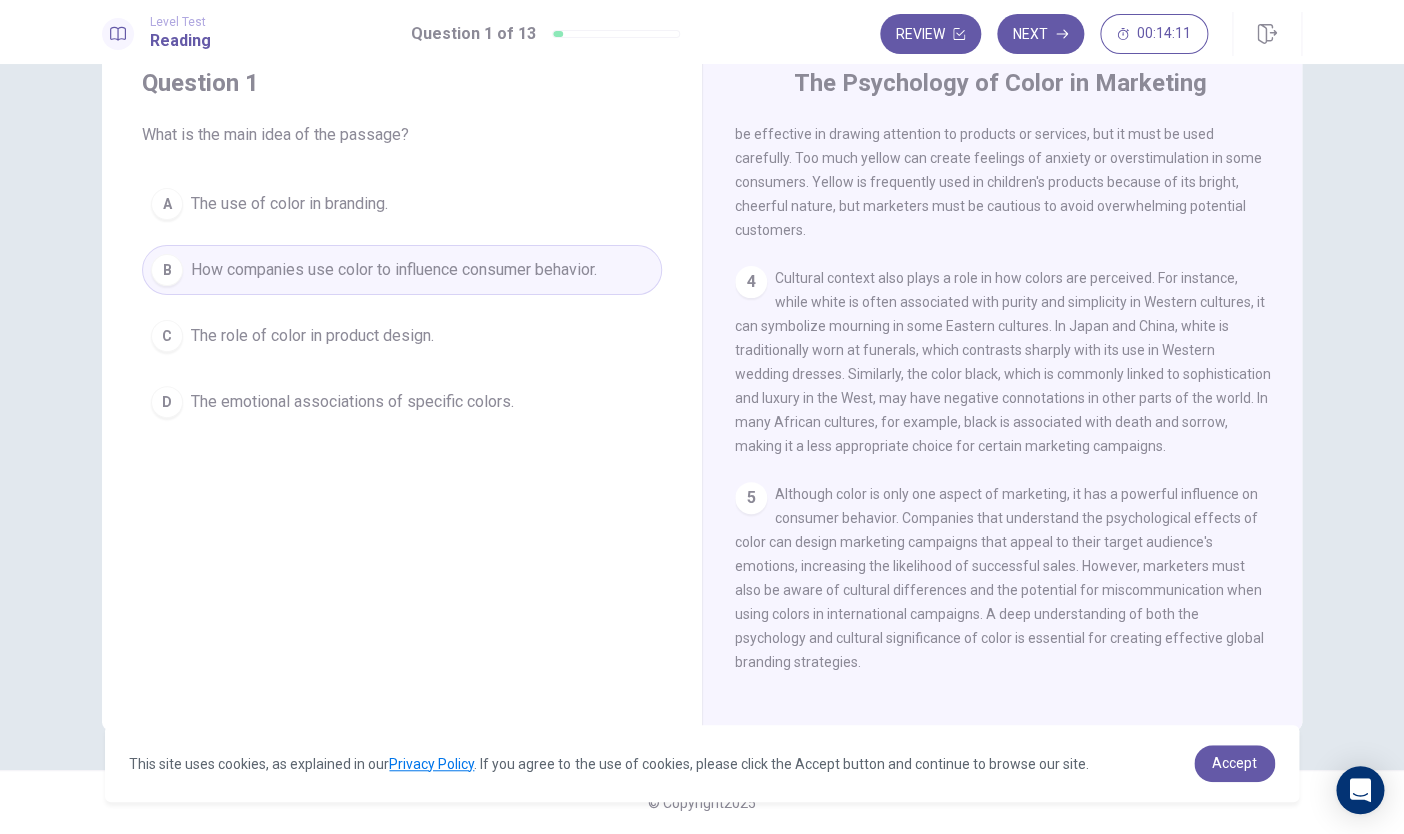 click on "The use of color in branding." at bounding box center (289, 204) 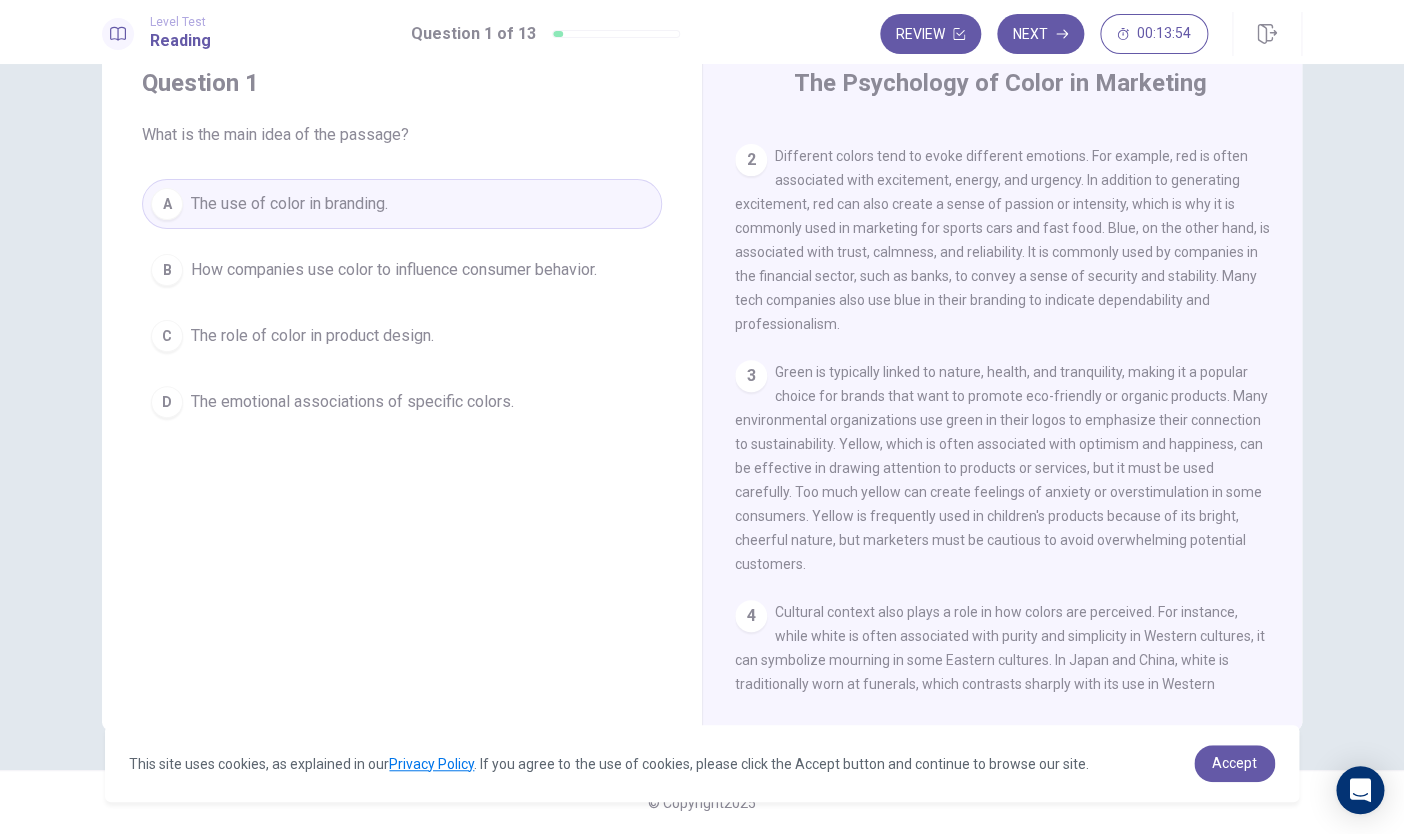 scroll, scrollTop: 199, scrollLeft: 0, axis: vertical 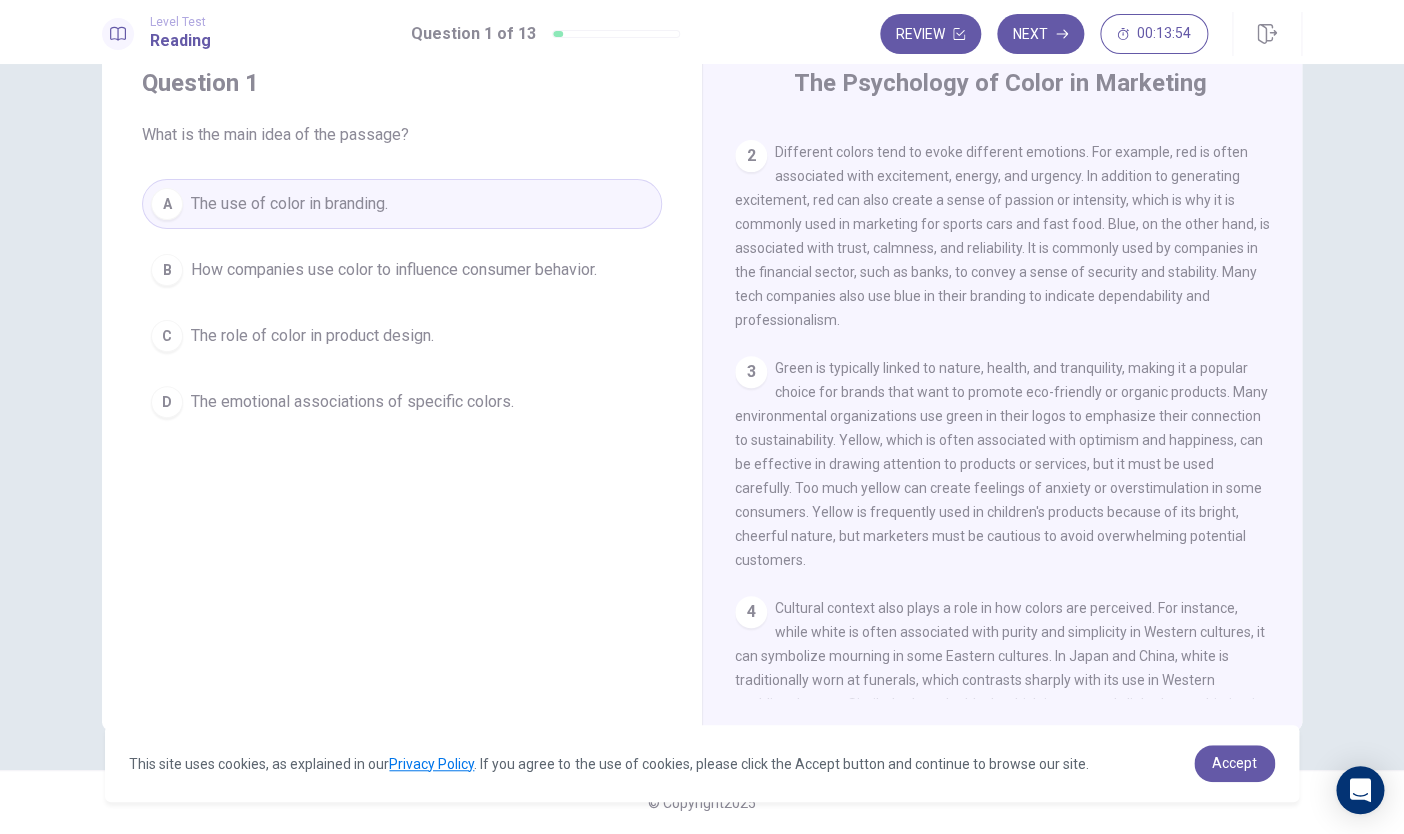 drag, startPoint x: 1055, startPoint y: 188, endPoint x: 1014, endPoint y: 149, distance: 56.586216 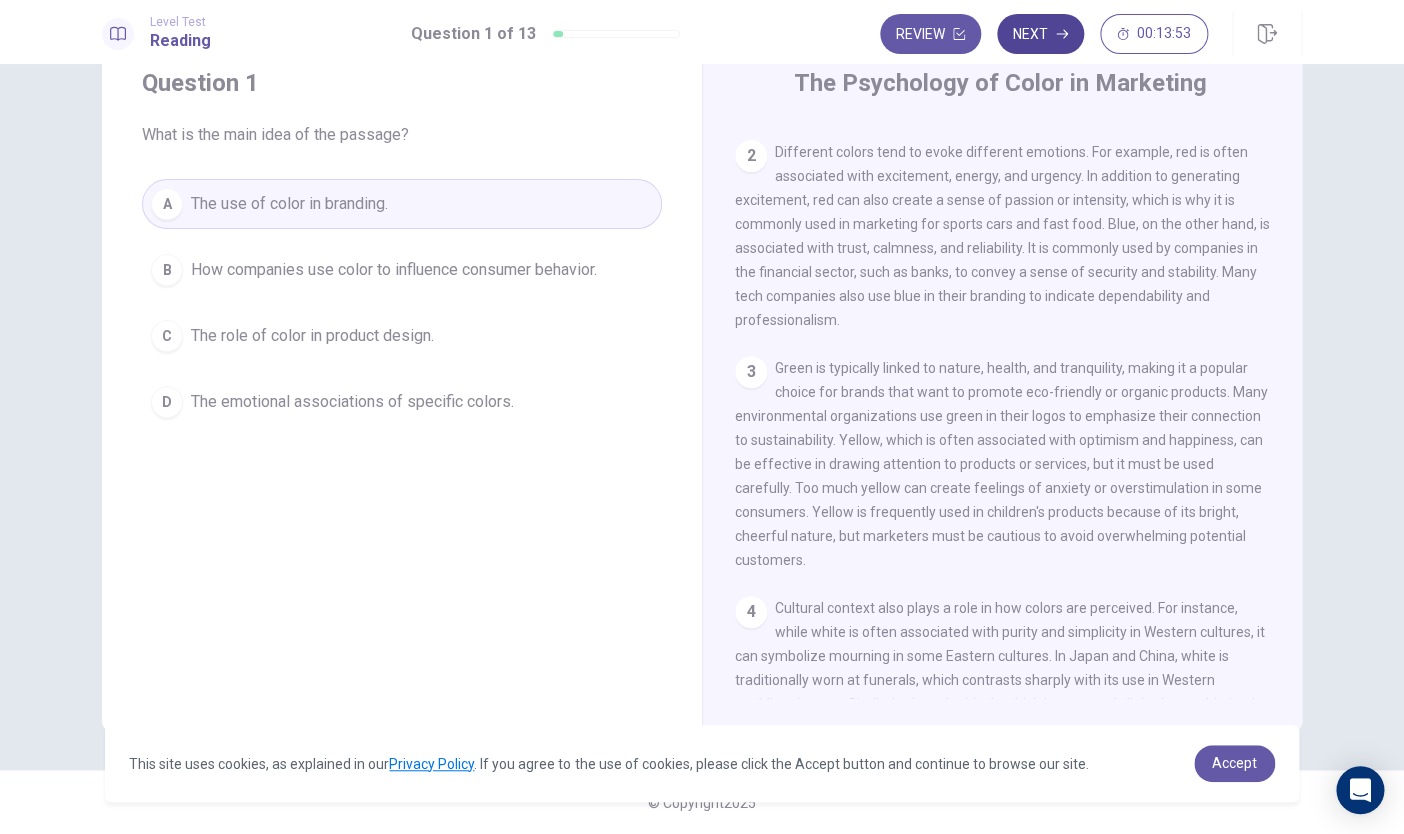 click on "Next" at bounding box center (1040, 34) 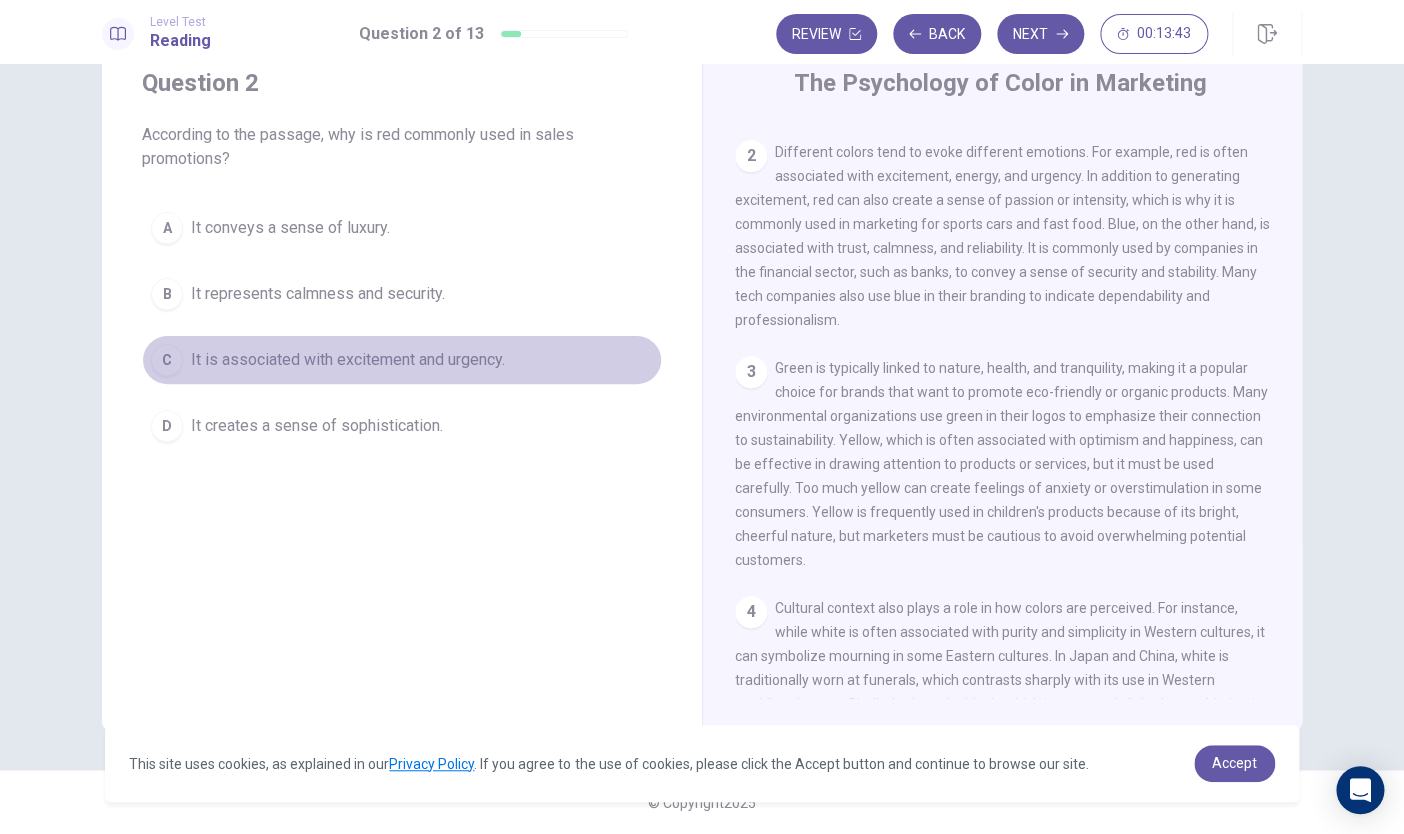 click on "It is associated with excitement and urgency." at bounding box center (348, 360) 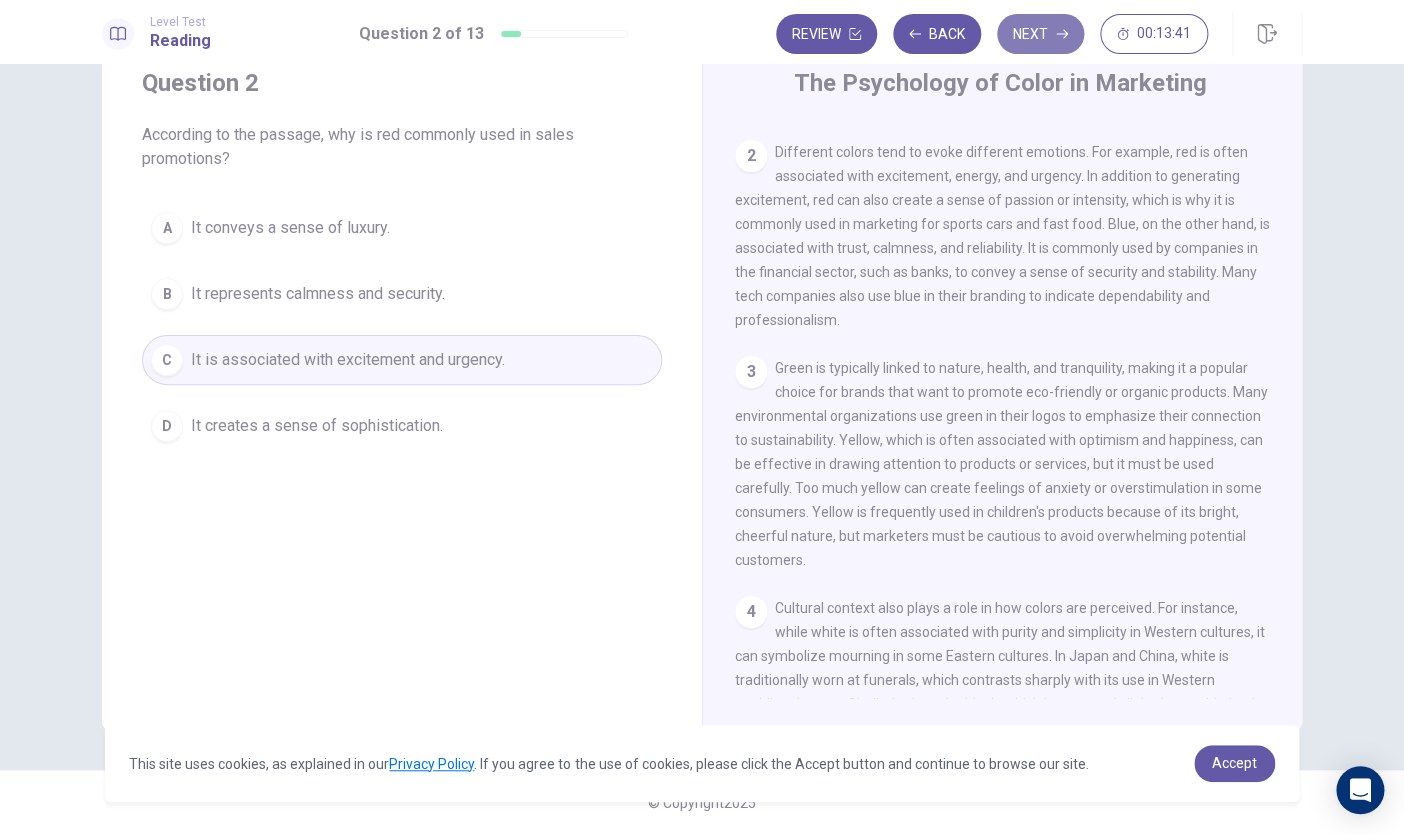 click on "Next" at bounding box center [1040, 34] 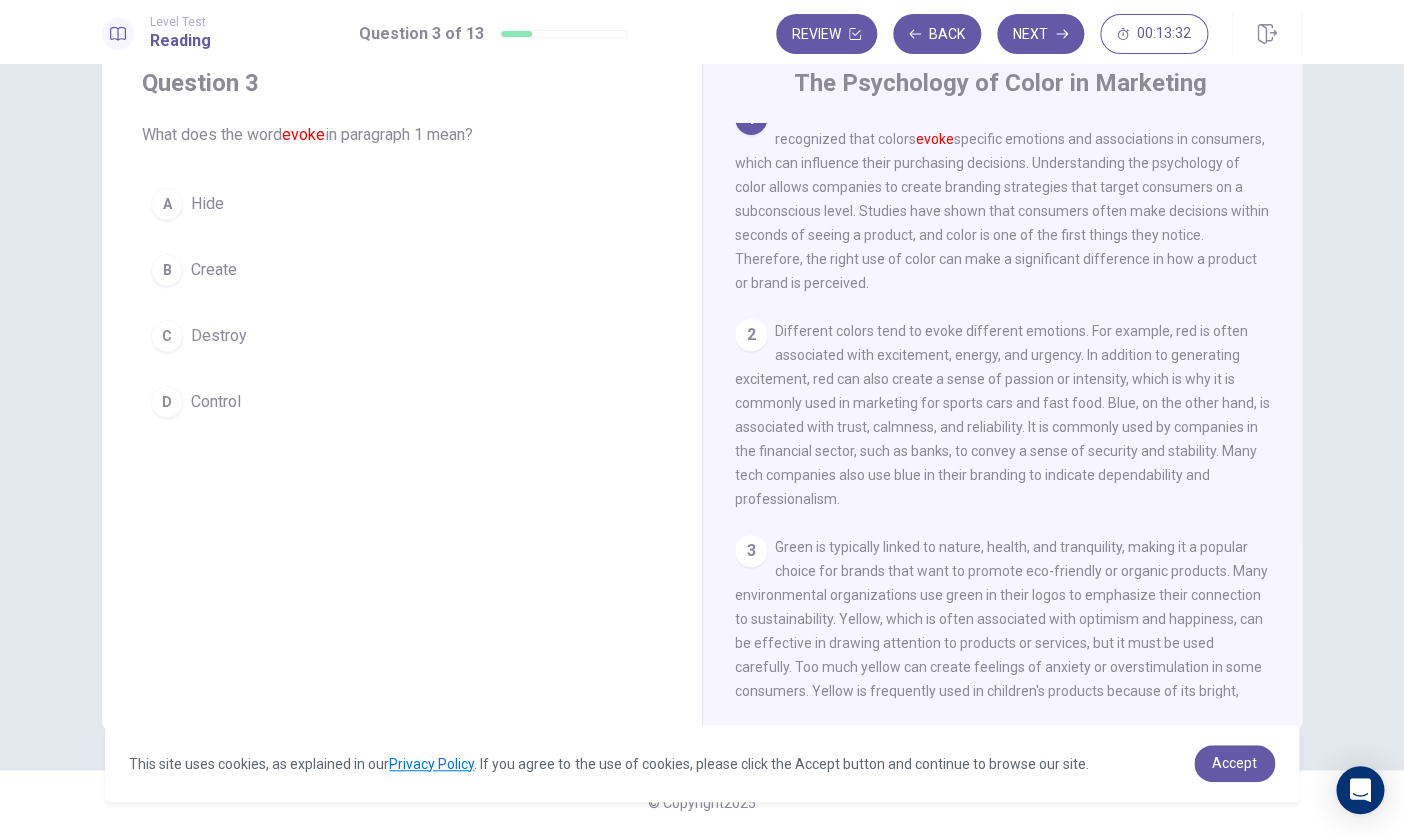 scroll, scrollTop: 0, scrollLeft: 0, axis: both 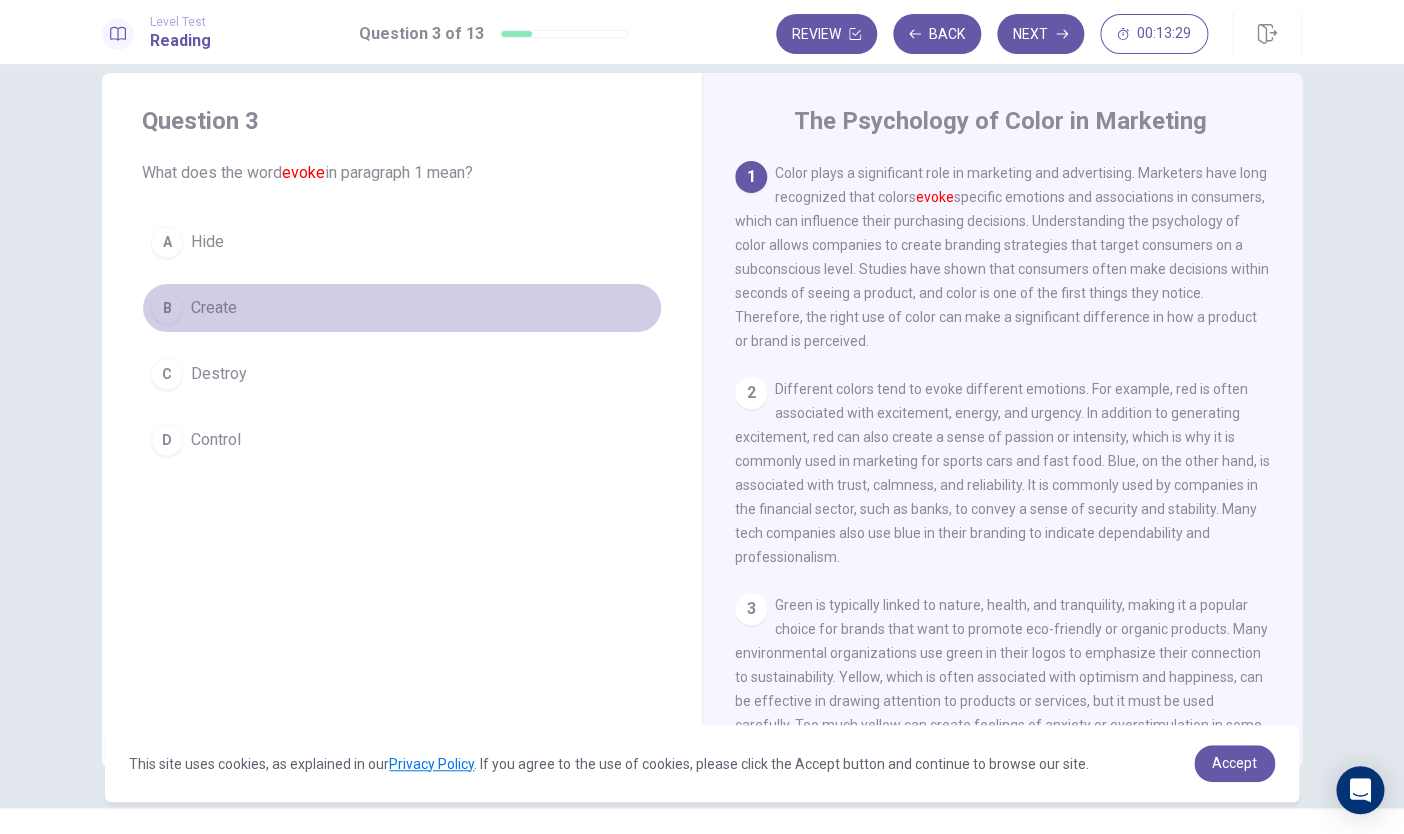 click on "Create" at bounding box center [214, 308] 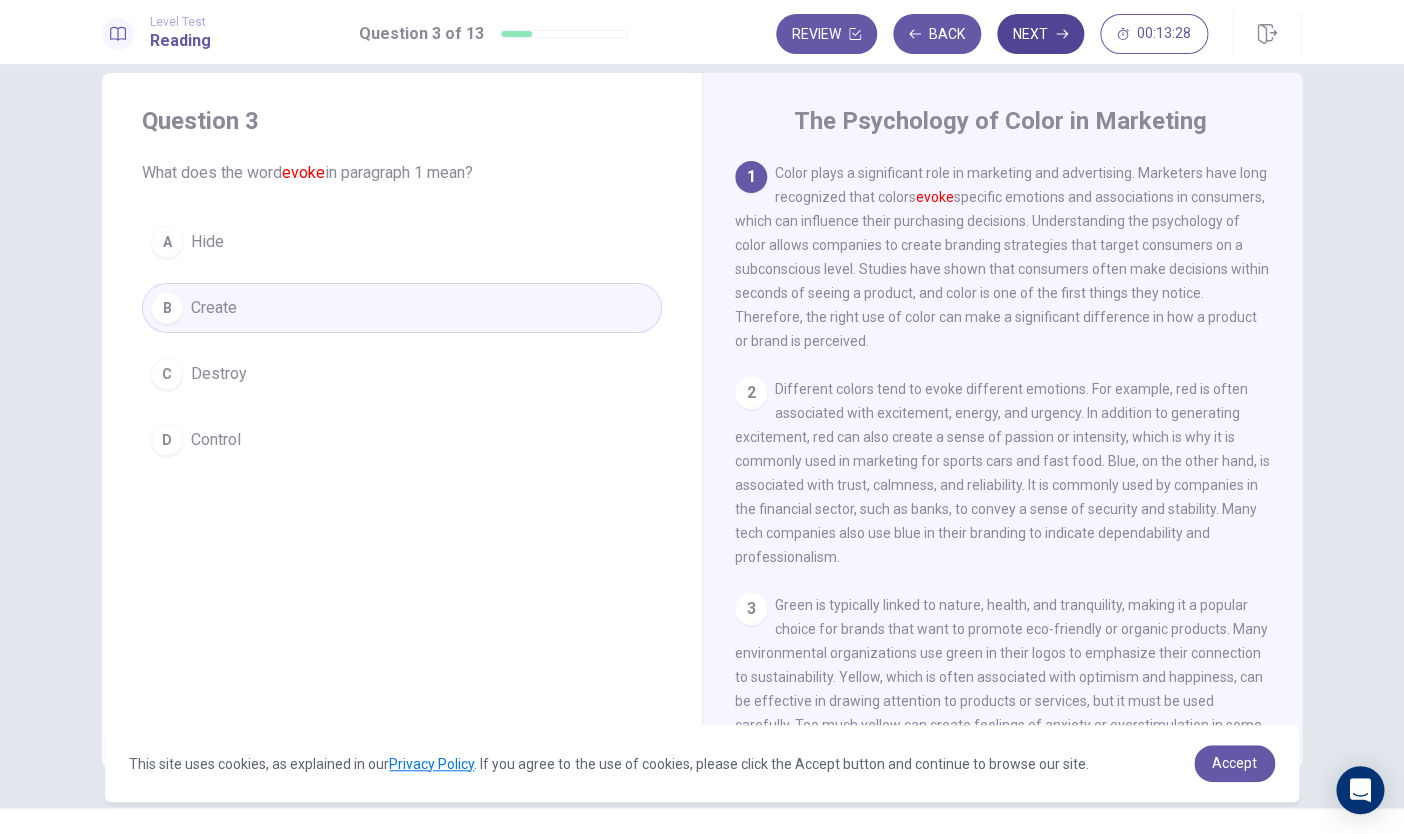 click on "Next" at bounding box center [1040, 34] 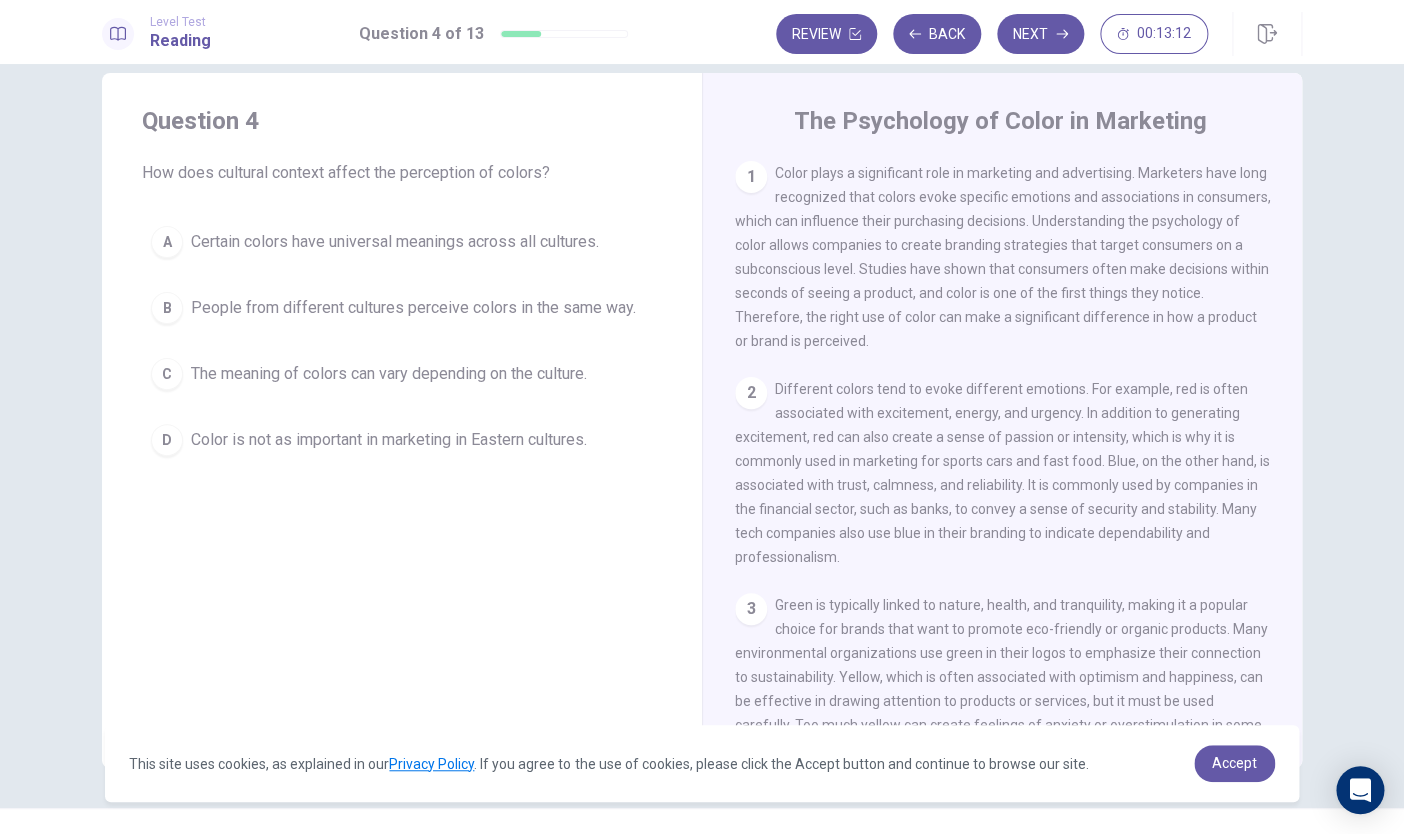 click on "B People from different cultures perceive colors in the same way." at bounding box center (402, 308) 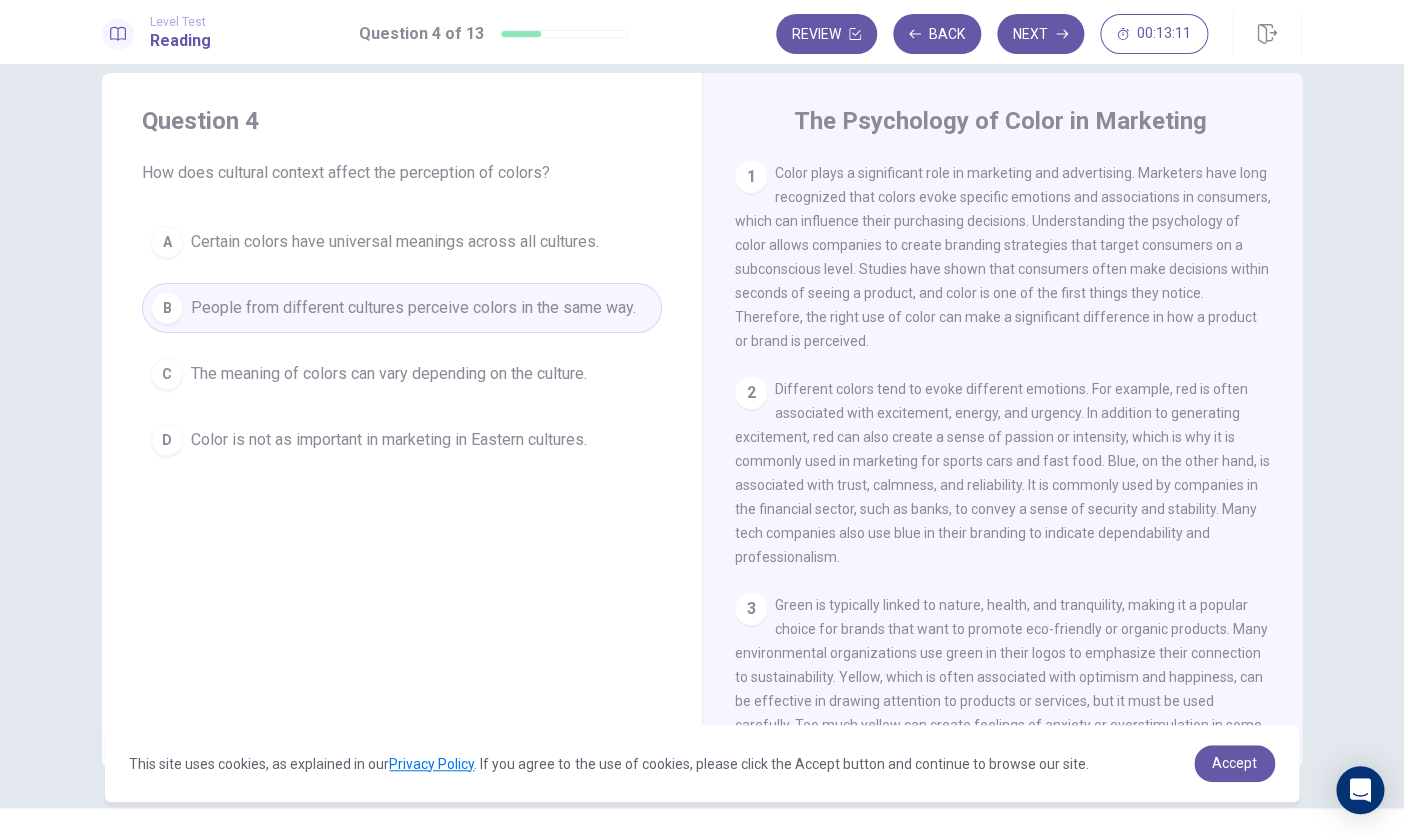 click on "The meaning of colors can vary depending on the culture." at bounding box center (389, 374) 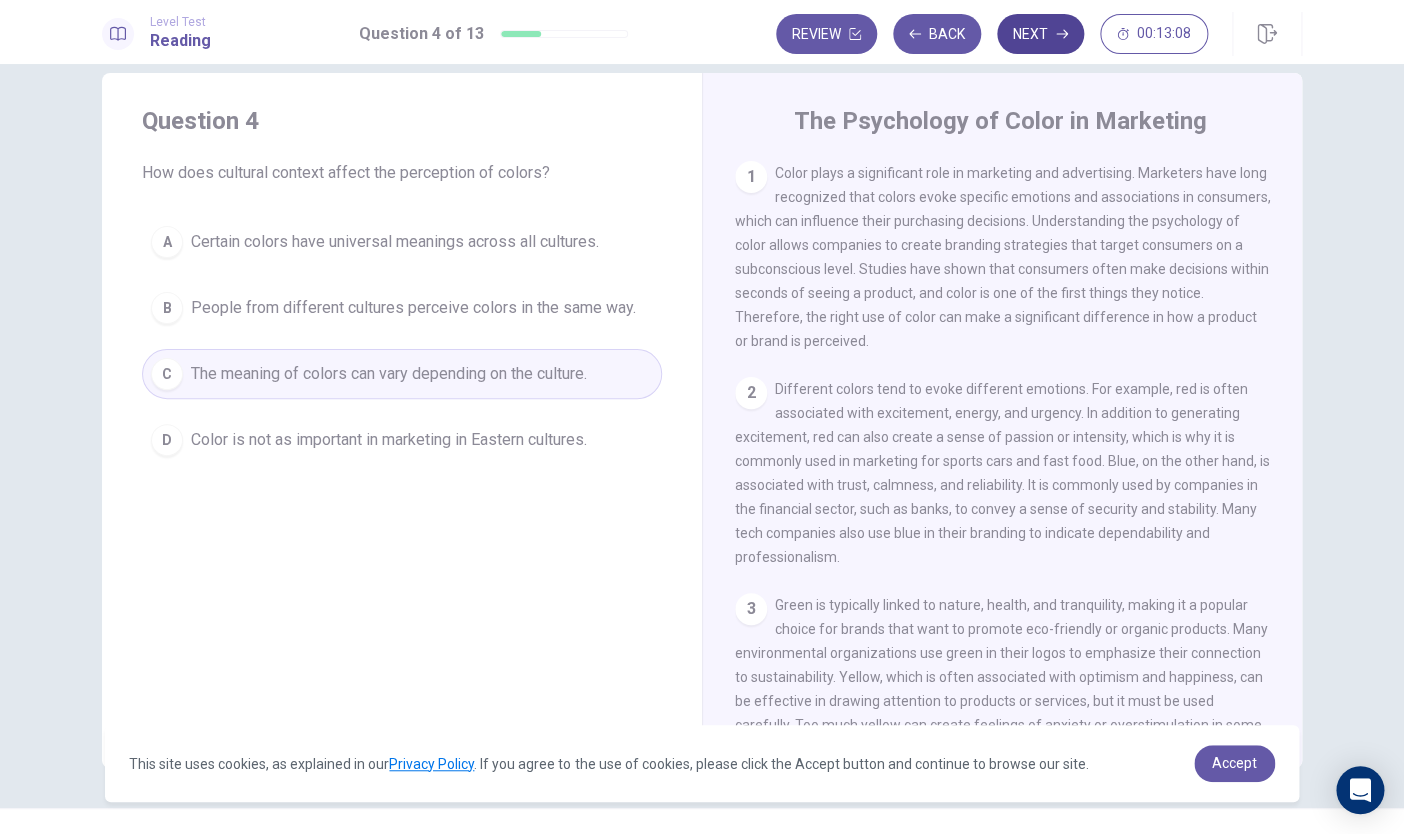 click on "Next" at bounding box center [1040, 34] 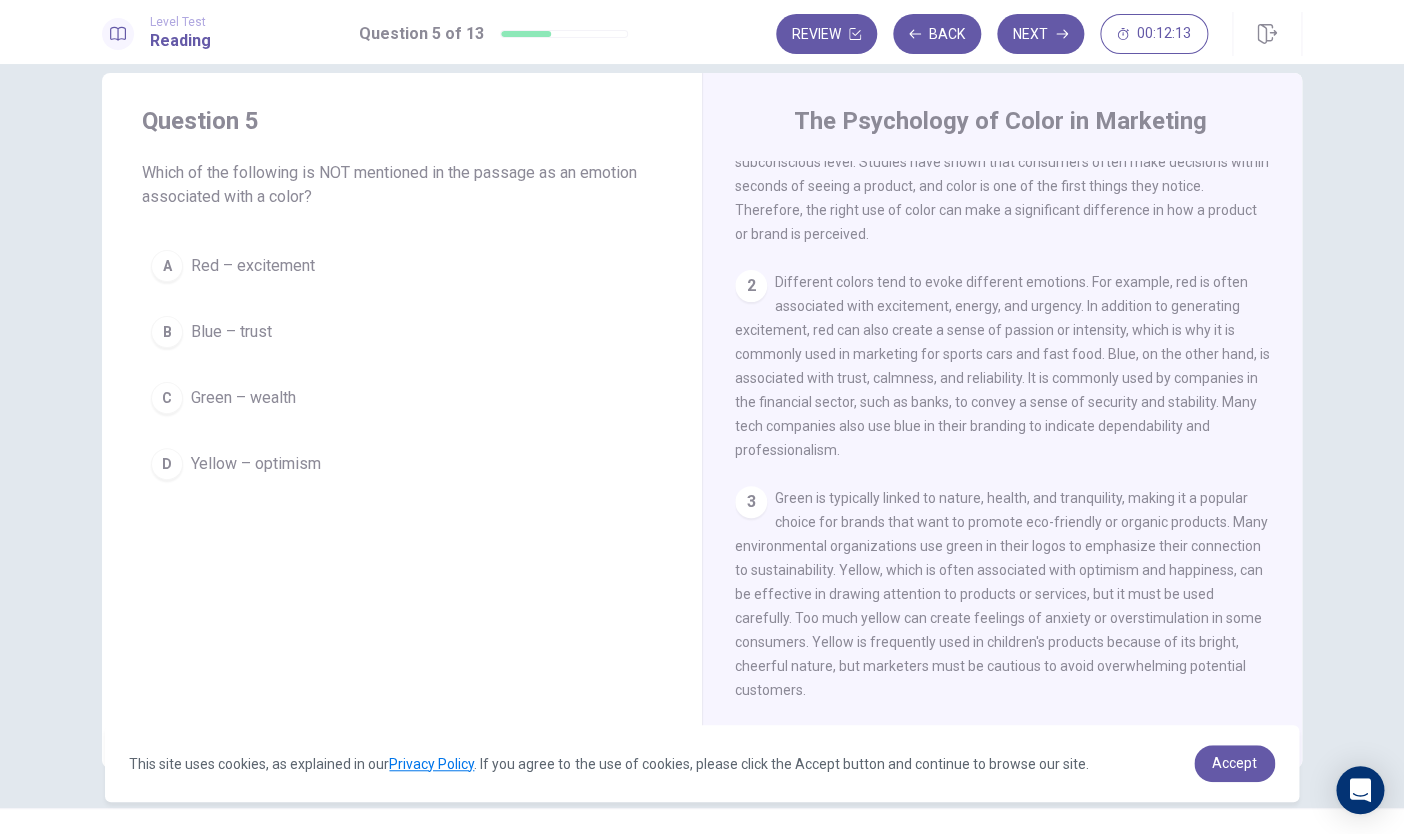 scroll, scrollTop: 114, scrollLeft: 0, axis: vertical 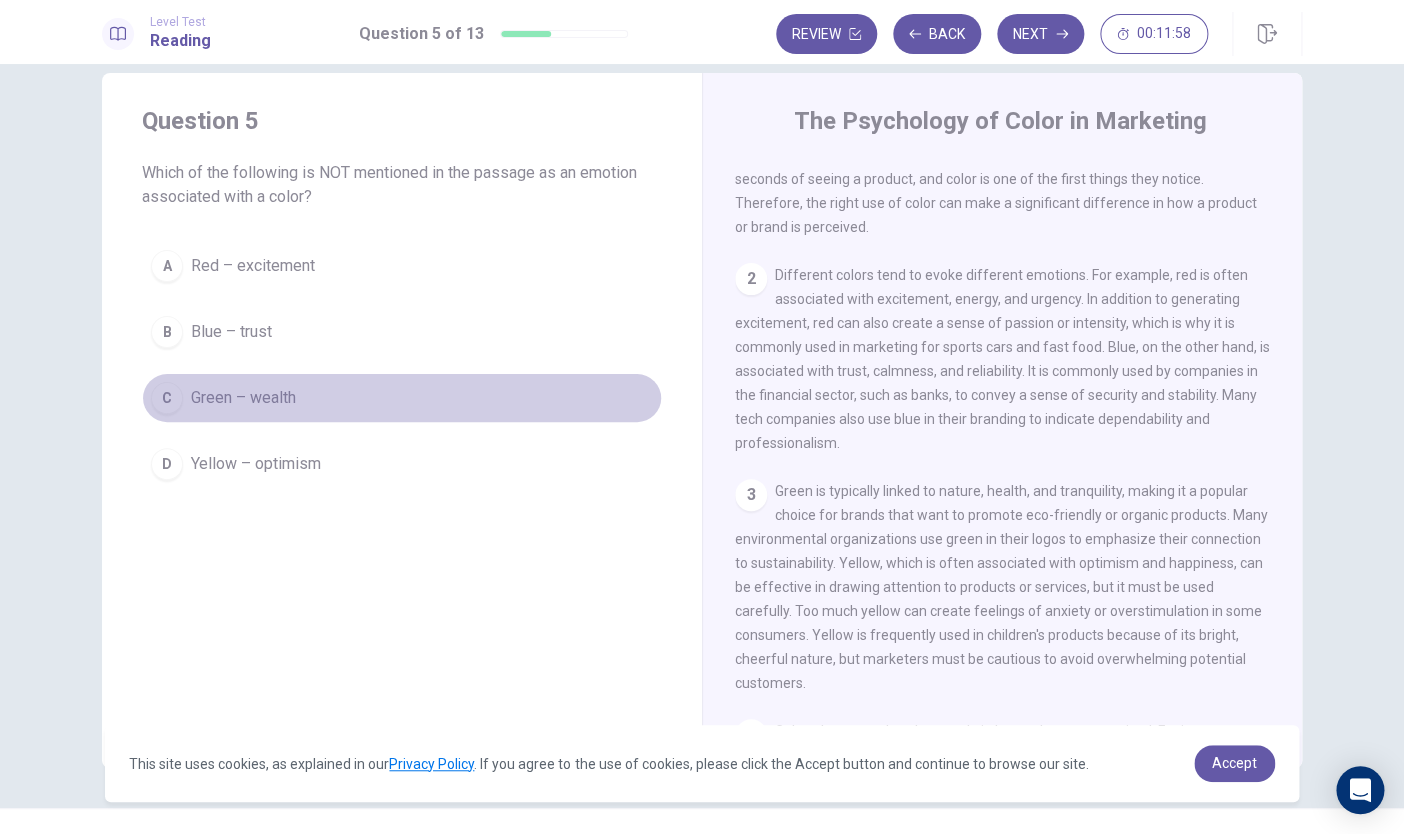 click on "Green – wealth" at bounding box center (243, 398) 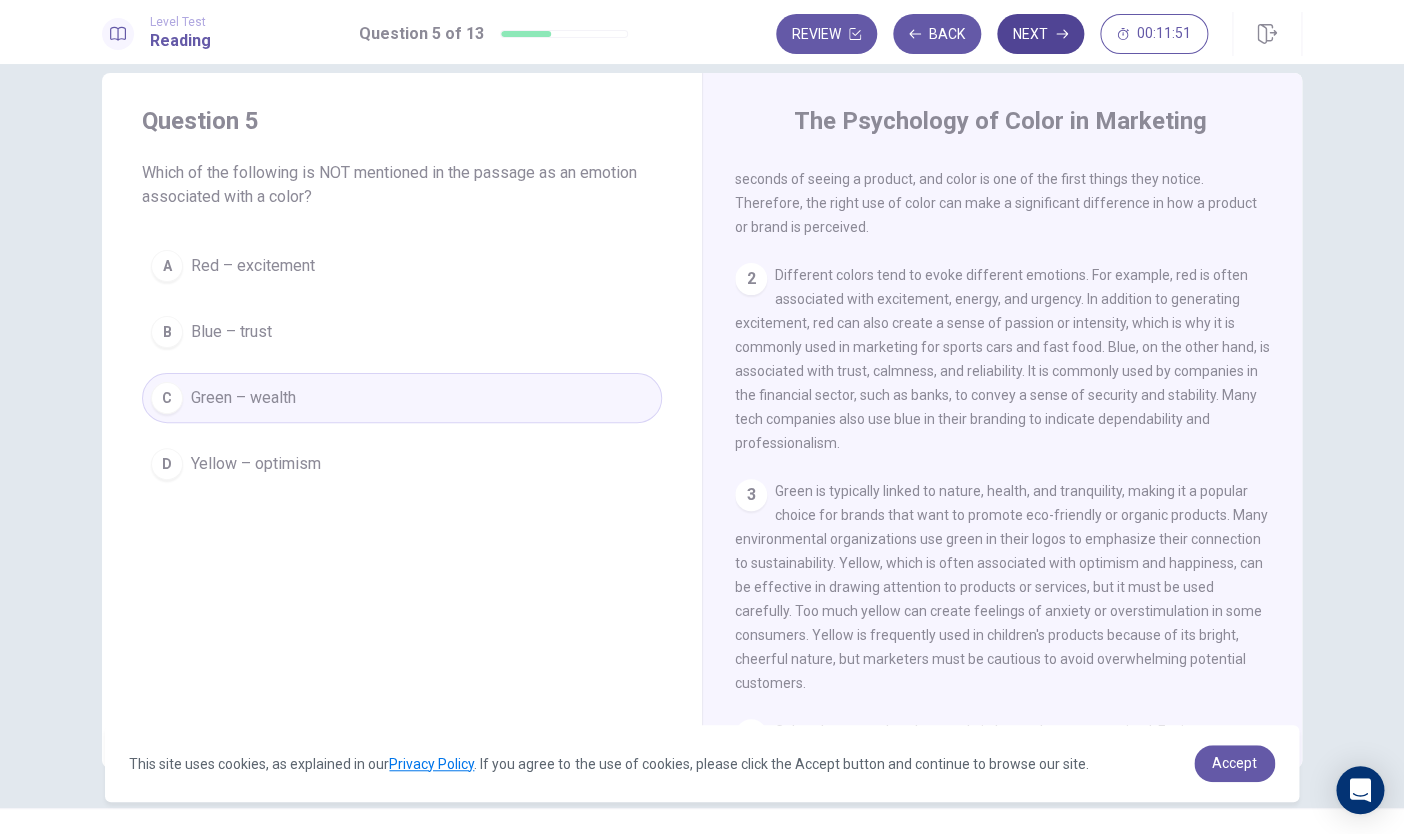 click on "Next" at bounding box center (1040, 34) 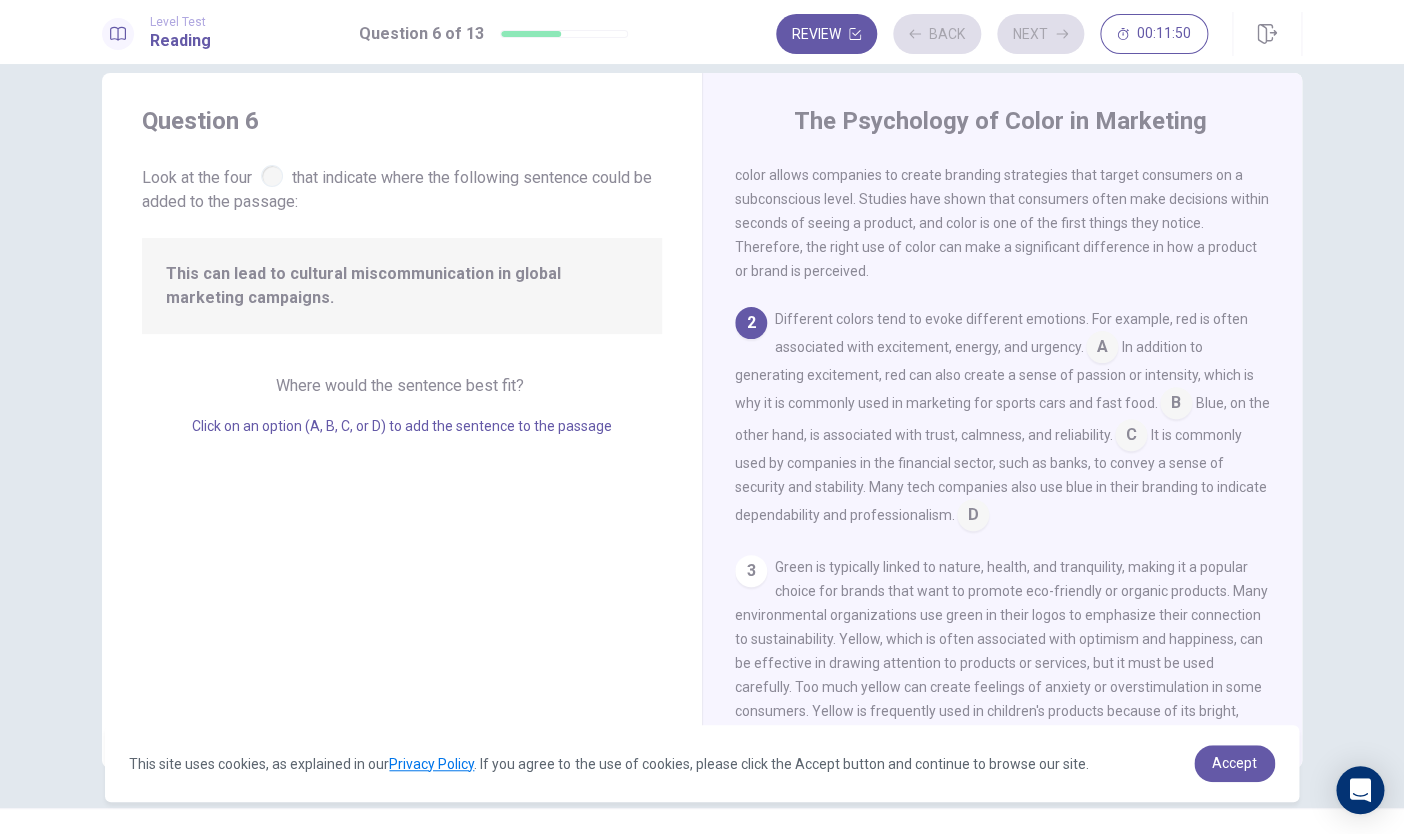 scroll, scrollTop: 71, scrollLeft: 0, axis: vertical 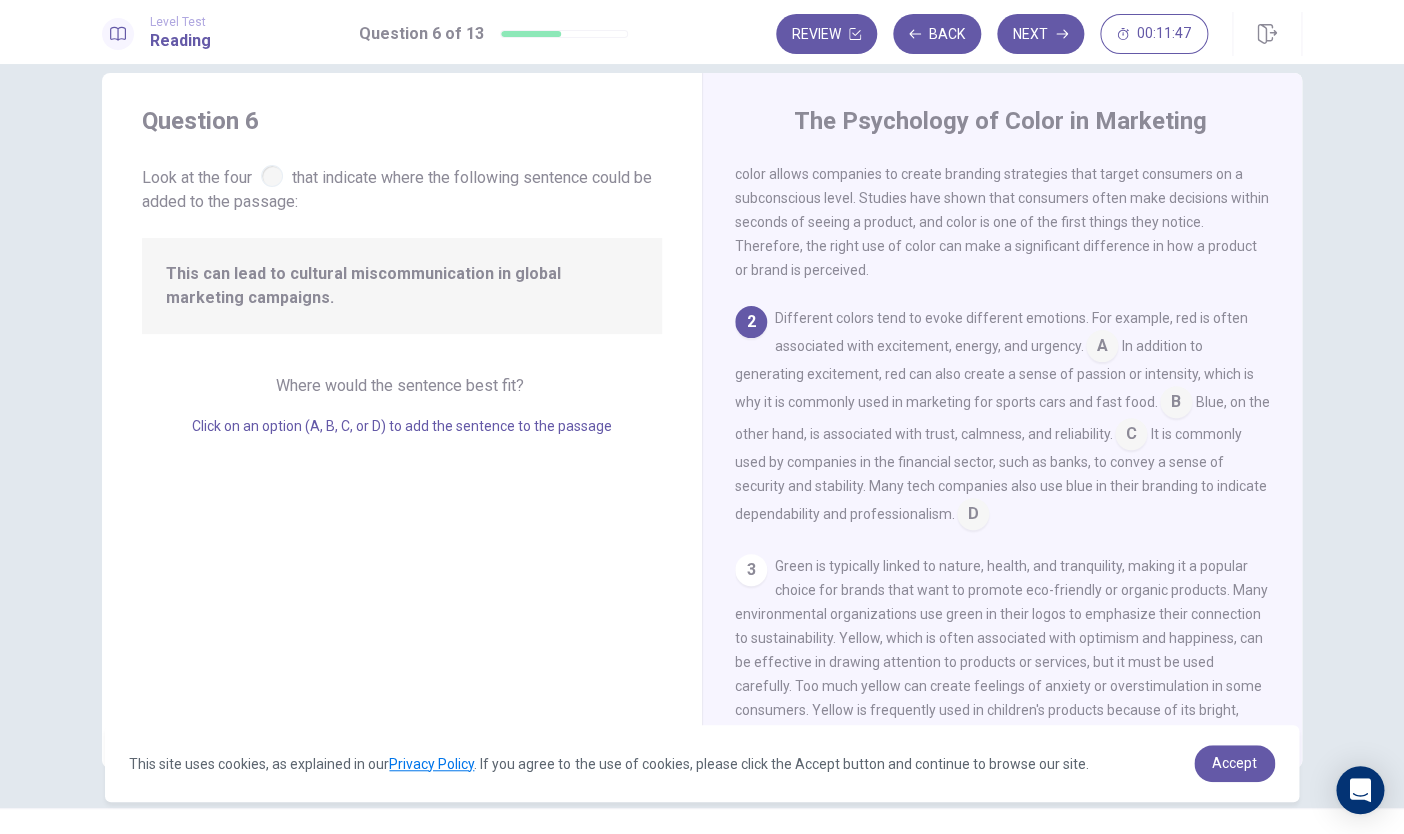 click at bounding box center (272, 176) 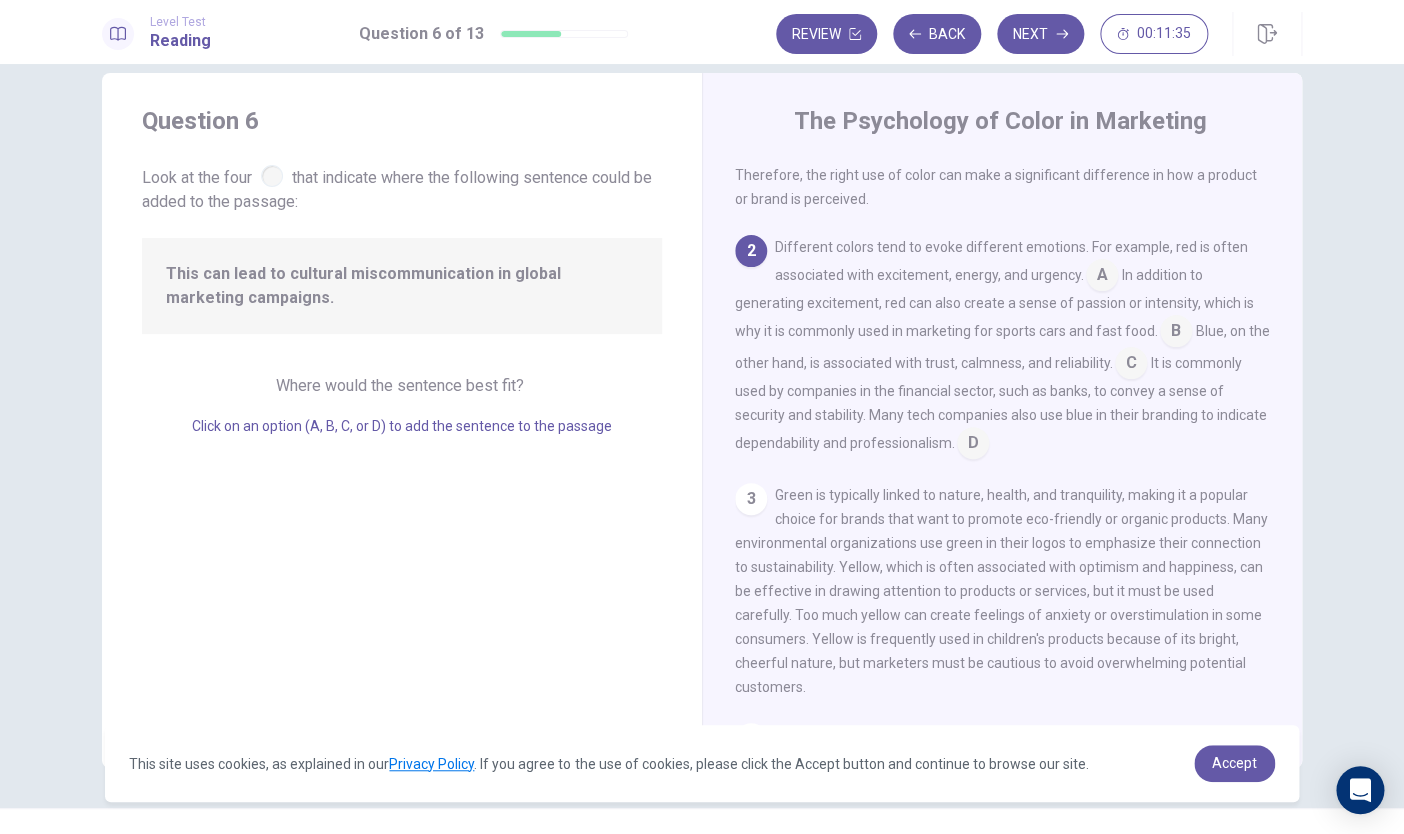 scroll, scrollTop: 128, scrollLeft: 0, axis: vertical 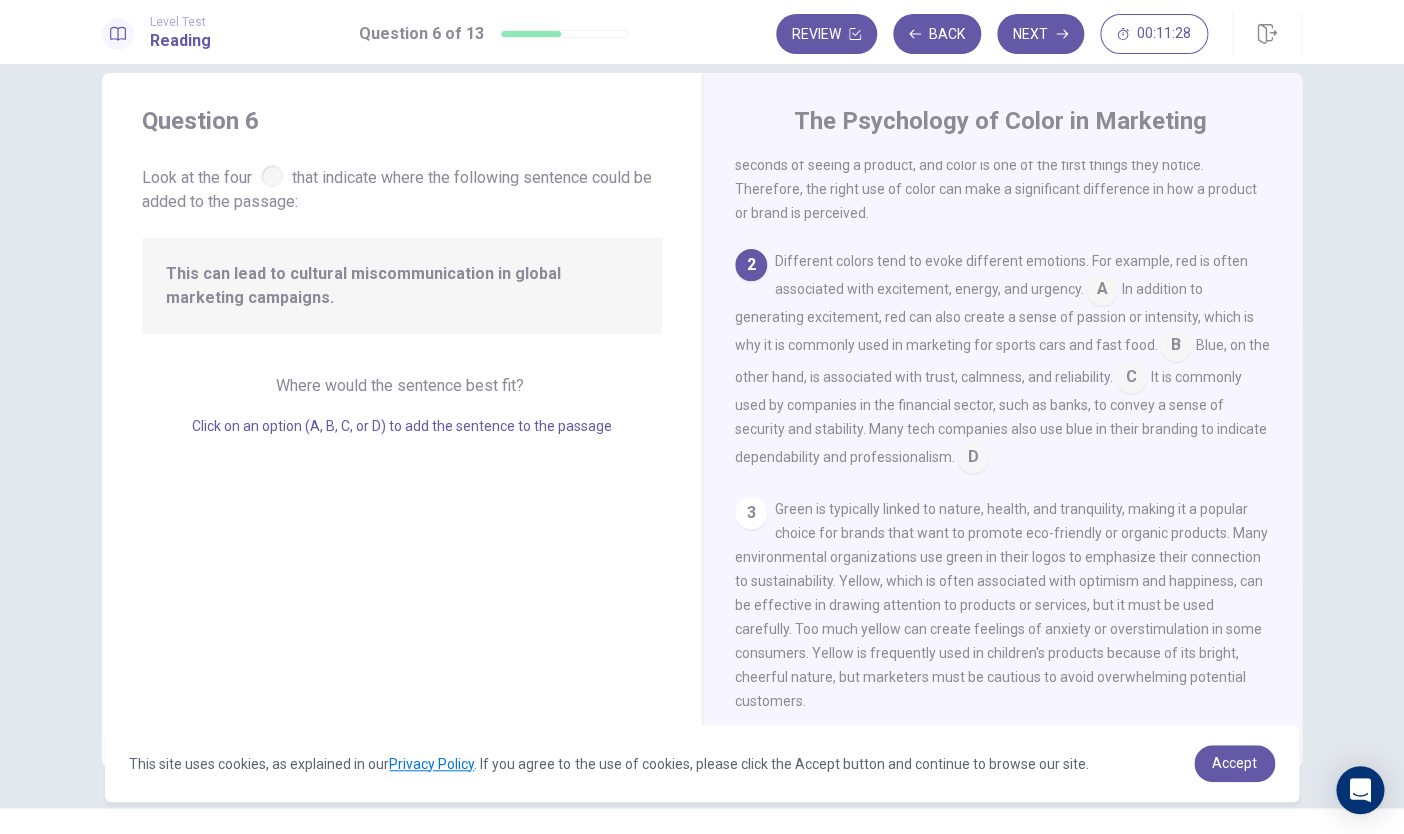 click at bounding box center [1102, 291] 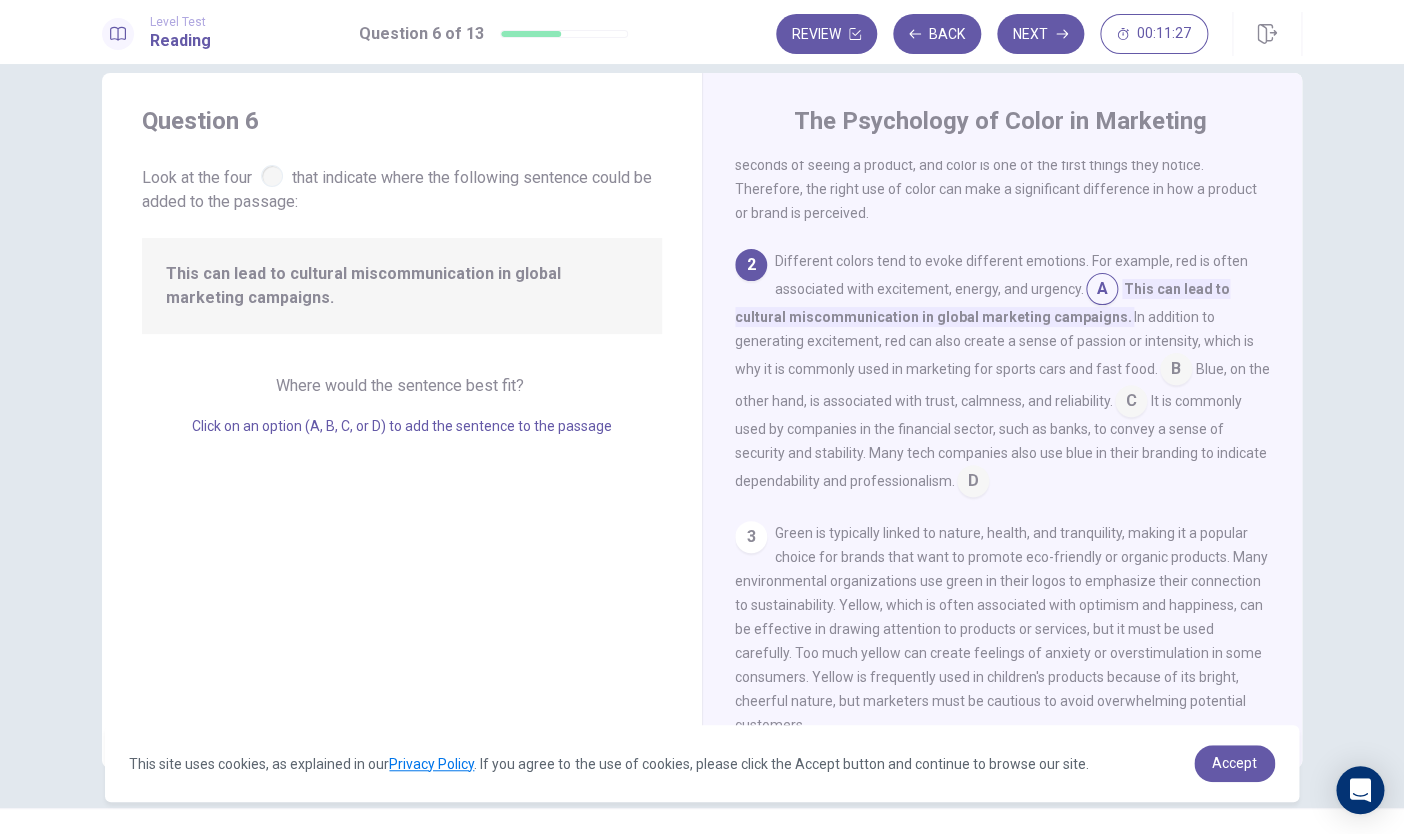 click on "2" at bounding box center [751, 265] 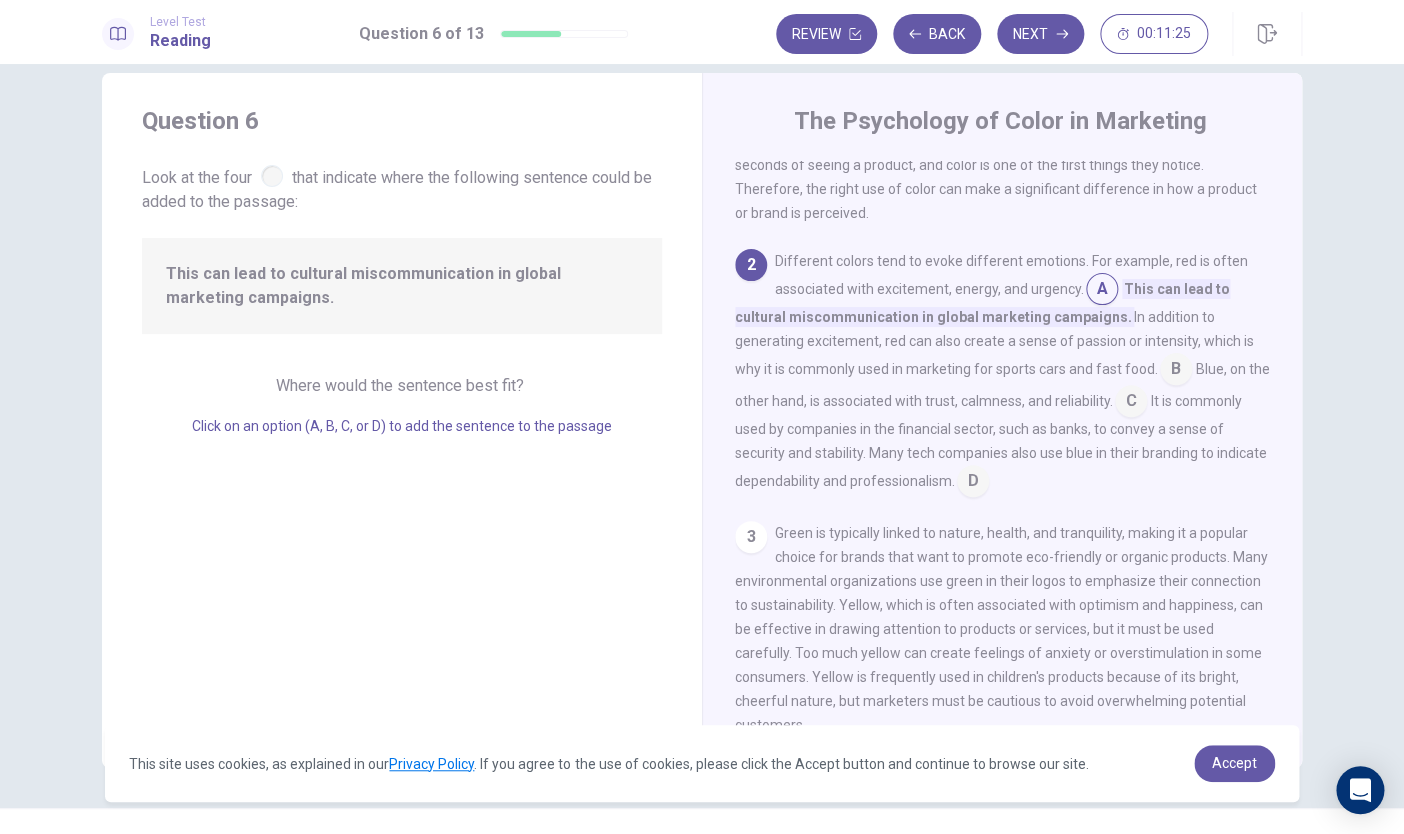 click at bounding box center [1176, 371] 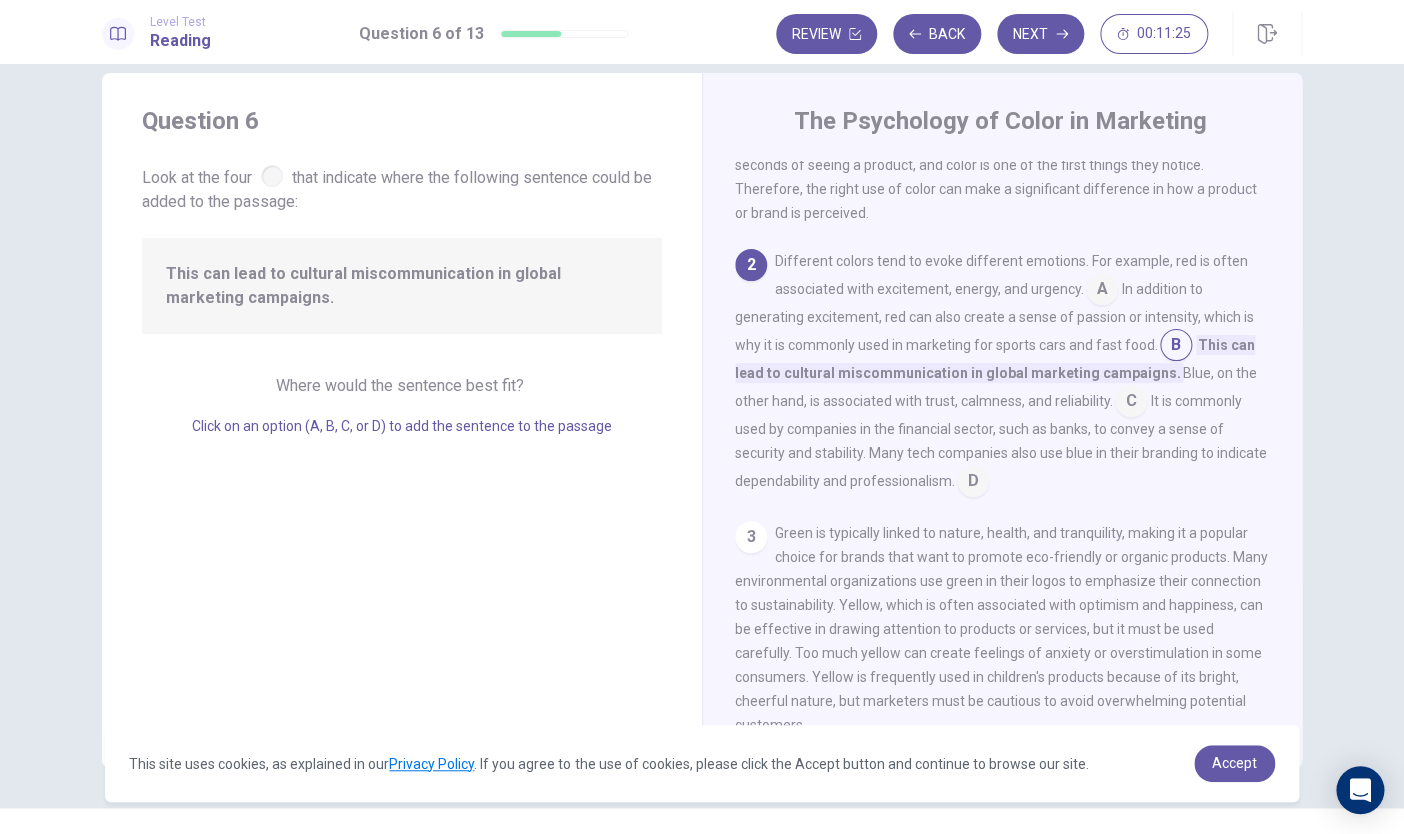 drag, startPoint x: 1151, startPoint y: 401, endPoint x: 1126, endPoint y: 418, distance: 30.232433 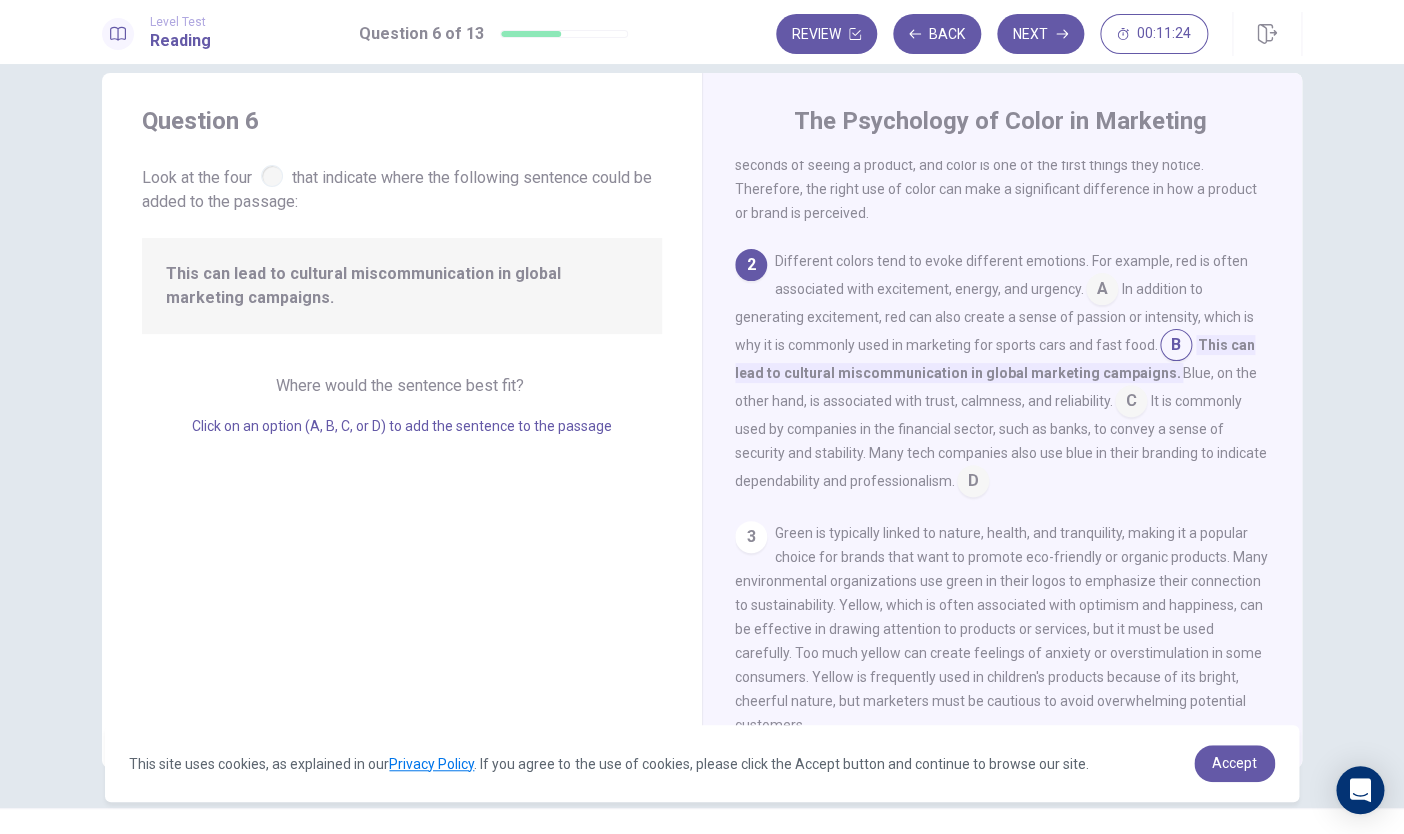 click at bounding box center (1131, 403) 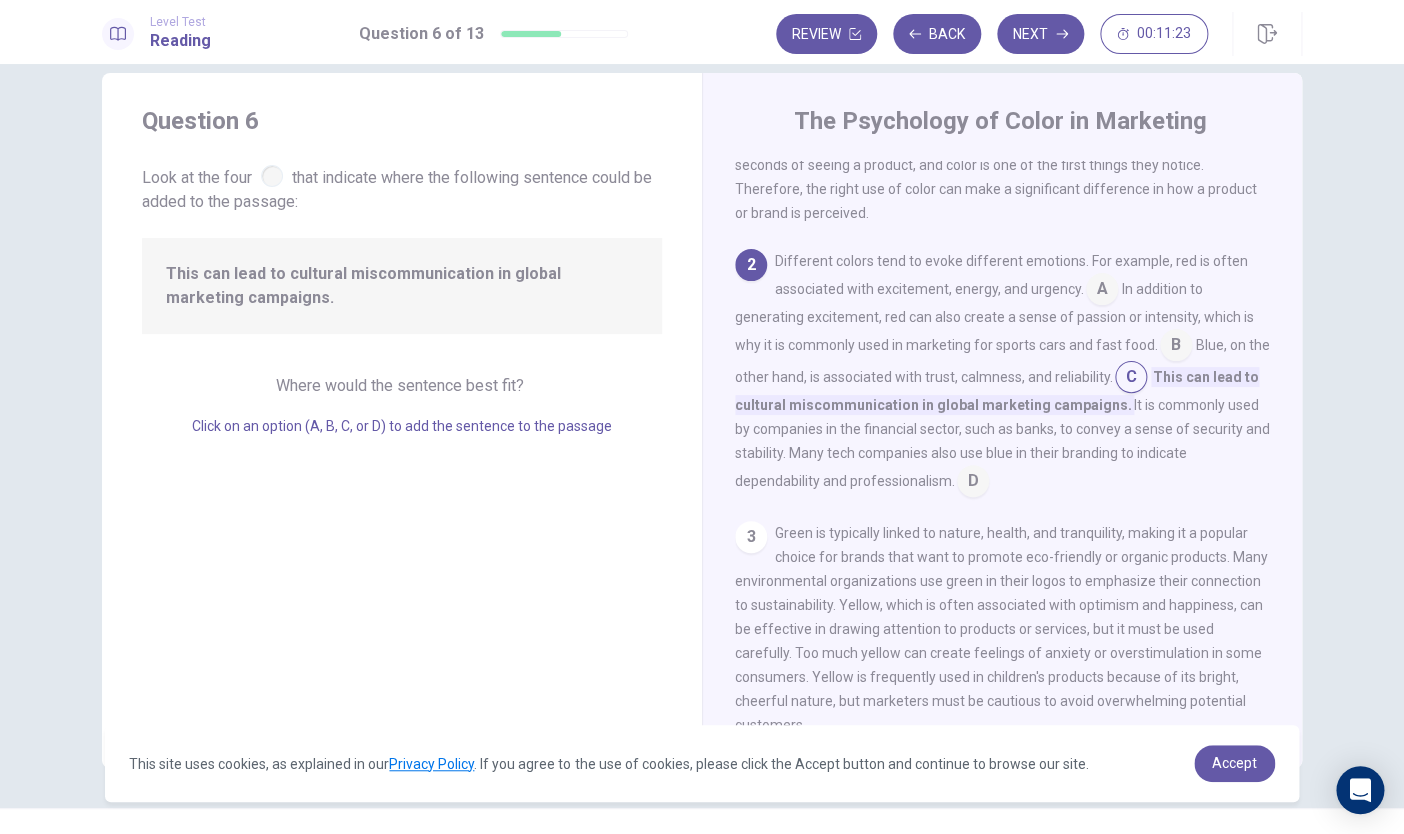click at bounding box center (1102, 291) 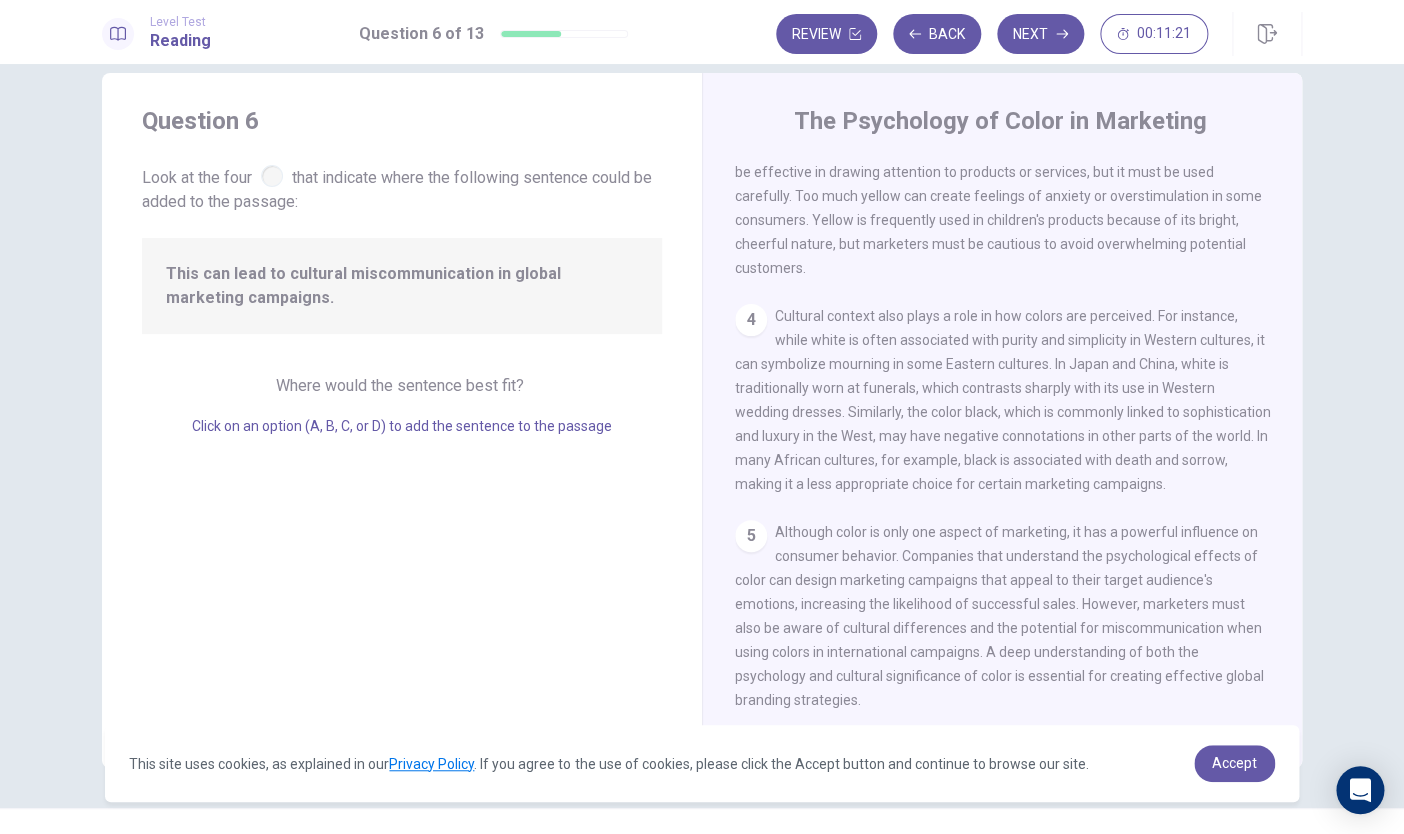scroll, scrollTop: 59, scrollLeft: 0, axis: vertical 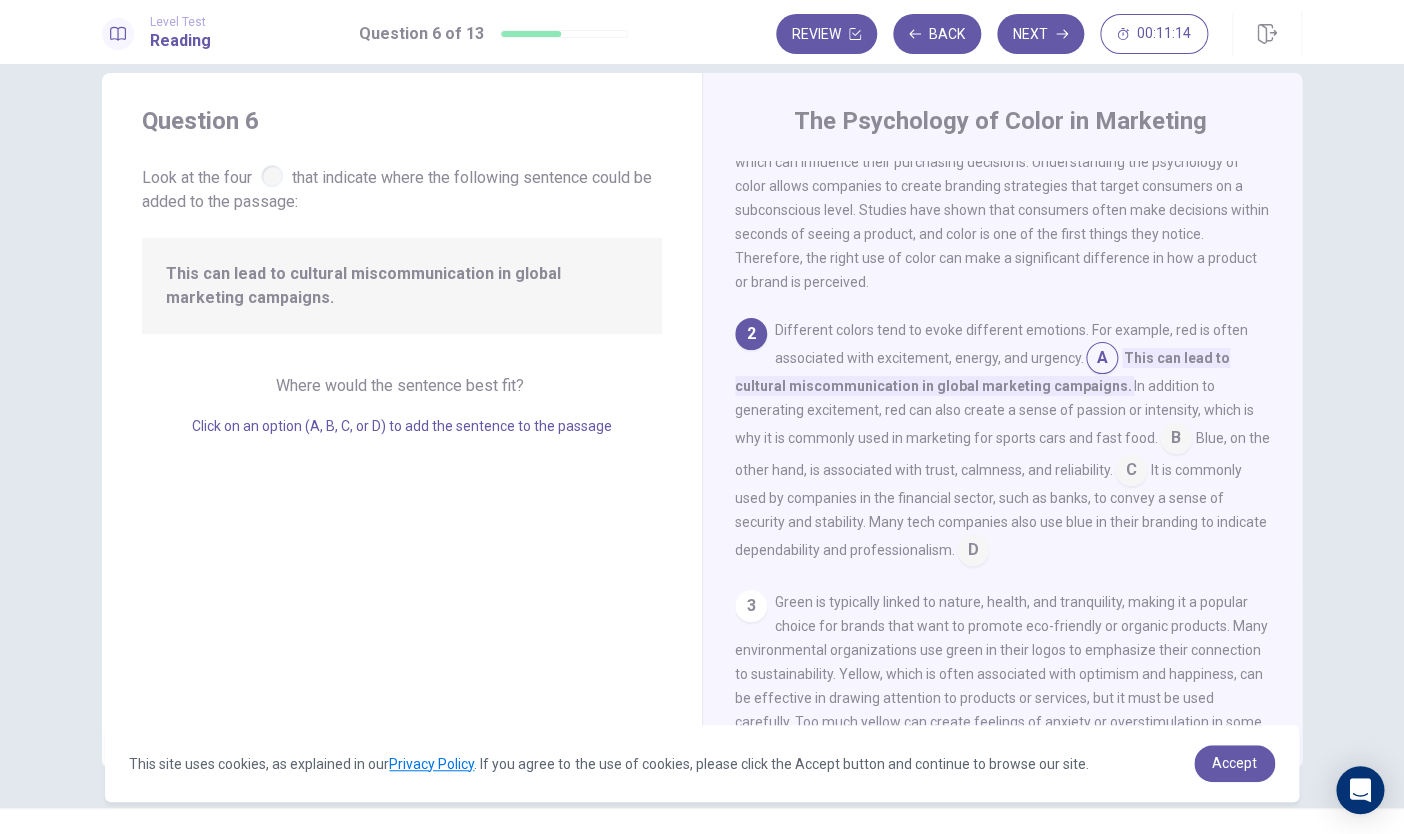click on "This can lead to cultural miscommunication in global marketing campaigns." at bounding box center (402, 286) 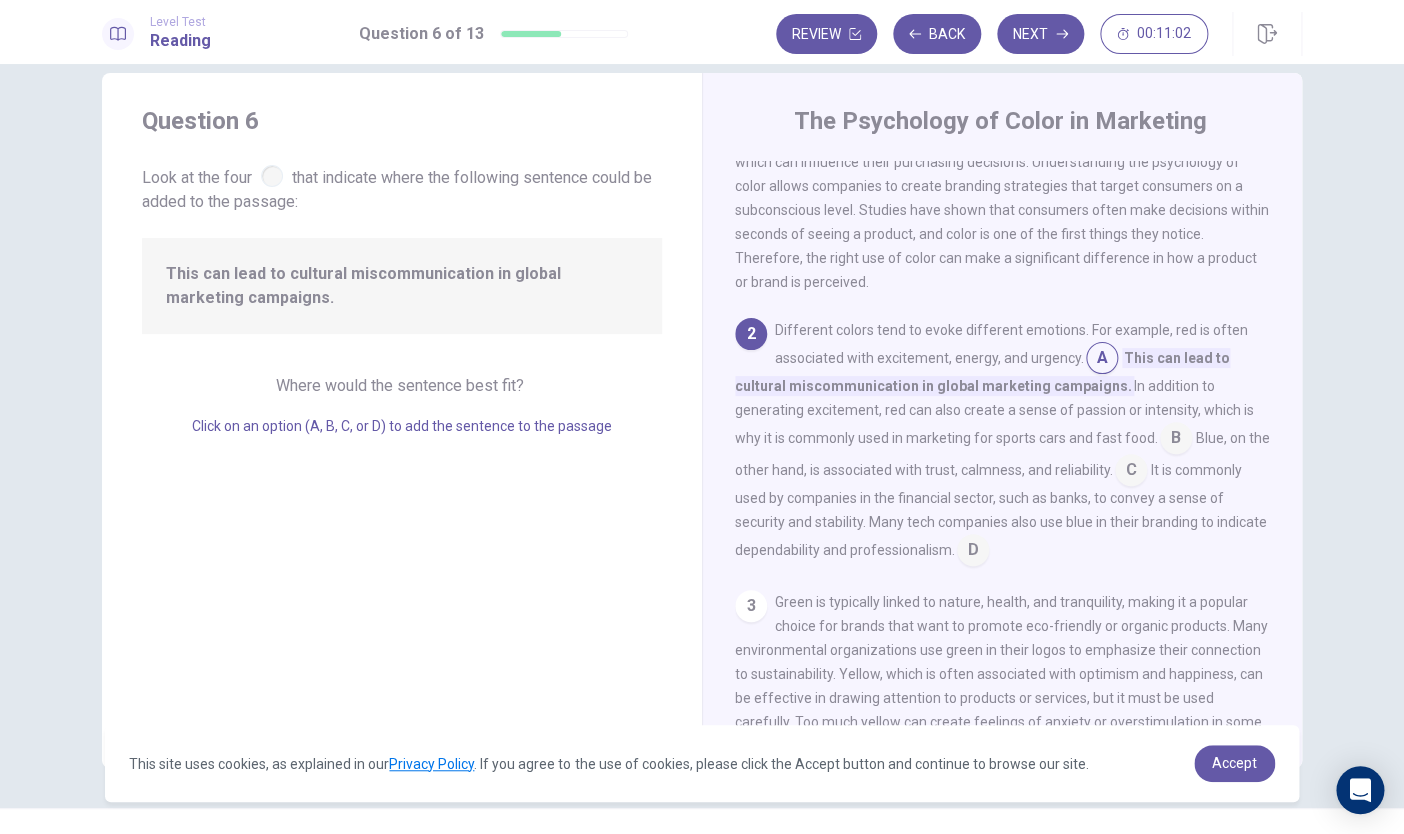 click at bounding box center [973, 552] 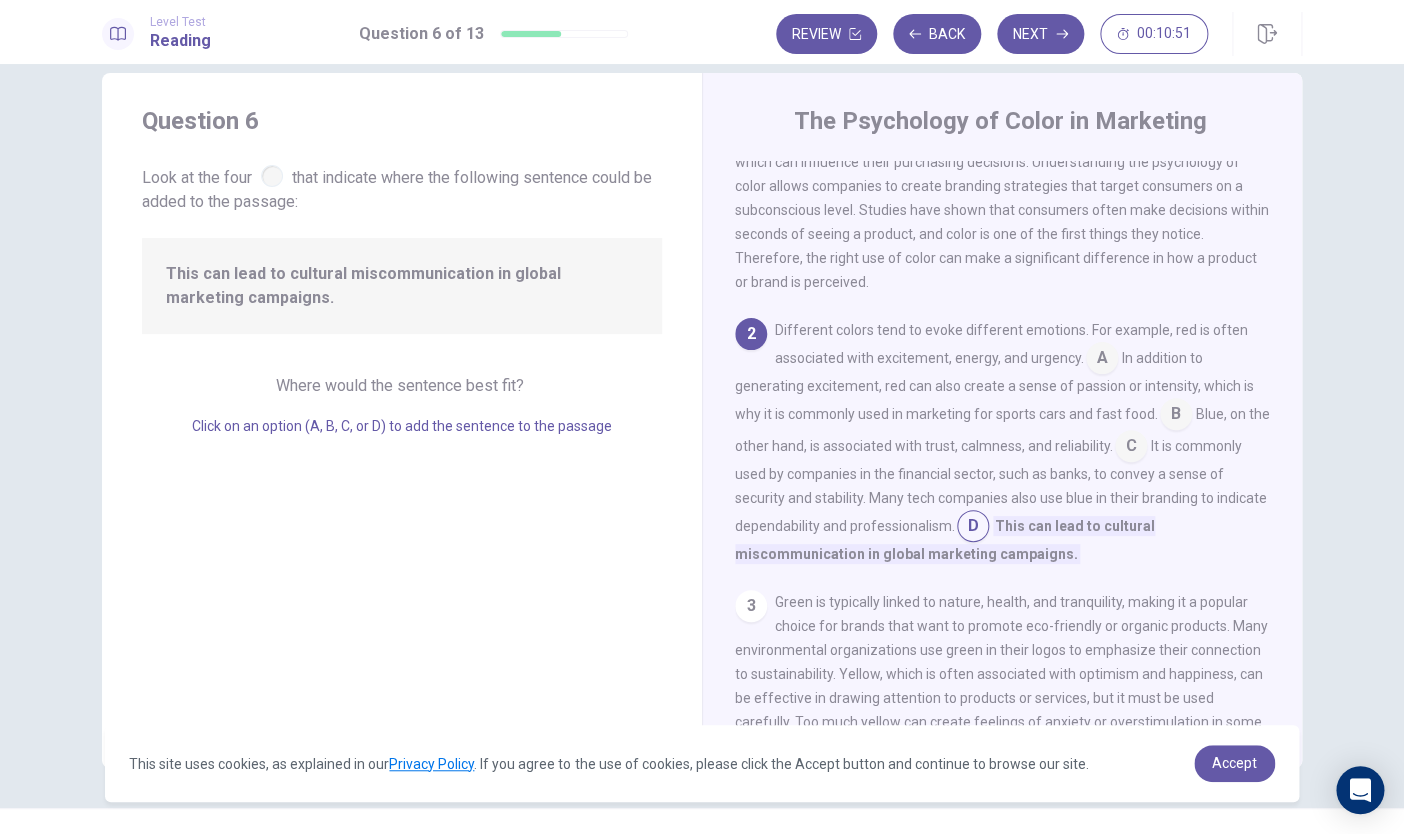 click at bounding box center [1131, 448] 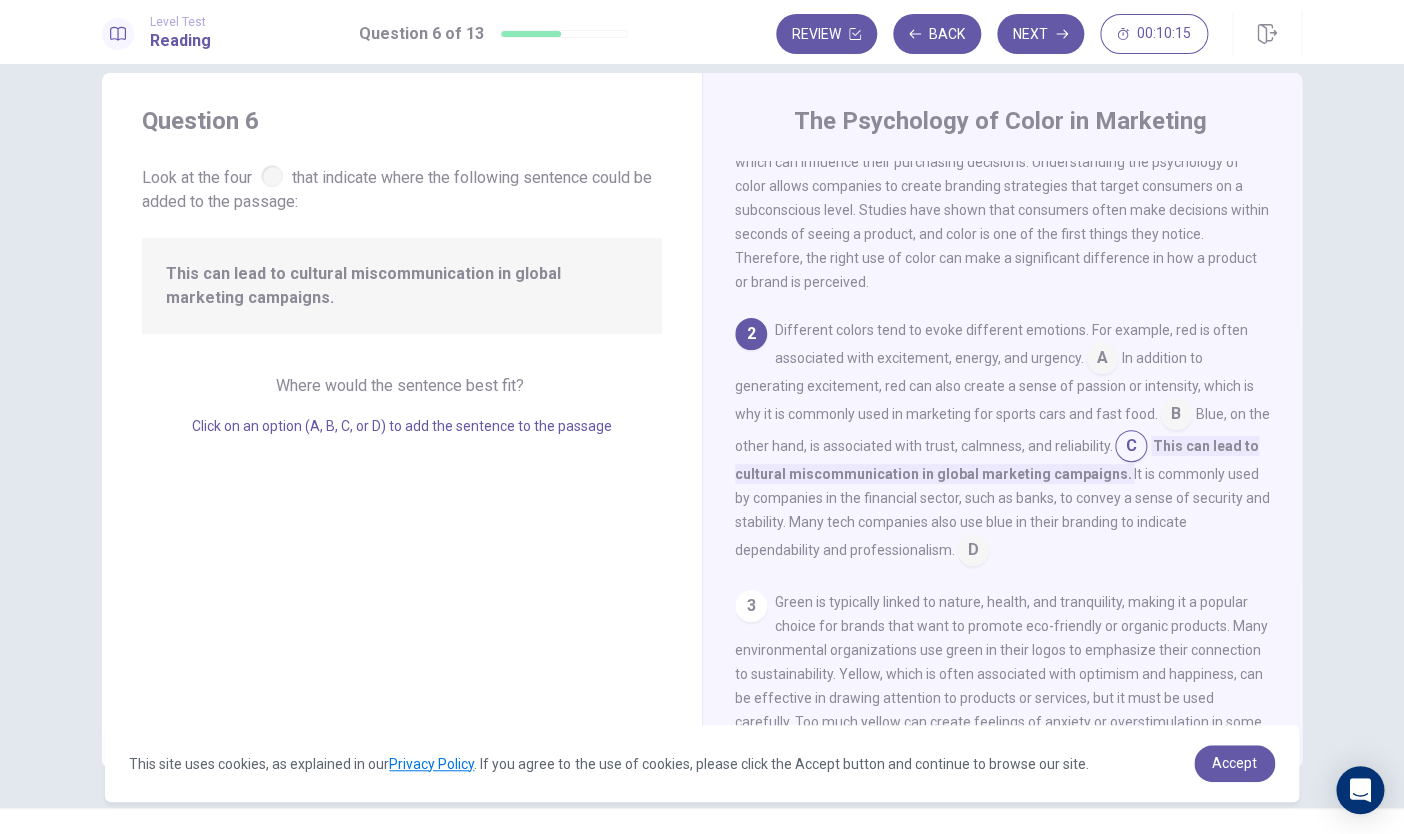 click at bounding box center (1176, 416) 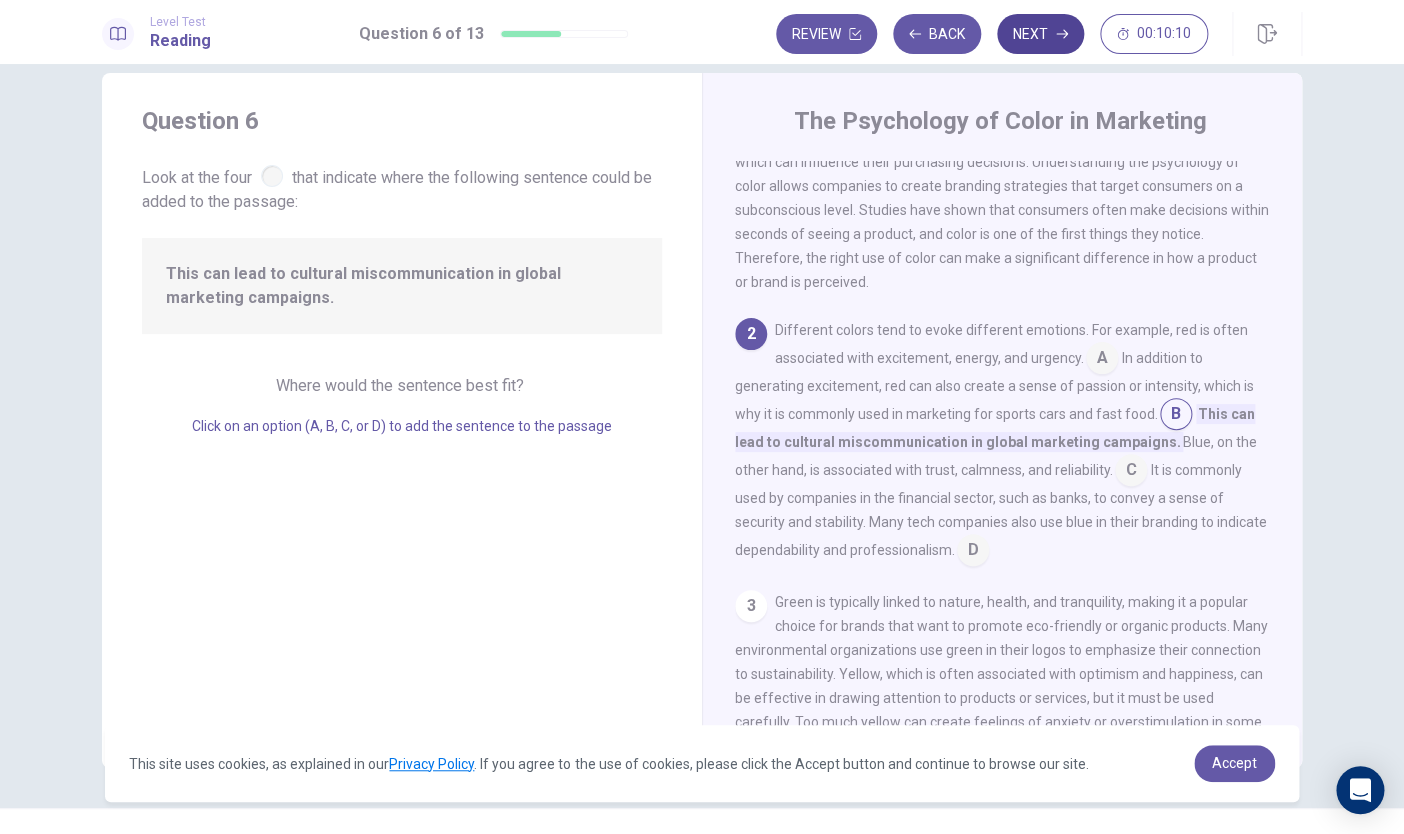 click on "Next" at bounding box center [1040, 34] 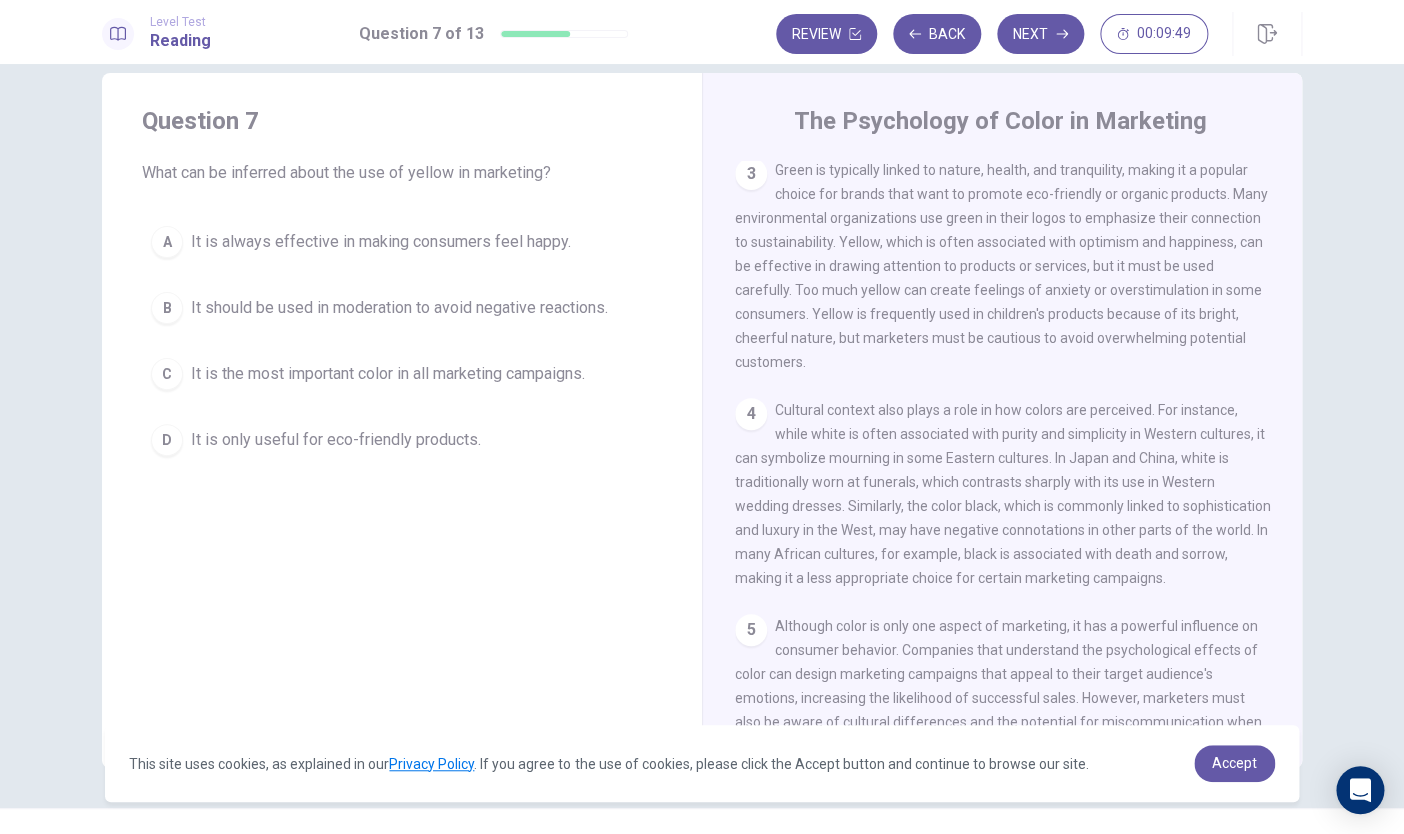 scroll, scrollTop: 399, scrollLeft: 0, axis: vertical 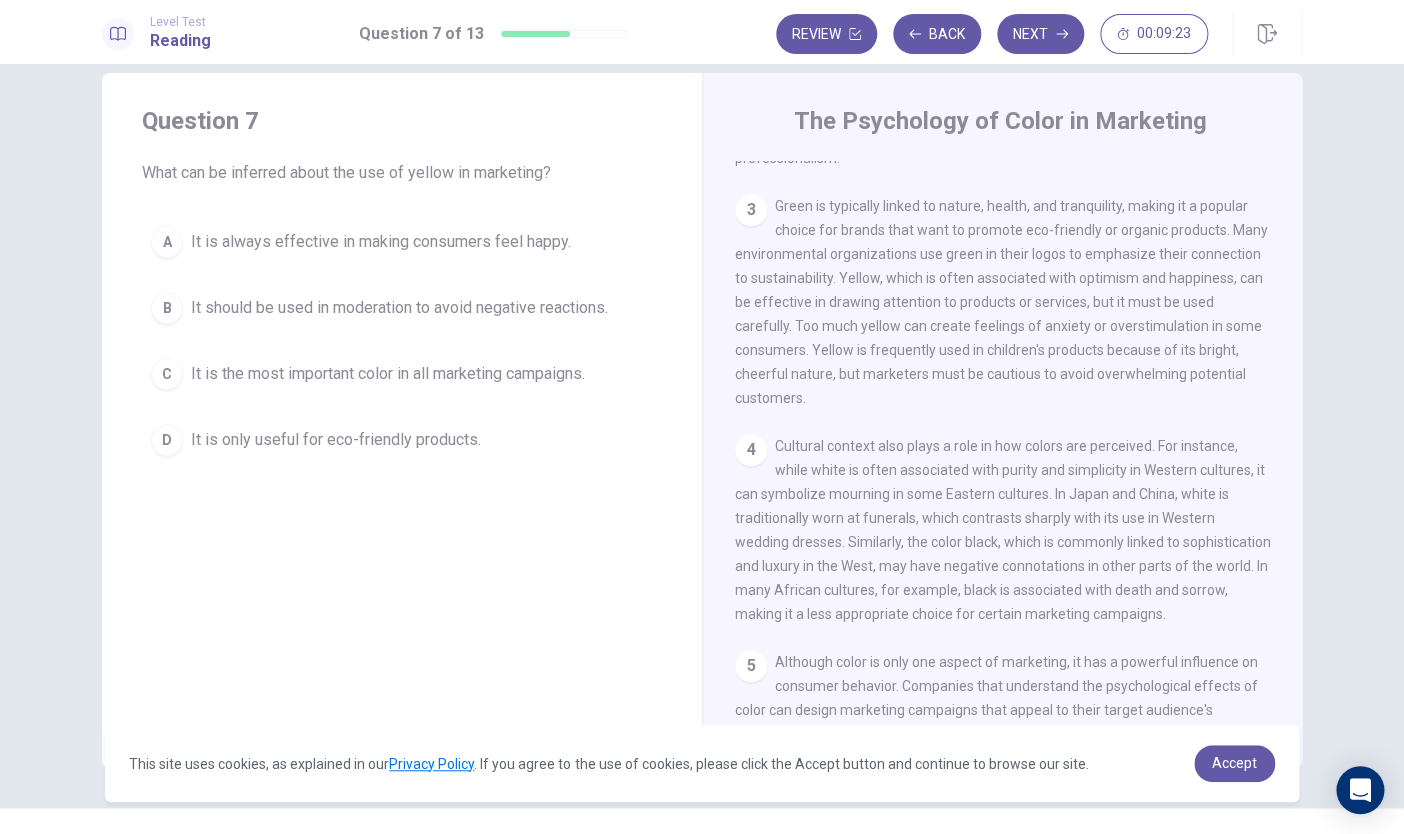 click on "It should be used in moderation to avoid negative reactions." at bounding box center [399, 308] 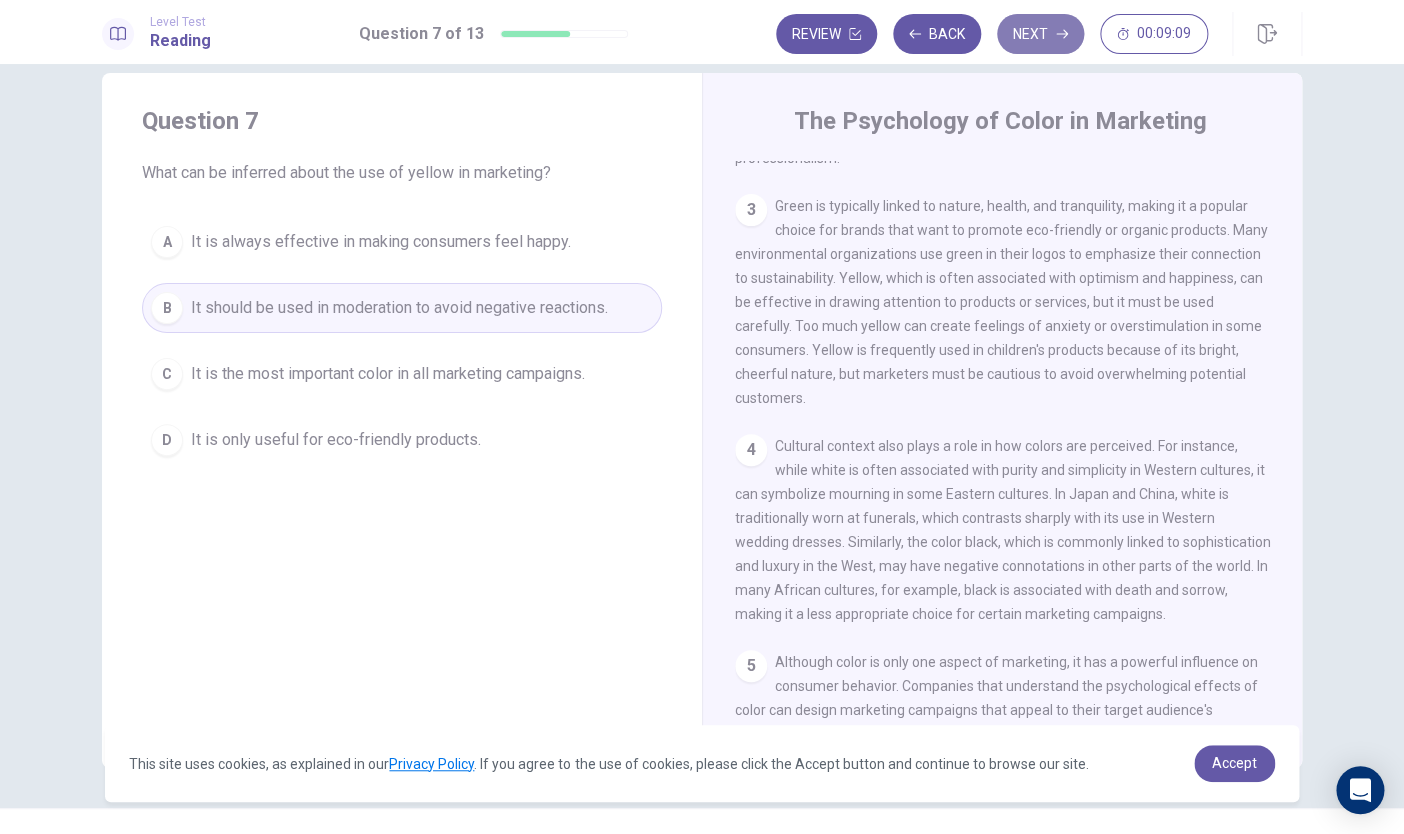 click on "Next" at bounding box center [1040, 34] 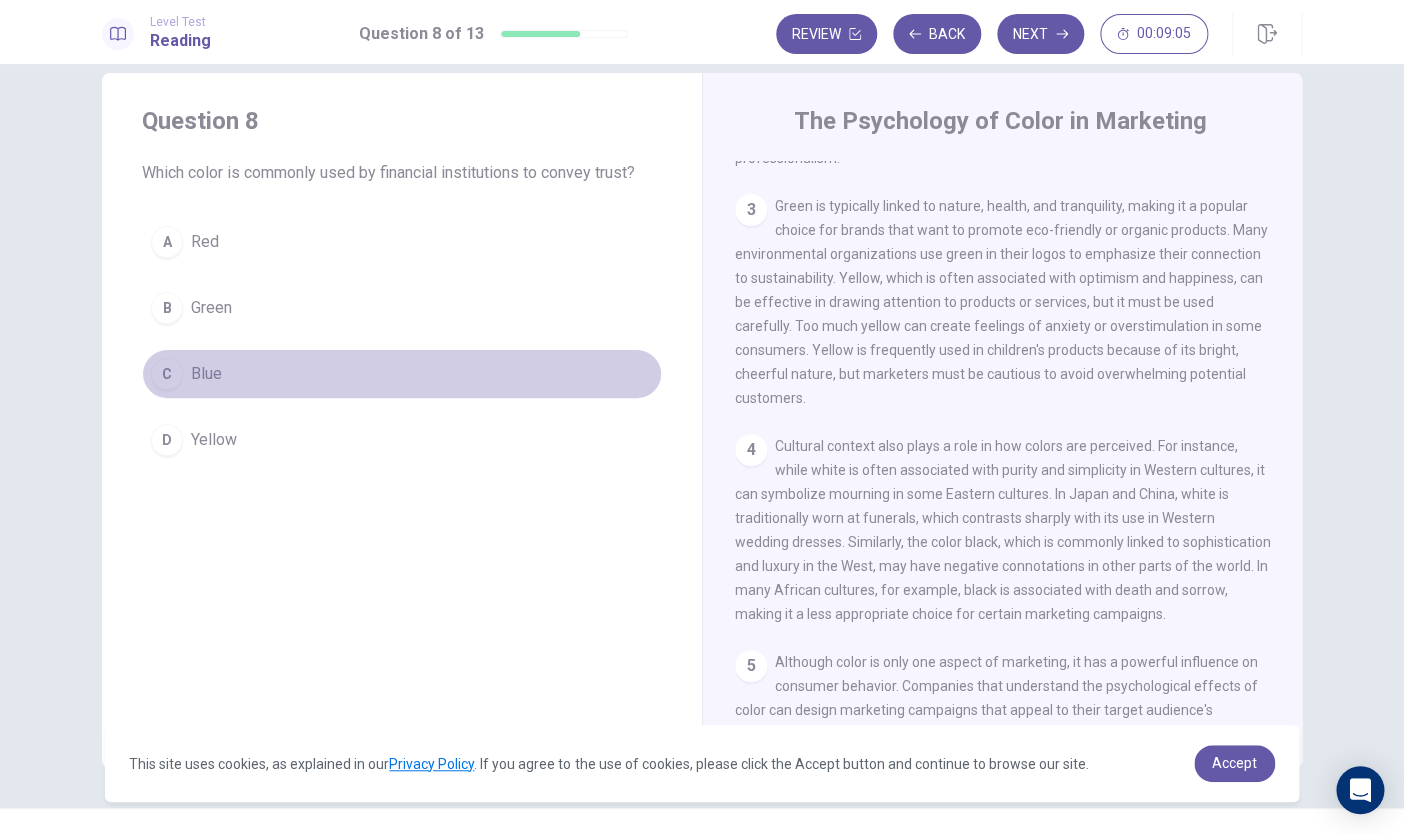 click on "C" at bounding box center [167, 374] 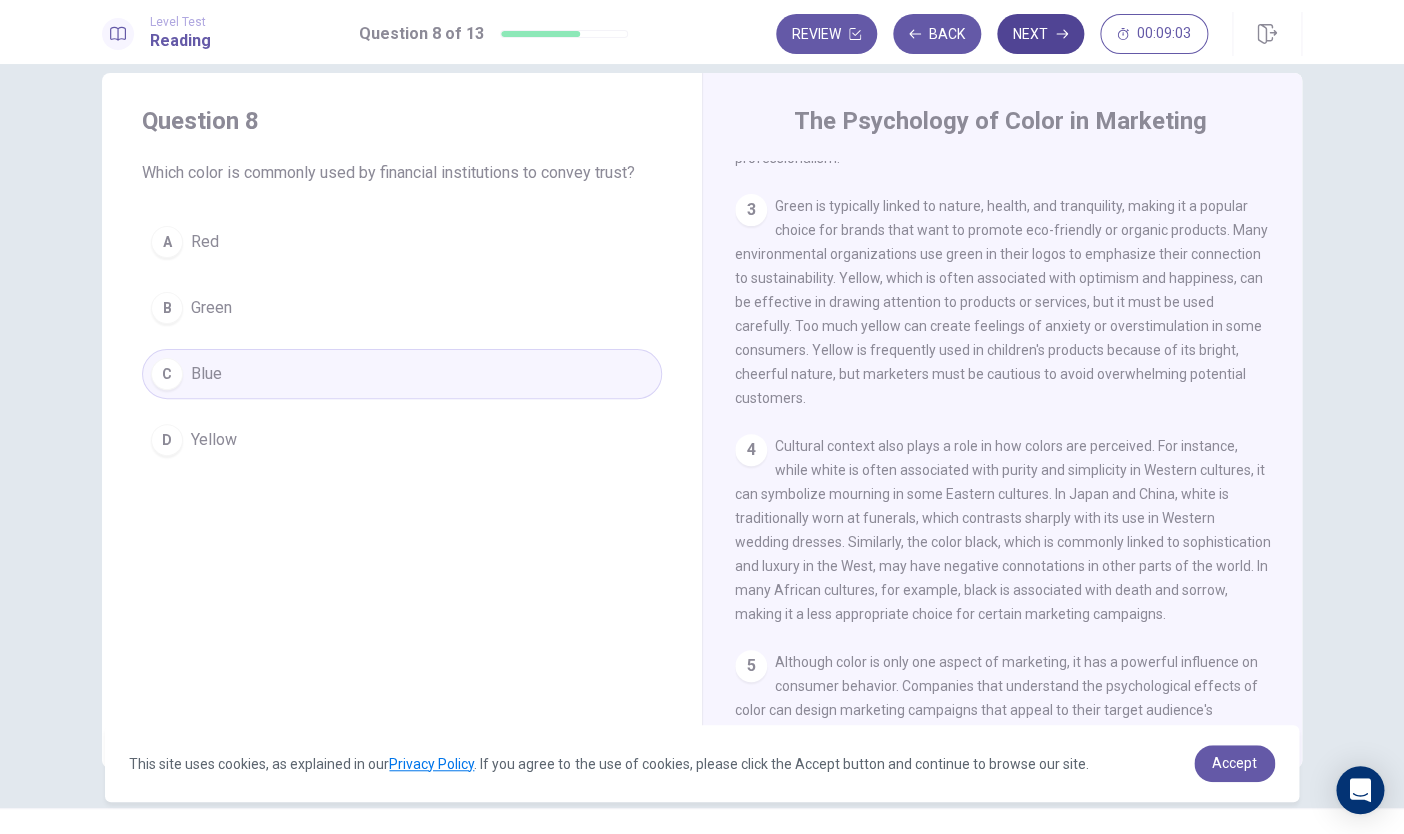 click on "Next" at bounding box center (1040, 34) 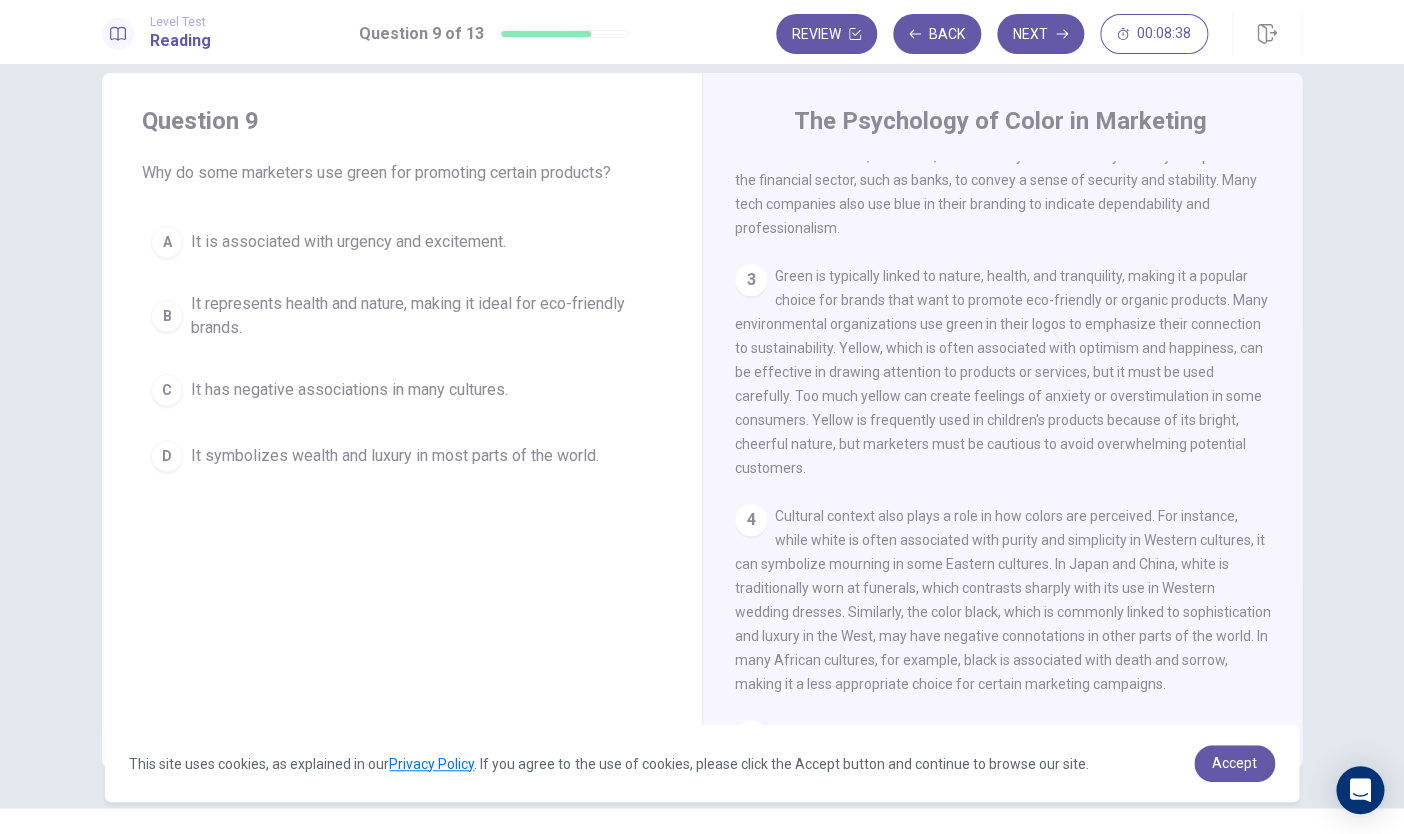scroll, scrollTop: 323, scrollLeft: 0, axis: vertical 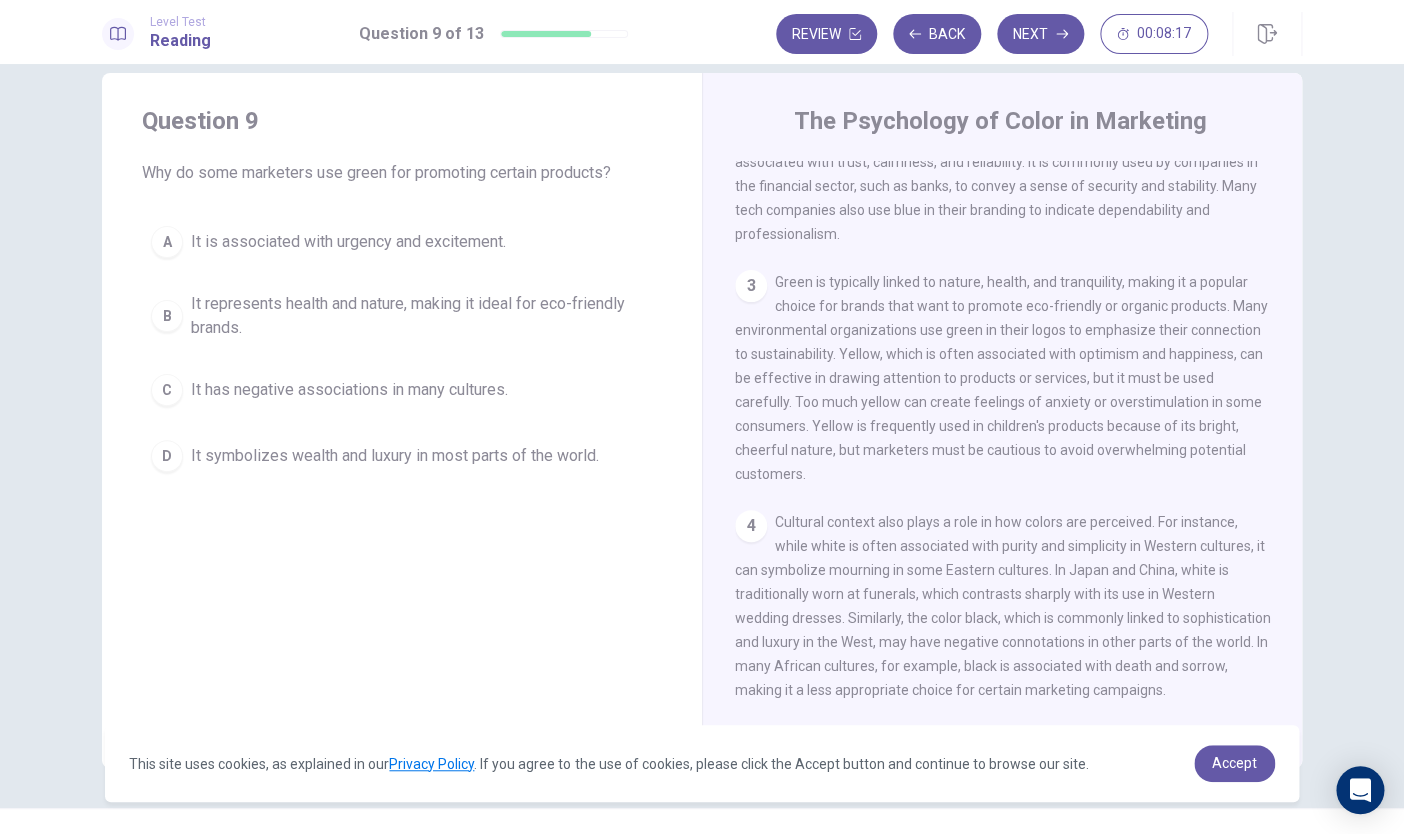 click on "It represents health and nature, making it ideal for eco-friendly brands." at bounding box center (422, 316) 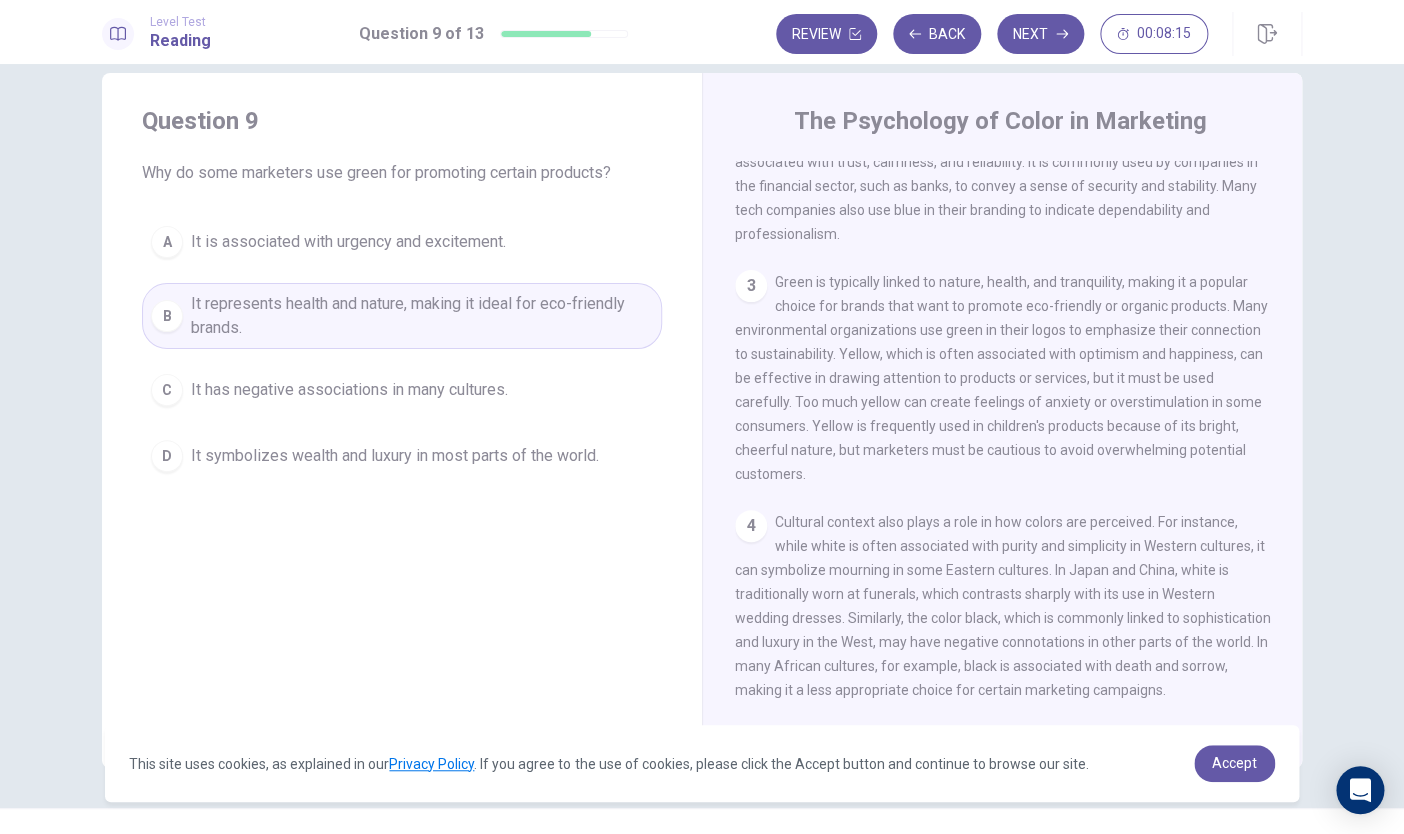 click on "Next" at bounding box center (1040, 34) 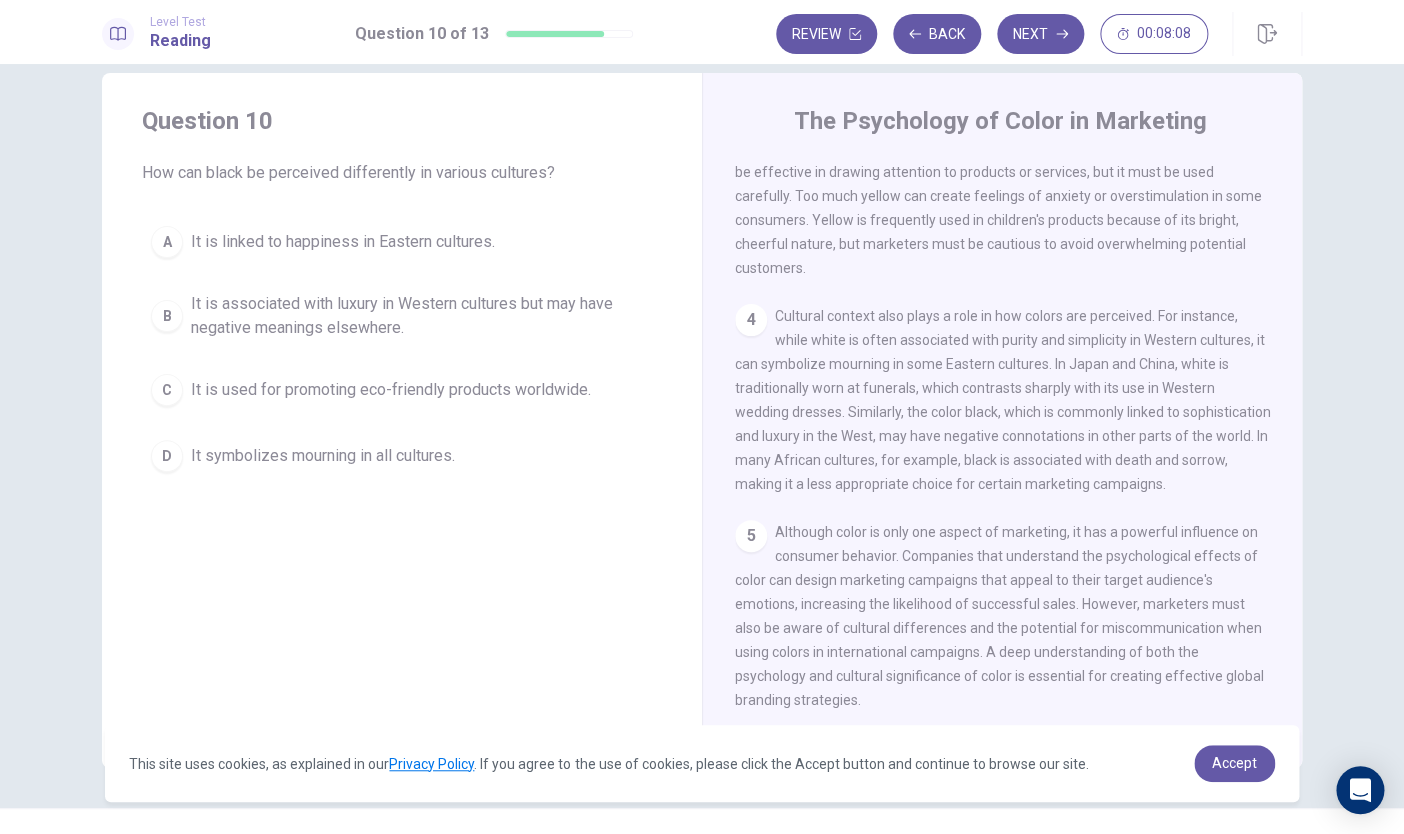 scroll, scrollTop: 560, scrollLeft: 0, axis: vertical 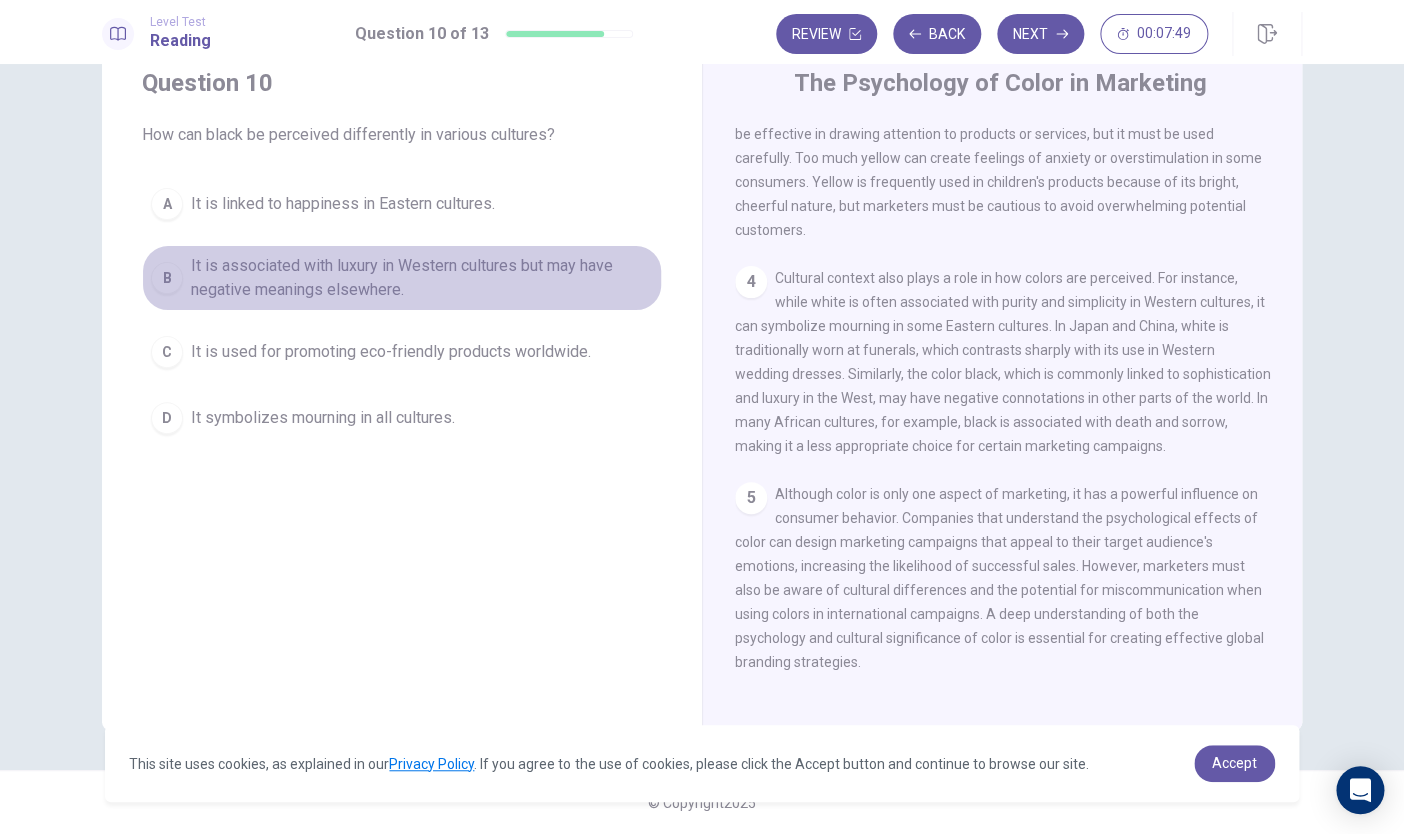 click on "It is associated with luxury in Western cultures but may have negative meanings elsewhere." at bounding box center (422, 278) 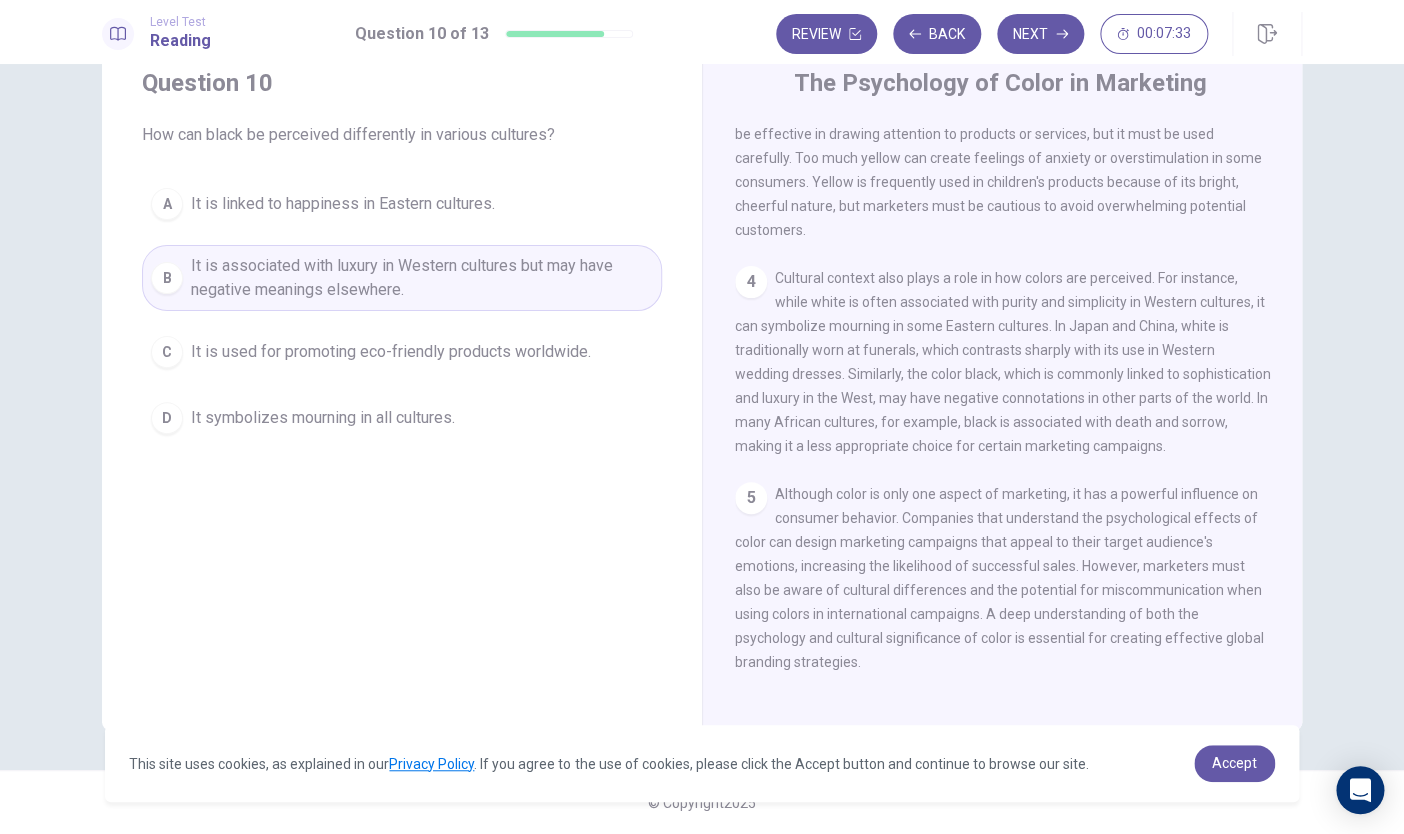drag, startPoint x: 1185, startPoint y: 416, endPoint x: 1233, endPoint y: 418, distance: 48.04165 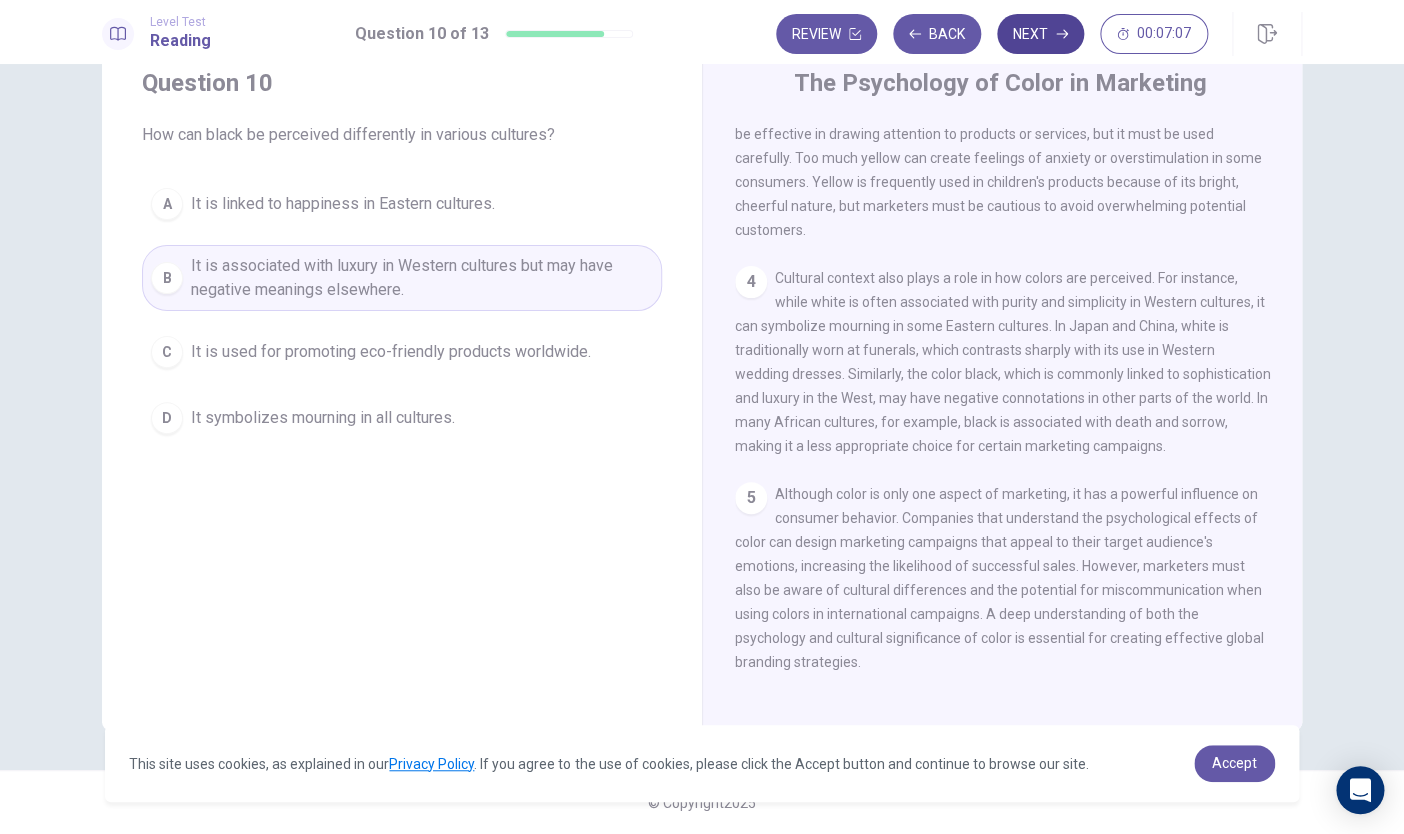 click on "Next" at bounding box center (1040, 34) 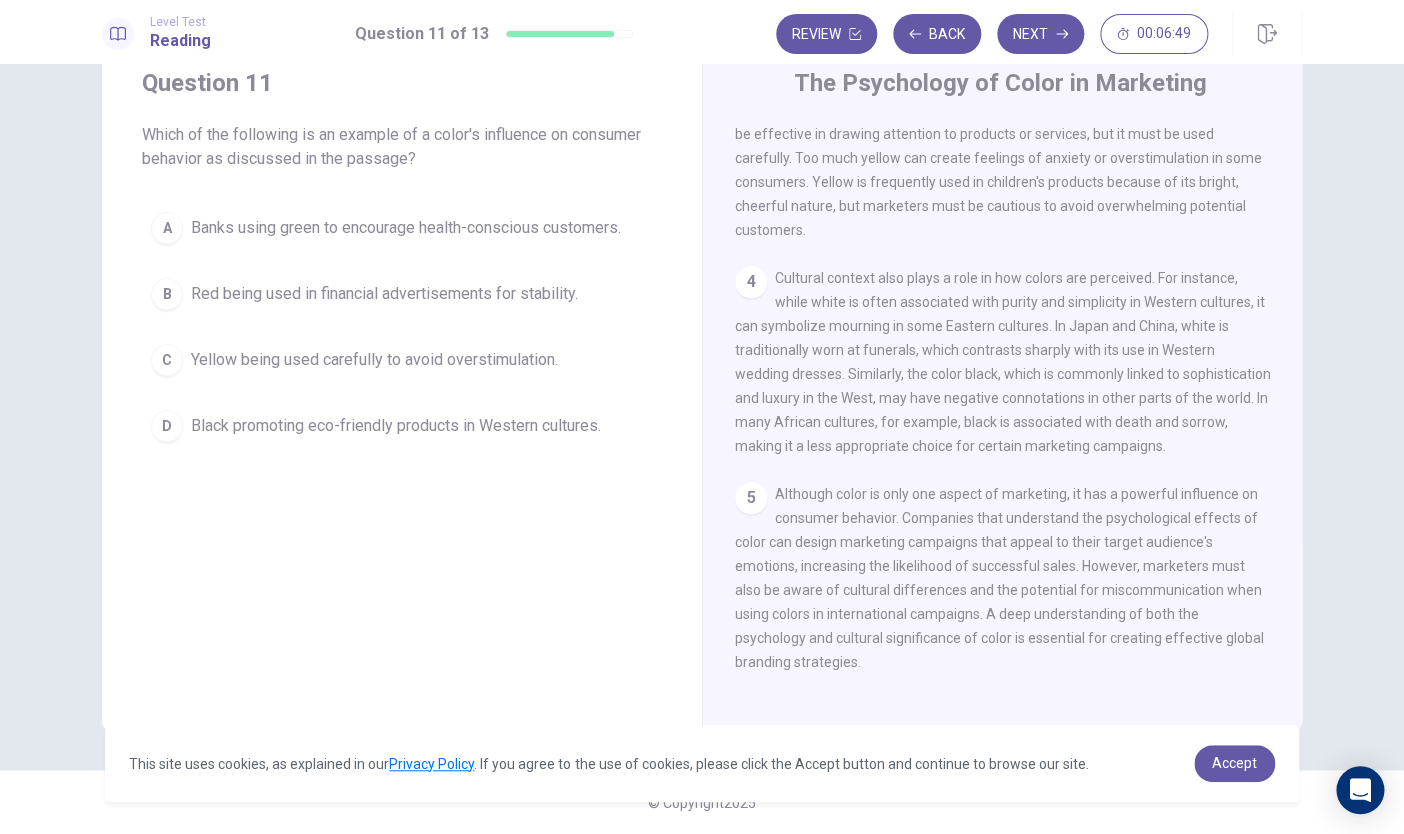 click on "Cultural context also plays a role in how colors are perceived. For instance, while white is often associated with purity and simplicity in Western cultures, it can symbolize mourning in some Eastern cultures. In Japan and China, white is traditionally worn at funerals, which contrasts sharply with its use in Western wedding dresses. Similarly, the color black, which is commonly linked to sophistication and luxury in the West, may have negative connotations in other parts of the world. In many African cultures, for example, black is associated with death and sorrow, making it a less appropriate choice for certain marketing campaigns." at bounding box center [1003, 362] 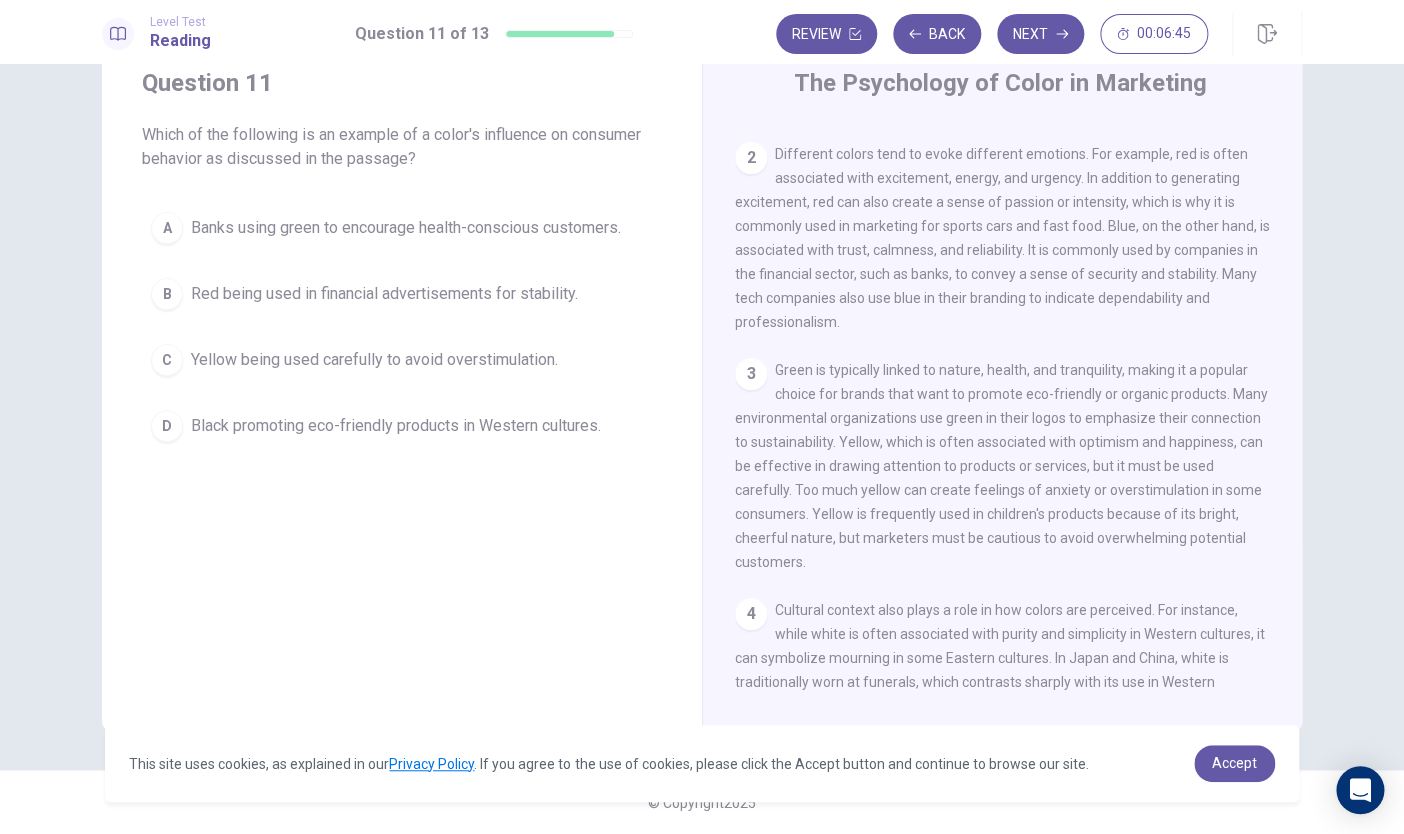 scroll, scrollTop: 180, scrollLeft: 0, axis: vertical 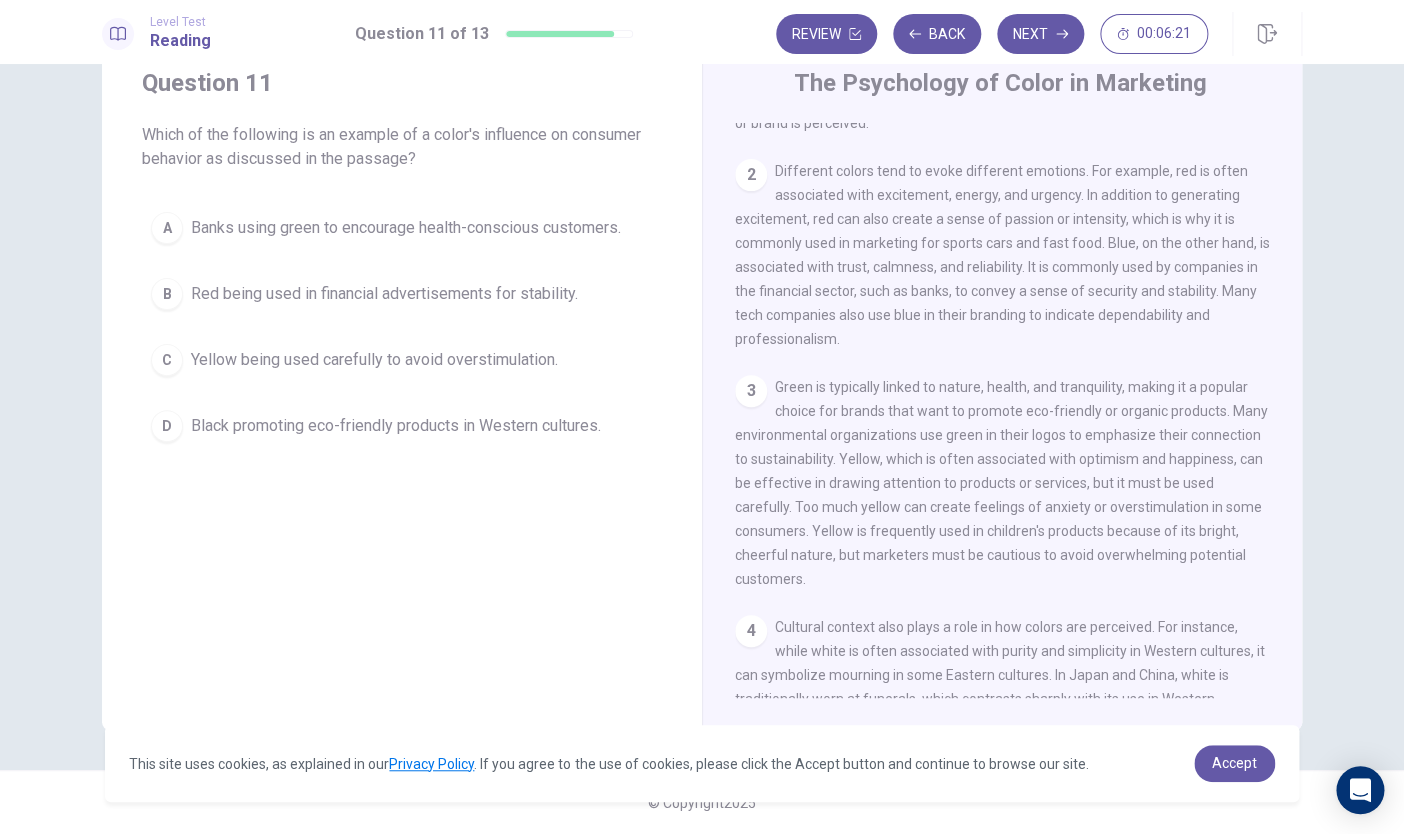 click on "Yellow being used carefully to avoid overstimulation." at bounding box center [374, 360] 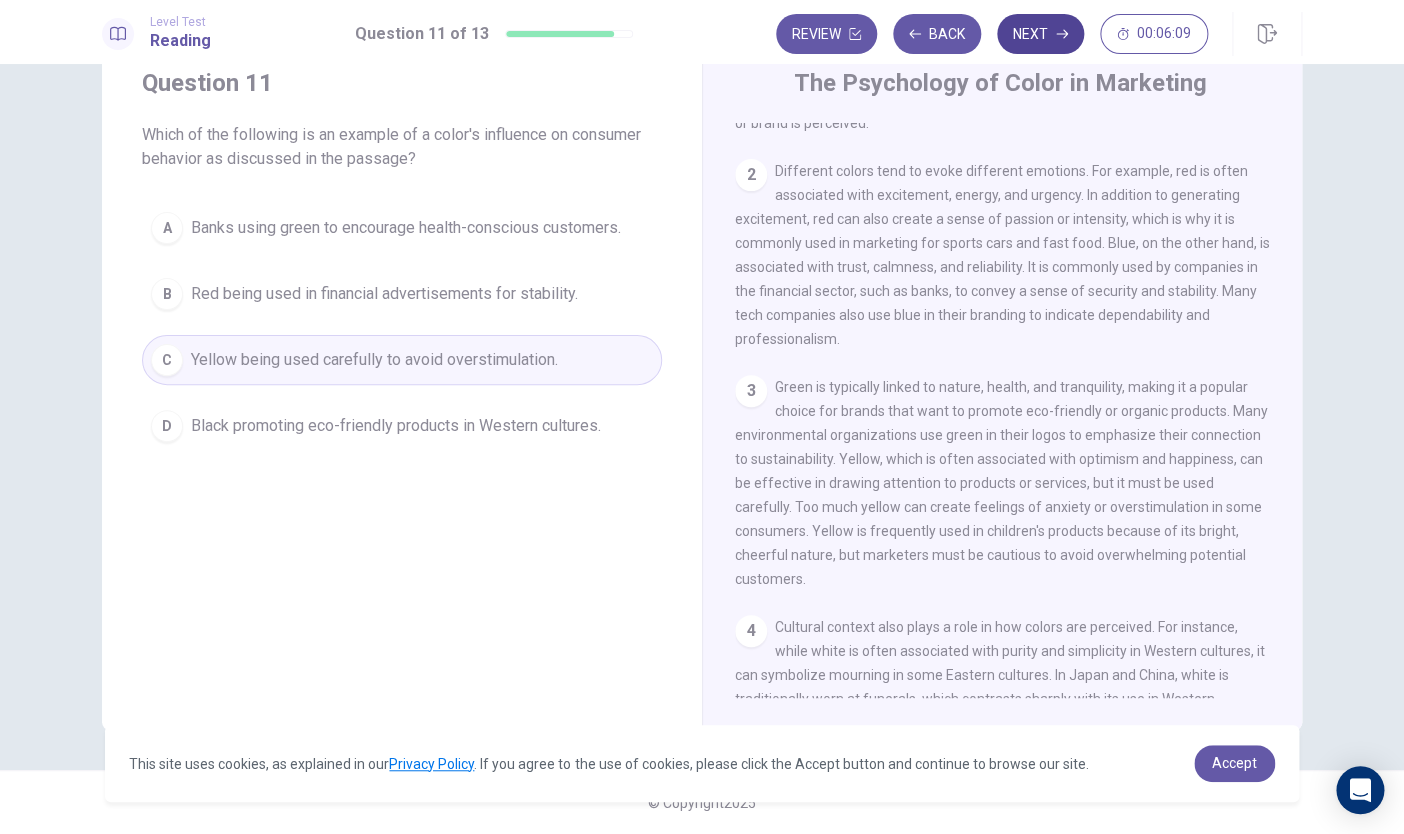 click on "Next" at bounding box center (1040, 34) 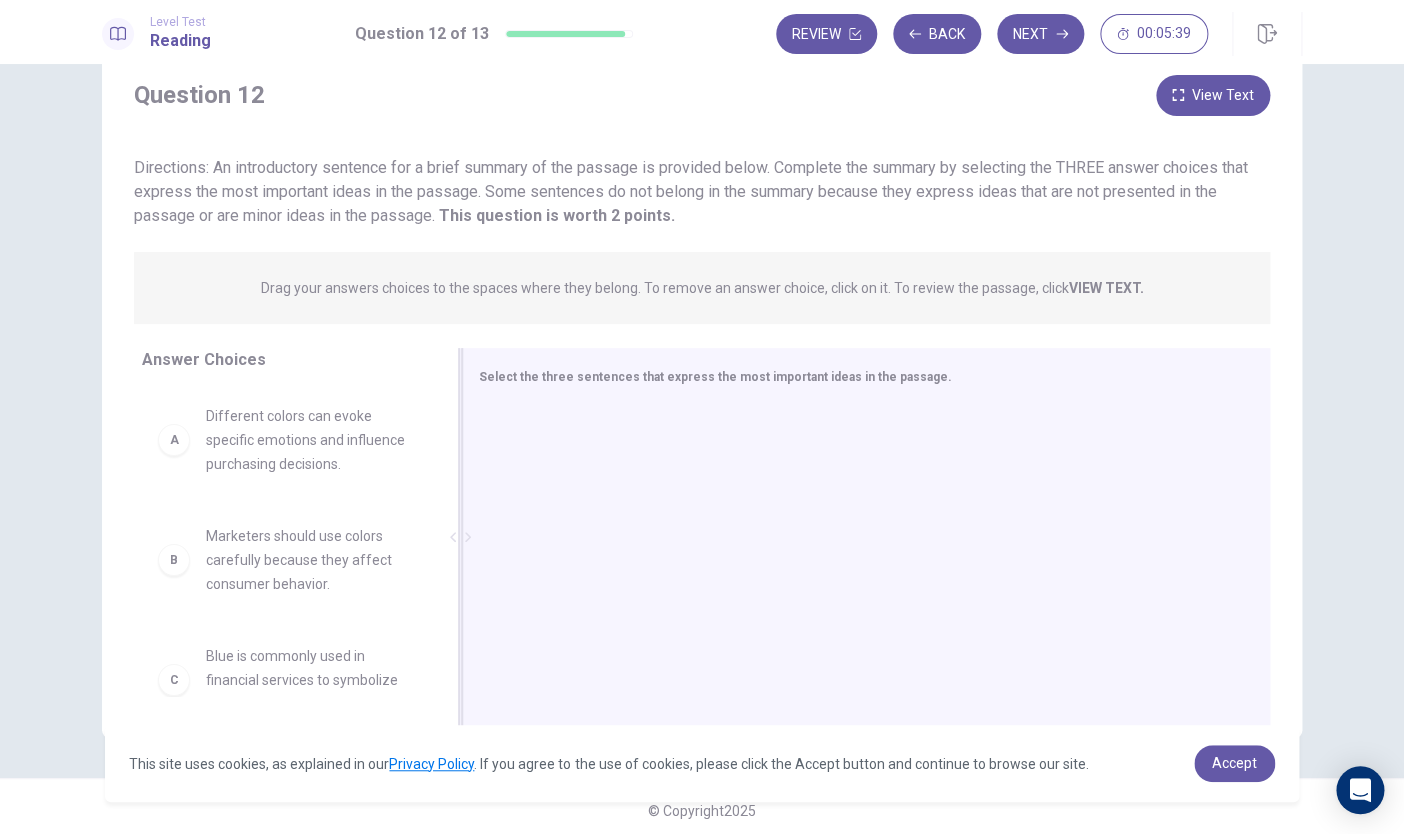 scroll, scrollTop: 69, scrollLeft: 0, axis: vertical 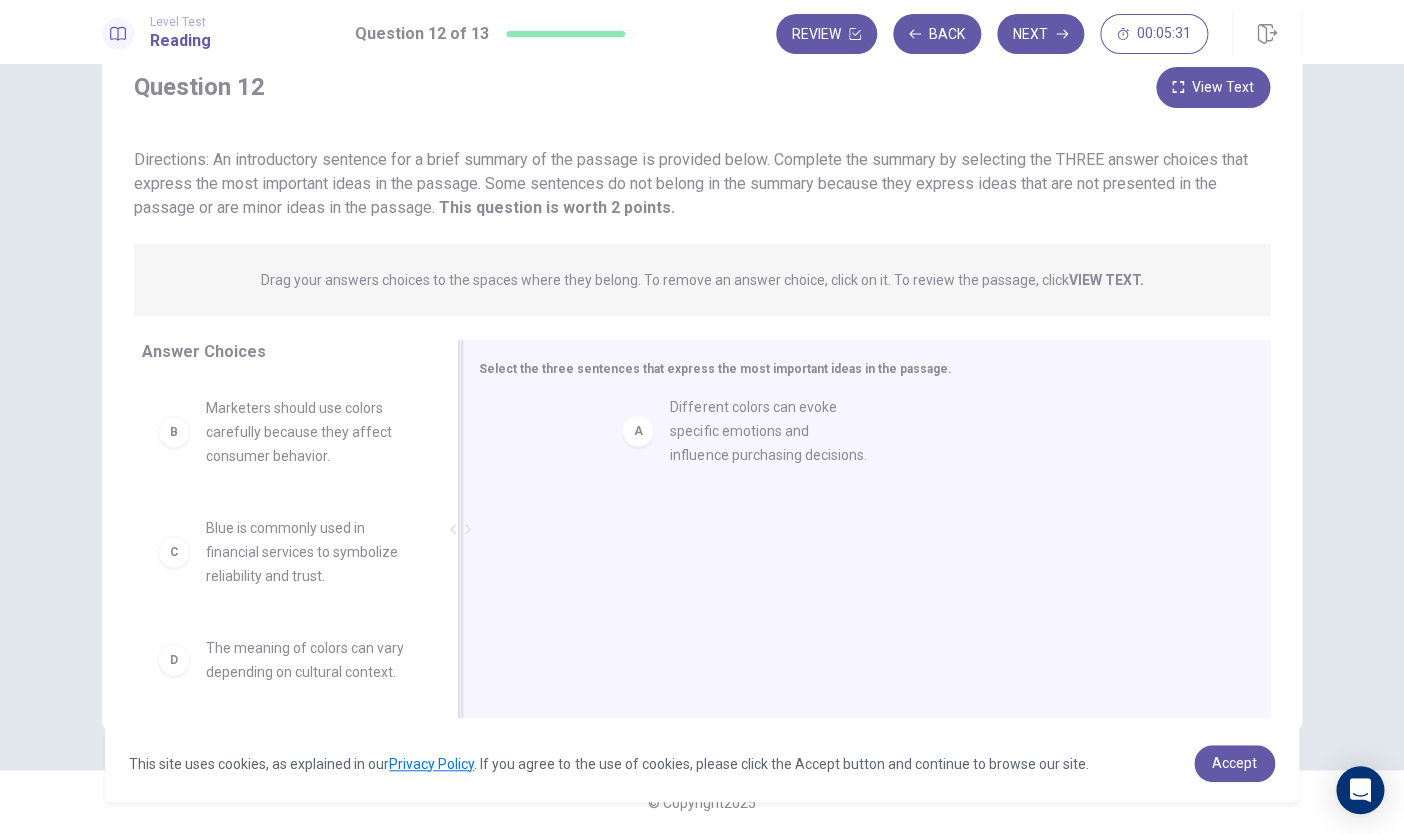 drag, startPoint x: 295, startPoint y: 466, endPoint x: 780, endPoint y: 465, distance: 485.00104 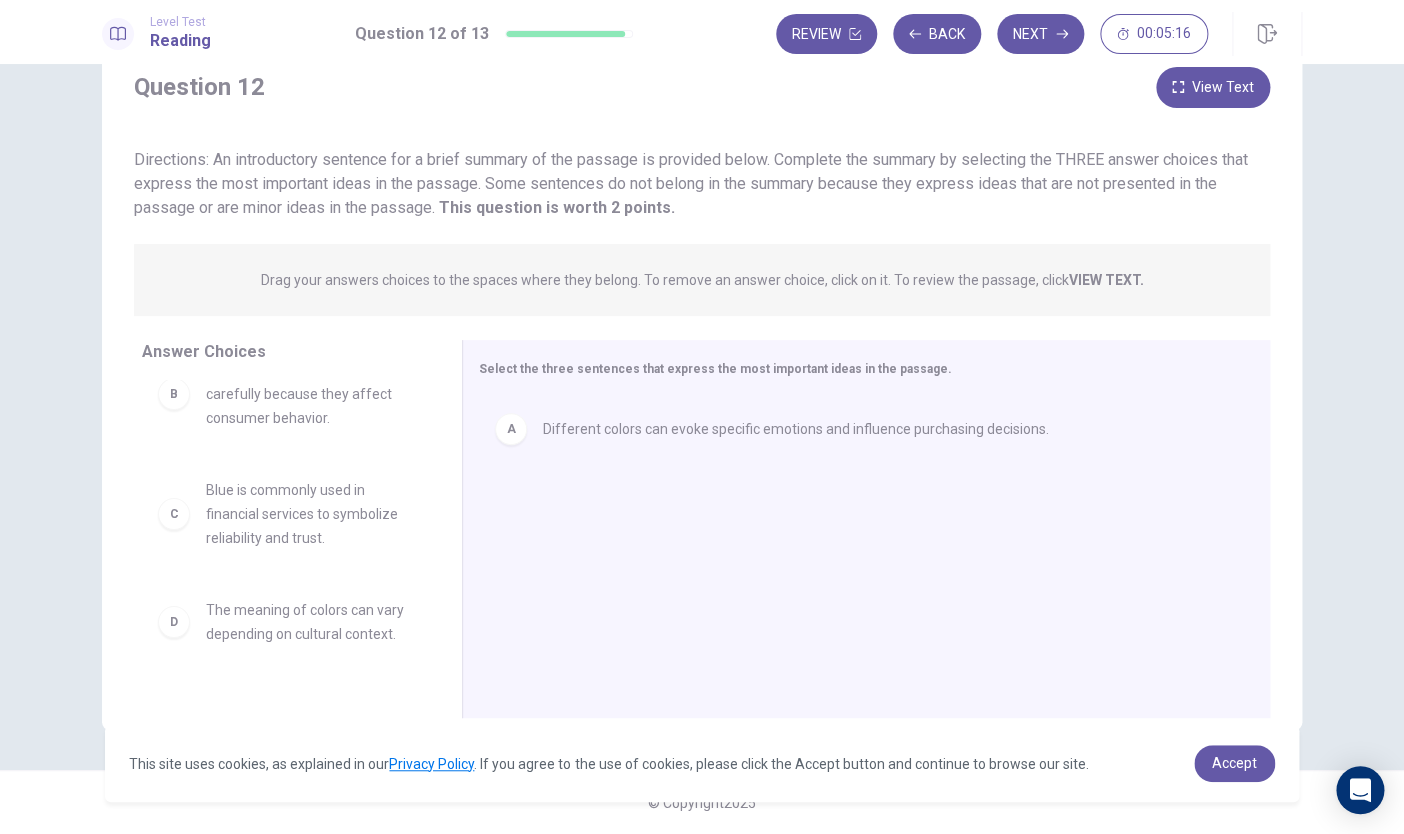 scroll, scrollTop: 57, scrollLeft: 0, axis: vertical 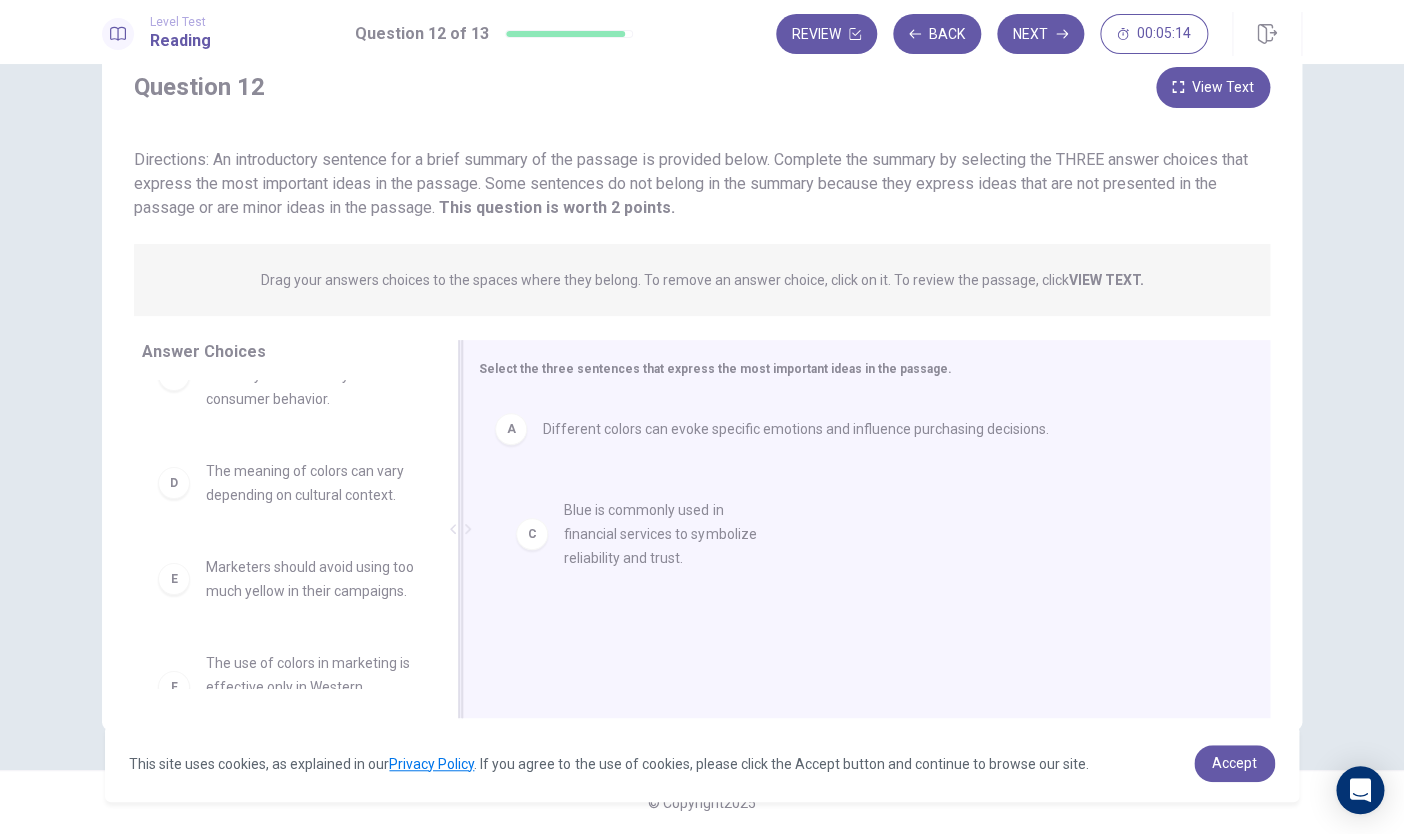 drag, startPoint x: 299, startPoint y: 513, endPoint x: 669, endPoint y: 554, distance: 372.26468 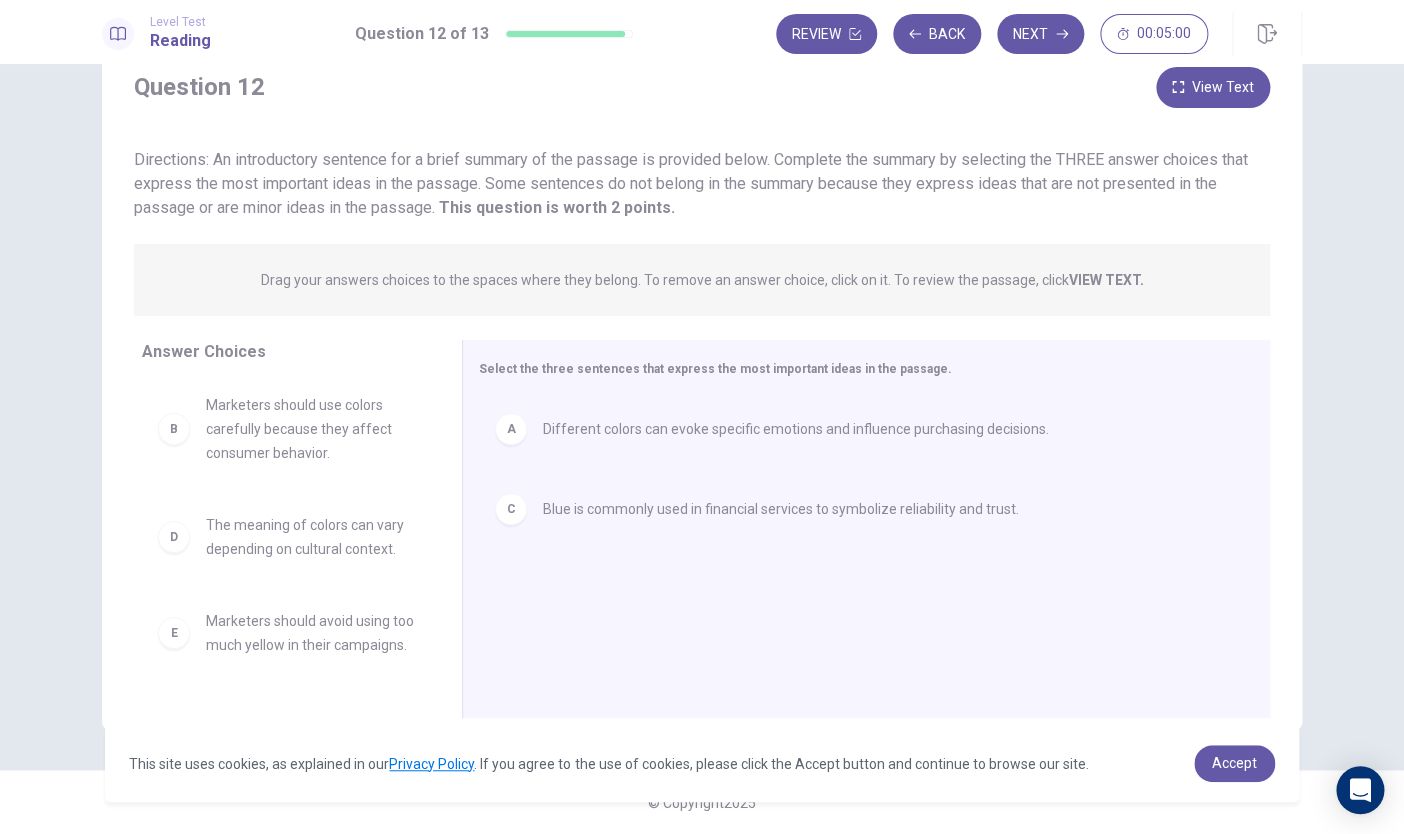 scroll, scrollTop: 0, scrollLeft: 0, axis: both 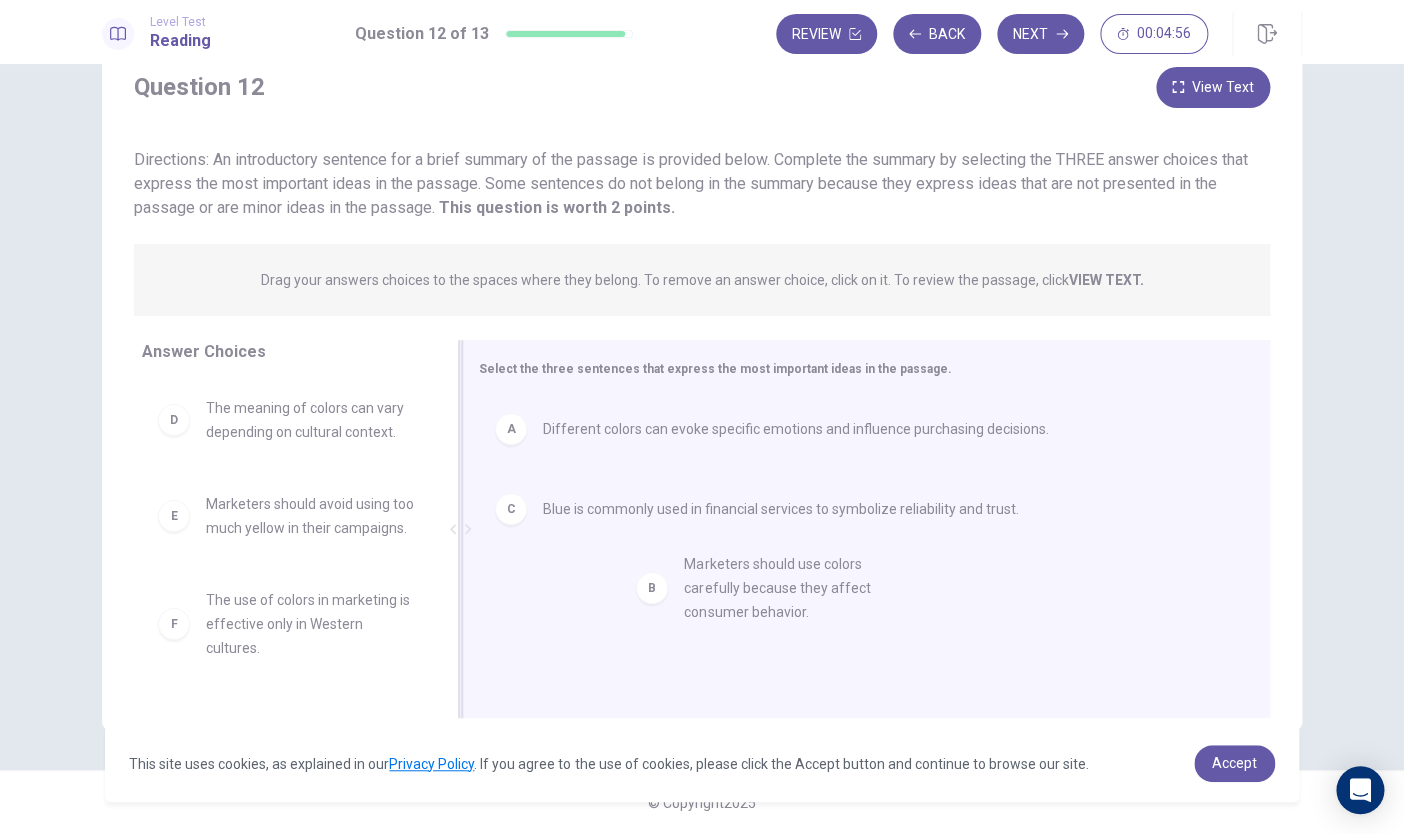 drag, startPoint x: 350, startPoint y: 465, endPoint x: 760, endPoint y: 577, distance: 425.02234 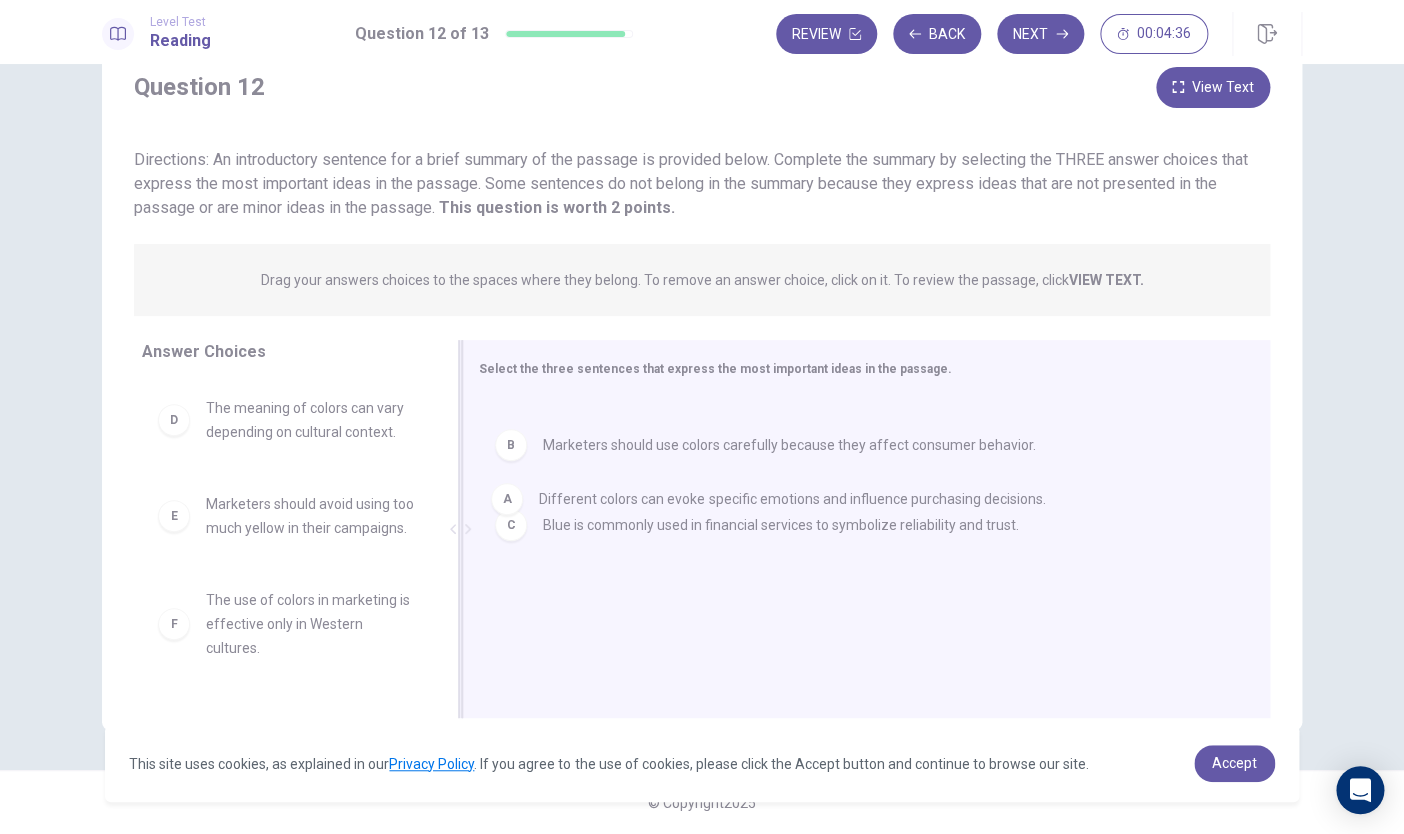 drag, startPoint x: 661, startPoint y: 443, endPoint x: 664, endPoint y: 513, distance: 70.064255 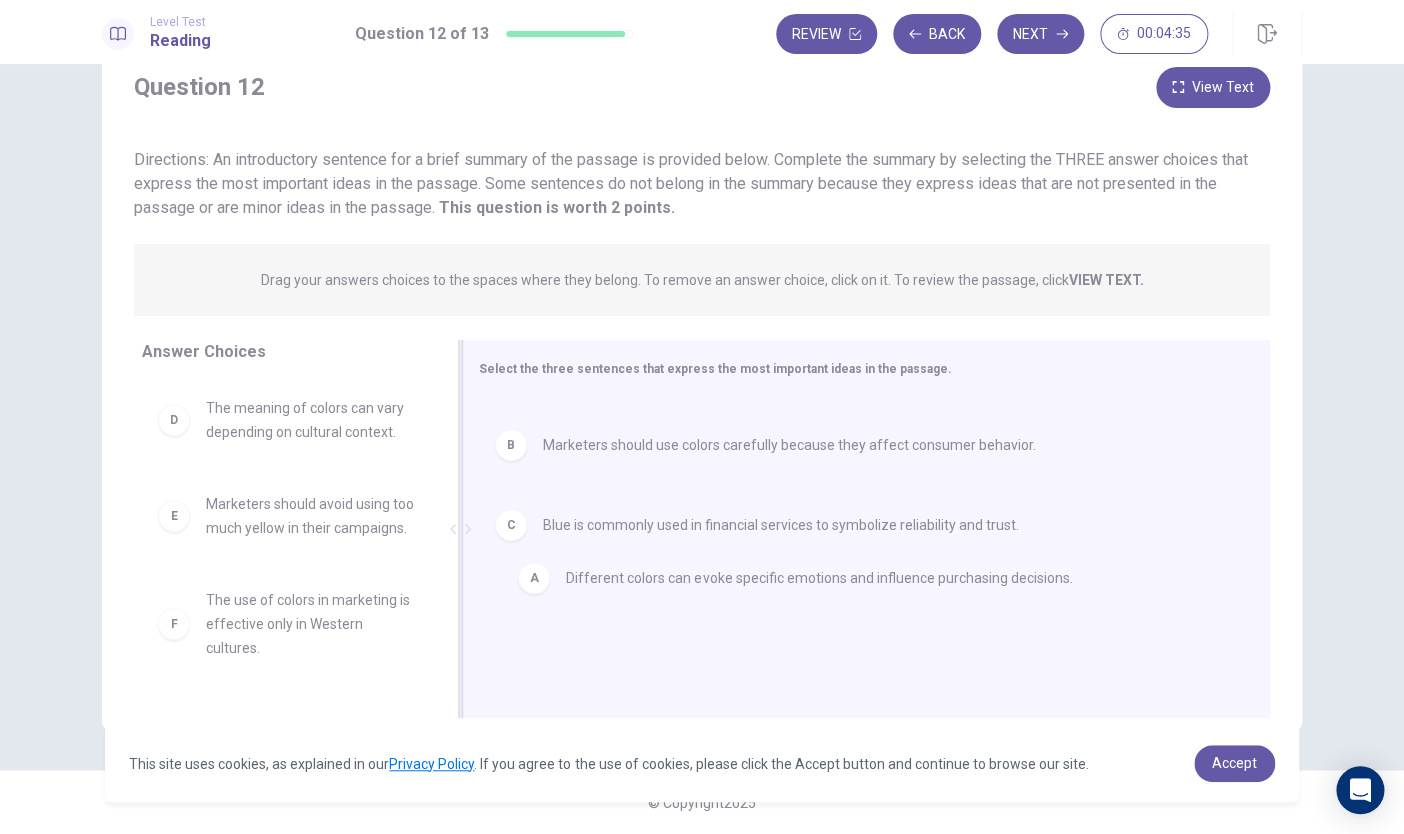 drag, startPoint x: 659, startPoint y: 462, endPoint x: 678, endPoint y: 566, distance: 105.72133 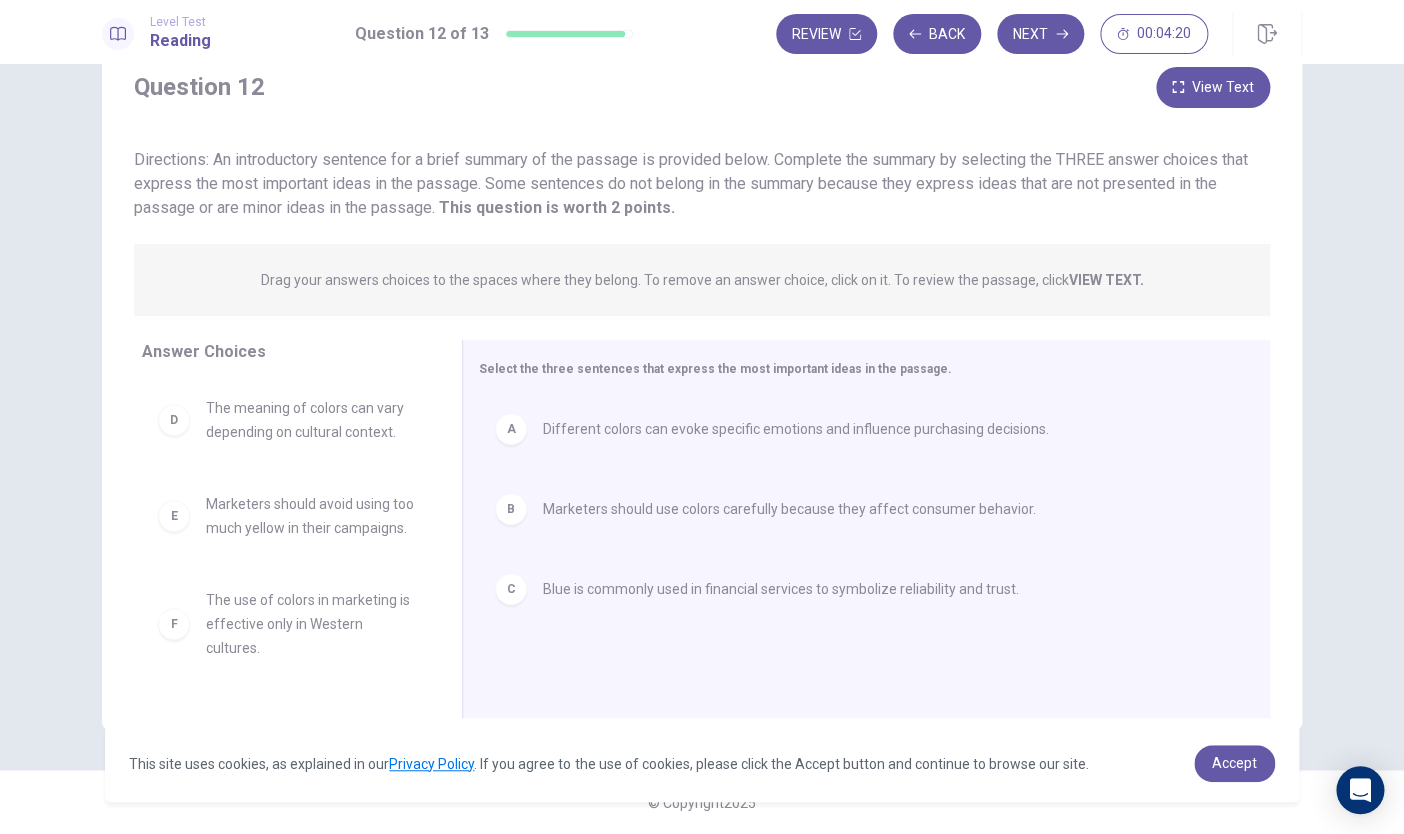 scroll, scrollTop: 12, scrollLeft: 0, axis: vertical 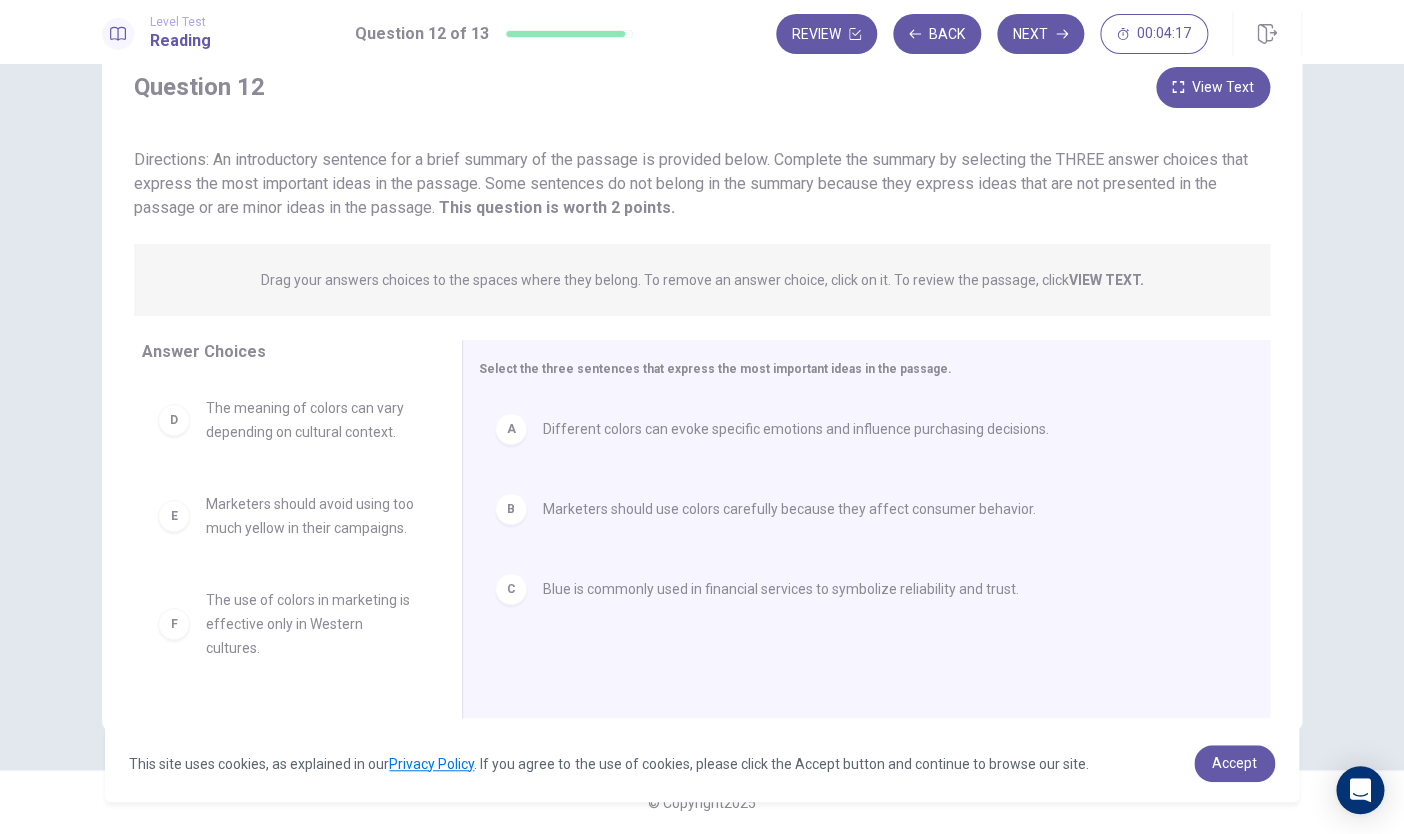 click on "Next" at bounding box center (1040, 34) 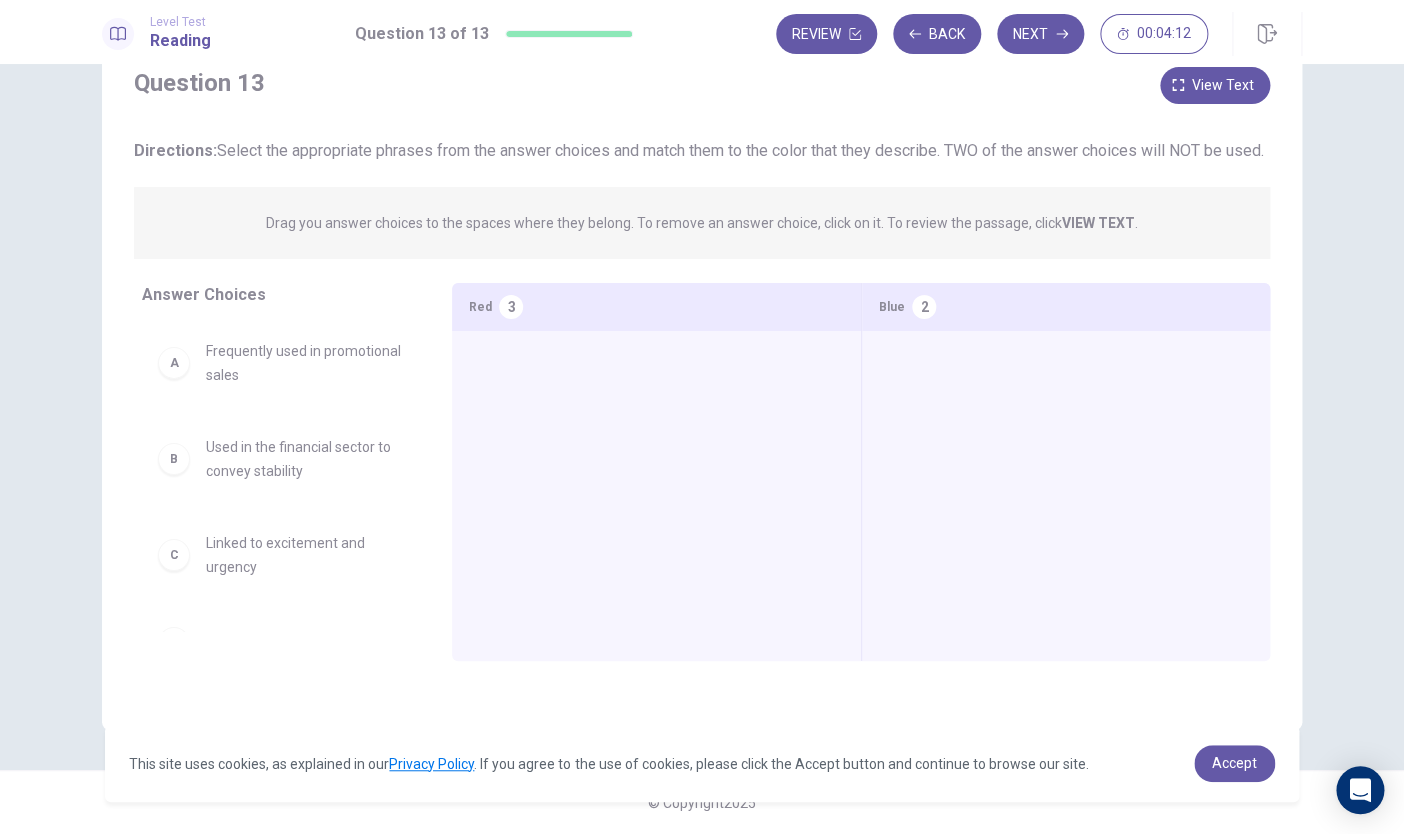 click at bounding box center [656, 465] 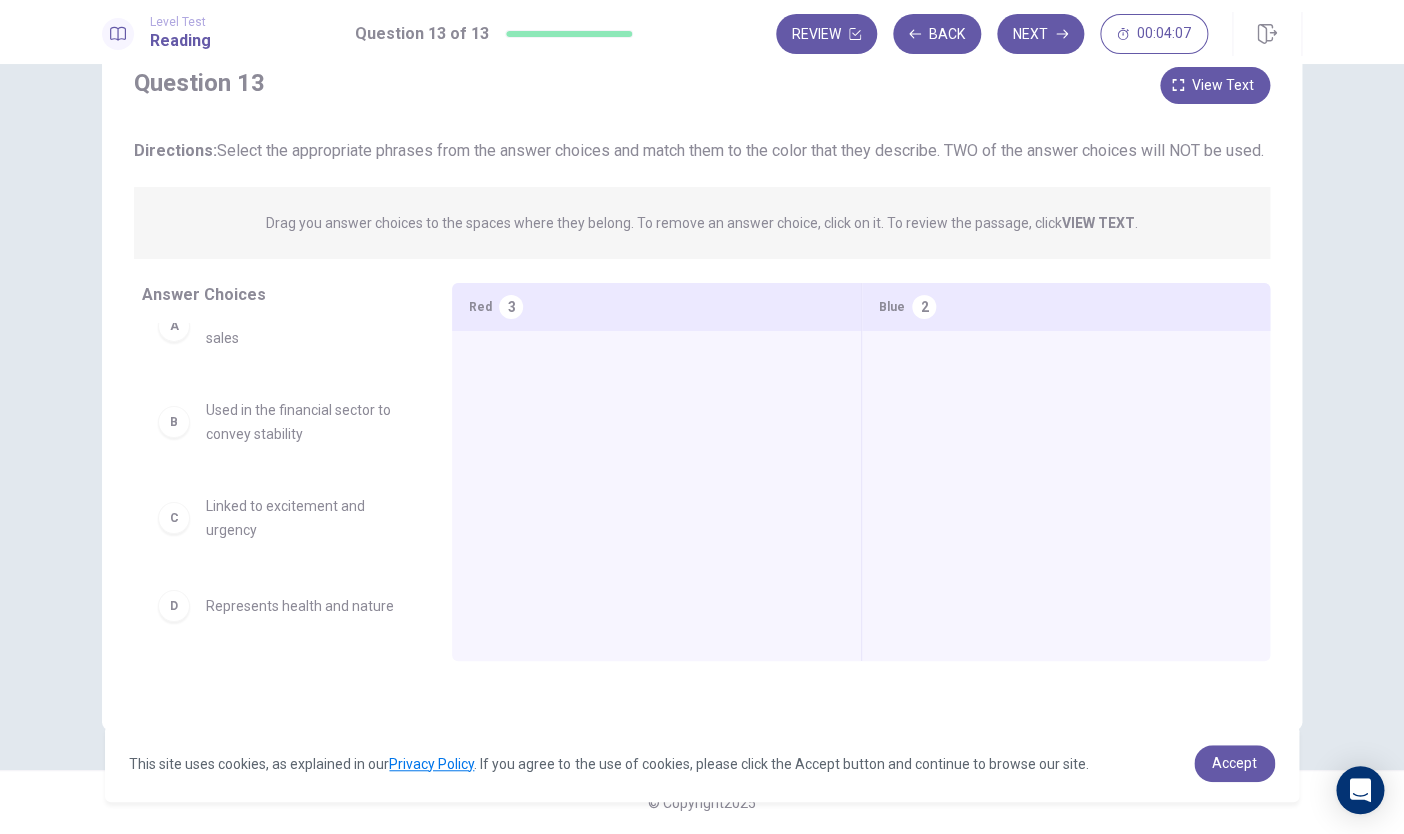 scroll, scrollTop: 95, scrollLeft: 0, axis: vertical 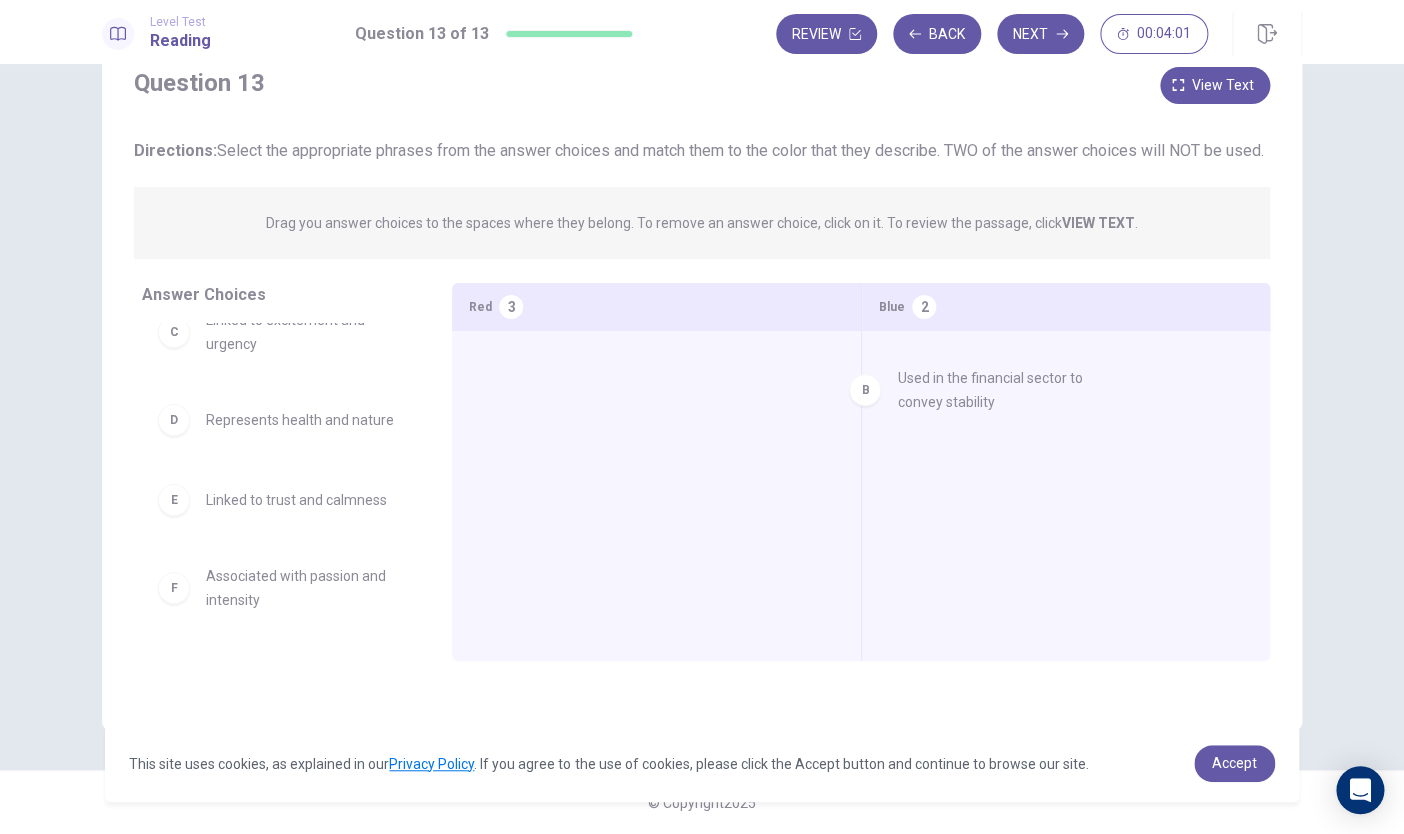 drag, startPoint x: 333, startPoint y: 370, endPoint x: 1030, endPoint y: 426, distance: 699.24603 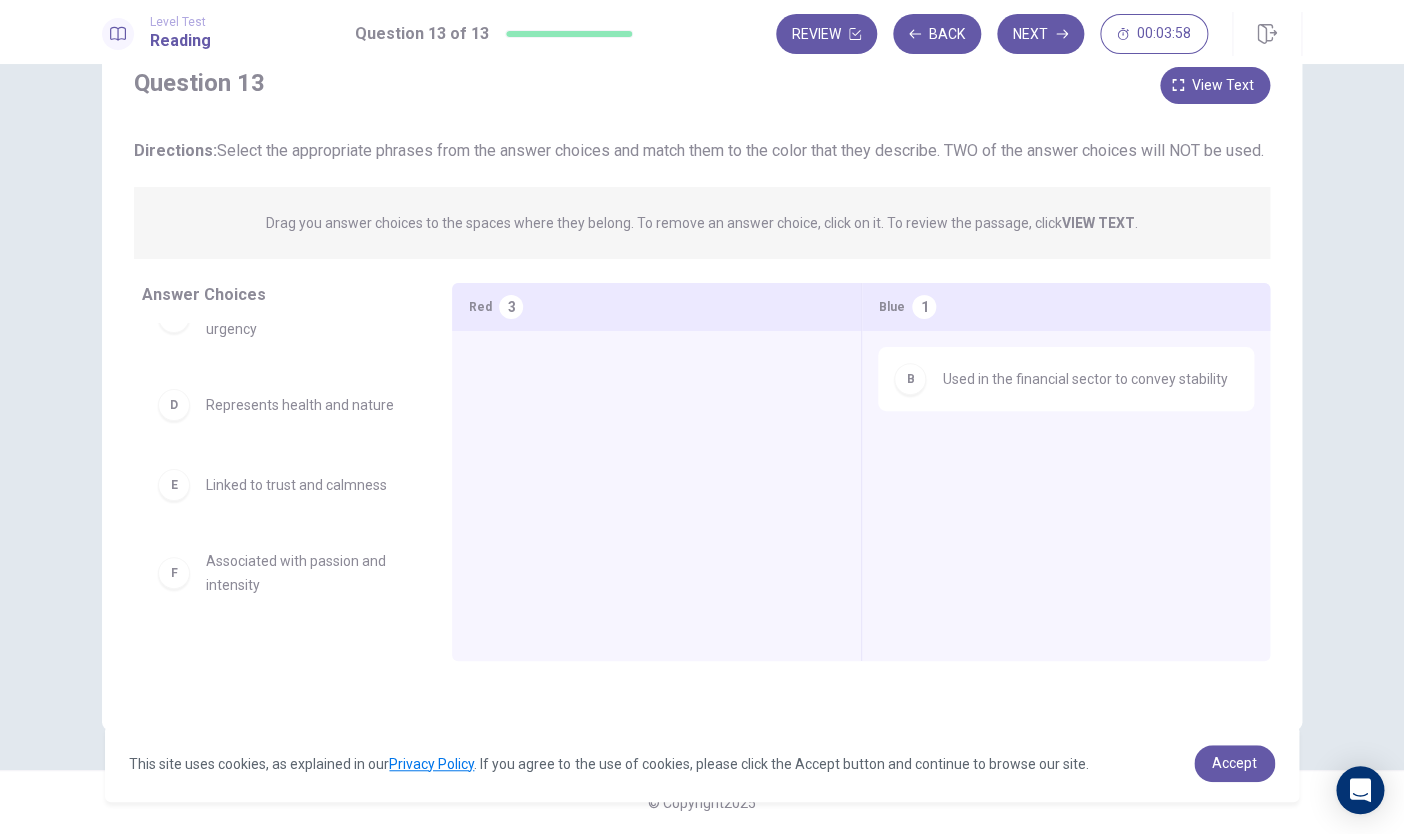 scroll, scrollTop: 146, scrollLeft: 0, axis: vertical 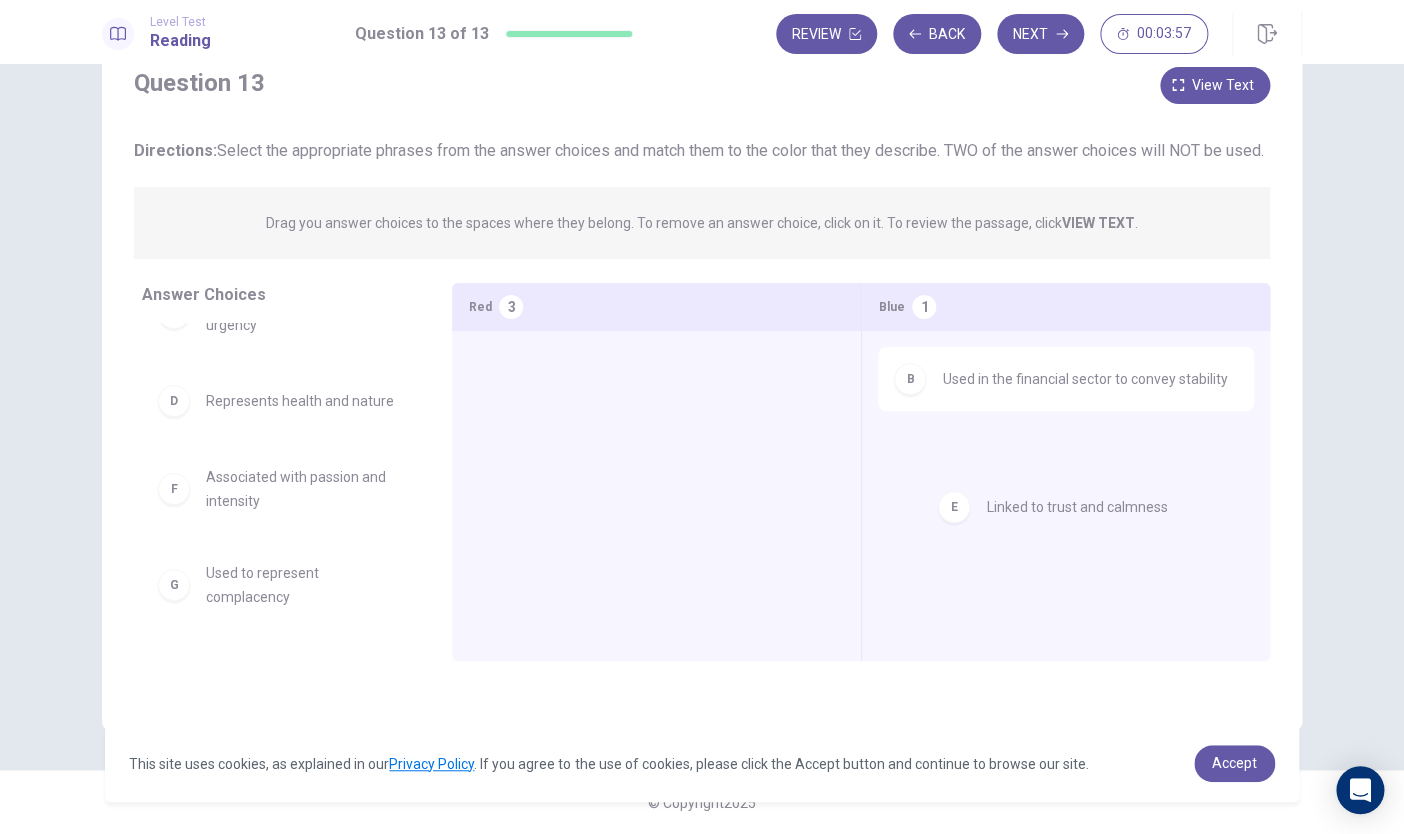 drag, startPoint x: 481, startPoint y: 505, endPoint x: 1117, endPoint y: 510, distance: 636.01965 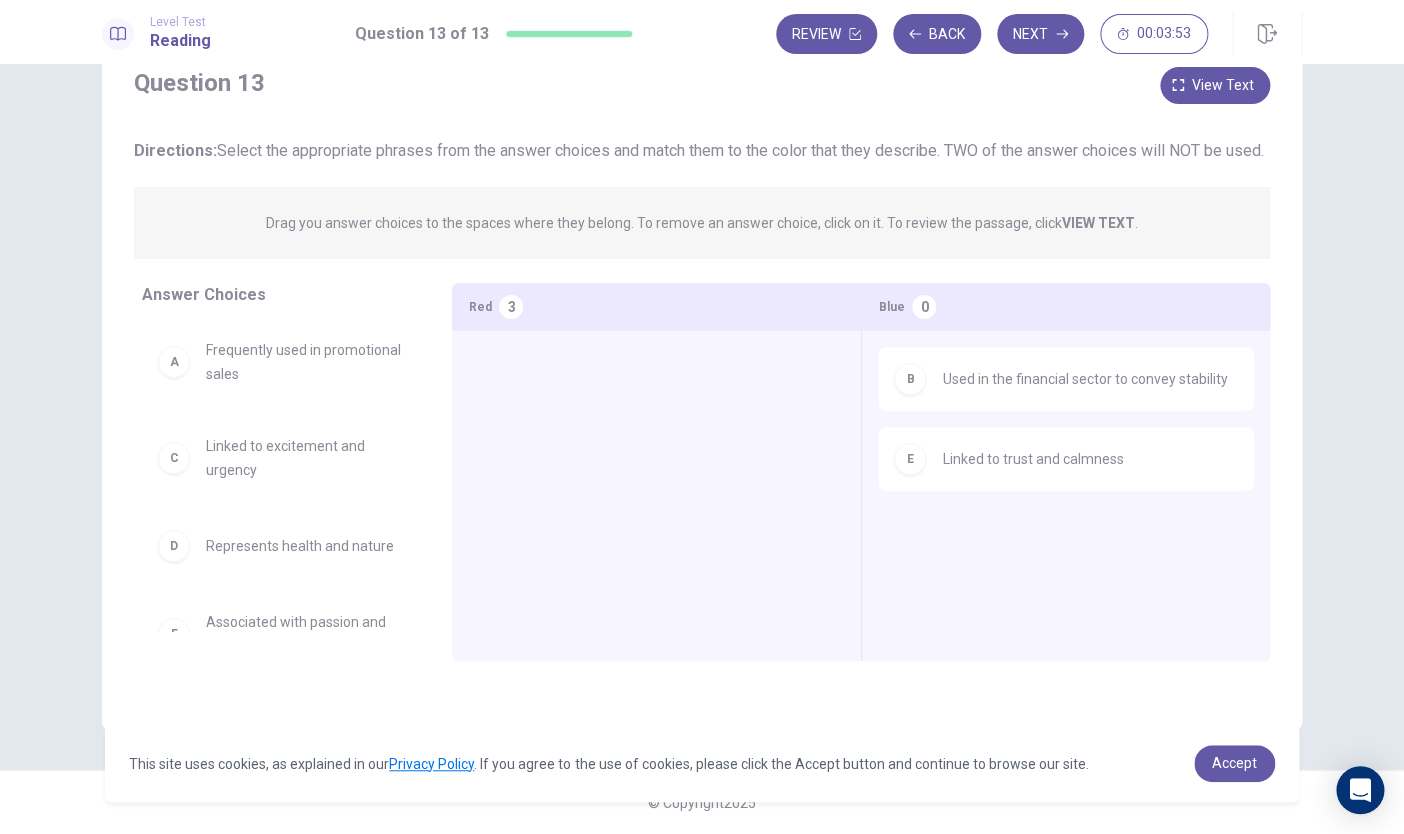 scroll, scrollTop: 0, scrollLeft: 0, axis: both 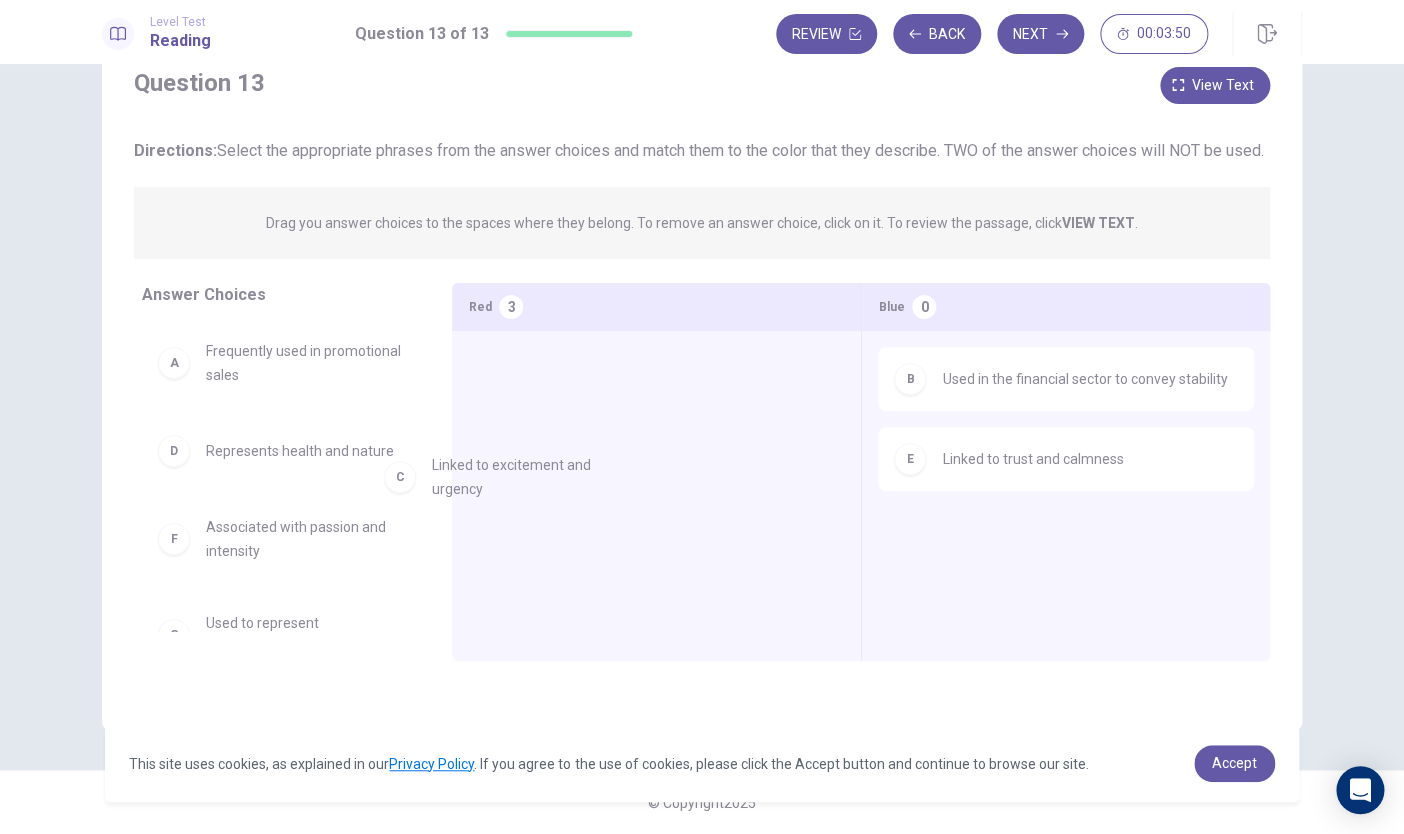 drag, startPoint x: 313, startPoint y: 480, endPoint x: 567, endPoint y: 470, distance: 254.19678 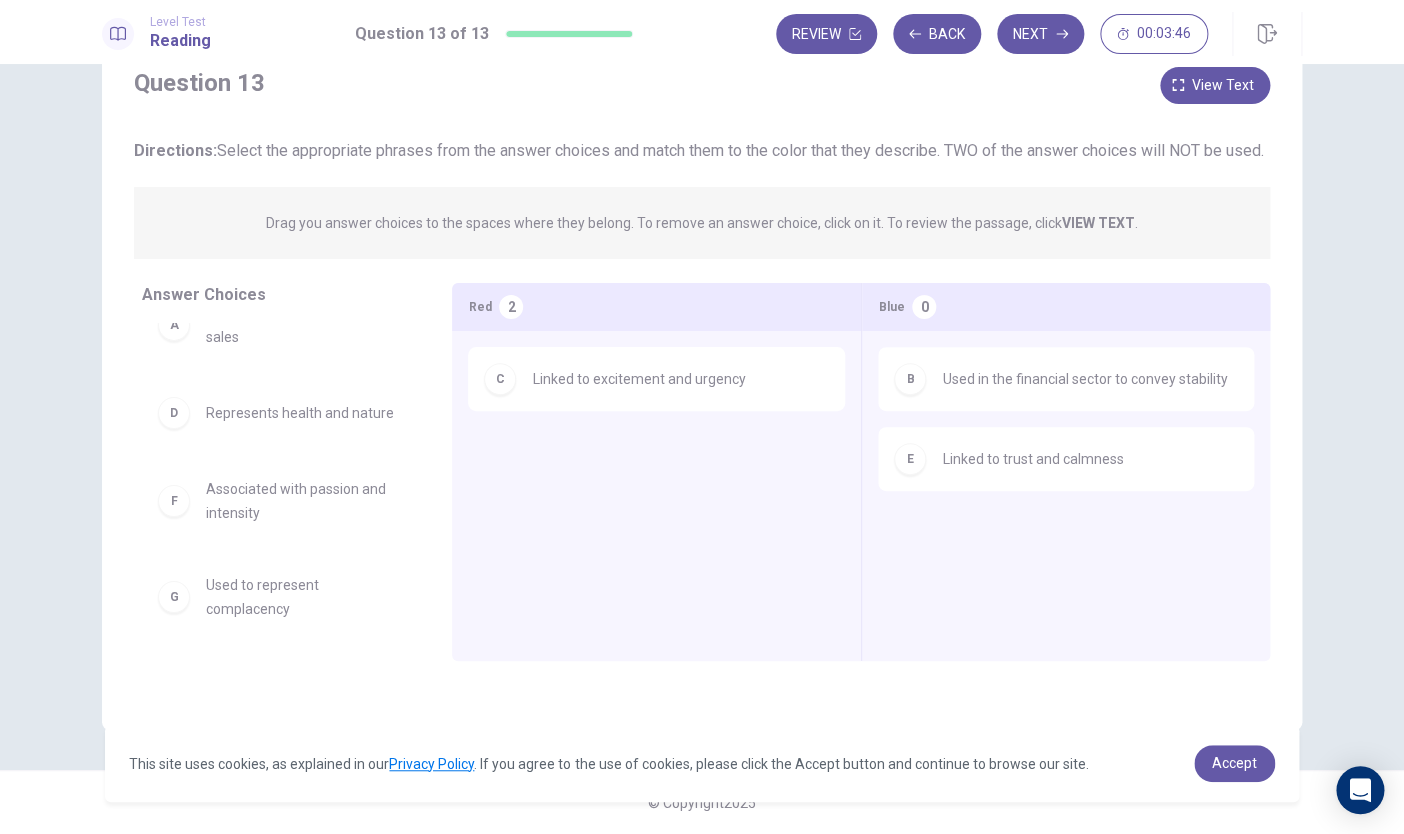 scroll, scrollTop: 44, scrollLeft: 0, axis: vertical 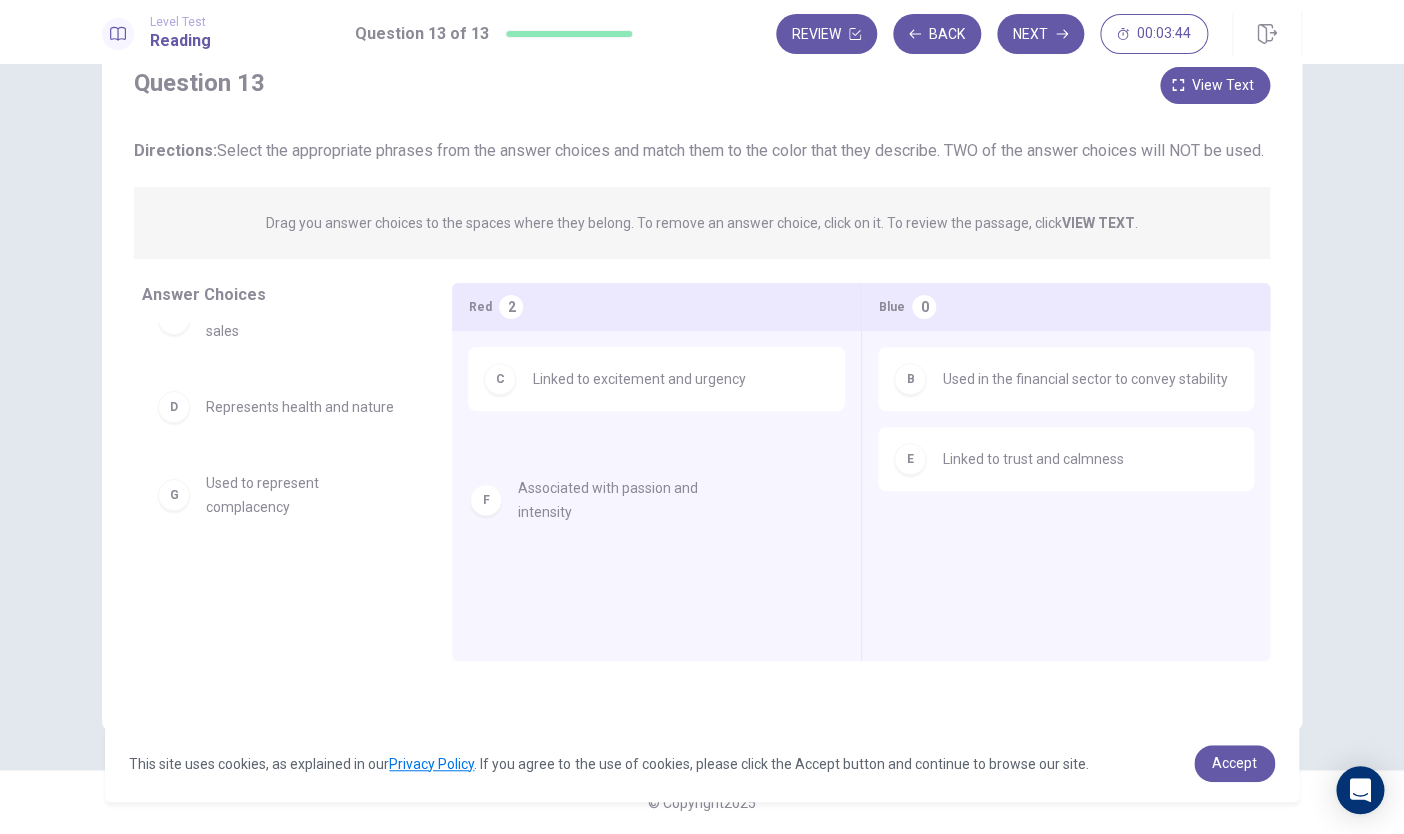 drag, startPoint x: 267, startPoint y: 545, endPoint x: 597, endPoint y: 522, distance: 330.80054 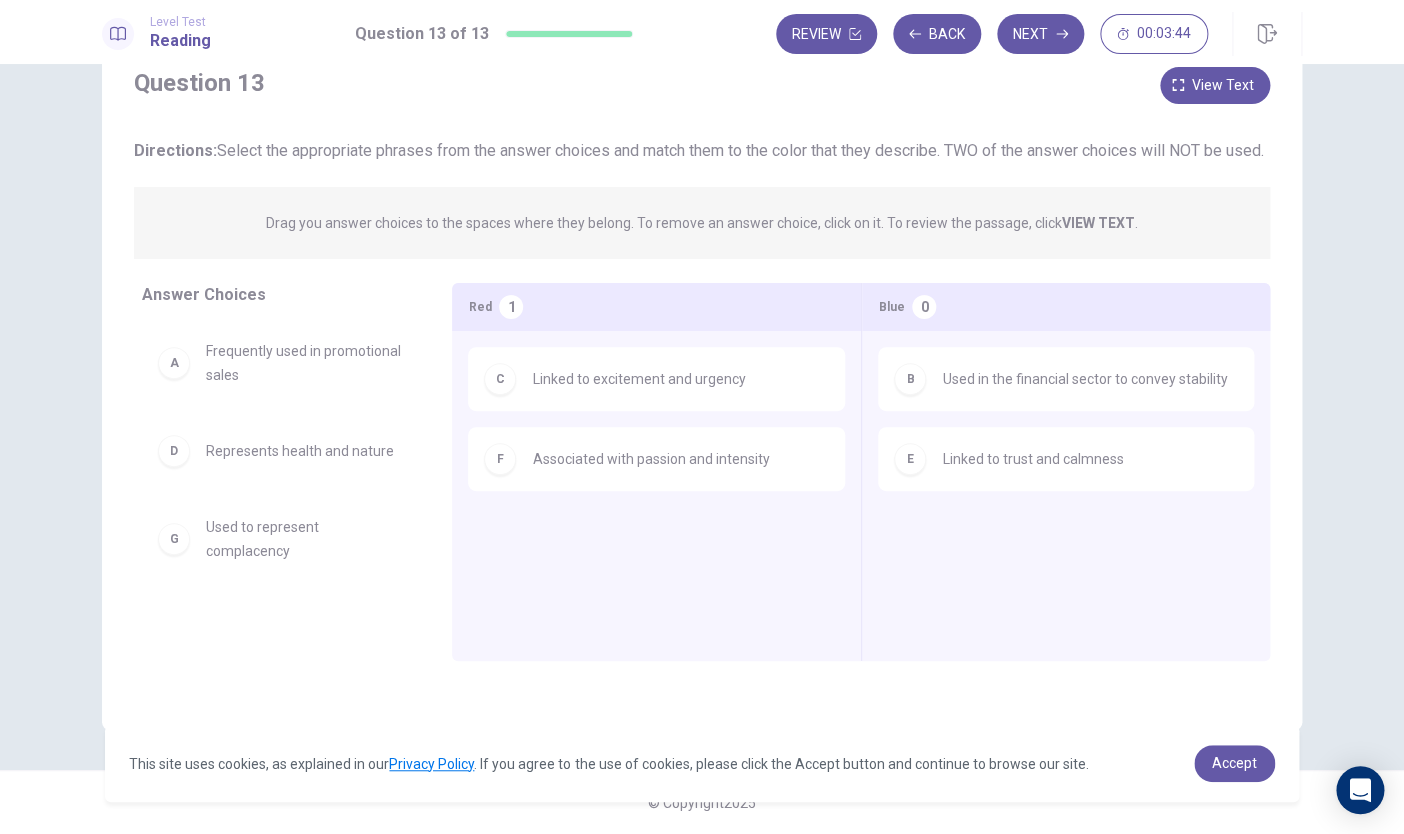 scroll, scrollTop: 0, scrollLeft: 0, axis: both 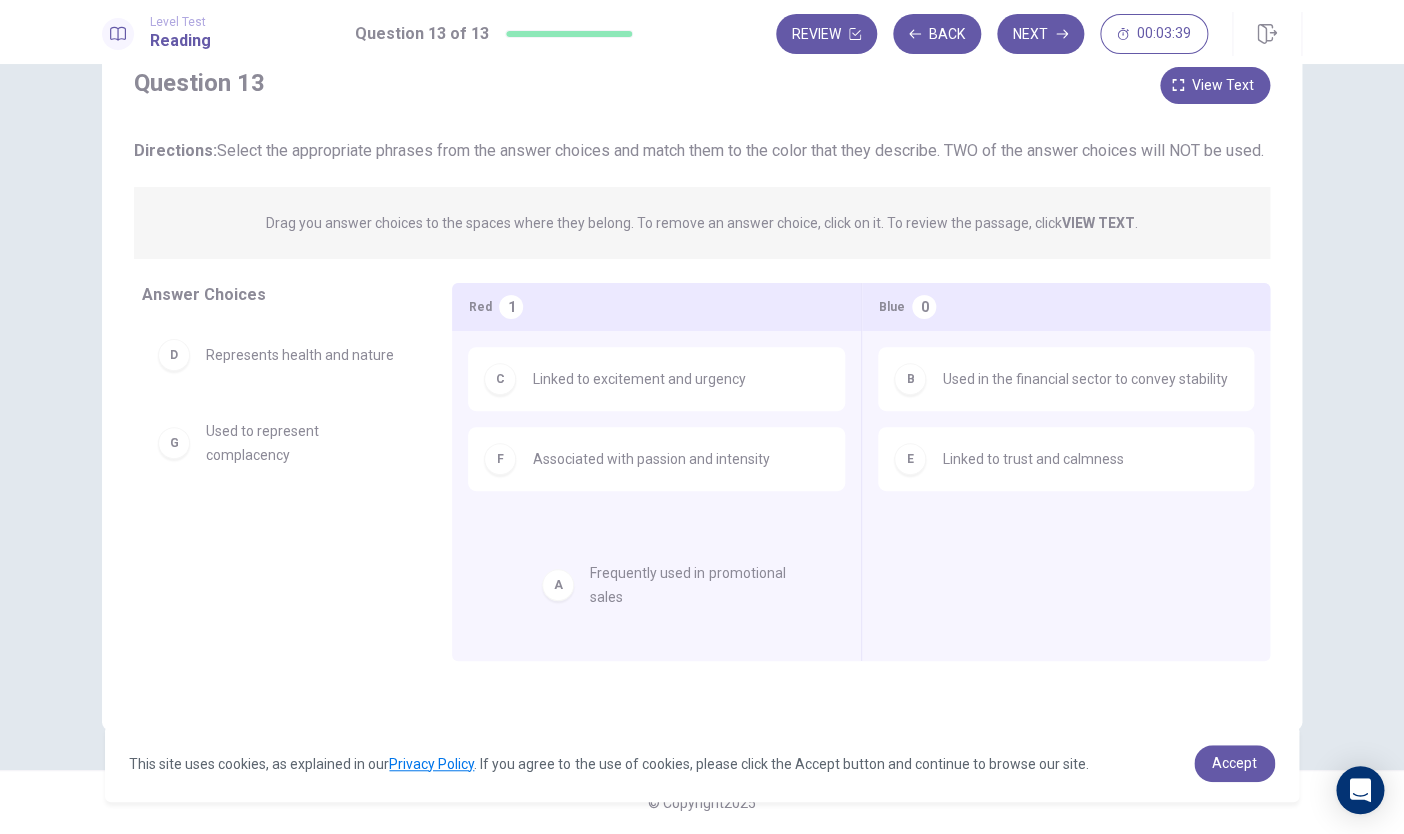 drag, startPoint x: 299, startPoint y: 395, endPoint x: 680, endPoint y: 588, distance: 427.09485 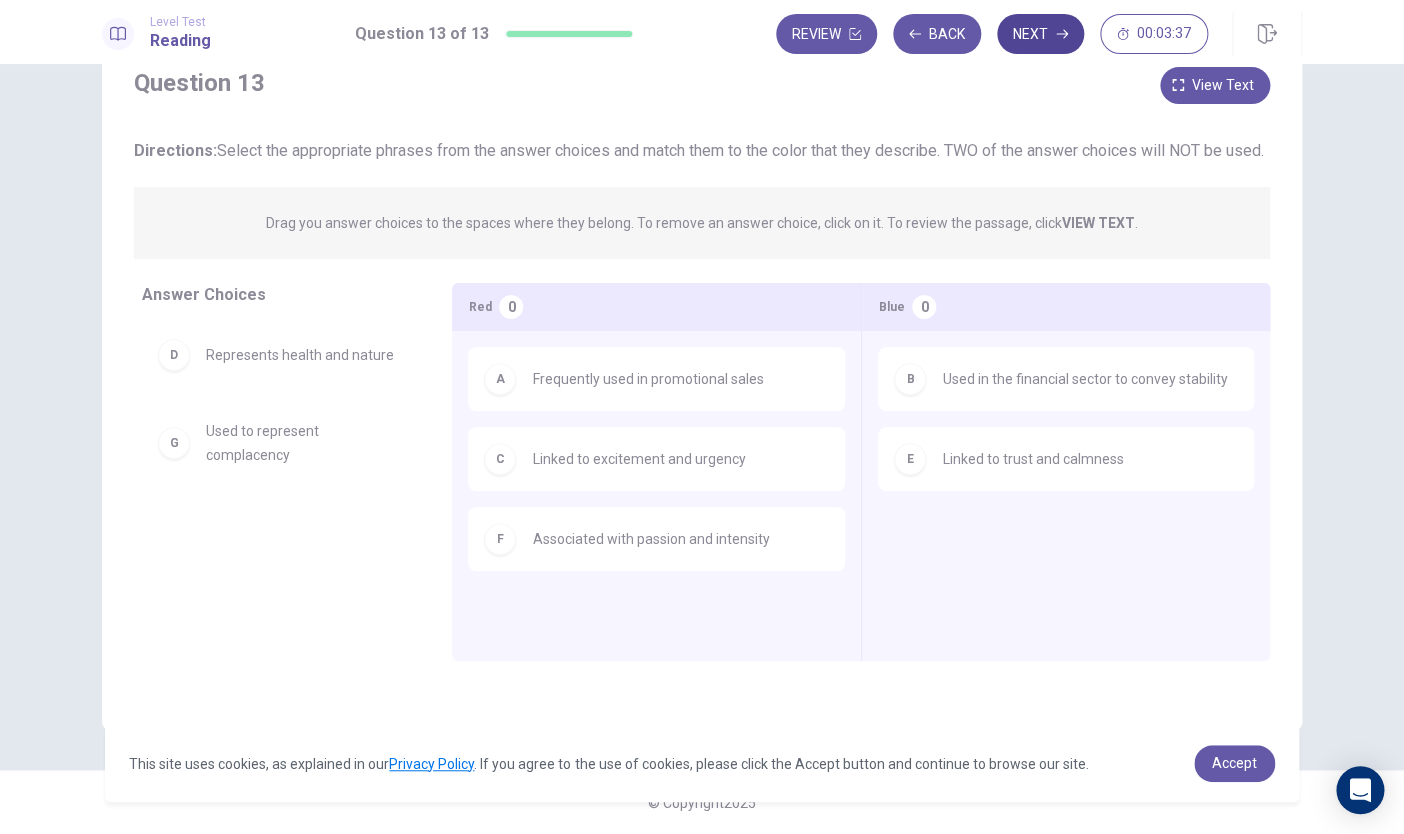 click on "Next" at bounding box center [1040, 34] 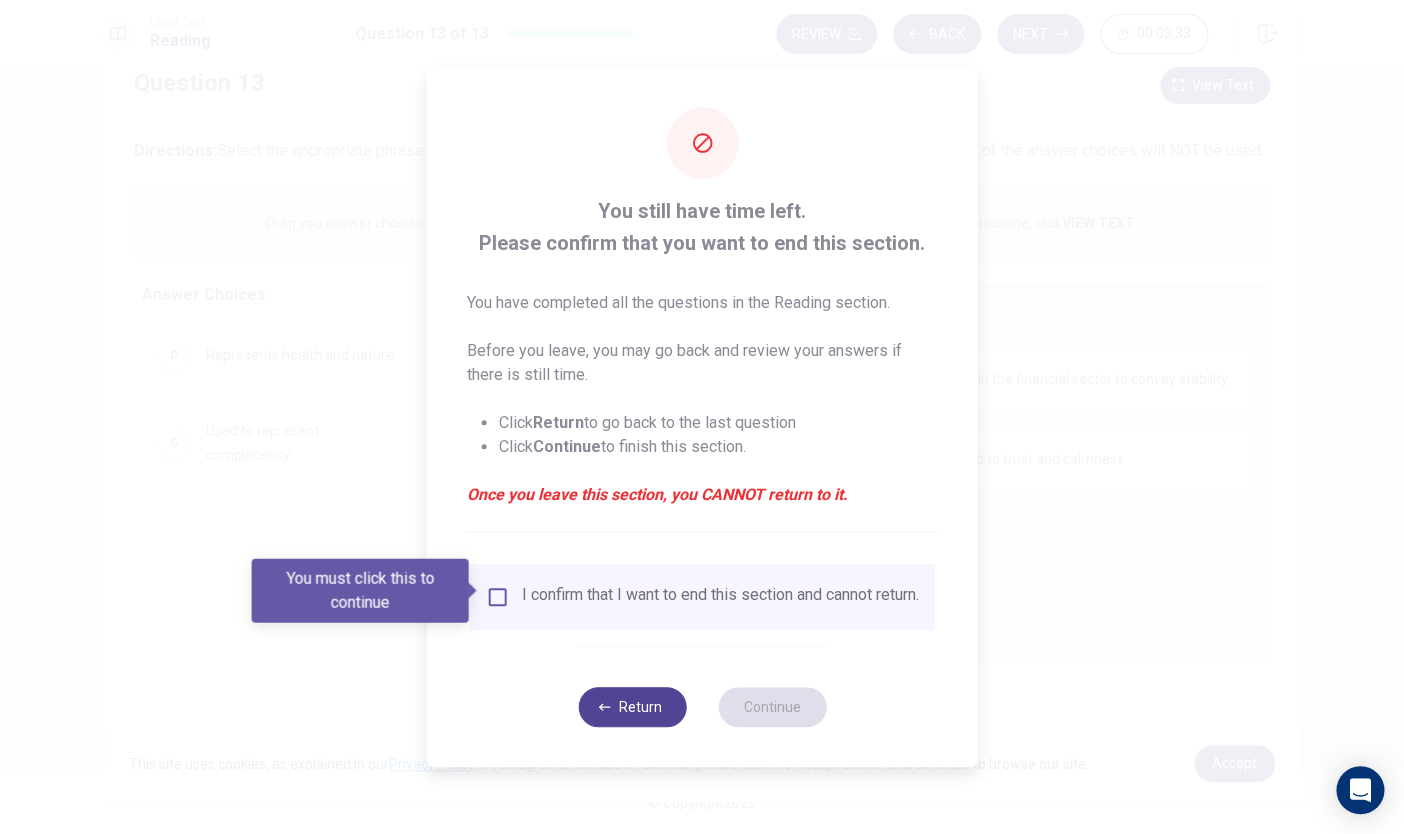 click on "Return" at bounding box center (632, 707) 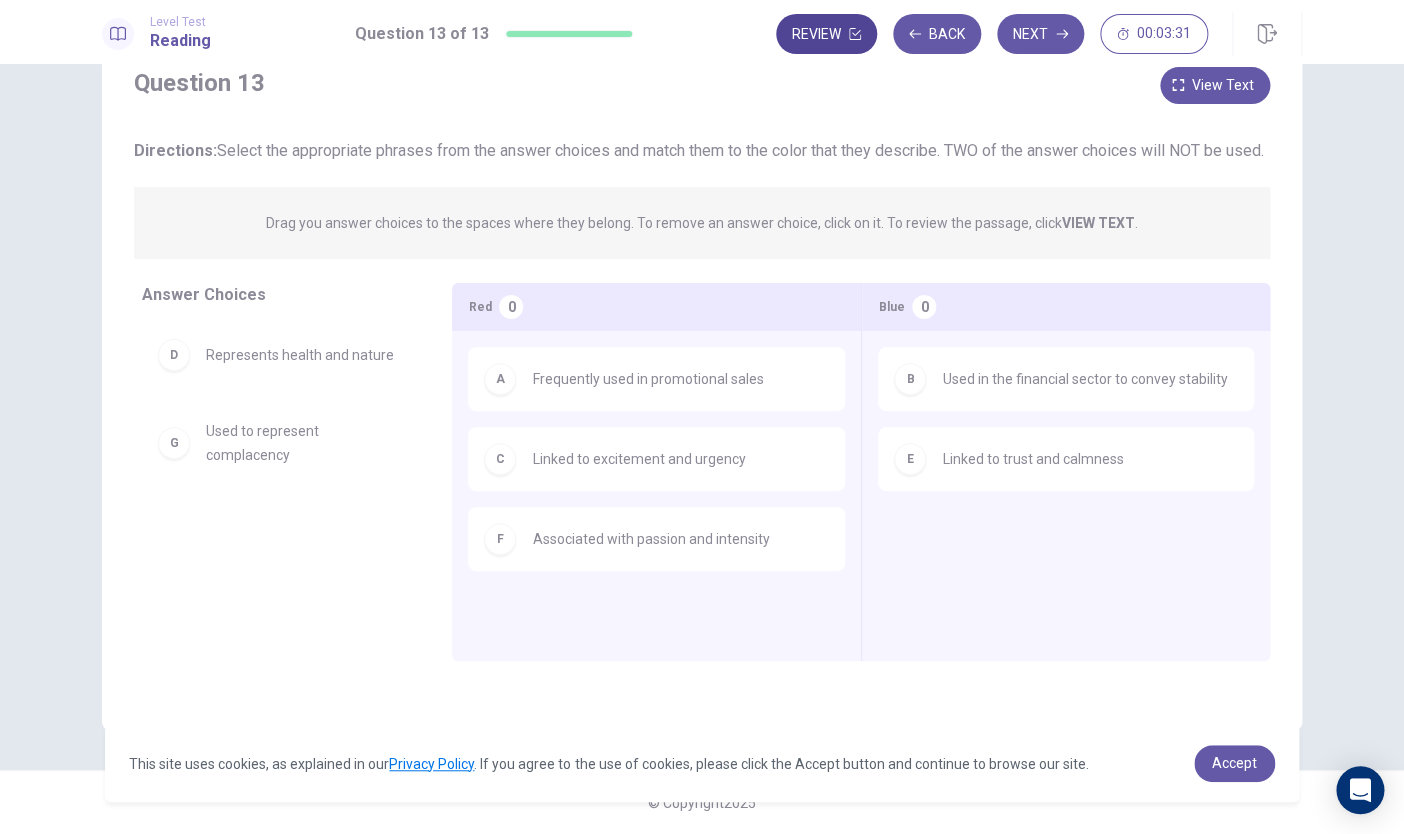 click 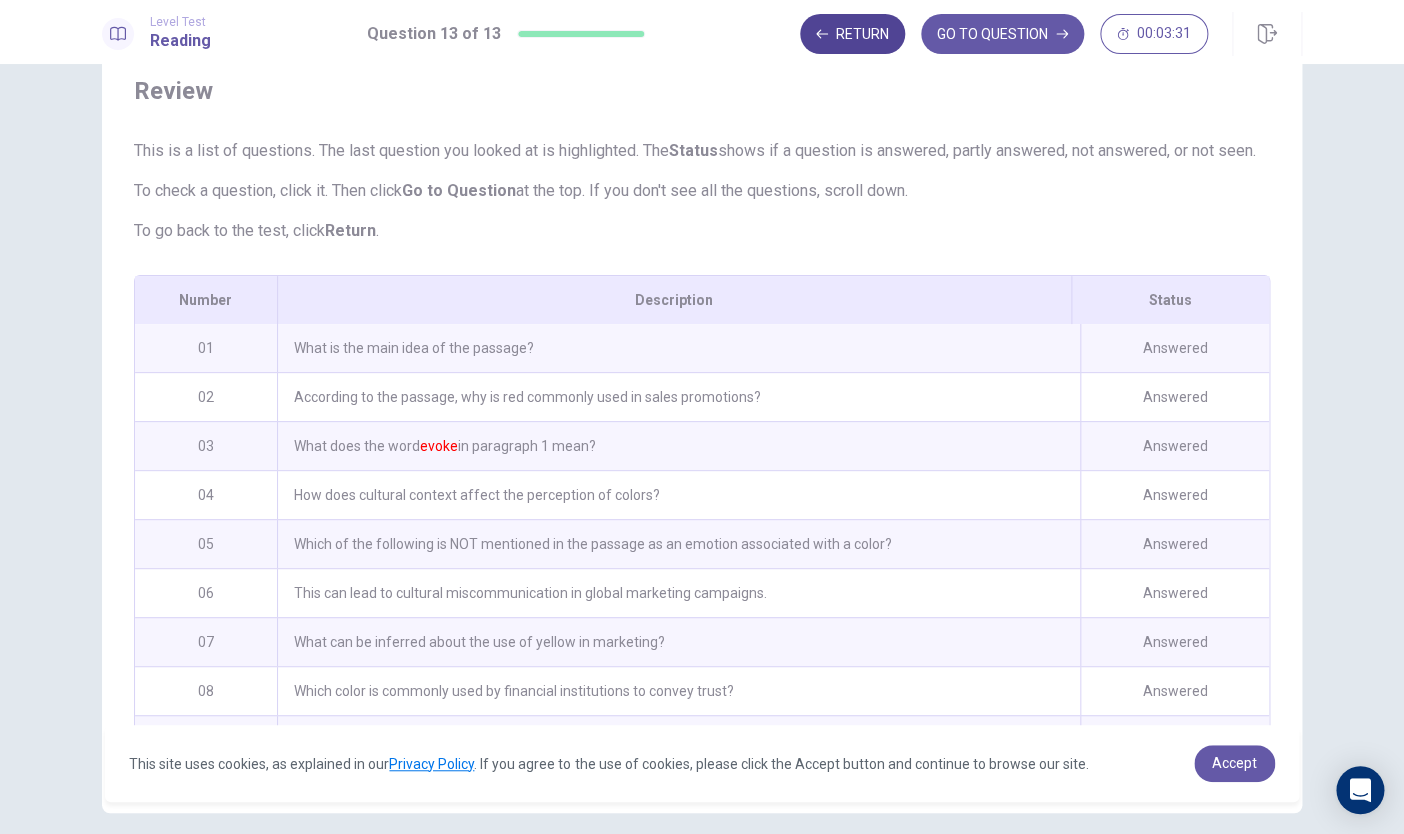 scroll, scrollTop: 162, scrollLeft: 0, axis: vertical 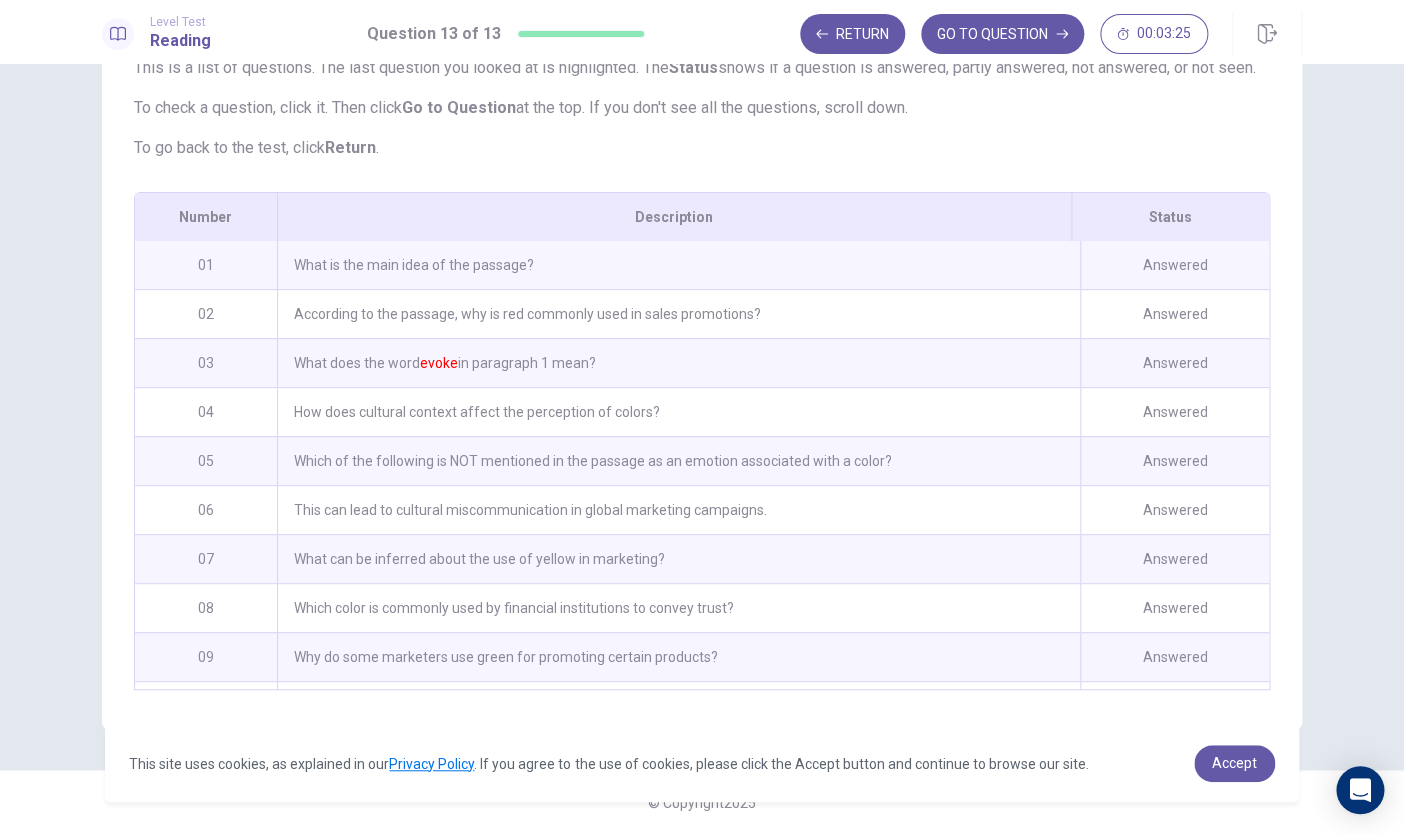 click on "What is the main idea of the passage?" at bounding box center (678, 265) 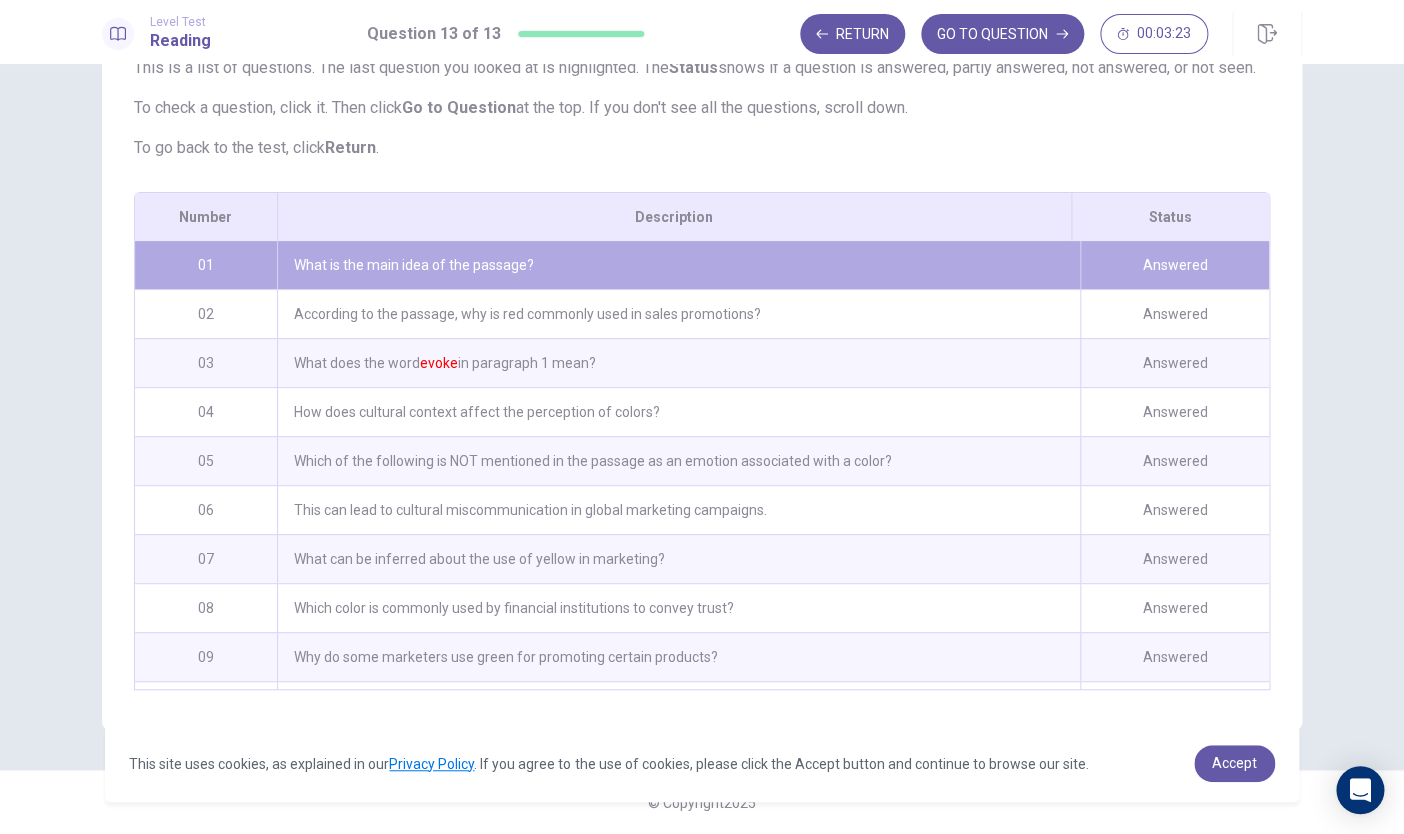 click on "What is the main idea of the passage?" at bounding box center (678, 265) 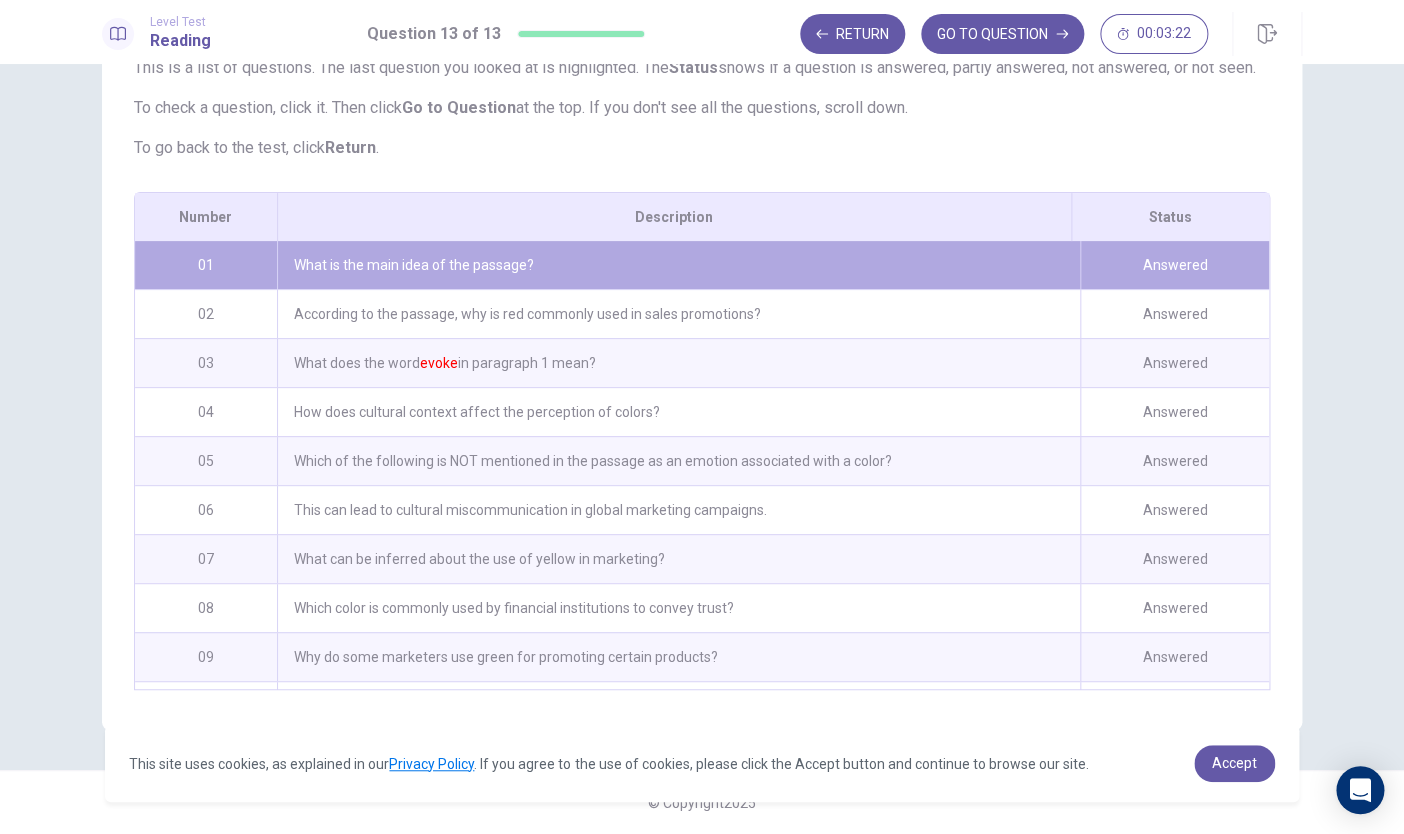 click on "What is the main idea of the passage?" at bounding box center [678, 265] 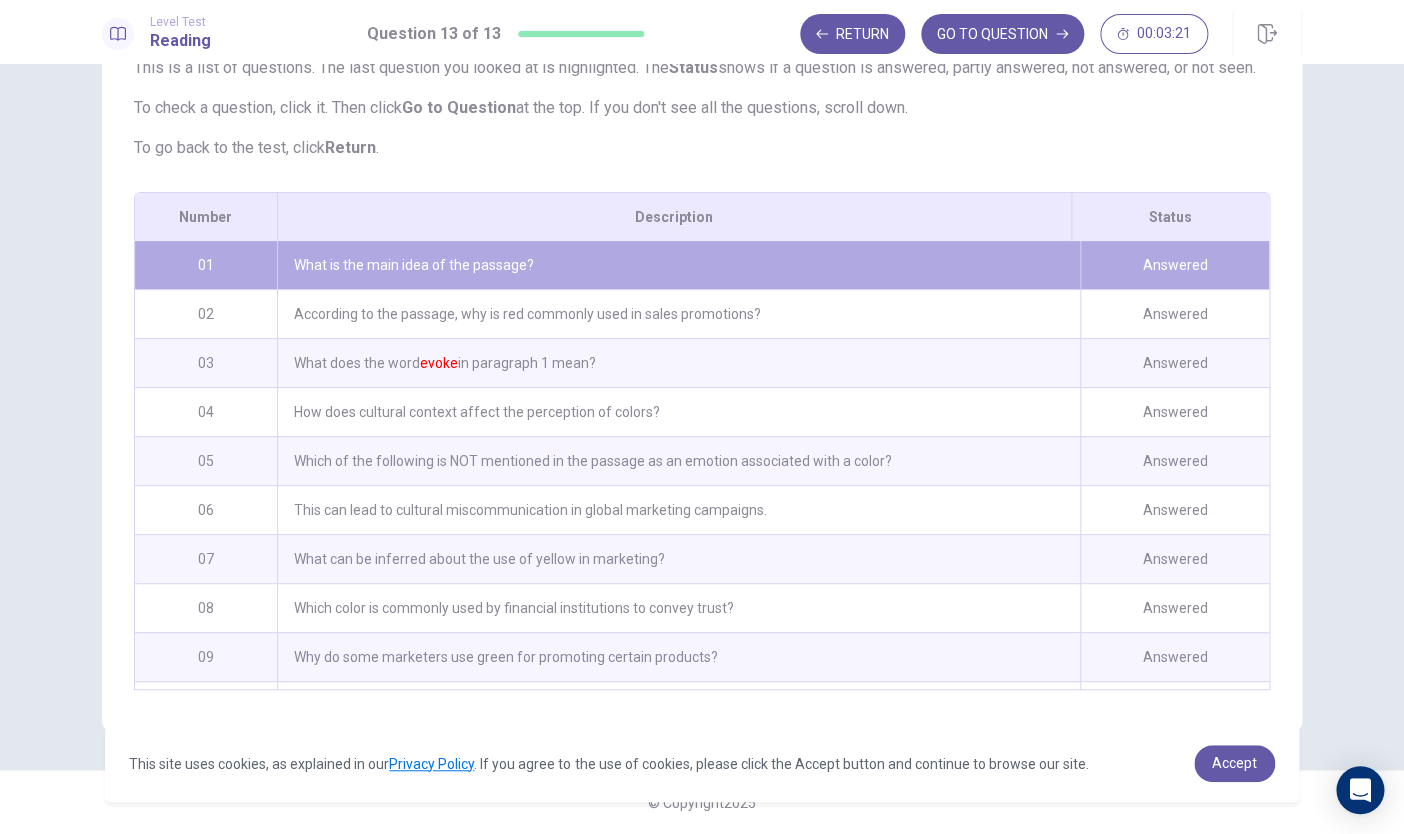 click on "Answered" at bounding box center [1174, 314] 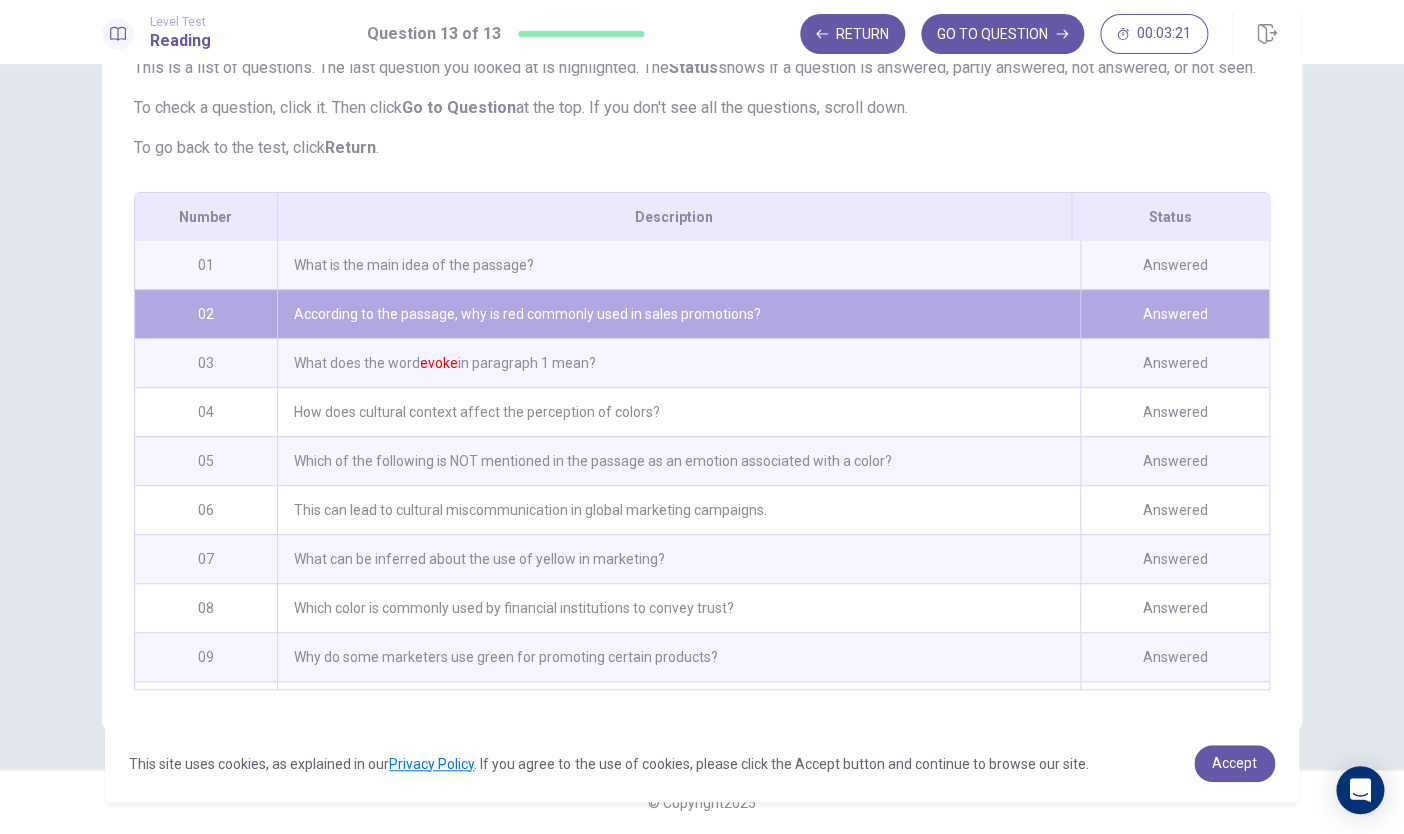 drag, startPoint x: 1078, startPoint y: 325, endPoint x: 978, endPoint y: 330, distance: 100.12492 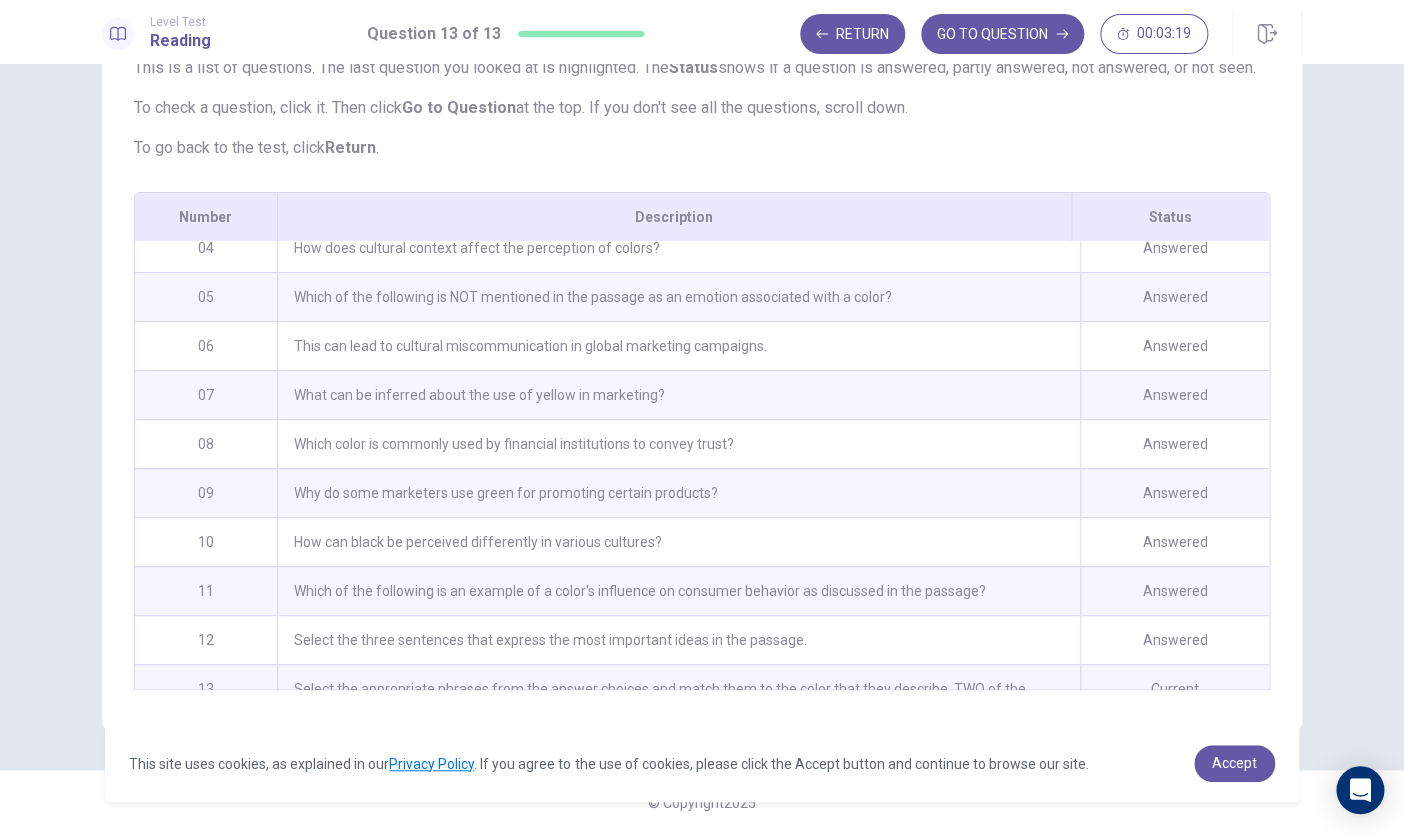 scroll, scrollTop: 158, scrollLeft: 0, axis: vertical 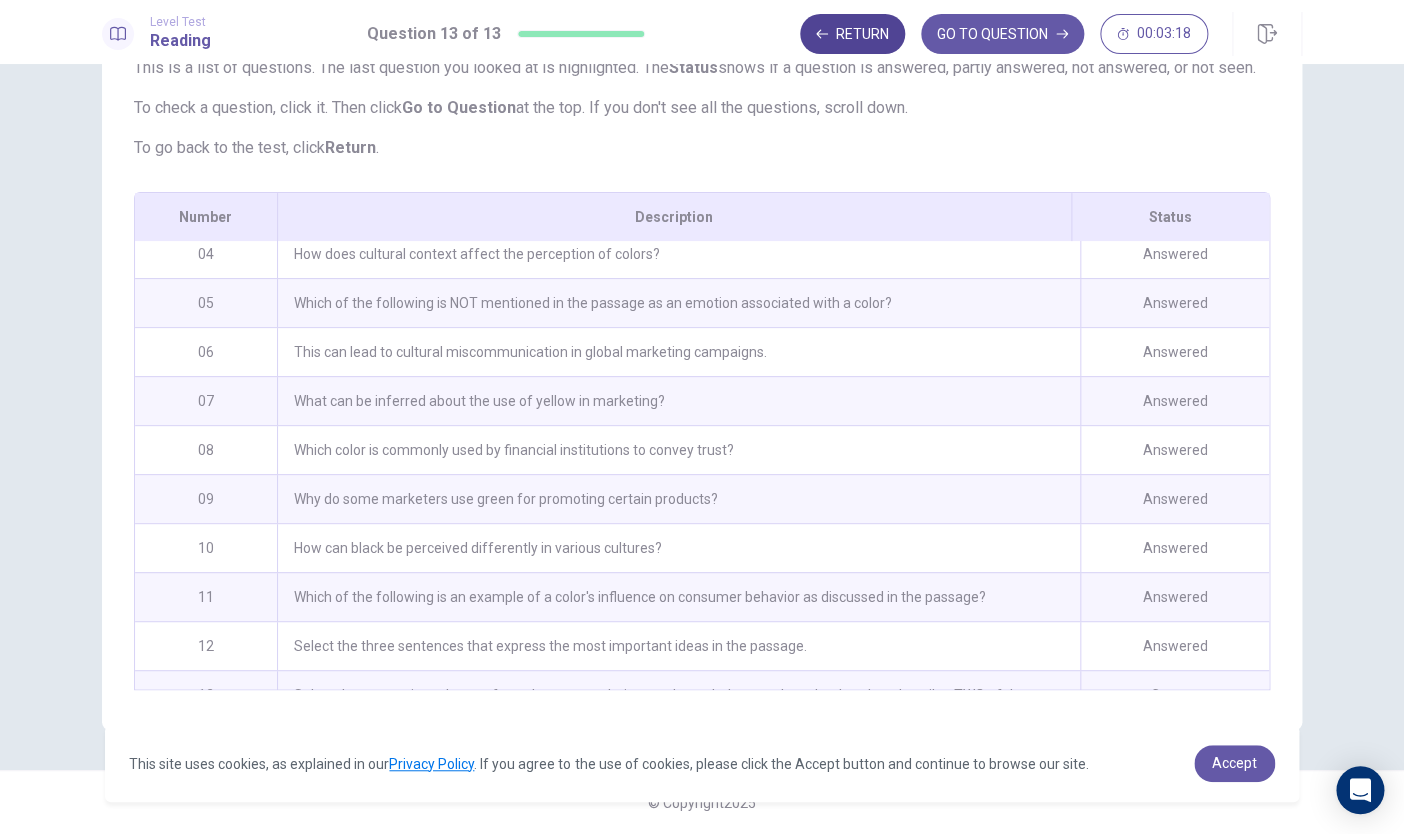 click on "Return" at bounding box center (852, 34) 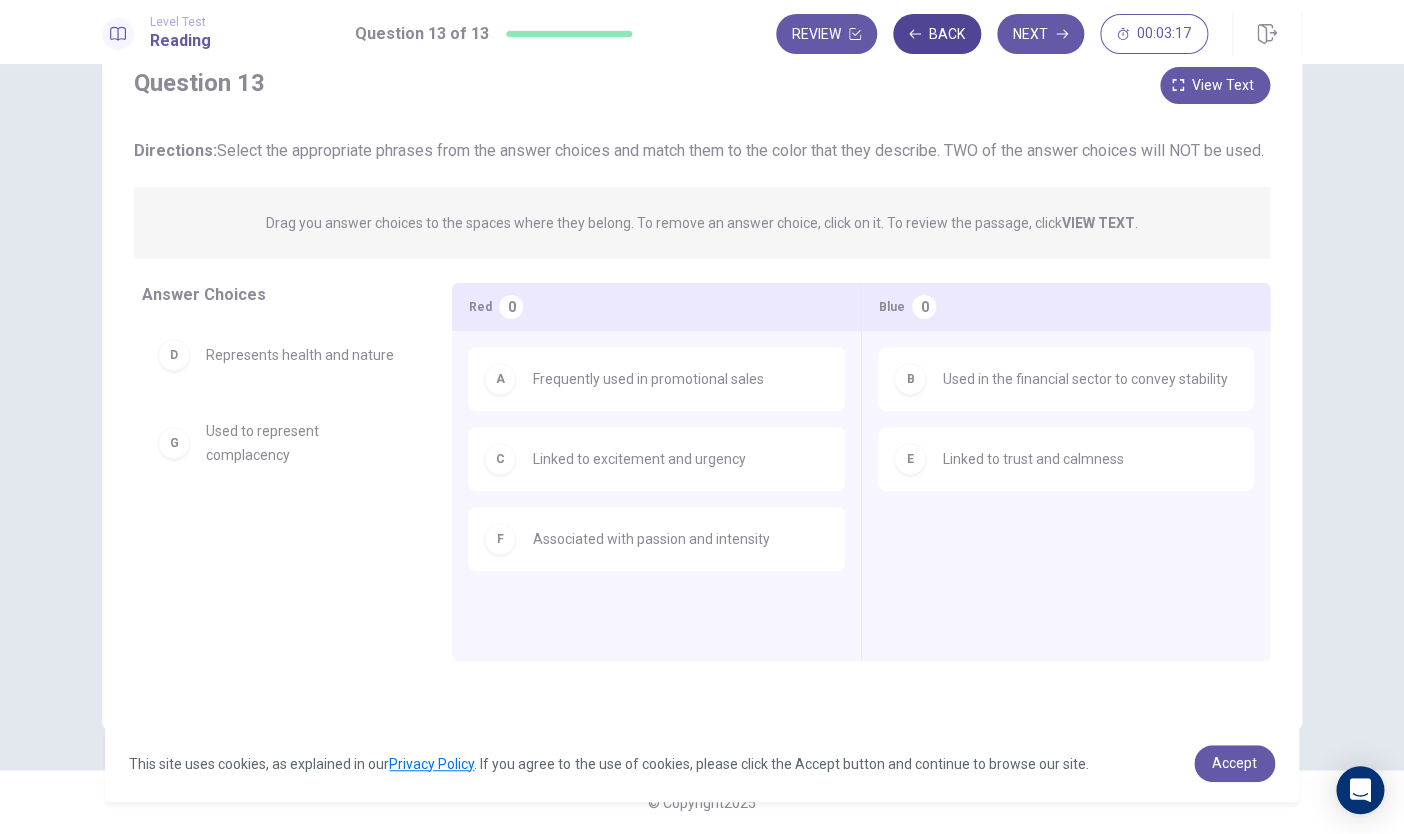 click on "Back" at bounding box center (937, 34) 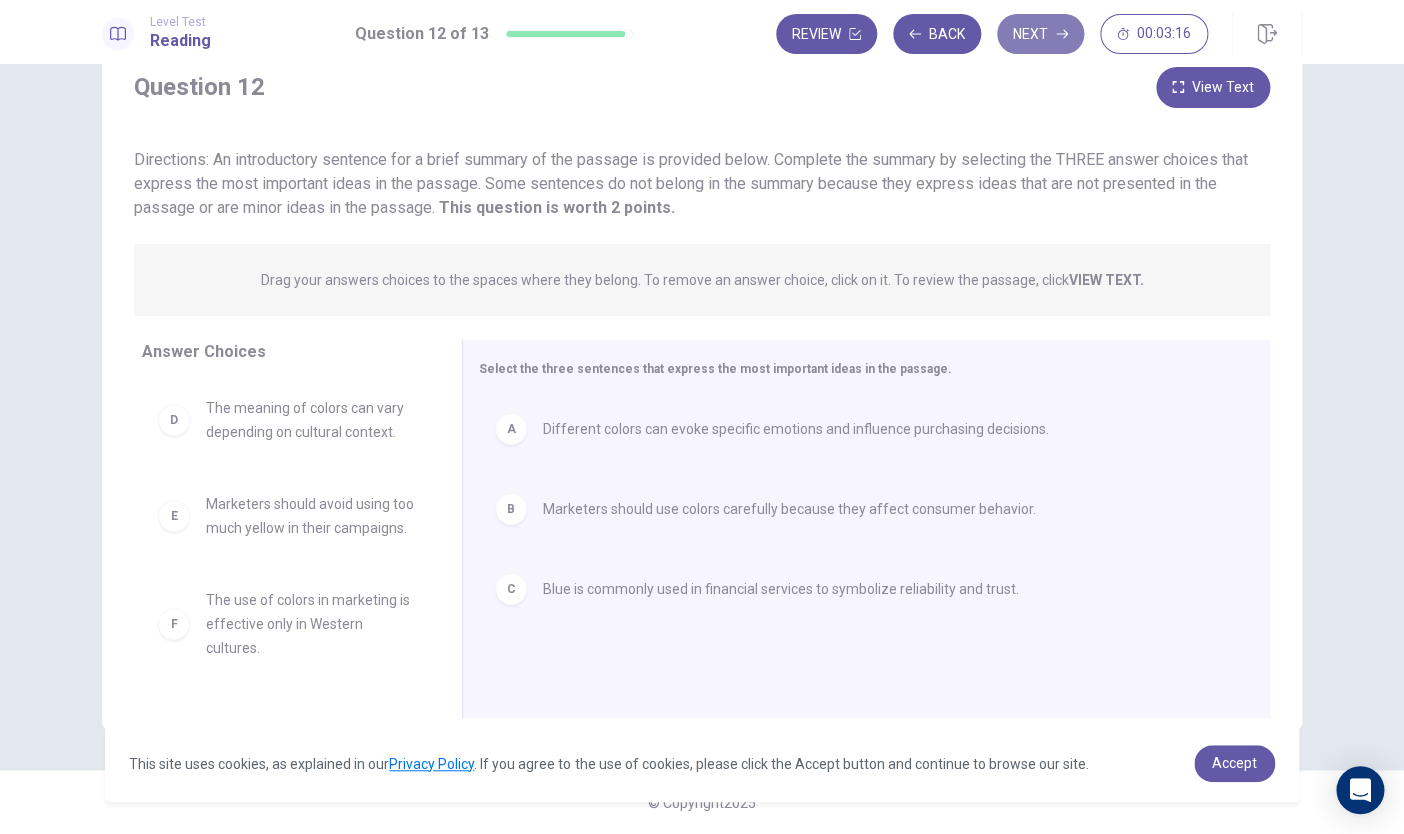 click on "Next" at bounding box center [1040, 34] 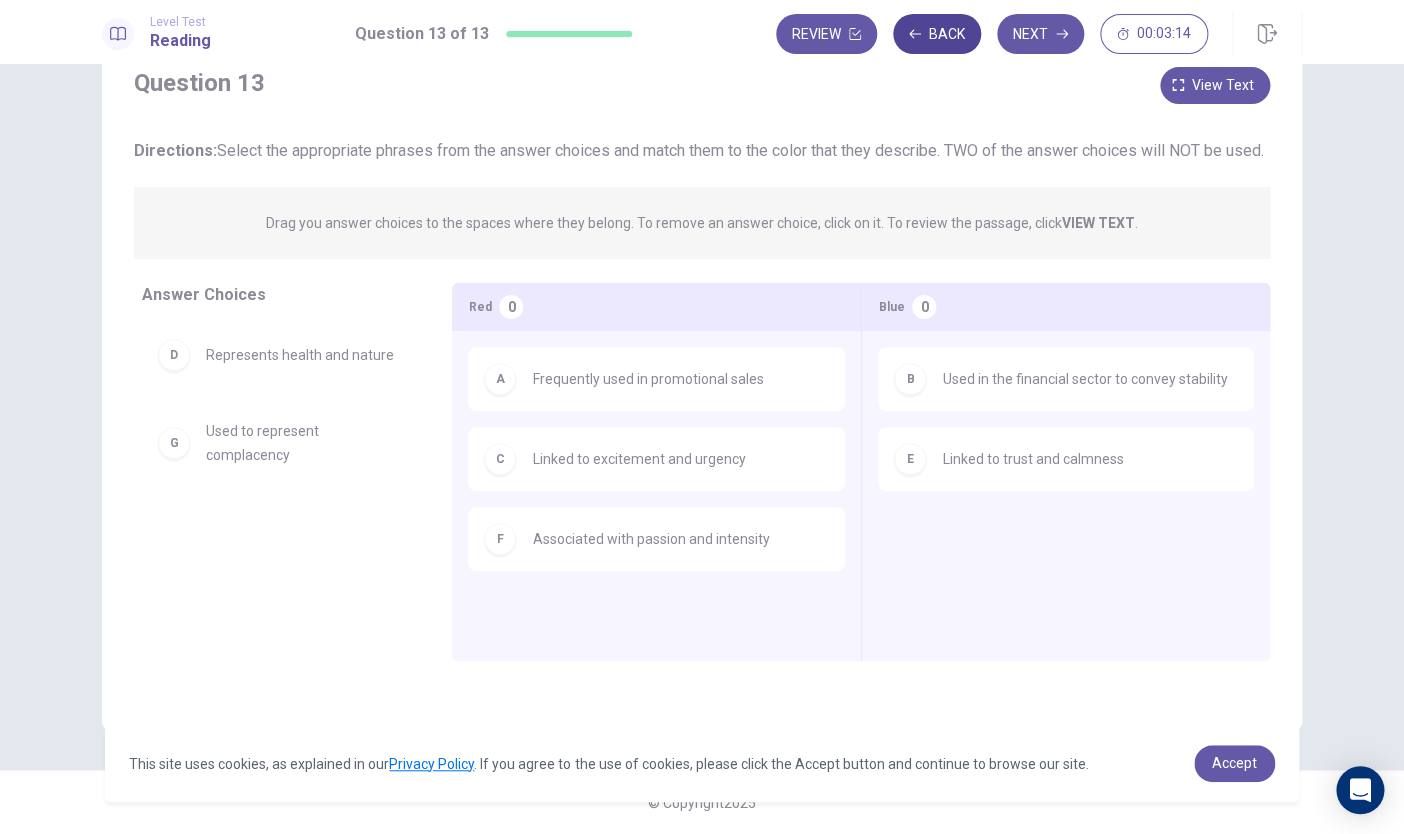 click on "Back" at bounding box center (937, 34) 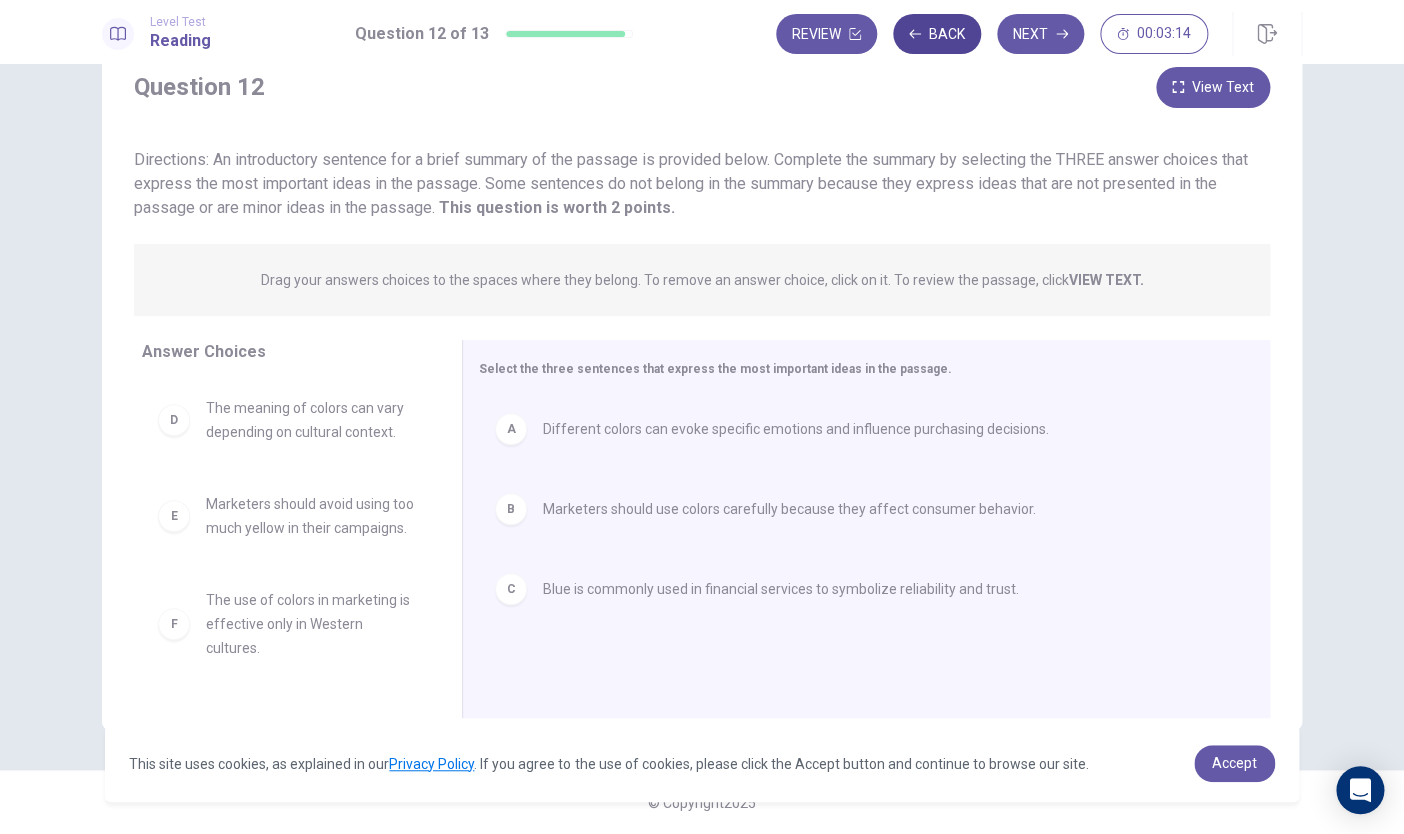 click on "Back" at bounding box center [937, 34] 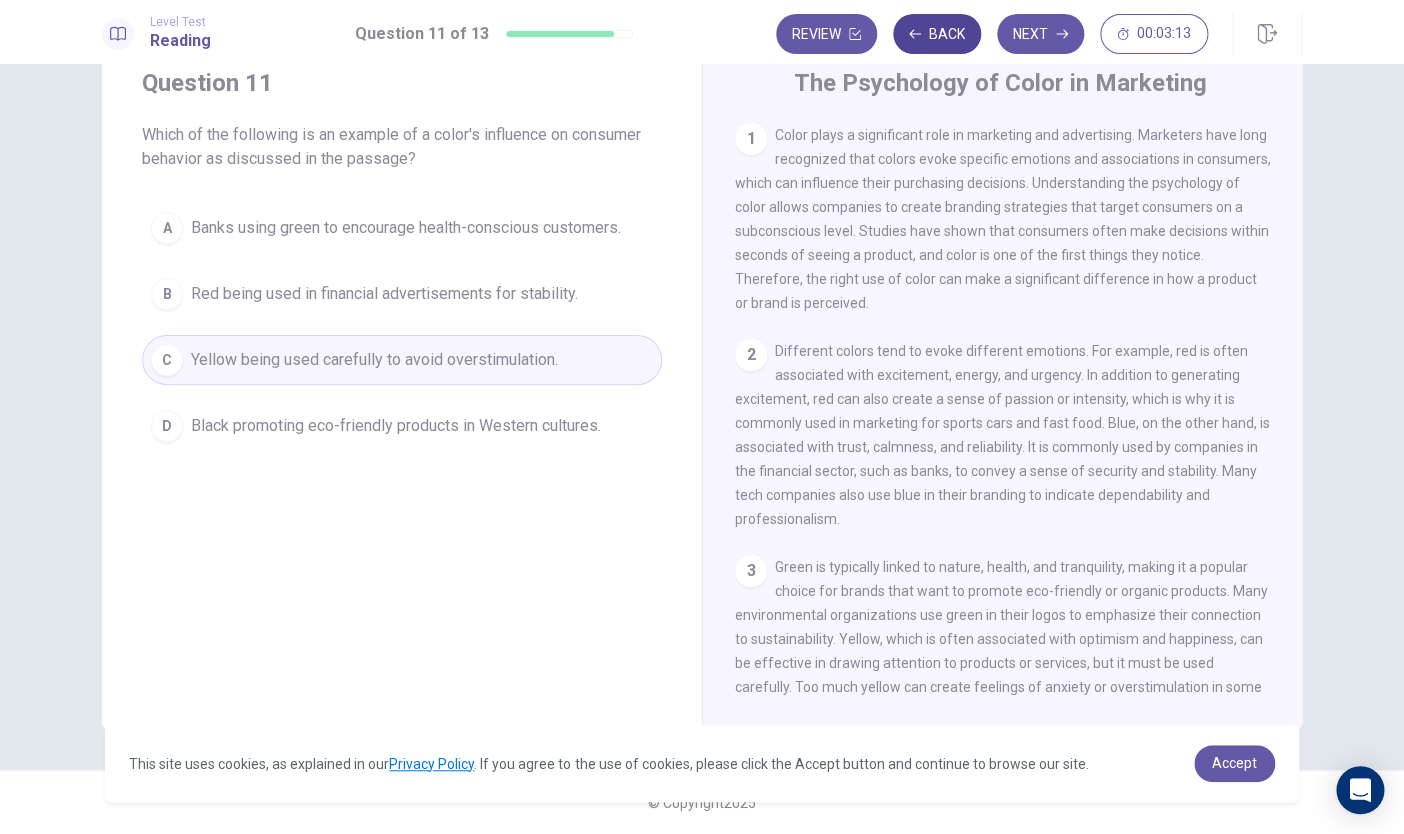 click on "Back" at bounding box center (937, 34) 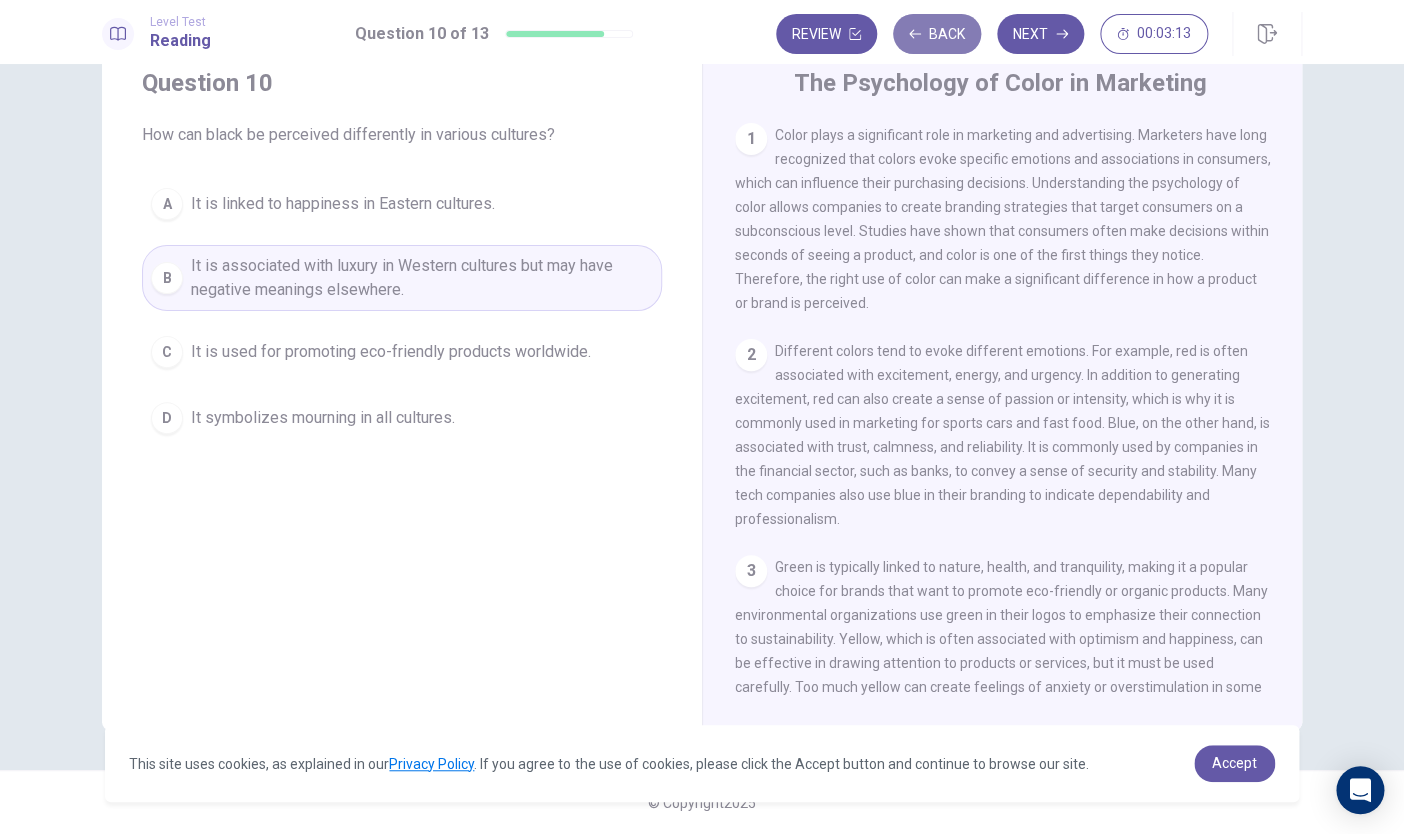 click on "Back" at bounding box center [937, 34] 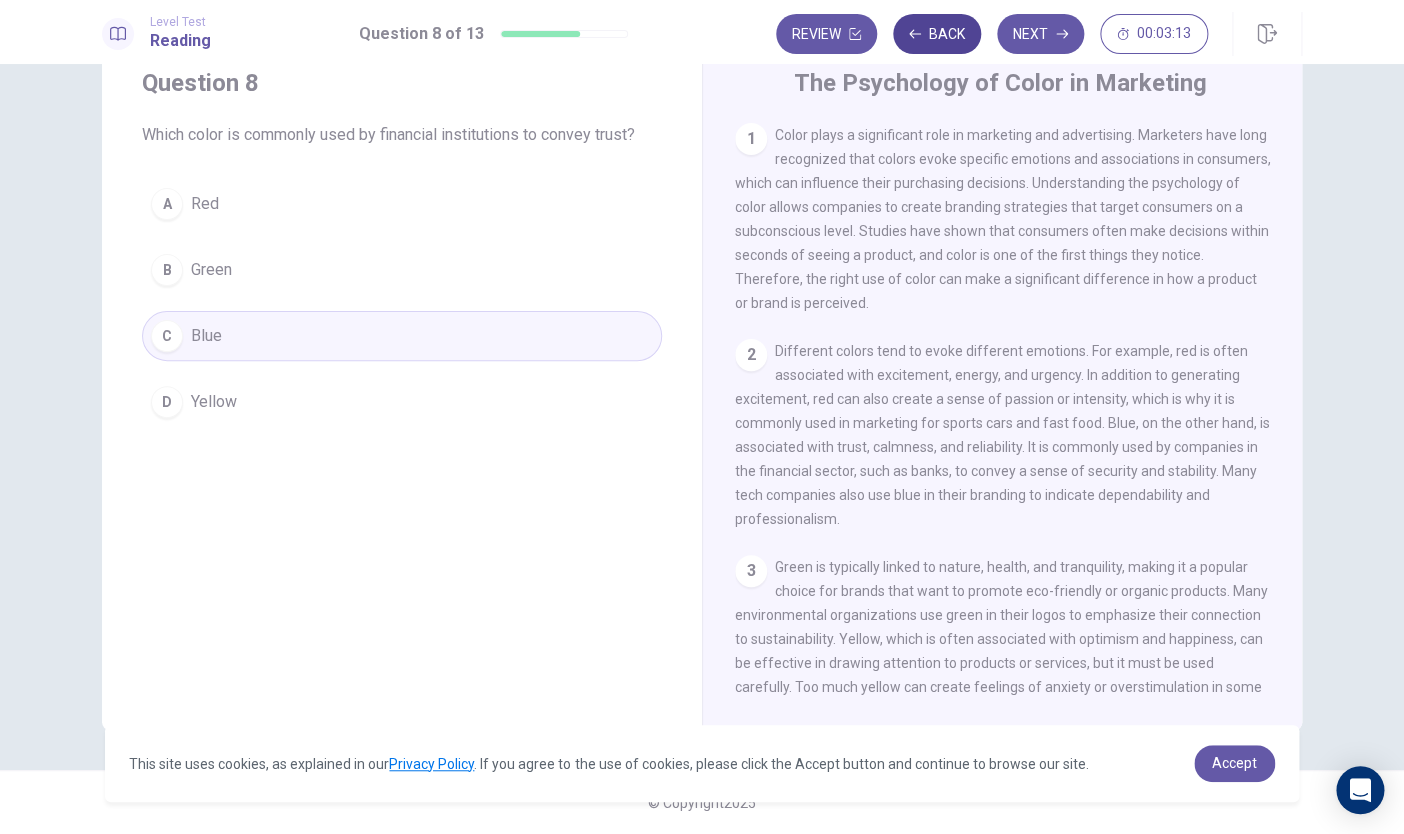click on "Back" at bounding box center (937, 34) 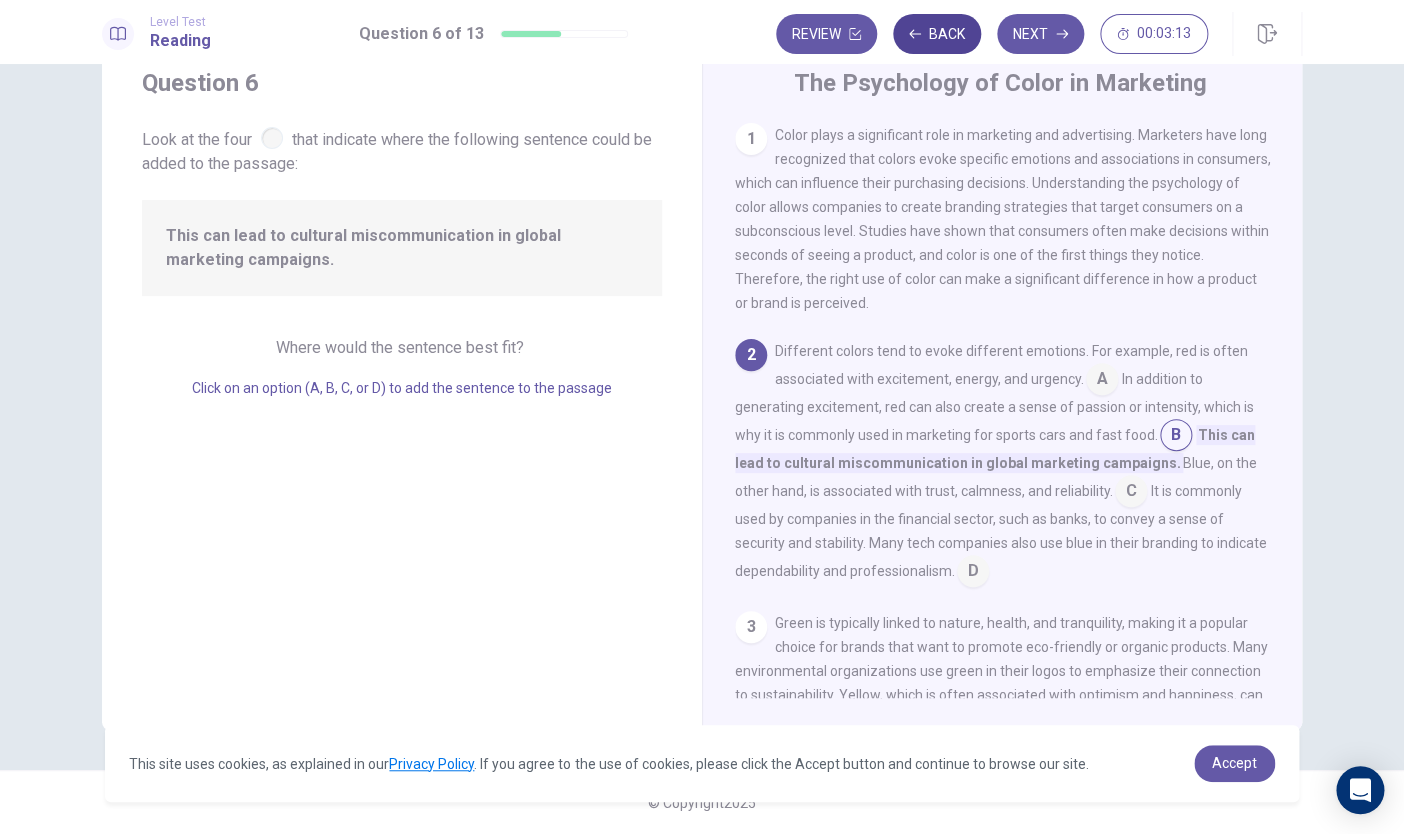 scroll, scrollTop: 0, scrollLeft: 0, axis: both 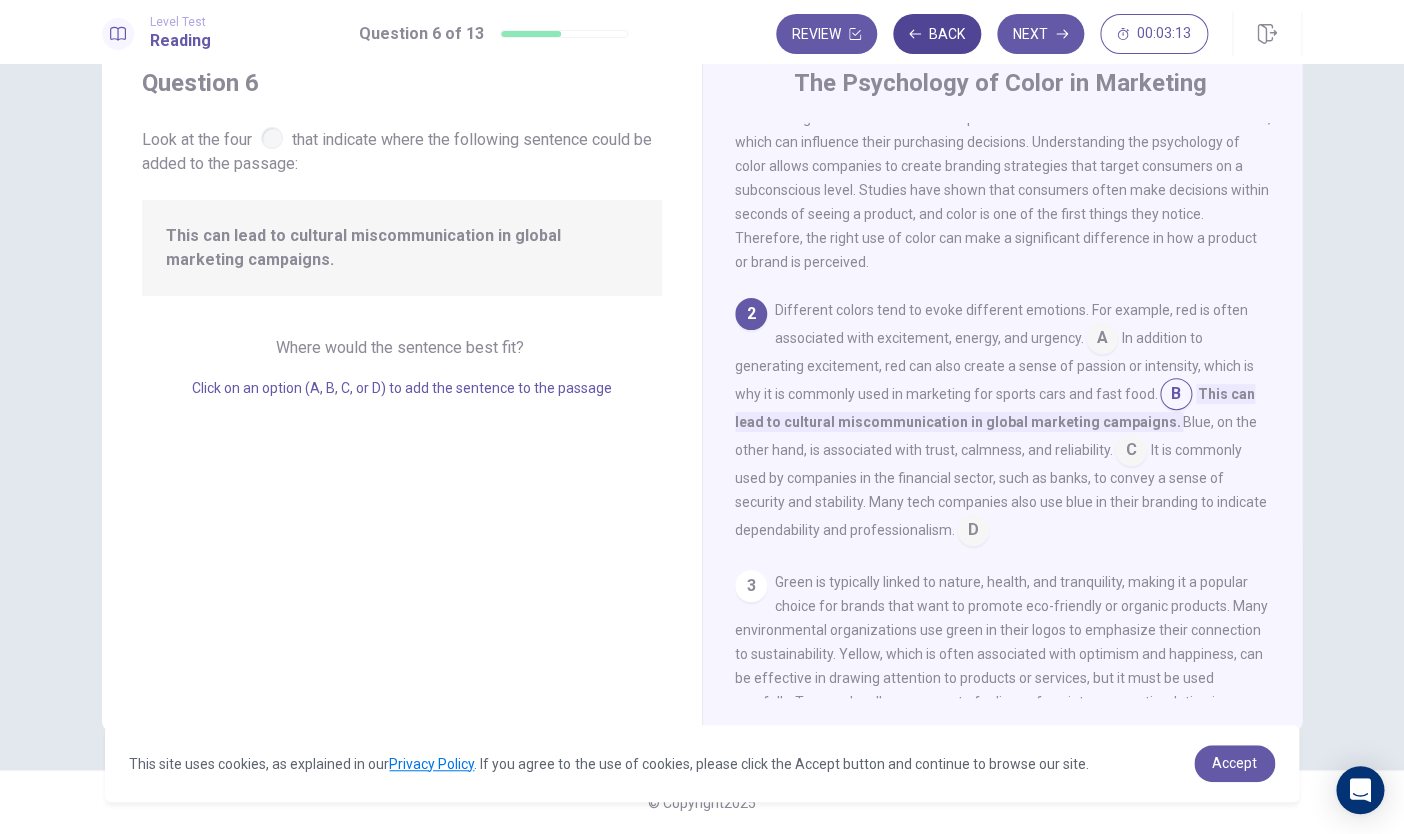 click on "Back" at bounding box center (937, 34) 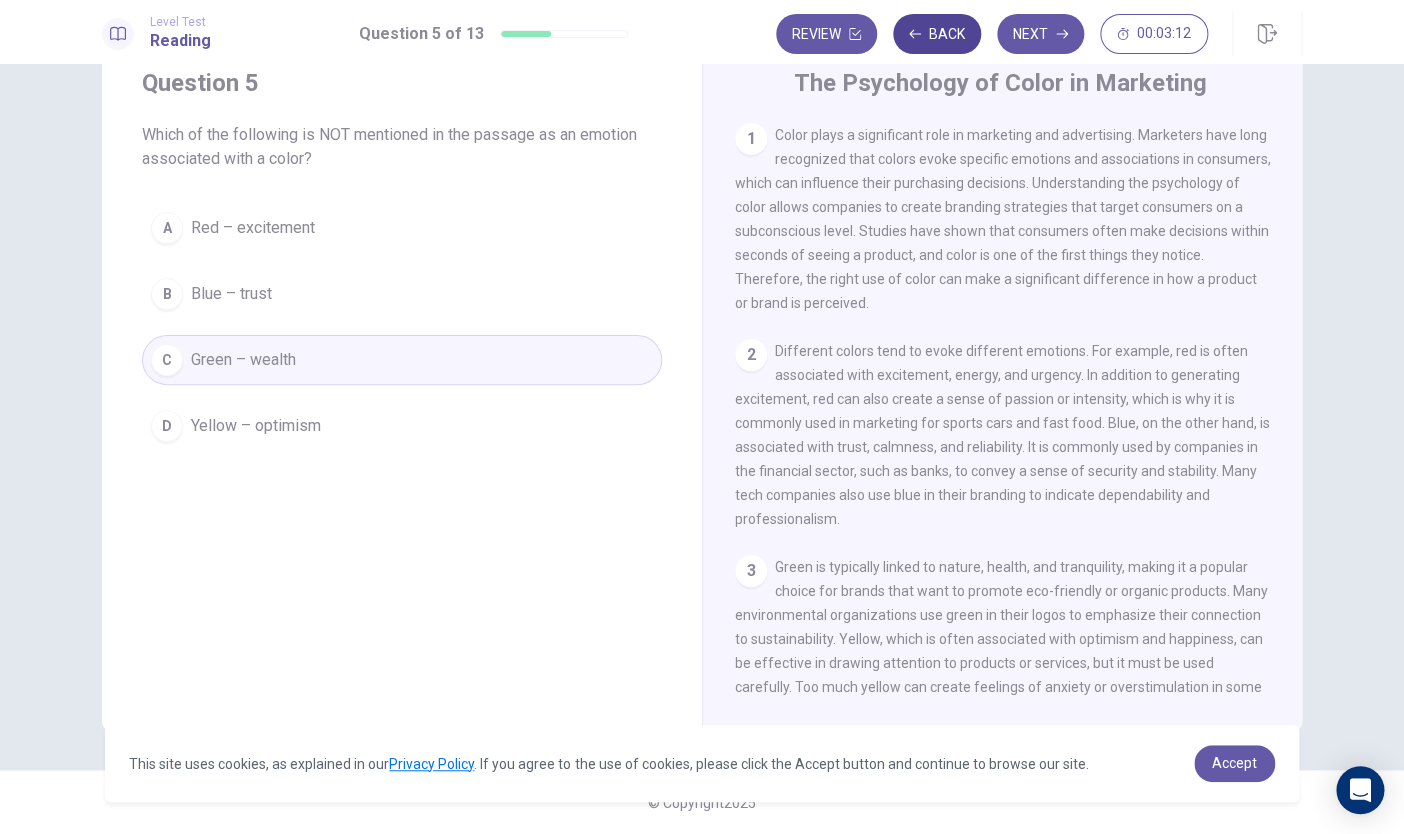 click on "Back" at bounding box center (937, 34) 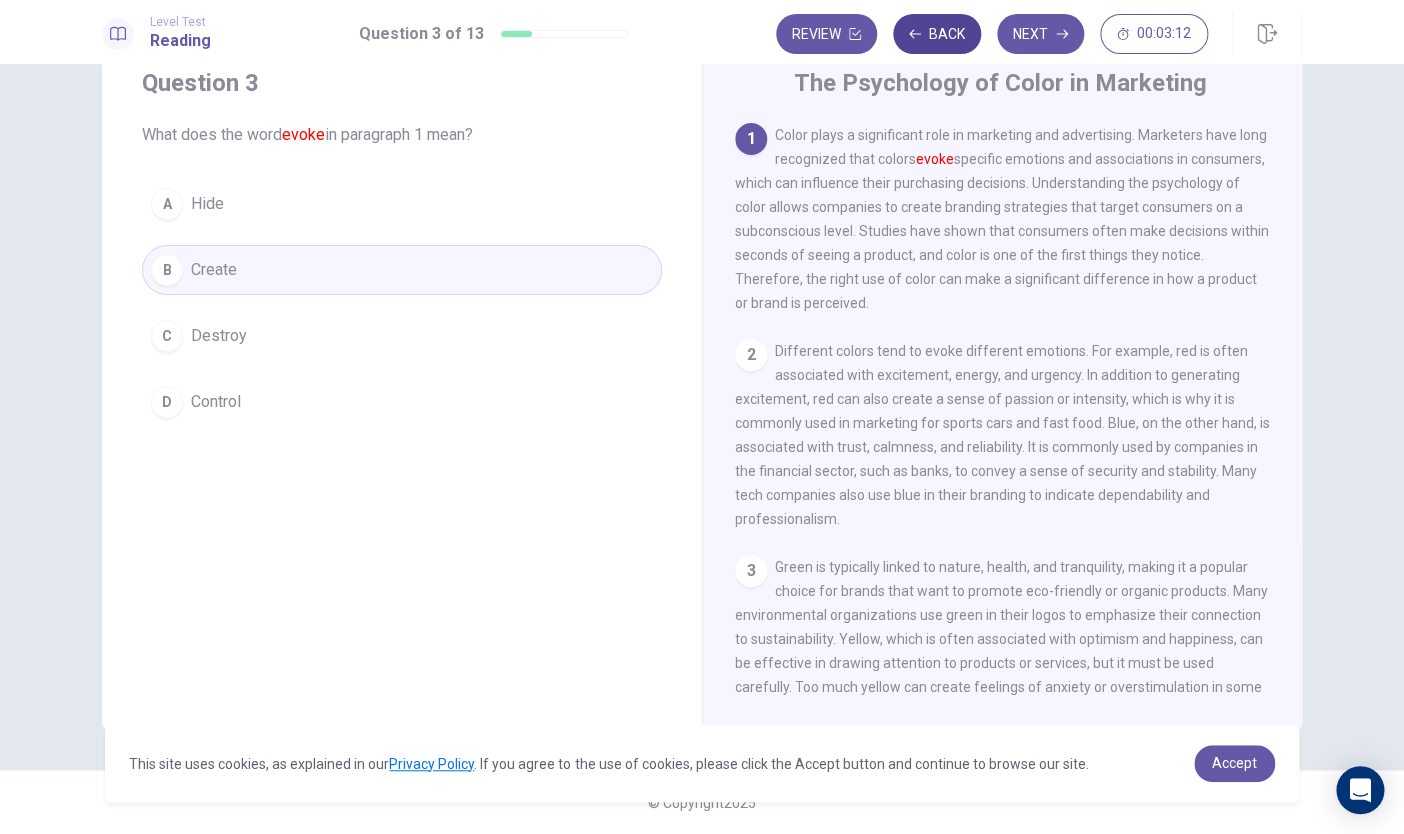 click on "Back" at bounding box center [937, 34] 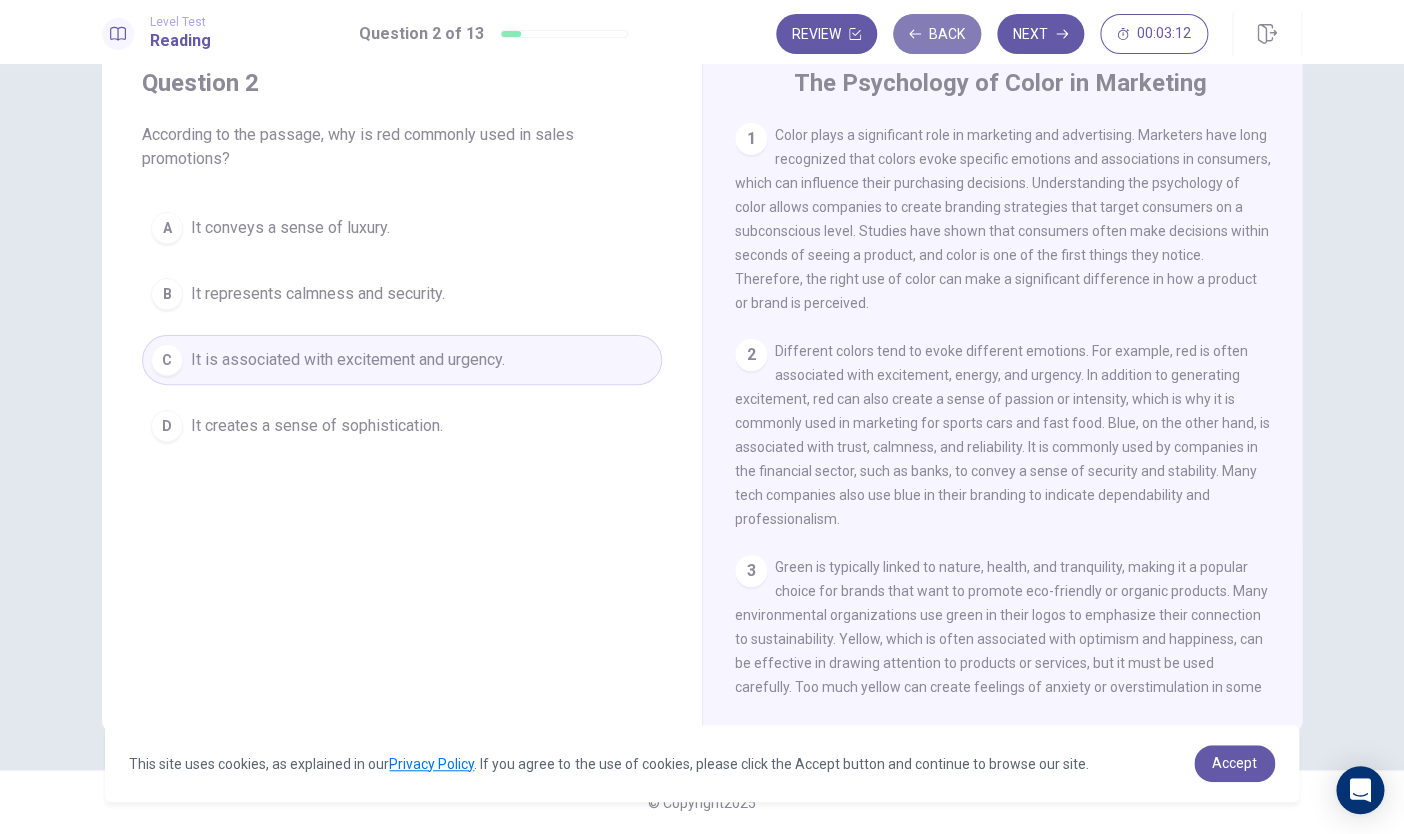 click on "Back" at bounding box center (937, 34) 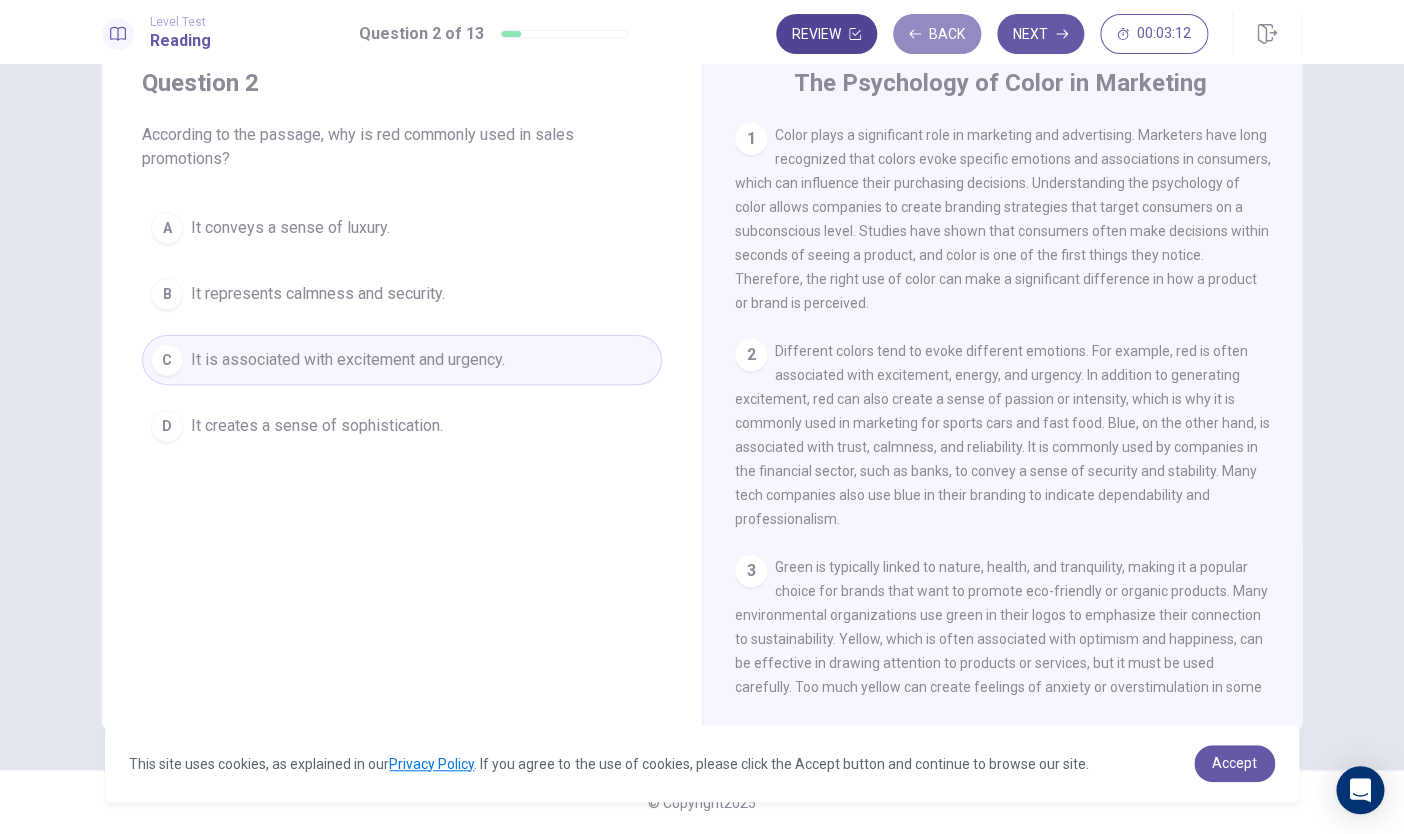 click on "Review" at bounding box center (826, 34) 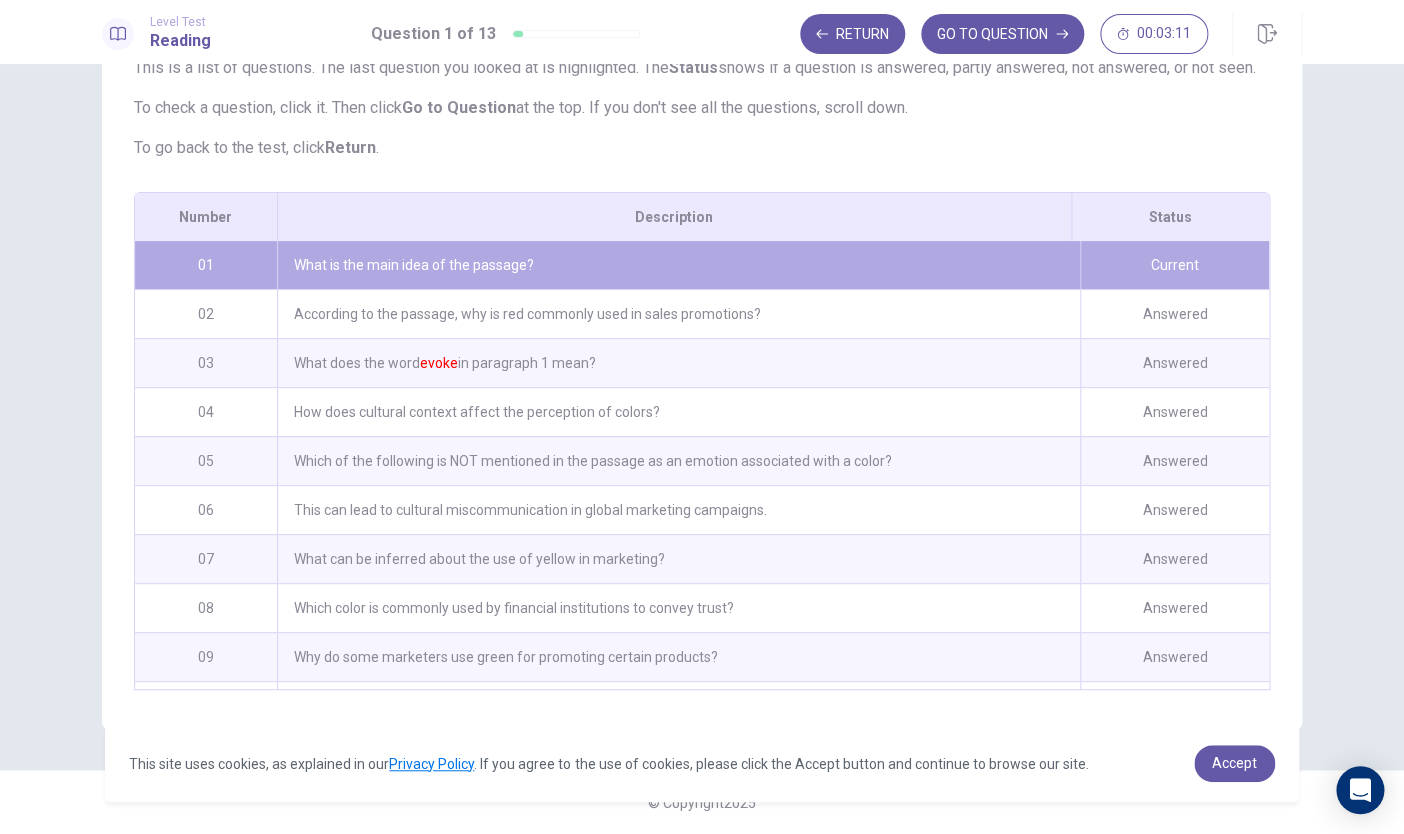 scroll, scrollTop: 176, scrollLeft: 0, axis: vertical 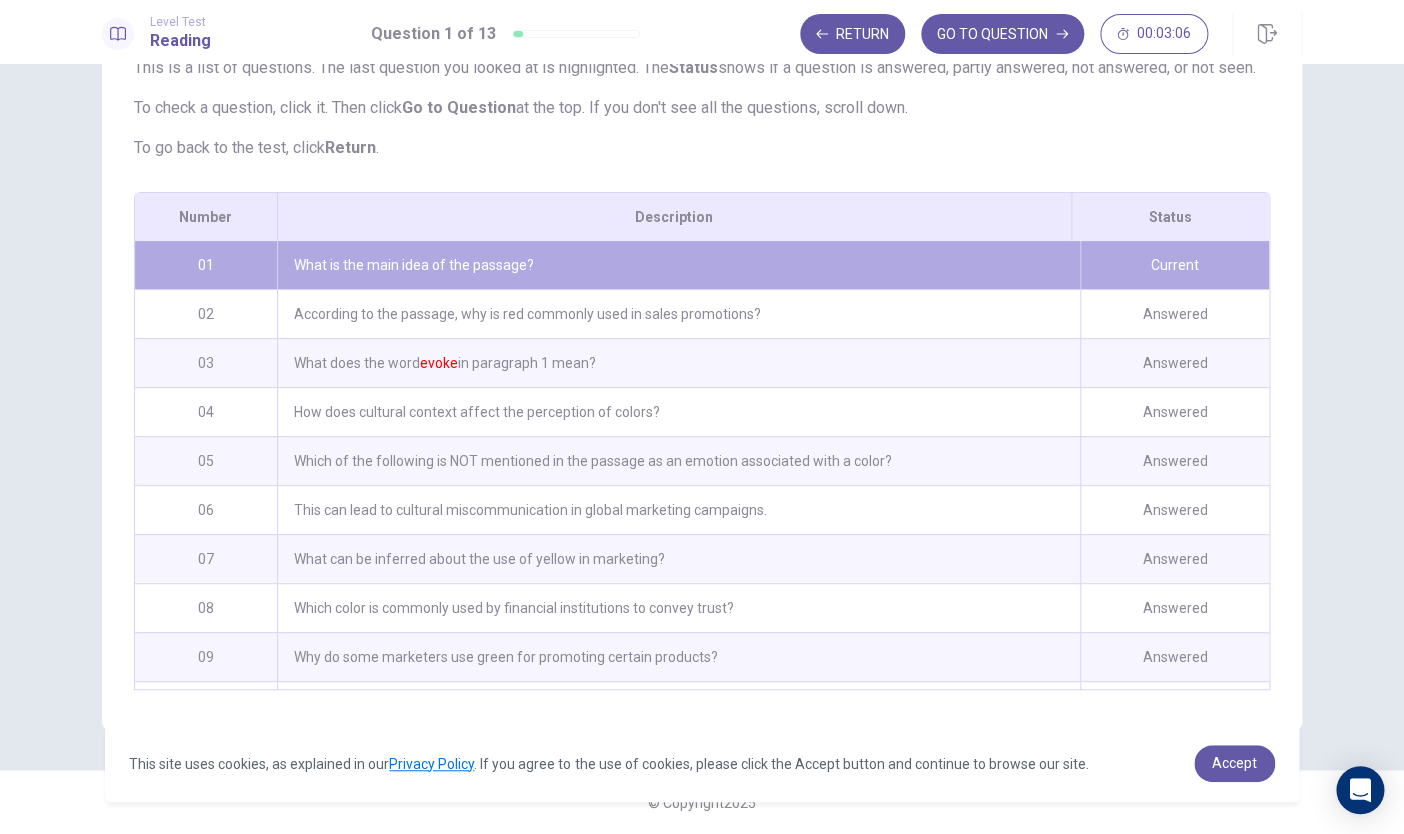 click on "What is the main idea of the passage?" at bounding box center (678, 265) 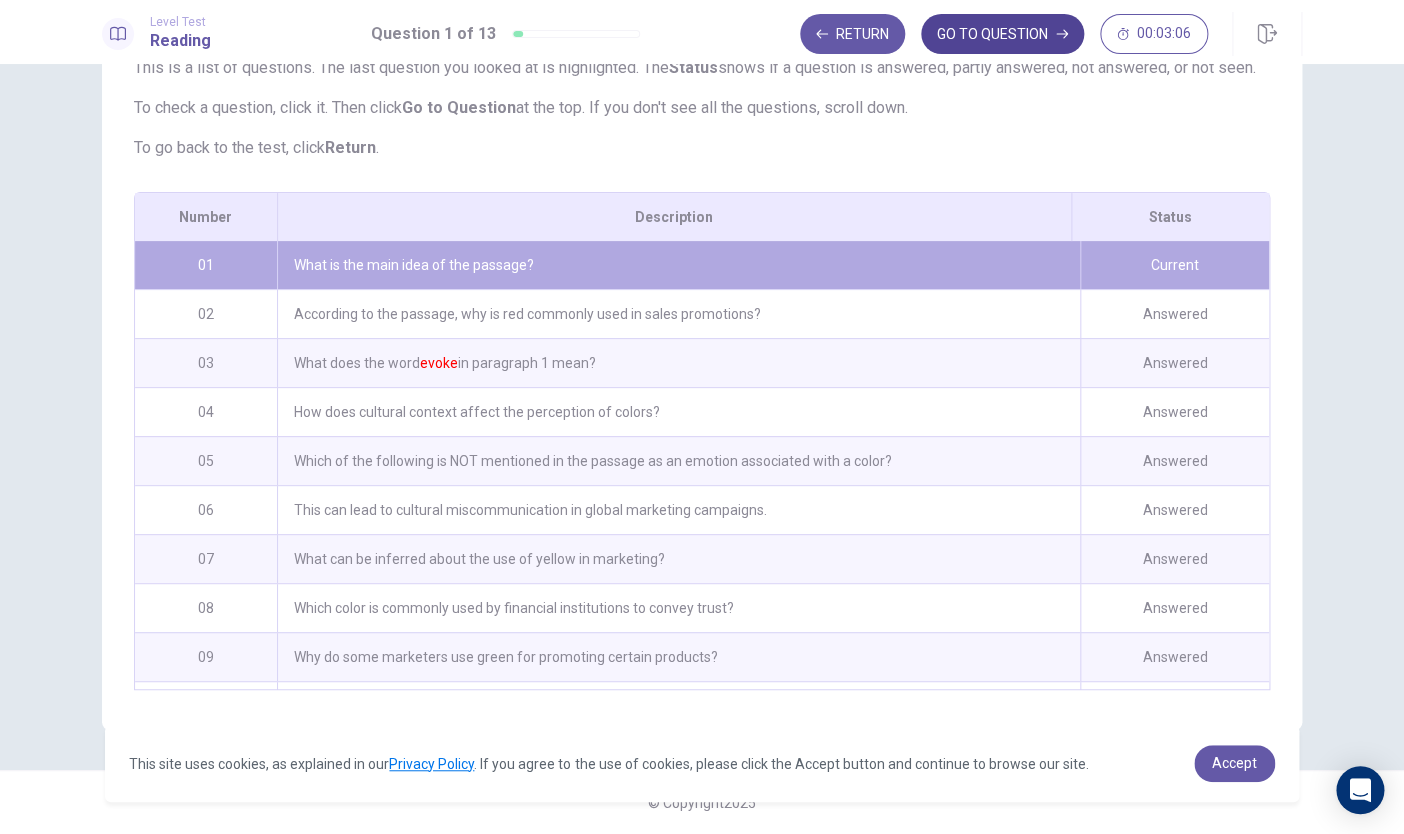 click on "GO TO QUESTION" at bounding box center [1002, 34] 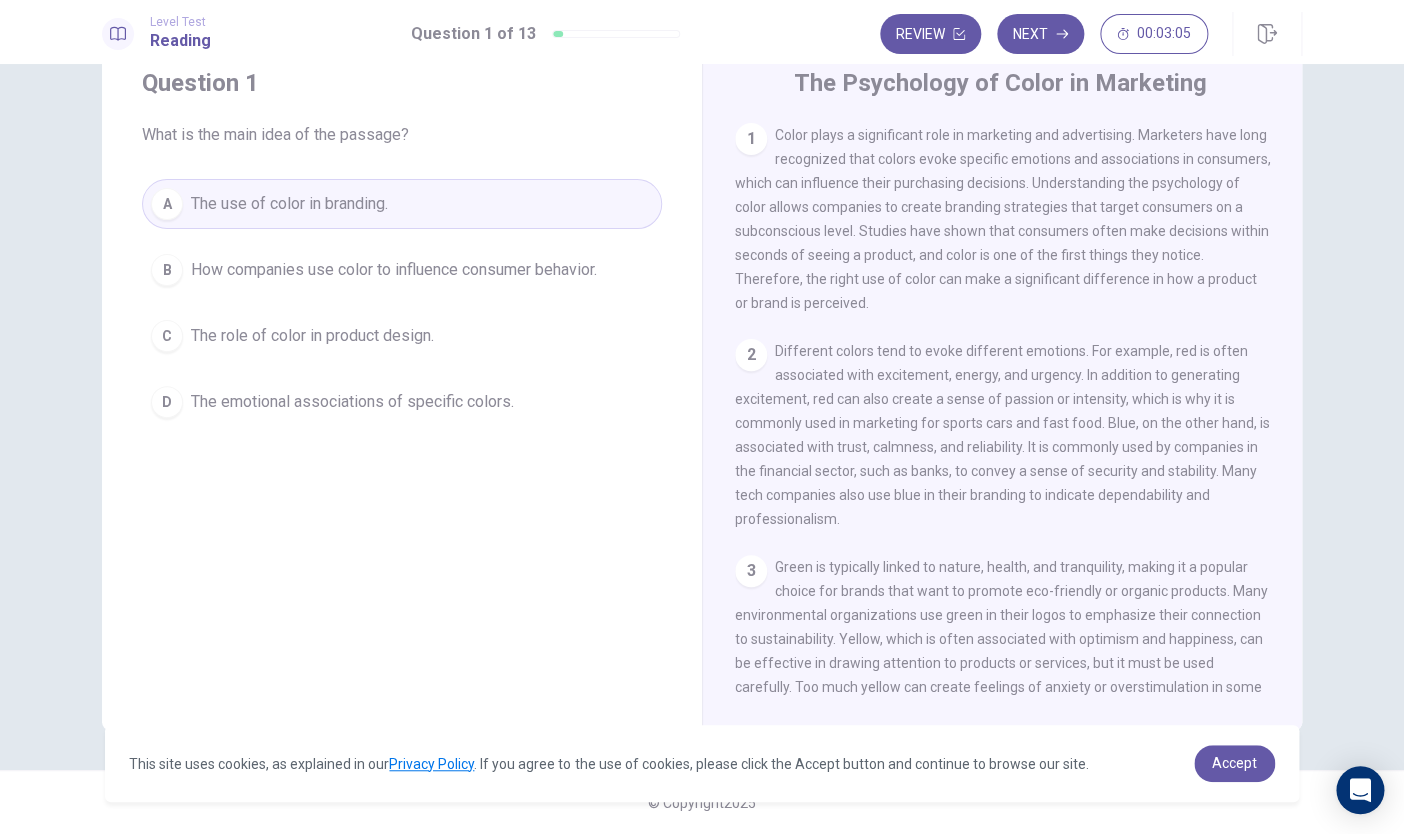 scroll, scrollTop: 69, scrollLeft: 0, axis: vertical 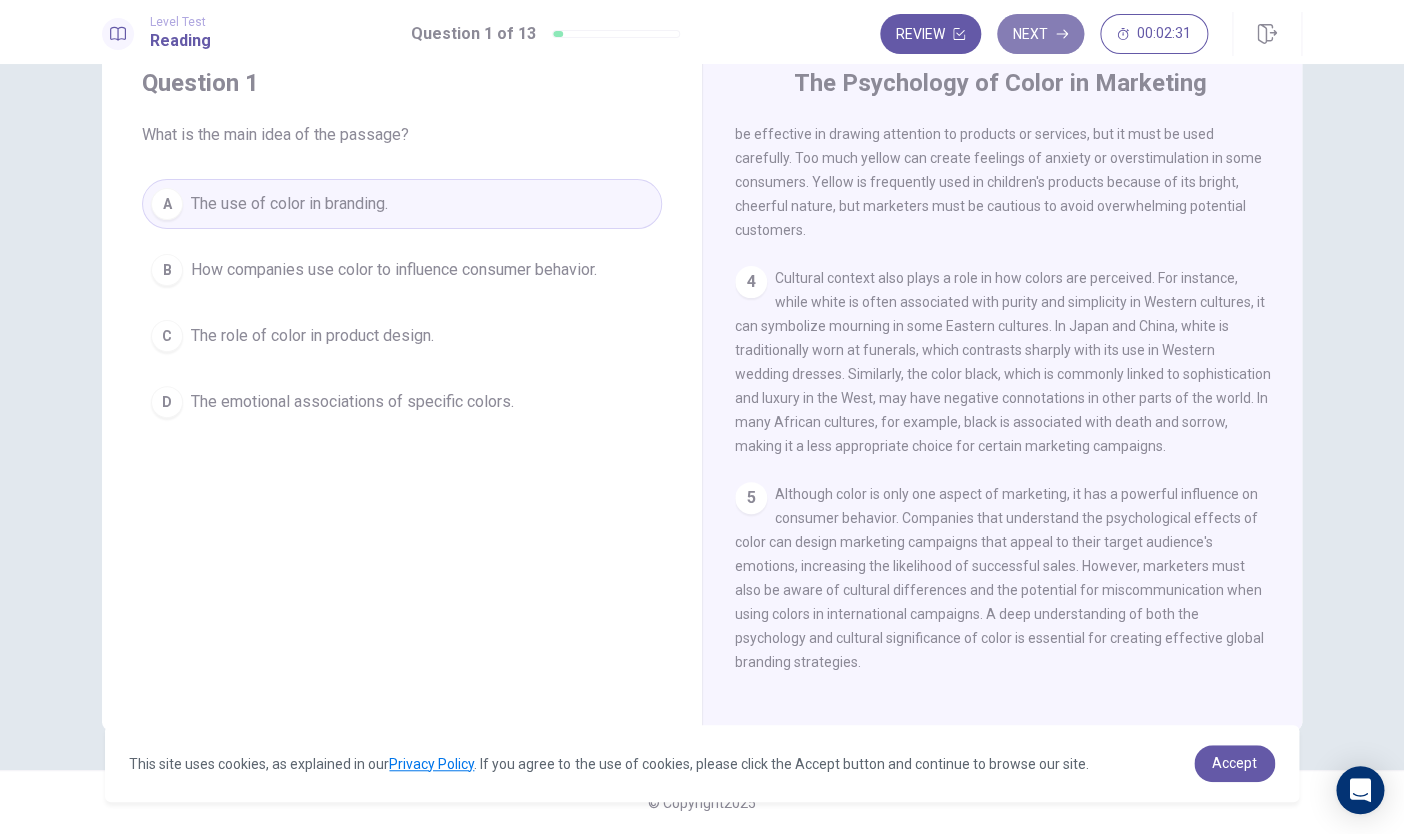click on "Next" at bounding box center [1040, 34] 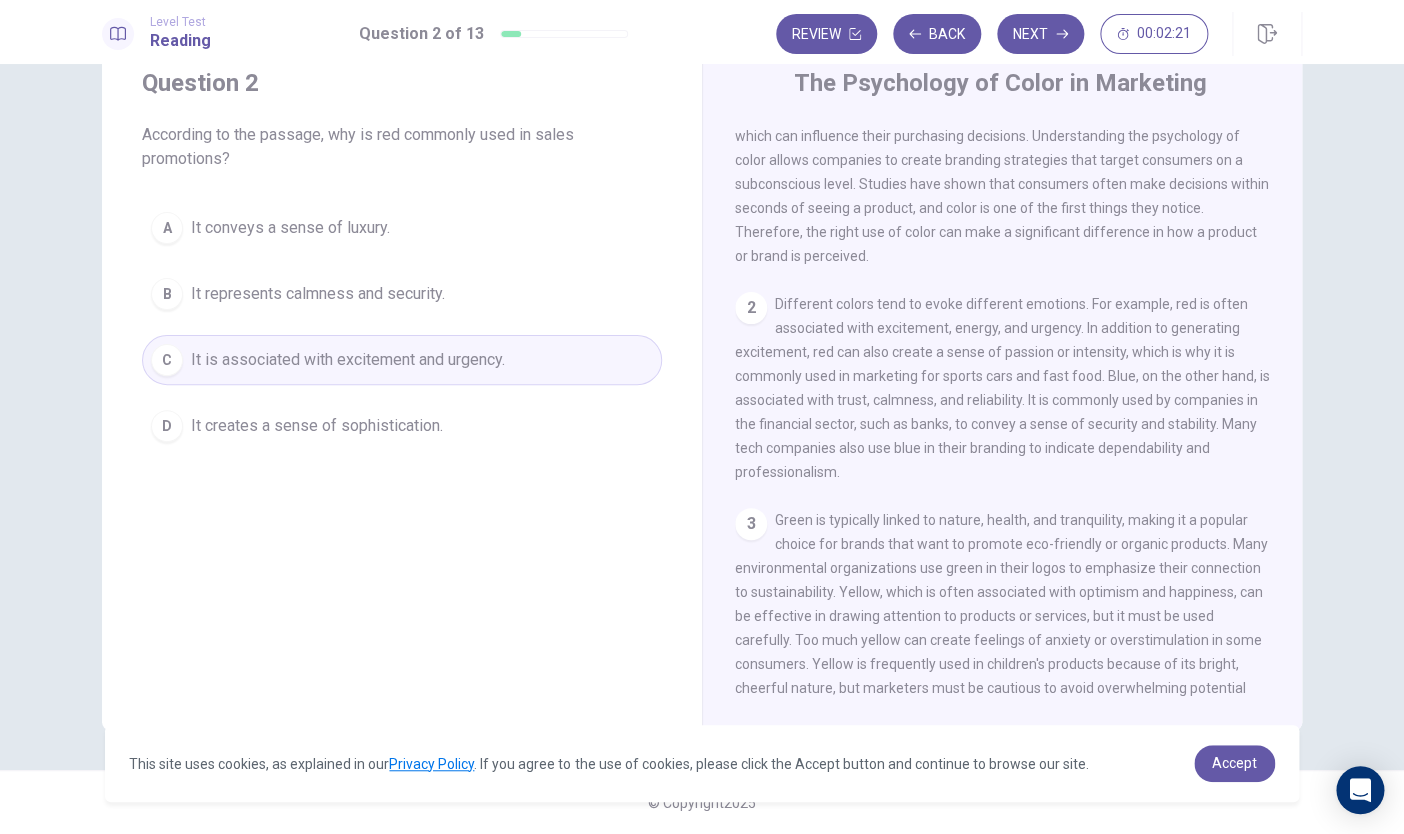 scroll, scrollTop: 47, scrollLeft: 0, axis: vertical 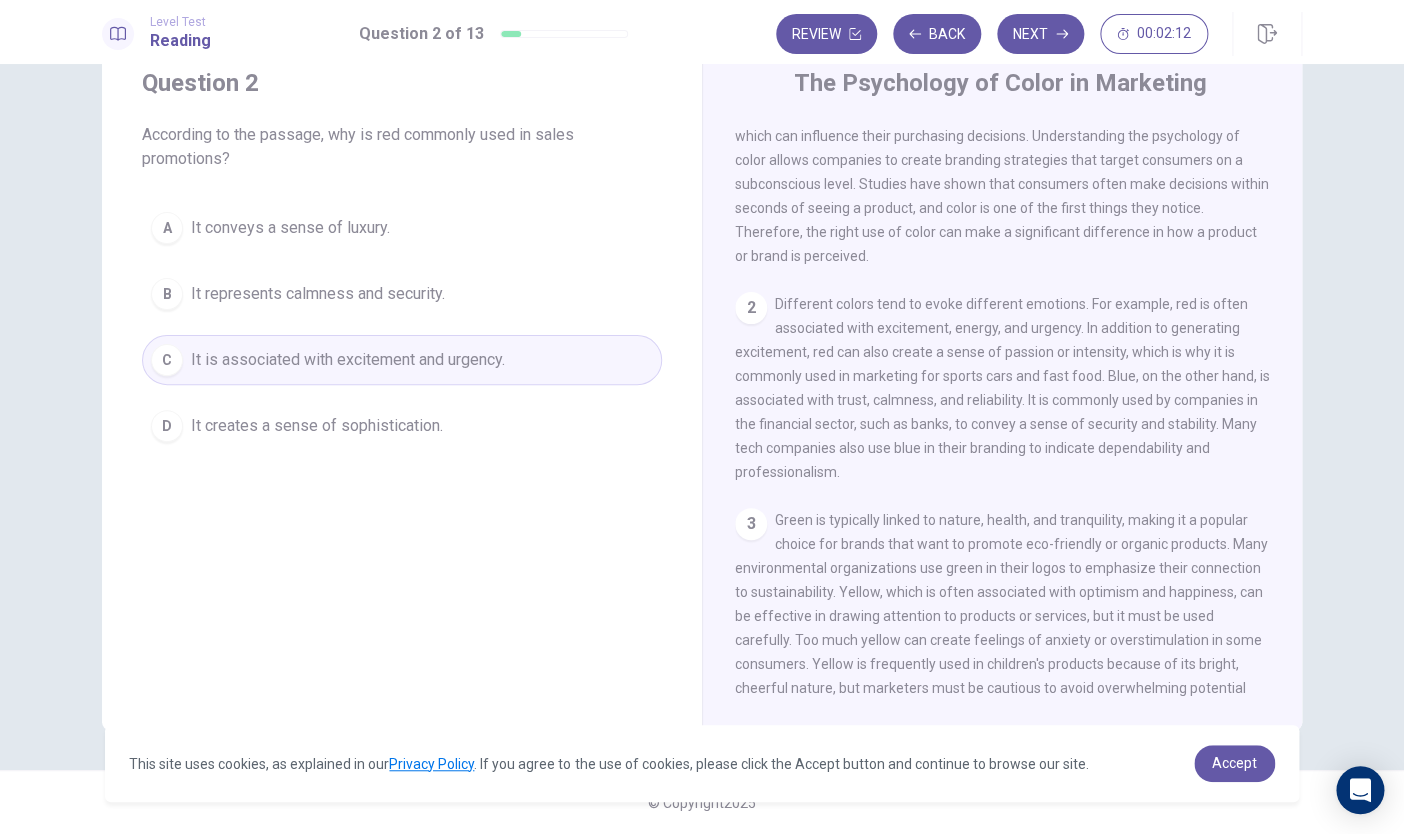 click on "Next" at bounding box center [1040, 34] 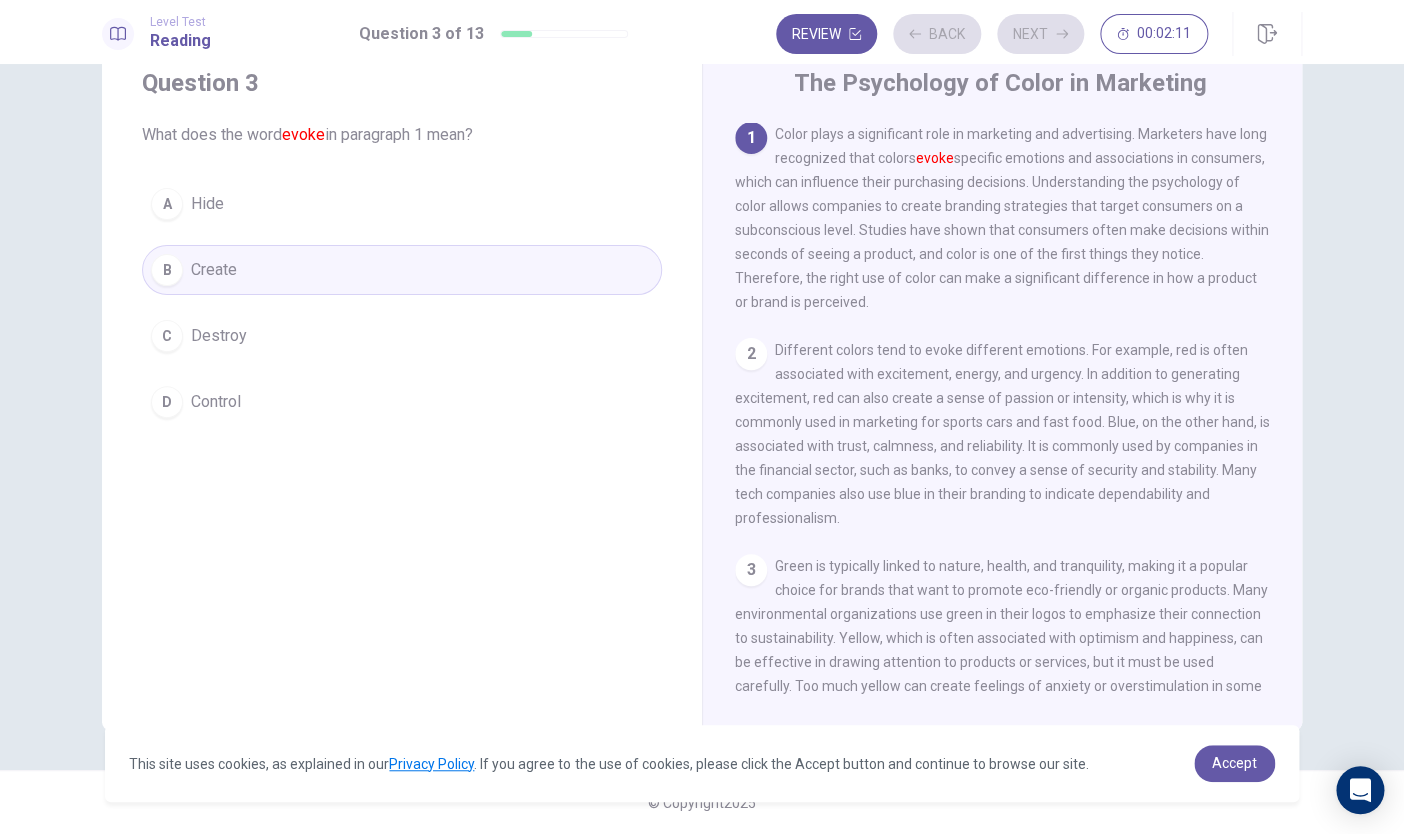 scroll, scrollTop: 0, scrollLeft: 0, axis: both 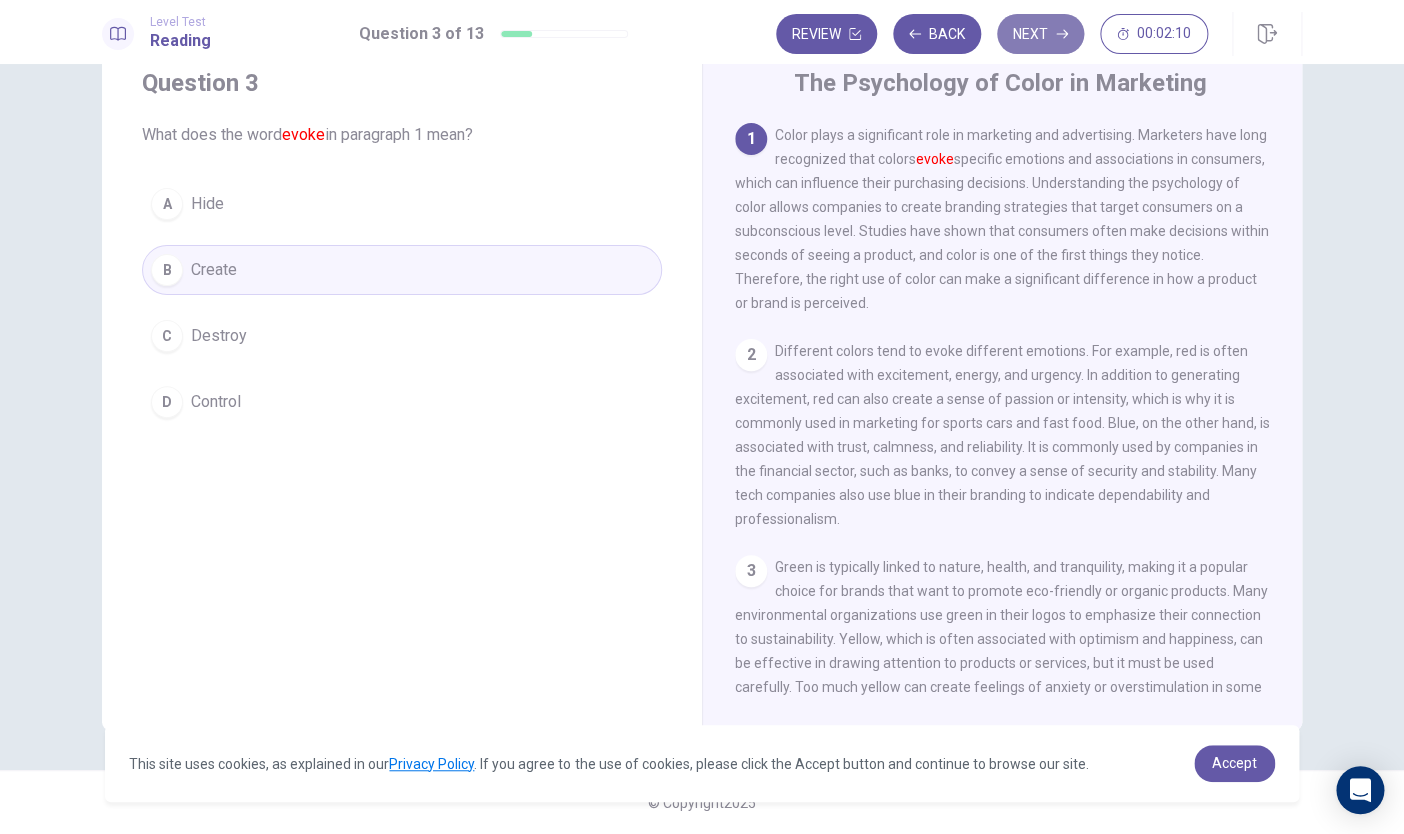 click on "Next" at bounding box center [1040, 34] 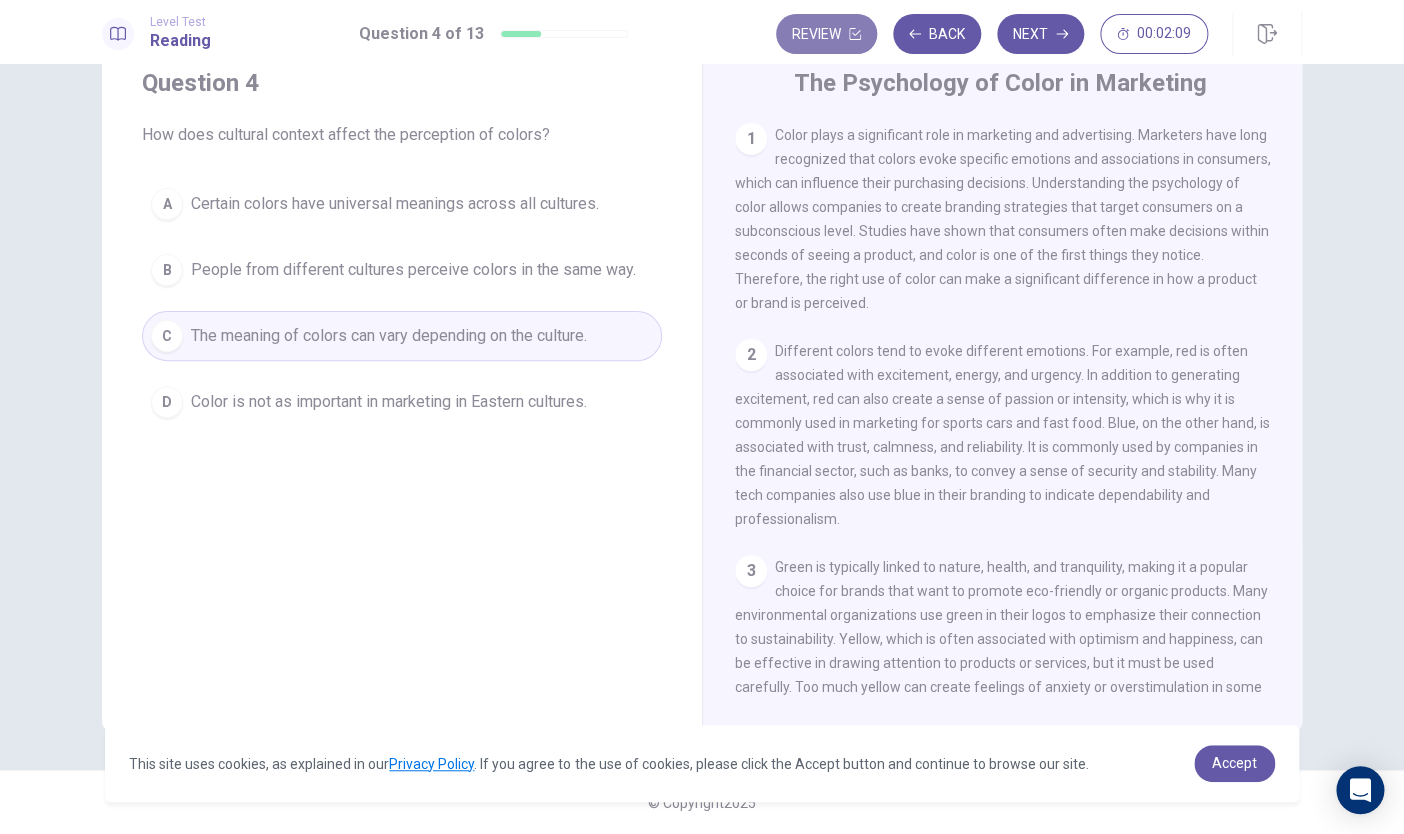 click on "Review" at bounding box center (826, 34) 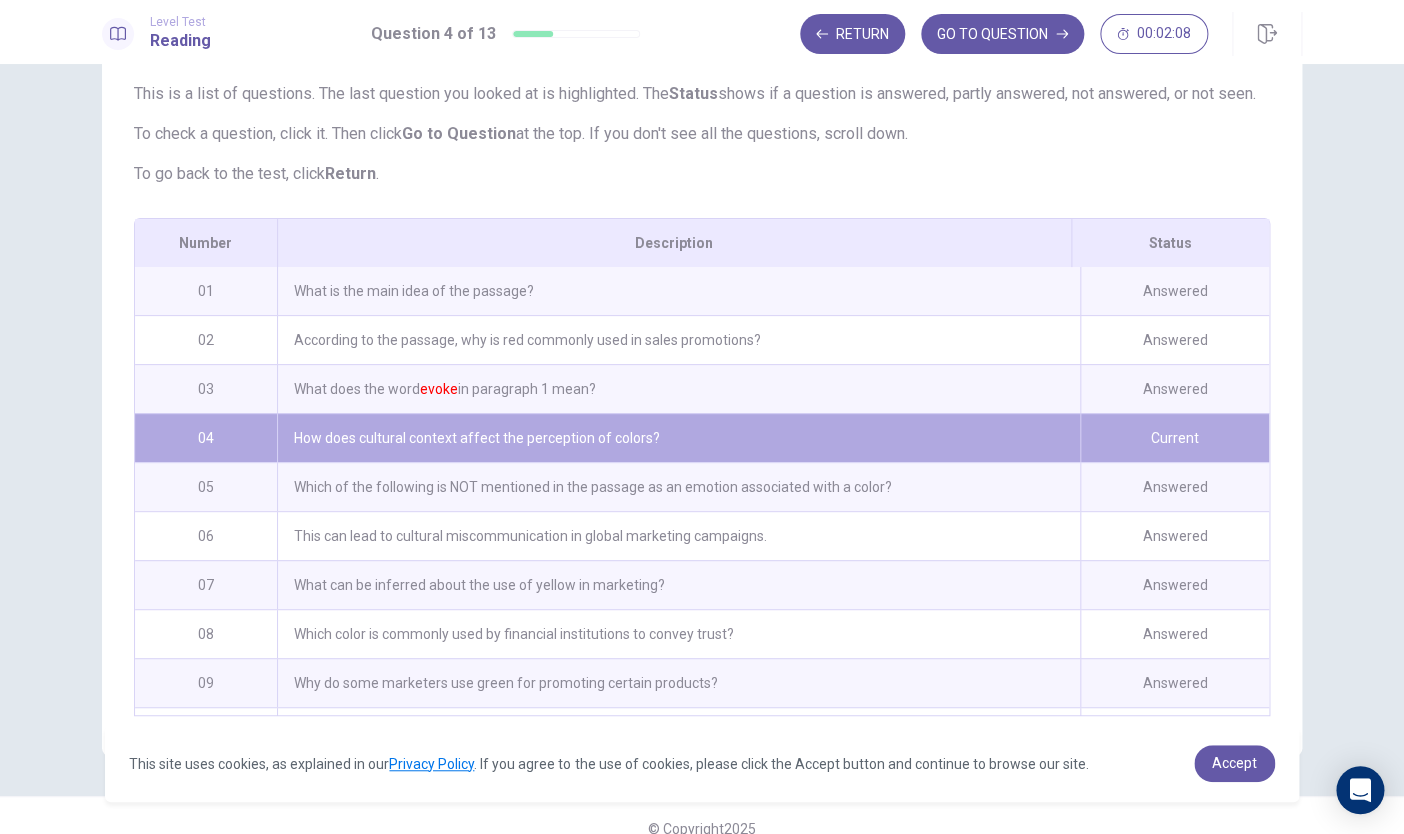 scroll, scrollTop: 163, scrollLeft: 0, axis: vertical 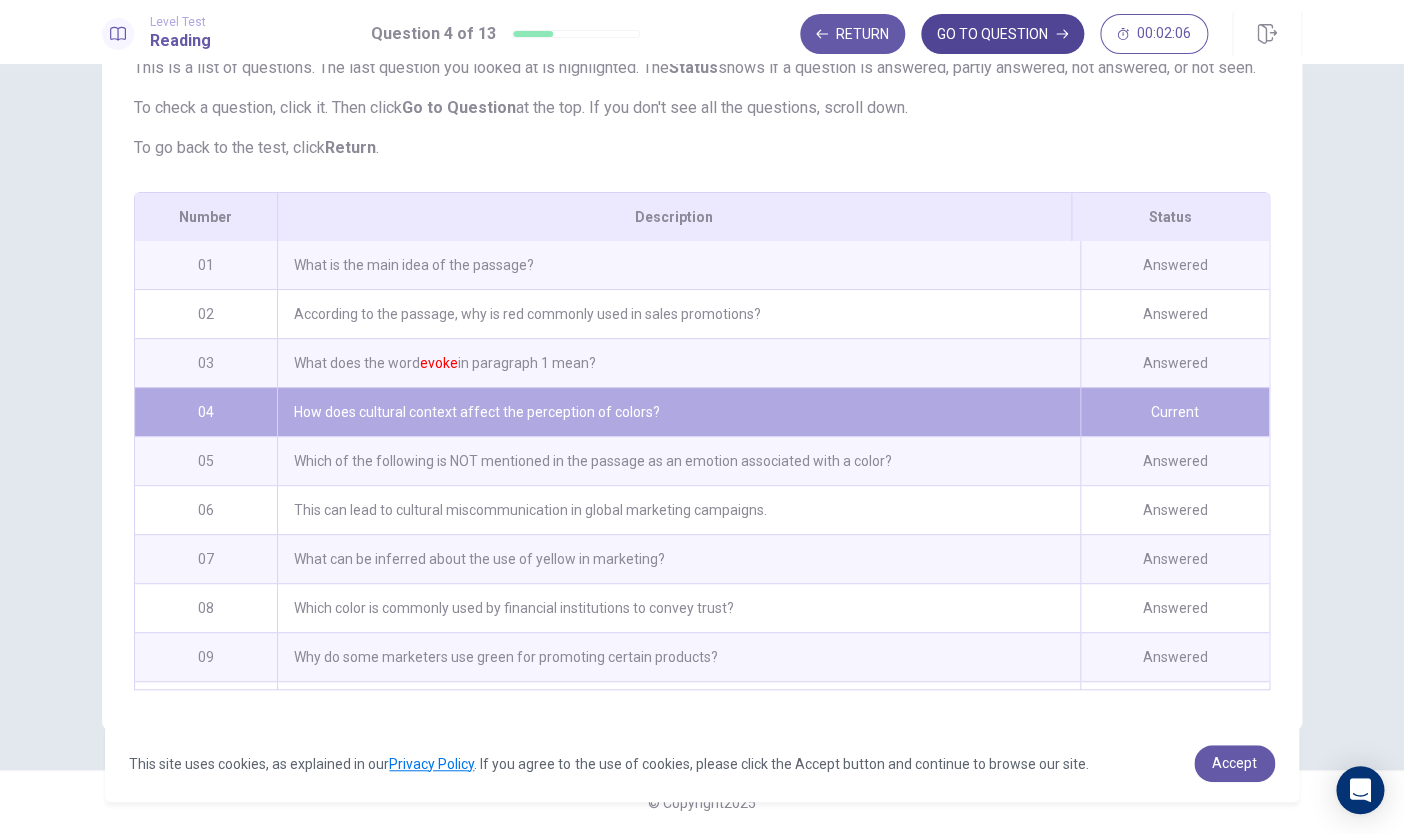 click on "GO TO QUESTION" at bounding box center [1002, 34] 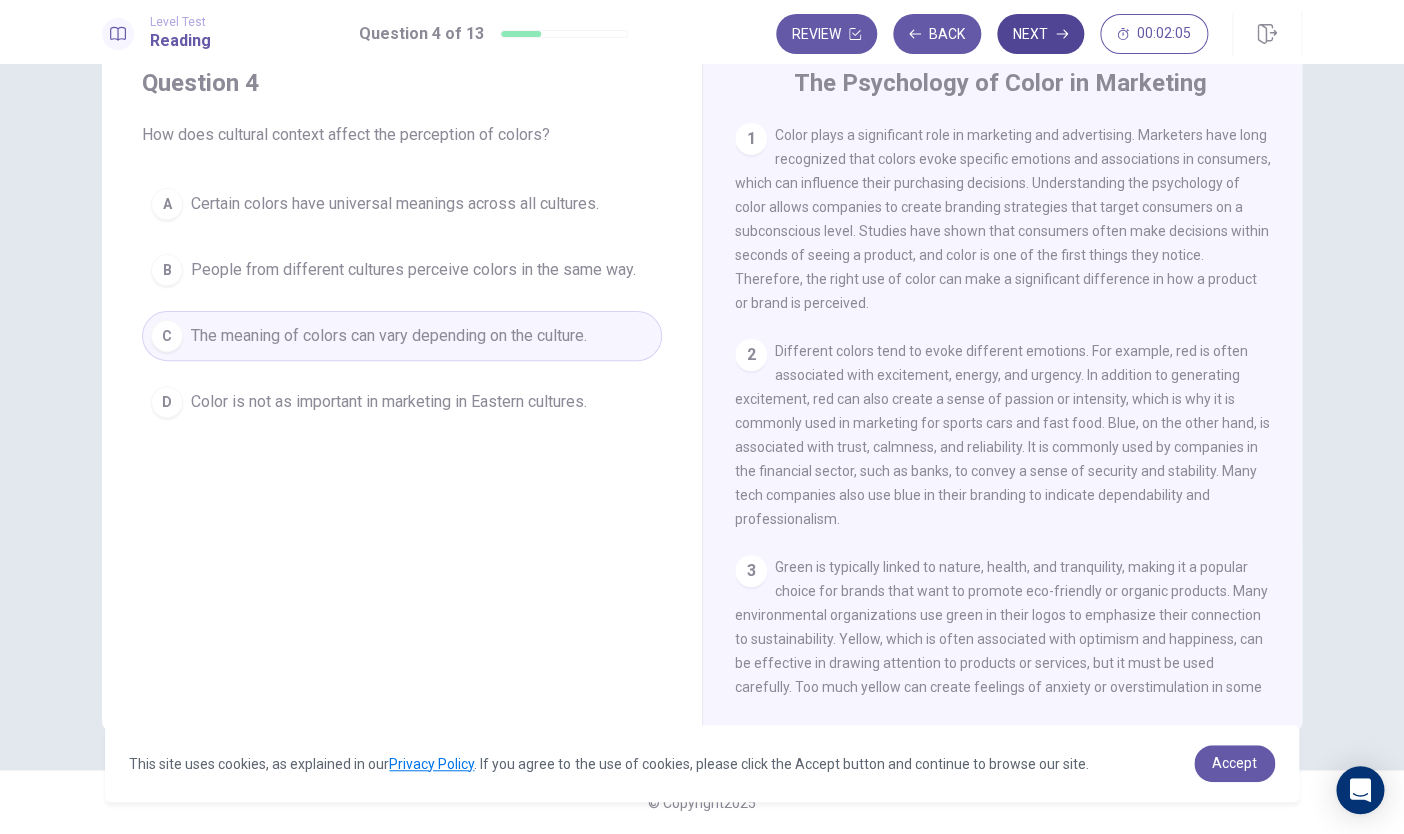 click on "Next" at bounding box center (1040, 34) 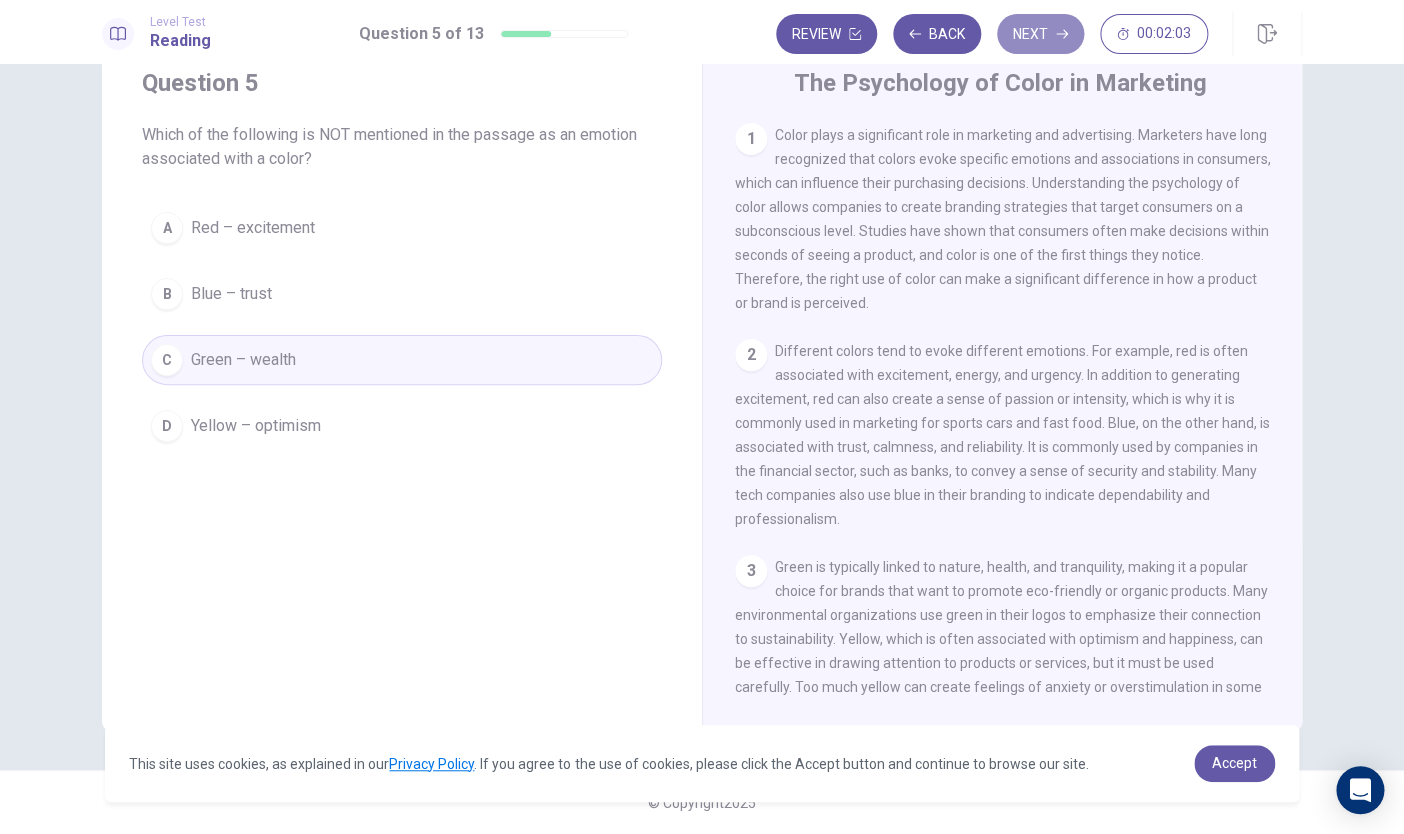 click on "Next" at bounding box center (1040, 34) 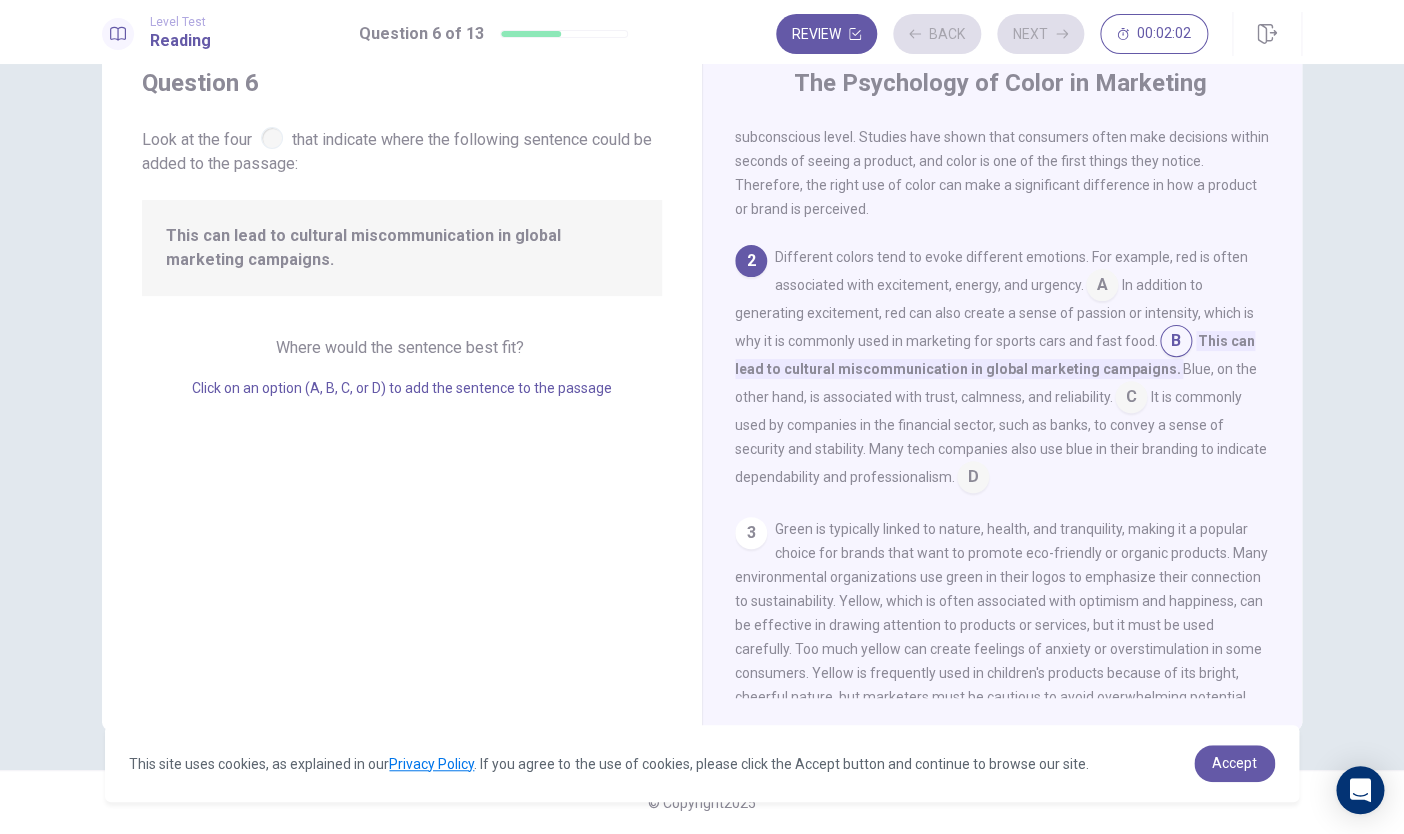 click on "Review Back Next 00:02:02" at bounding box center [992, 34] 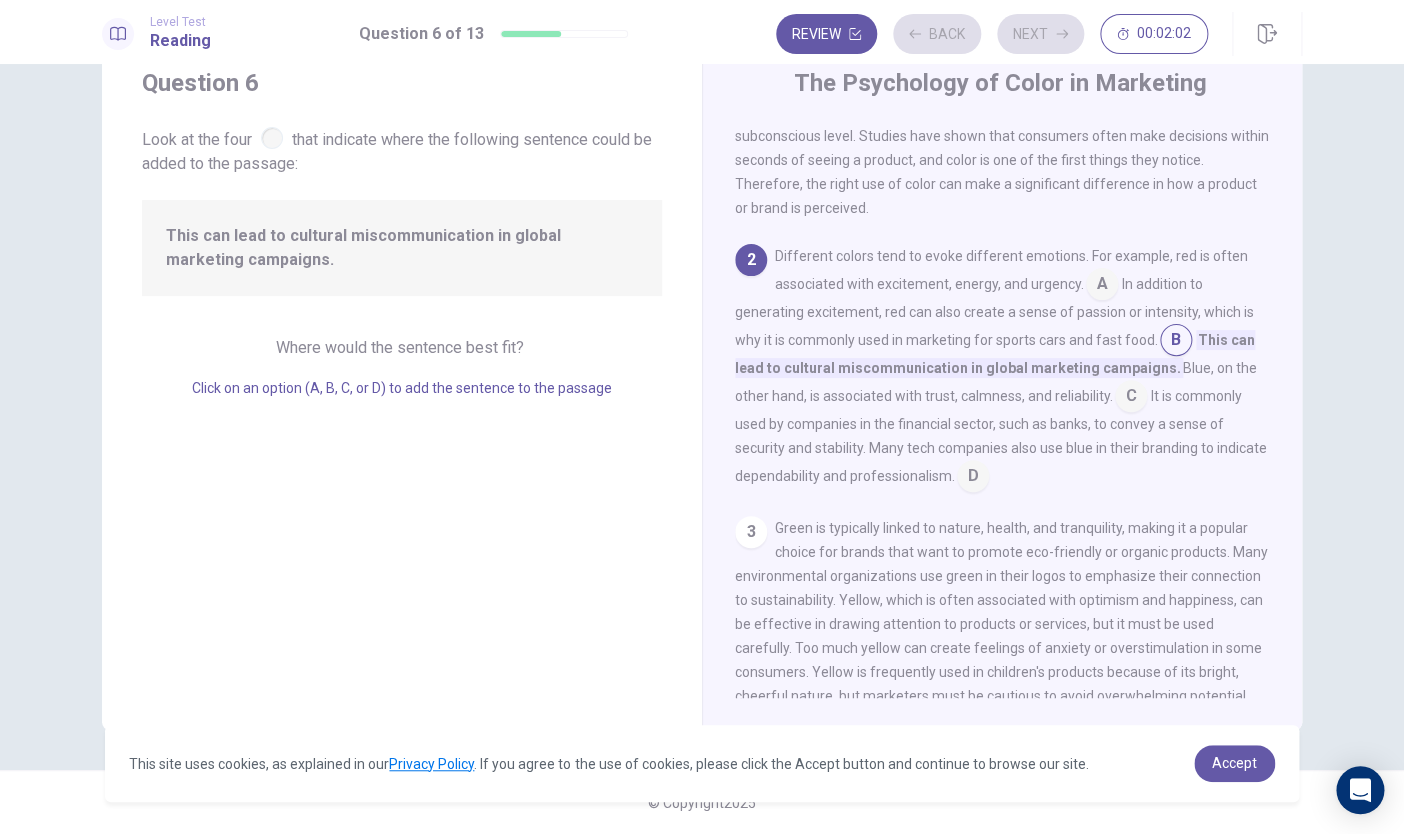 click on "Review Back Next 00:02:02" at bounding box center [992, 34] 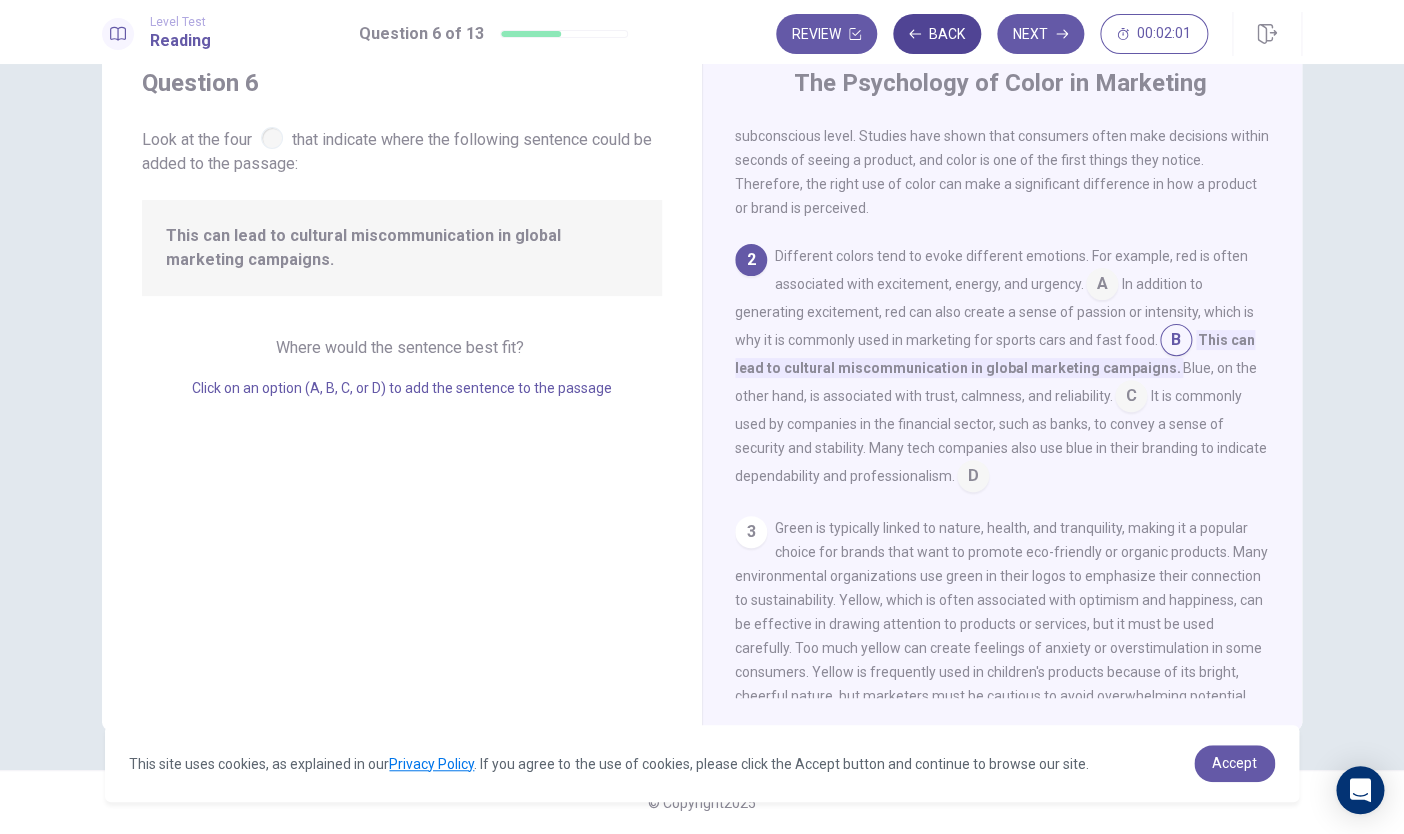 click on "Back" at bounding box center (937, 34) 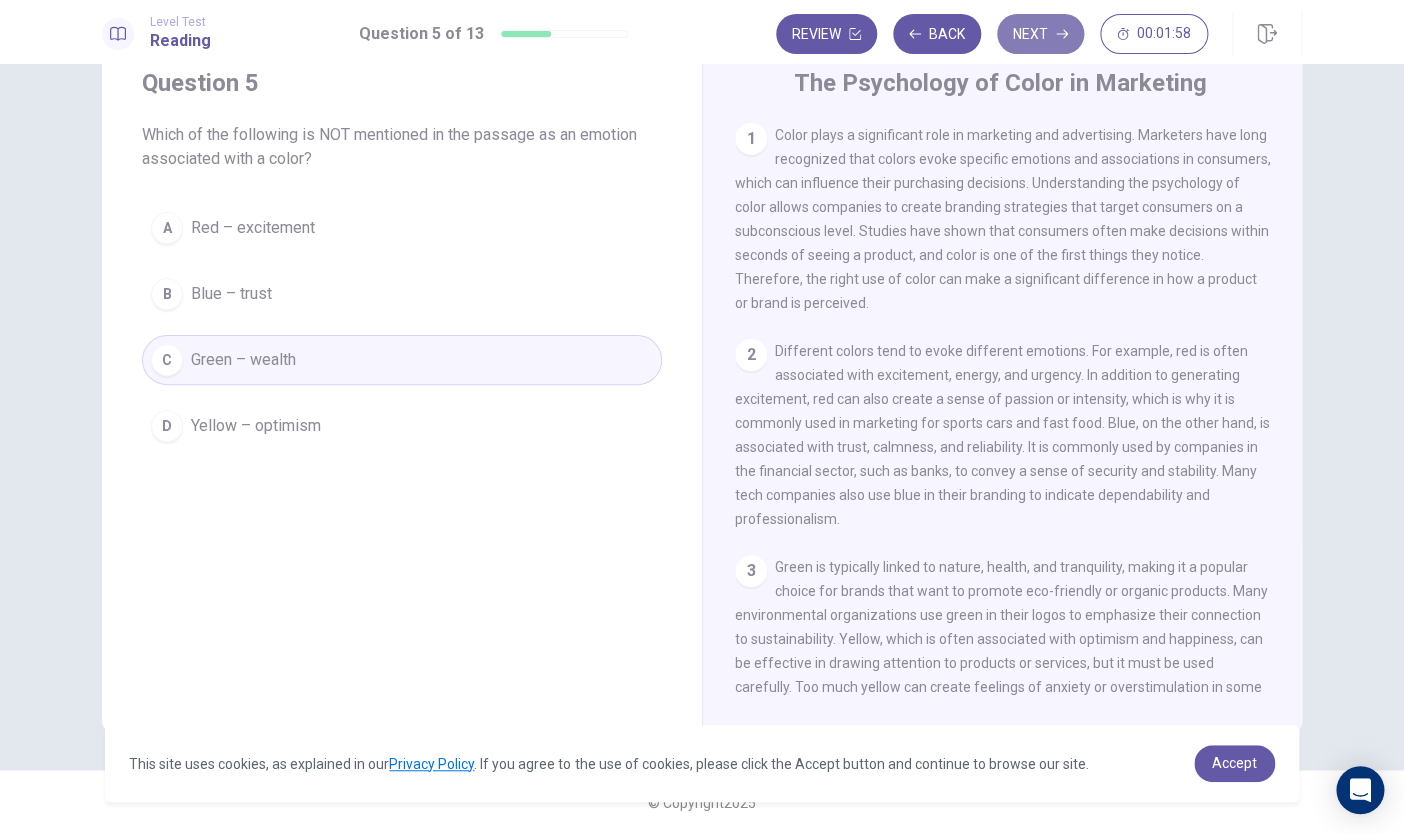 click on "Next" at bounding box center (1040, 34) 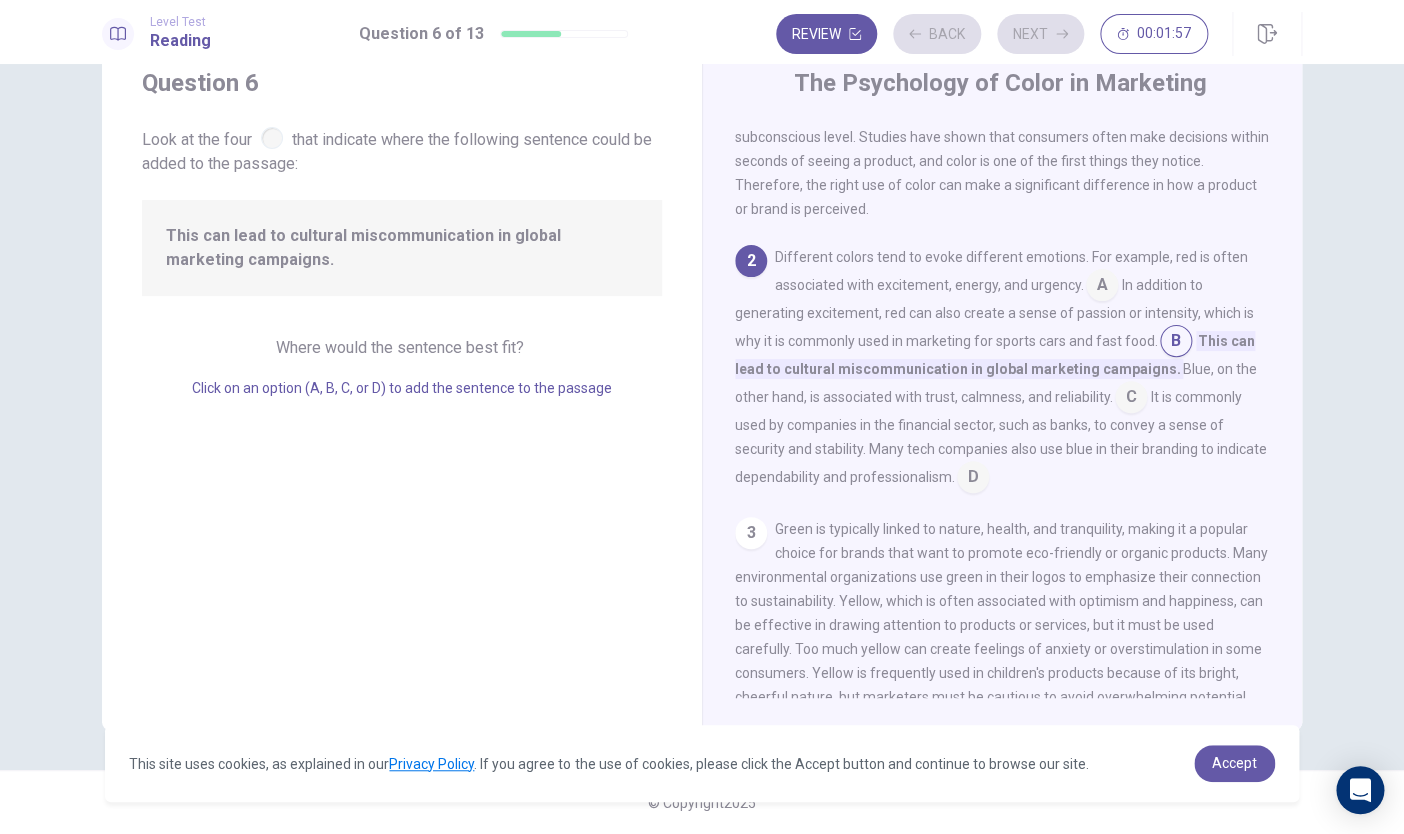 scroll, scrollTop: 95, scrollLeft: 0, axis: vertical 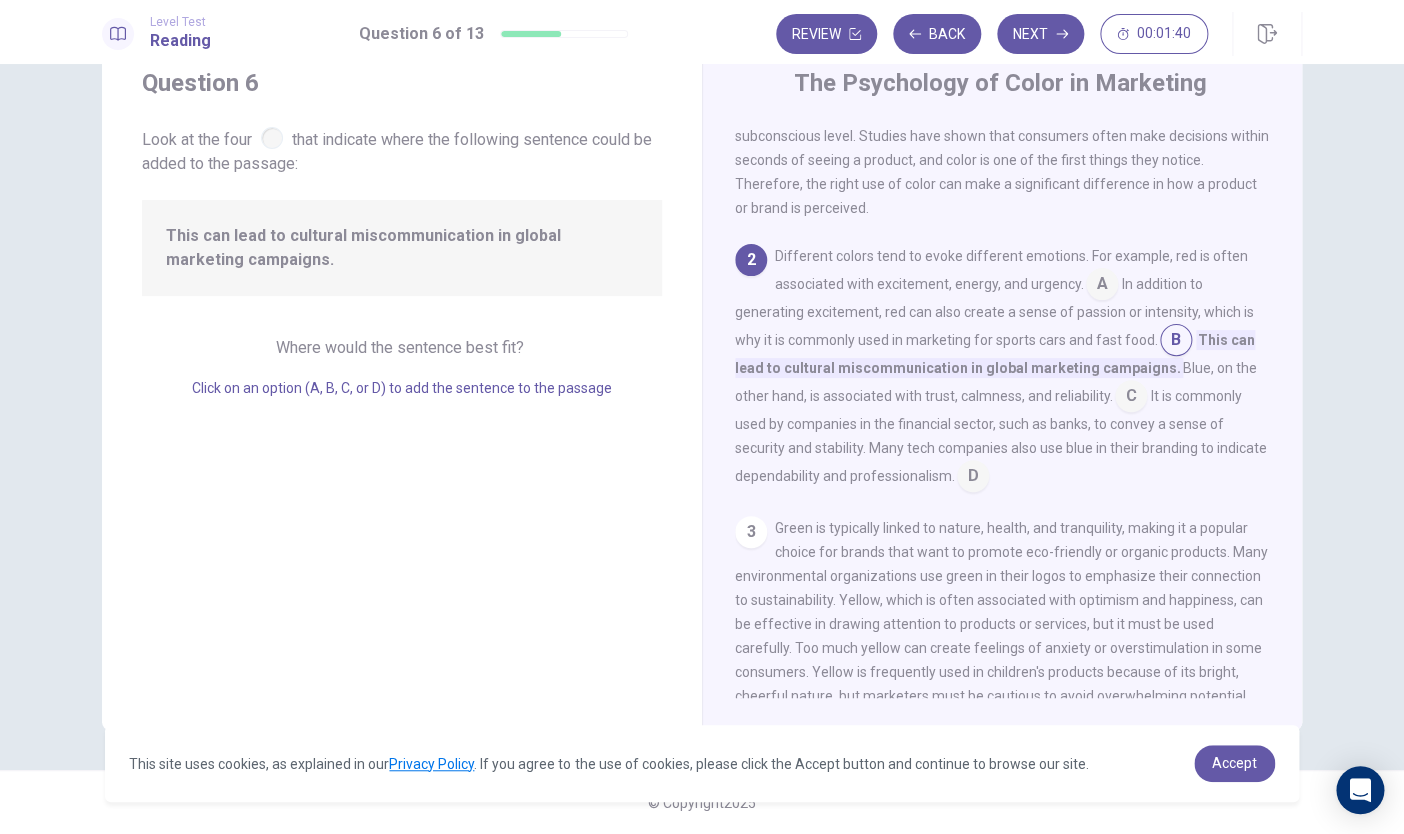 click at bounding box center [1131, 398] 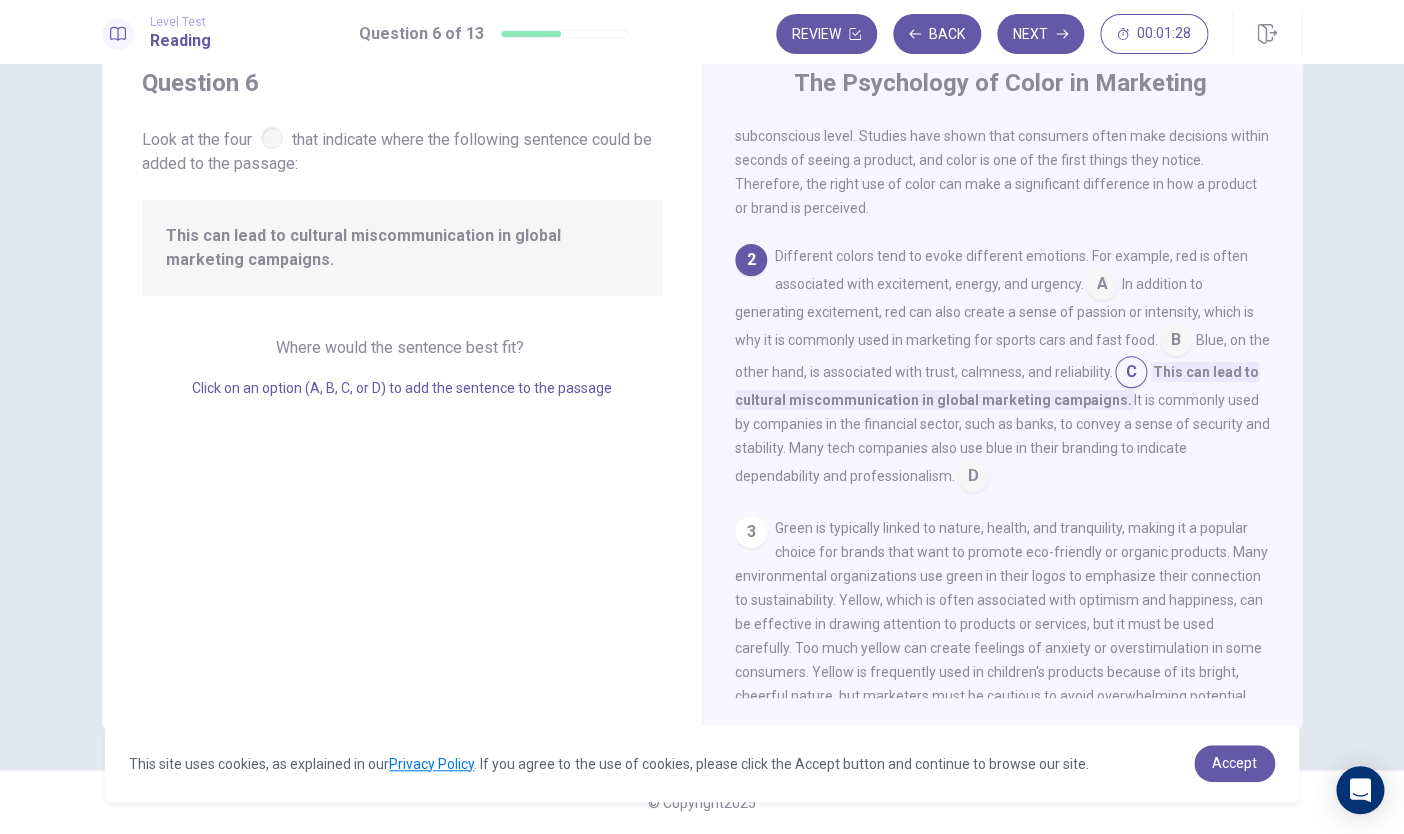click on "It is commonly used by companies in the financial sector, such as banks, to convey a sense of security and stability. Many tech companies also use blue in their branding to indicate dependability and professionalism." at bounding box center [1002, 438] 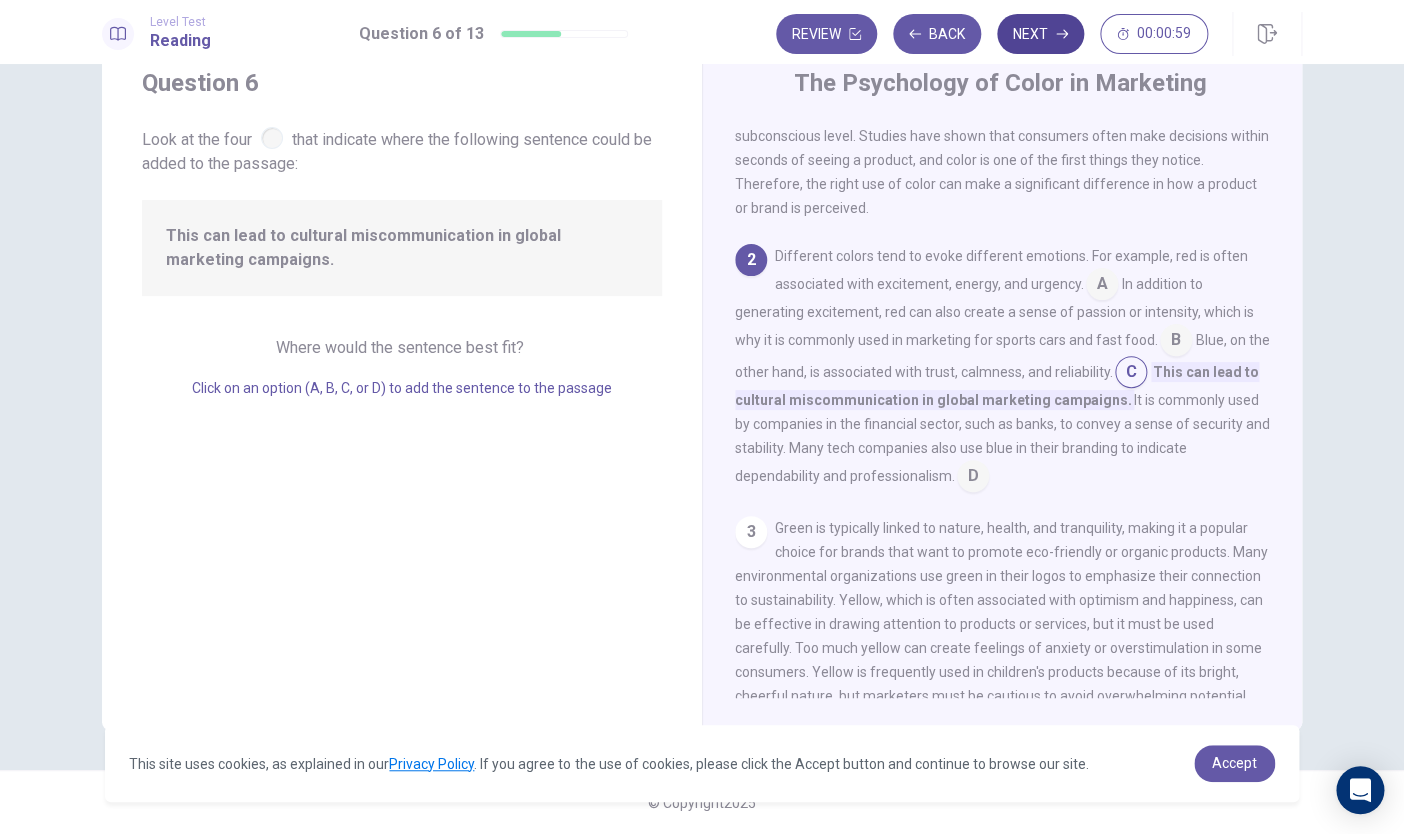 click on "Next" at bounding box center [1040, 34] 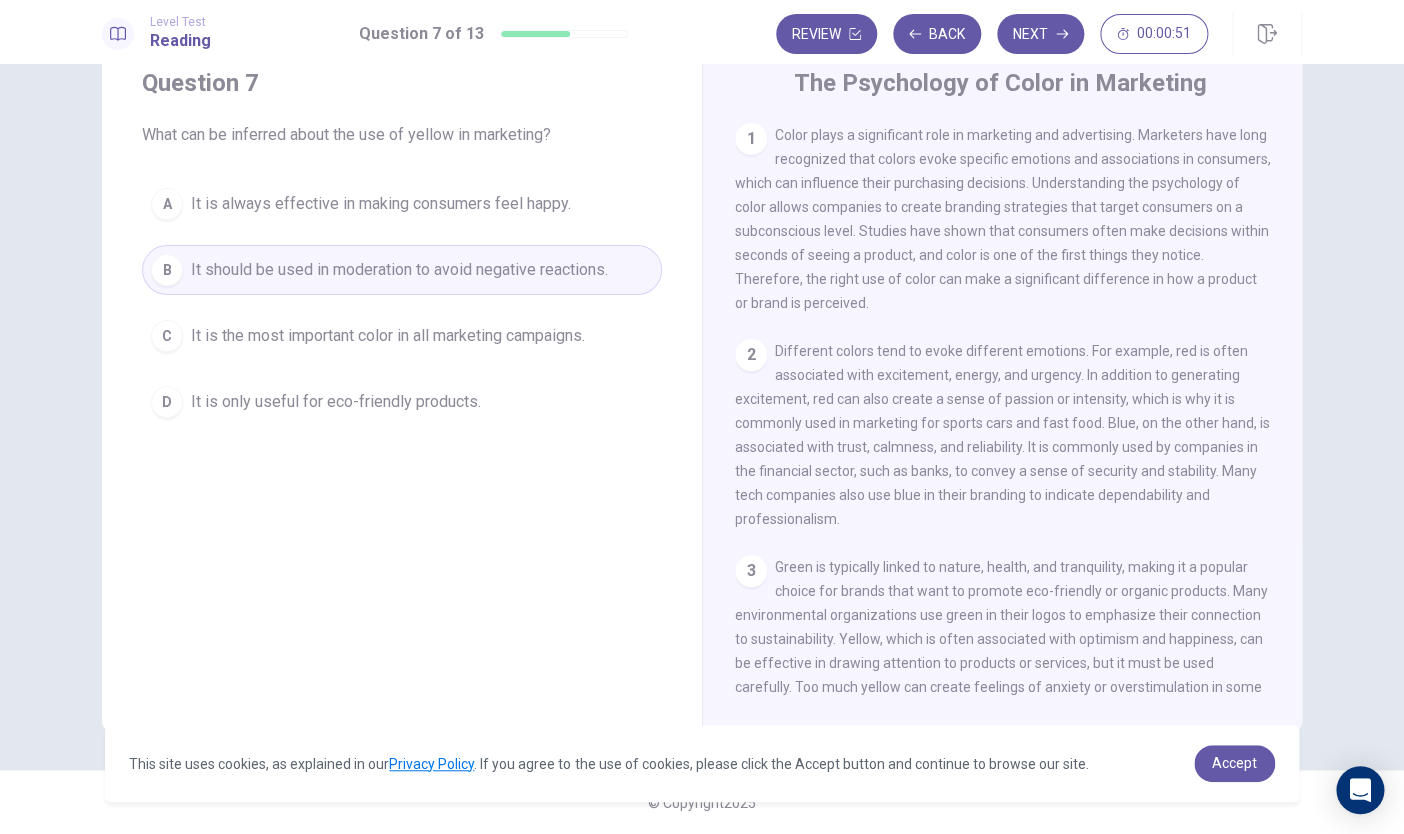 click on "Next" at bounding box center (1040, 34) 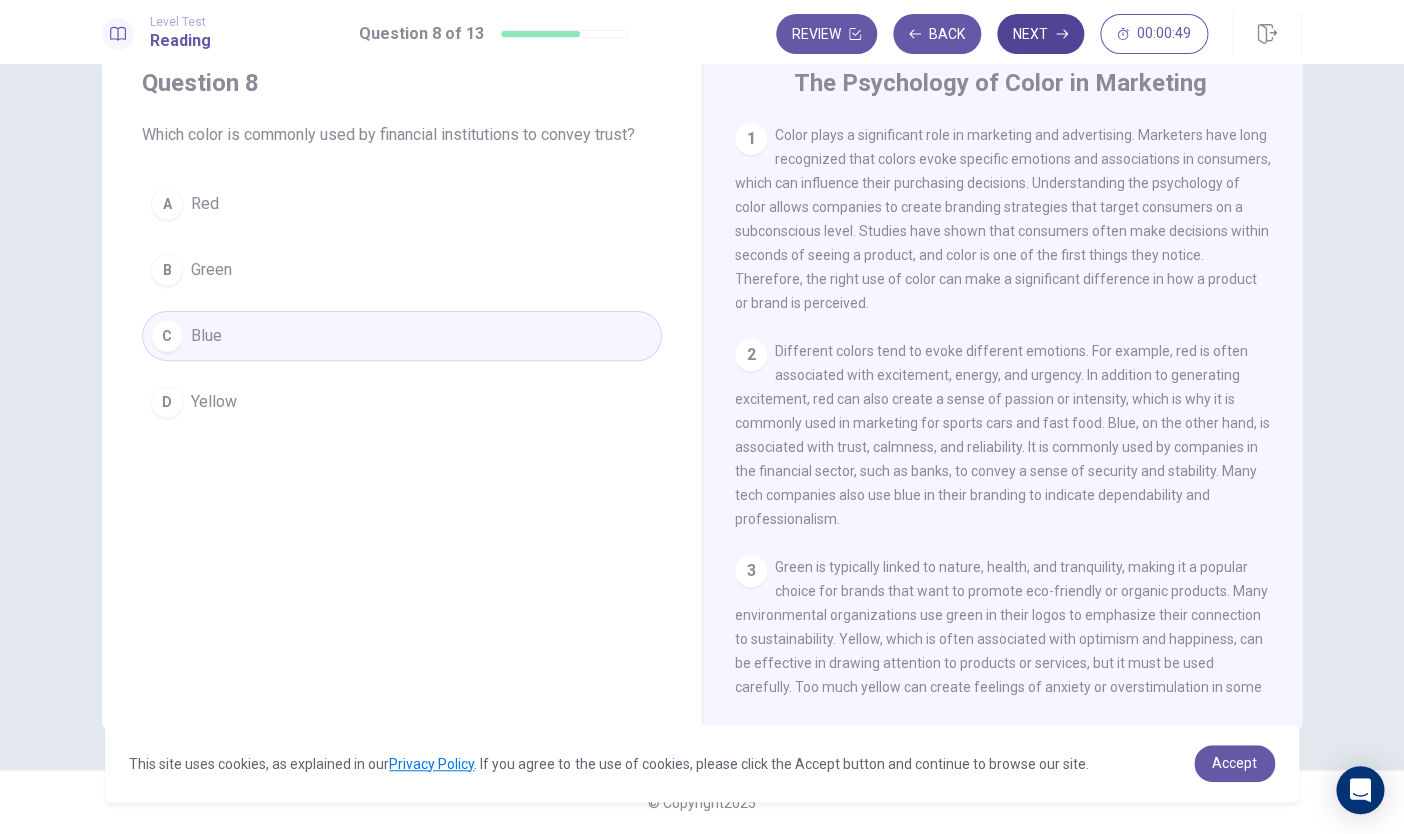 click on "Next" at bounding box center (1040, 34) 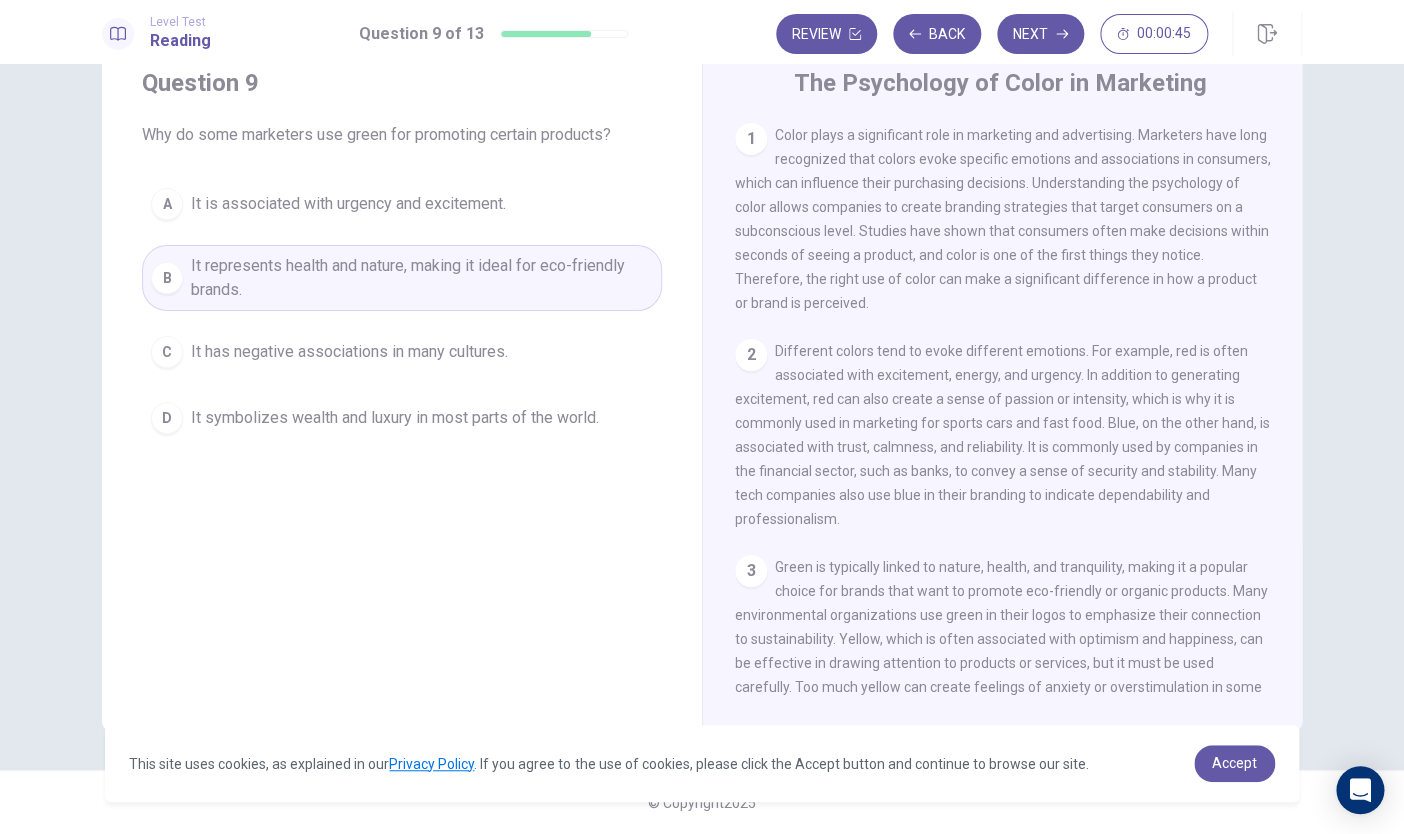 click on "Next" at bounding box center [1040, 34] 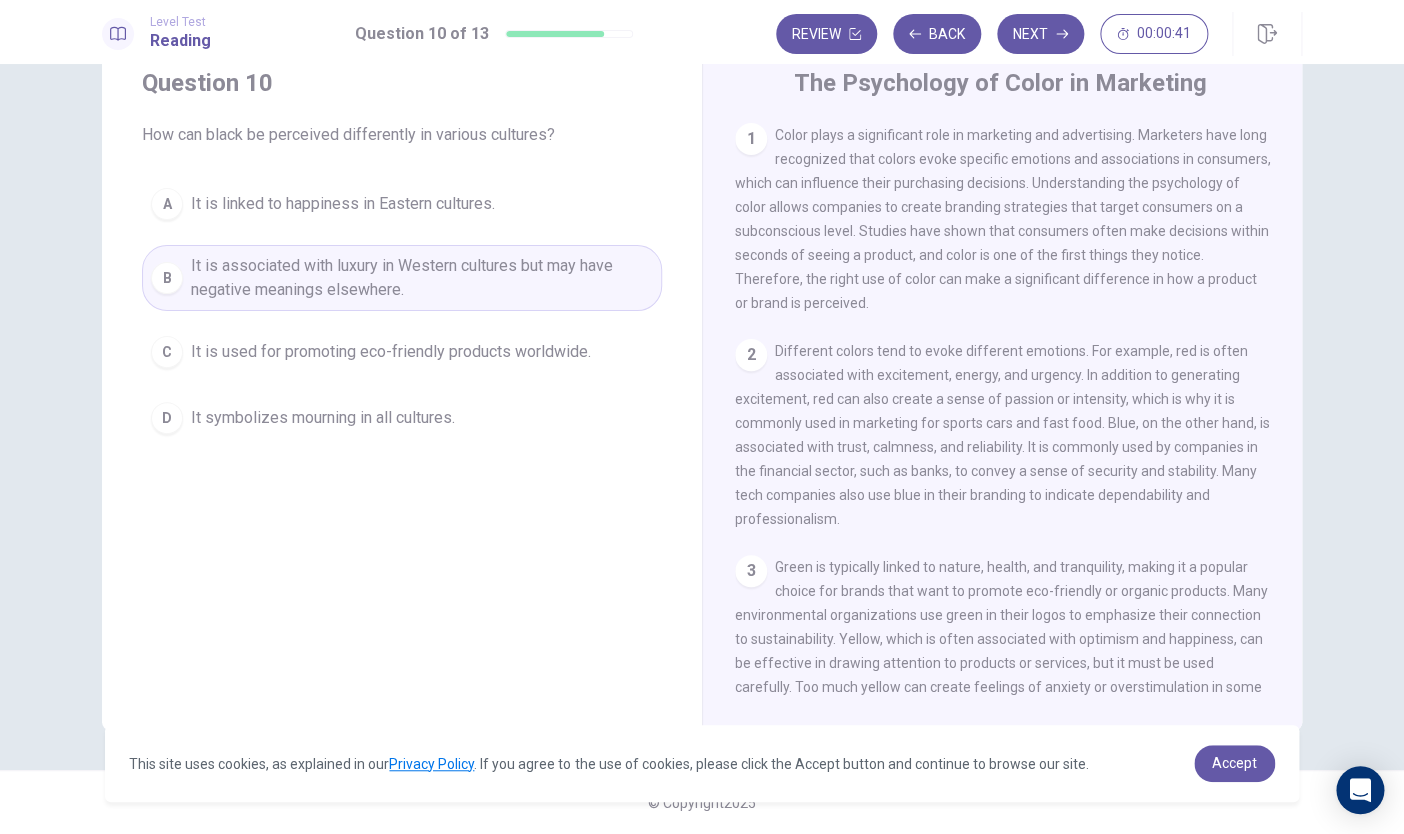 click on "Next" at bounding box center [1040, 34] 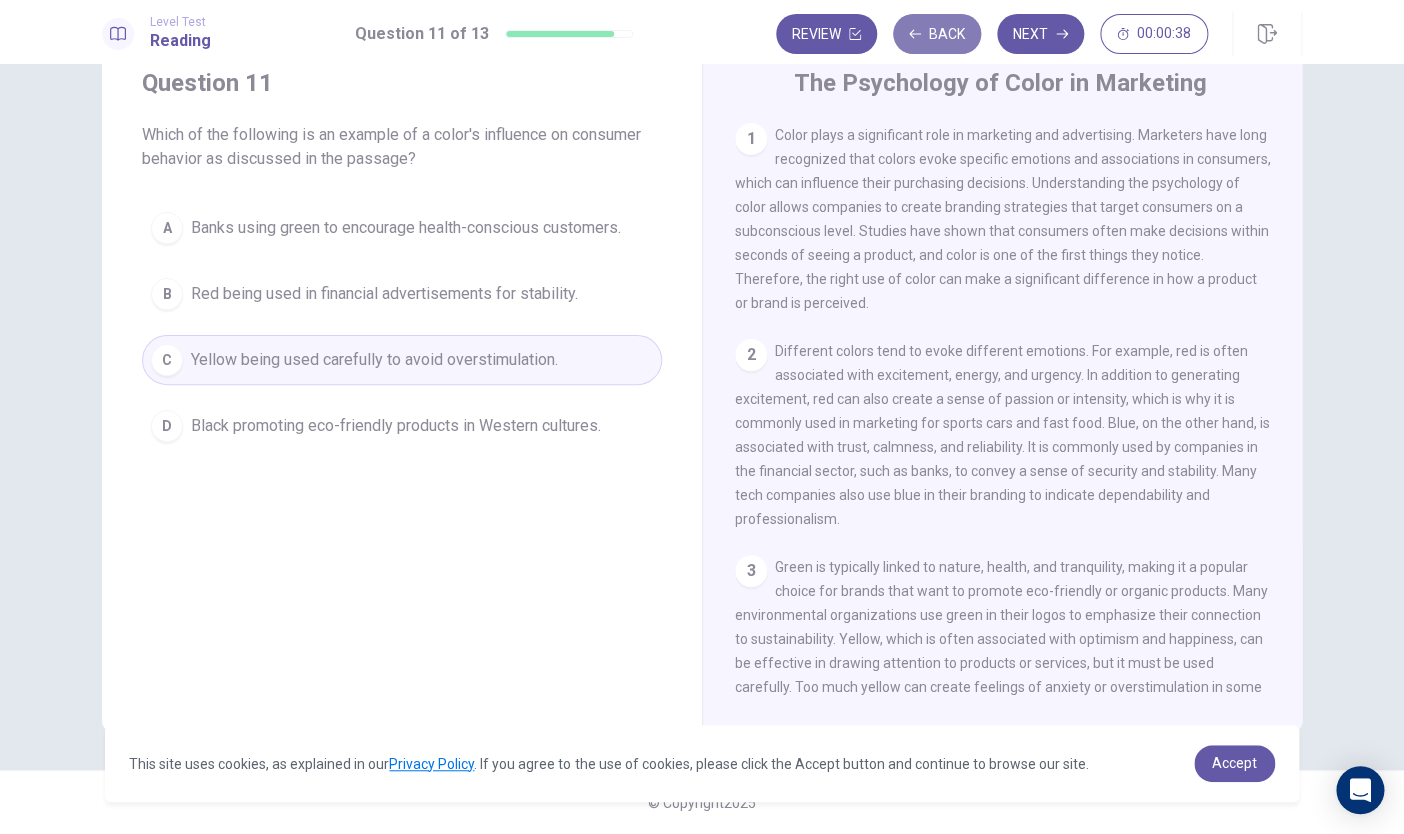 click on "Back" at bounding box center [937, 34] 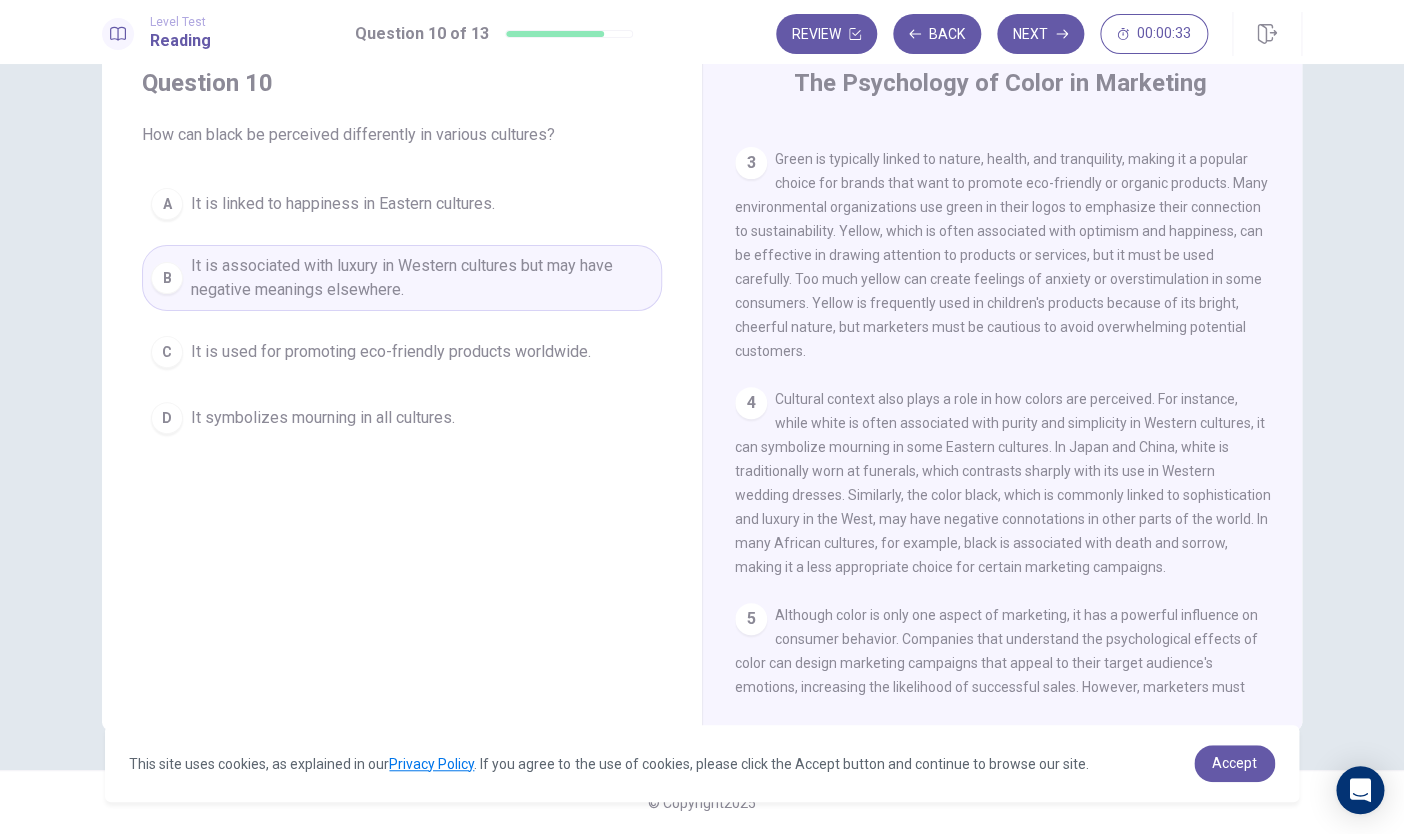 scroll, scrollTop: 418, scrollLeft: 0, axis: vertical 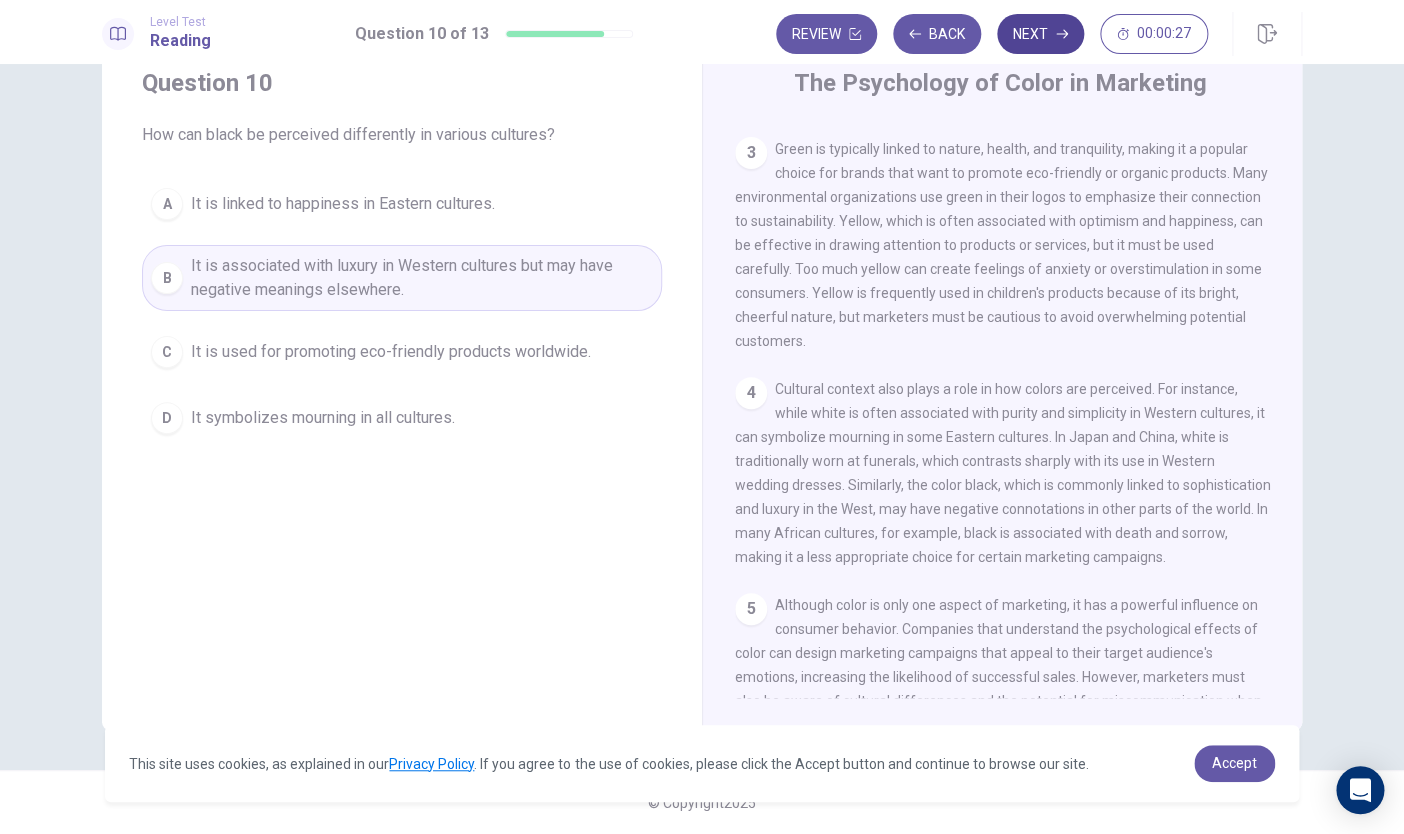 click on "Next" at bounding box center (1040, 34) 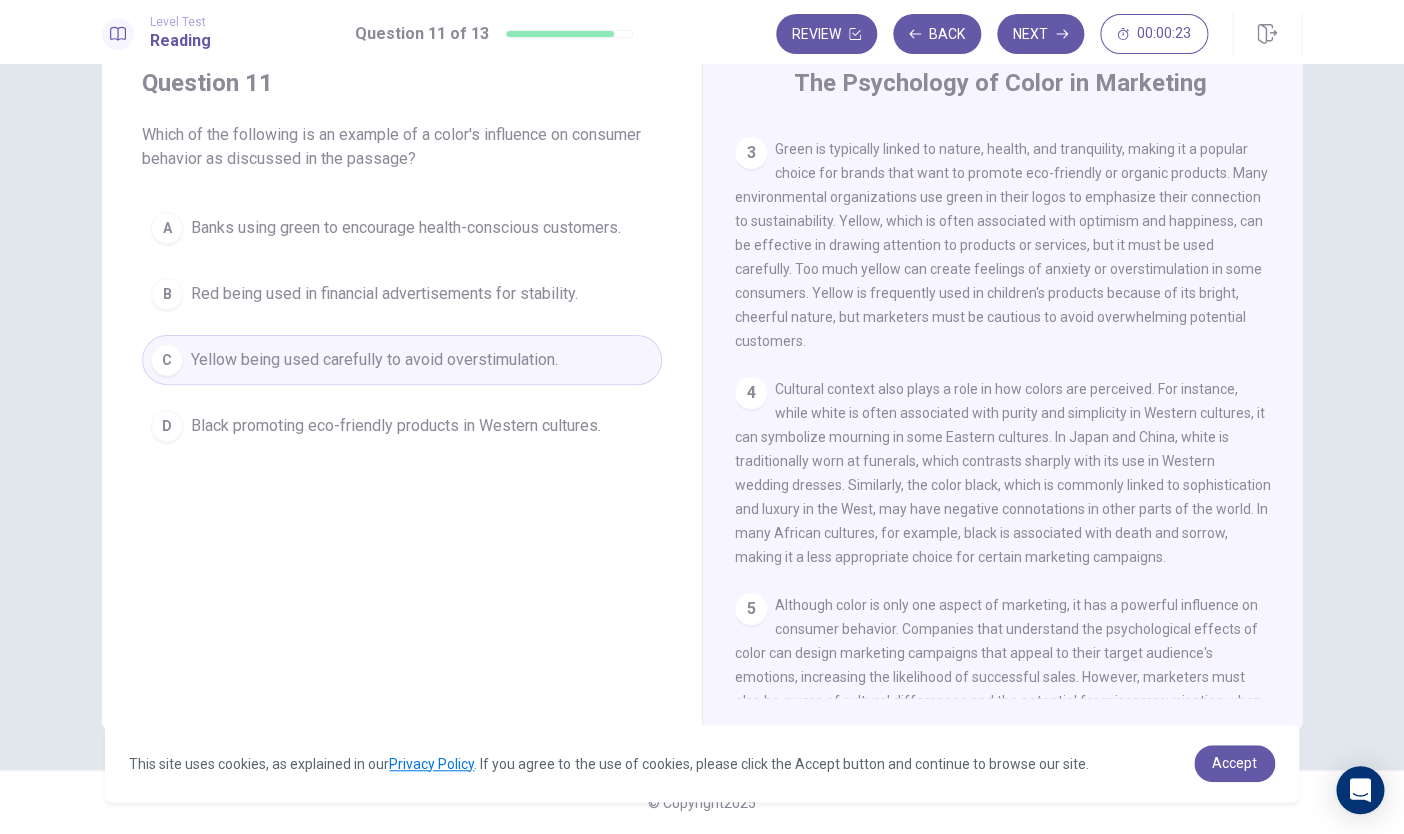scroll, scrollTop: 560, scrollLeft: 0, axis: vertical 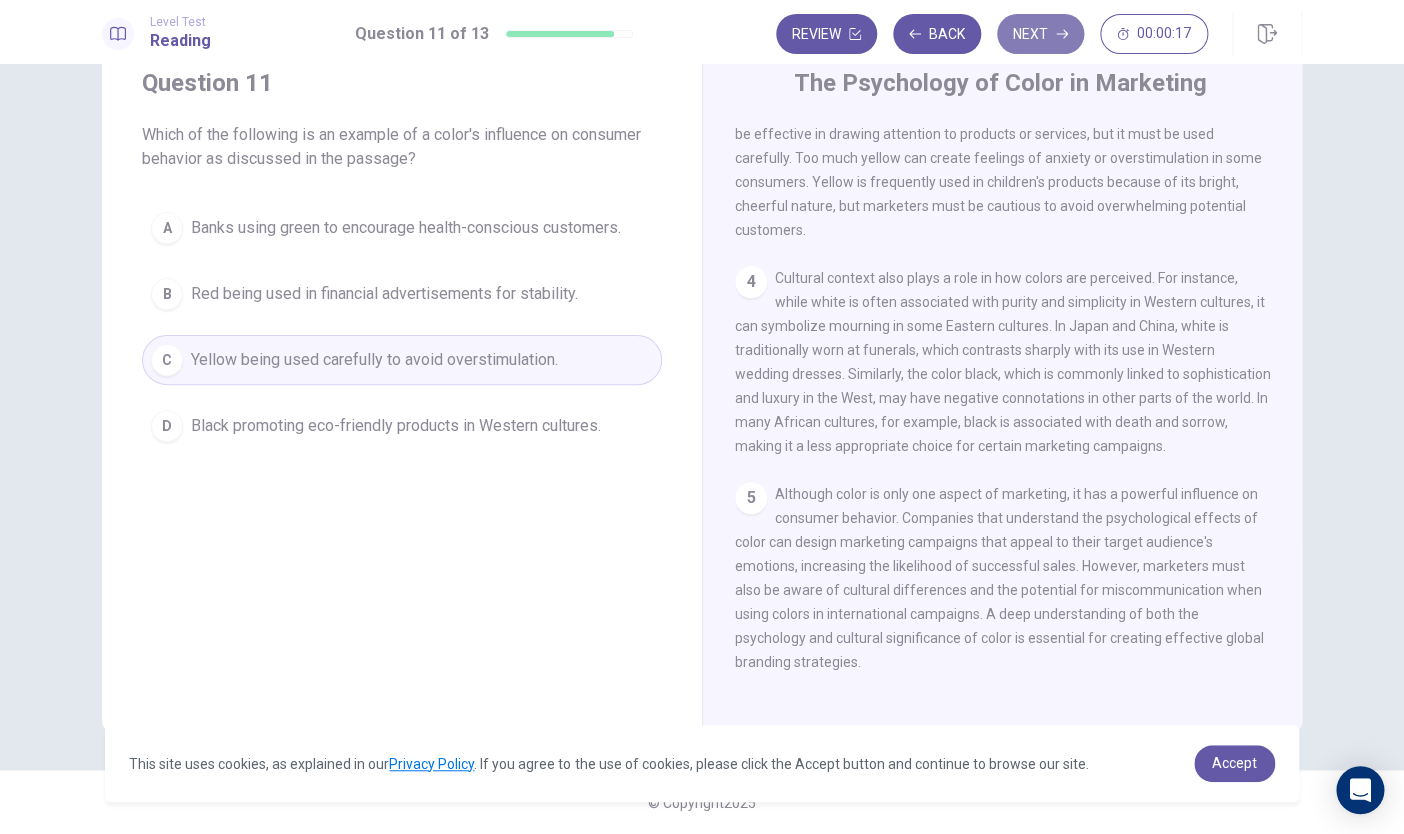 click on "Next" at bounding box center (1040, 34) 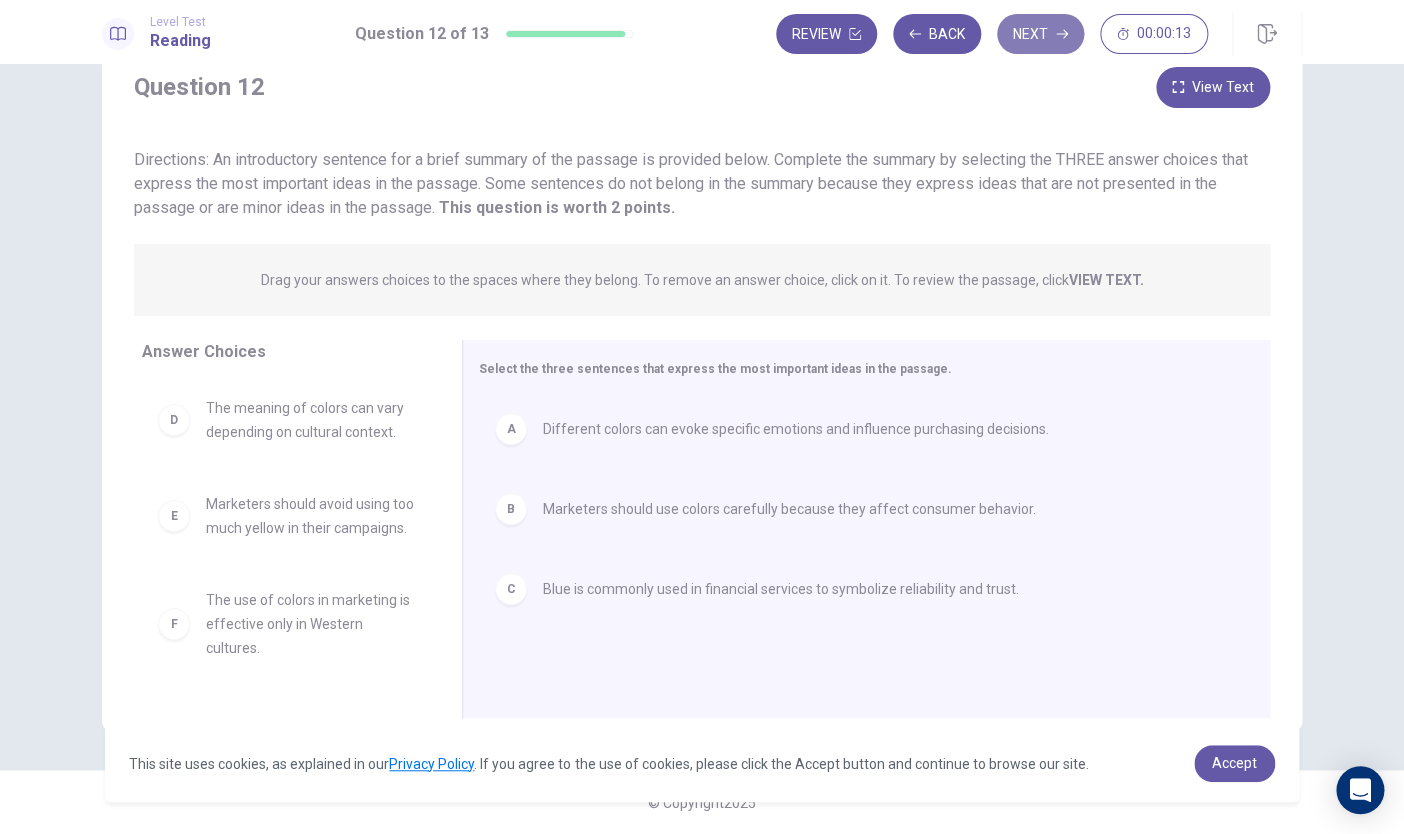 click on "Next" at bounding box center [1040, 34] 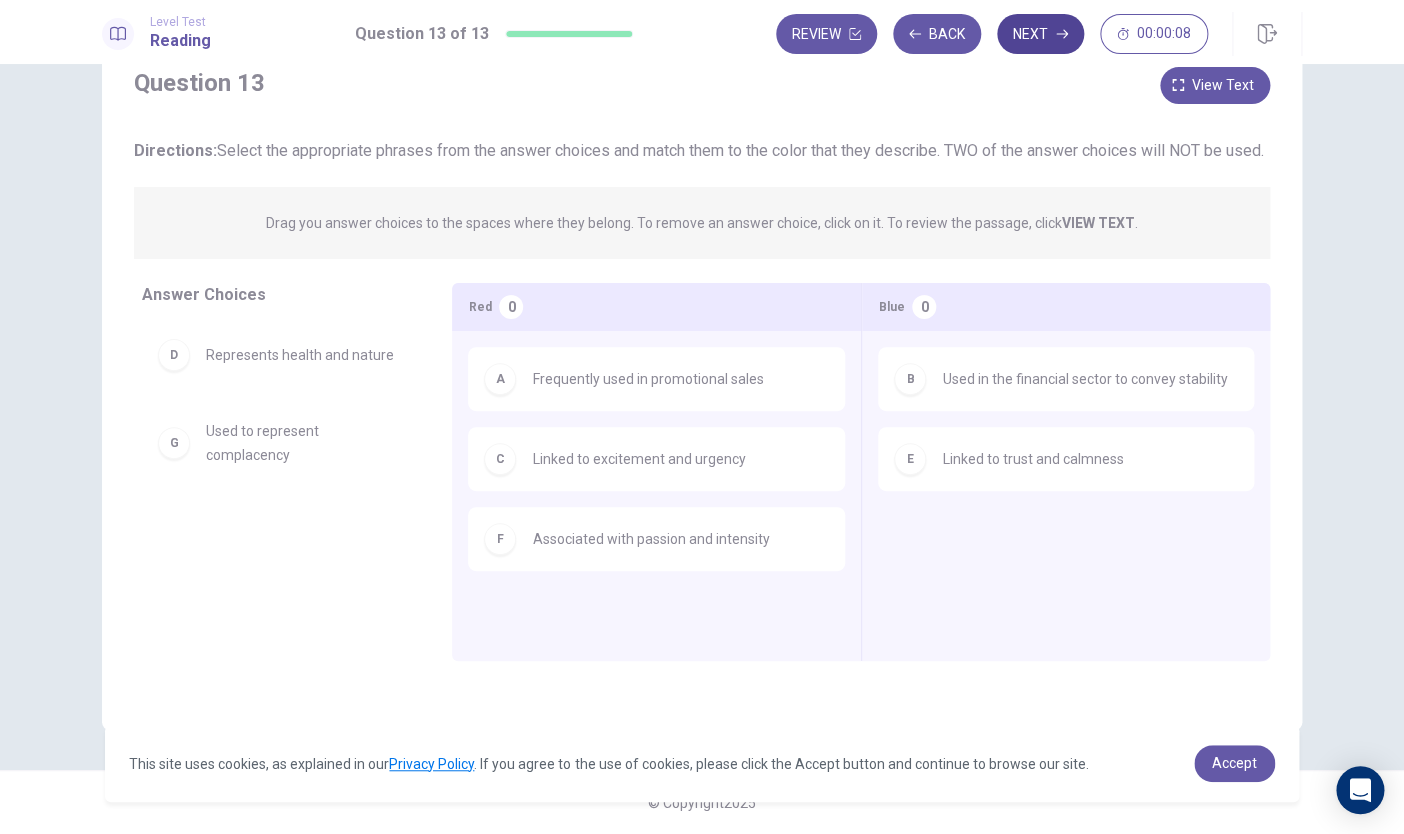 click on "Next" at bounding box center [1040, 34] 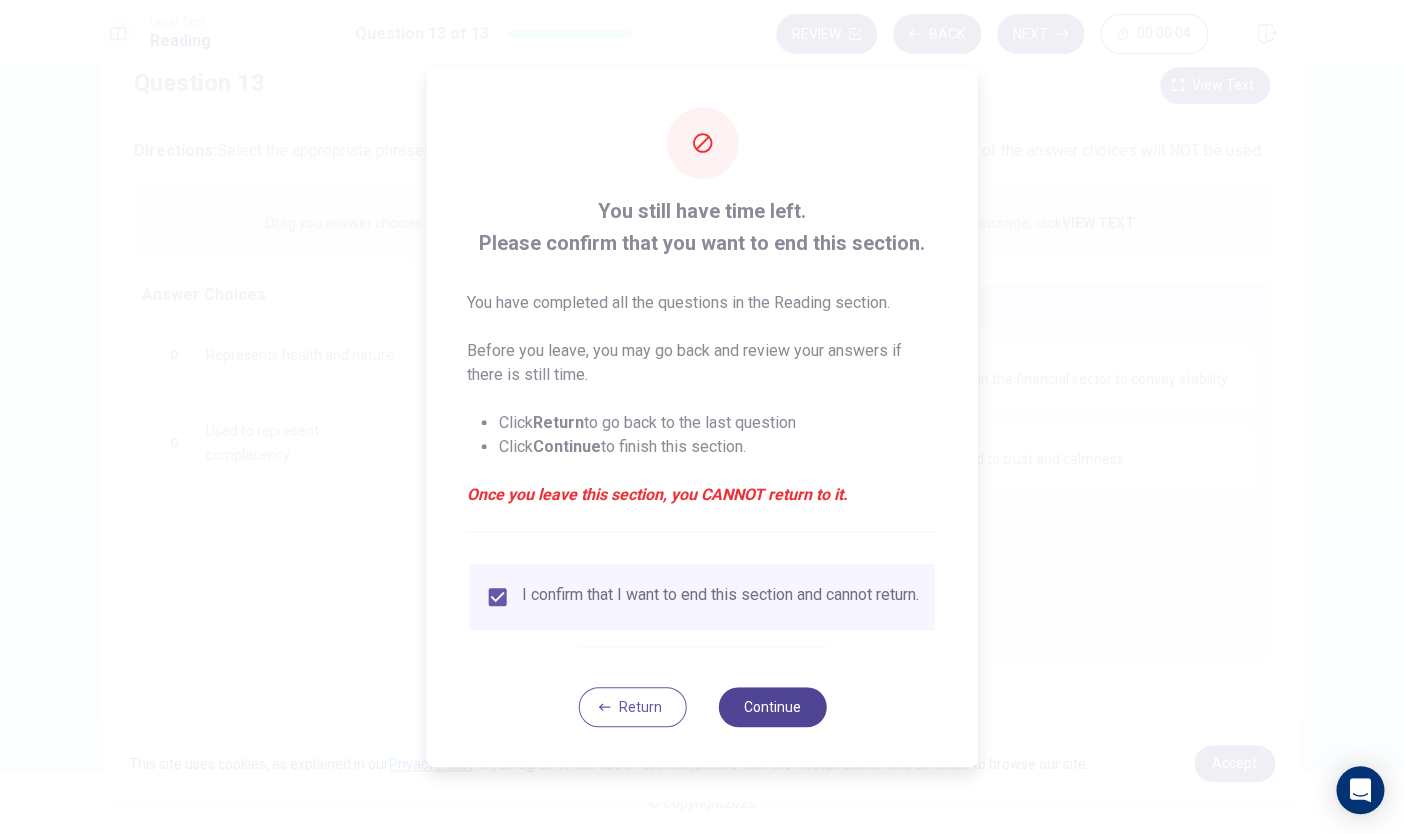 click on "Continue" at bounding box center (772, 707) 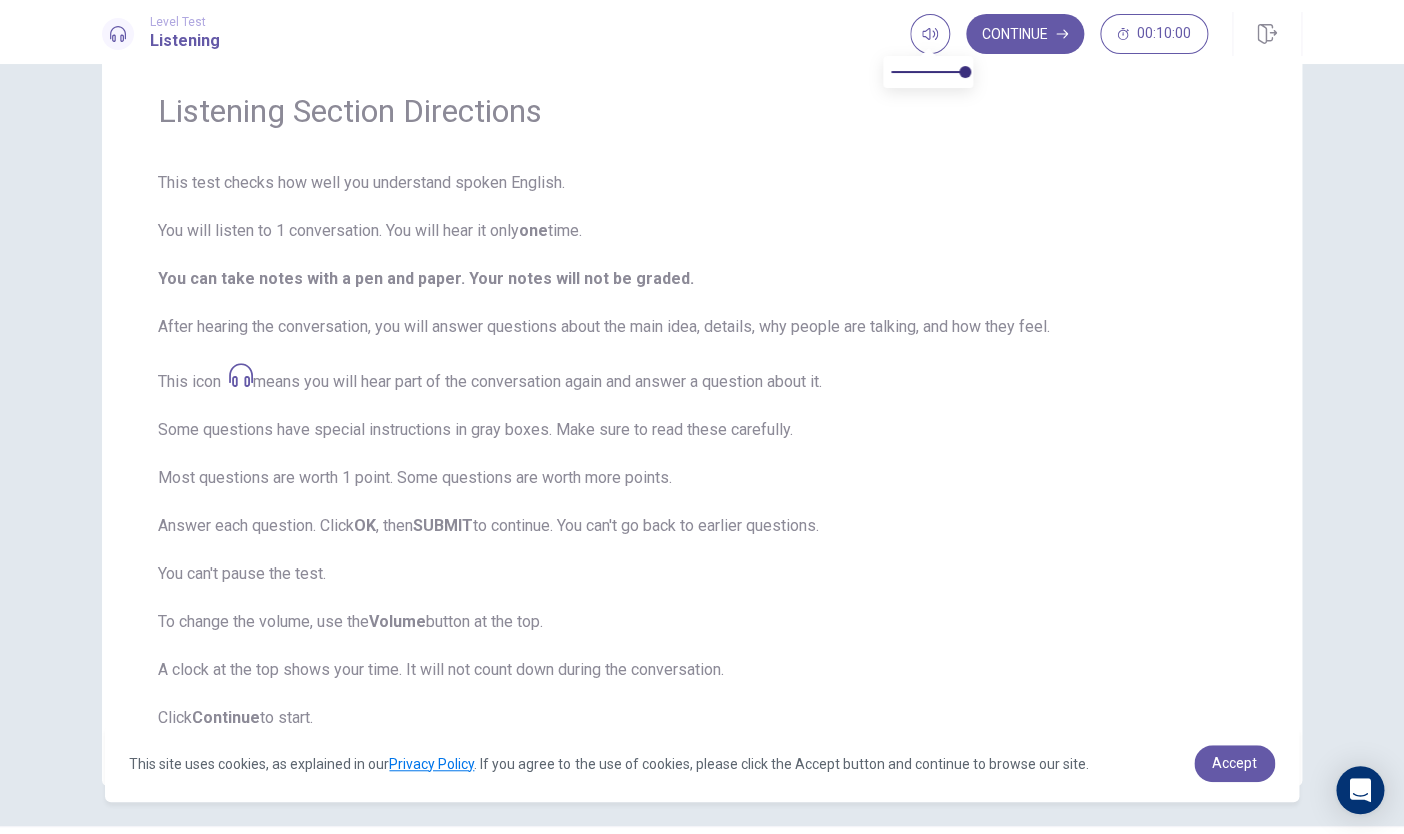 click at bounding box center (928, 50) 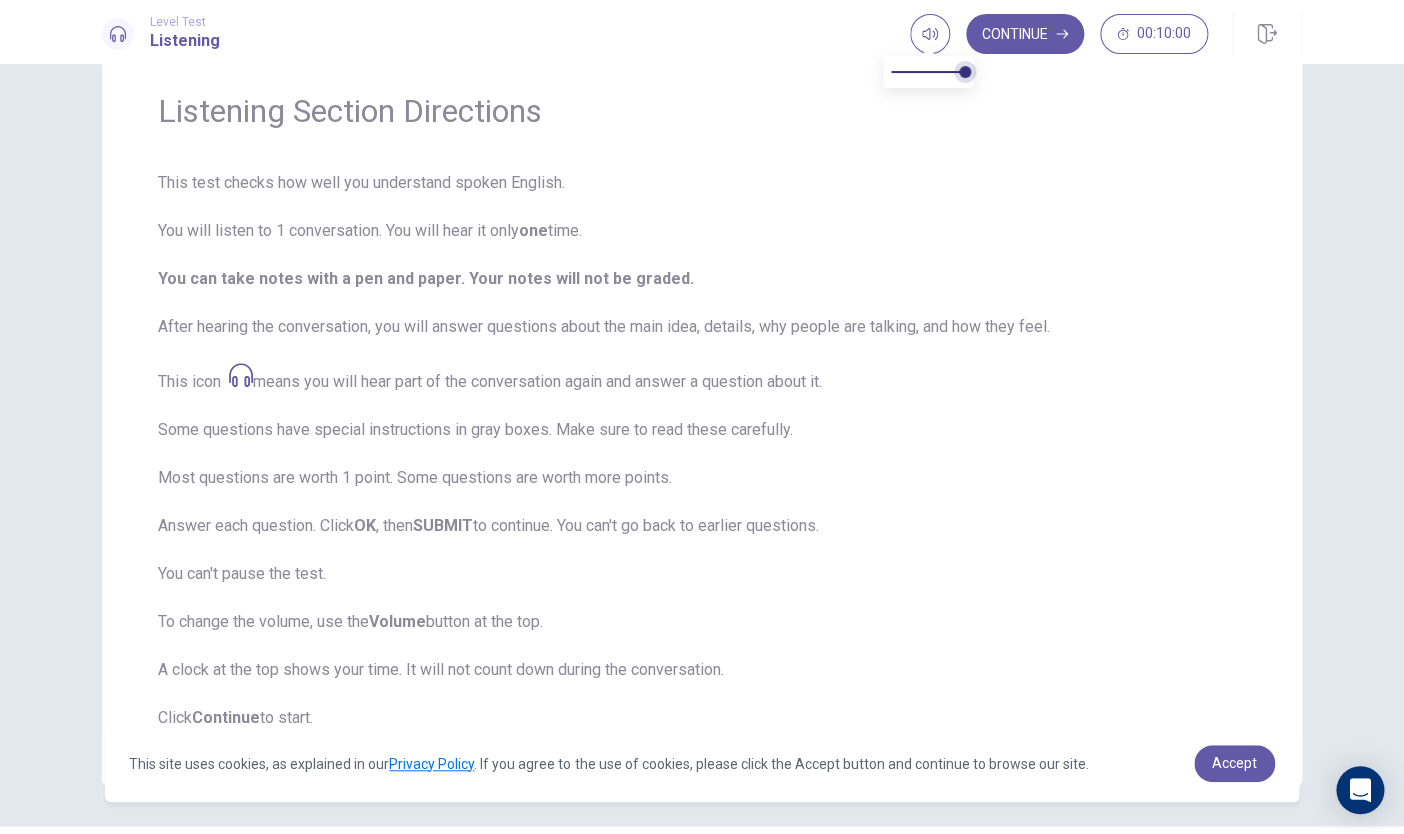 click at bounding box center [928, 72] 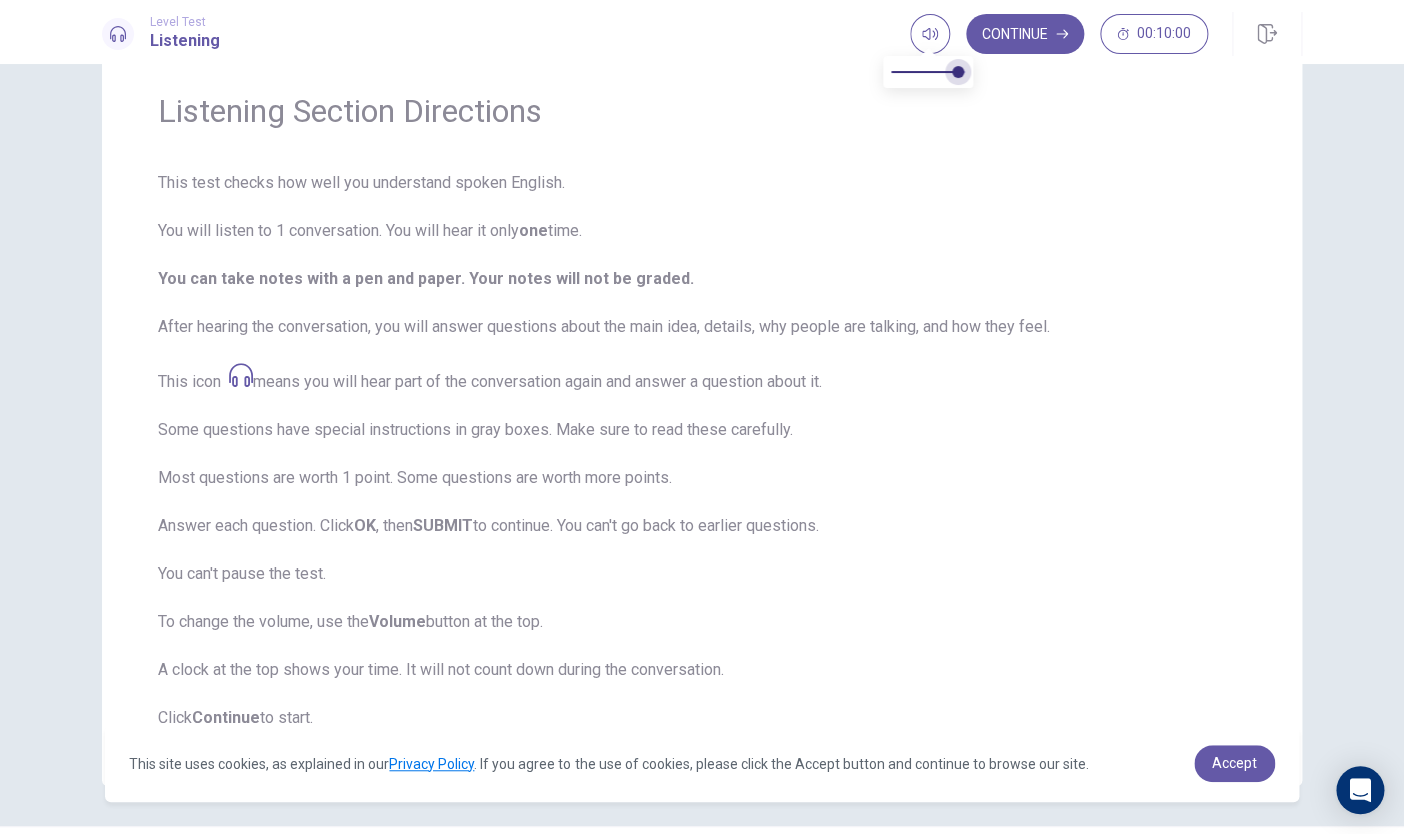 type on "***" 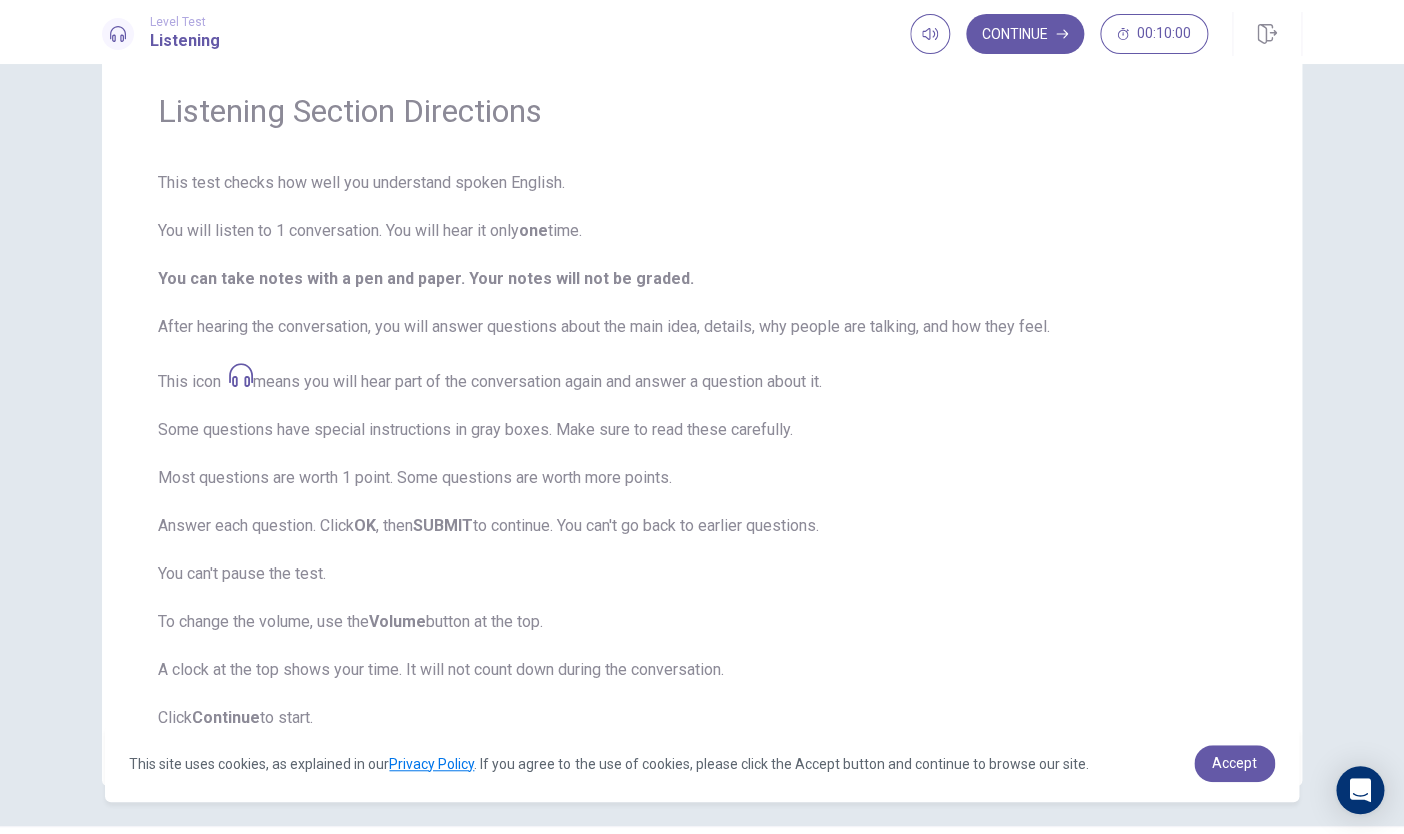 click on "This test checks how well you understand spoken English.
You will listen to 1 conversation. You will hear it only  one  time.
You can take notes with a pen and paper. Your notes will not be graded.
After hearing the conversation, you will answer questions about the main idea, details, why people are talking, and how they feel.
This icon    means you will hear part of the conversation again and answer a question about it.
Some questions have special instructions in gray boxes. Make sure to read these carefully.
Most questions are worth 1 point. Some questions are worth more points.
Answer each question. Click  OK , then  SUBMIT  to continue. You can't go back to earlier questions.
You can't pause the test.
To change the volume, use the  Volume  button at the top.
A clock at the top shows your time. It will not count down during the conversation.
Click  Continue  to start." at bounding box center [702, 450] 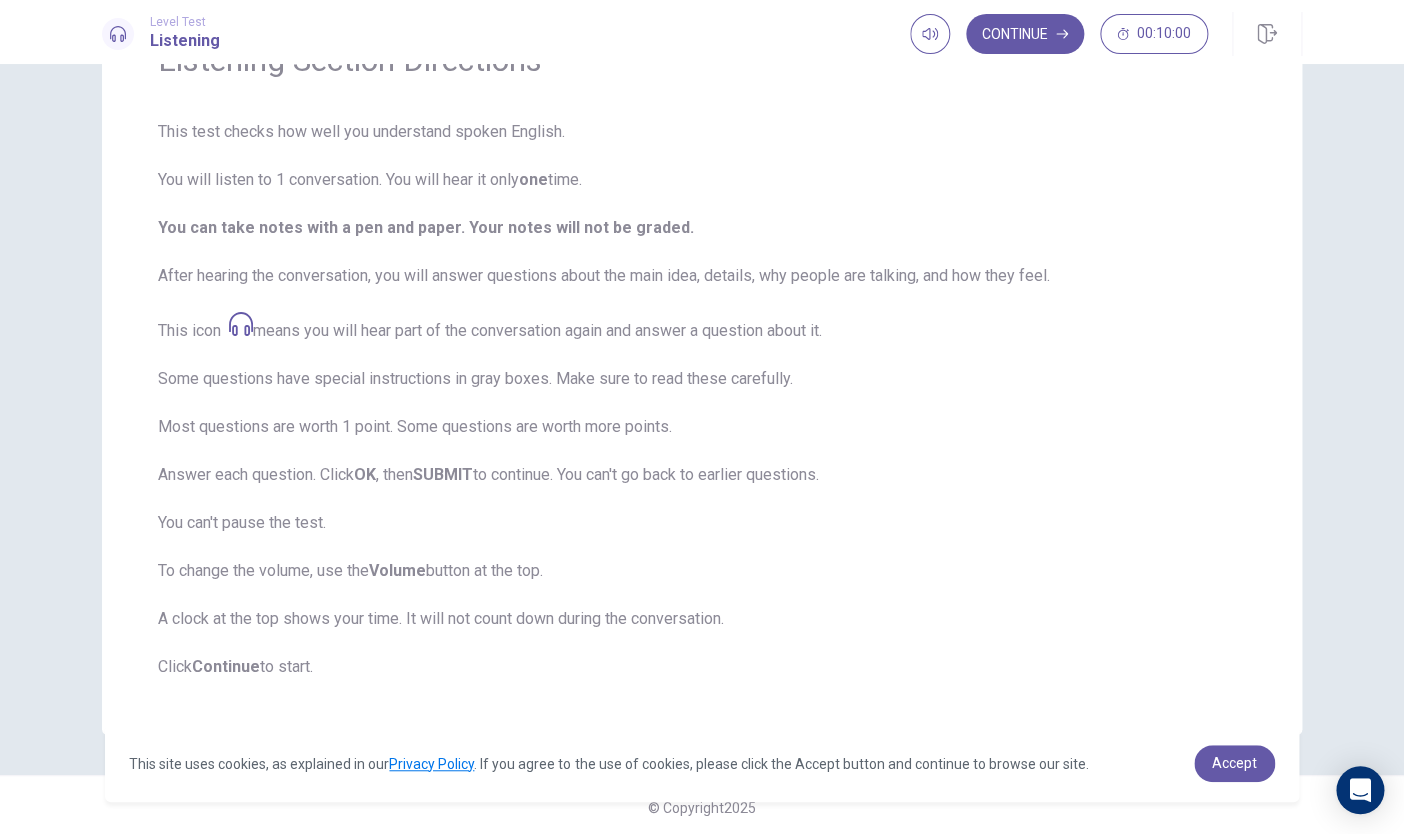 scroll, scrollTop: 125, scrollLeft: 0, axis: vertical 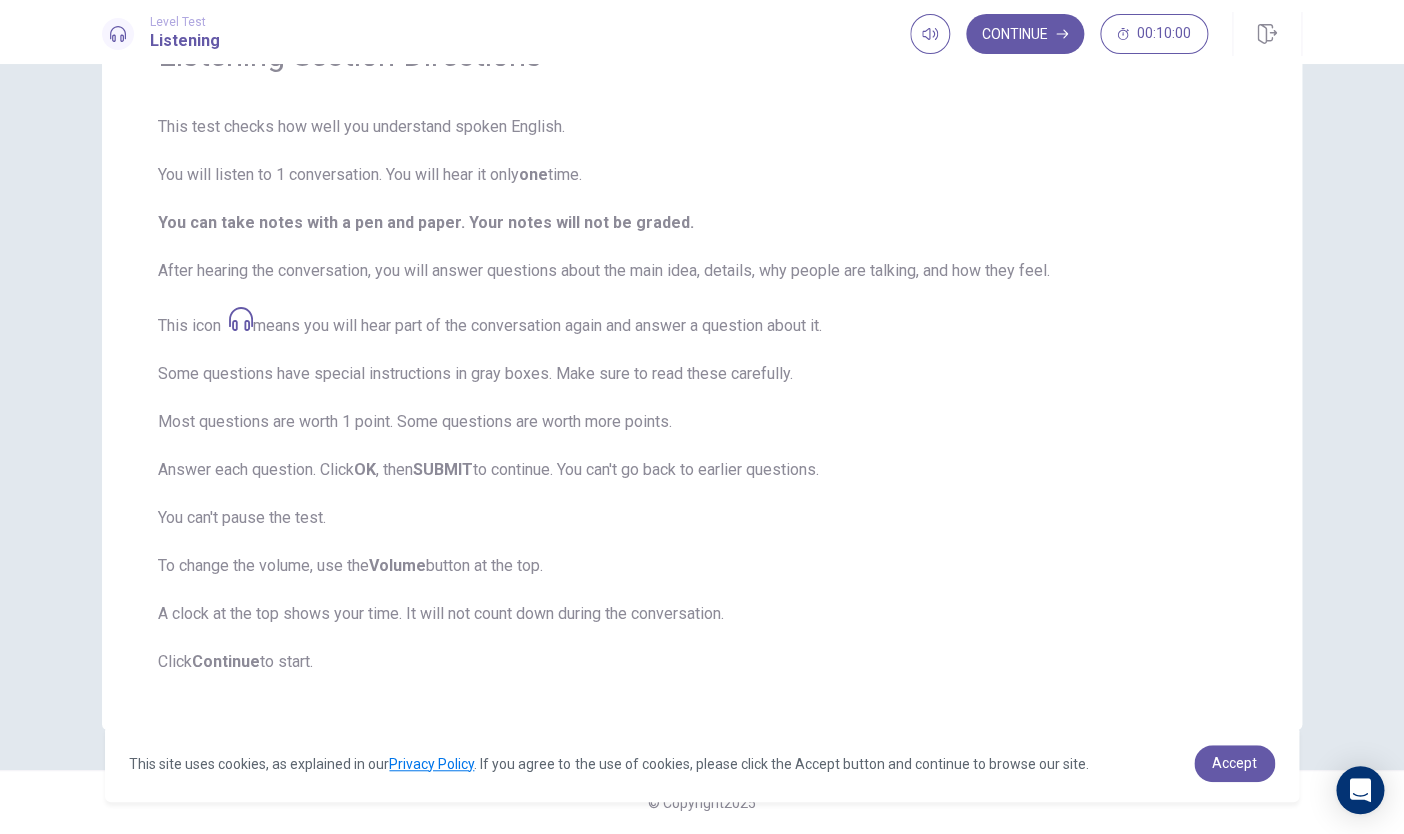 click on "This test checks how well you understand spoken English.
You will listen to 1 conversation. You will hear it only  one  time.
You can take notes with a pen and paper. Your notes will not be graded.
After hearing the conversation, you will answer questions about the main idea, details, why people are talking, and how they feel.
This icon    means you will hear part of the conversation again and answer a question about it.
Some questions have special instructions in gray boxes. Make sure to read these carefully.
Most questions are worth 1 point. Some questions are worth more points.
Answer each question. Click  OK , then  SUBMIT  to continue. You can't go back to earlier questions.
You can't pause the test.
To change the volume, use the  Volume  button at the top.
A clock at the top shows your time. It will not count down during the conversation.
Click  Continue  to start." at bounding box center (702, 394) 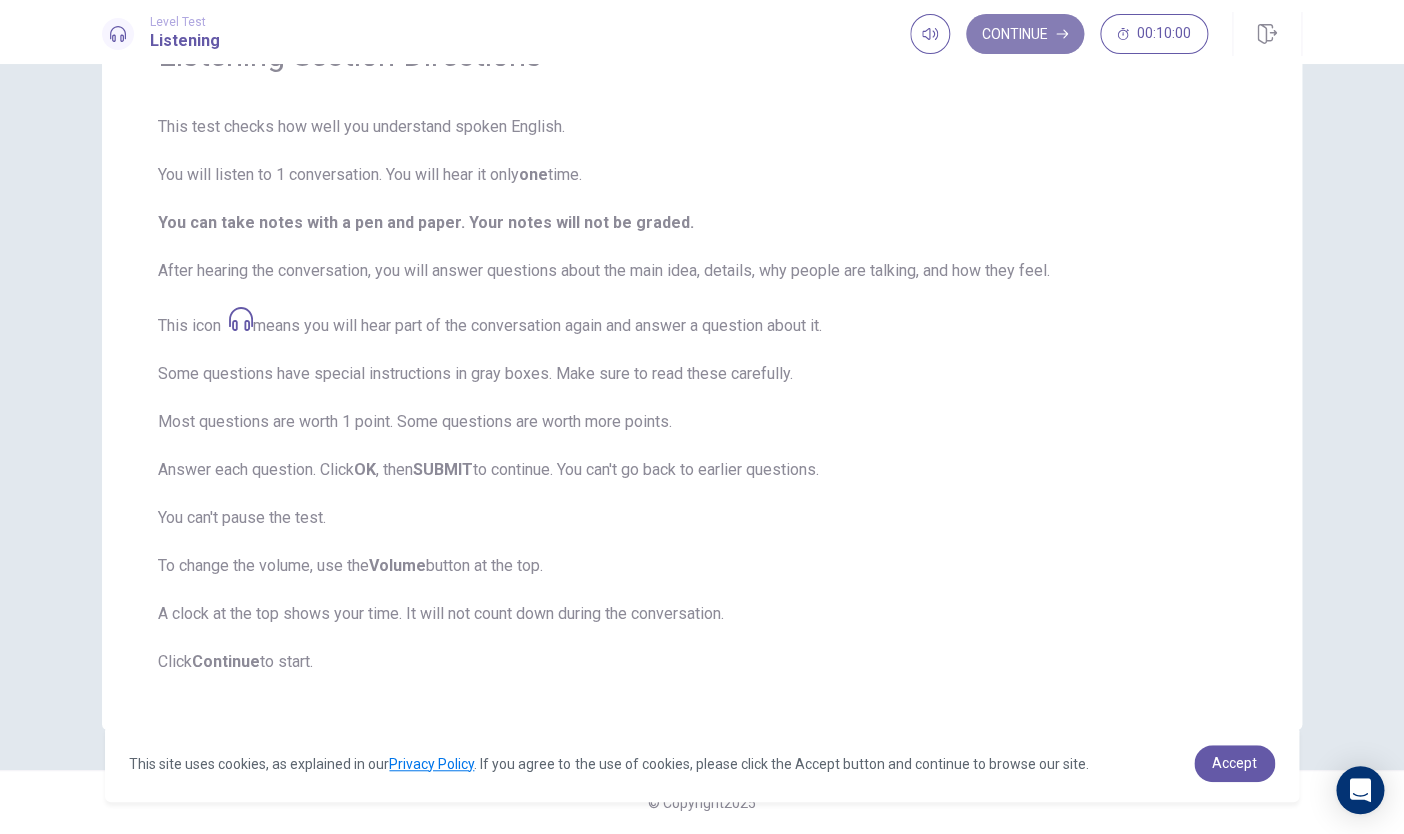click on "Continue" at bounding box center [1025, 34] 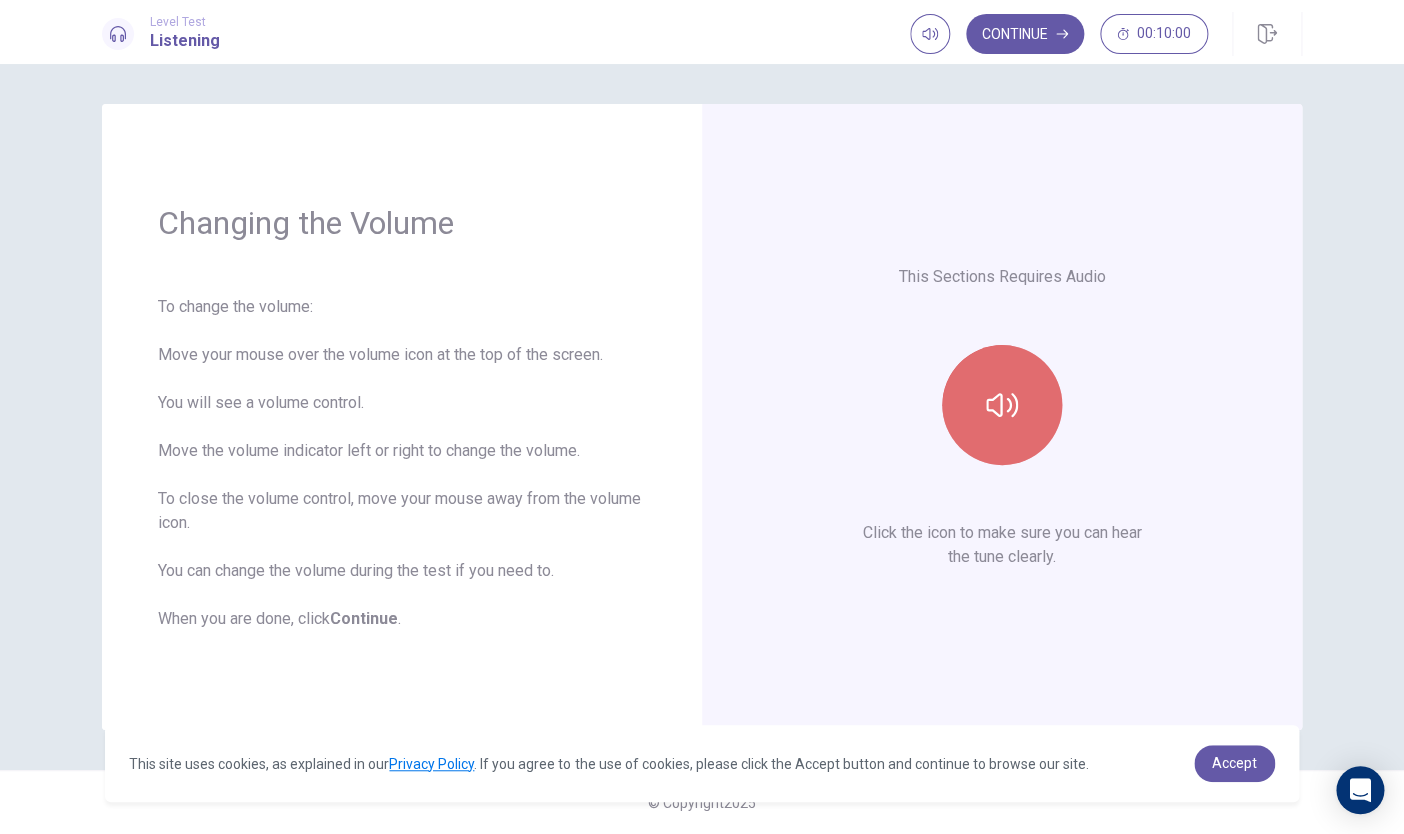 click at bounding box center [1002, 405] 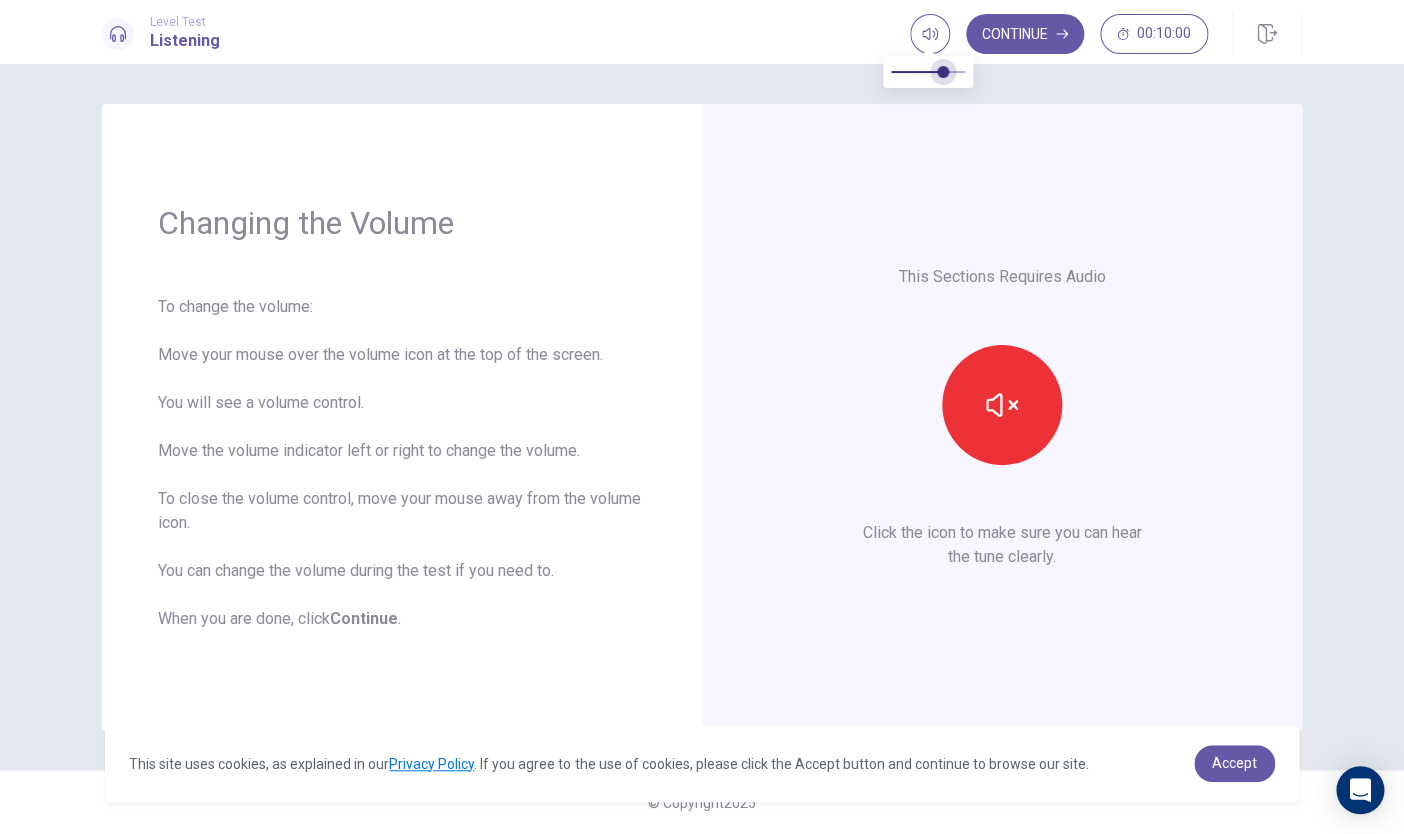 type on "***" 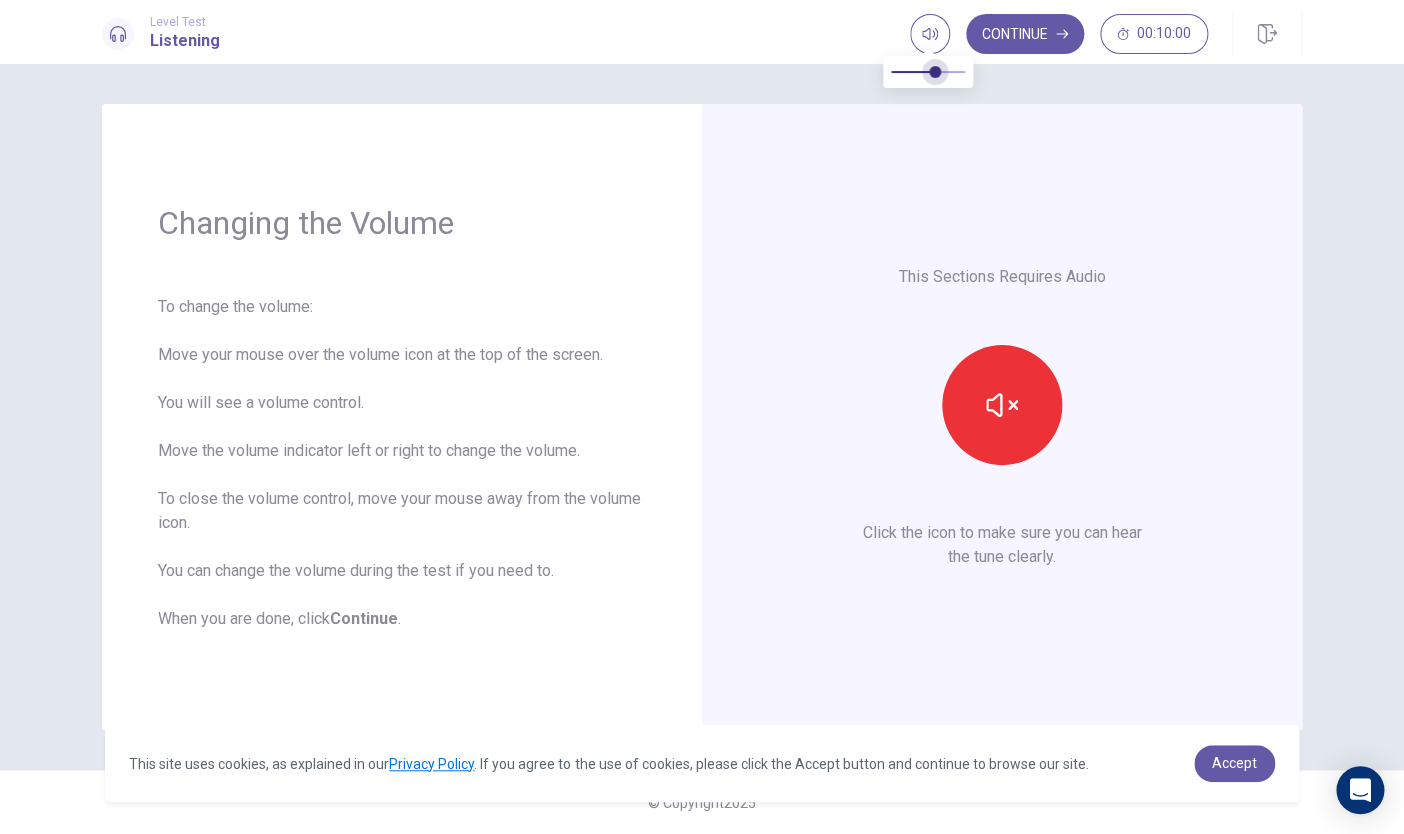 drag, startPoint x: 950, startPoint y: 74, endPoint x: 935, endPoint y: 80, distance: 16.155495 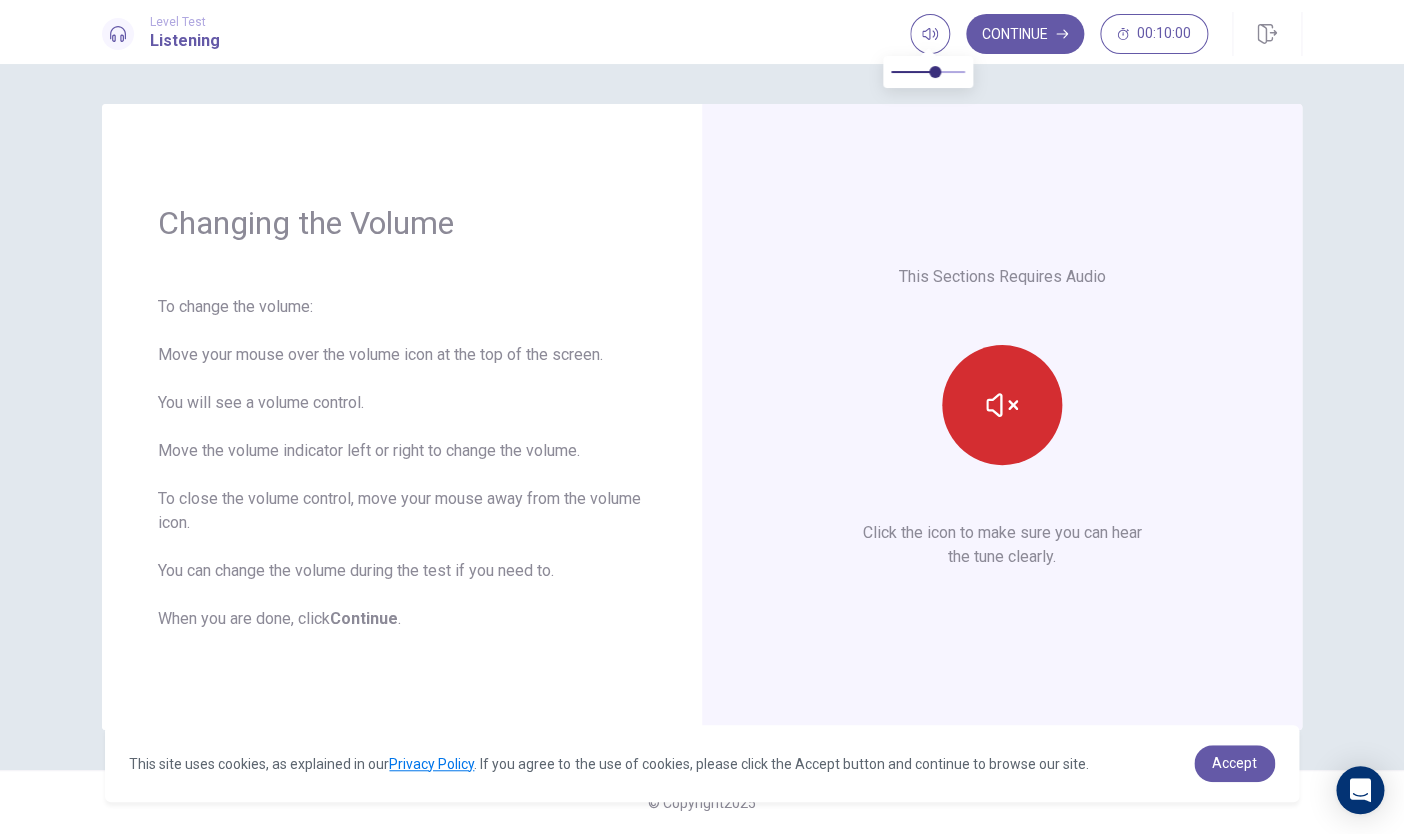 click at bounding box center [1002, 405] 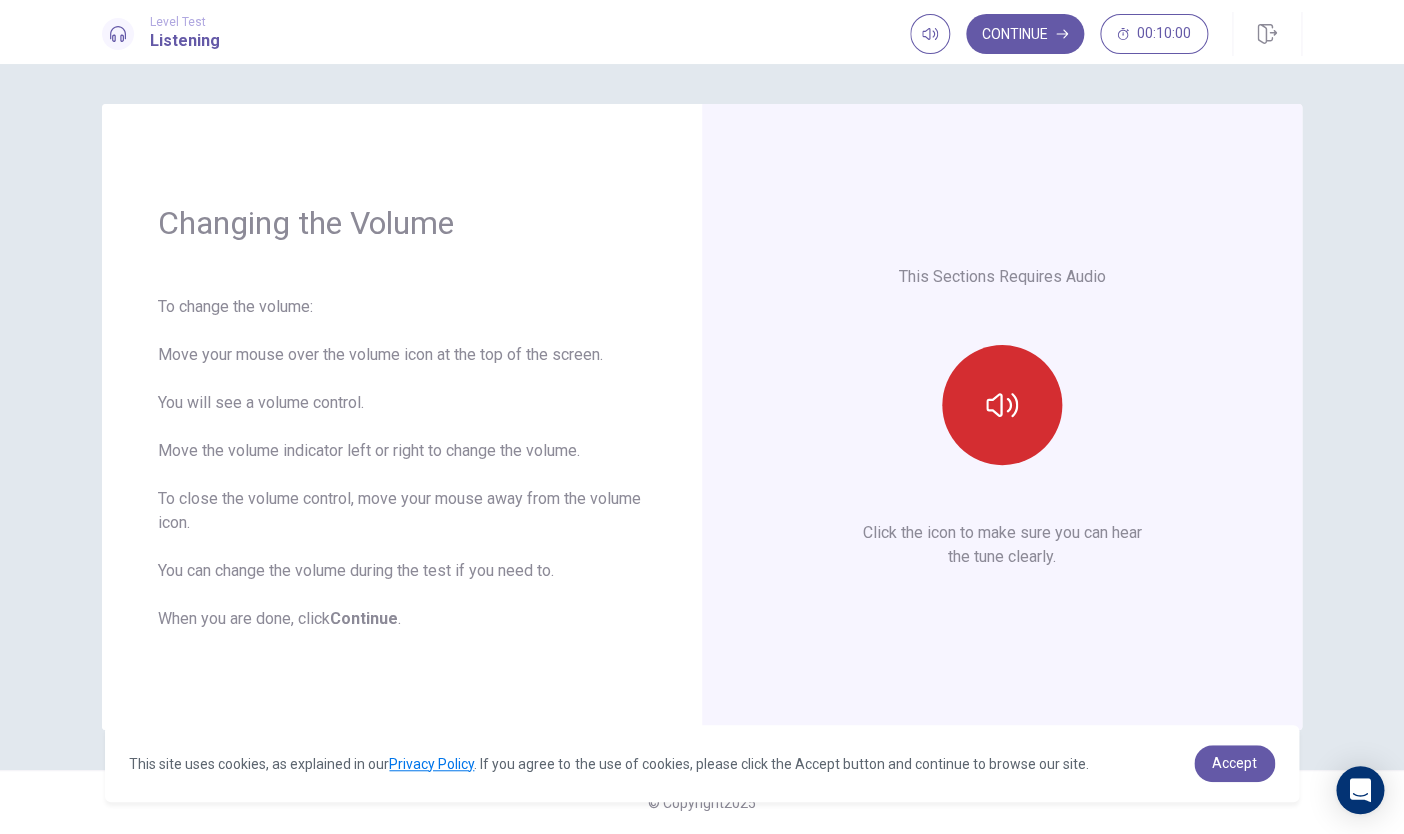 click at bounding box center (1002, 405) 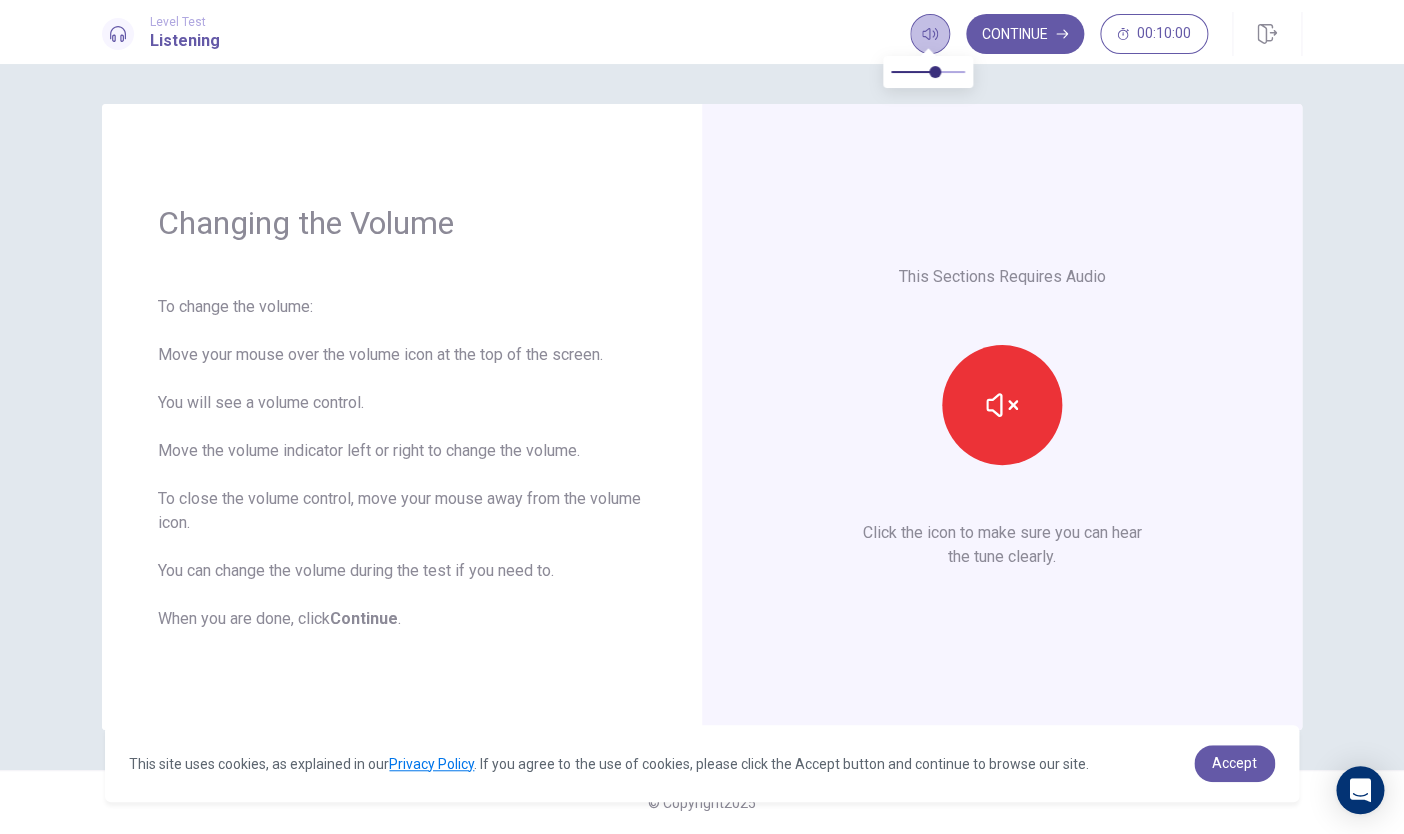 click at bounding box center (930, 34) 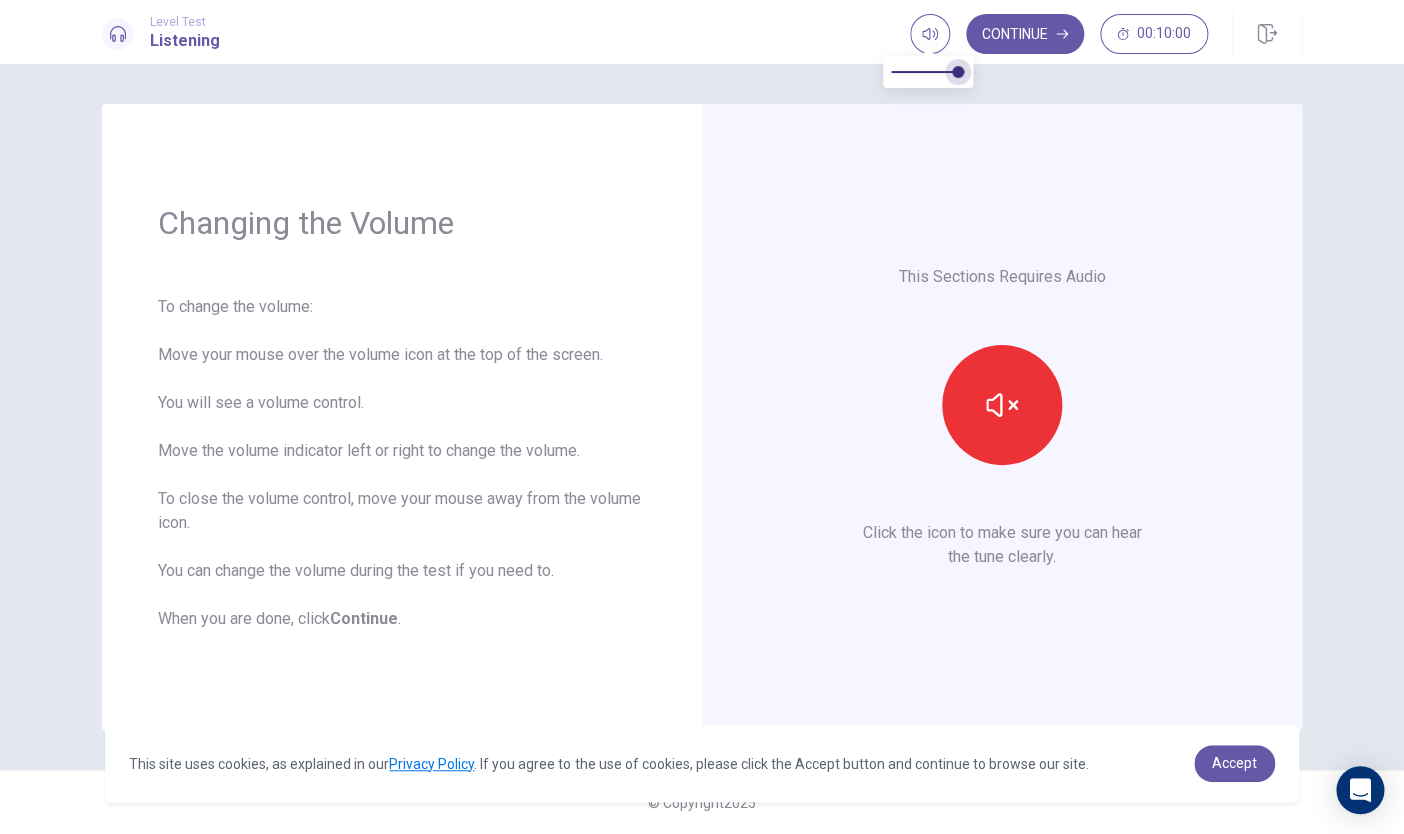 type on "*" 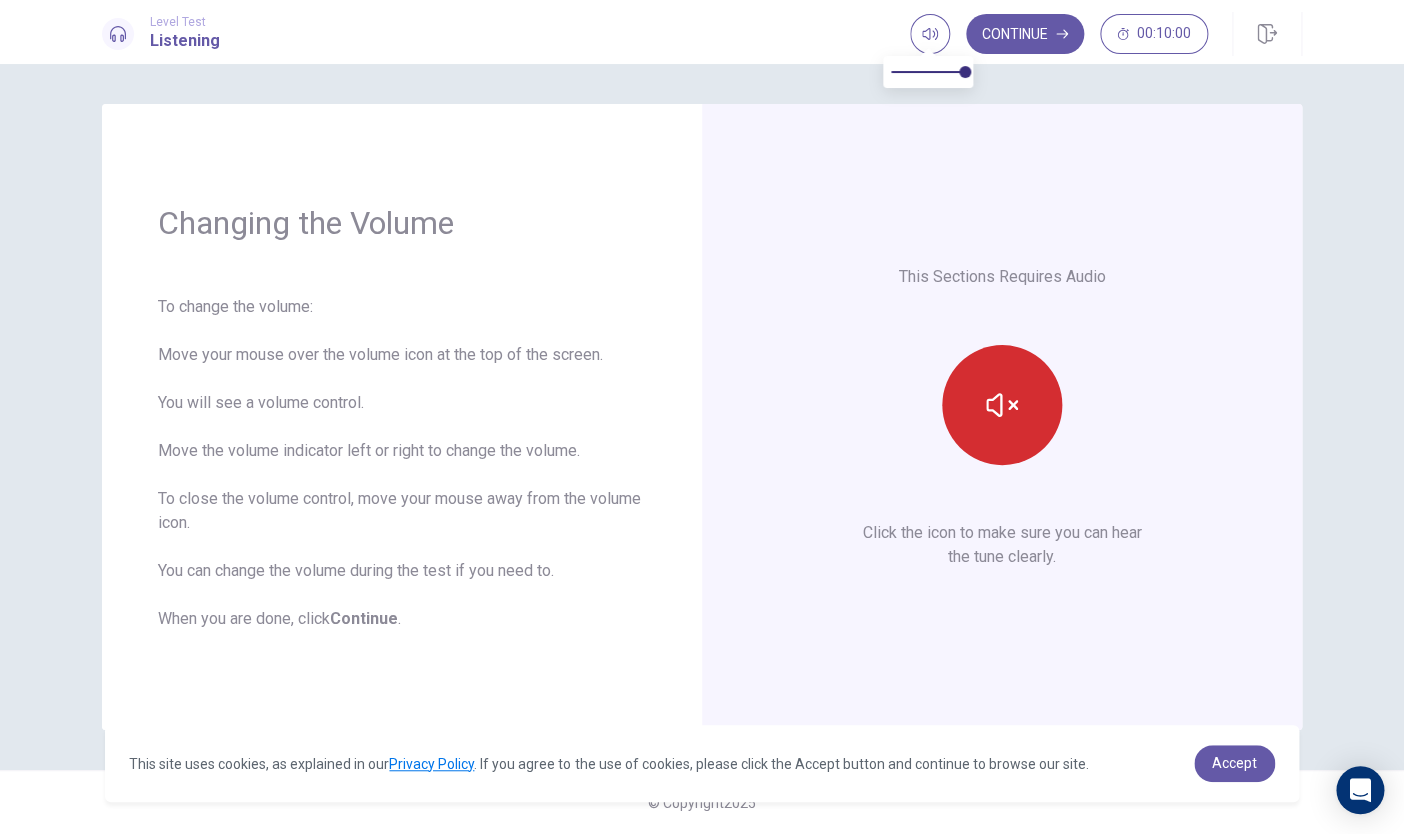 click at bounding box center (1002, 405) 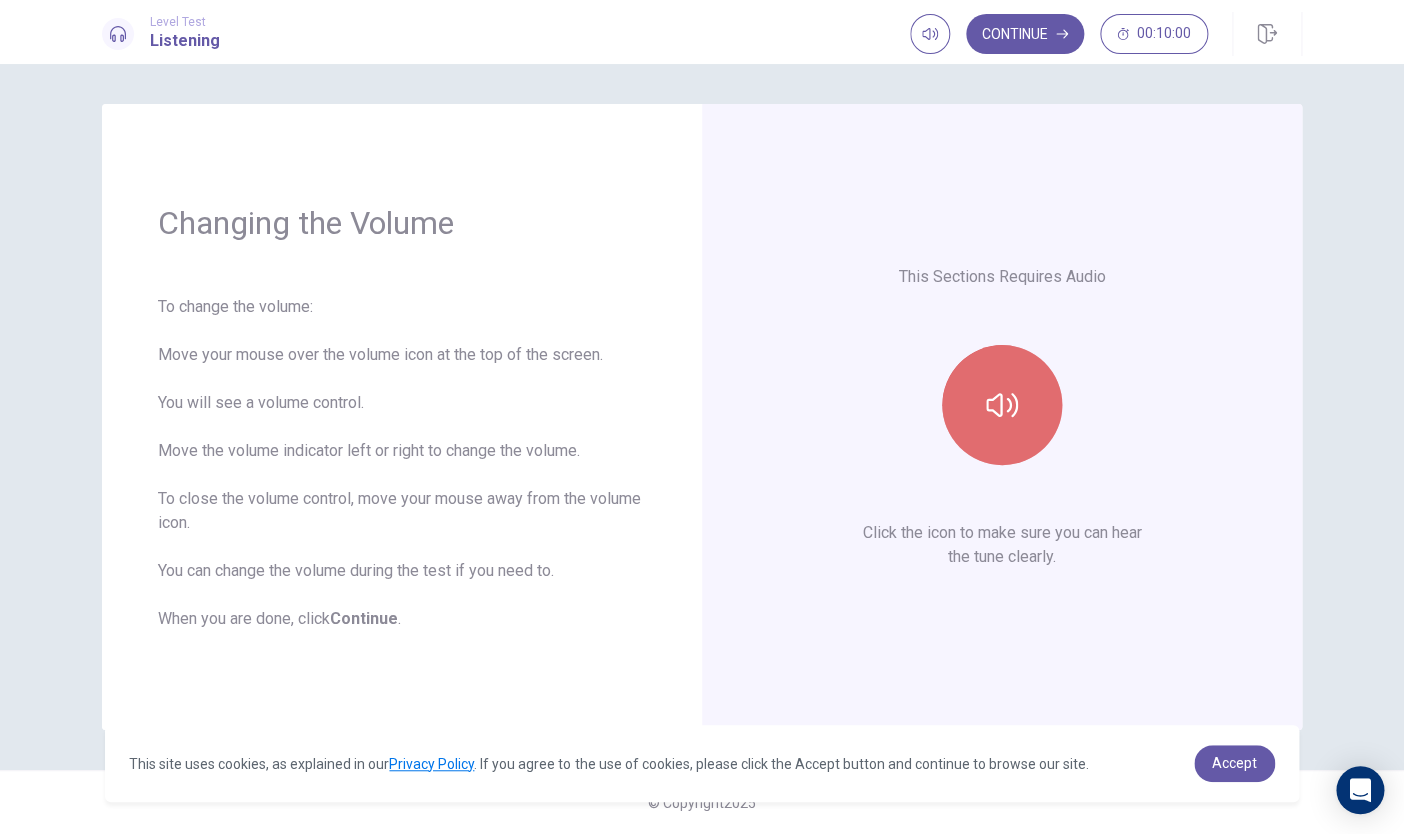 click at bounding box center (1002, 405) 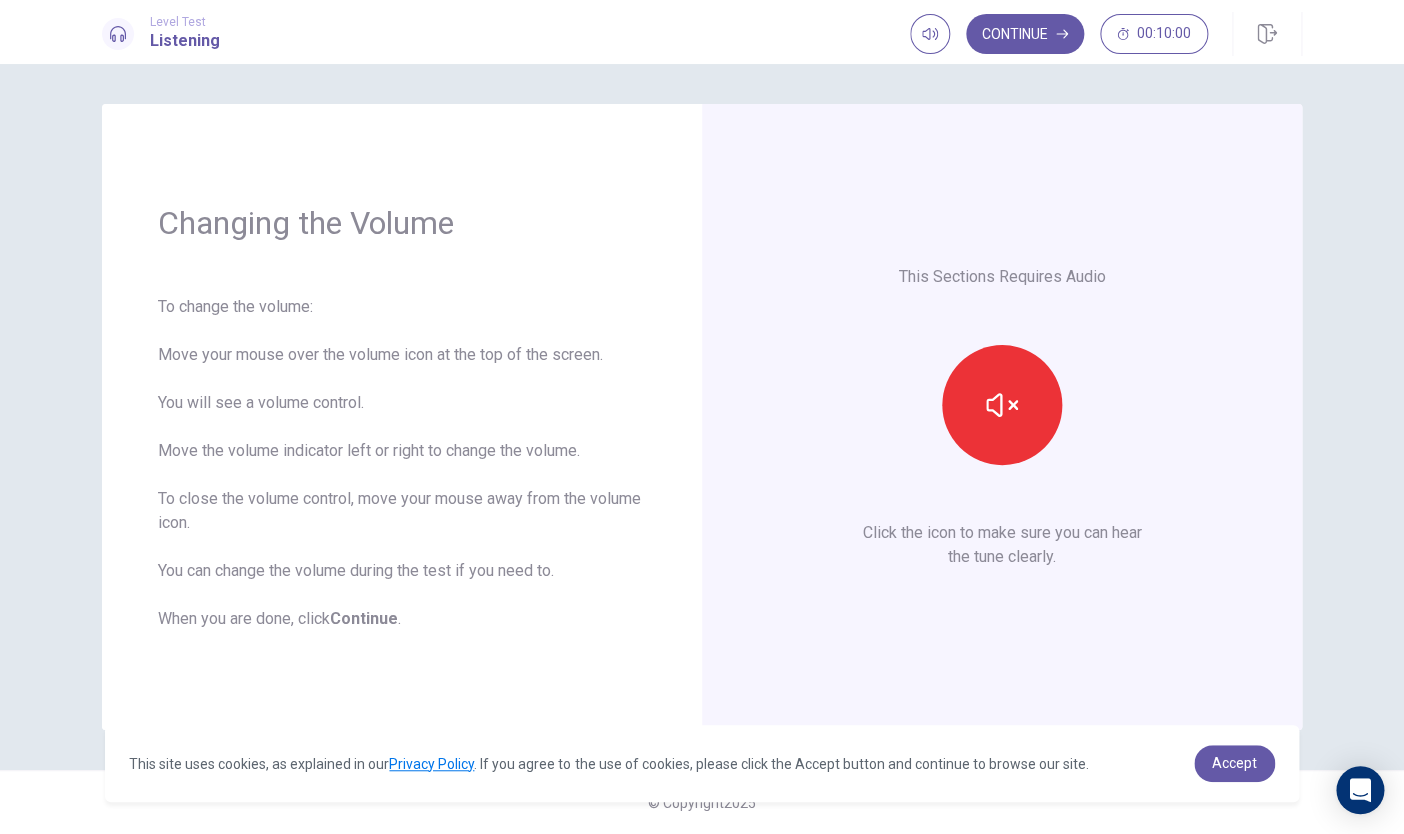 click on "This Sections Requires Audio Click the icon to make sure you can hear   the tune clearly." at bounding box center (1002, 417) 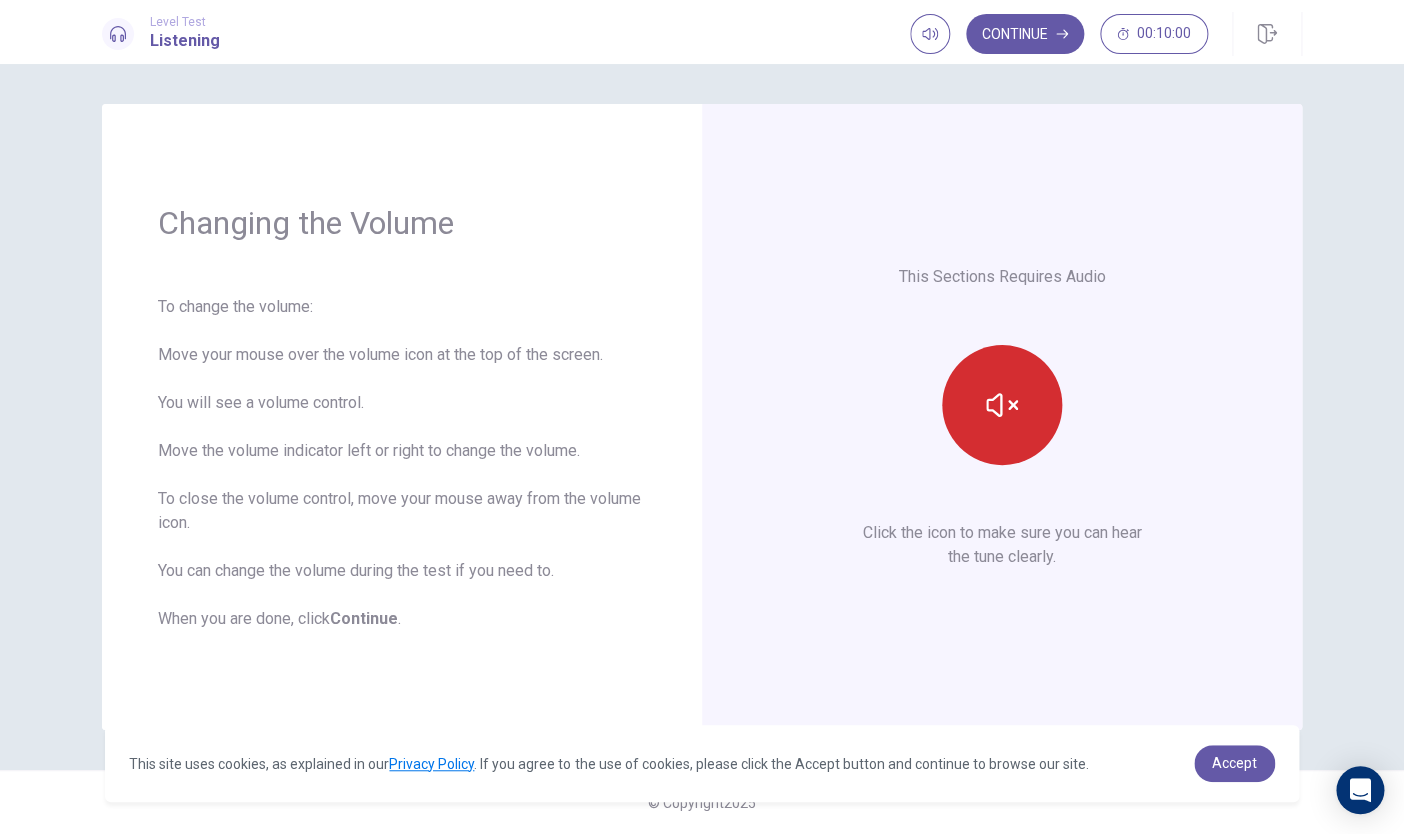 click at bounding box center (1002, 405) 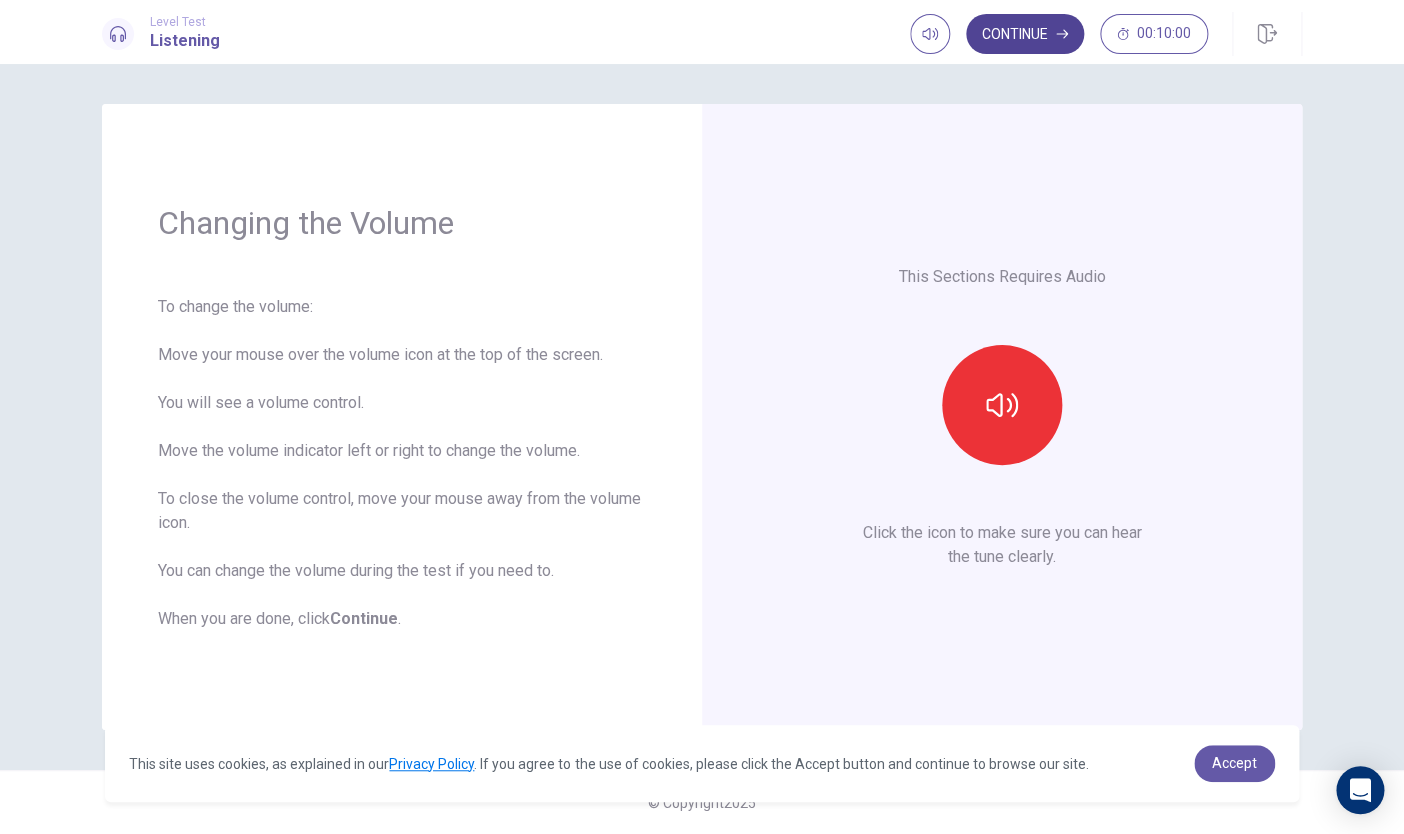 click on "Continue" at bounding box center (1025, 34) 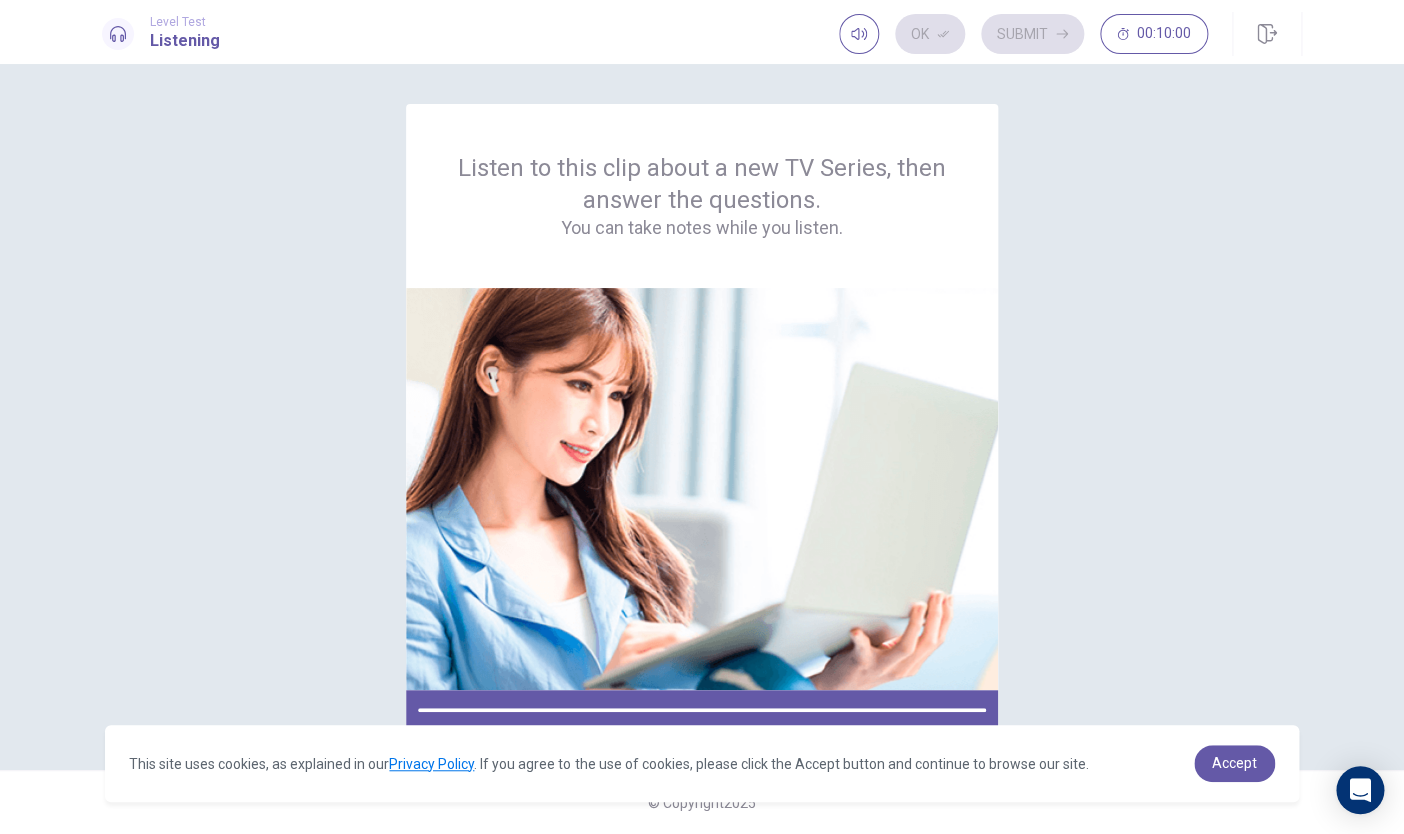 scroll, scrollTop: 0, scrollLeft: 0, axis: both 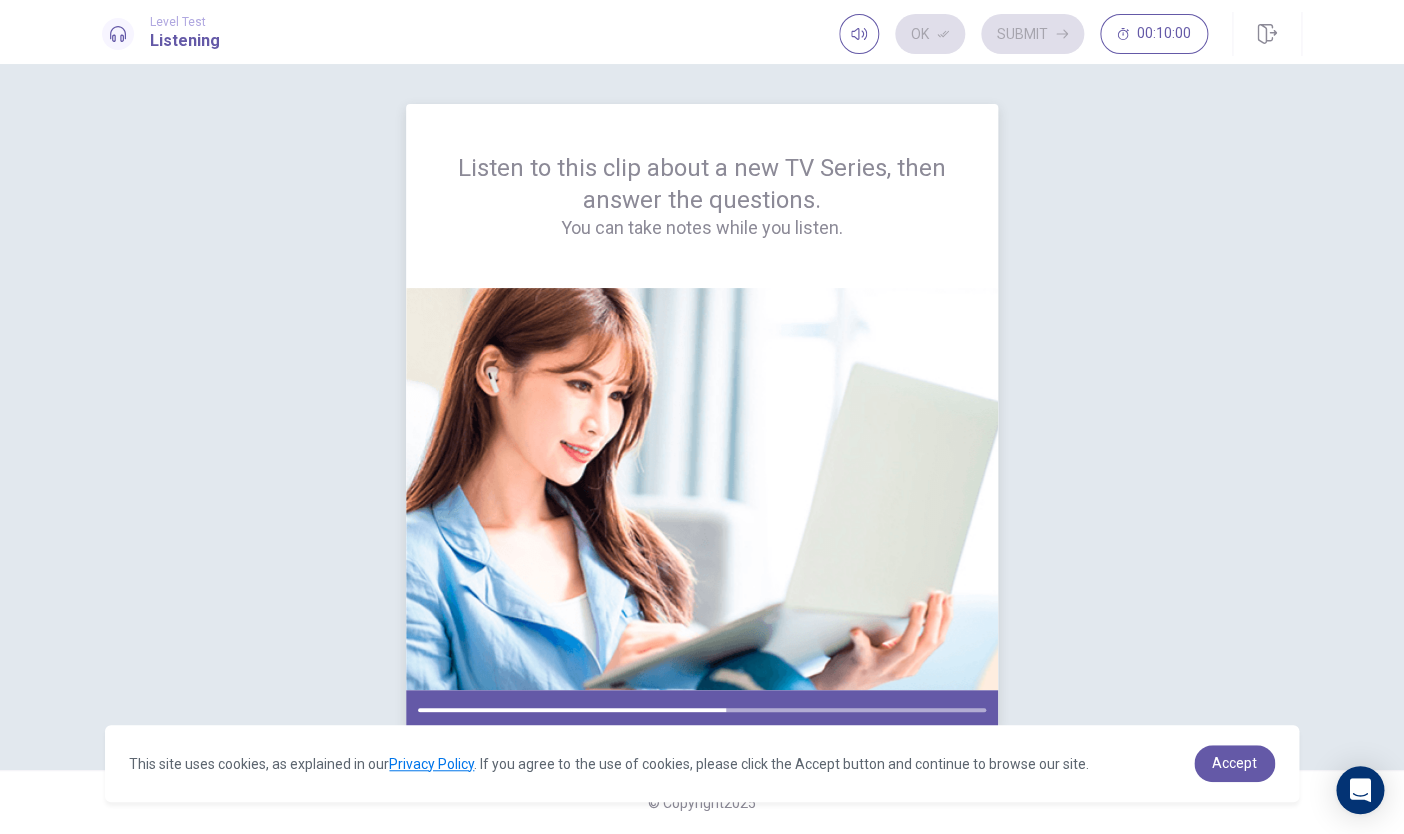 click at bounding box center [702, 489] 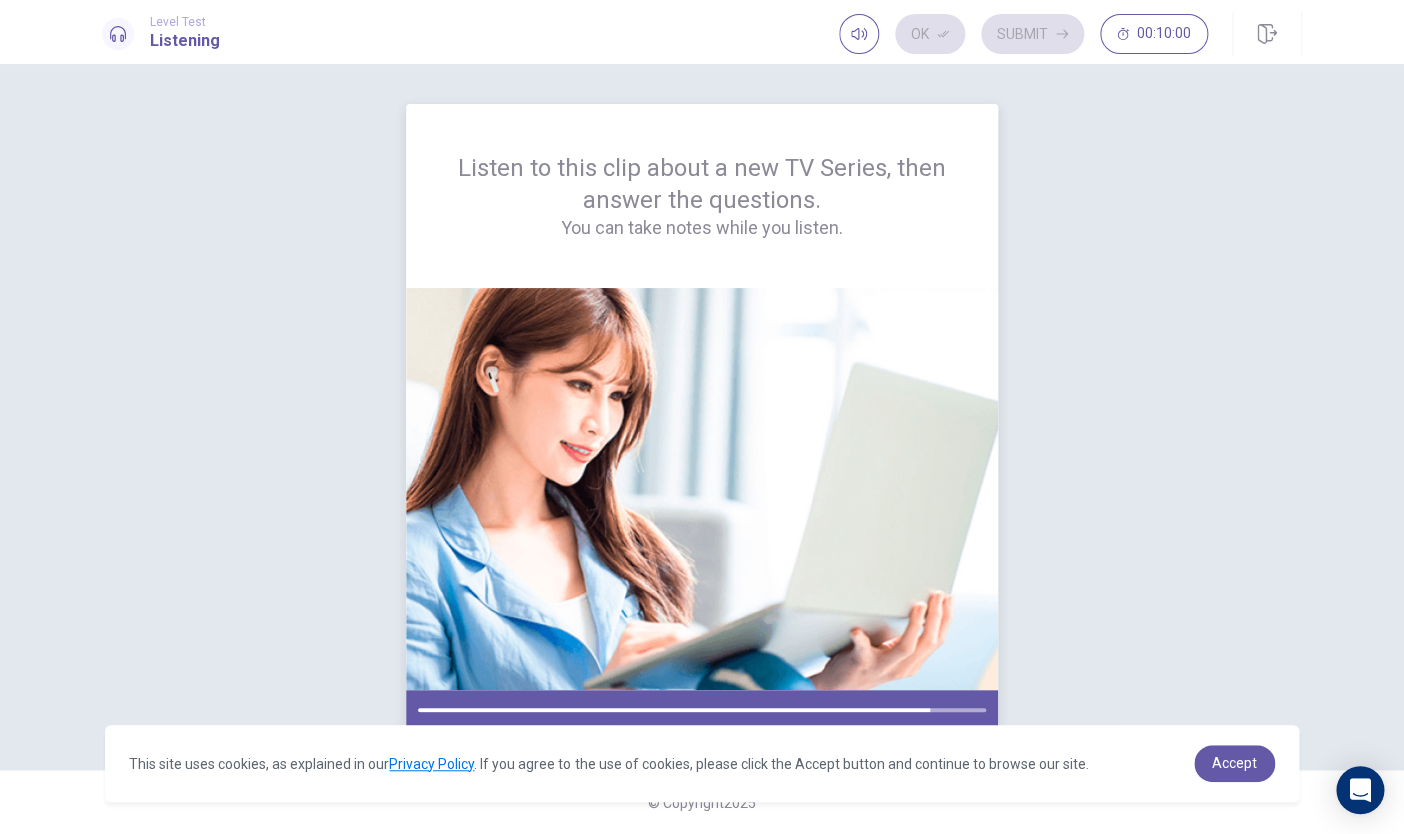 click at bounding box center (702, 489) 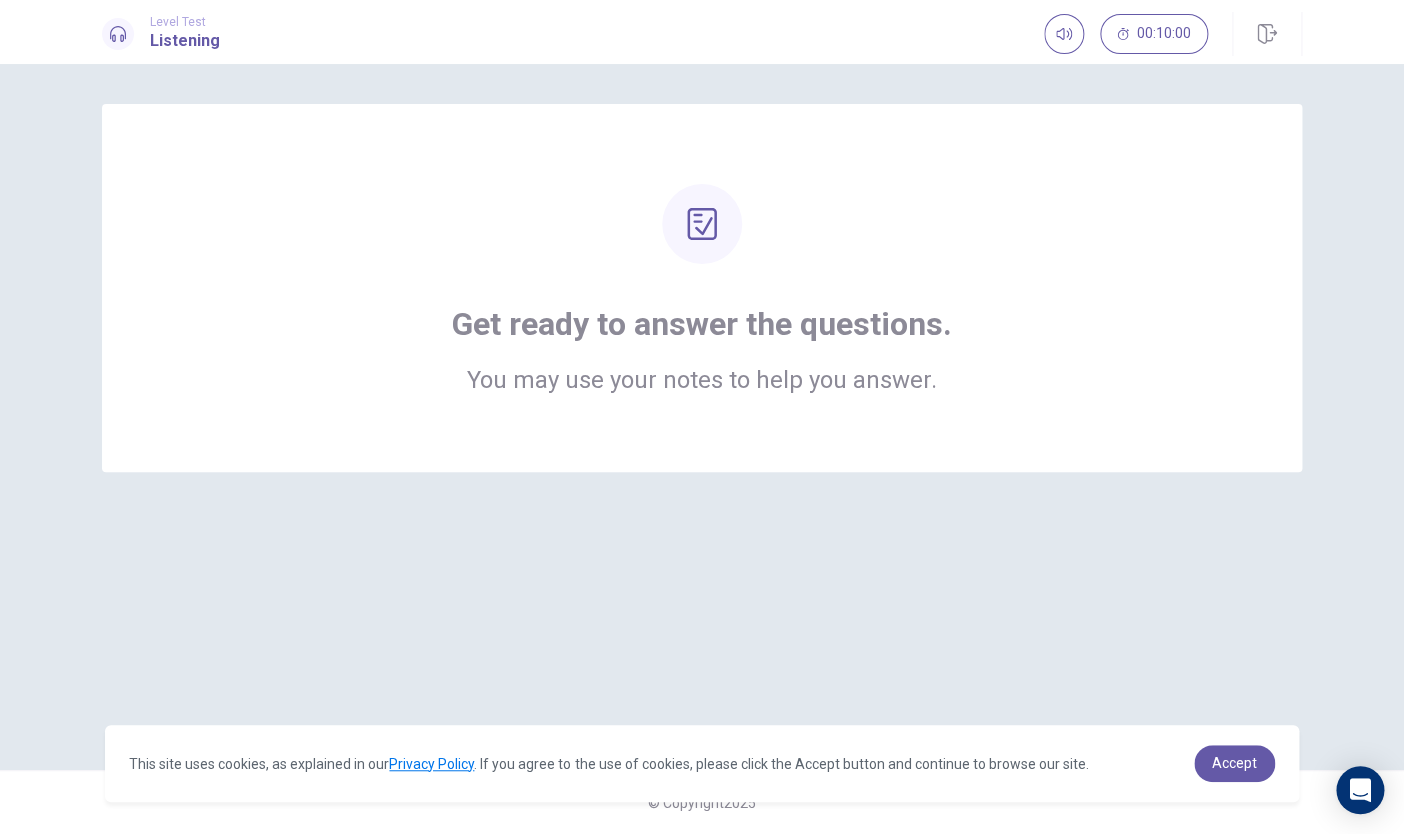 click on "Get ready to answer the questions. You may use your notes to help you answer." at bounding box center (702, 288) 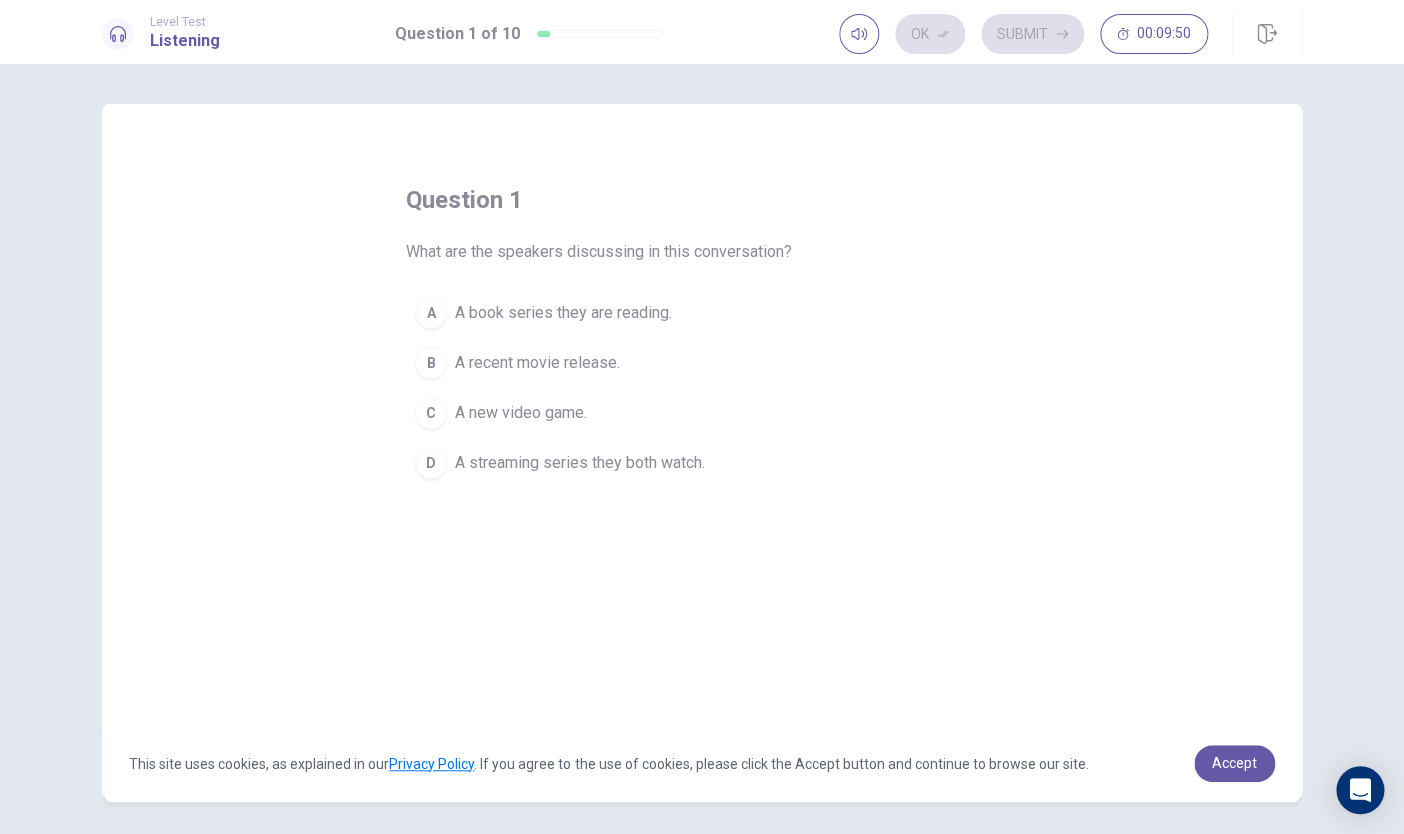 click on "A streaming series they both watch." at bounding box center (580, 463) 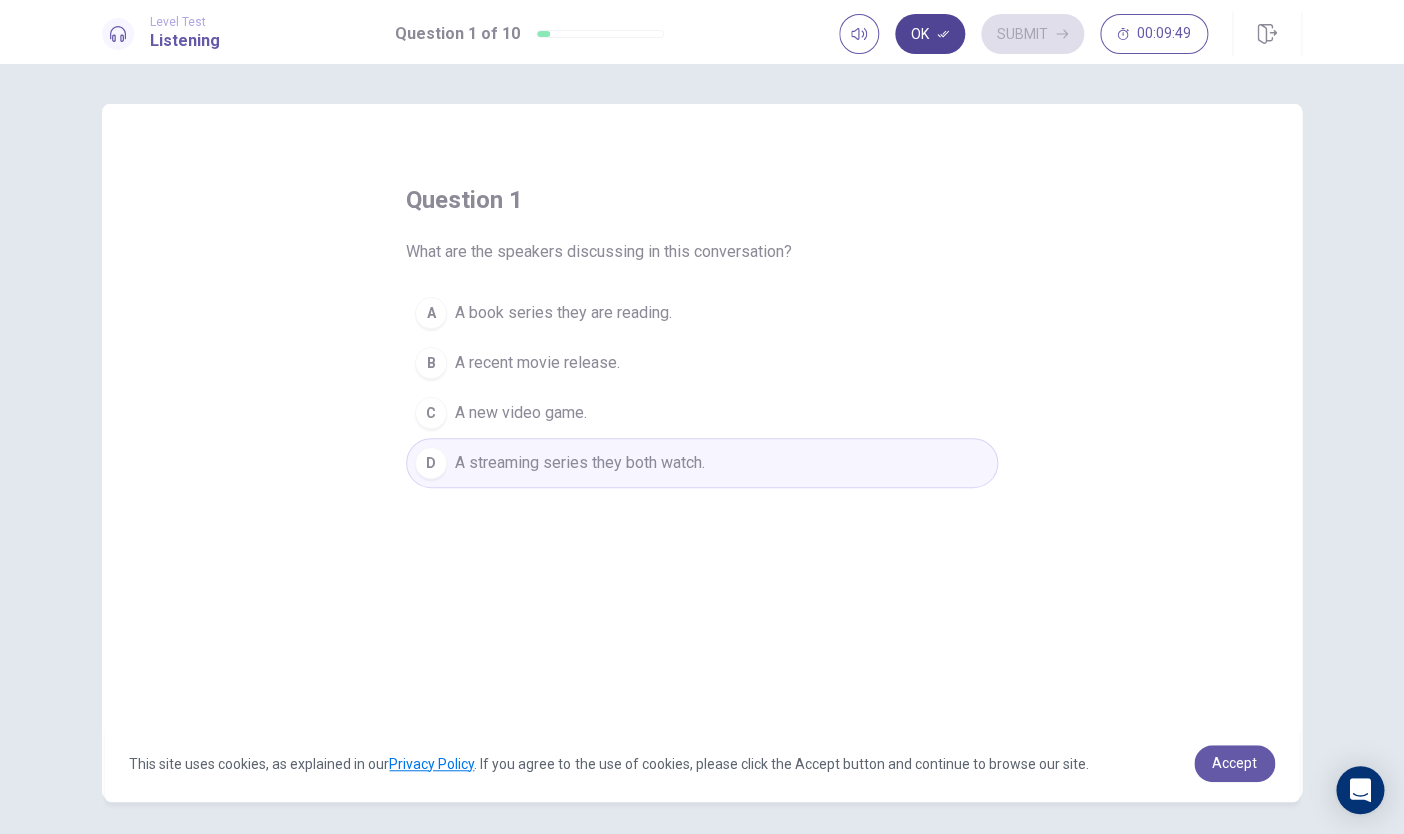 click on "Ok" at bounding box center (930, 34) 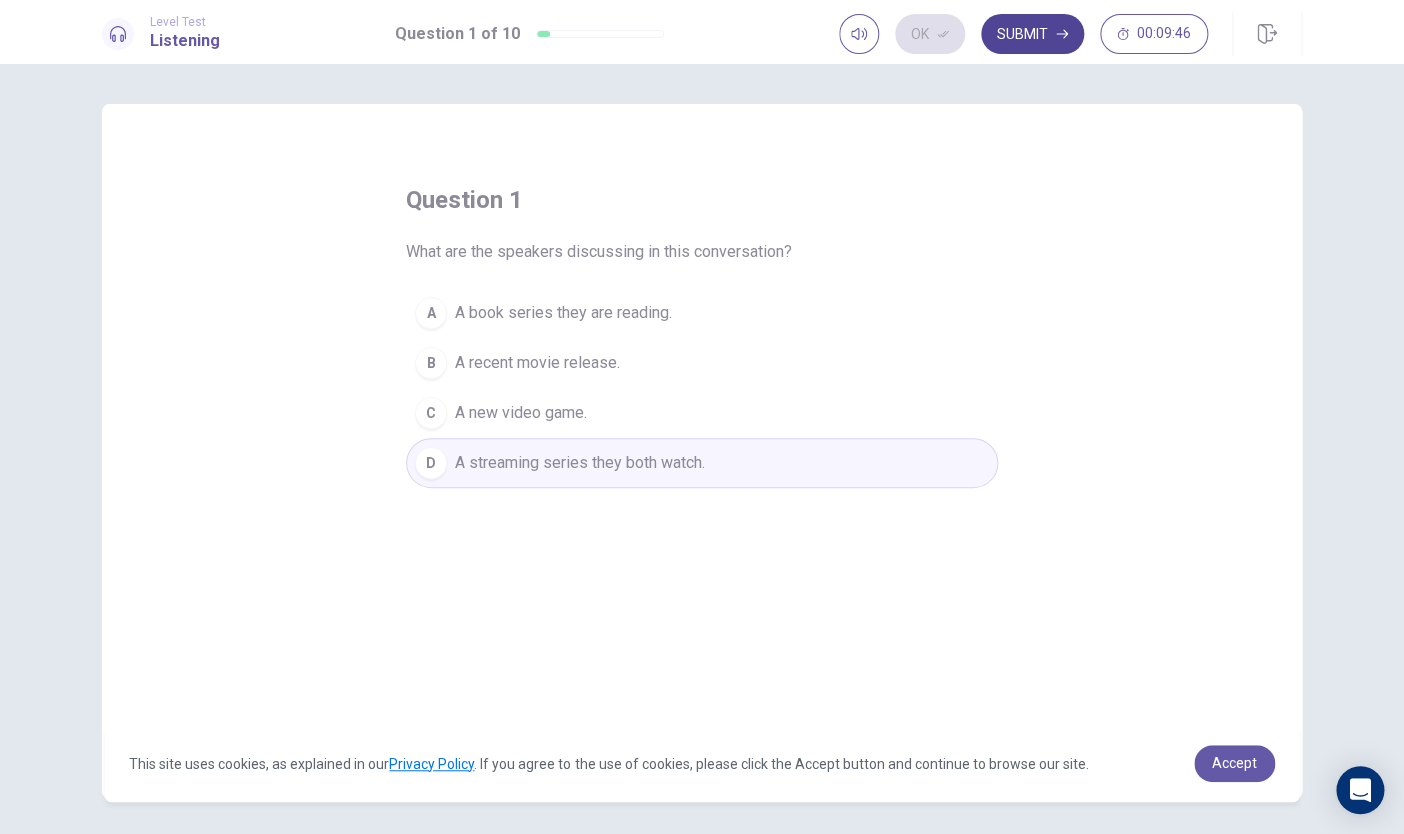 click on "Submit" at bounding box center (1032, 34) 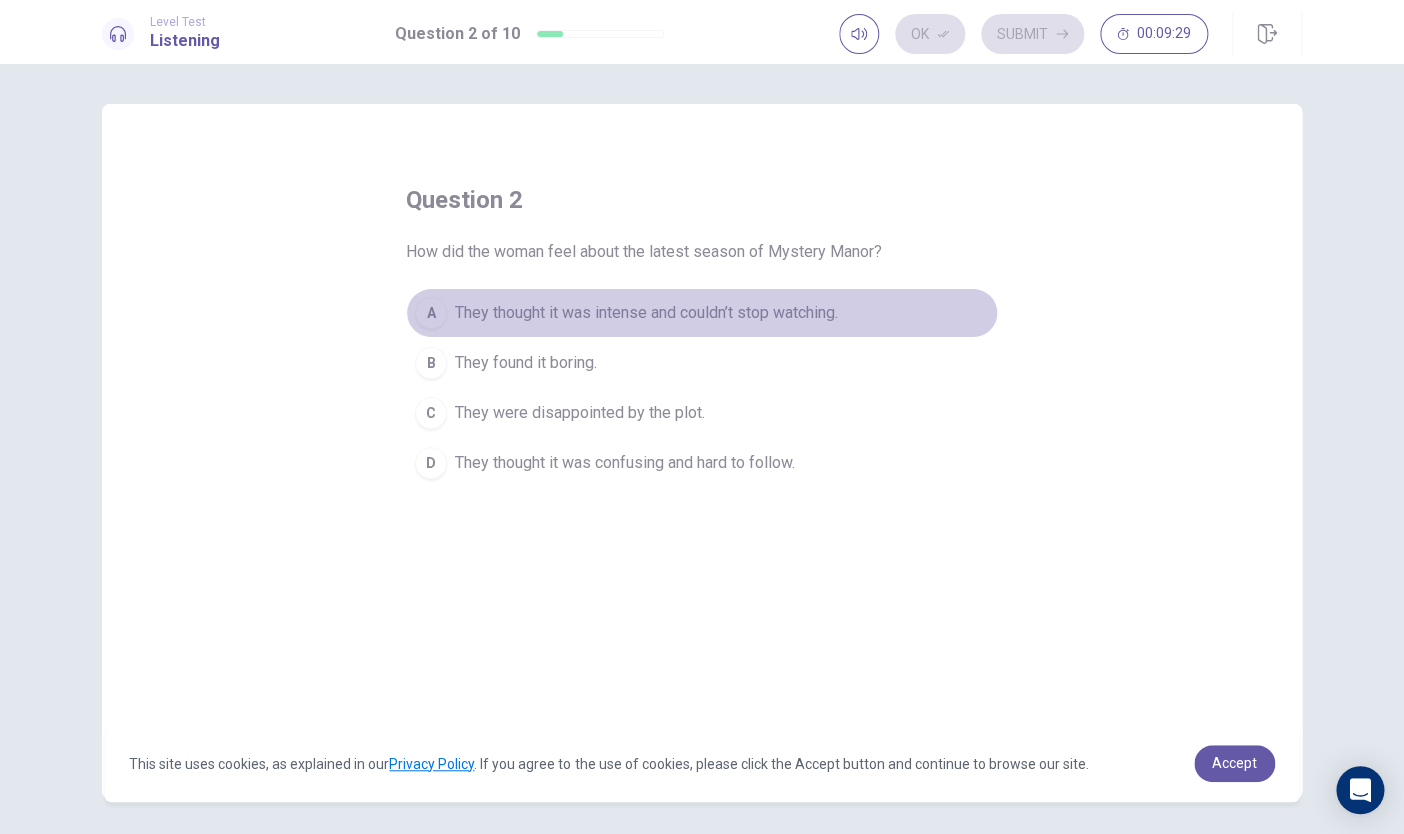click on "They thought it was intense and couldn’t stop watching." at bounding box center [646, 313] 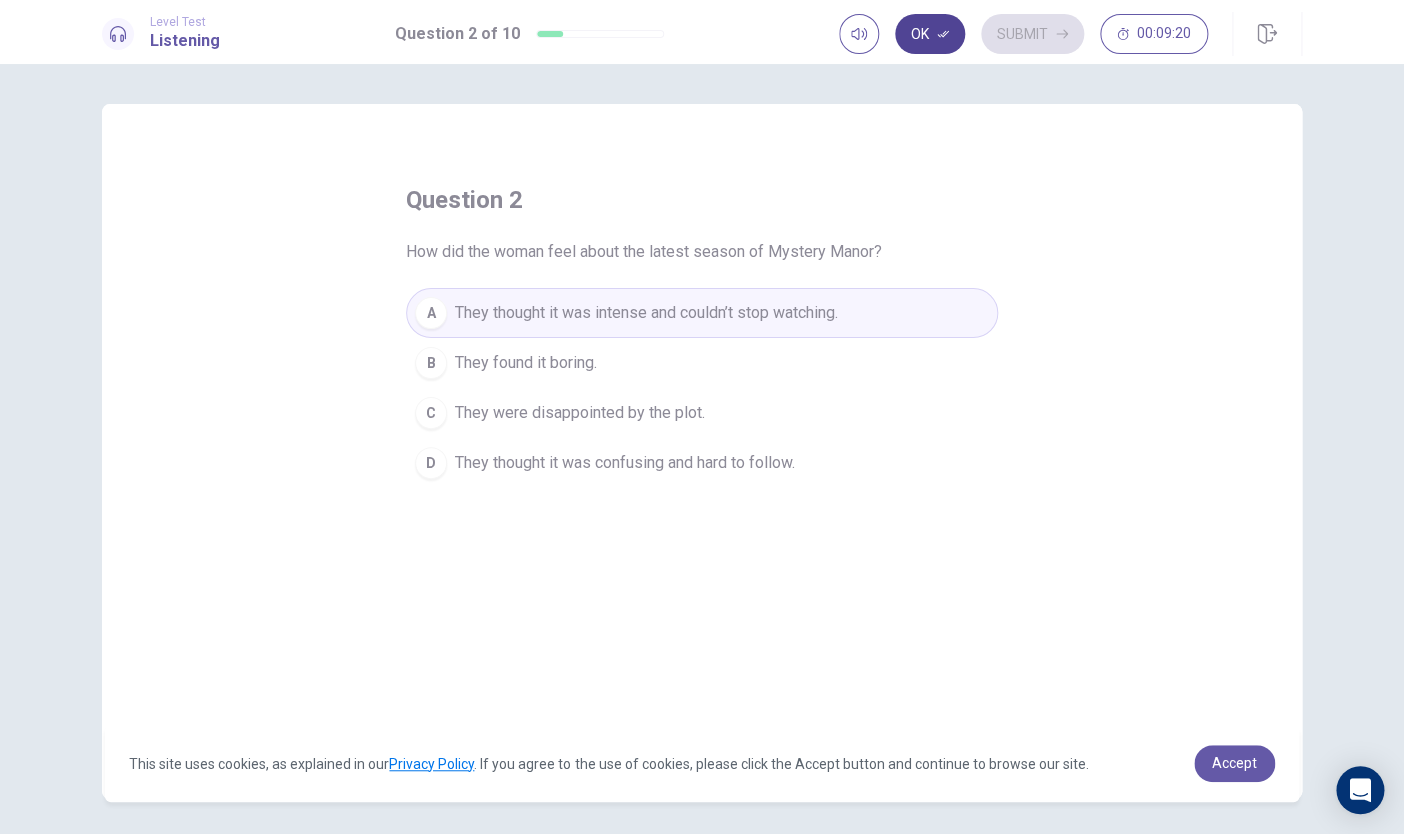 click on "Ok" at bounding box center (930, 34) 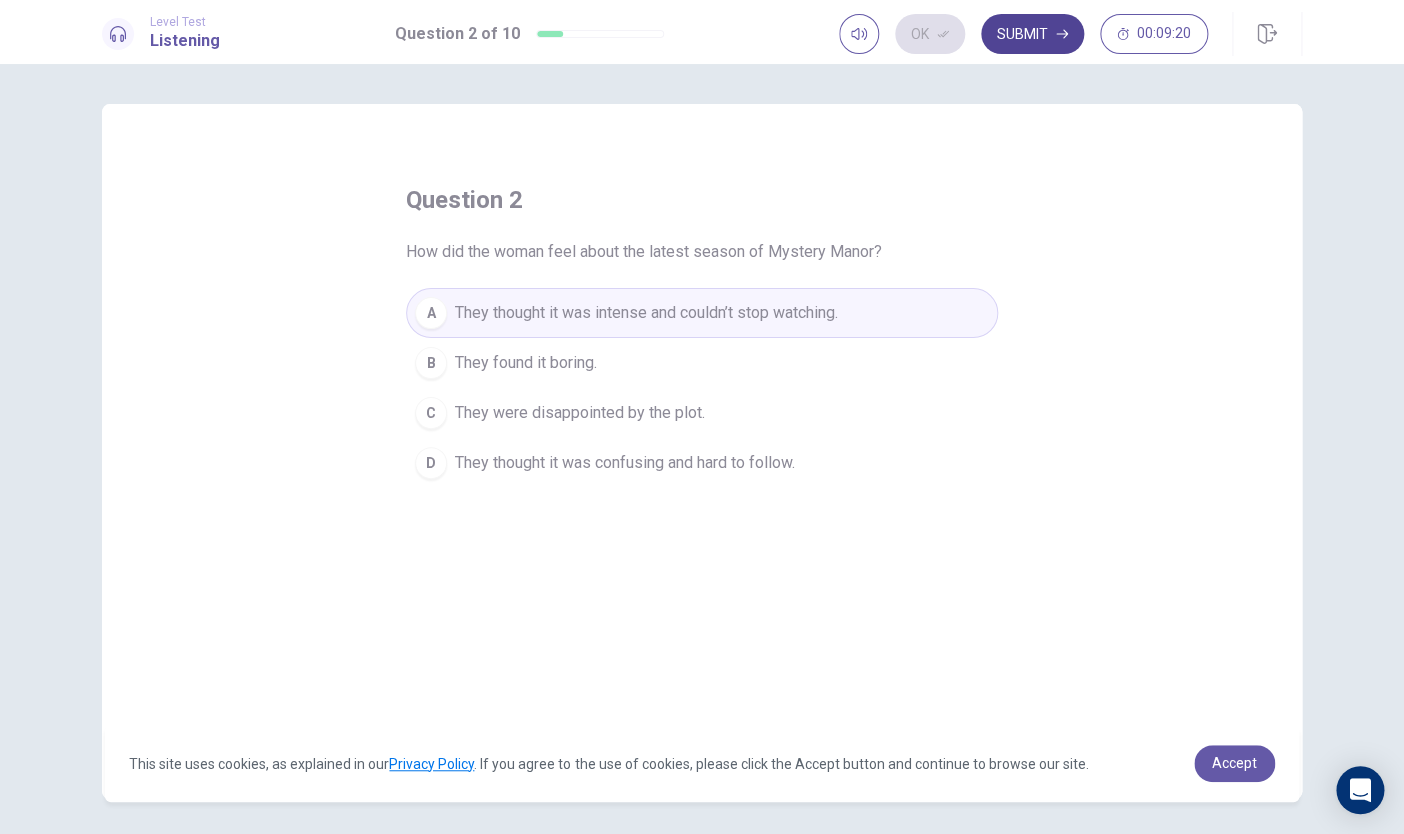 click on "Submit" at bounding box center [1032, 34] 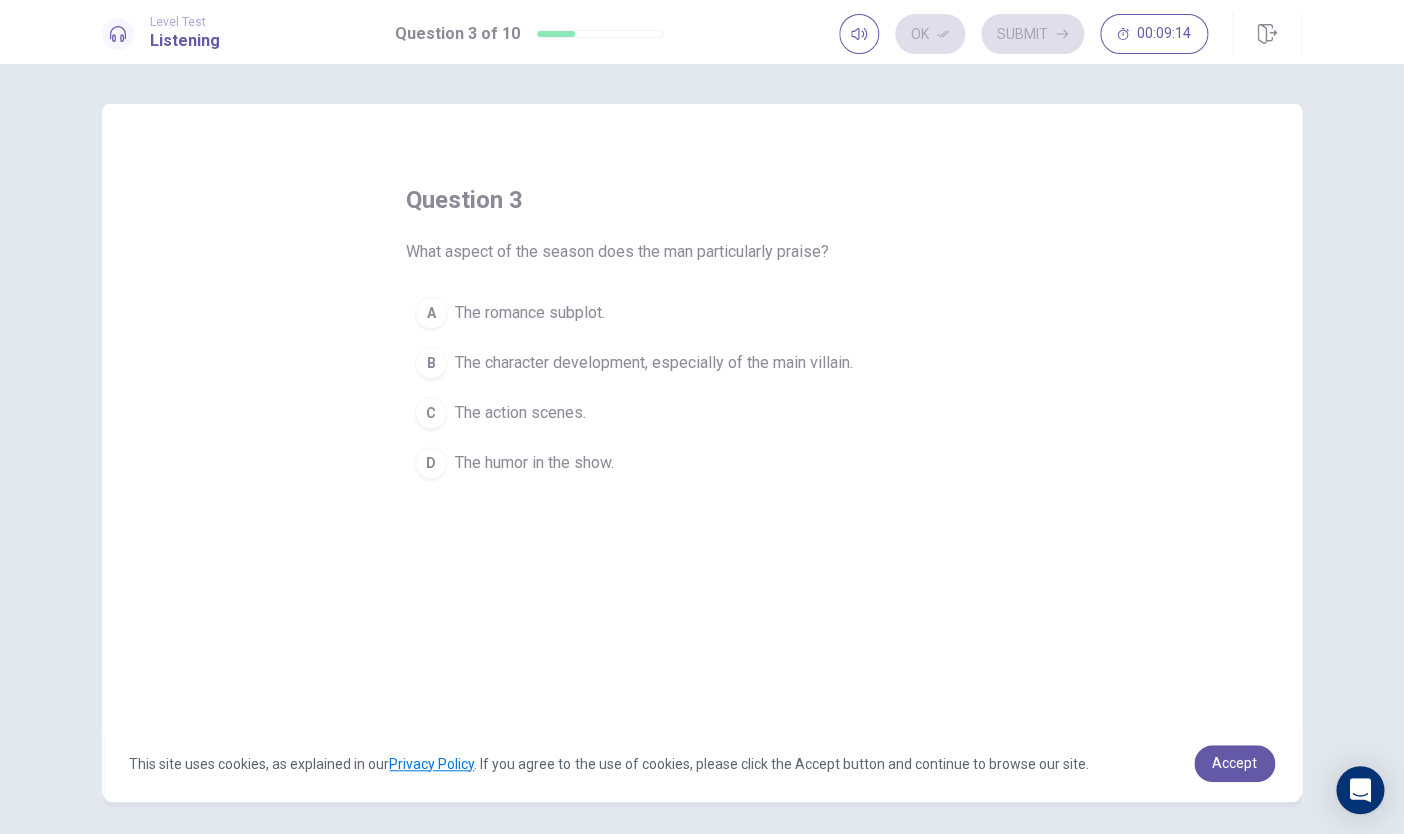 click on "What aspect of the season does the man particularly praise?" at bounding box center [617, 252] 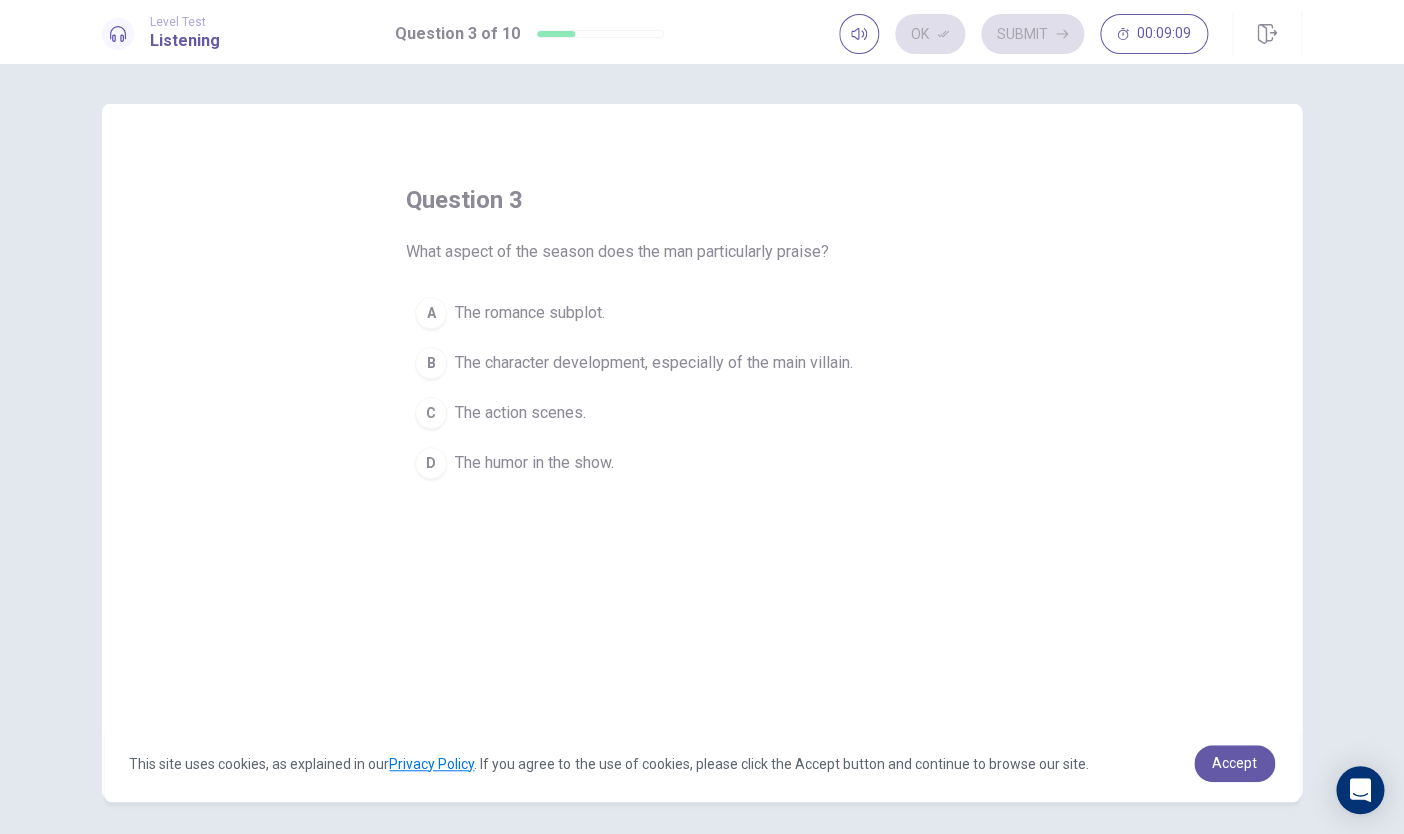 click on "The character development, especially of the main villain." at bounding box center (654, 363) 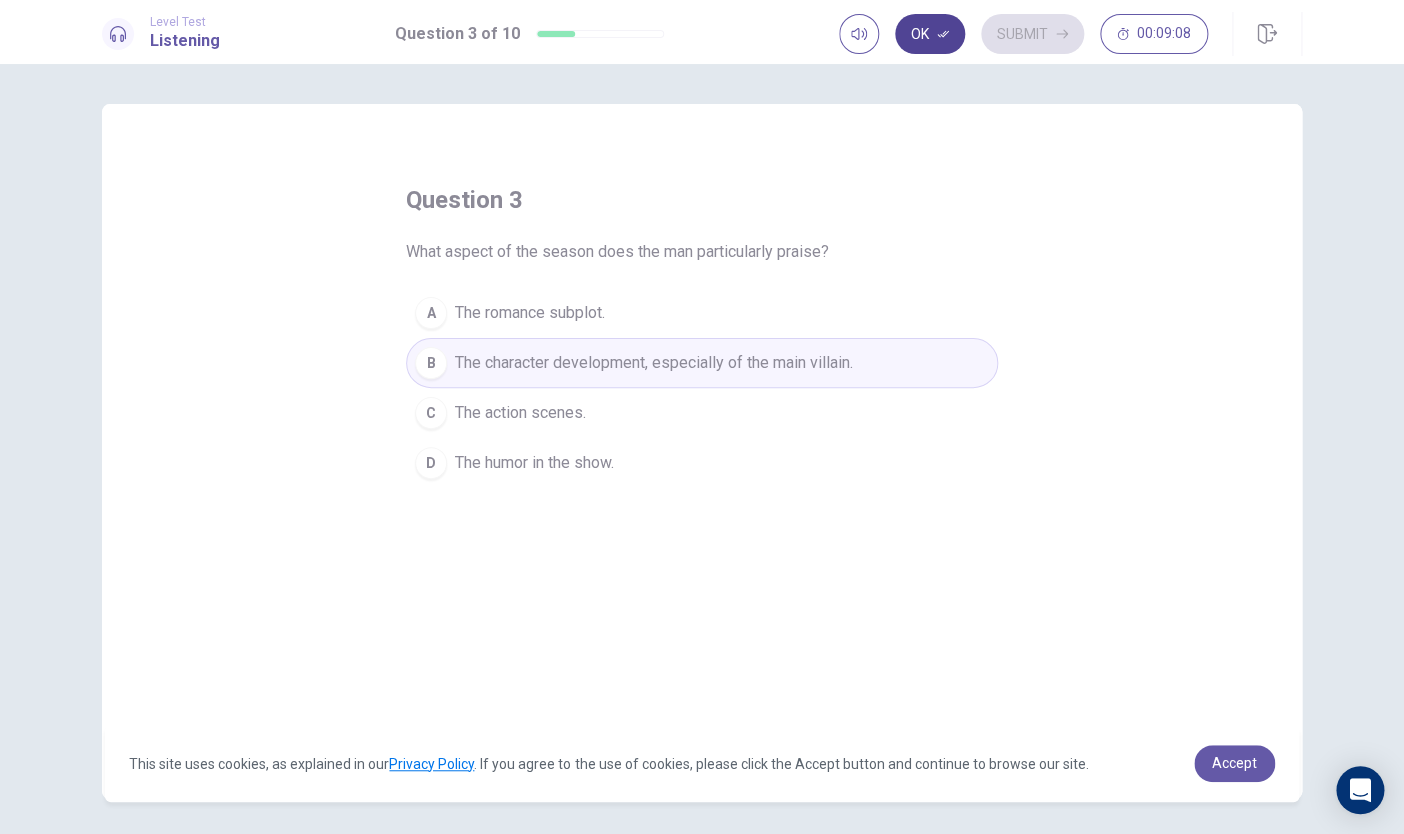 click on "Ok" at bounding box center [930, 34] 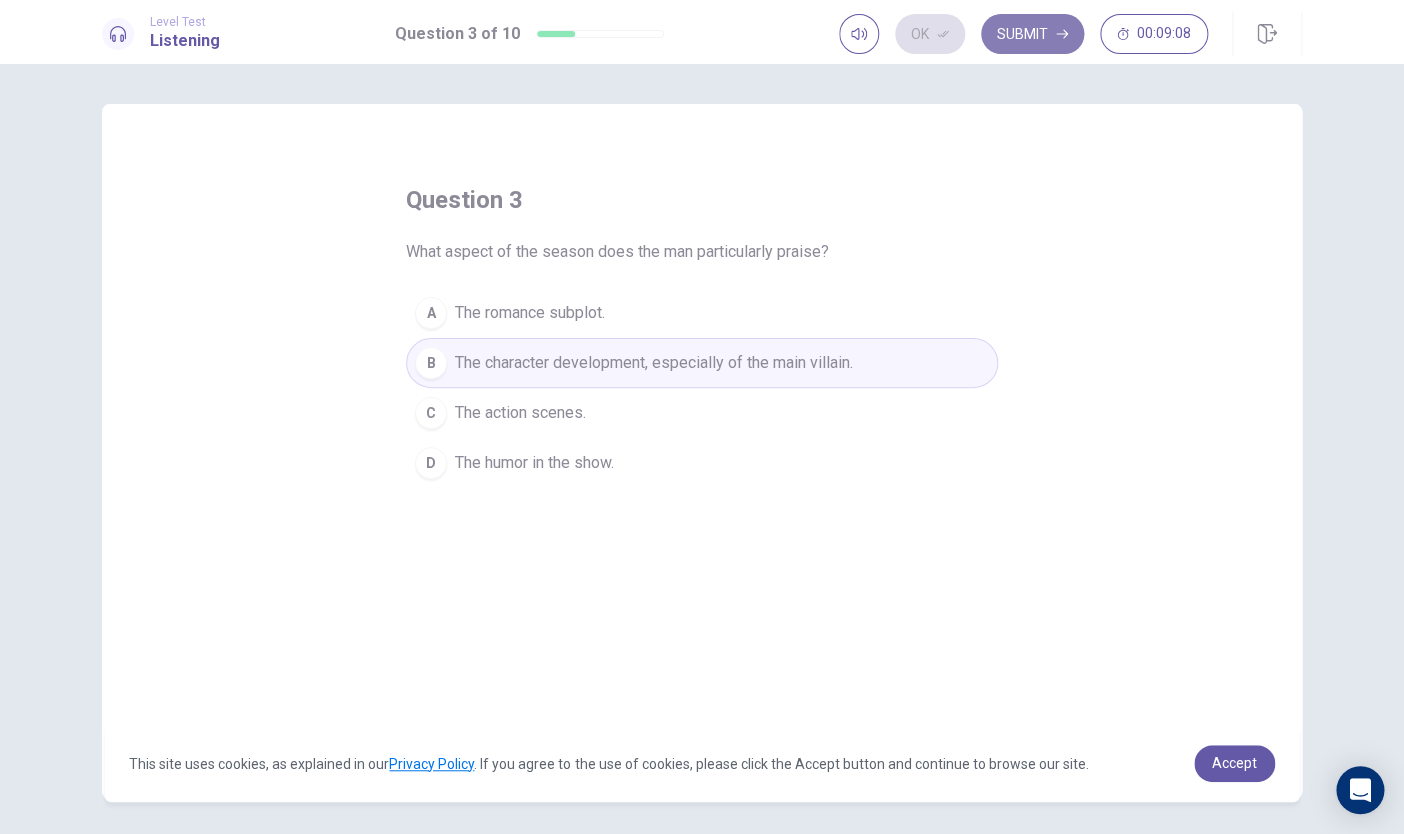 click on "Submit" at bounding box center (1032, 34) 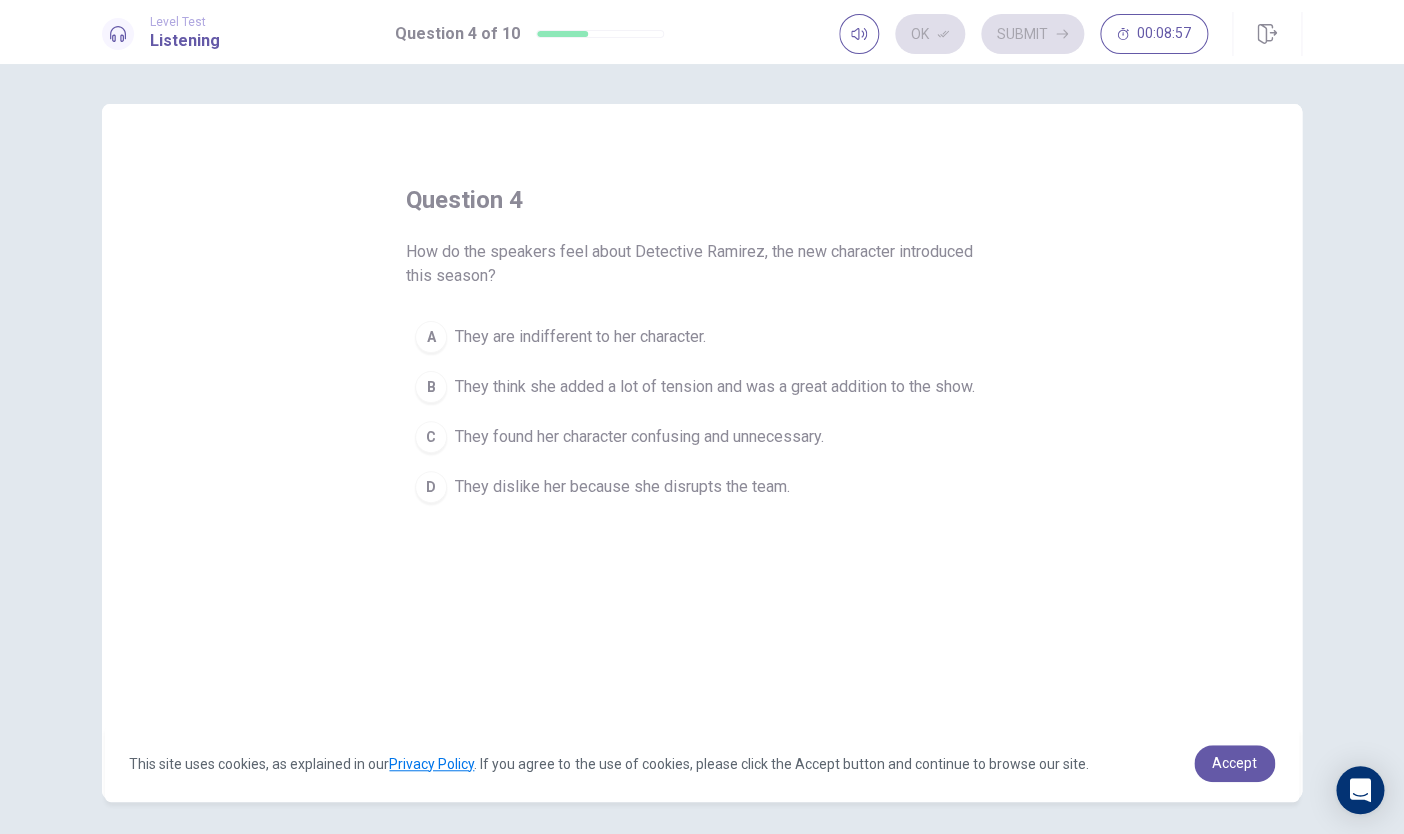 click on "They think she added a lot of tension and was a great addition to the show." at bounding box center (715, 387) 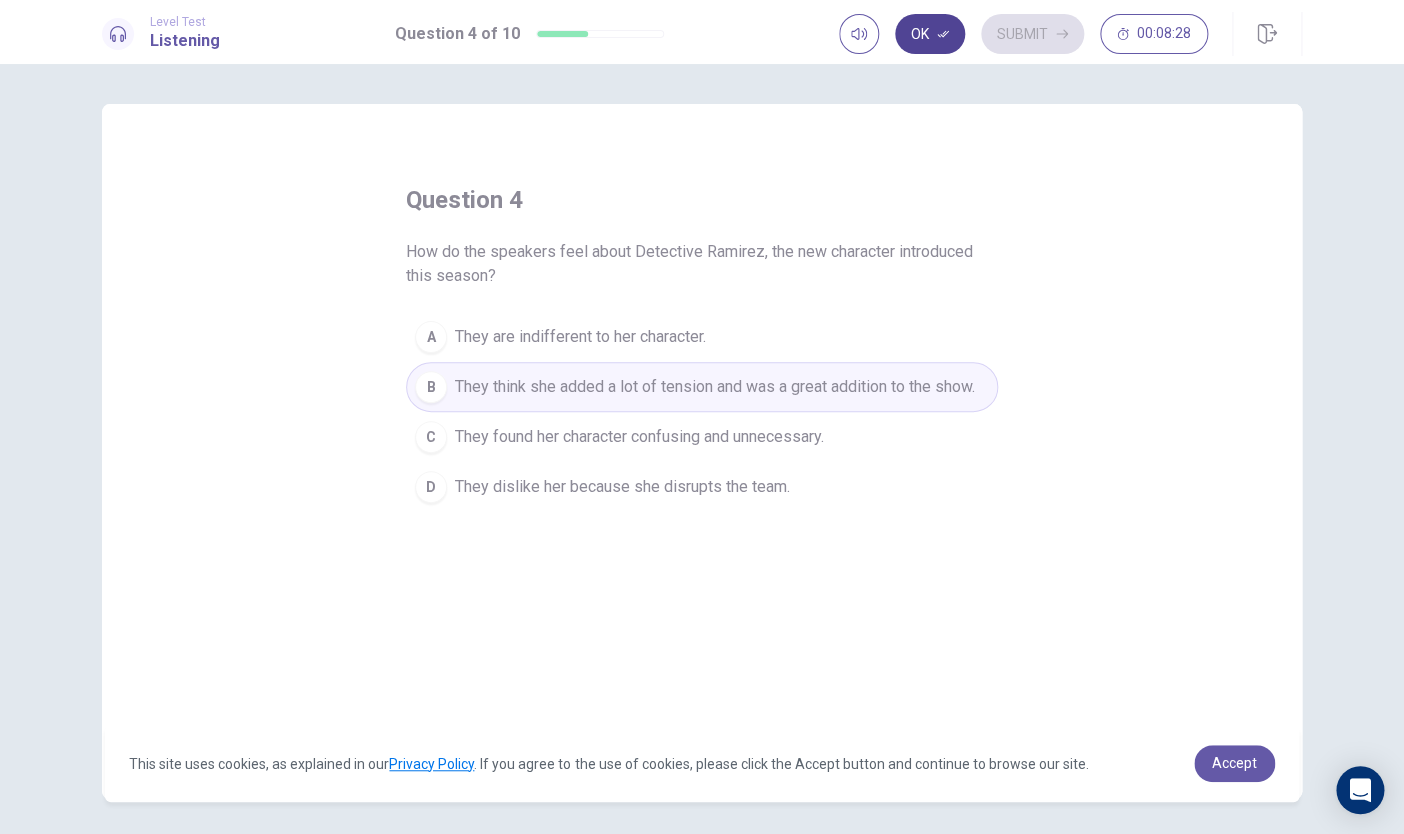 click on "Ok" at bounding box center [930, 34] 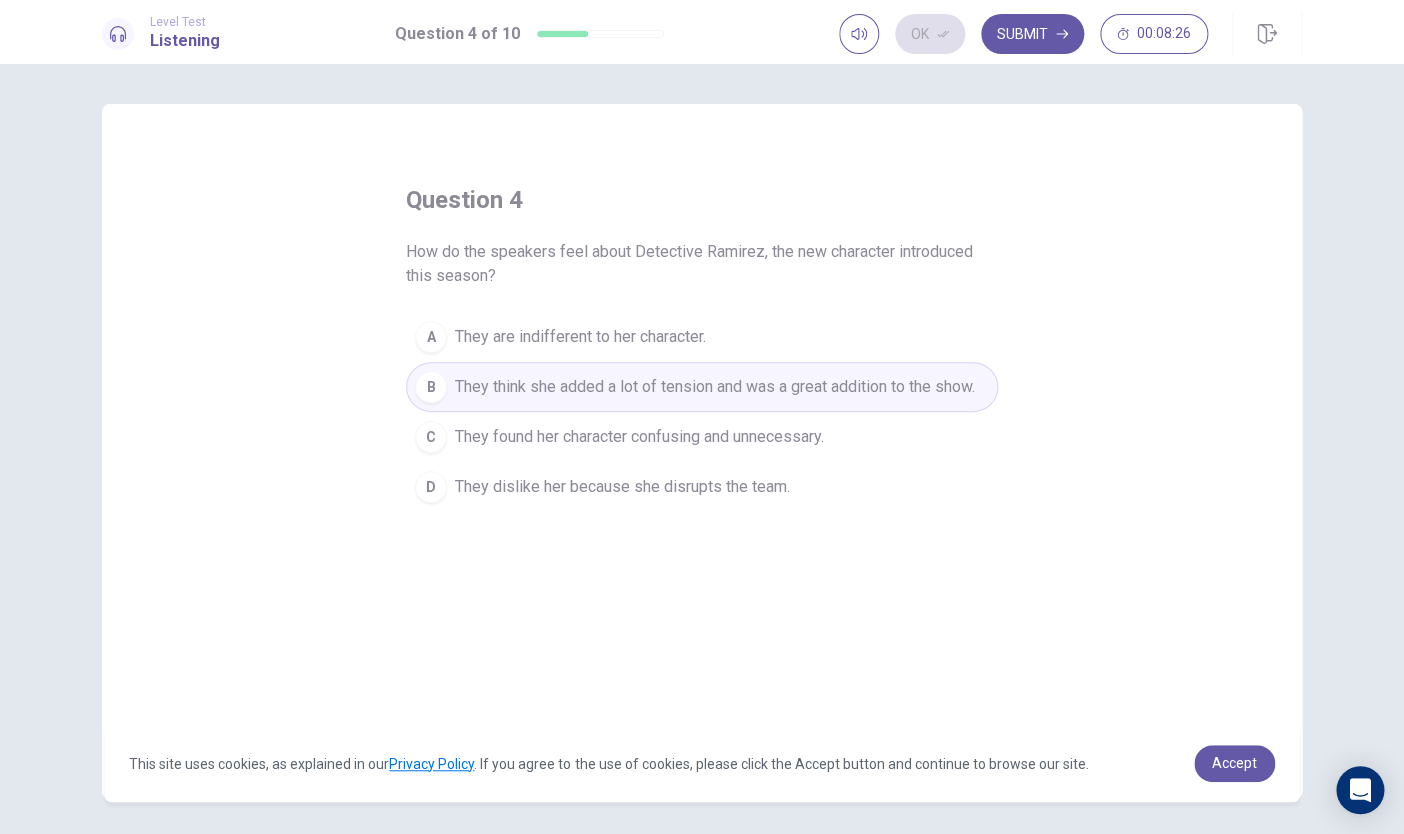 click on "A They are indifferent to her character." at bounding box center (702, 337) 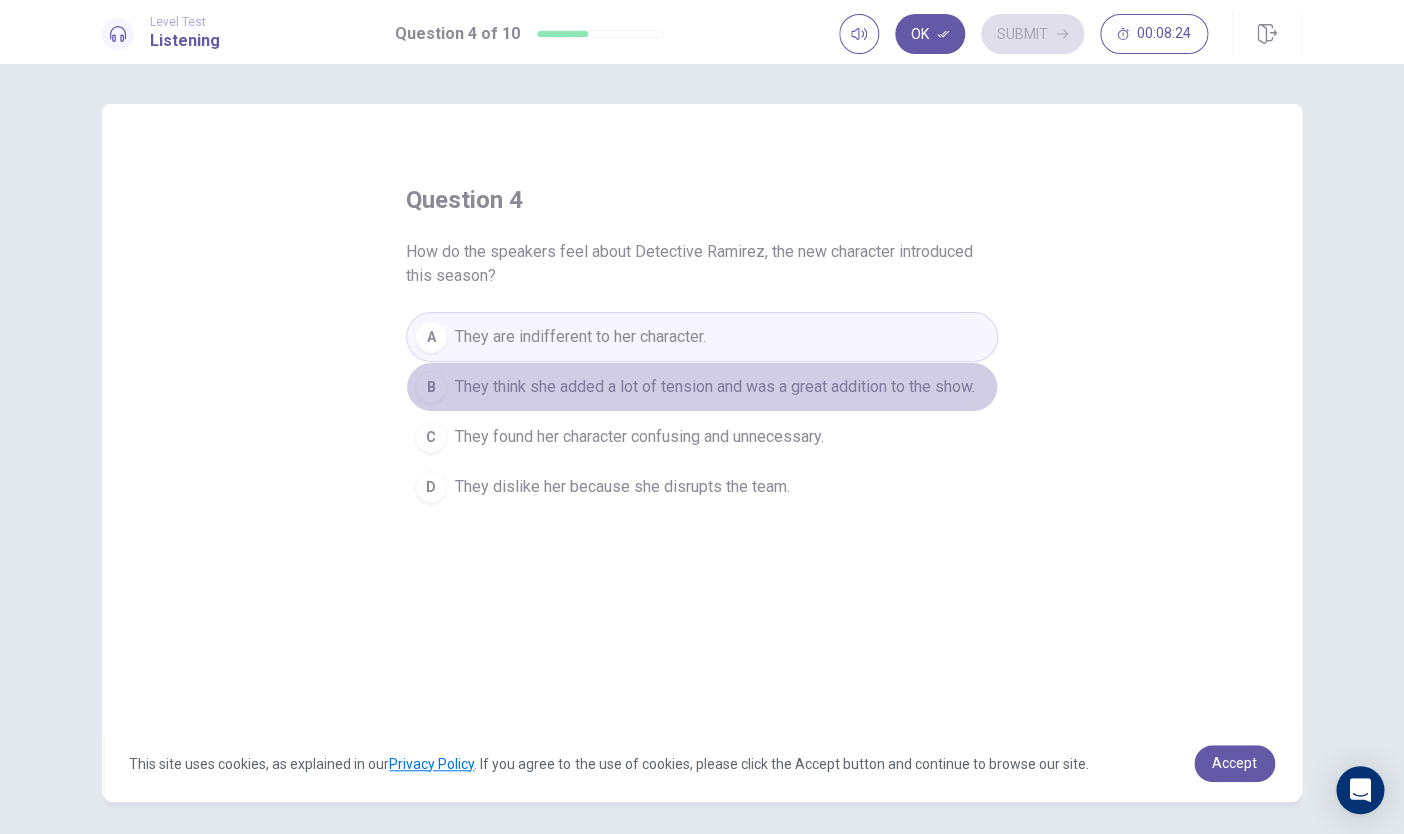 click on "B They think she added a lot of tension and was a great addition to the show." at bounding box center (702, 387) 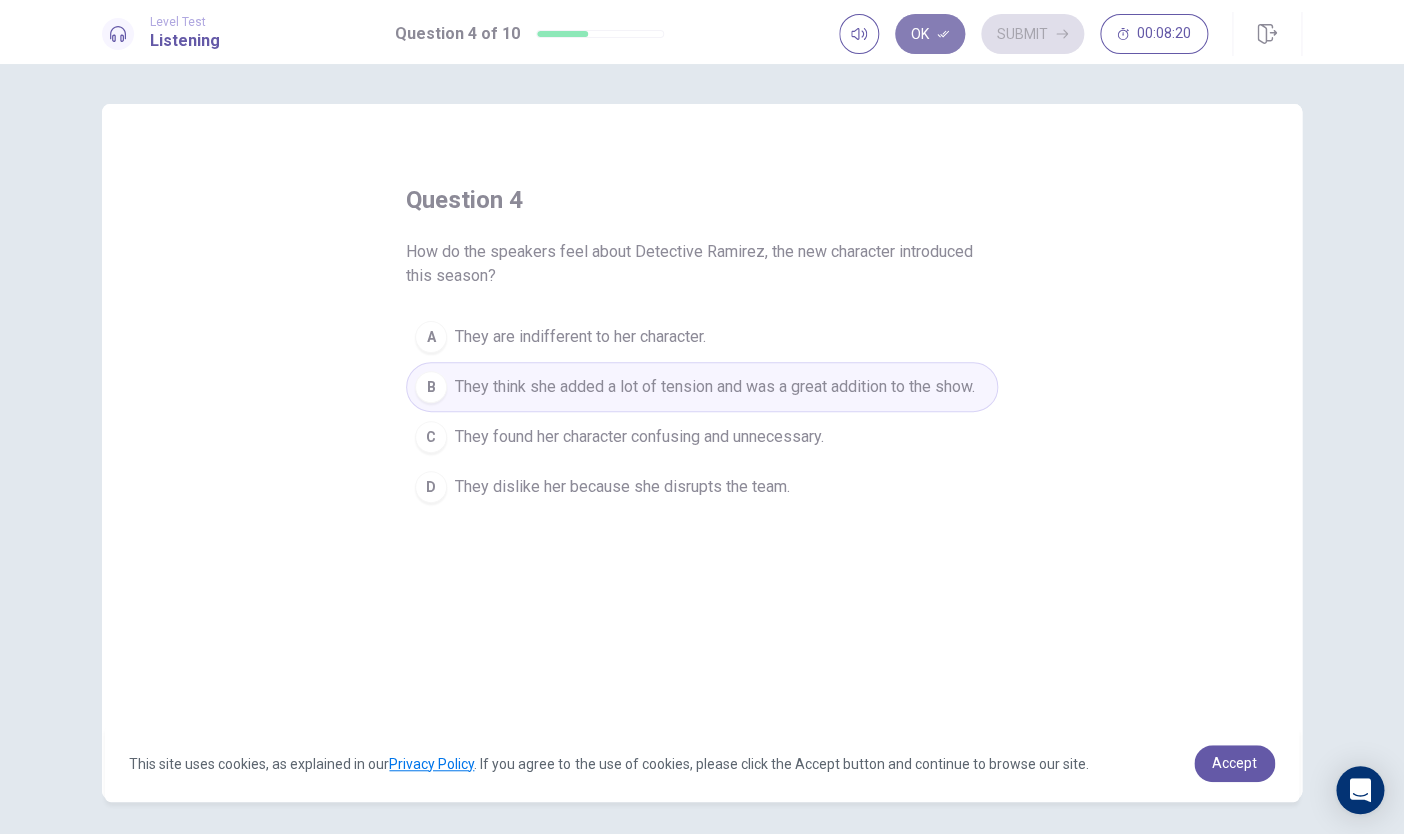 click on "Ok" at bounding box center [930, 34] 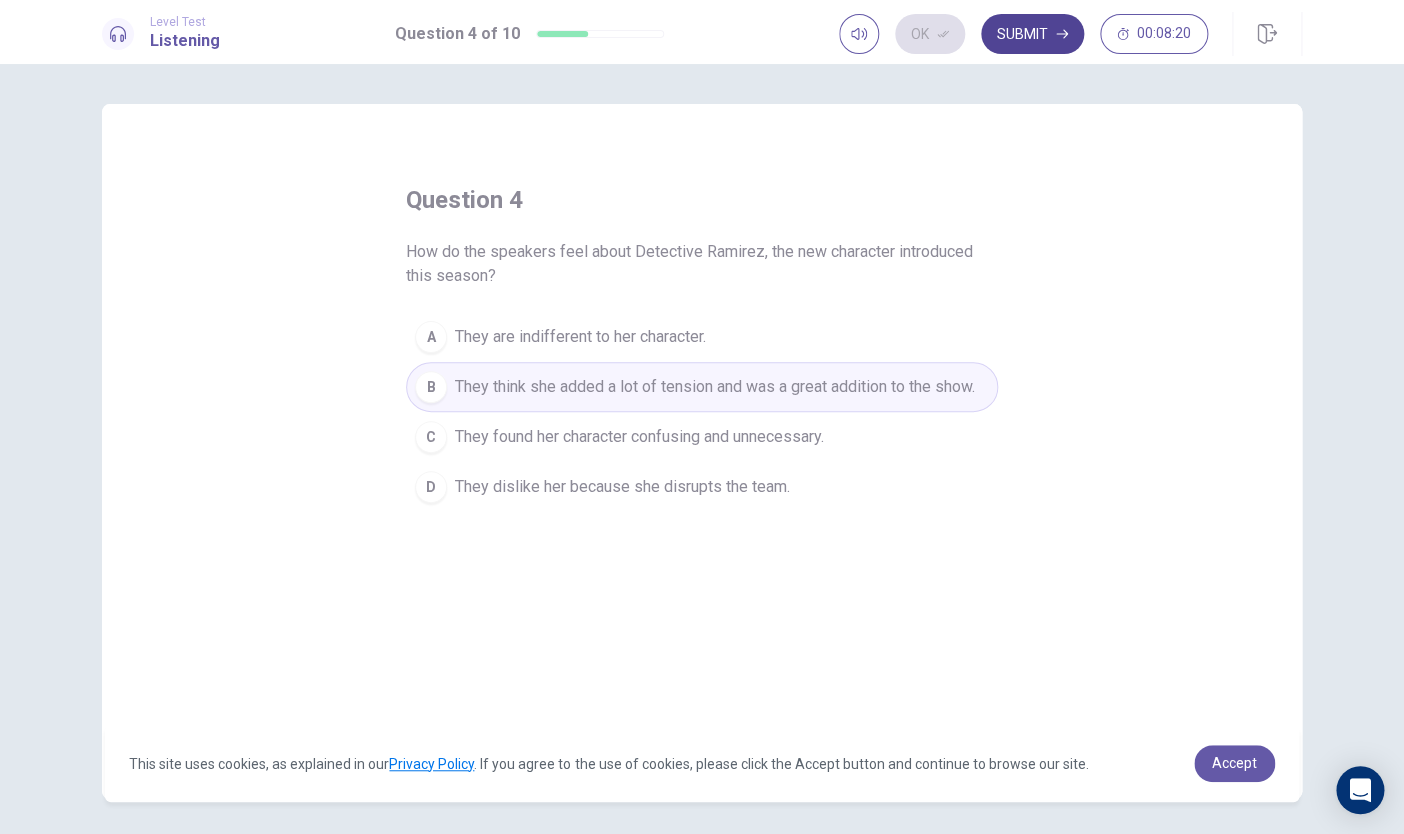click on "Submit" at bounding box center [1032, 34] 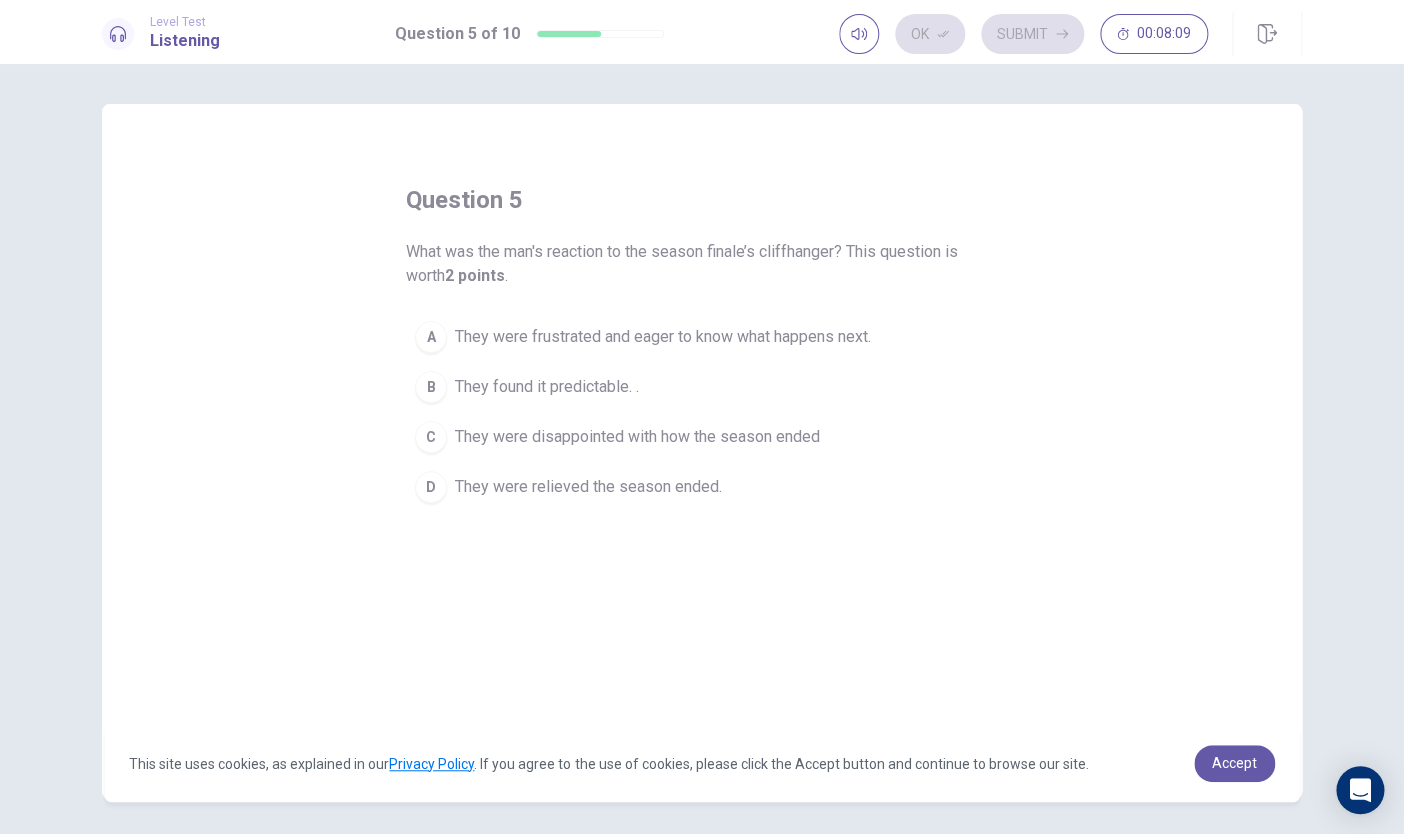 click on "A They were frustrated and eager to know what happens next." at bounding box center (702, 337) 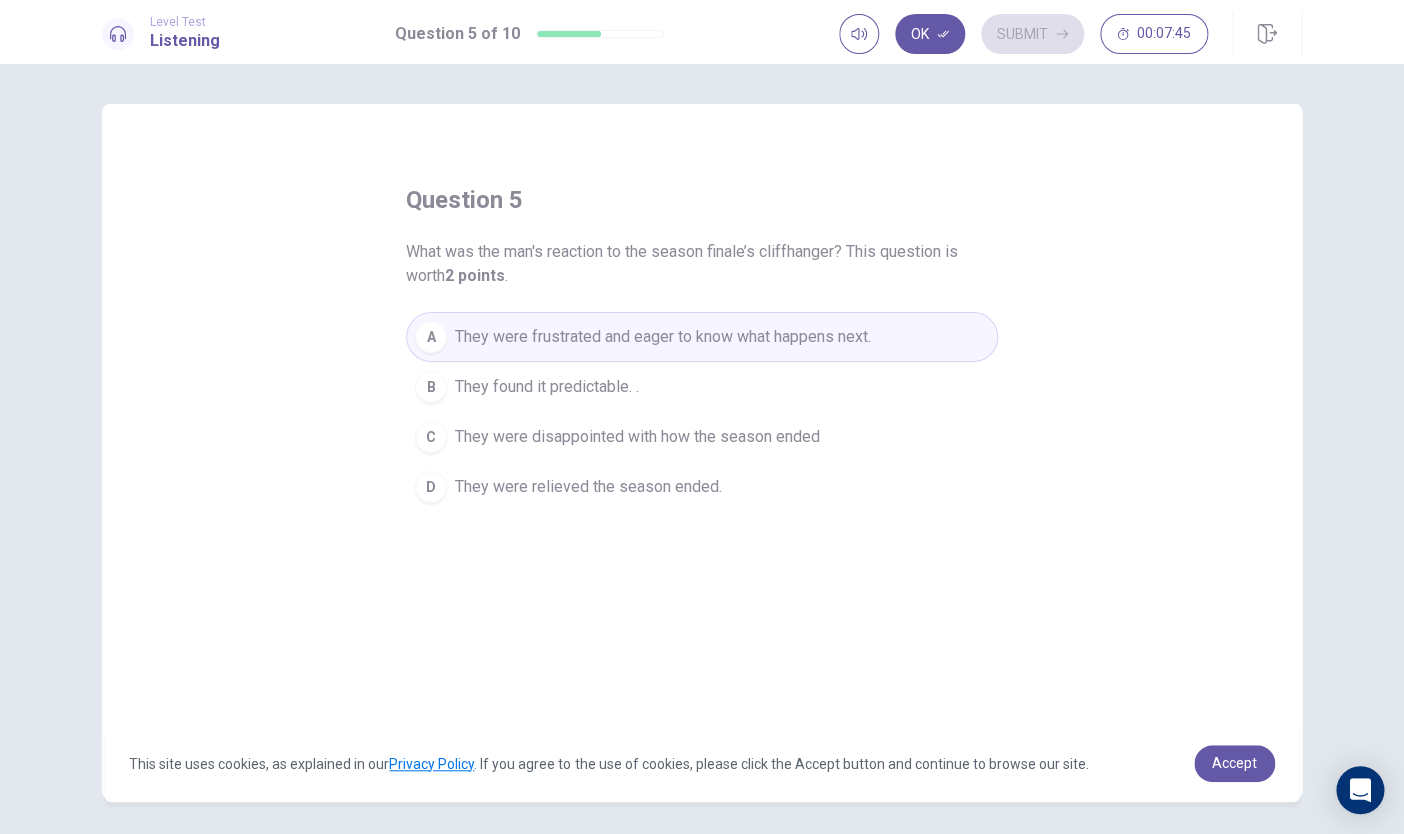 click on "They were disappointed with how the season ended" at bounding box center (637, 437) 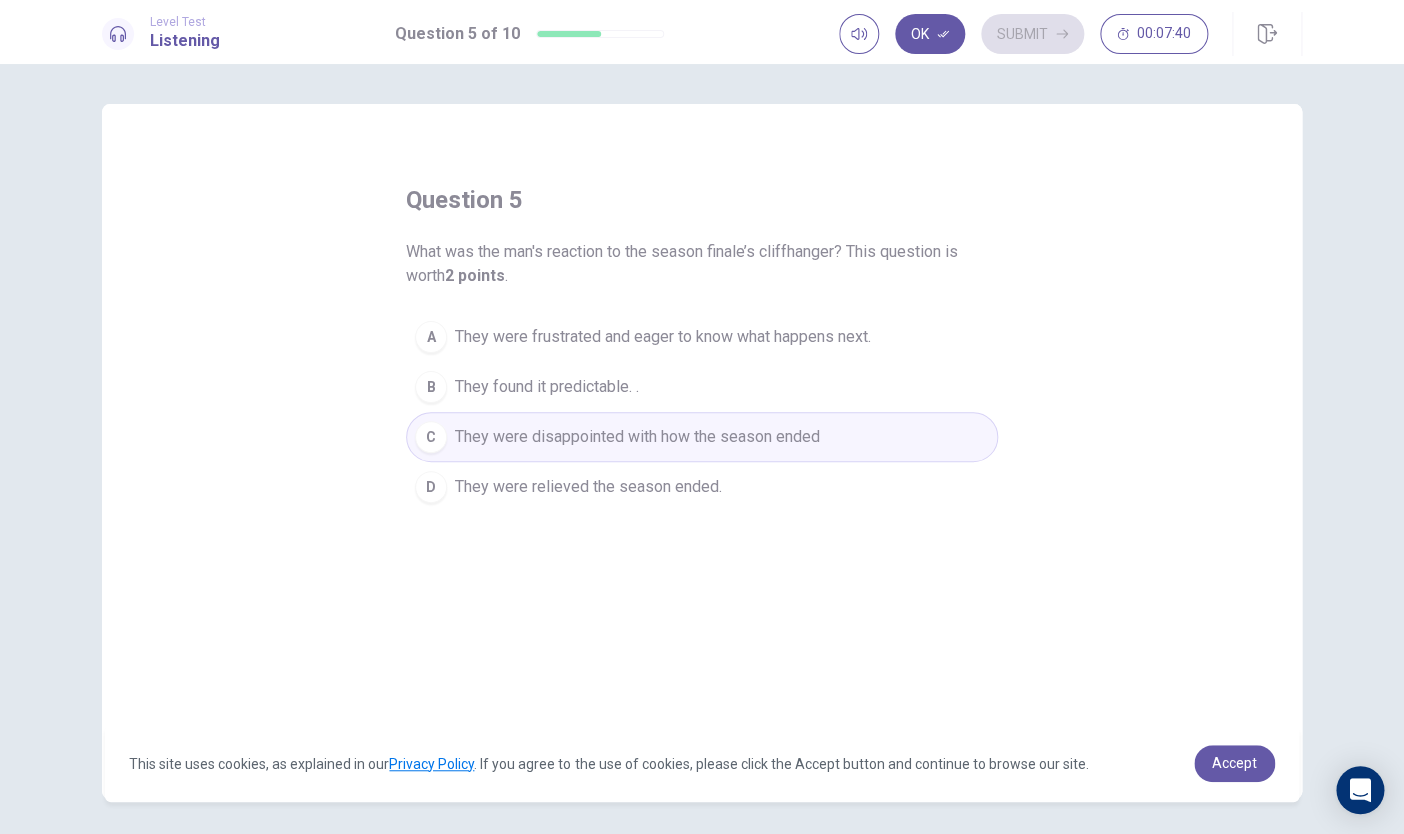 click on "A They were frustrated and eager to know what happens next." at bounding box center [702, 337] 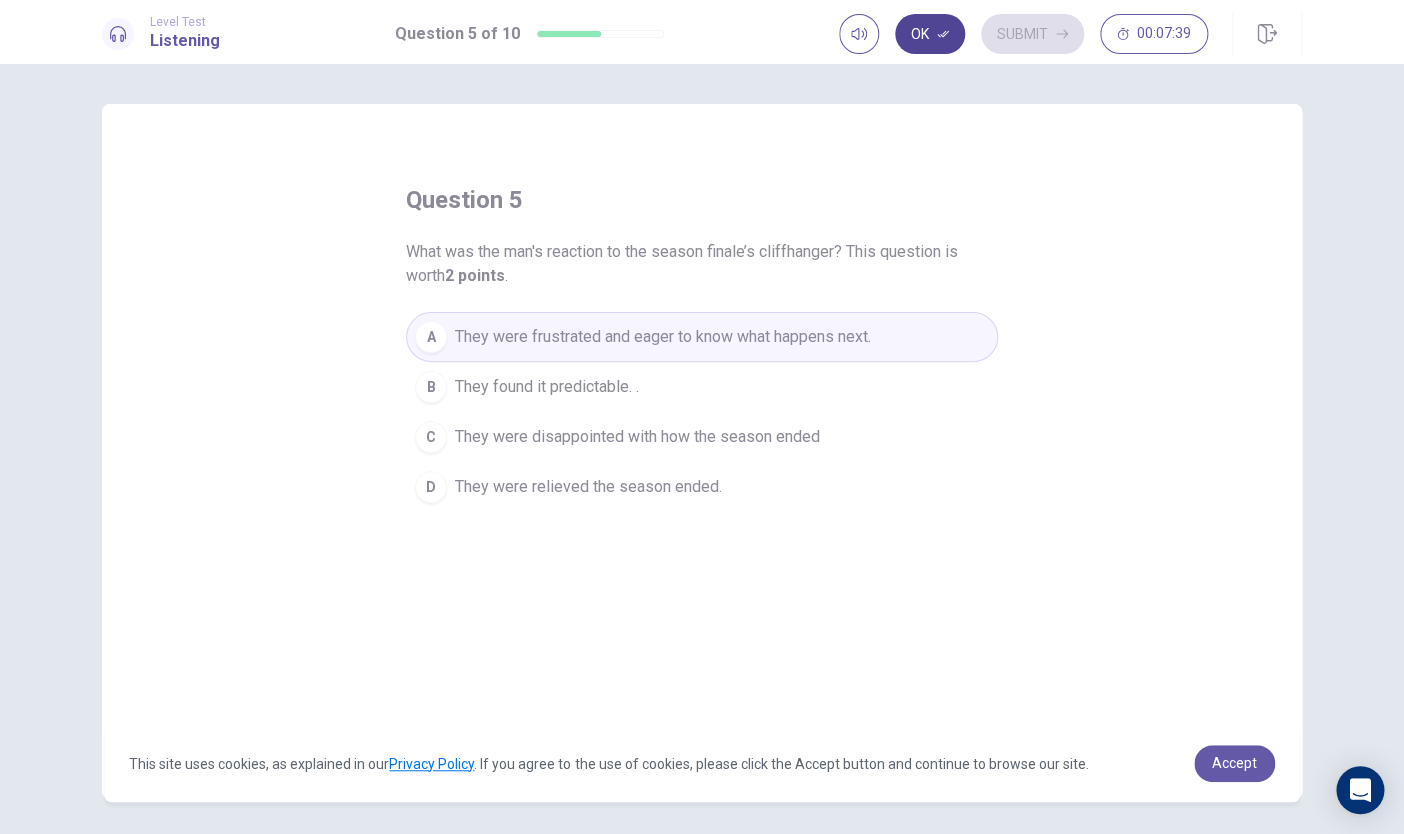 click on "Ok" at bounding box center (930, 34) 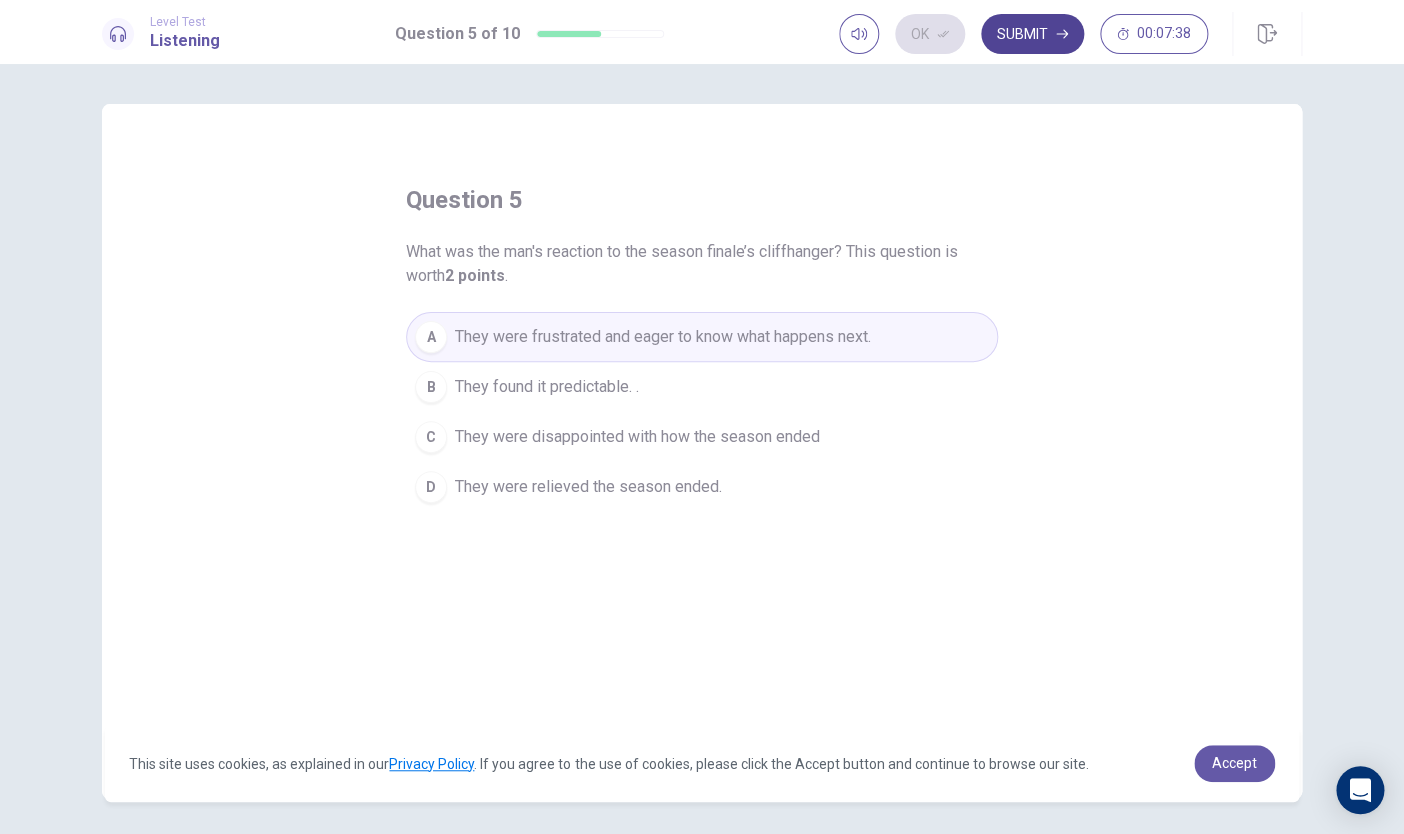 click on "Submit" at bounding box center (1032, 34) 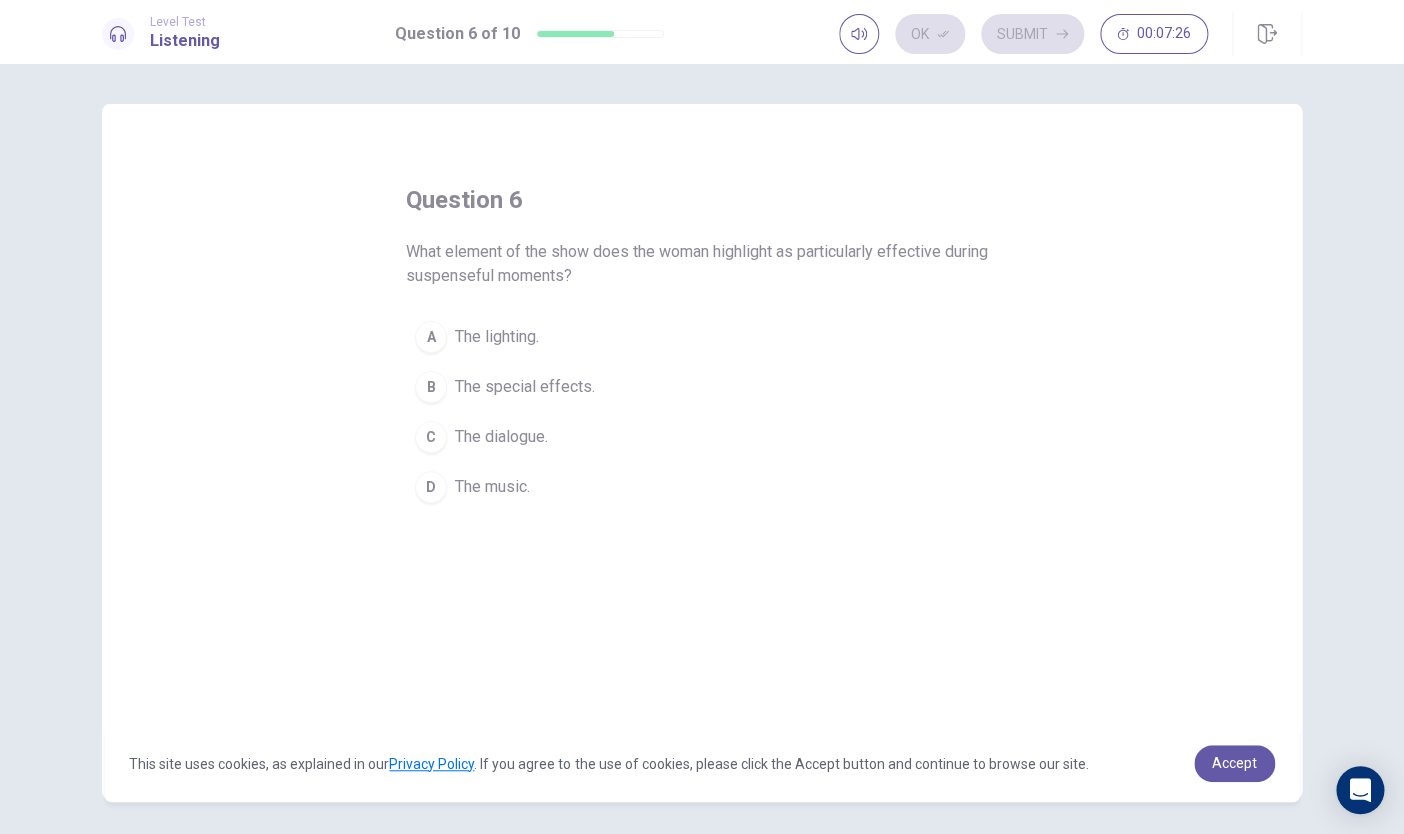 click on "The special effects." at bounding box center [525, 387] 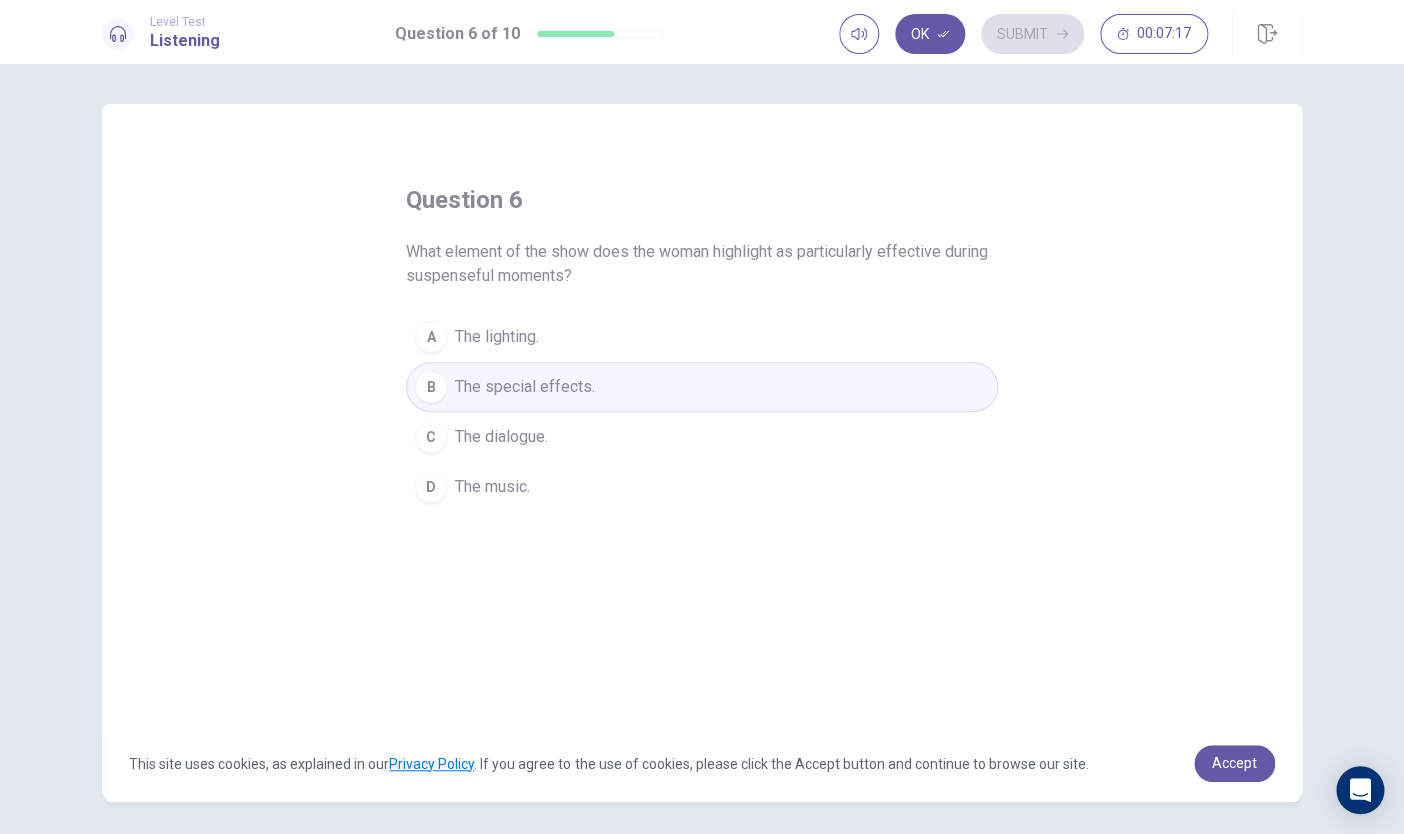 click on "The lighting." at bounding box center (497, 337) 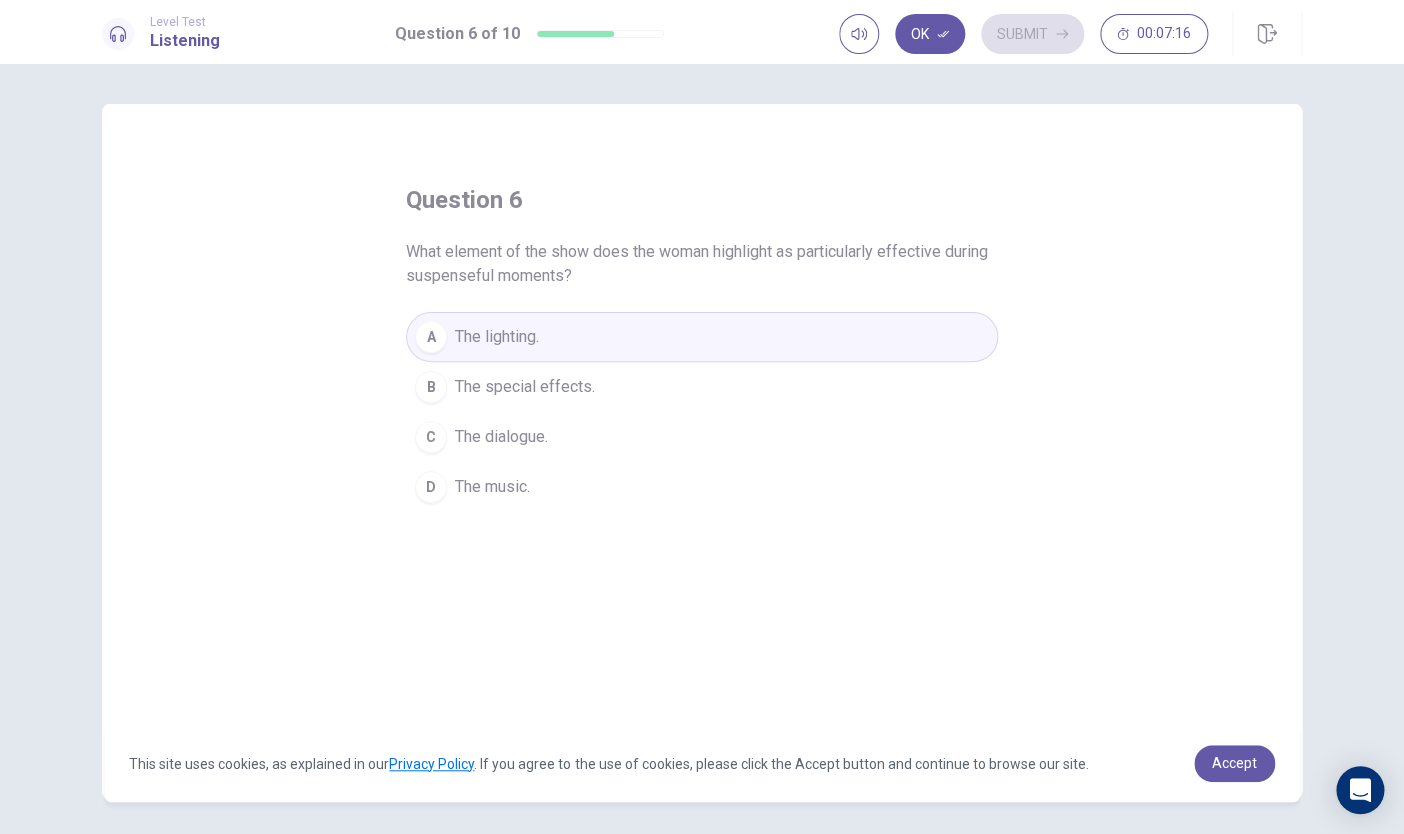 click on "D The music." at bounding box center [702, 487] 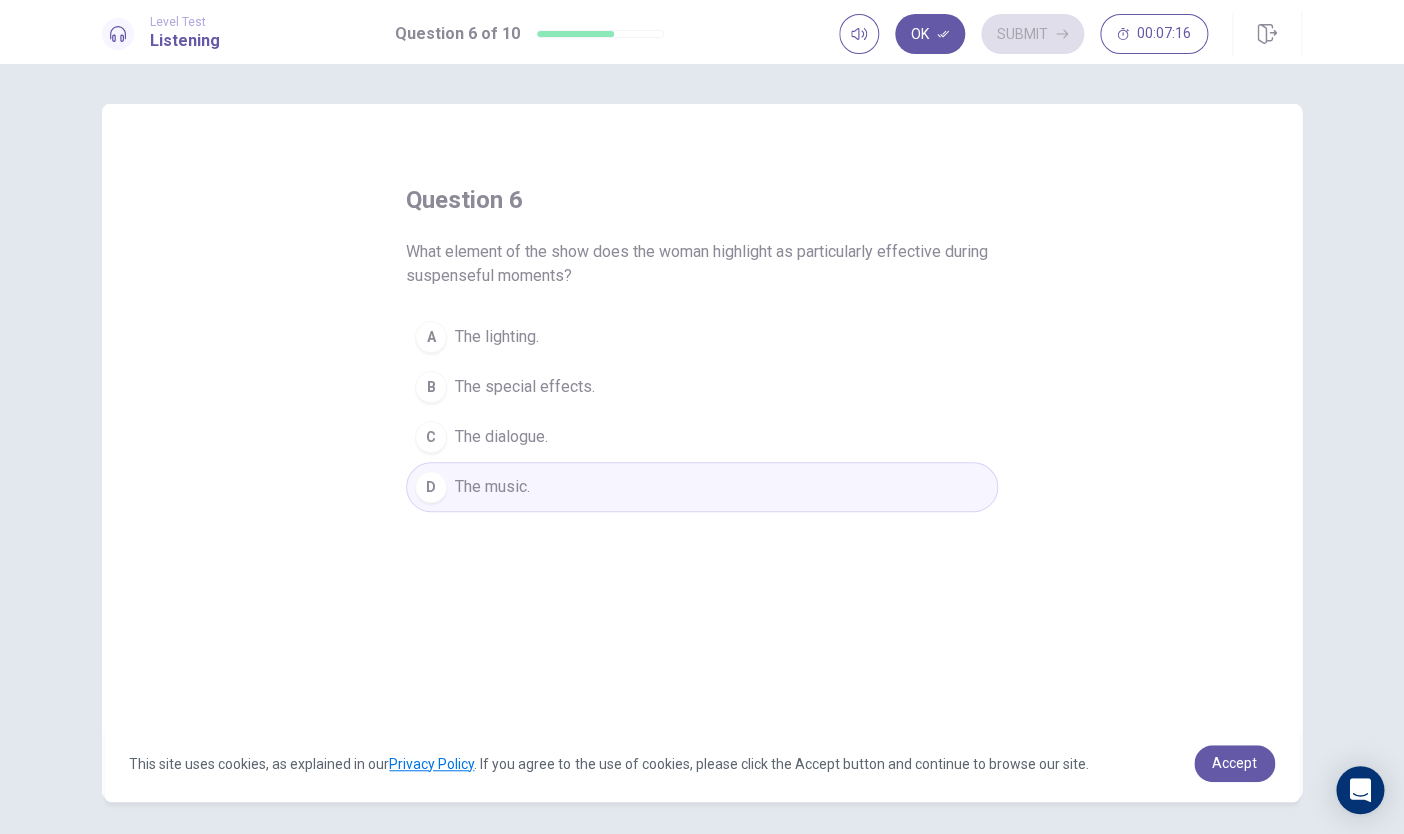 click on "D The music." at bounding box center (702, 487) 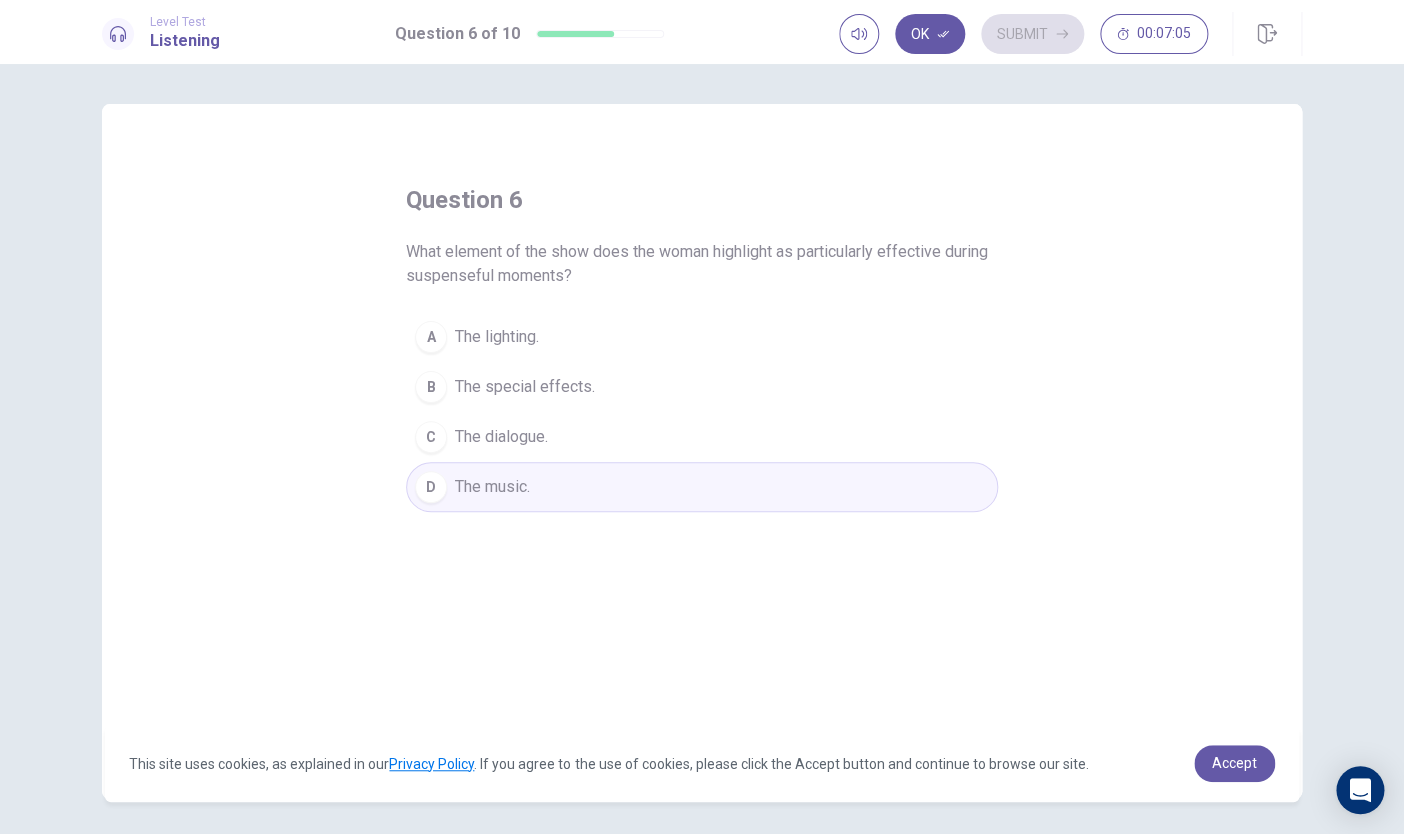click on "Ok" at bounding box center (930, 34) 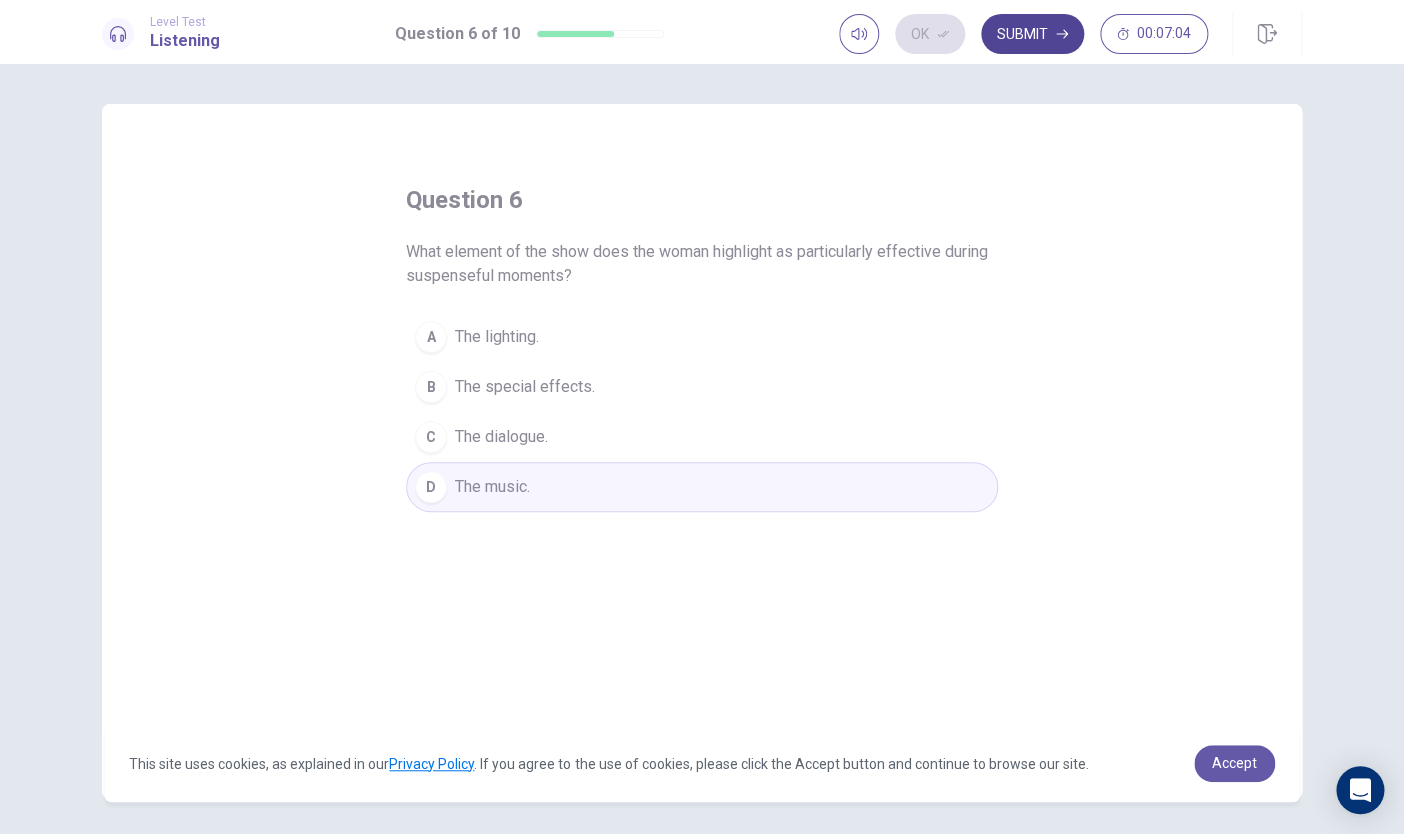 click on "Submit" at bounding box center [1032, 34] 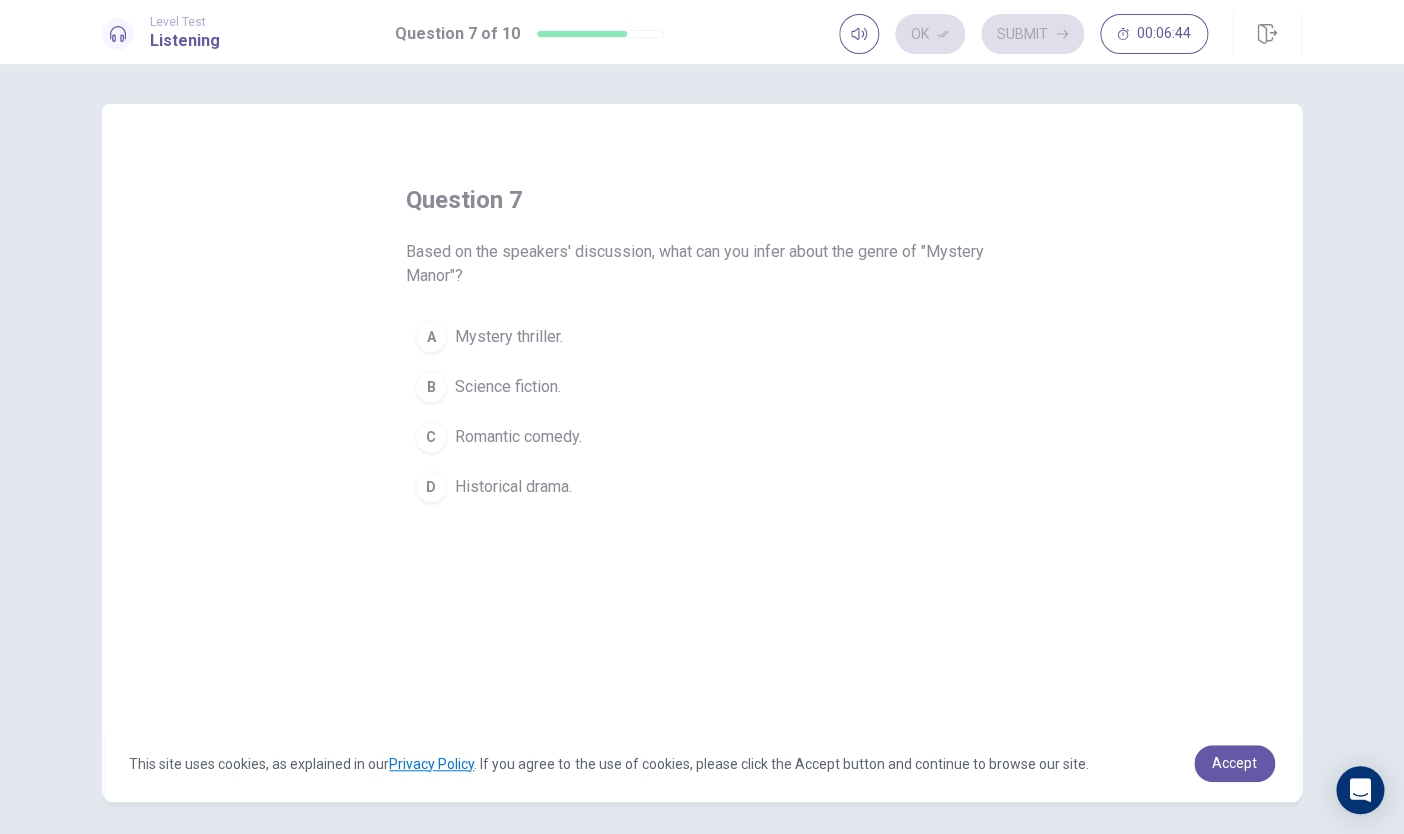 click on "Mystery thriller." at bounding box center (509, 337) 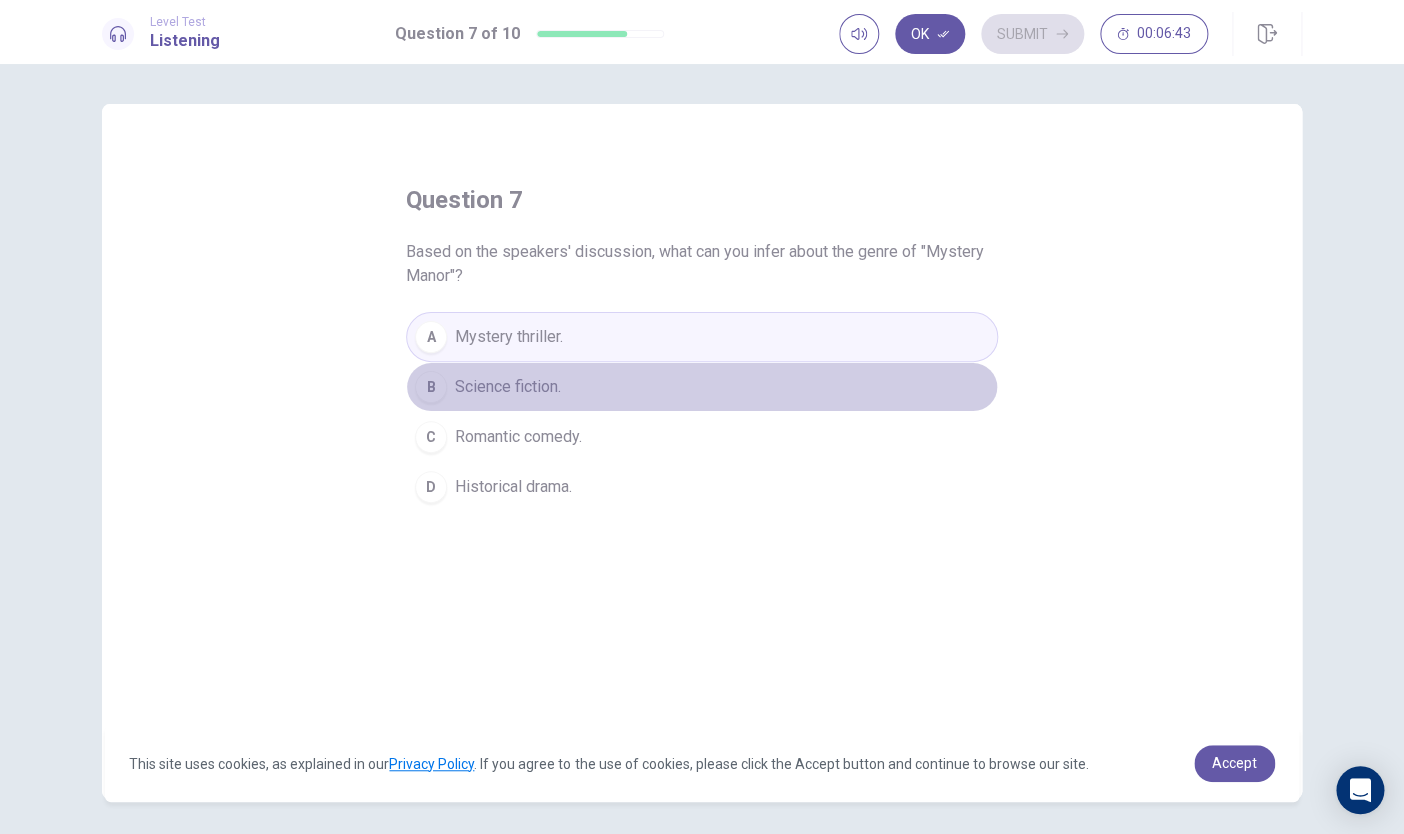 click on "B Science fiction." at bounding box center (702, 387) 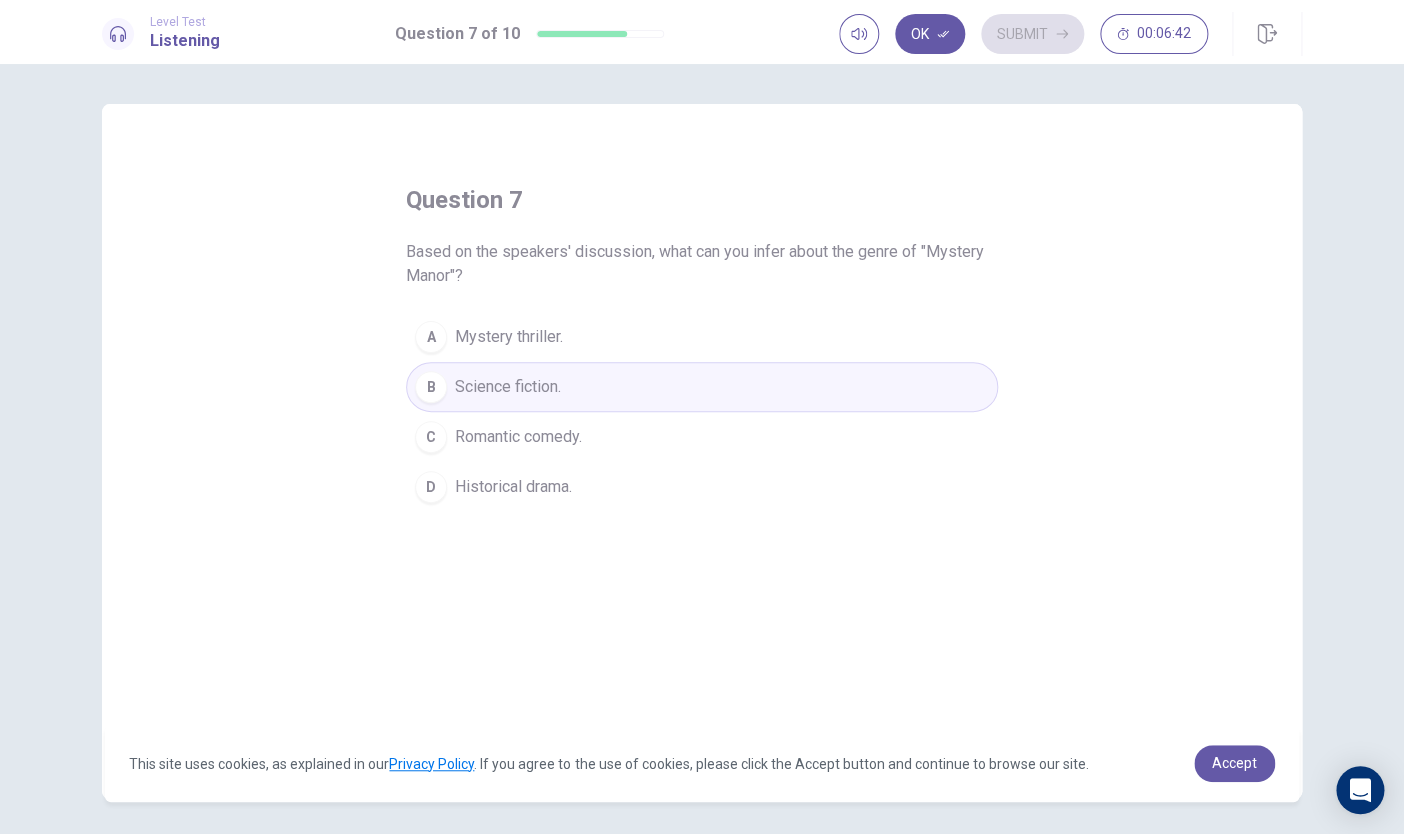 click on "Romantic comedy." at bounding box center [518, 437] 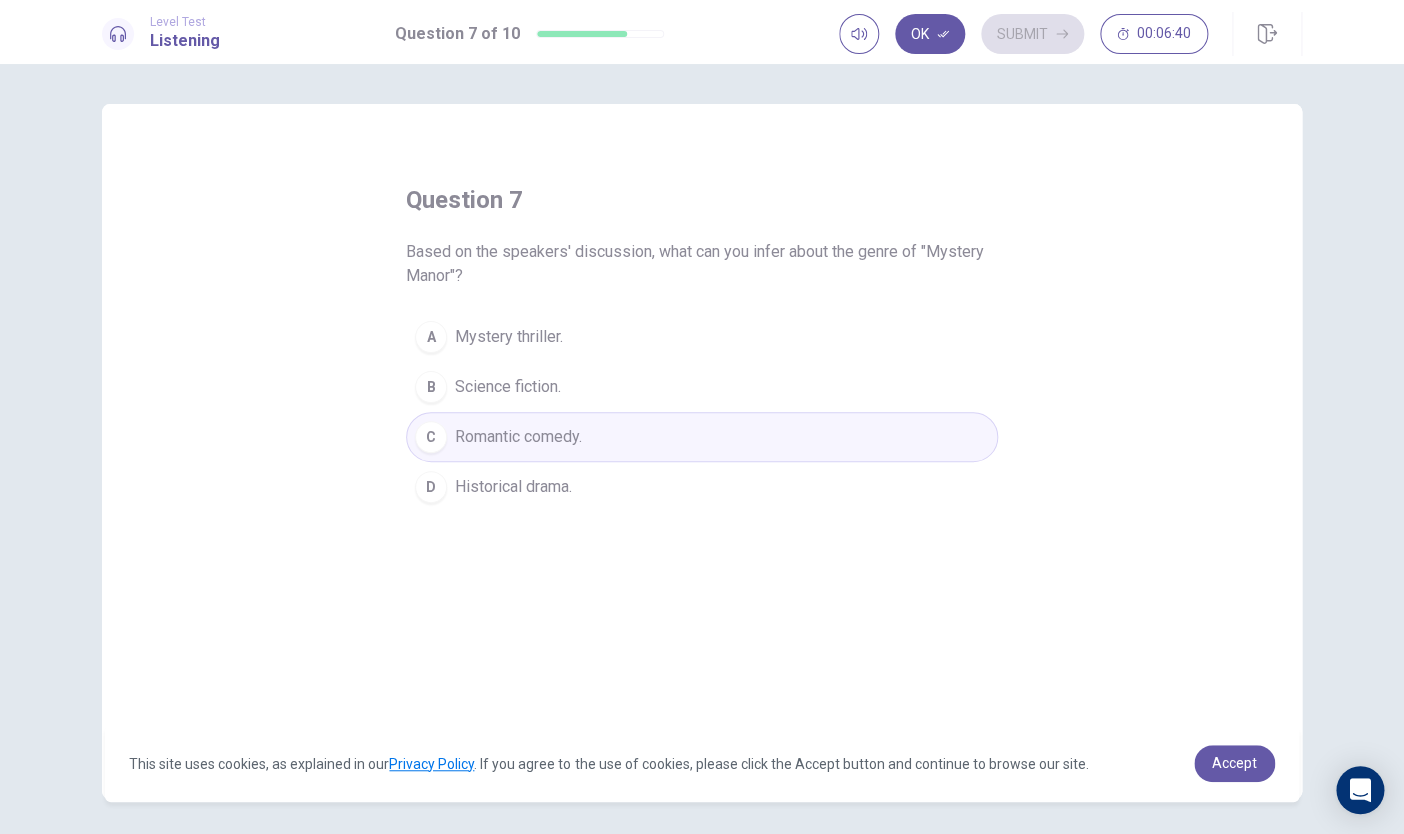 click on "Historical drama." at bounding box center [513, 487] 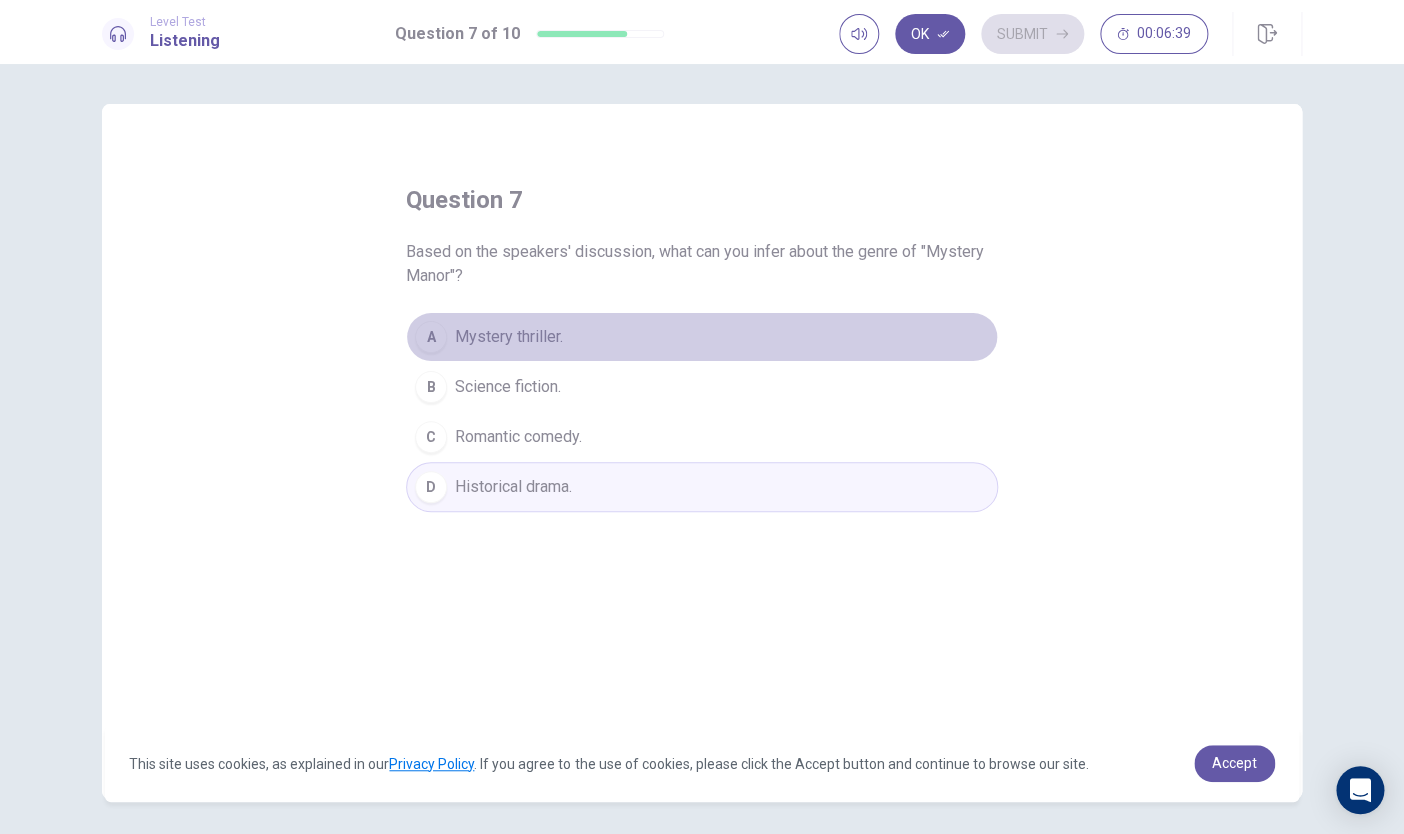 click on "A Mystery thriller." at bounding box center [702, 337] 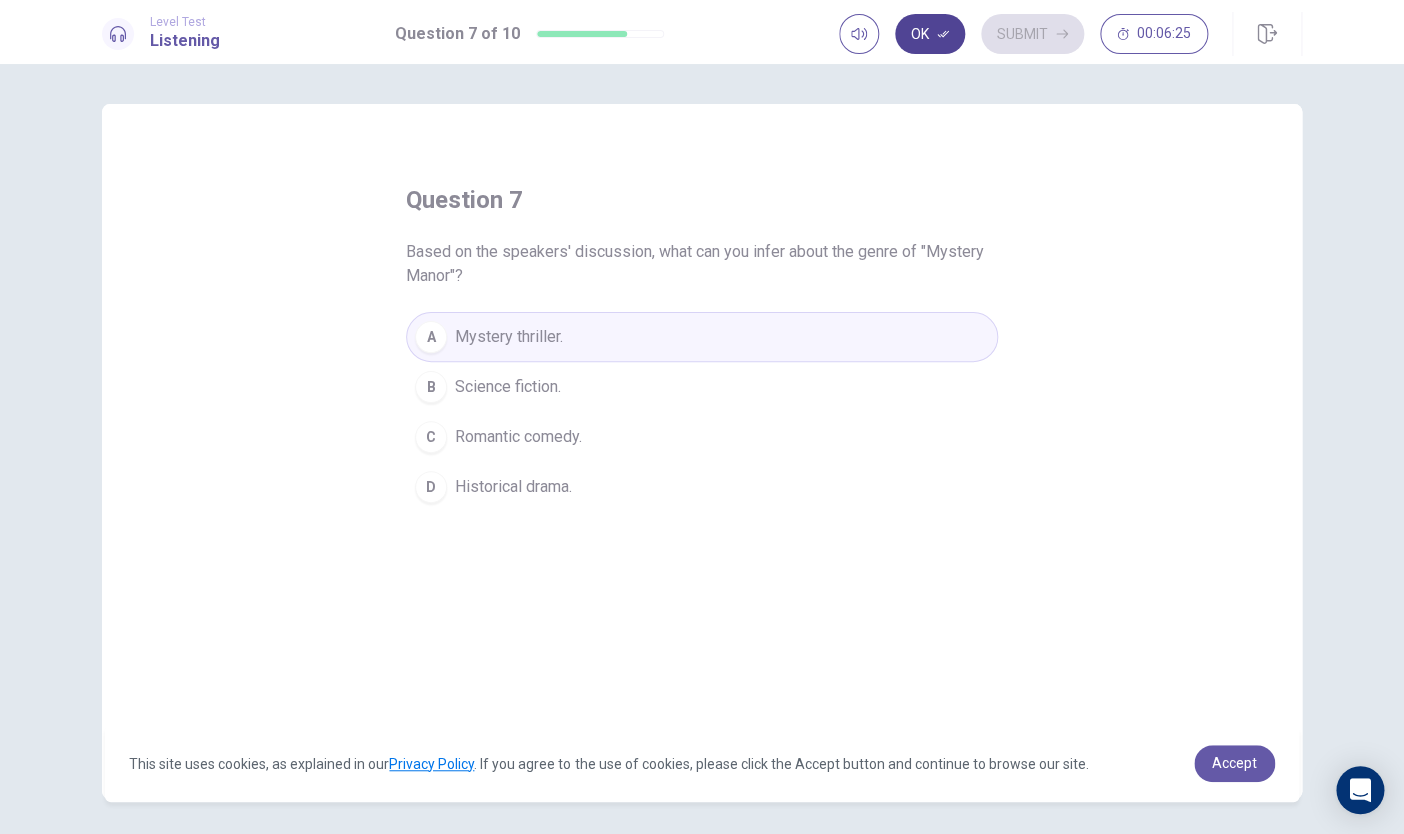 click on "Ok" at bounding box center [930, 34] 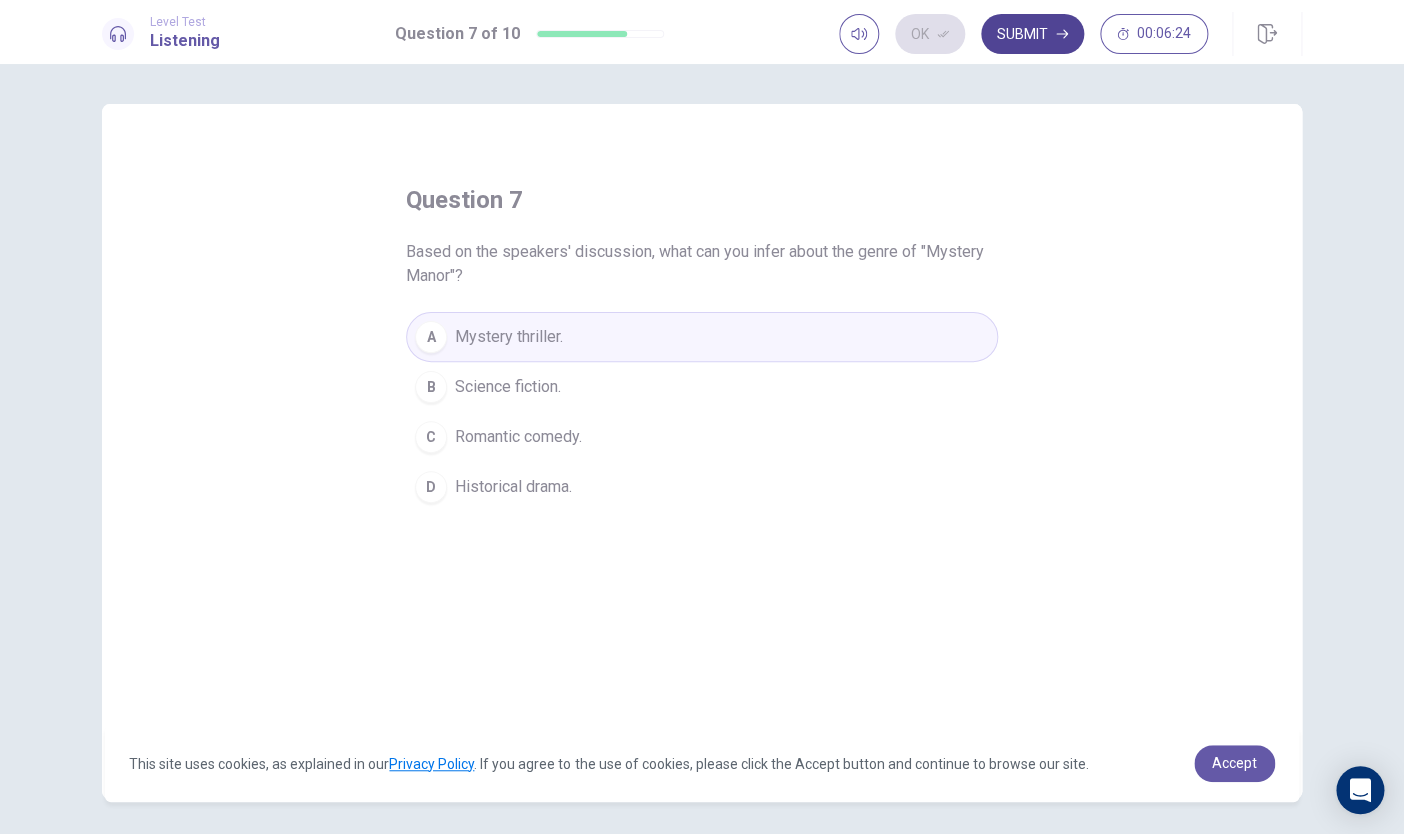 click on "Submit" at bounding box center [1032, 34] 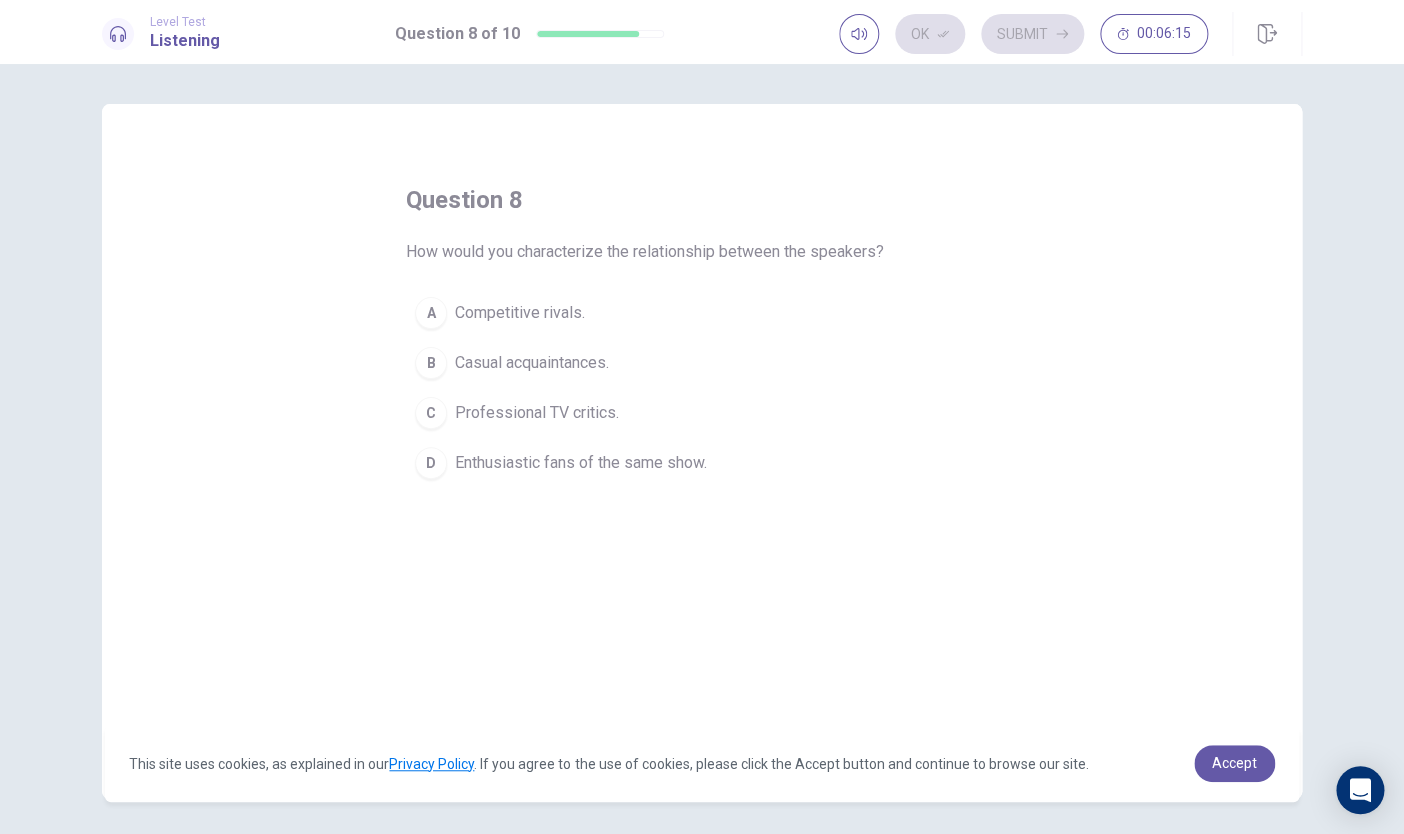 click on "Casual acquaintances." at bounding box center (532, 363) 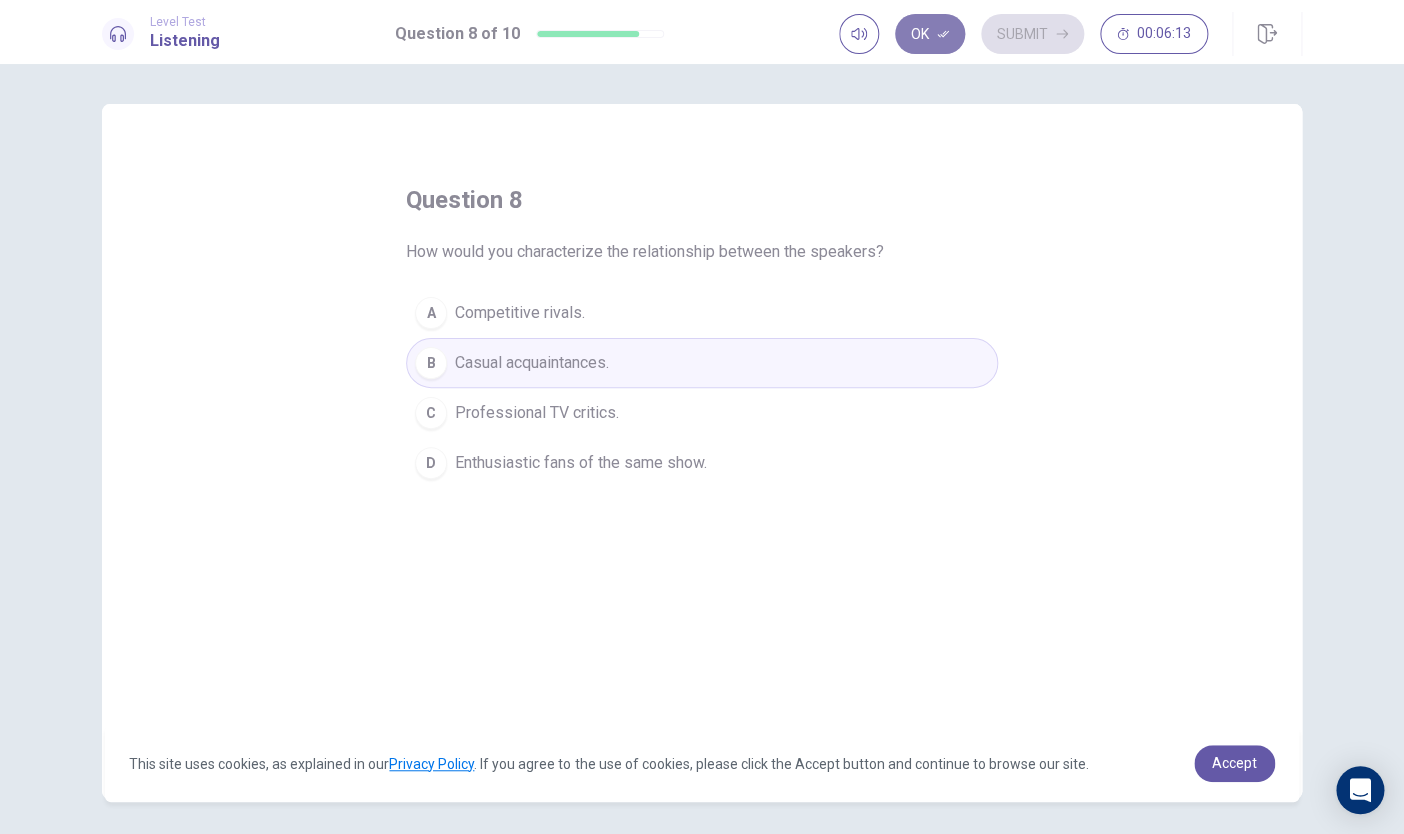 click on "Ok" at bounding box center (930, 34) 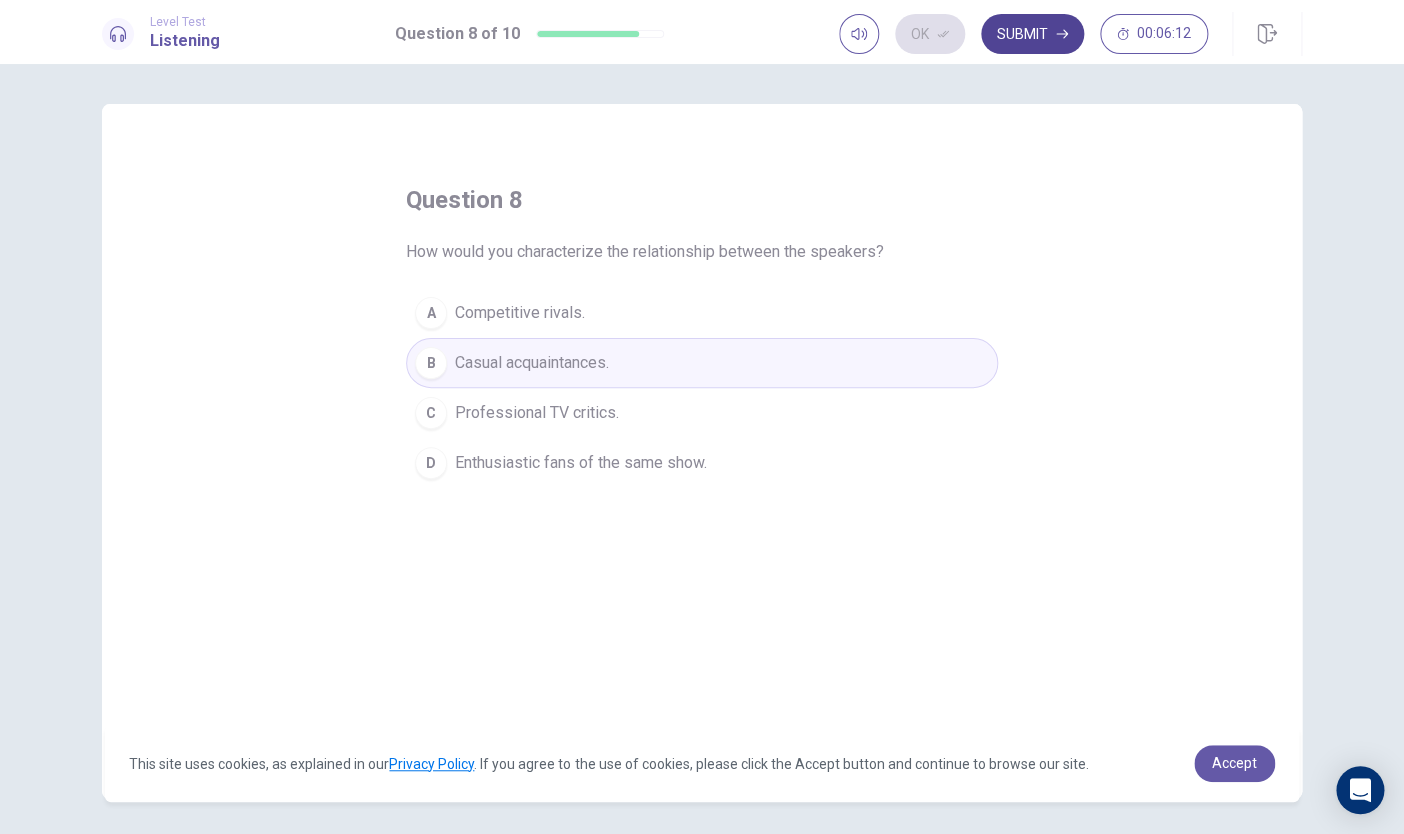 click on "Submit" at bounding box center (1032, 34) 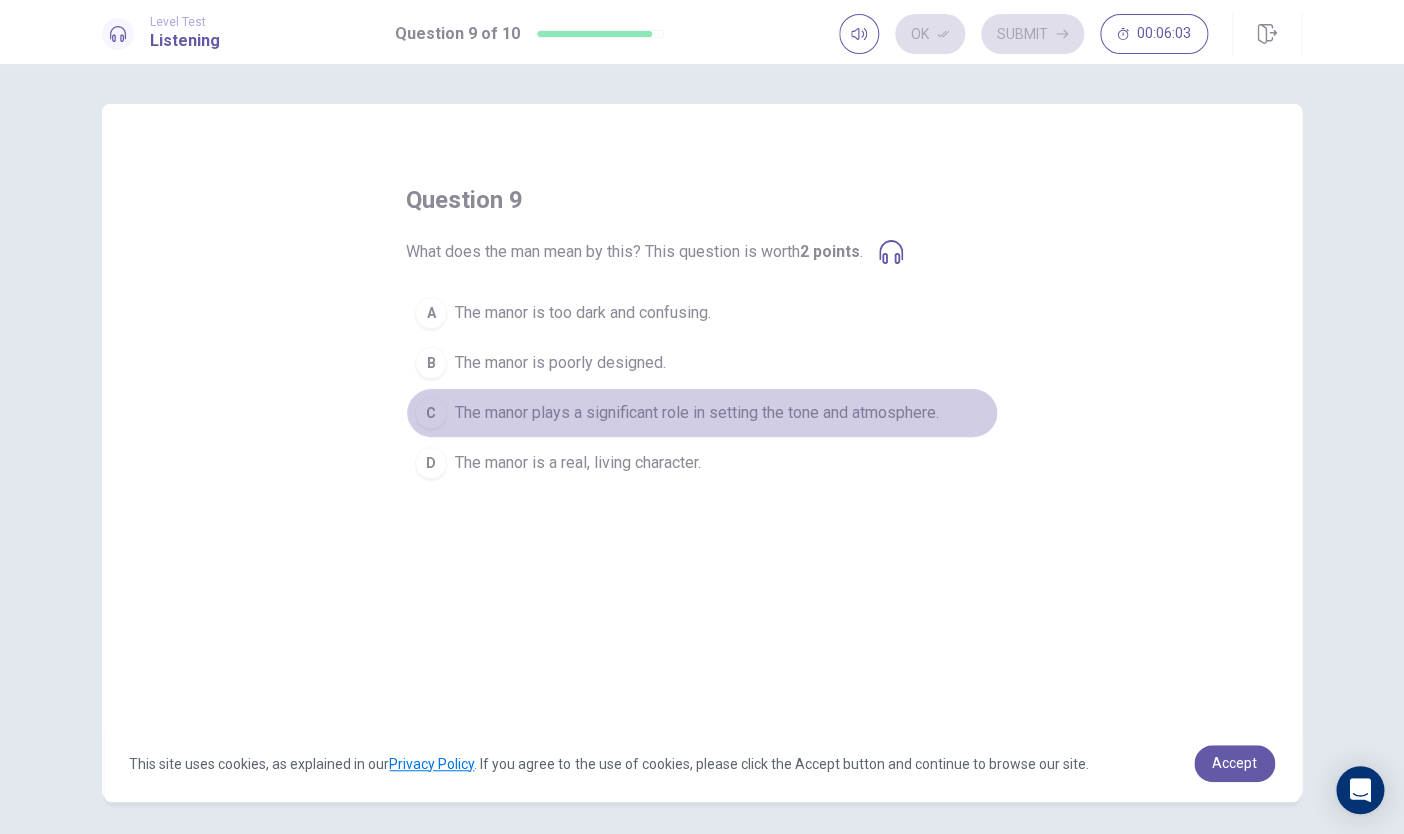 click on "The manor plays a significant role in setting the tone and atmosphere." at bounding box center (697, 413) 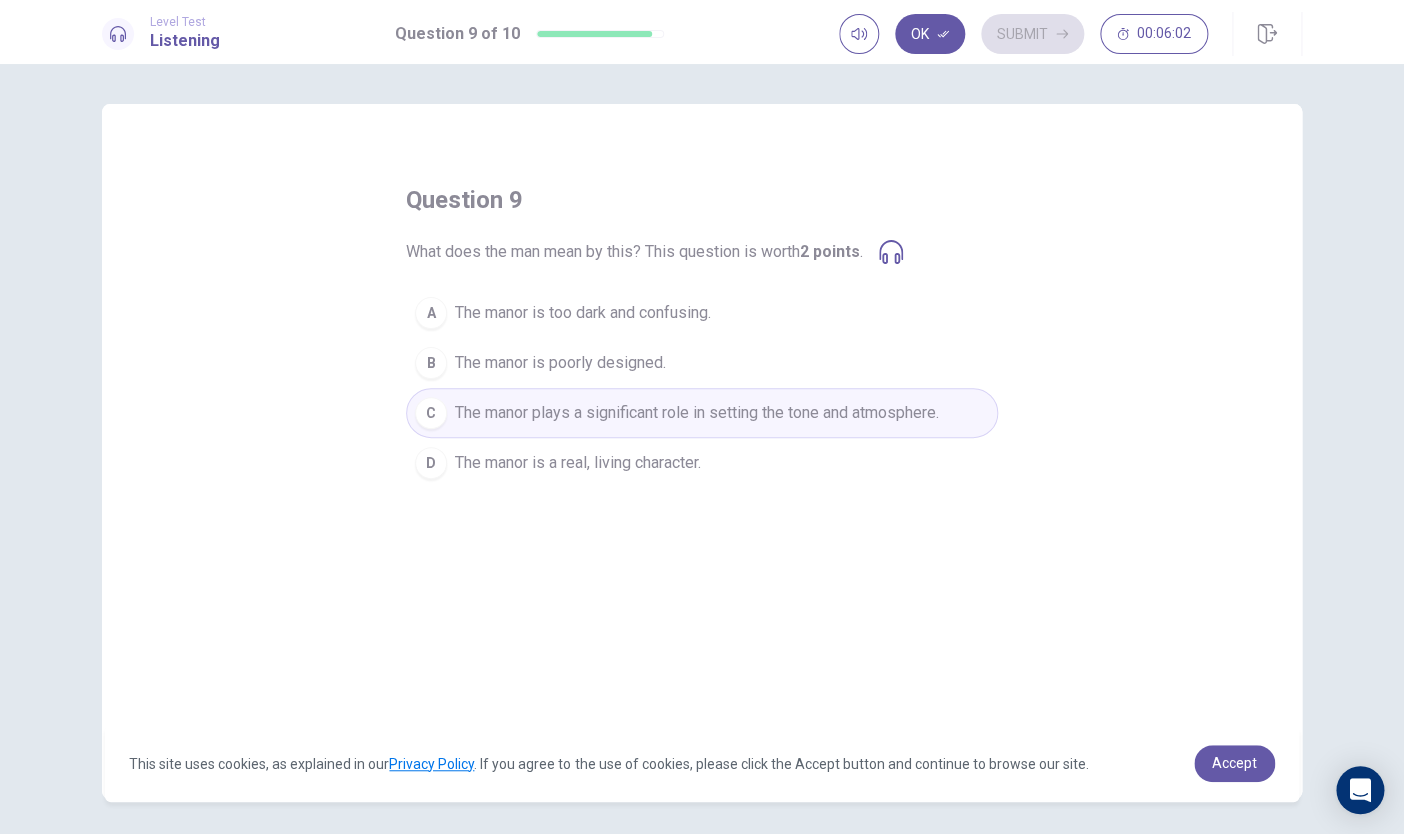 click 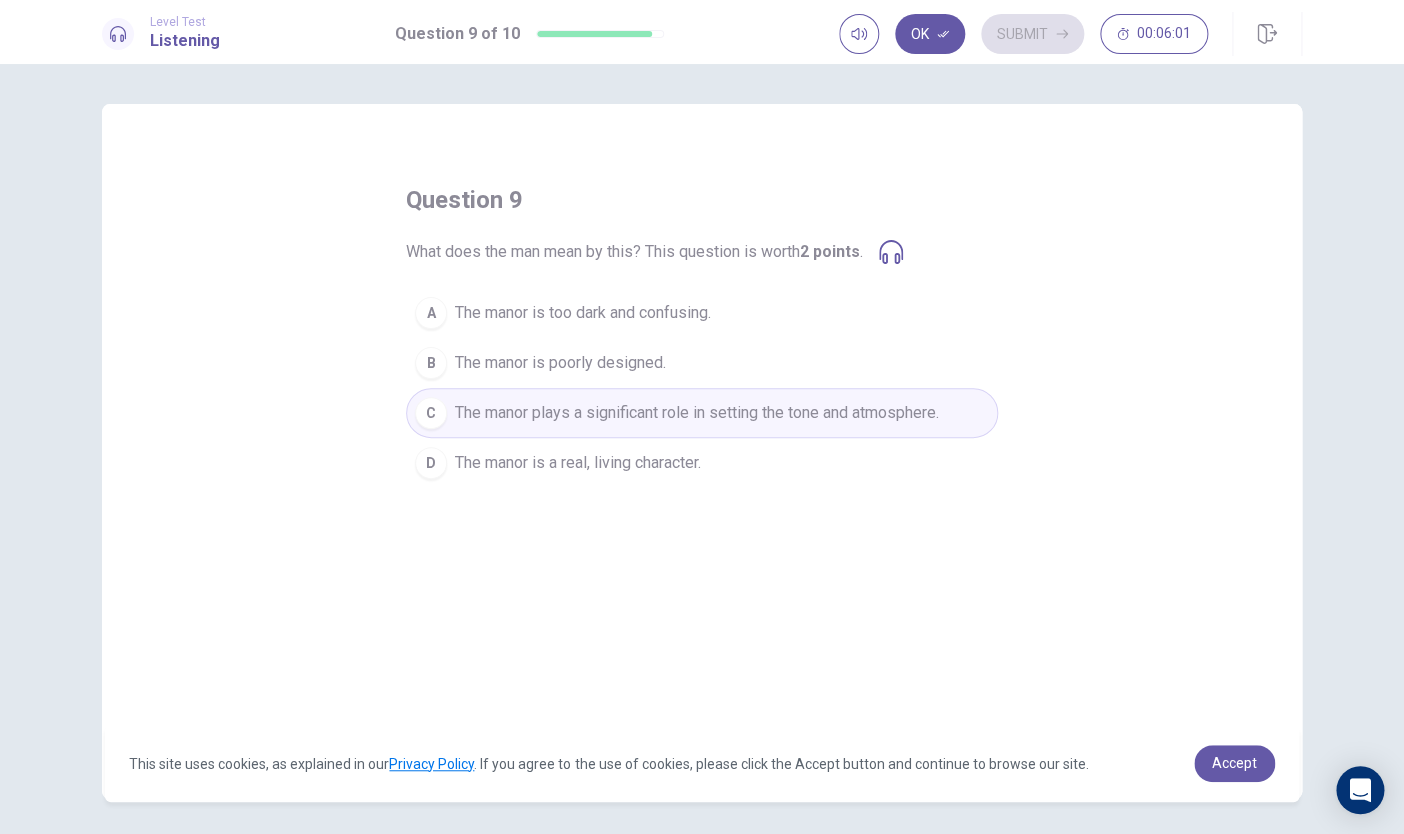 click 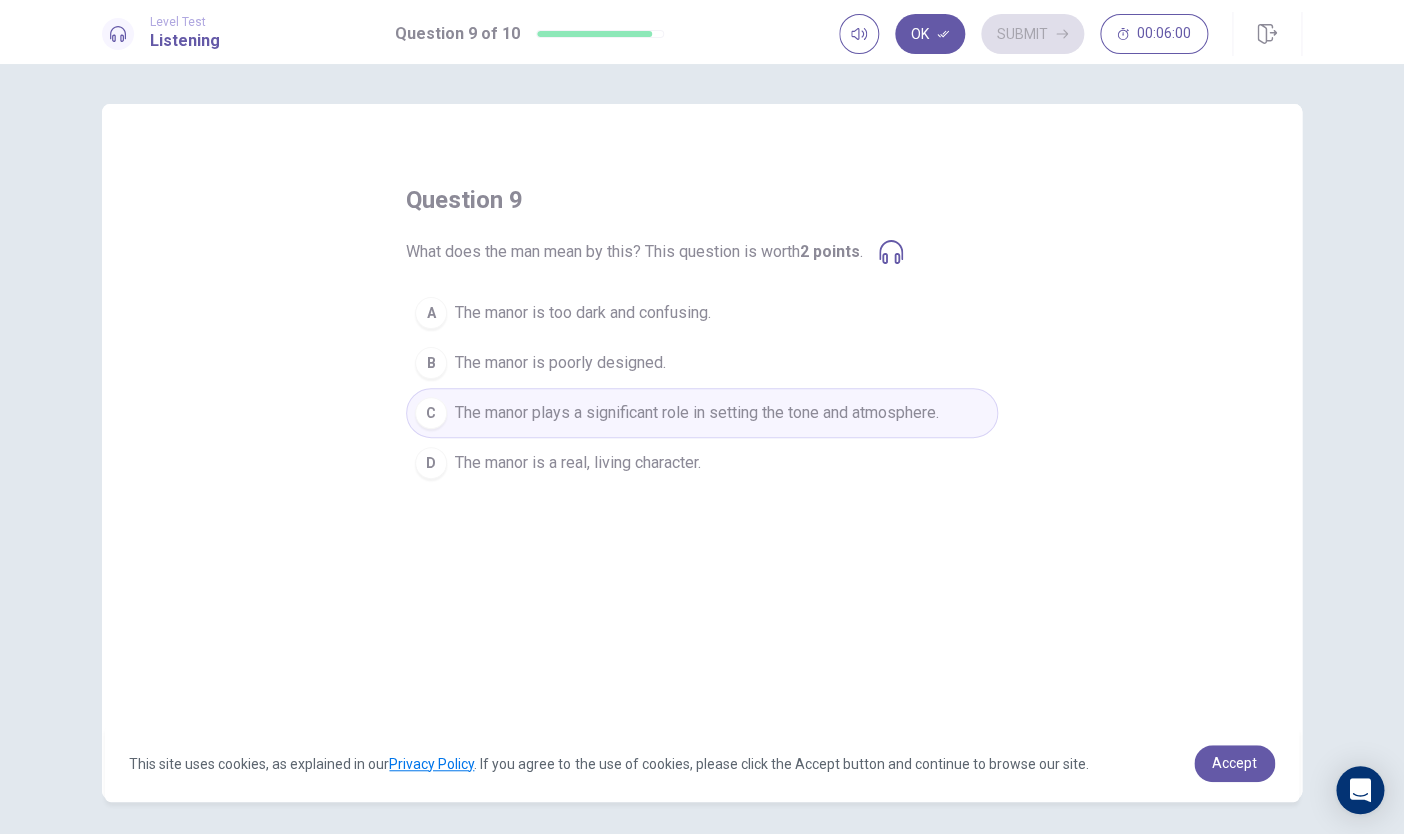 click 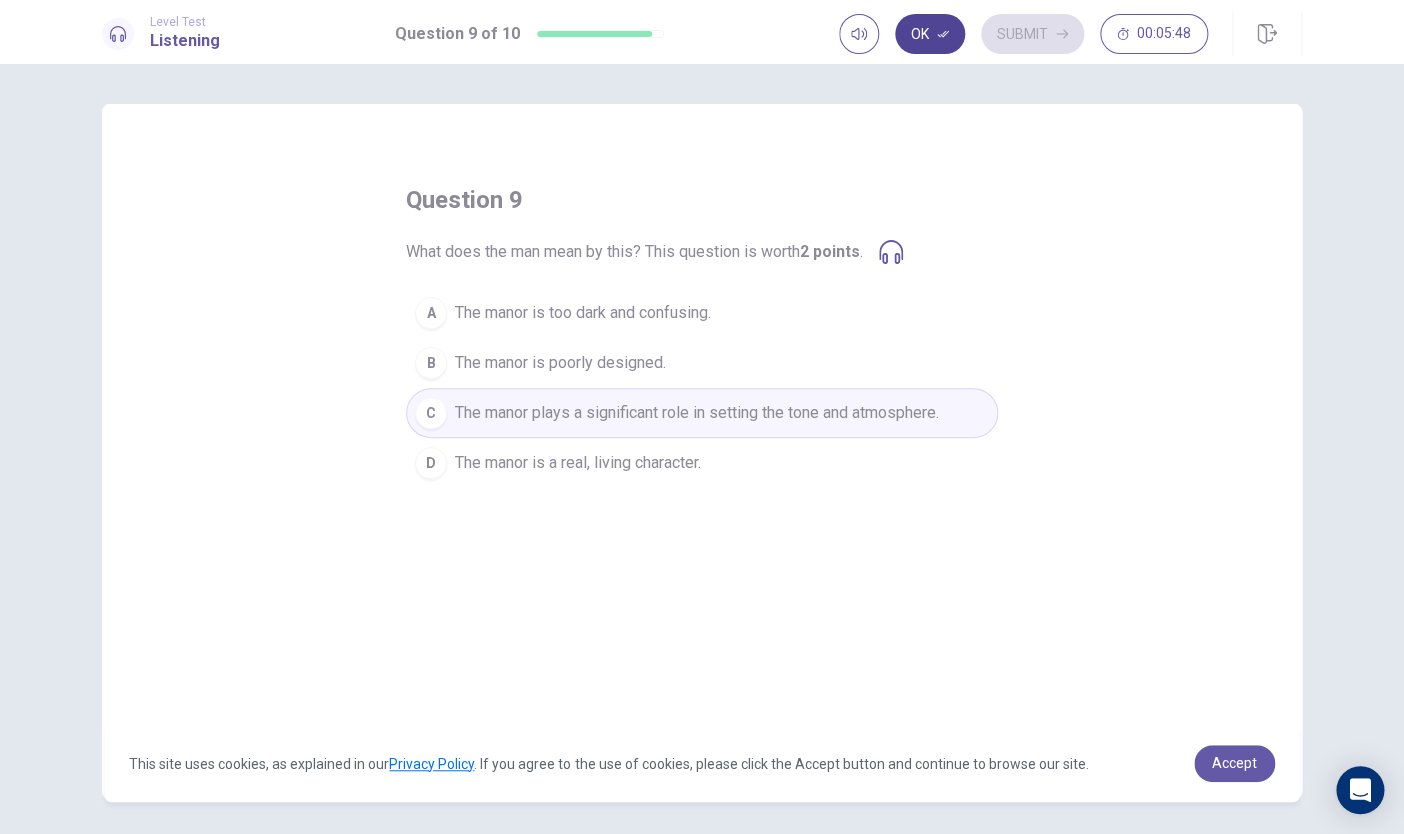 click 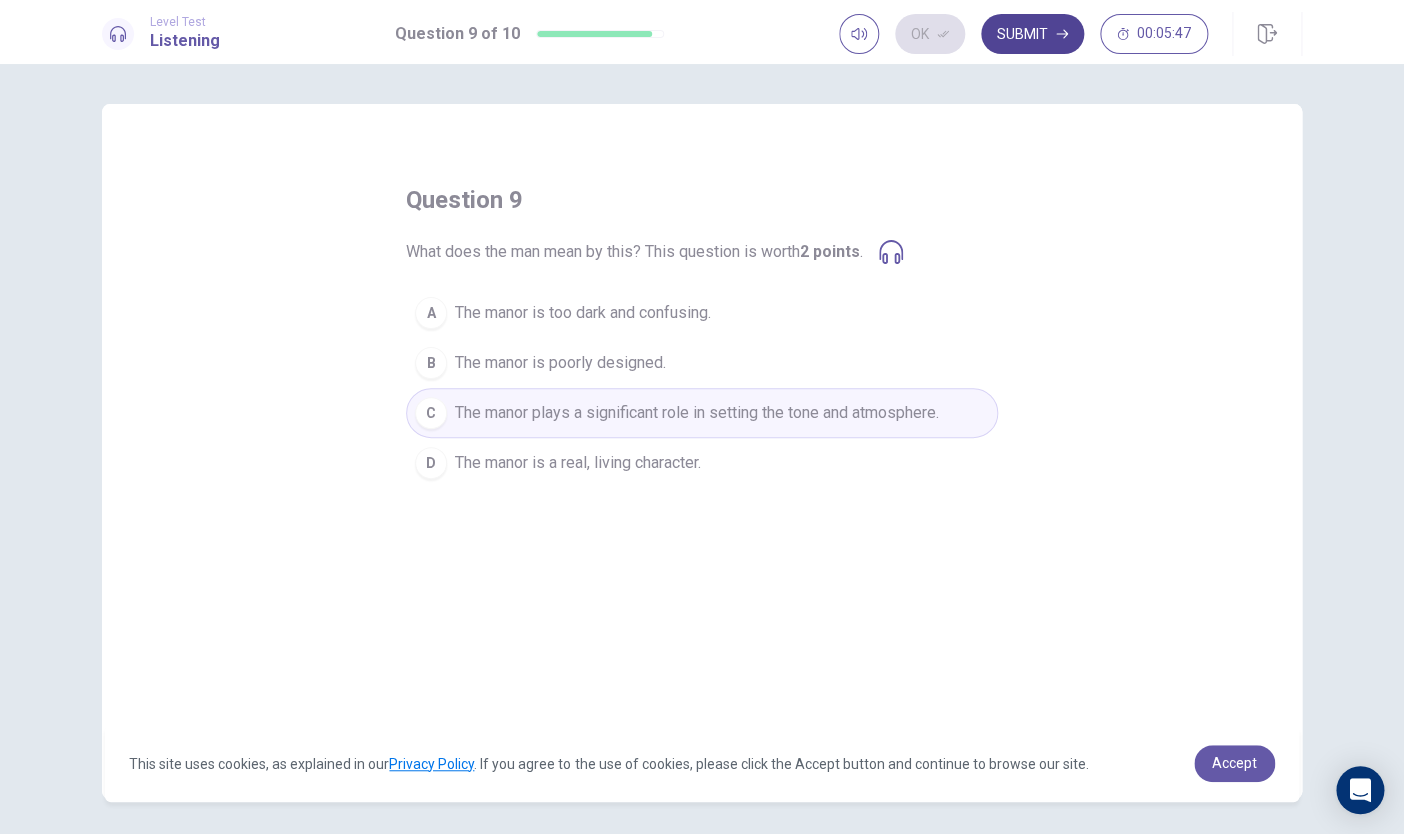 click on "Submit" at bounding box center [1032, 34] 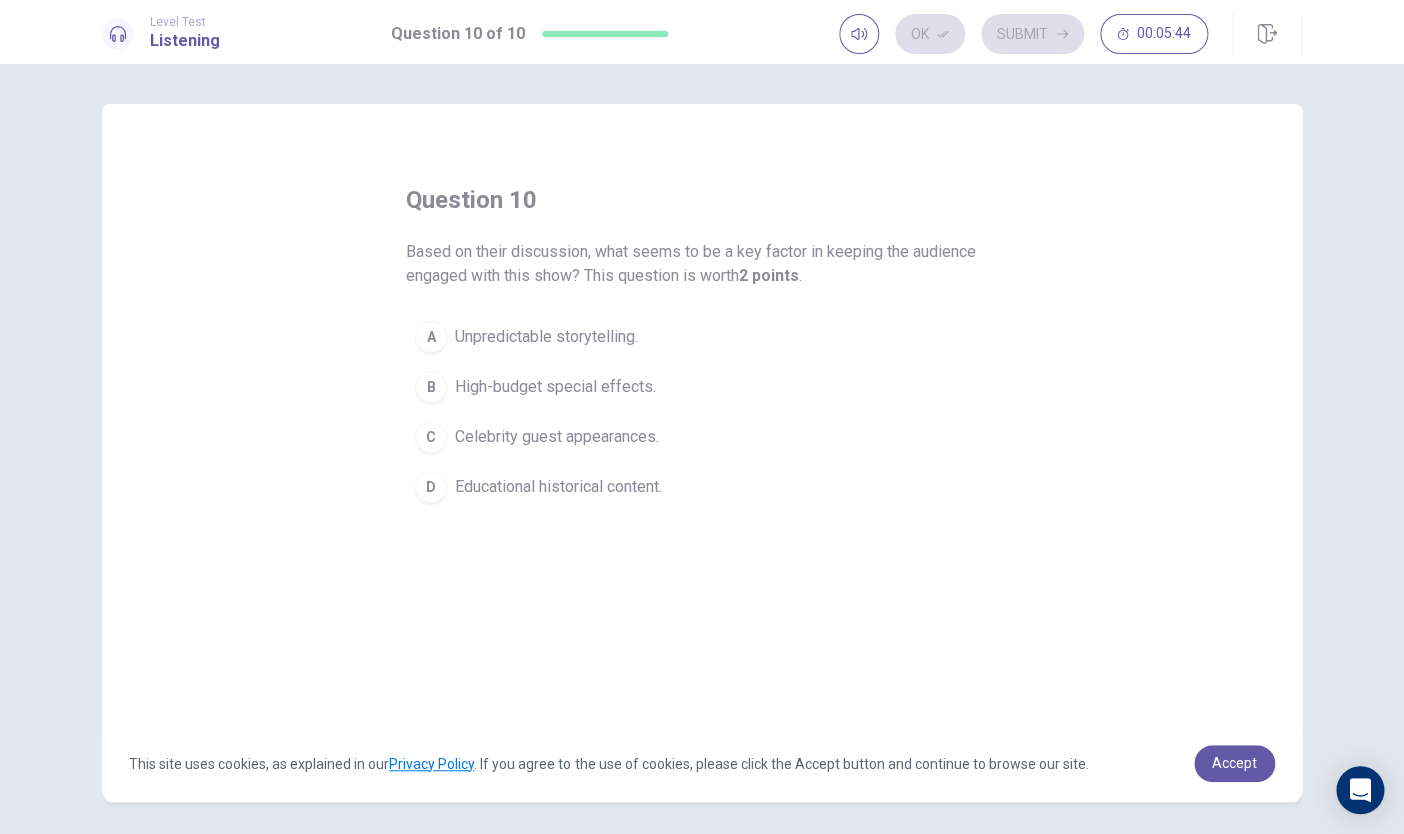 drag, startPoint x: 475, startPoint y: 258, endPoint x: 575, endPoint y: 246, distance: 100.71743 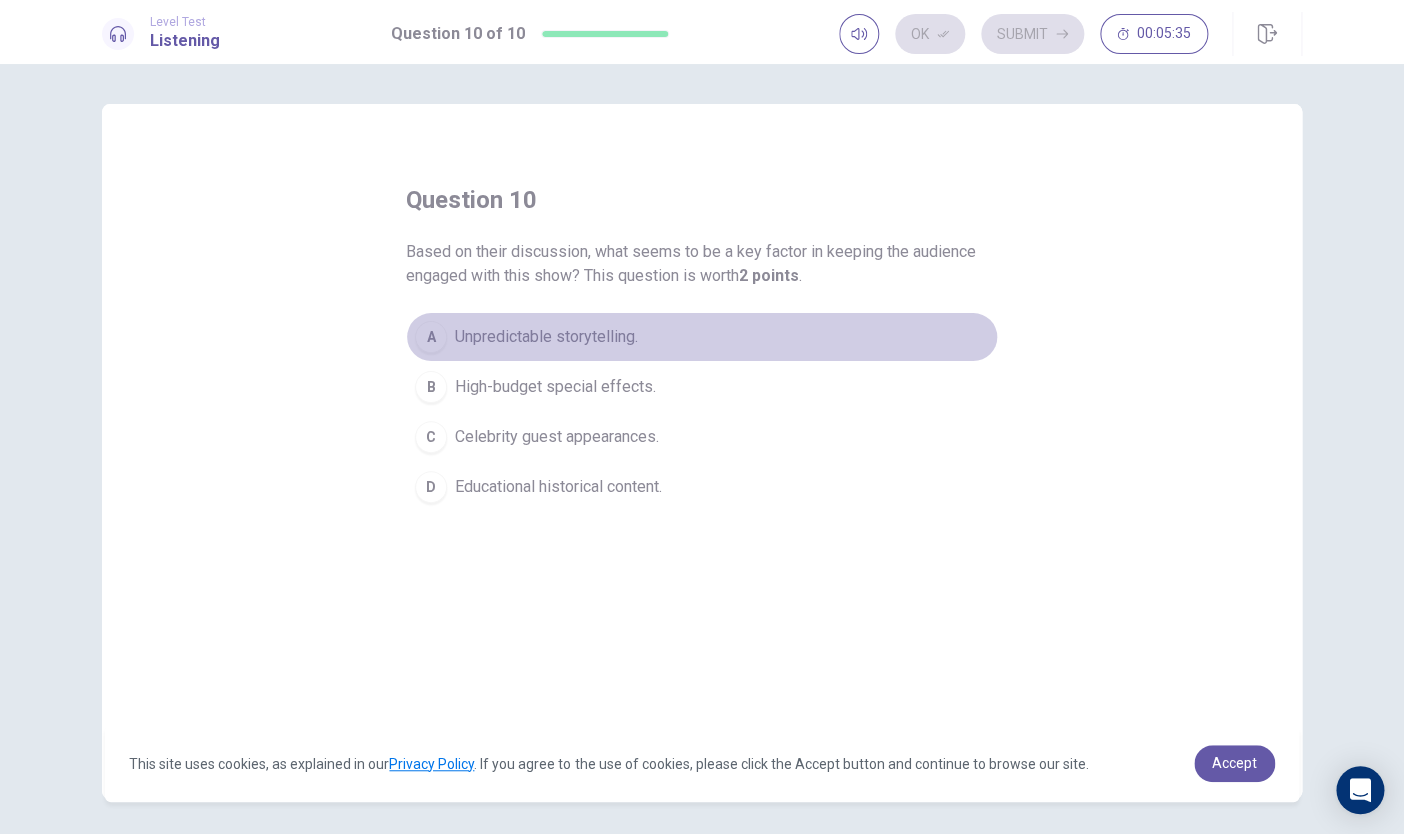 click on "A Unpredictable storytelling." at bounding box center [702, 337] 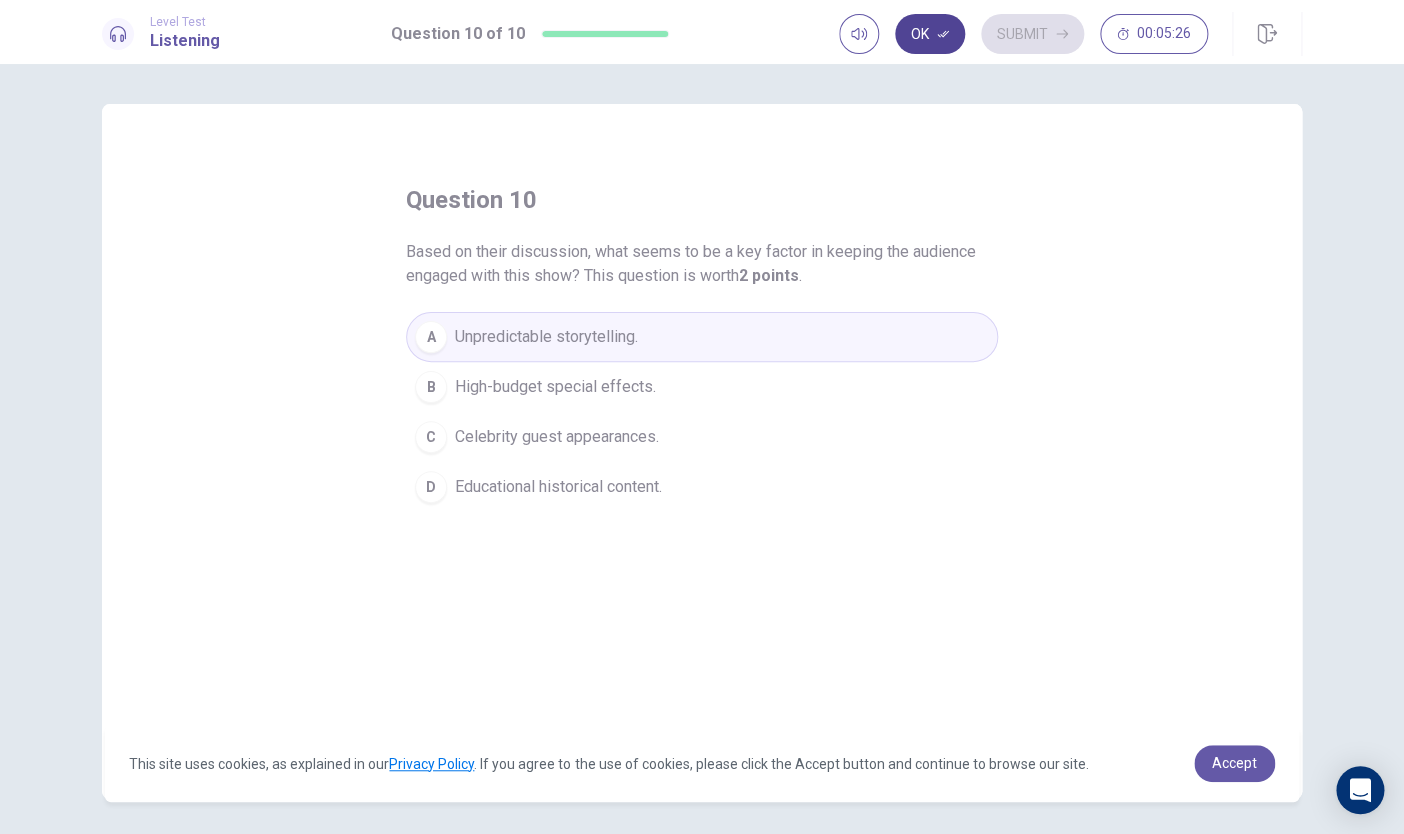 click on "Ok" at bounding box center [930, 34] 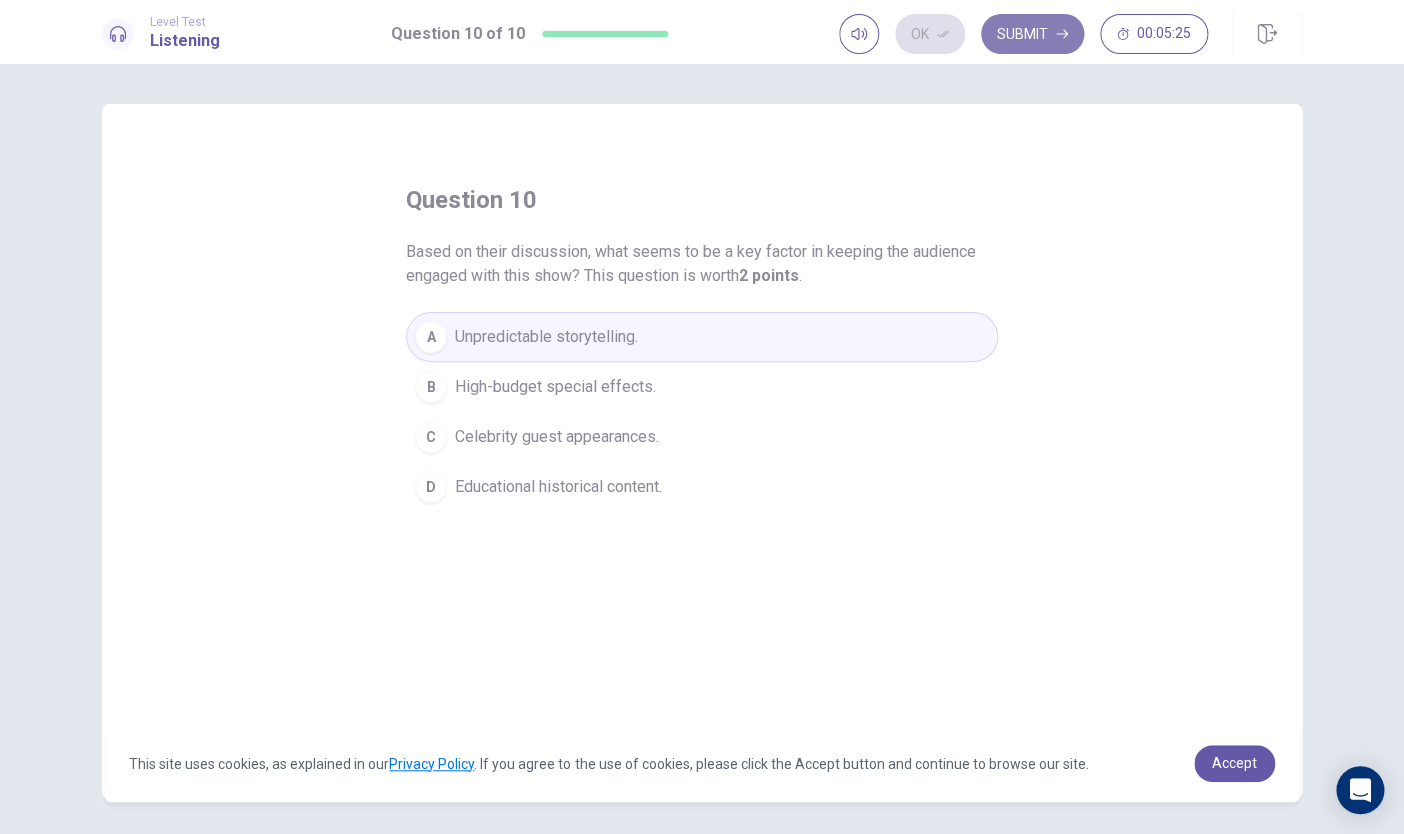 click on "Submit" at bounding box center (1032, 34) 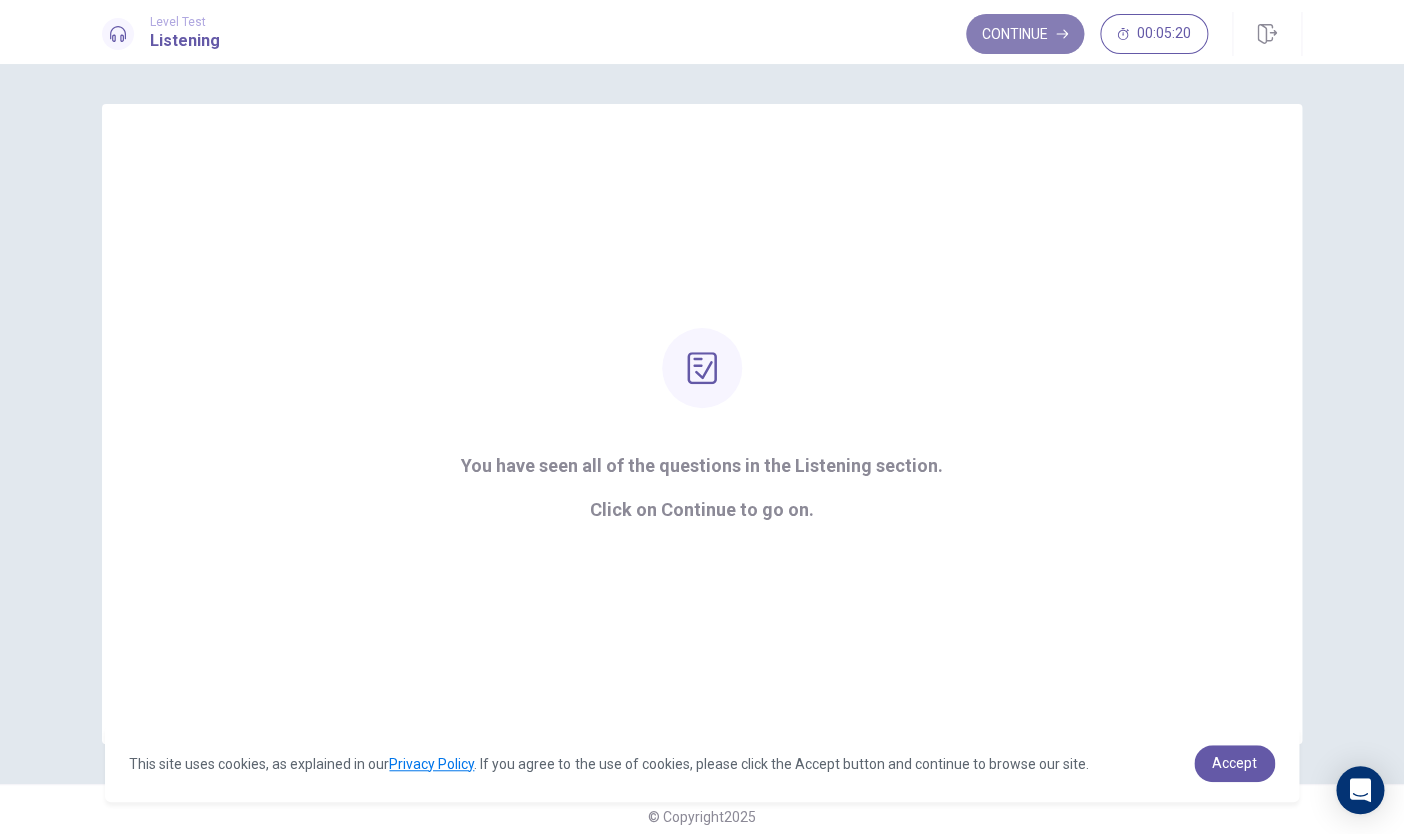 click on "Continue" at bounding box center (1025, 34) 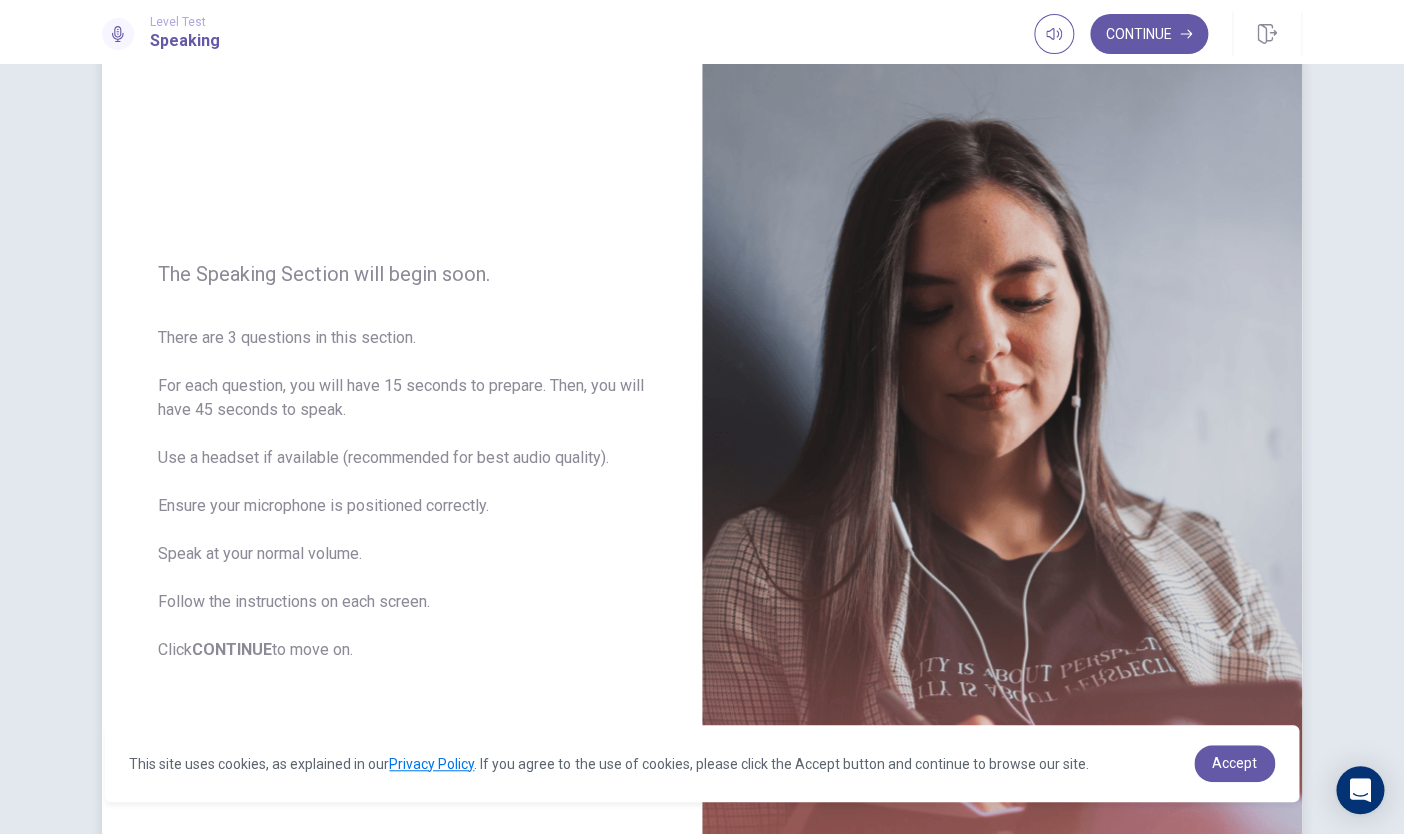 scroll, scrollTop: 246, scrollLeft: 0, axis: vertical 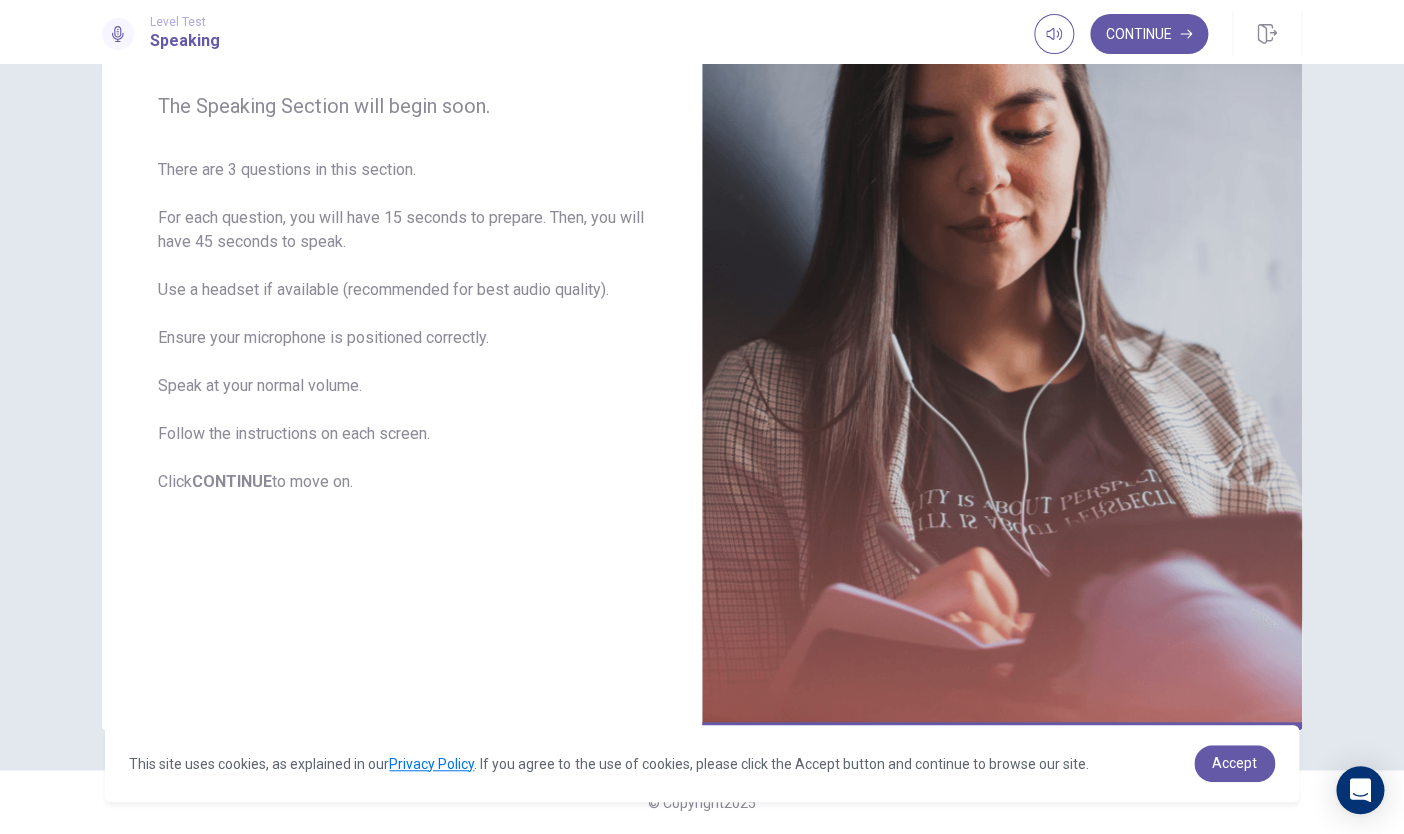 click on "Continue" at bounding box center (1149, 34) 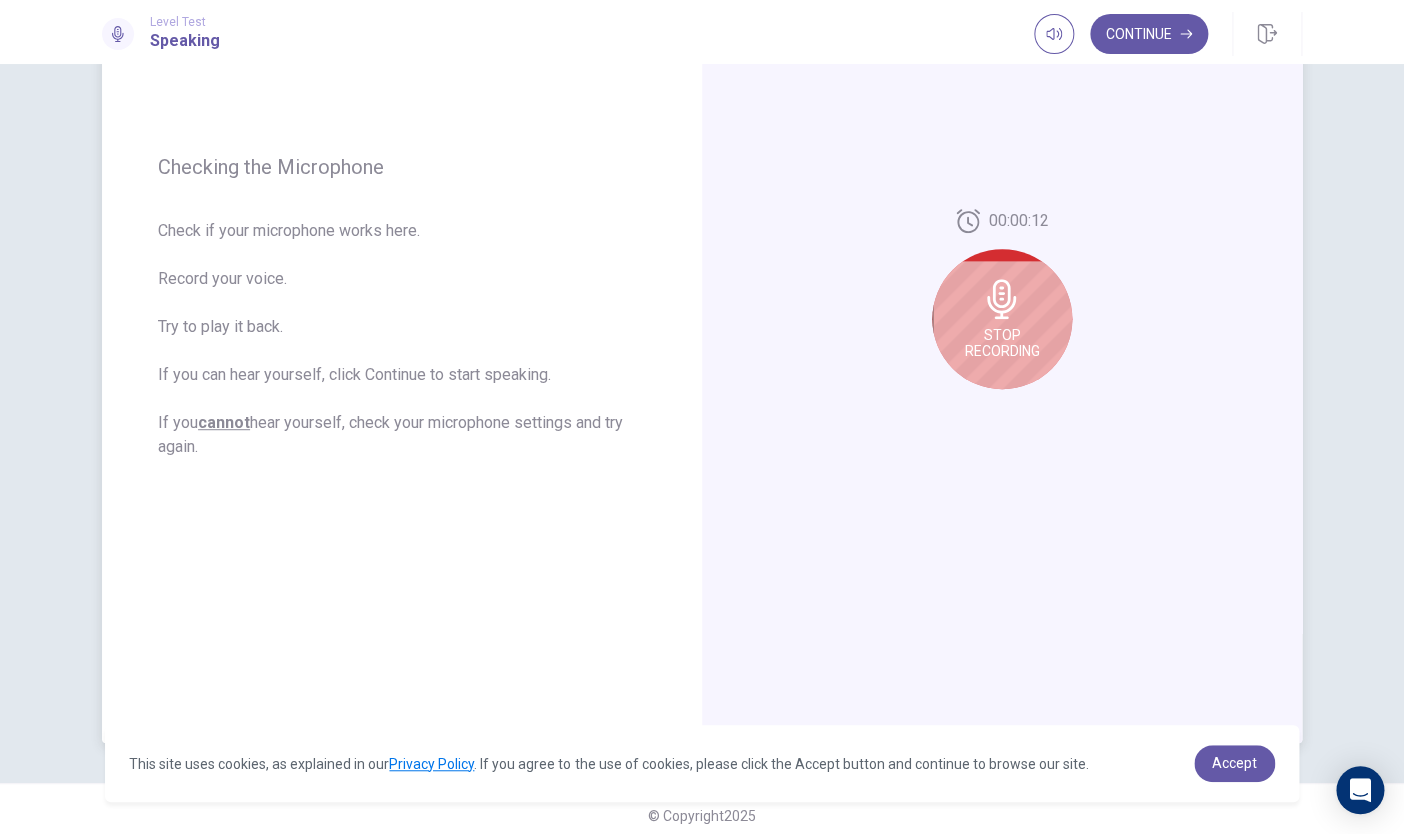 scroll, scrollTop: 227, scrollLeft: 0, axis: vertical 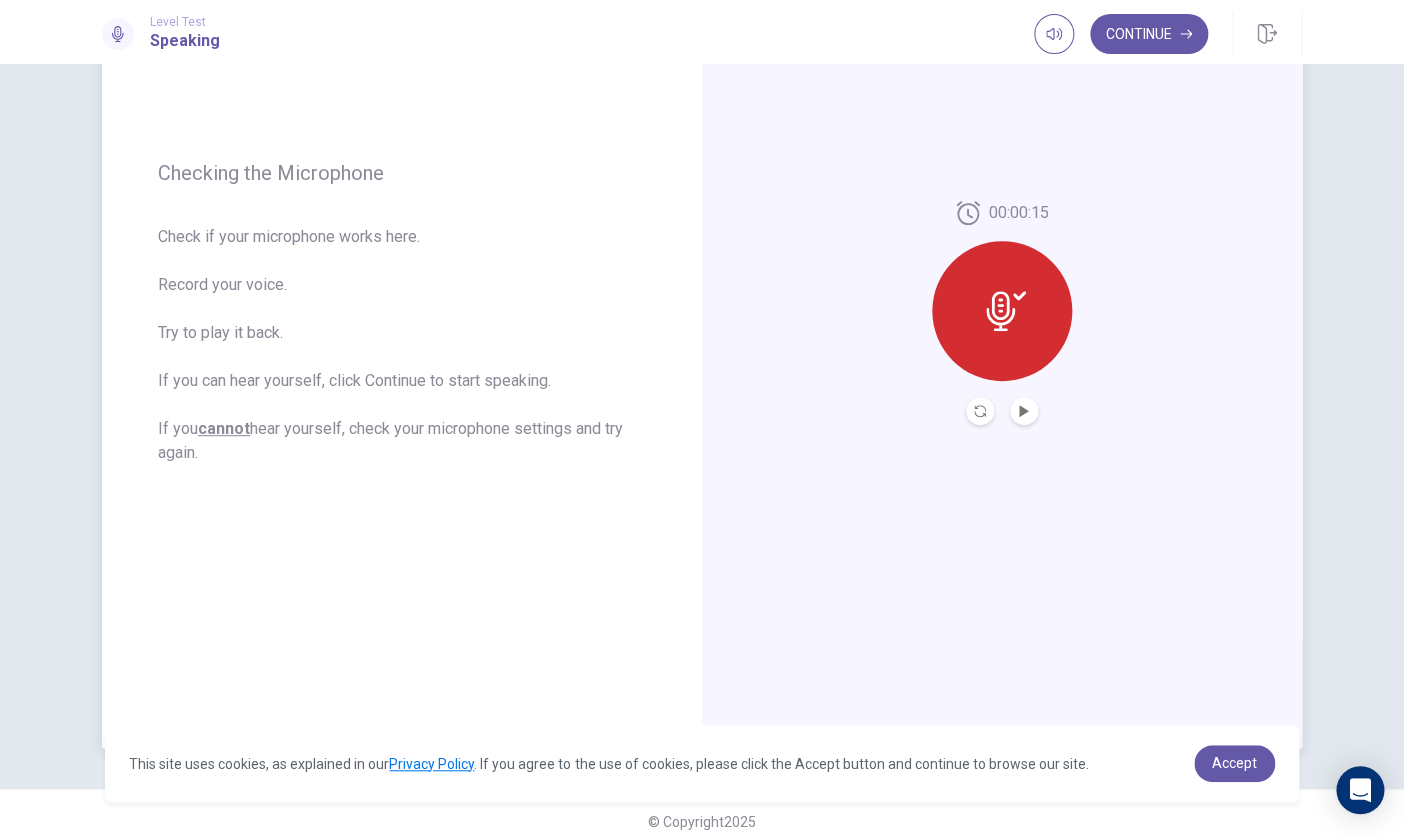 click at bounding box center [1024, 411] 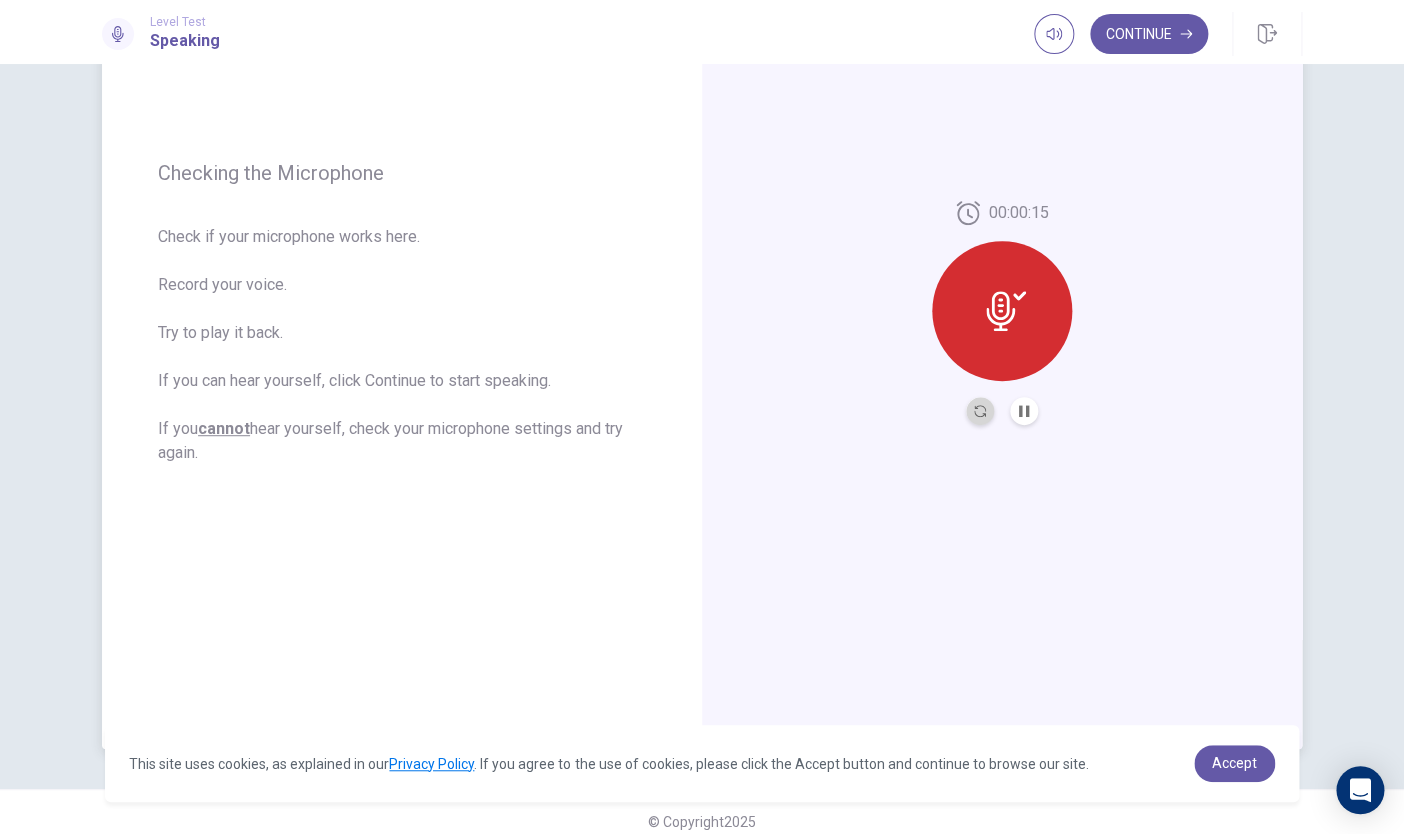 click at bounding box center (980, 411) 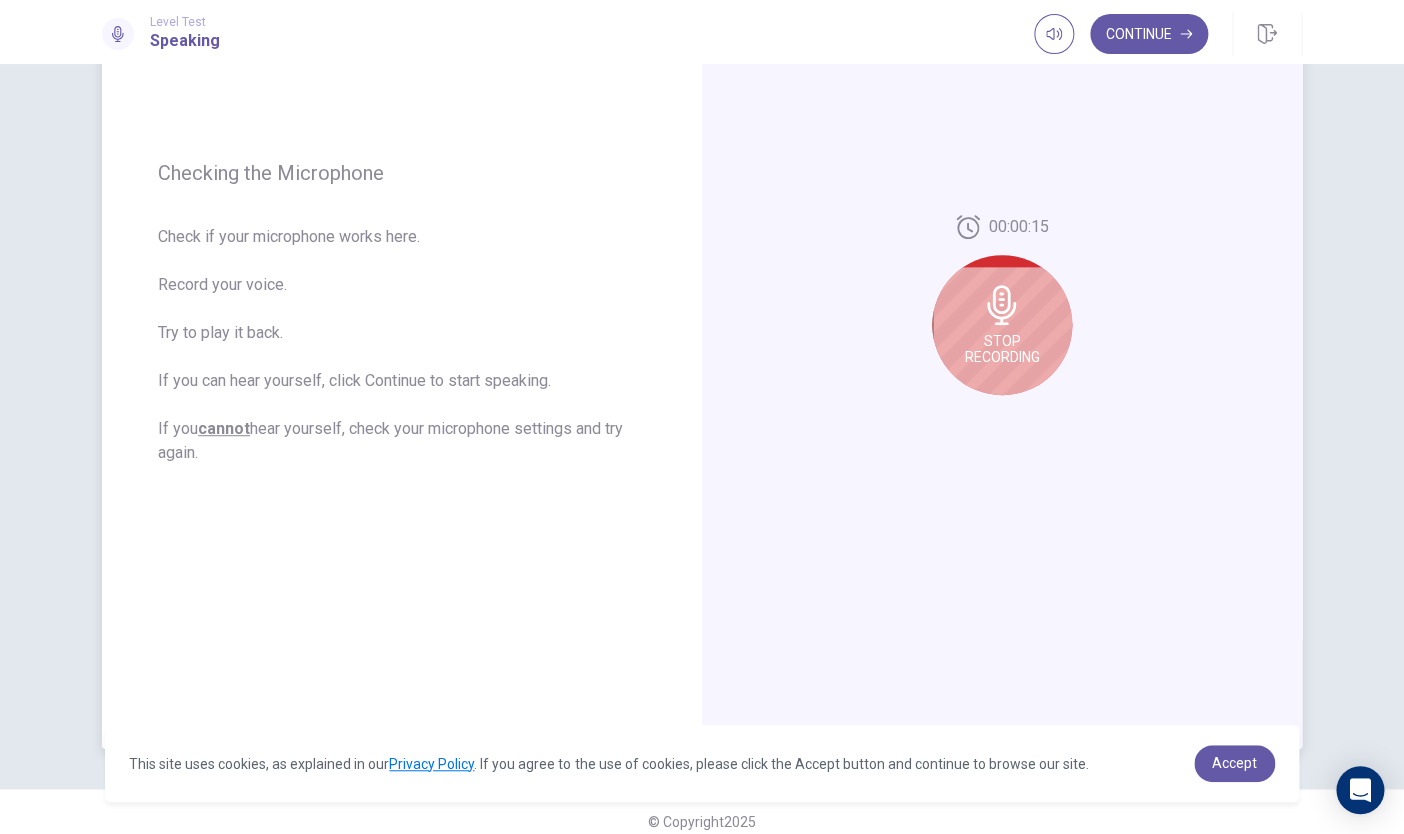 click on "Stop   Recording" at bounding box center (1002, 349) 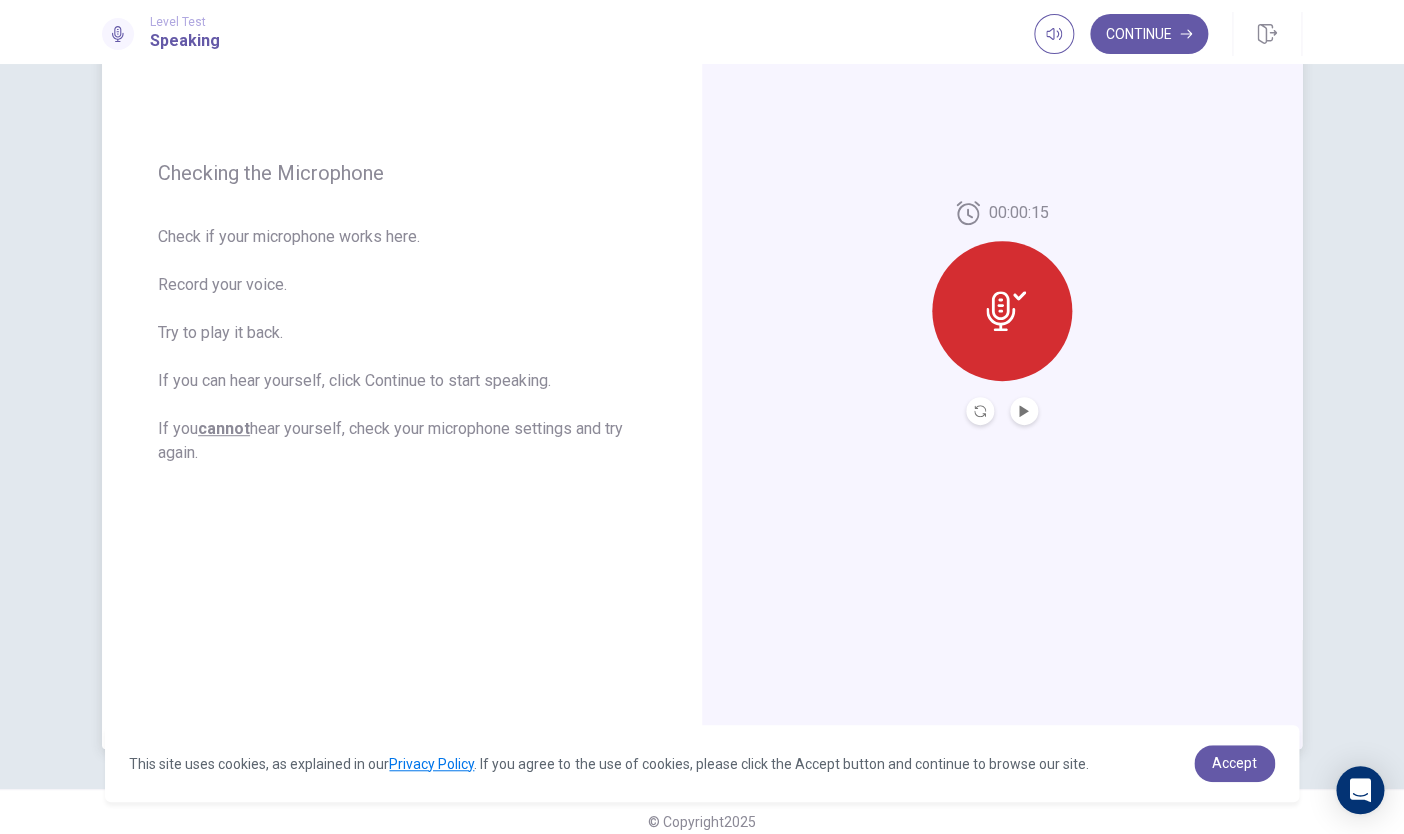 click on "00:00:15" at bounding box center (1002, 313) 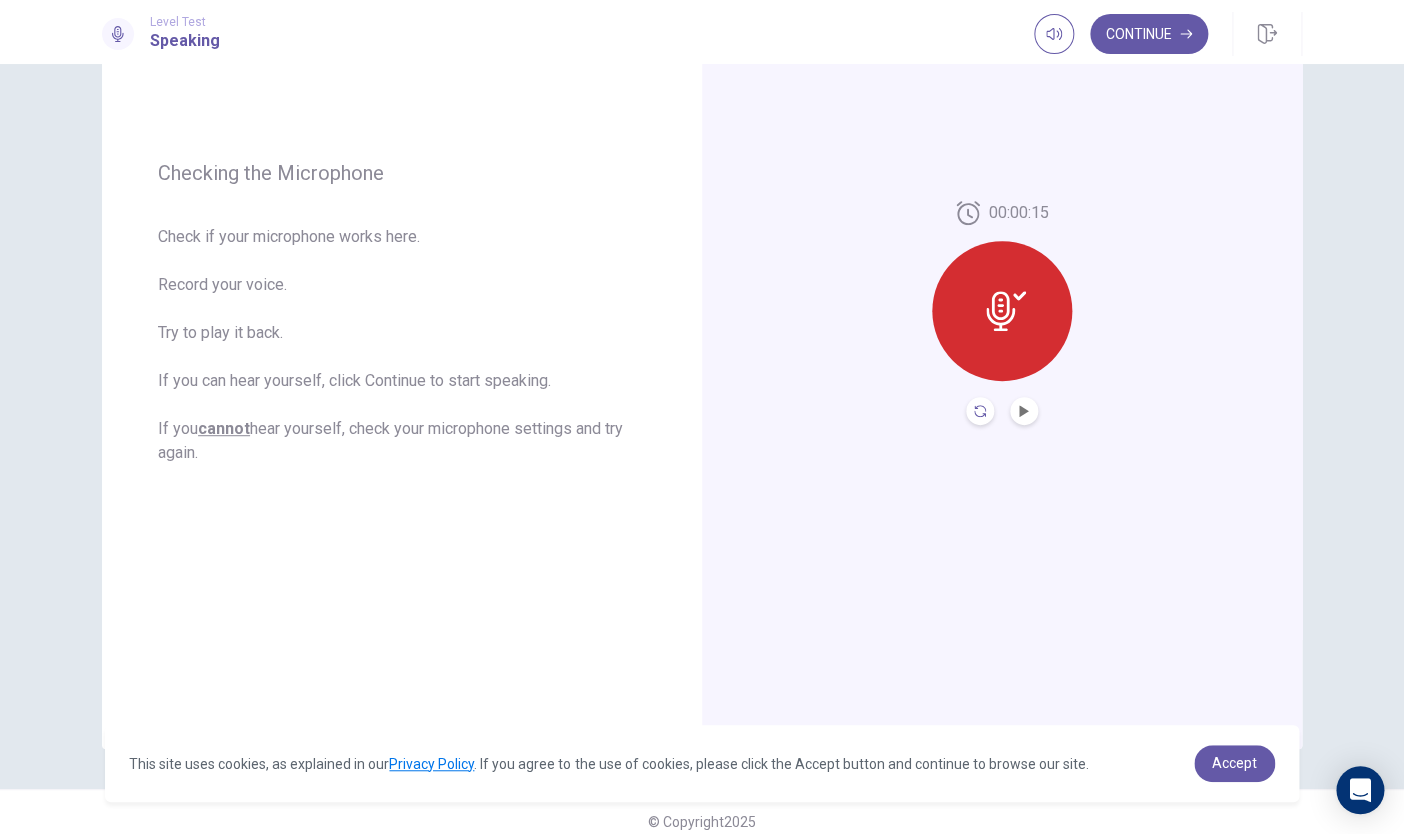 click 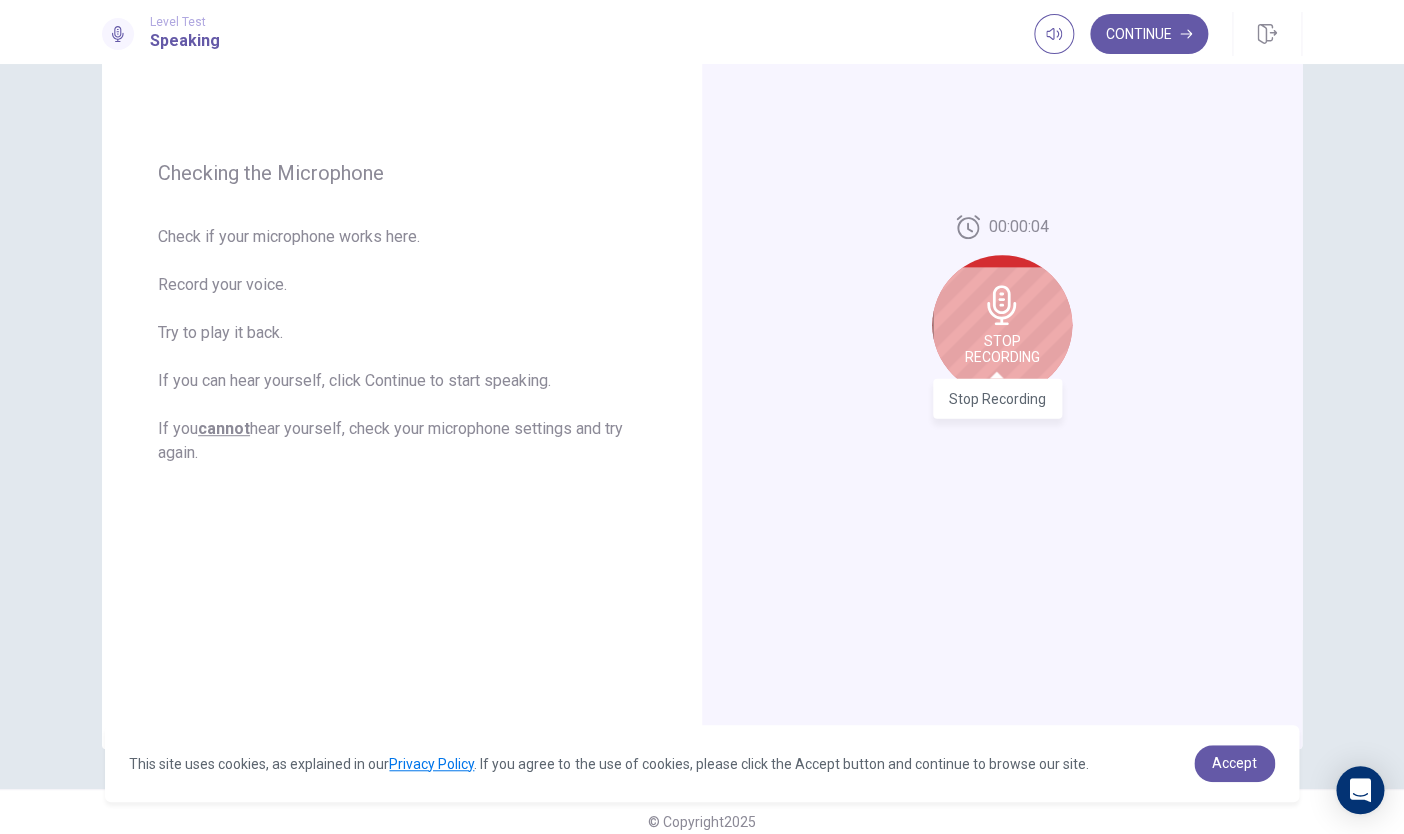 click on "Stop   Recording" at bounding box center (1002, 349) 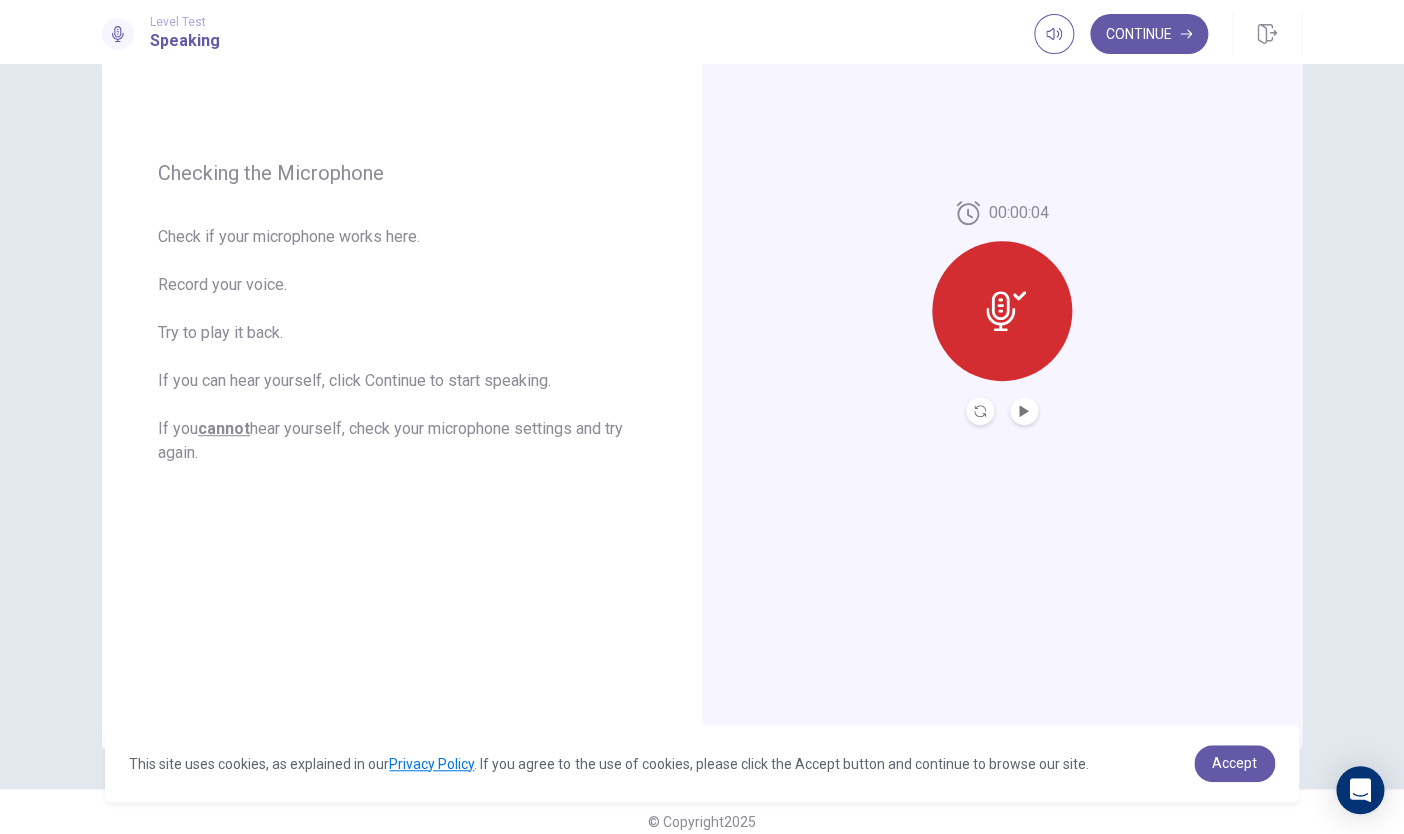 click on "00:00:04" at bounding box center [1002, 313] 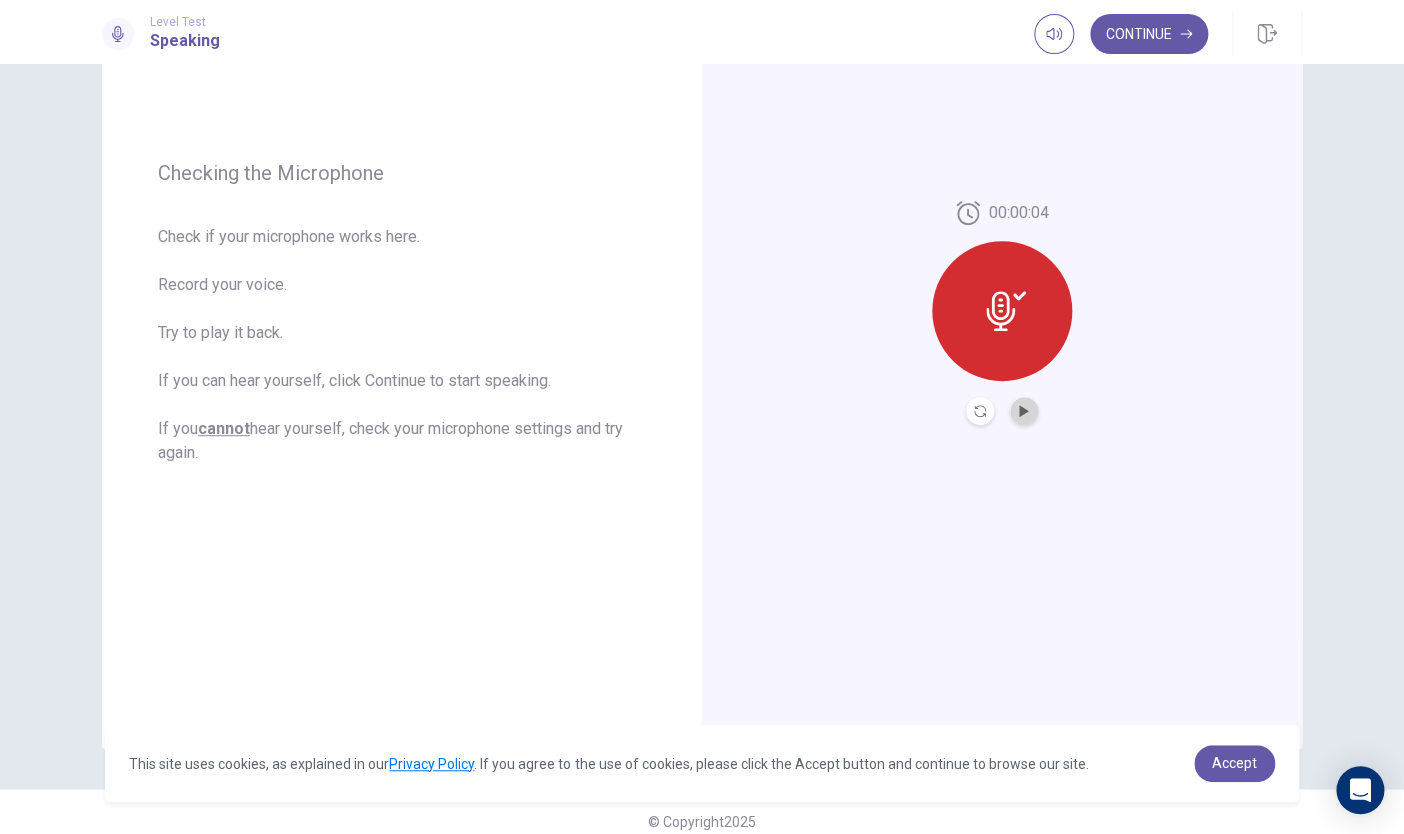click at bounding box center (1024, 411) 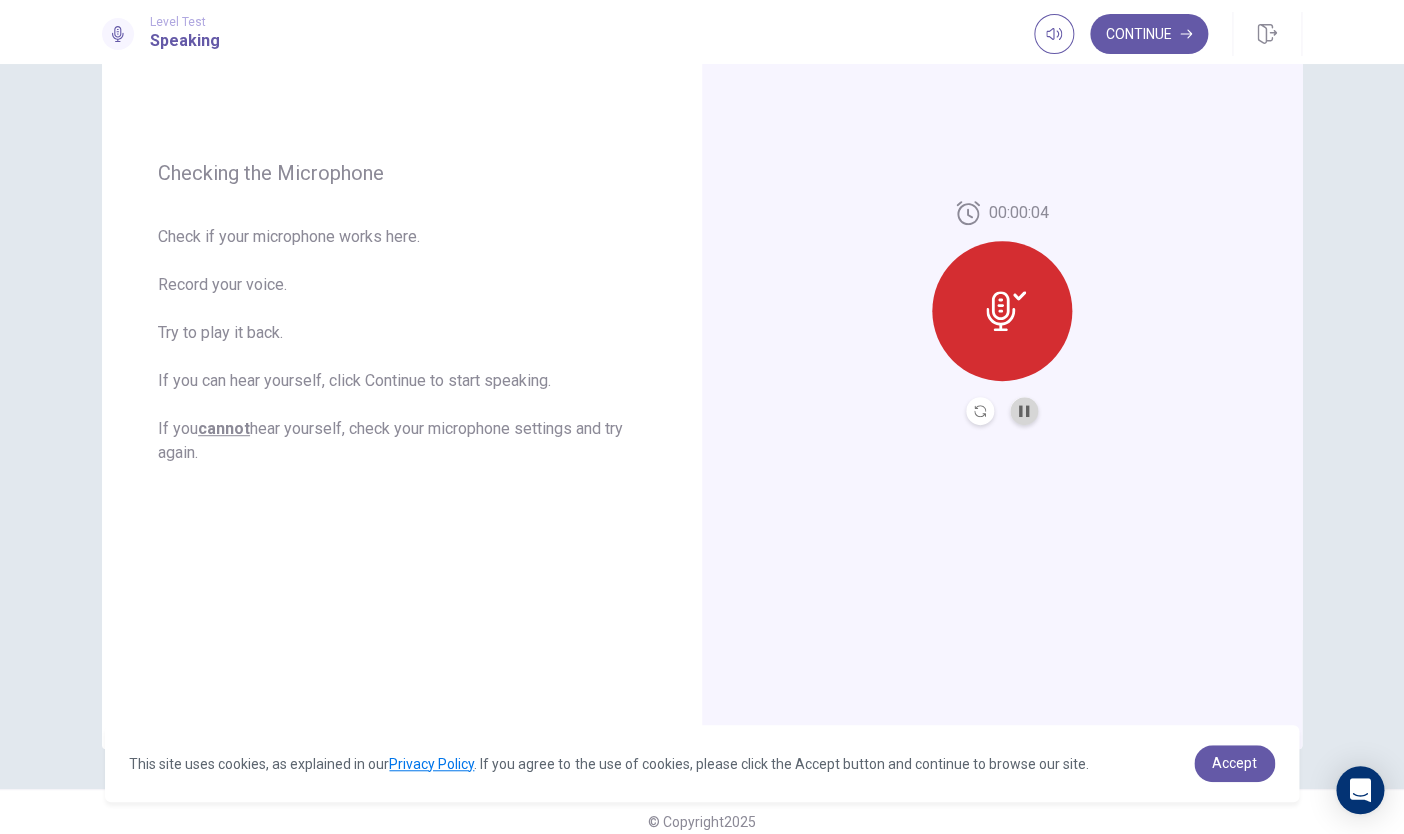 click at bounding box center (1024, 411) 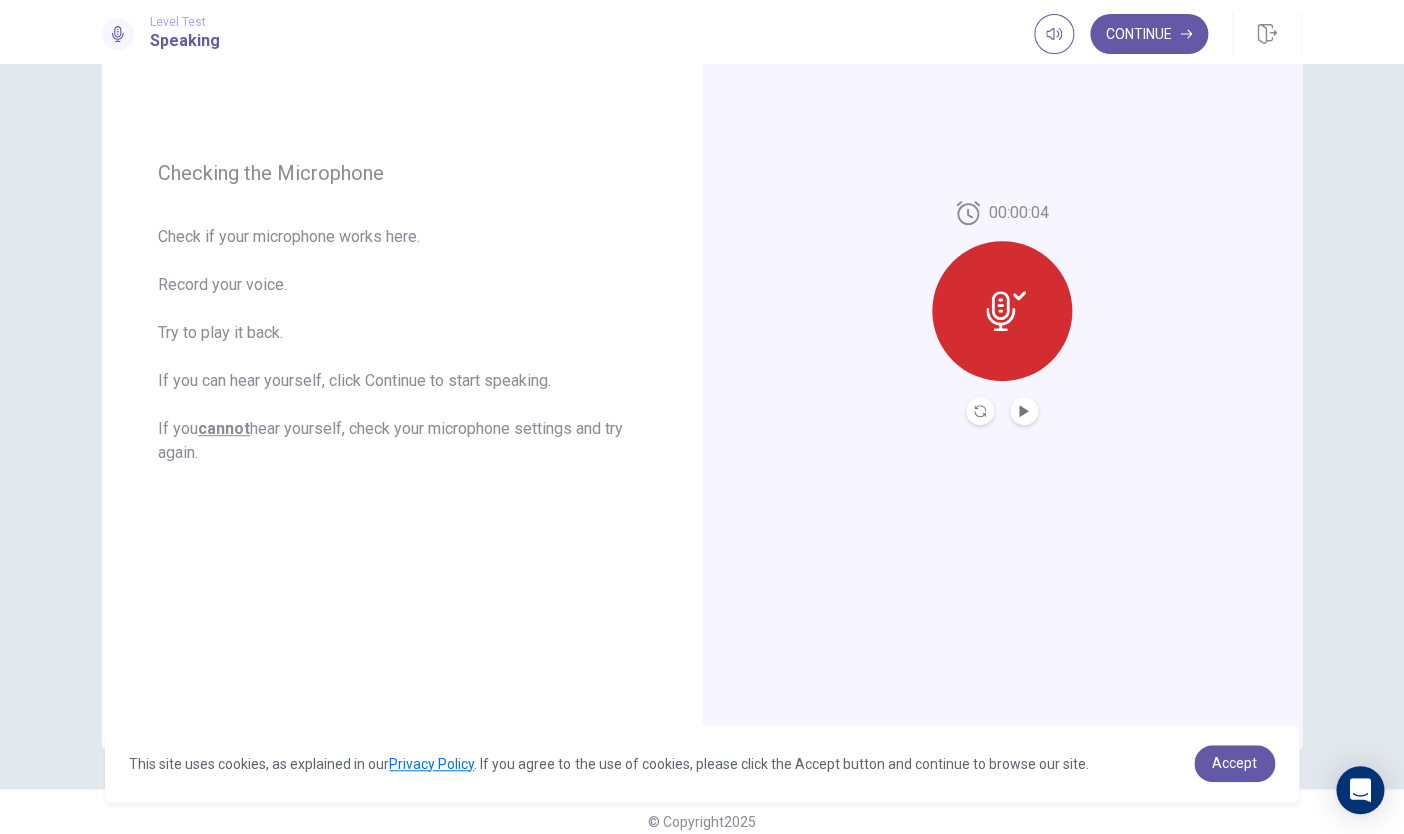 click at bounding box center [1024, 411] 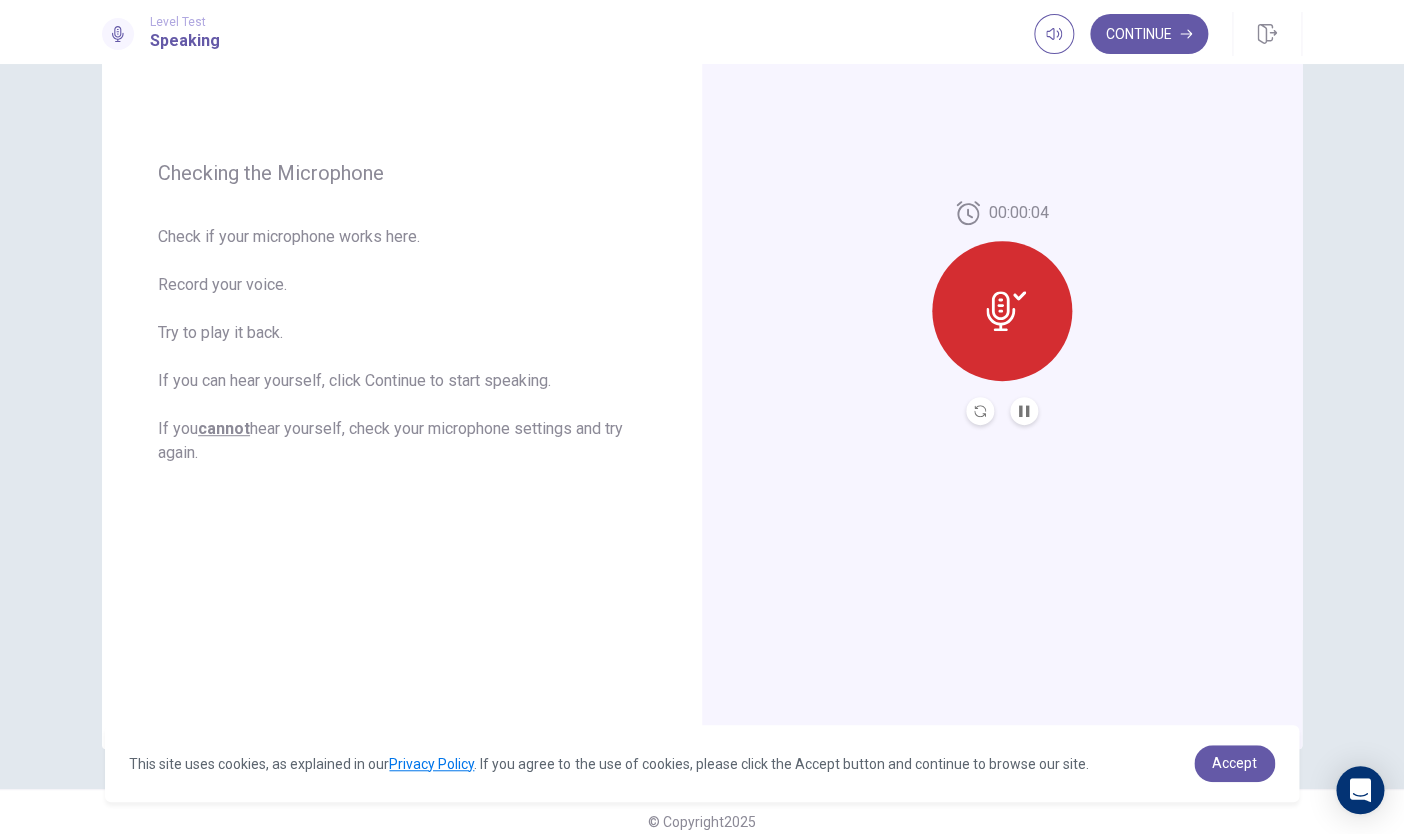 click on "Checking the Microphone Check if your microphone works here.
Record your voice.
Try to play it back.
If you can hear yourself, click Continue to start speaking.
If you  cannot  hear yourself, check your microphone settings and try again." at bounding box center (402, 313) 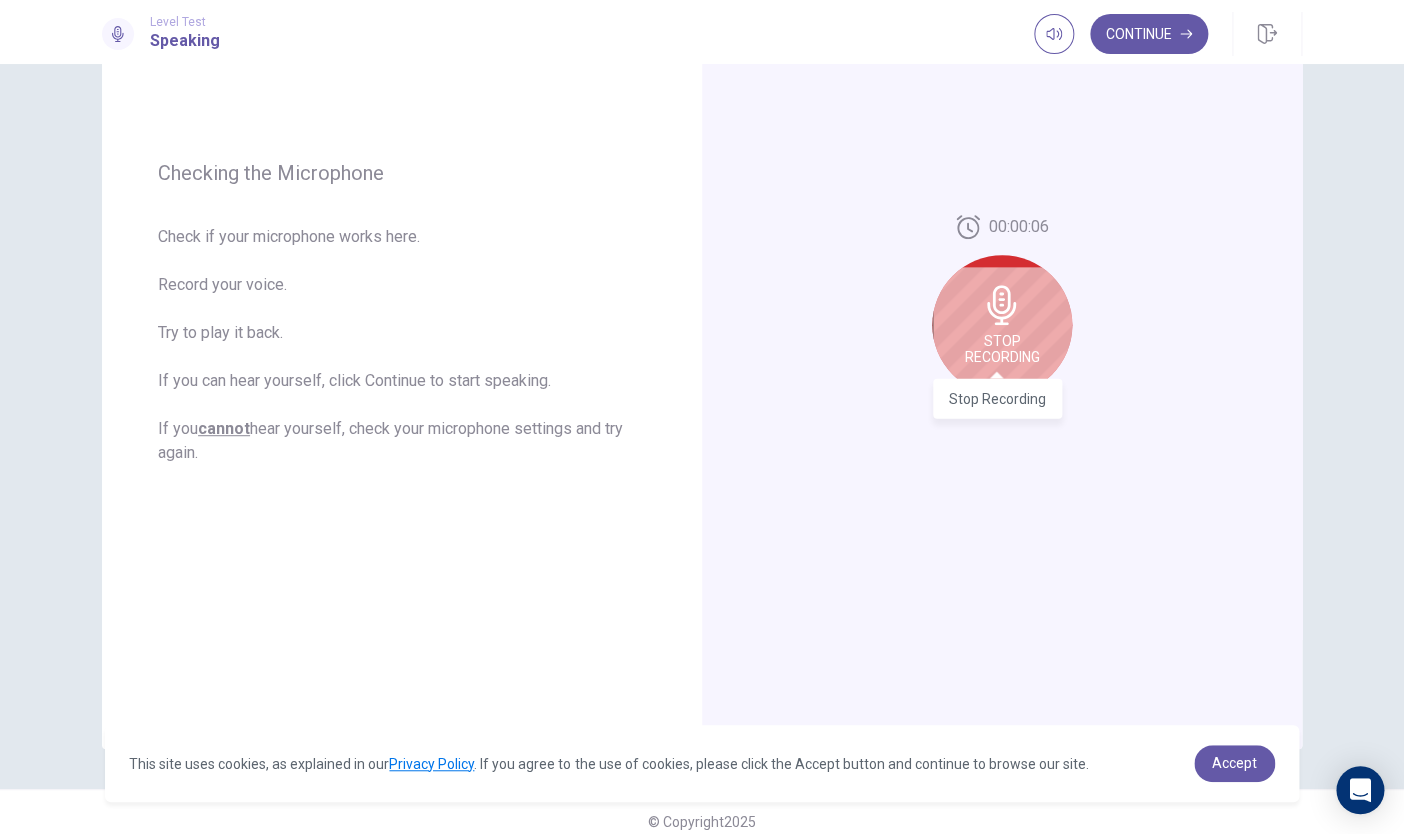 click on "Stop   Recording" at bounding box center [1002, 349] 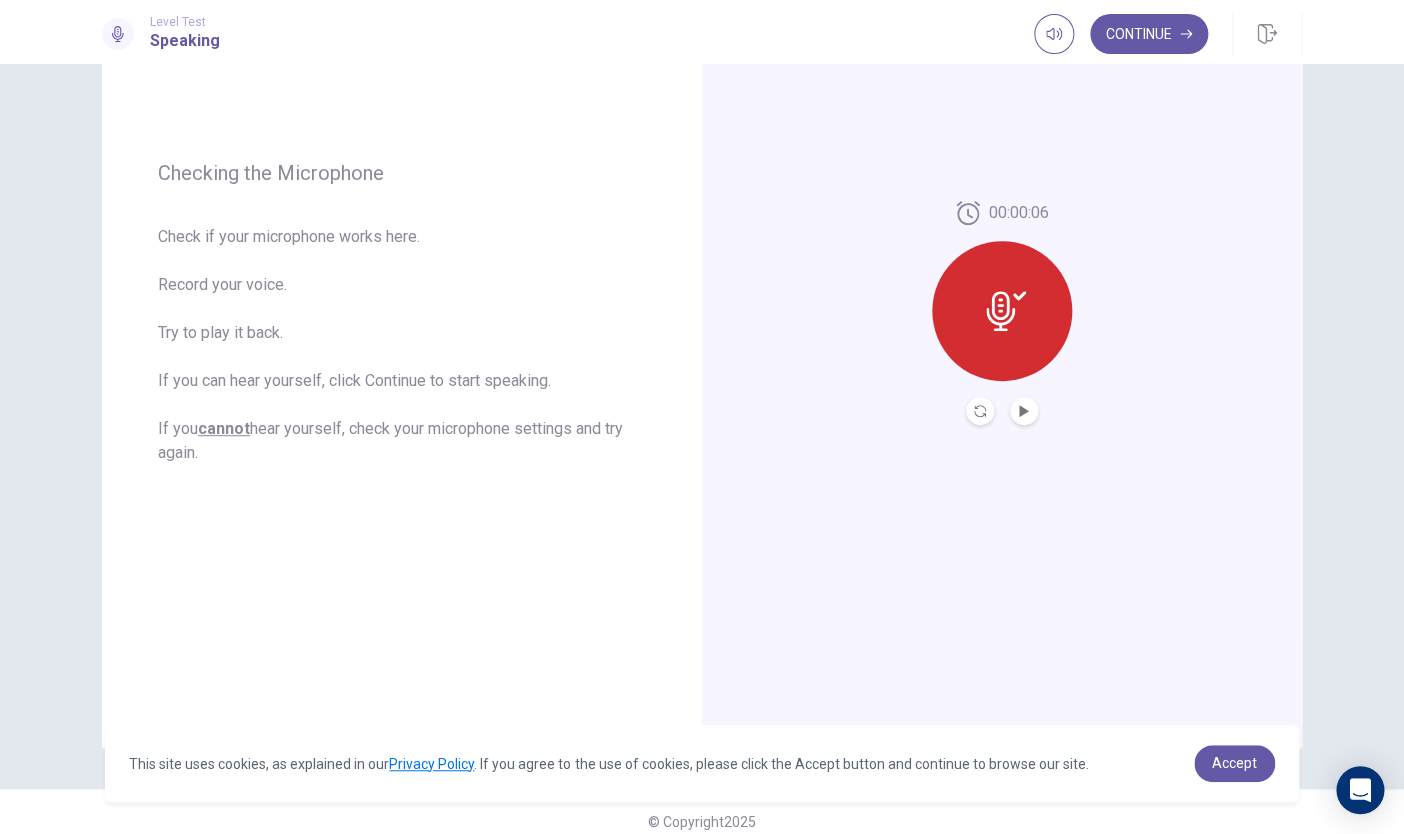 click at bounding box center [1024, 411] 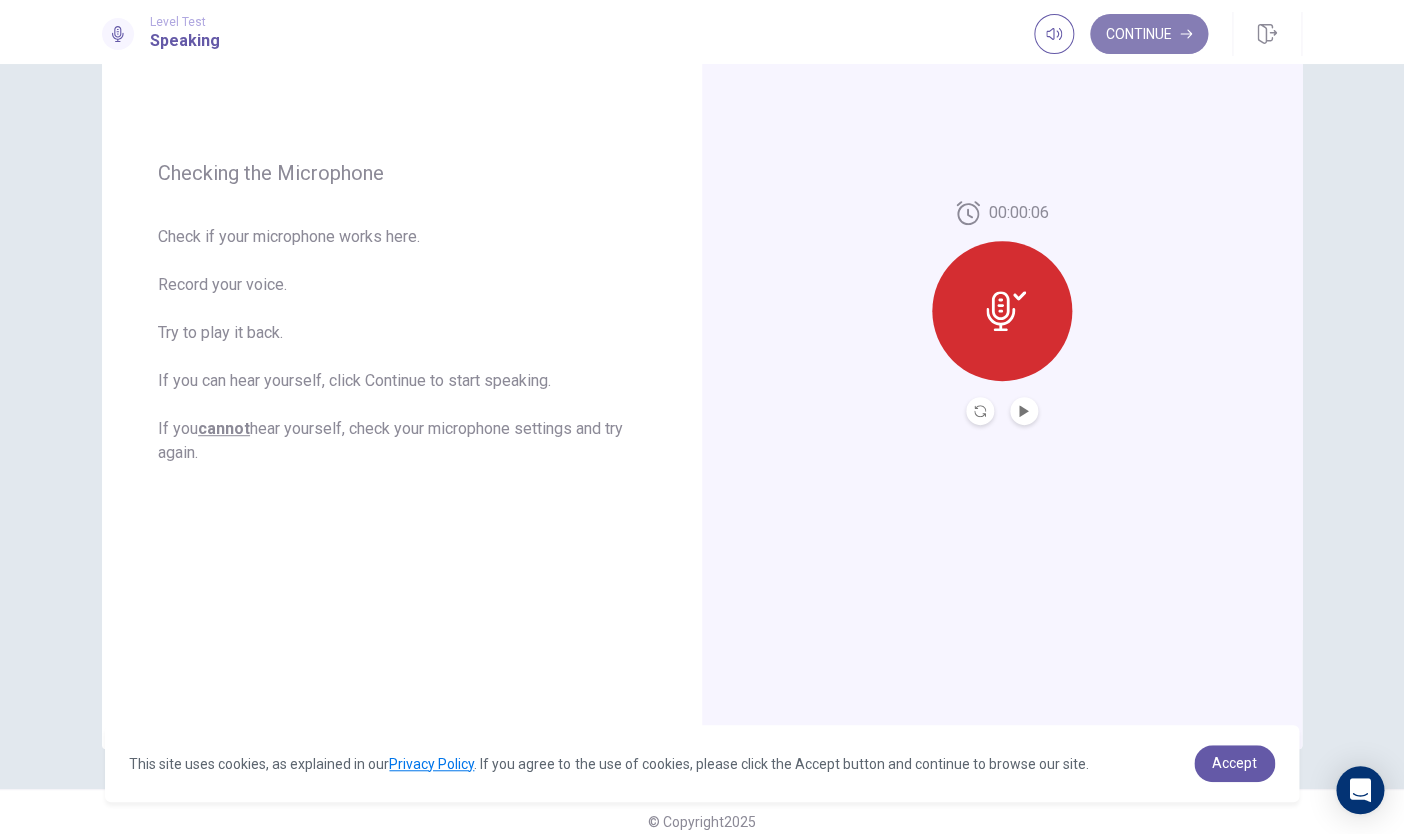 click on "Continue" at bounding box center (1149, 34) 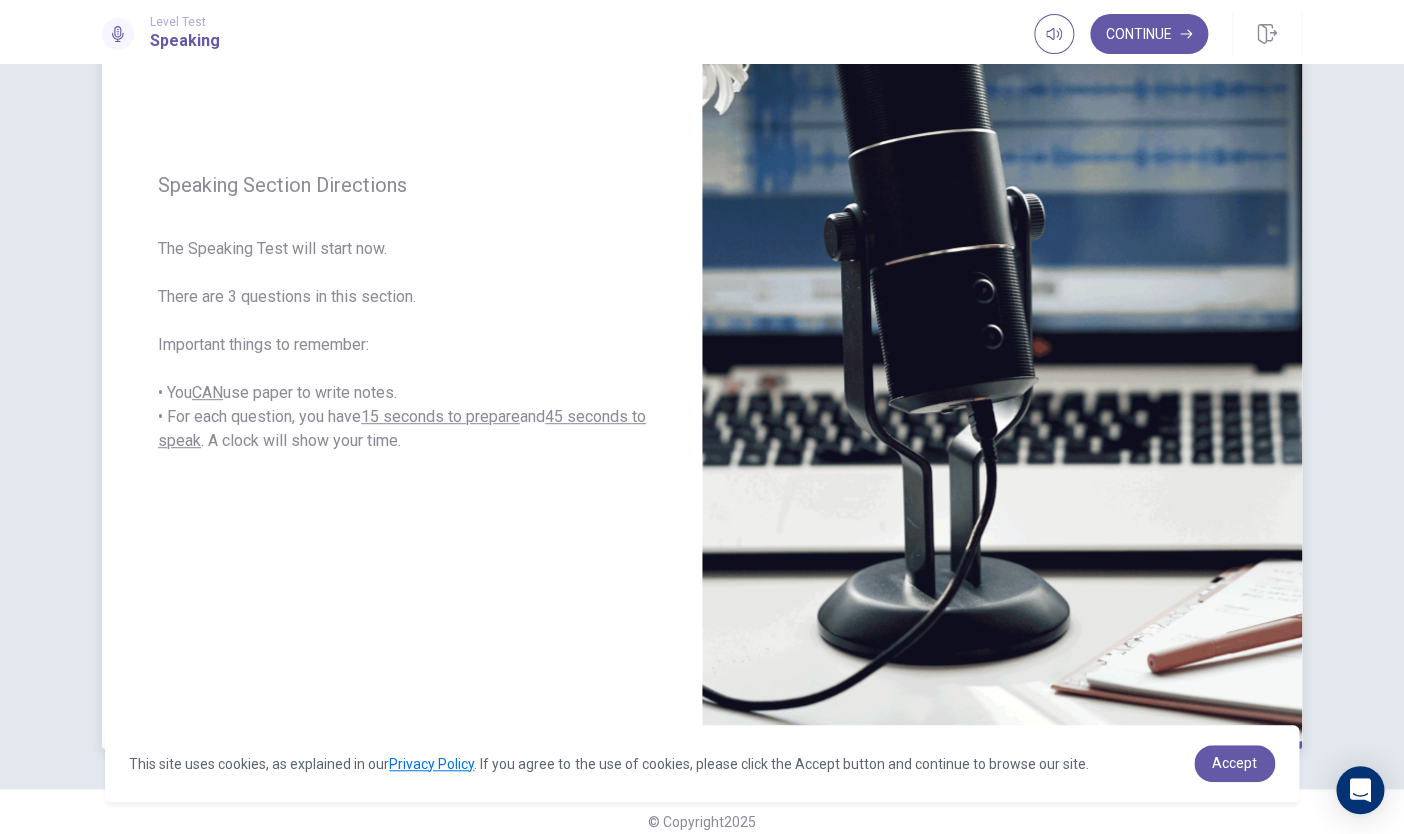 click on "The Speaking Test will start now. There are 3 questions in this section. Important things to remember: • You CAN use paper to write notes. • For each question, you have 15 seconds to prepare and 45 seconds to speak. A clock will show your time." at bounding box center [402, 345] 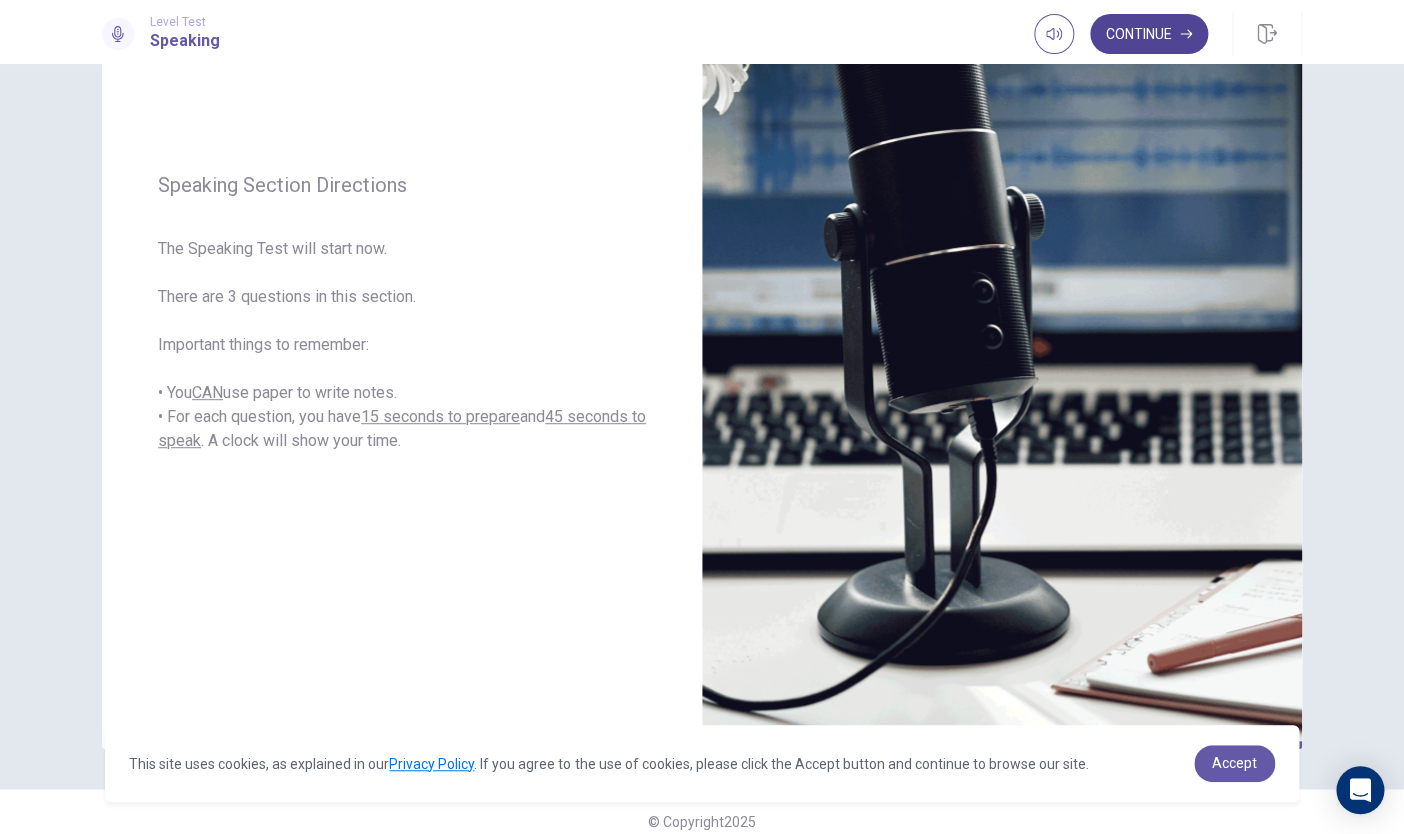 click on "Continue" at bounding box center (1149, 34) 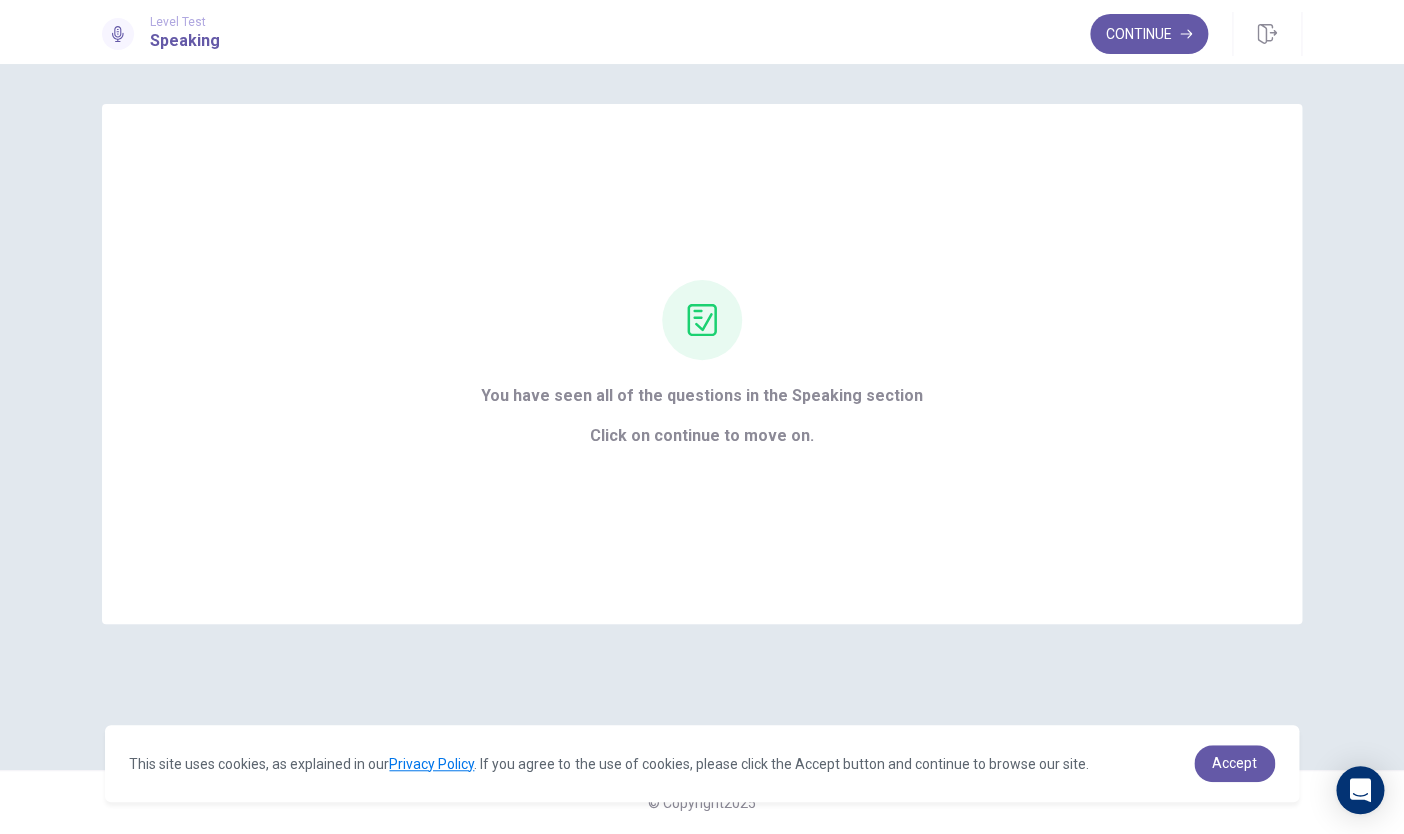 scroll, scrollTop: 0, scrollLeft: 0, axis: both 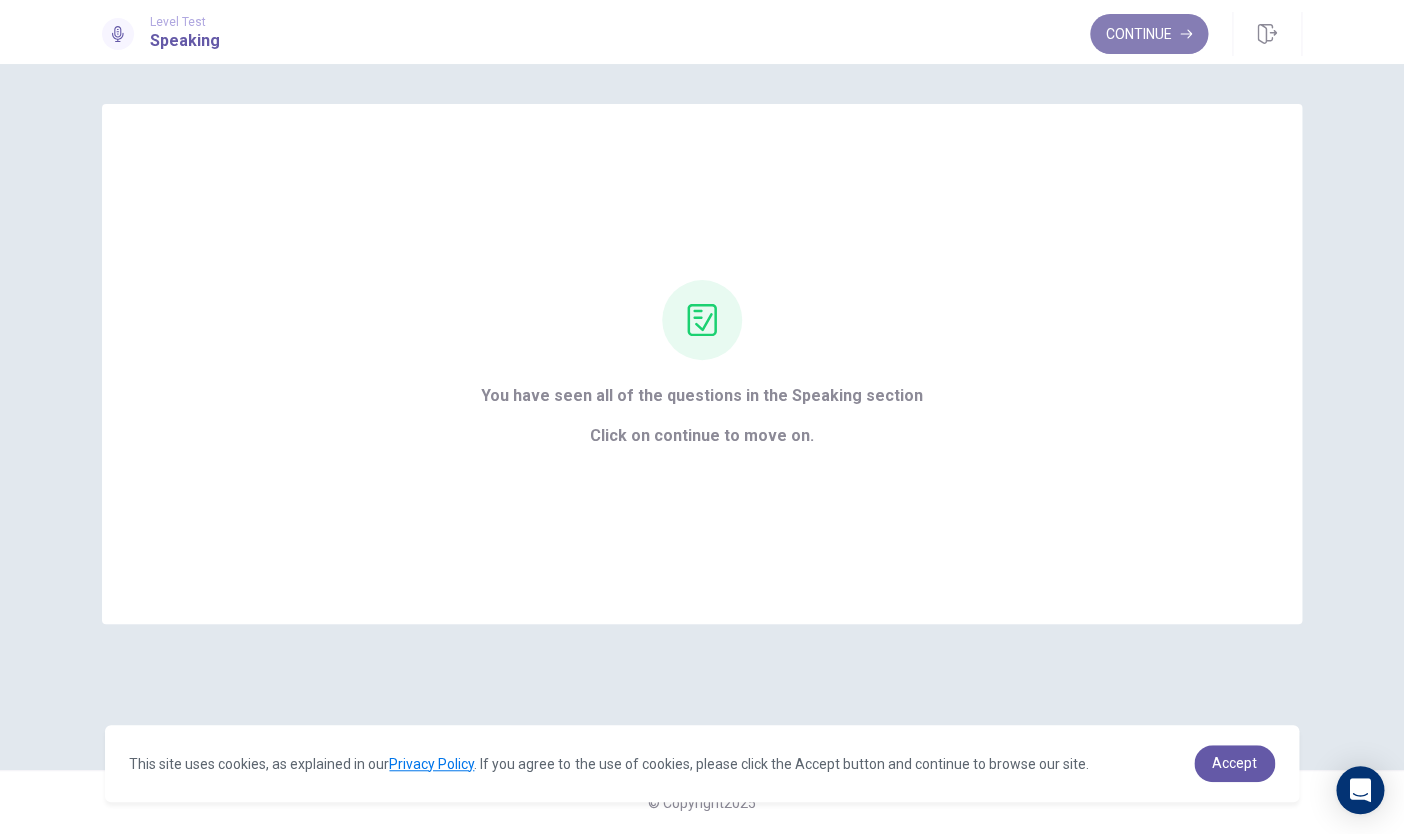 click on "Continue" at bounding box center [1149, 34] 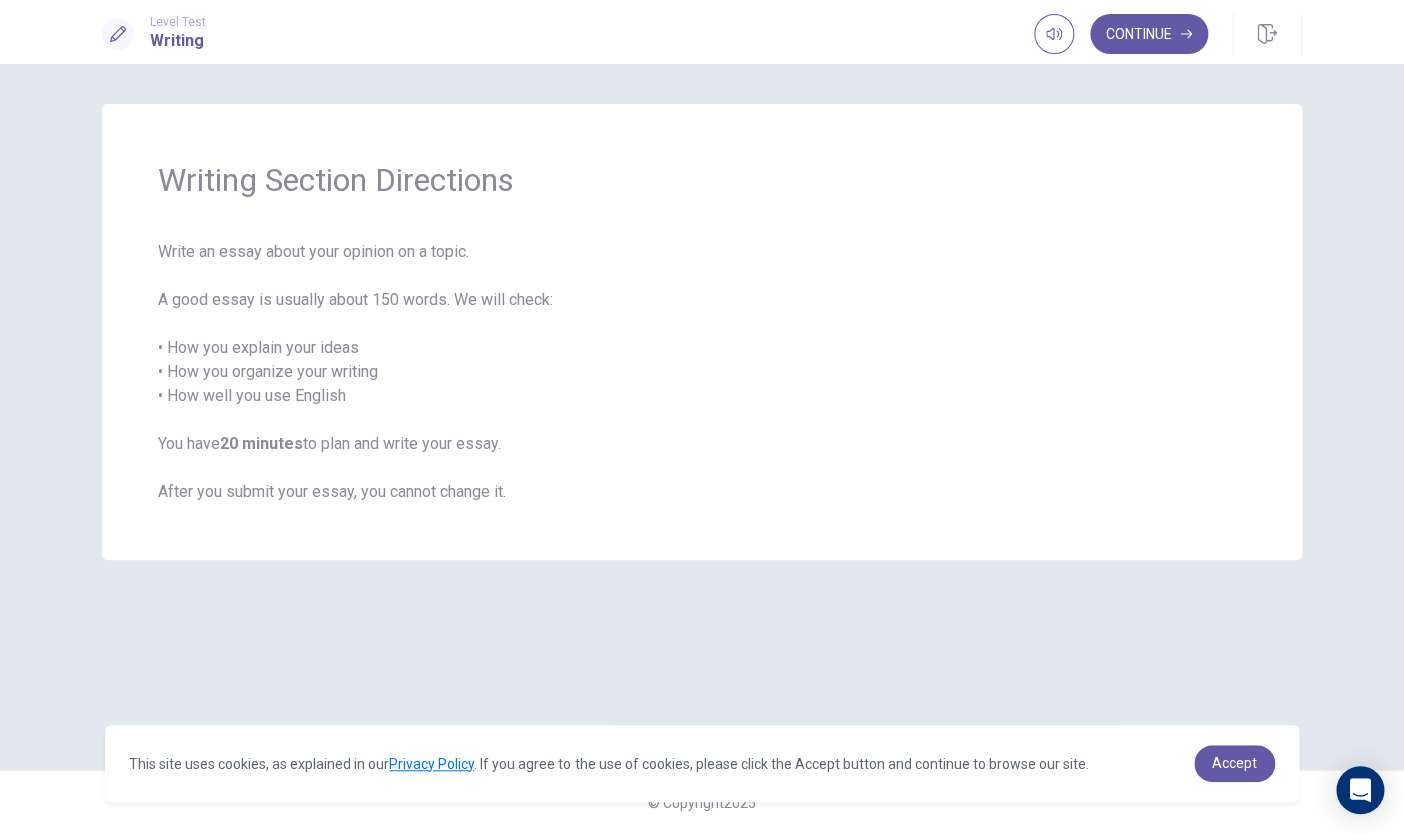 click on "Writing Section Directions Write an essay about your opinion on a topic.
A good essay is usually about 150 words. We will check:
• How you explain your ideas
• How you organize your writing
• How well you use English
You have  20 minutes  to plan and write your essay.
After you submit your essay, you cannot change it." at bounding box center [702, 332] 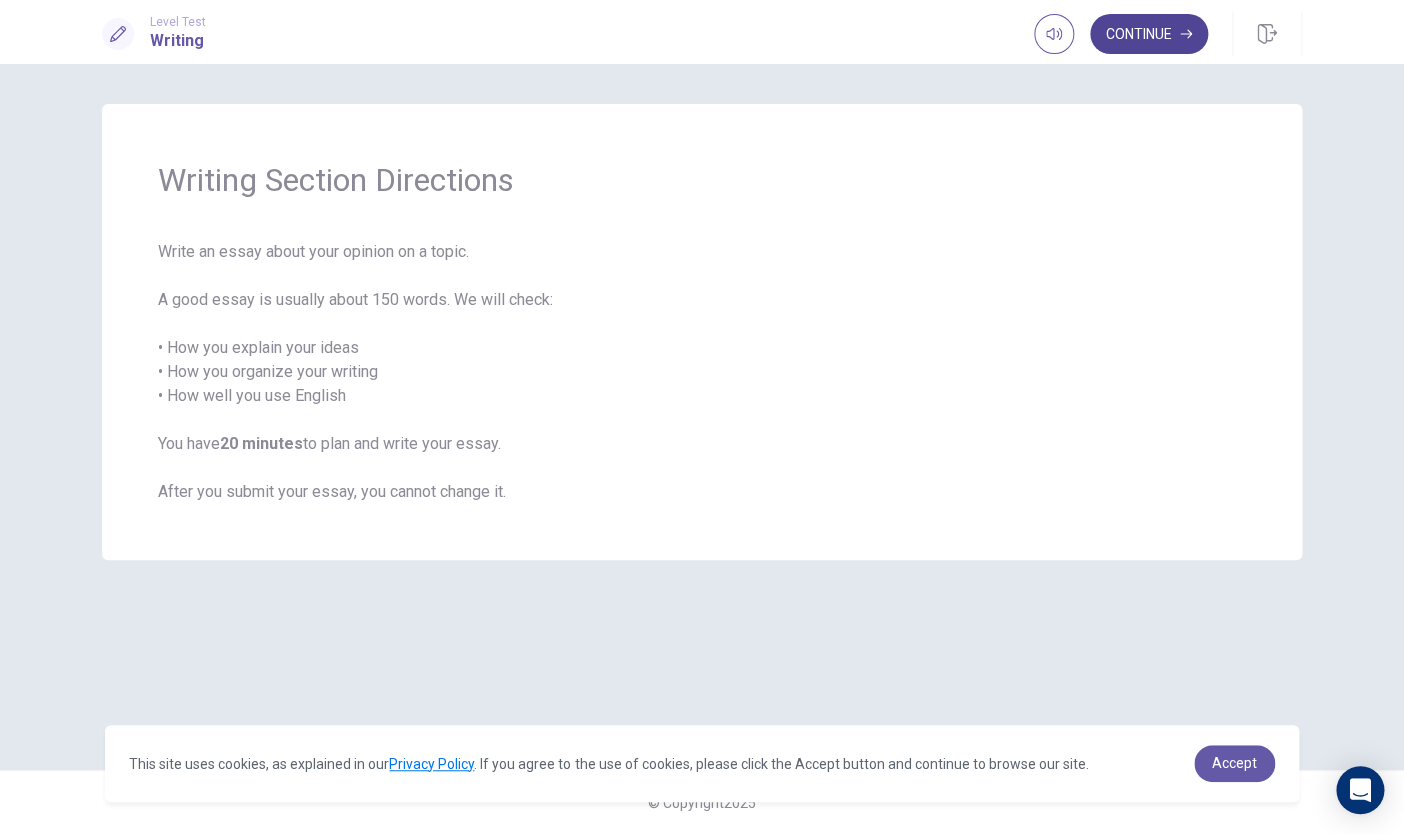 click on "Continue" at bounding box center (1149, 34) 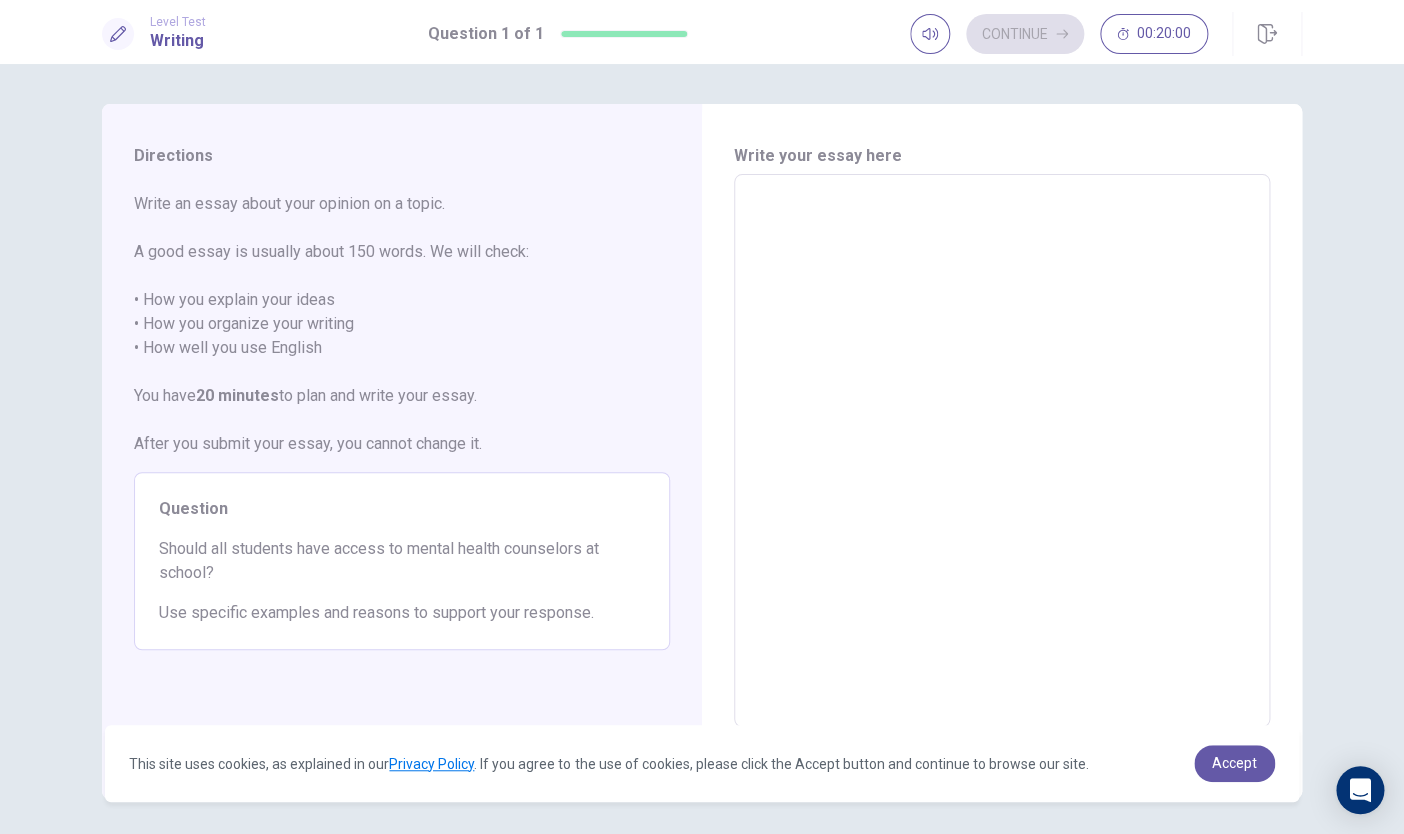 click at bounding box center [1002, 451] 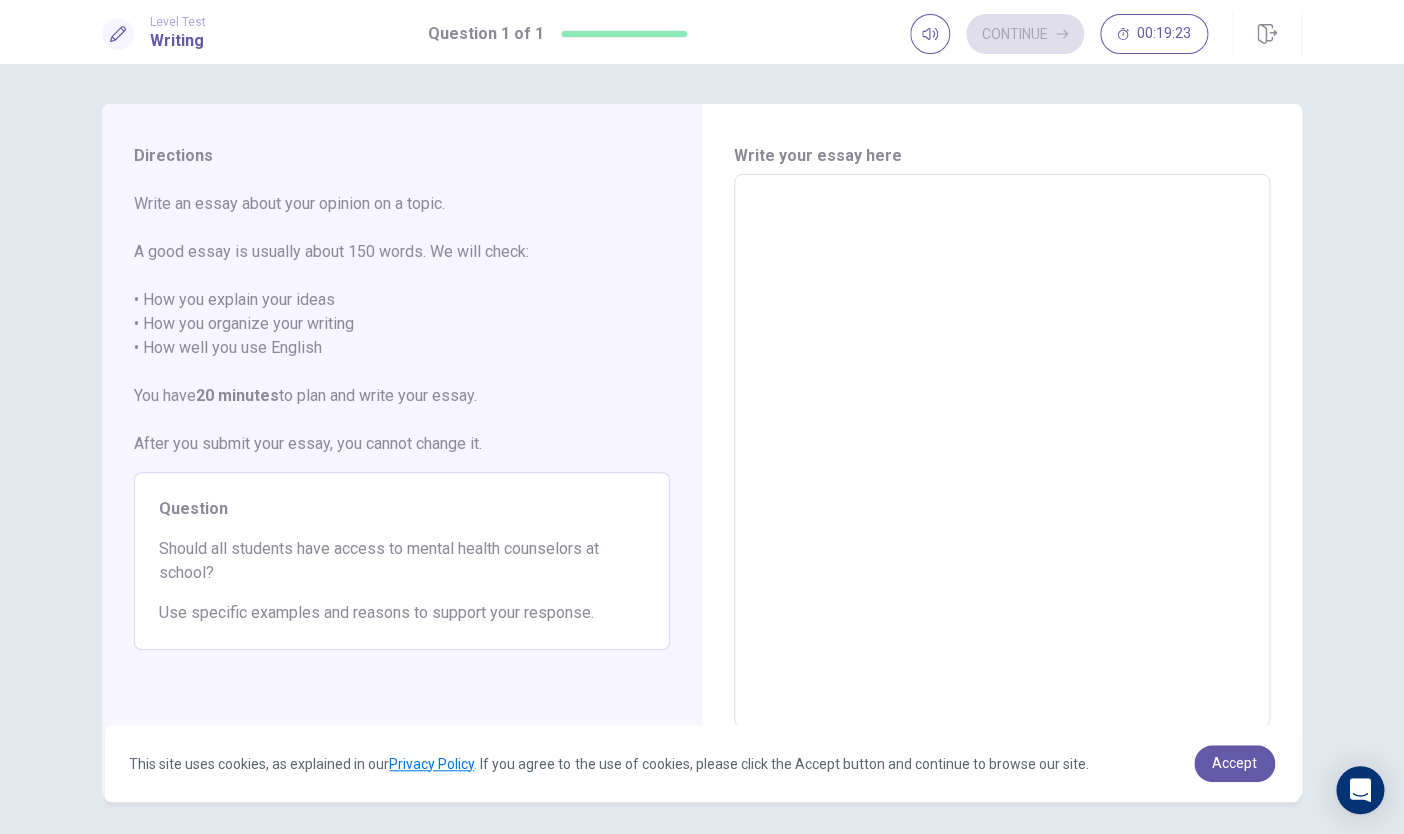 click at bounding box center (1002, 451) 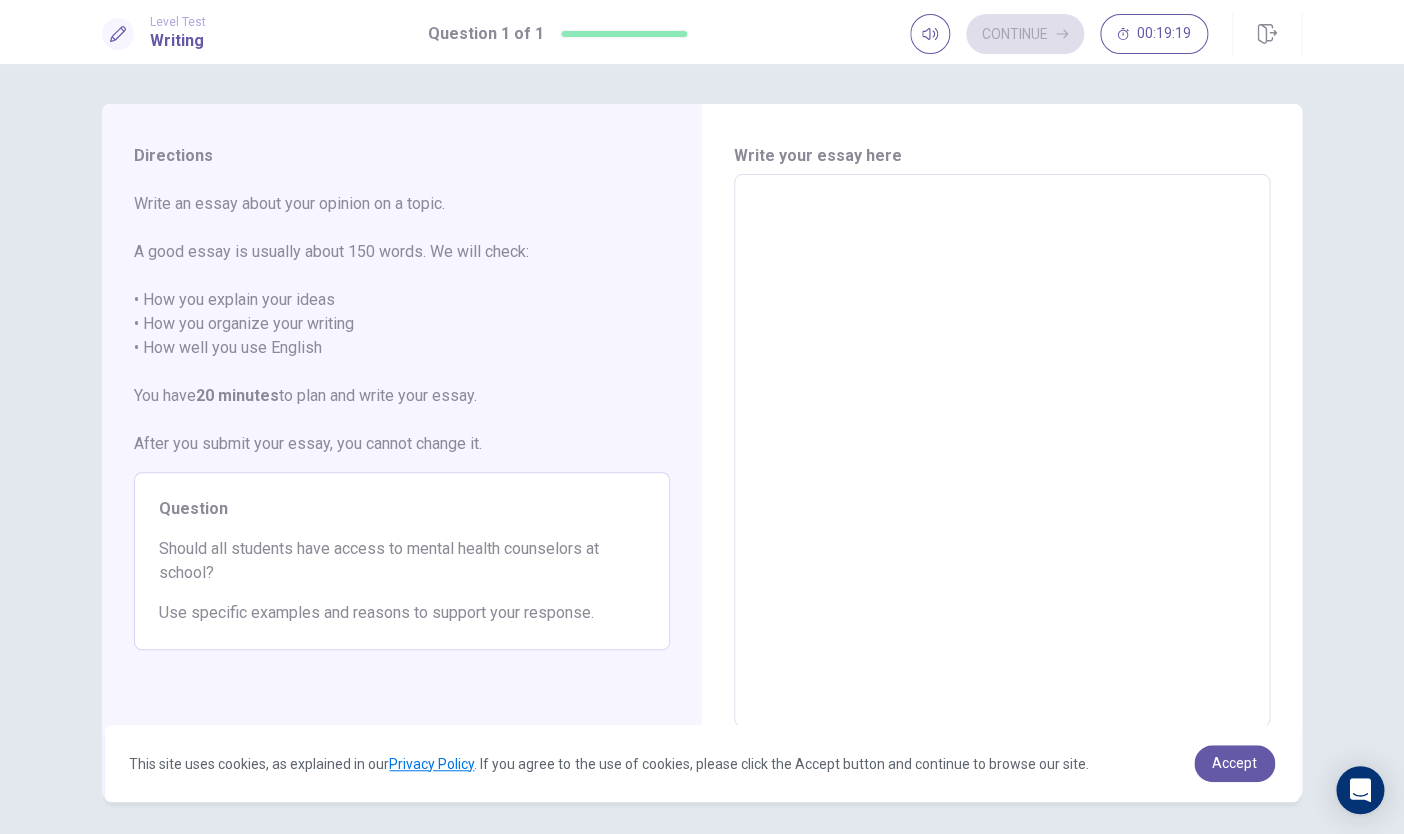 type on "*" 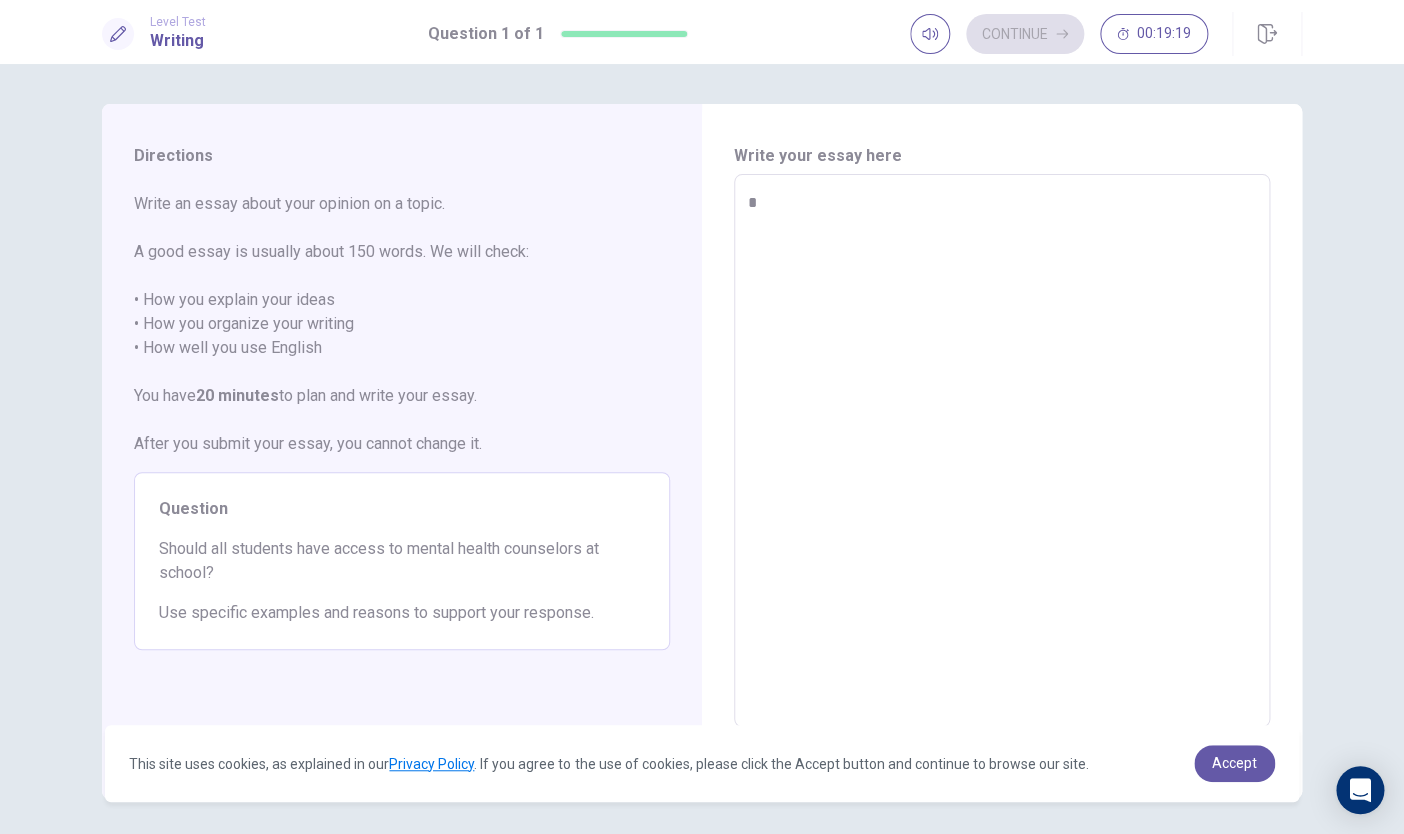 type on "*" 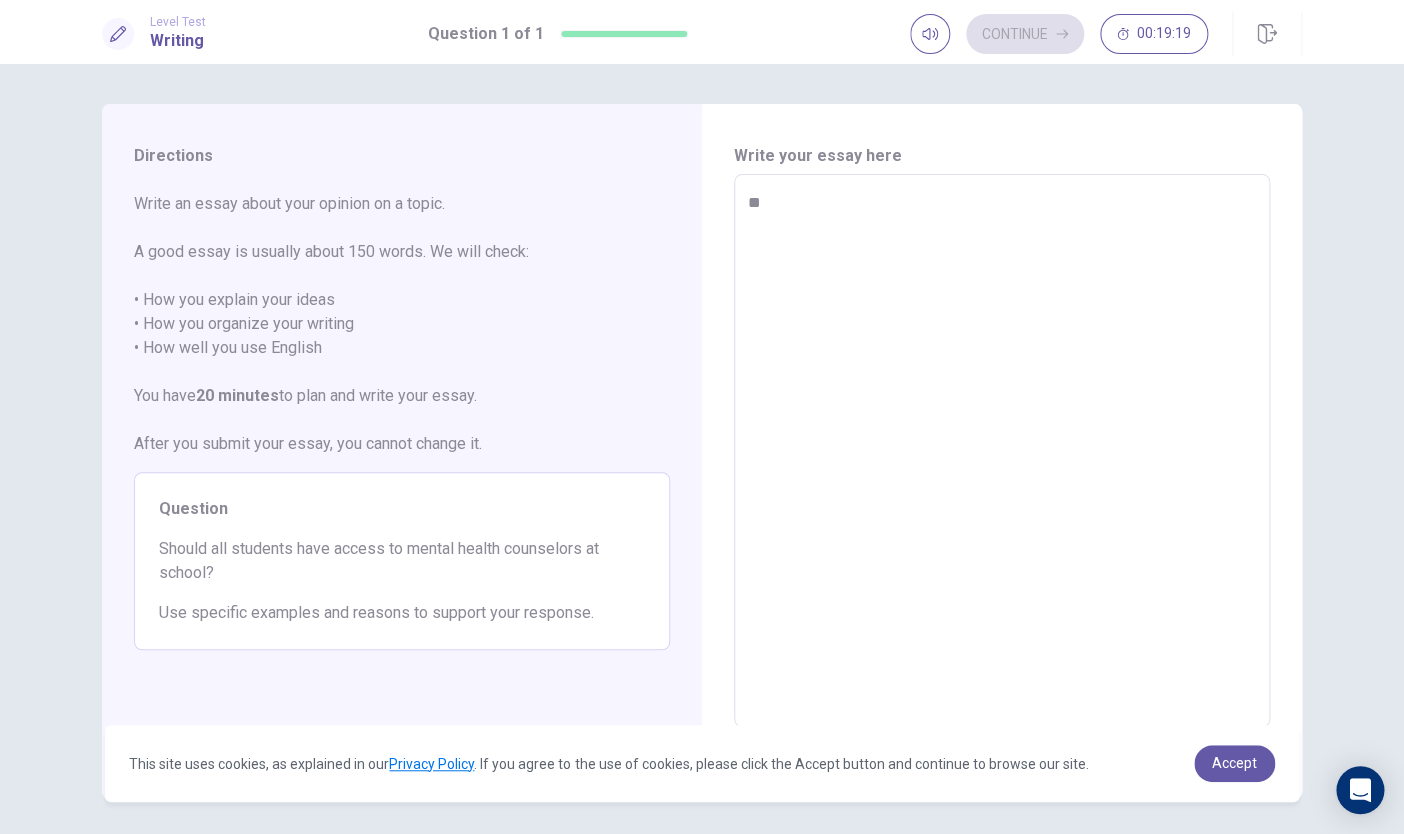 type on "*" 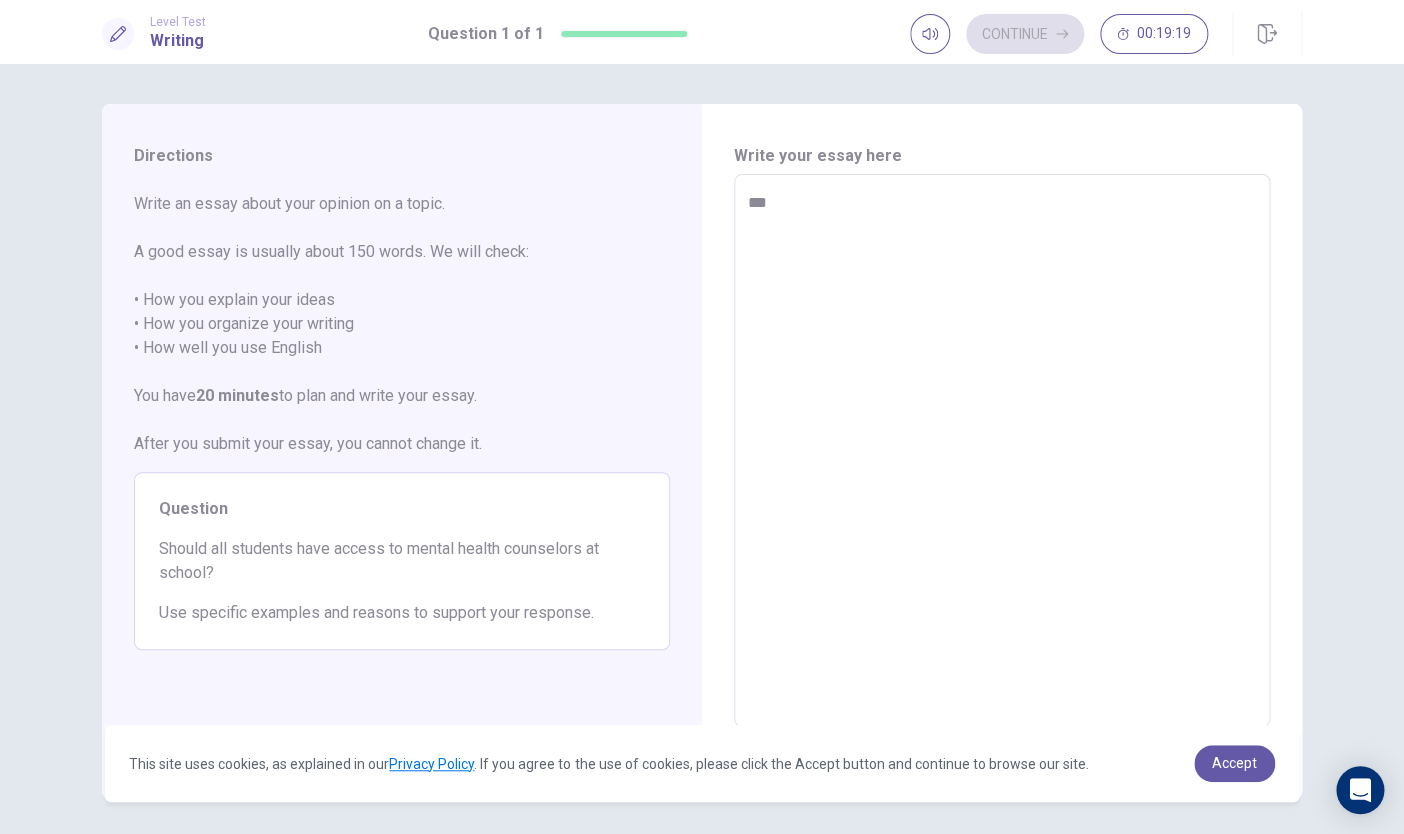 type on "*" 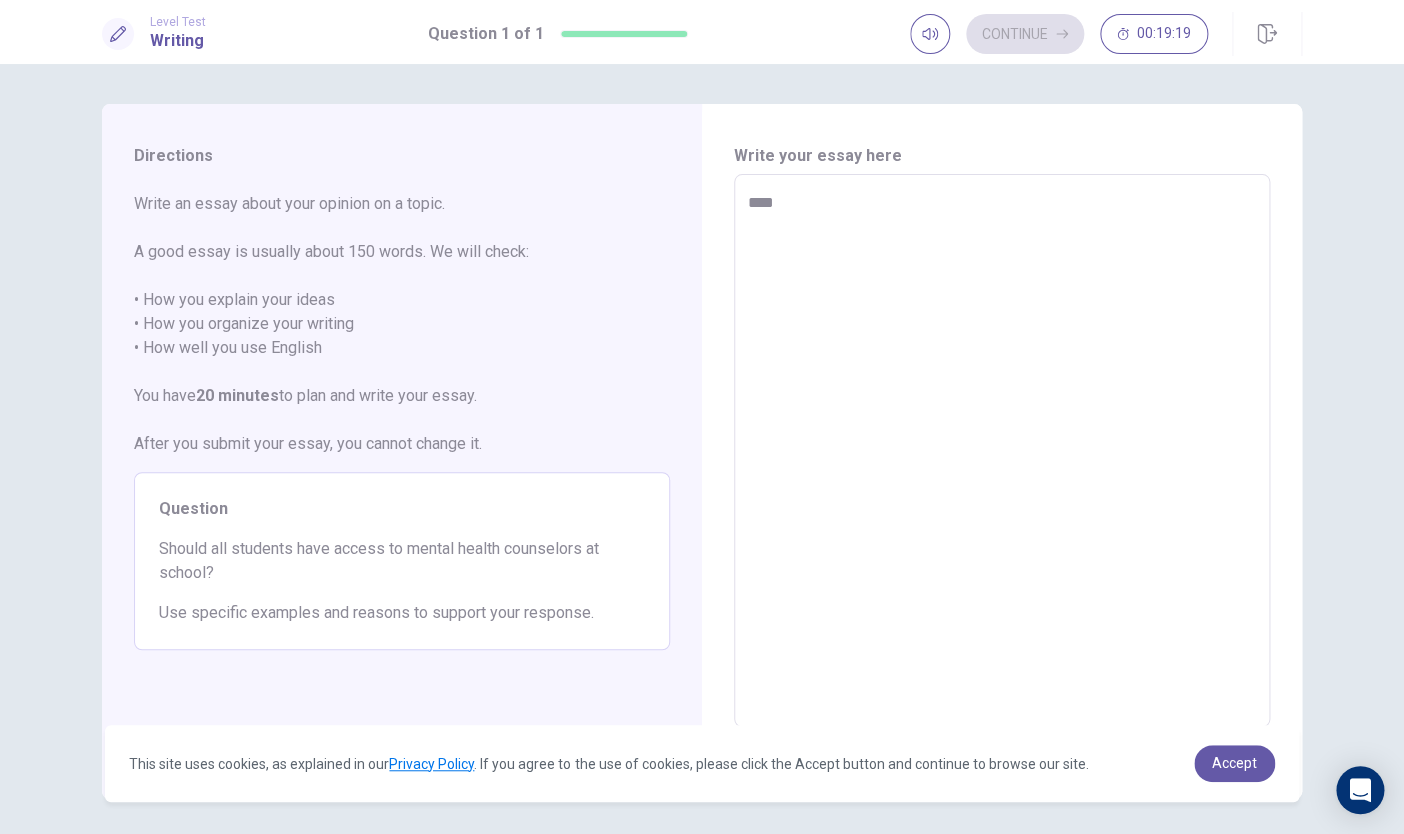 type on "*" 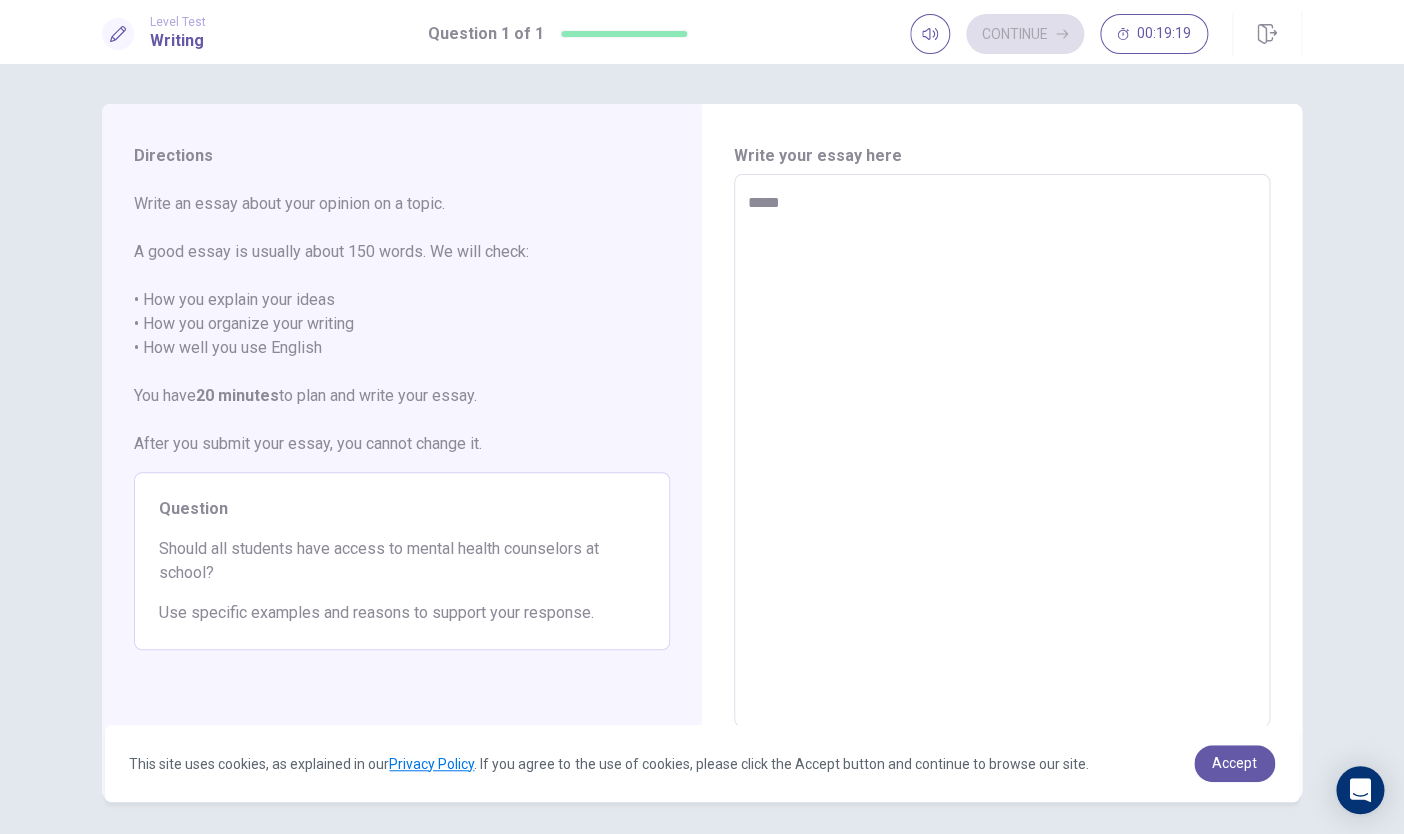 type on "*" 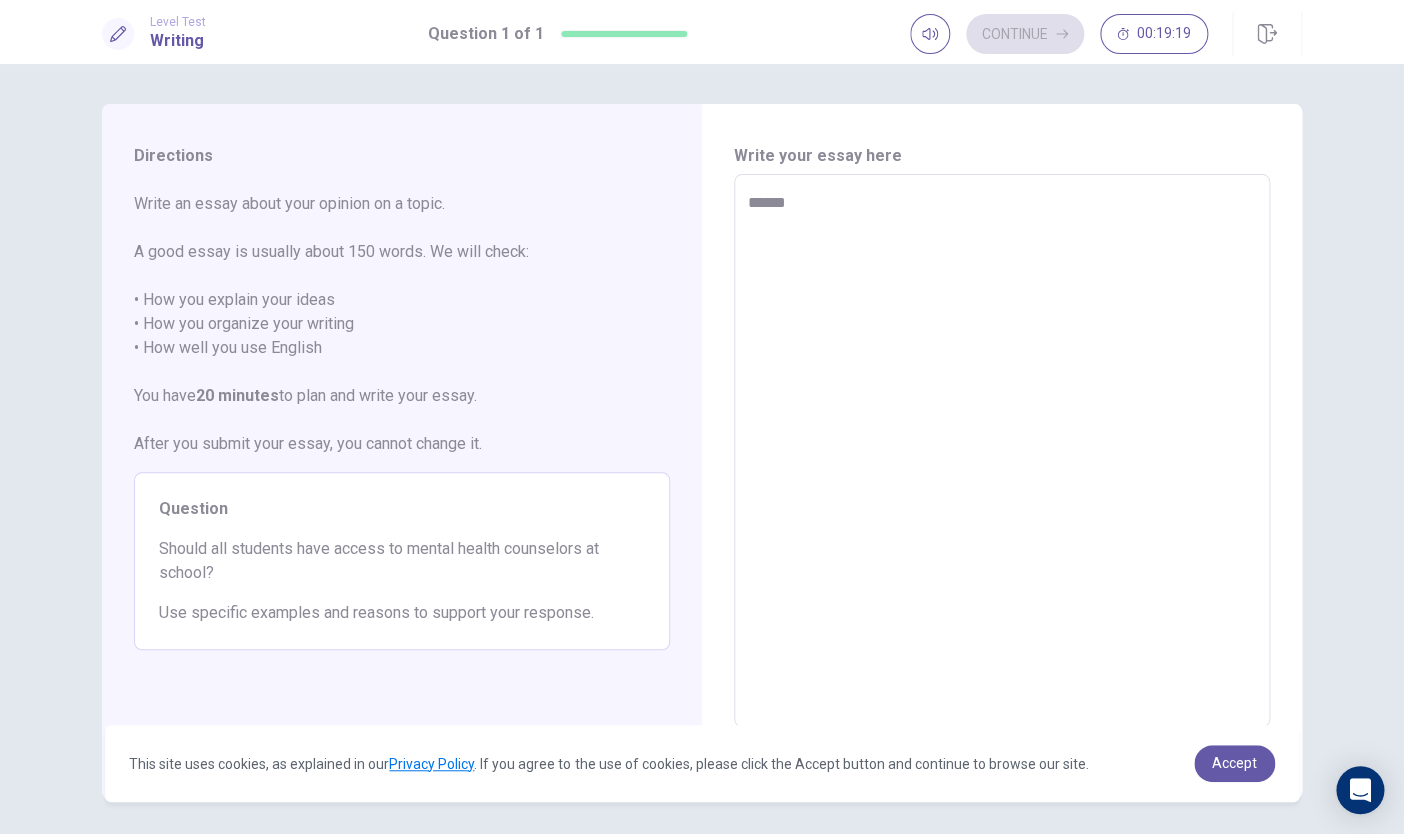type on "*" 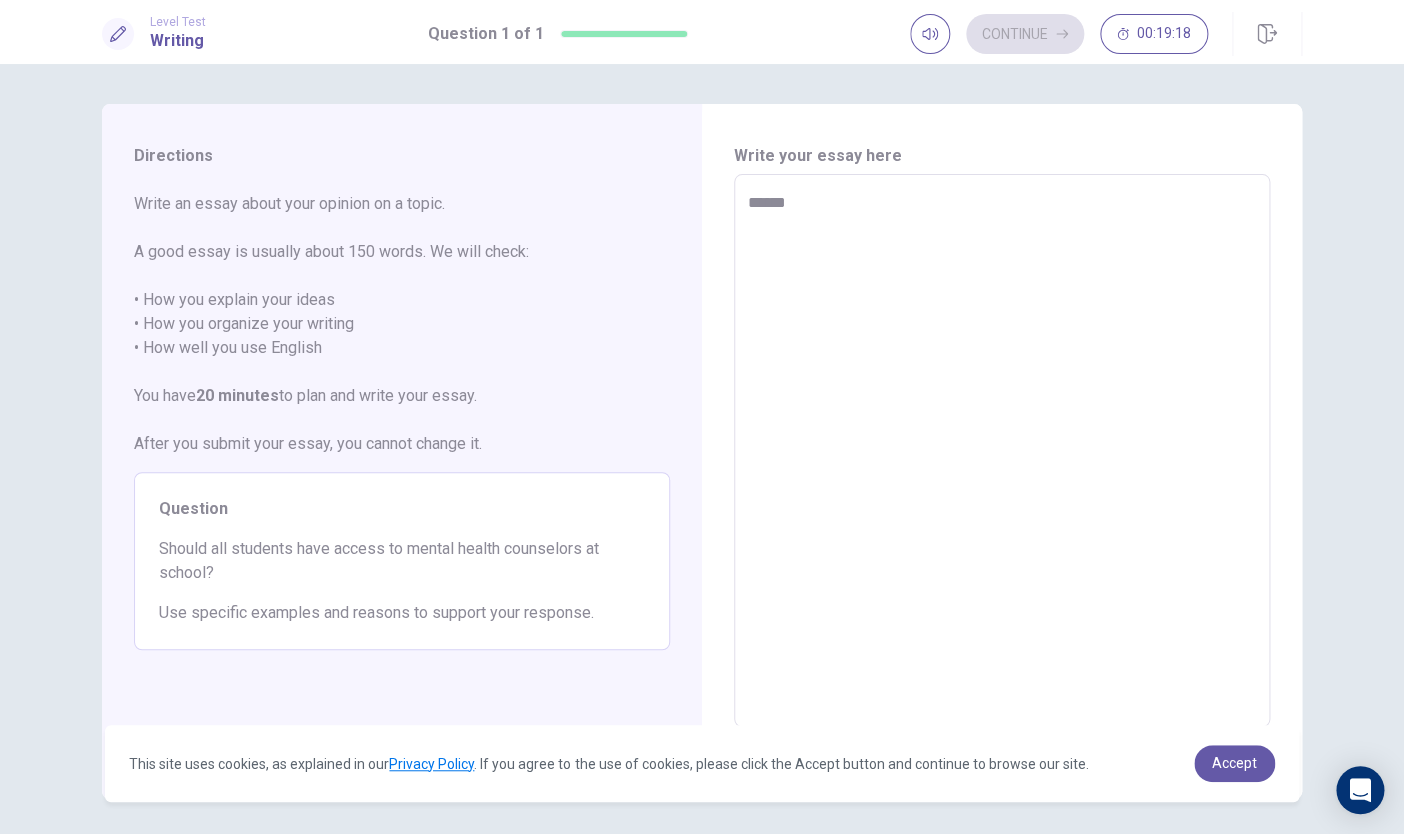 type on "*******" 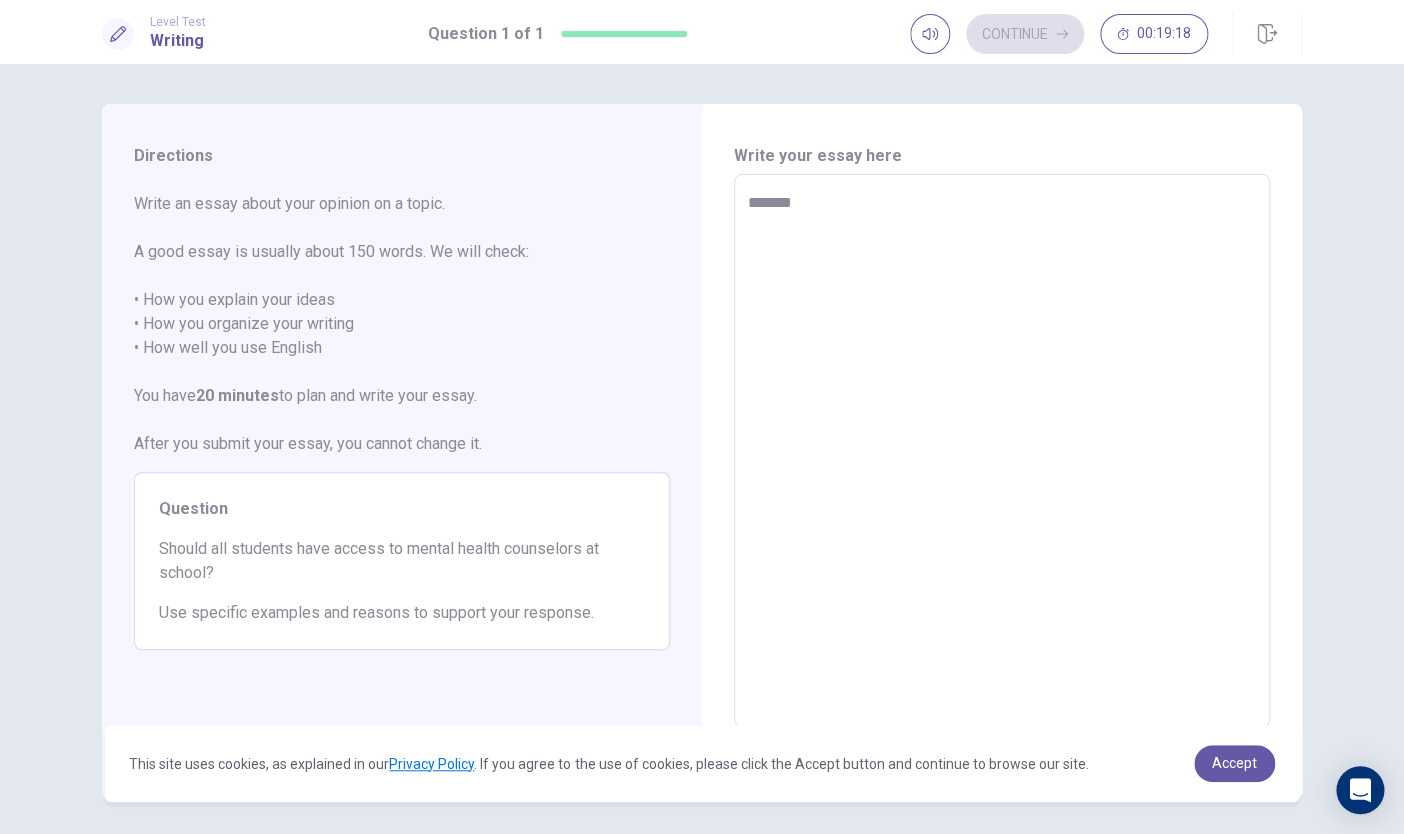 type on "*" 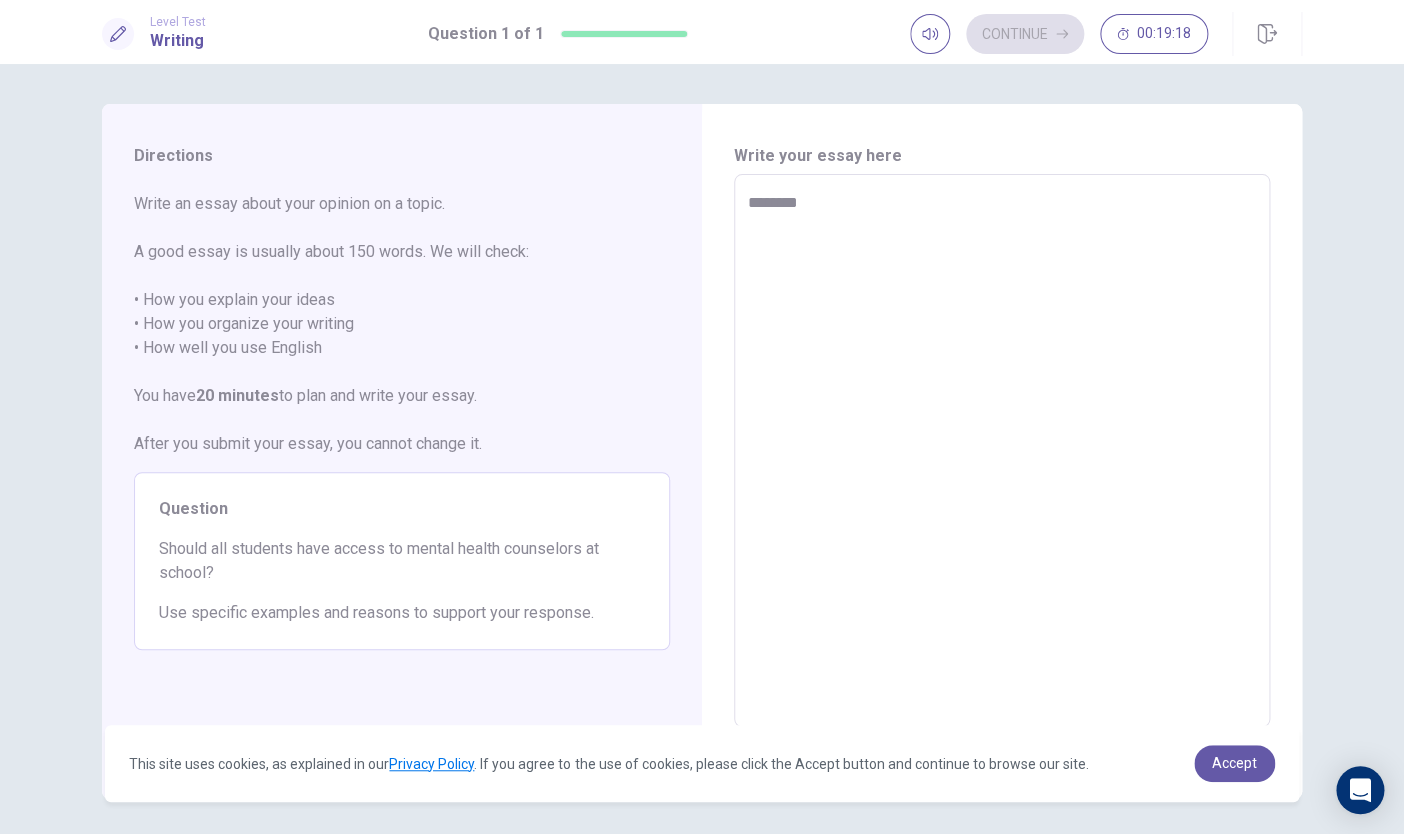 type on "*" 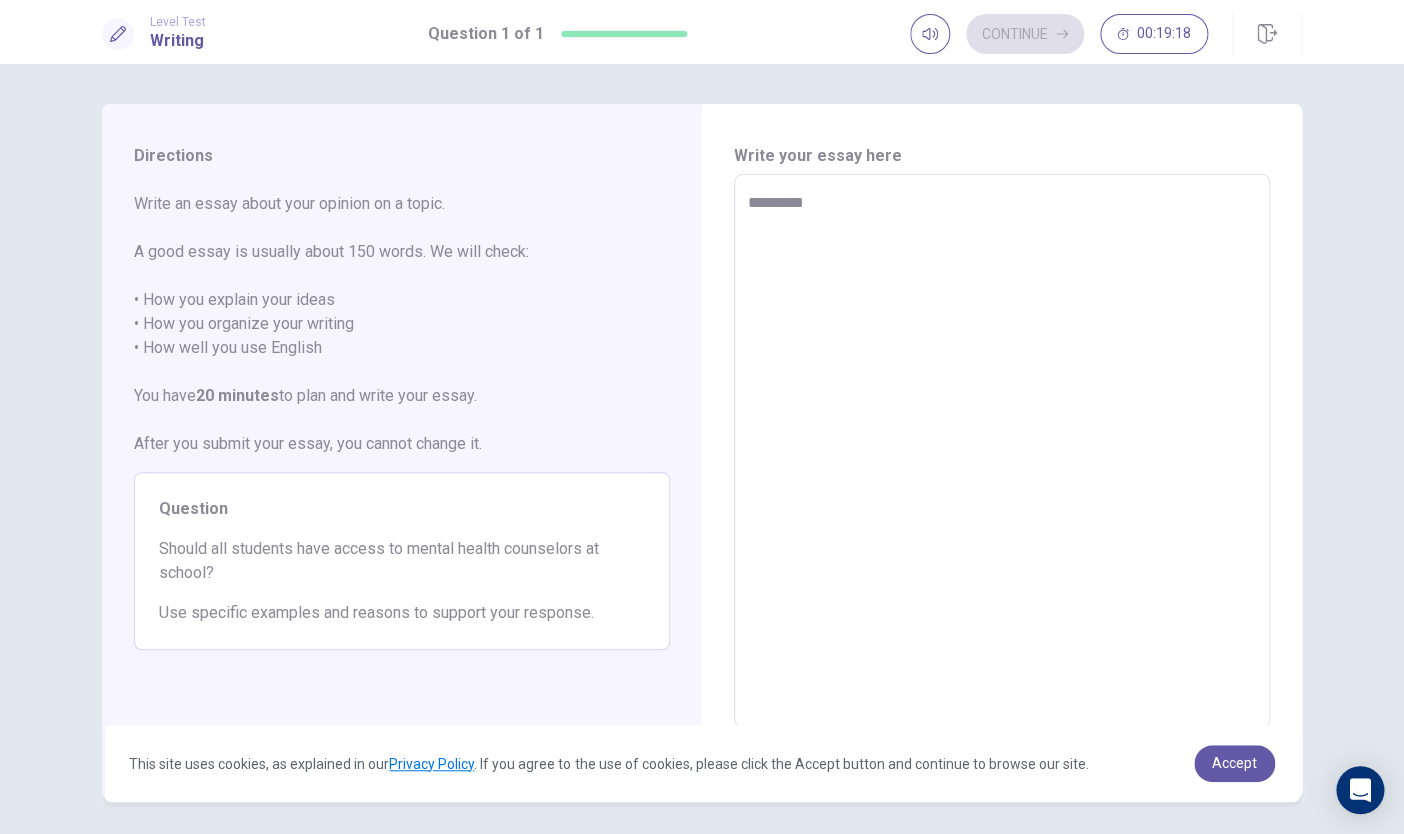 type on "*" 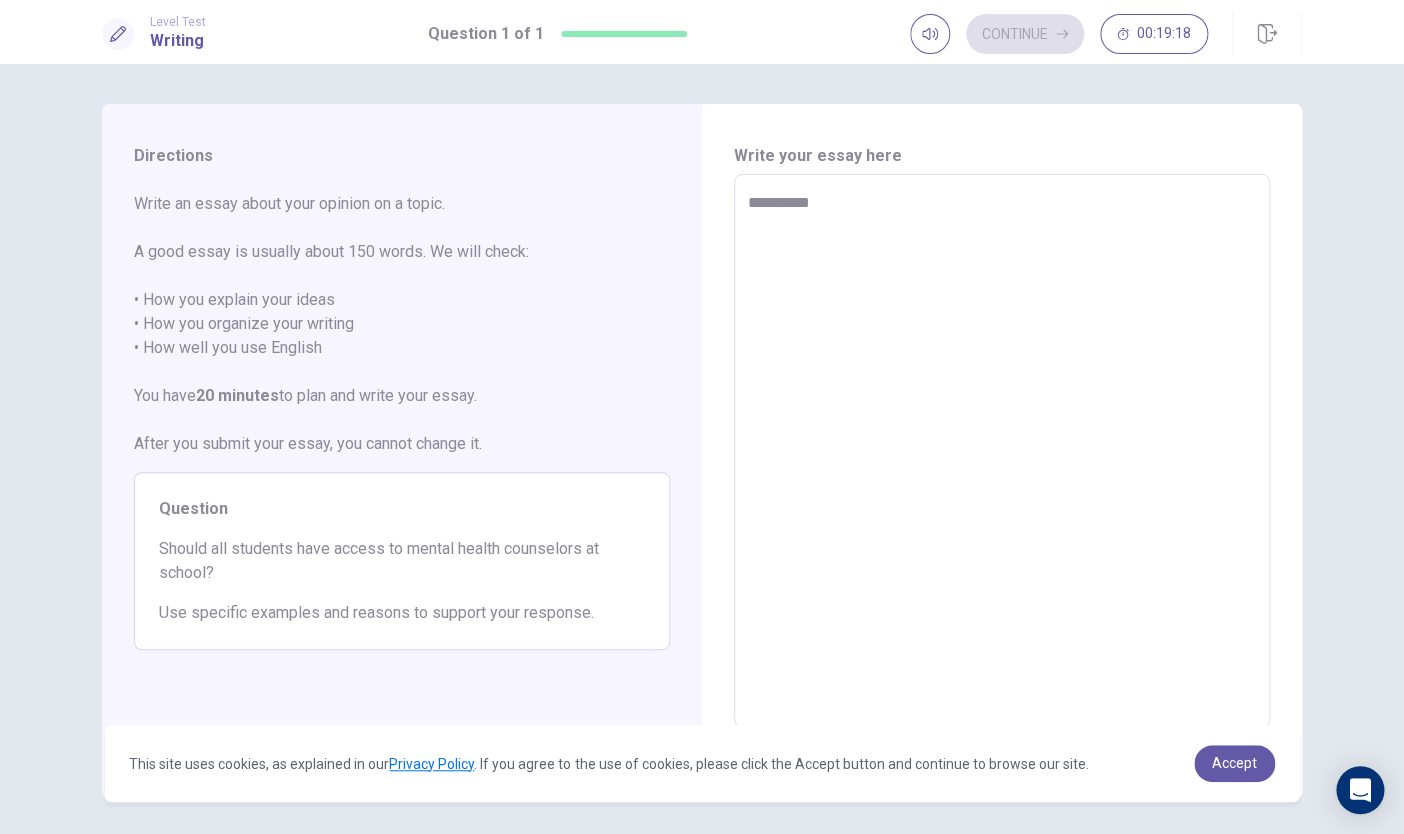 type on "*" 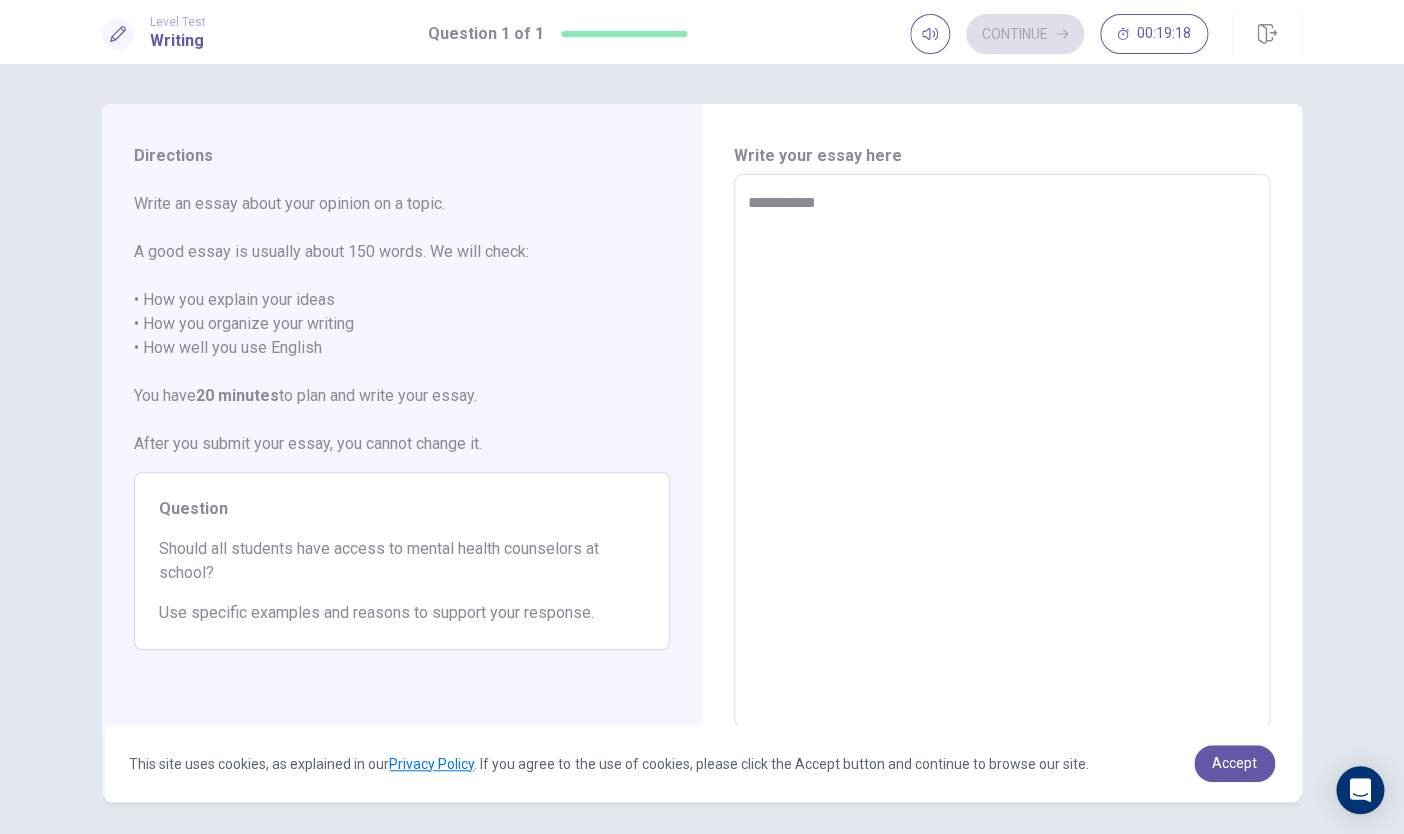 type on "*" 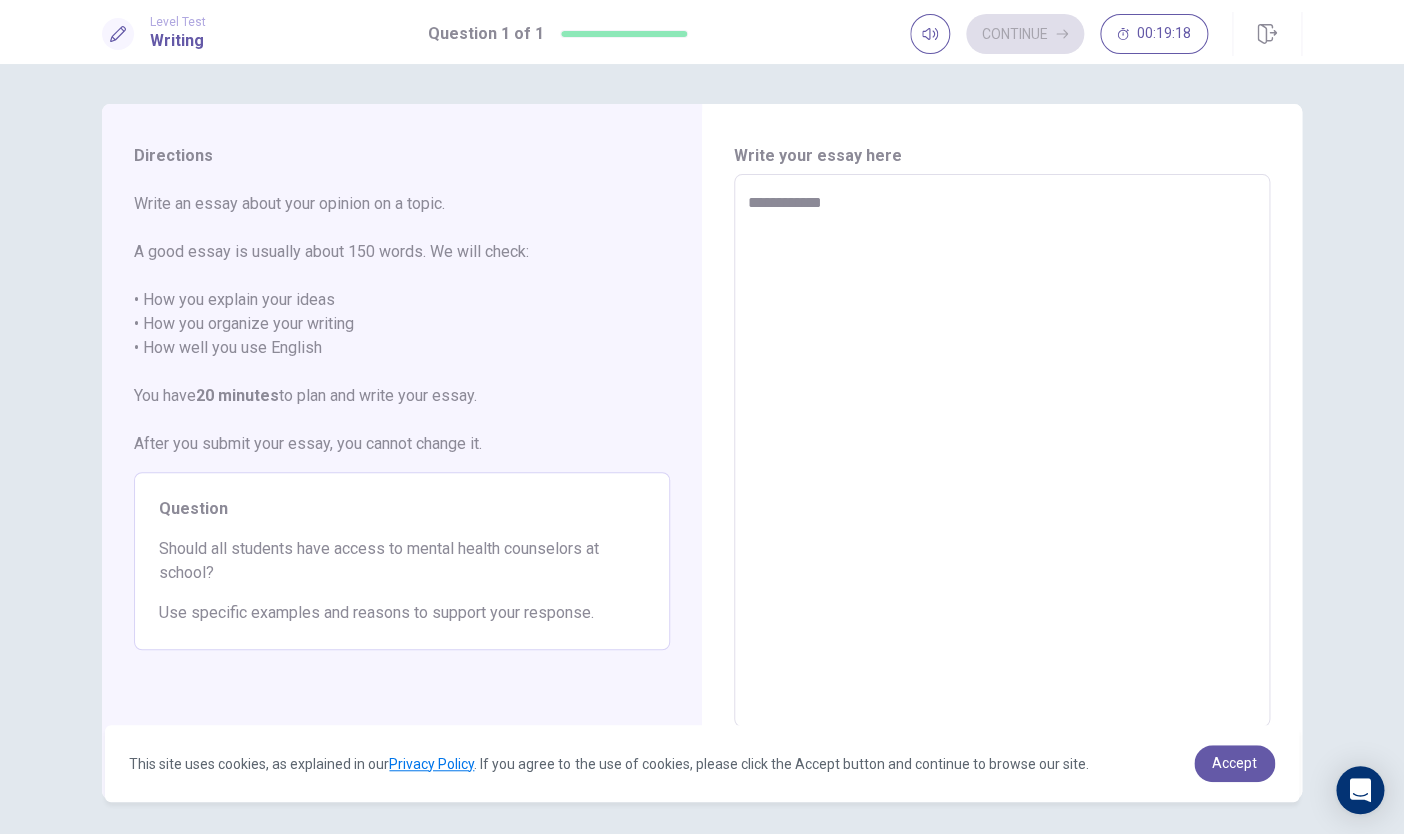 type on "*" 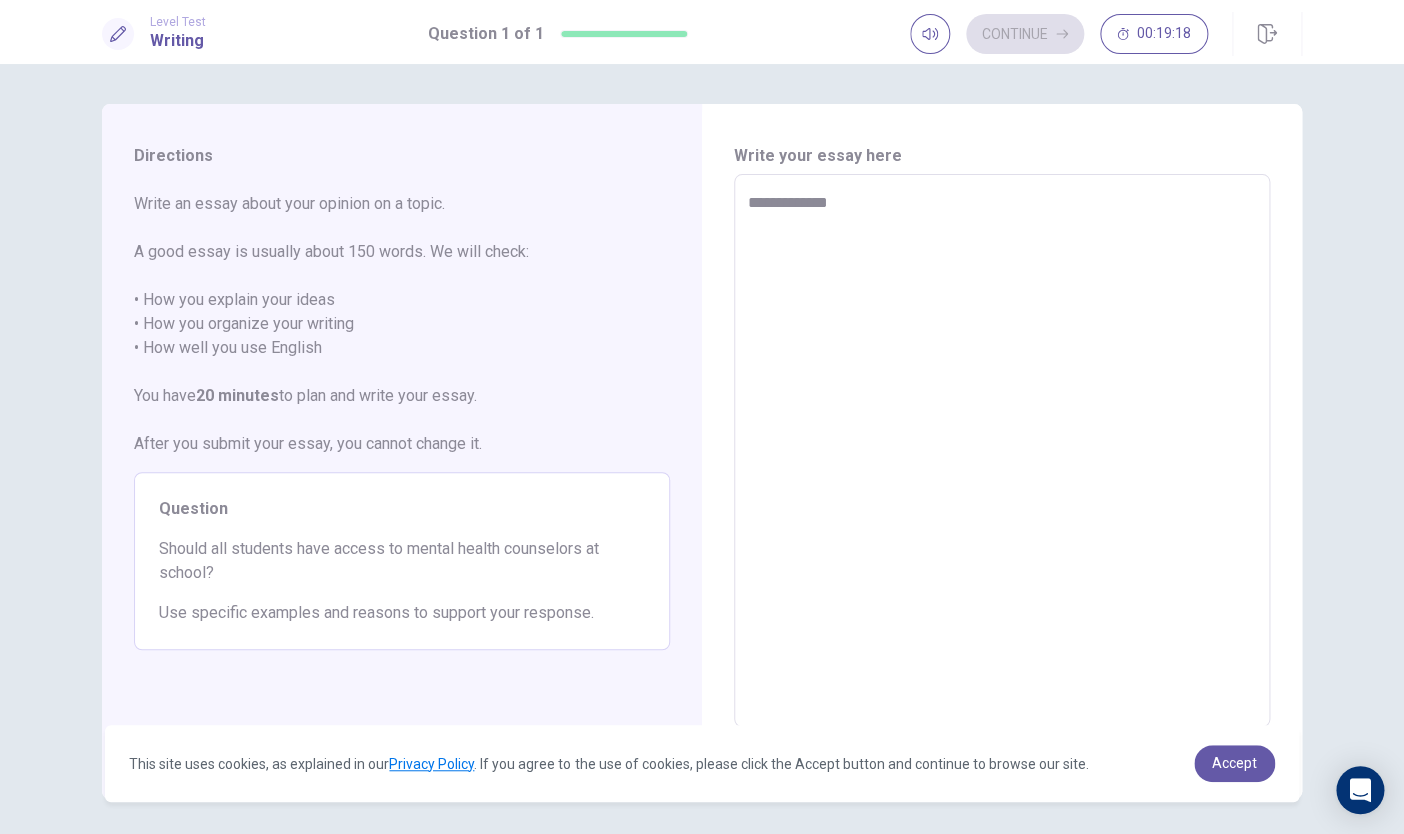type on "*" 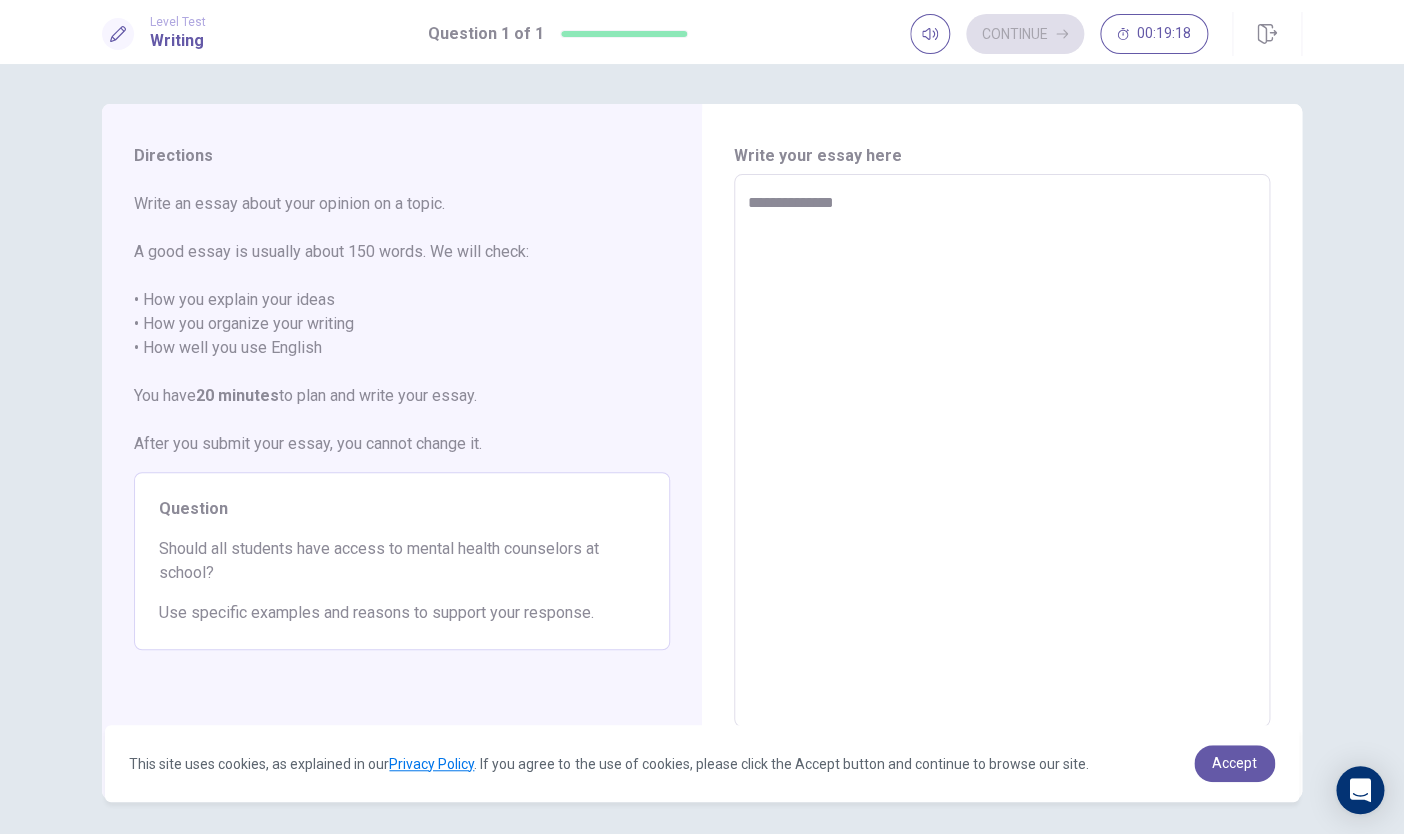 type on "*" 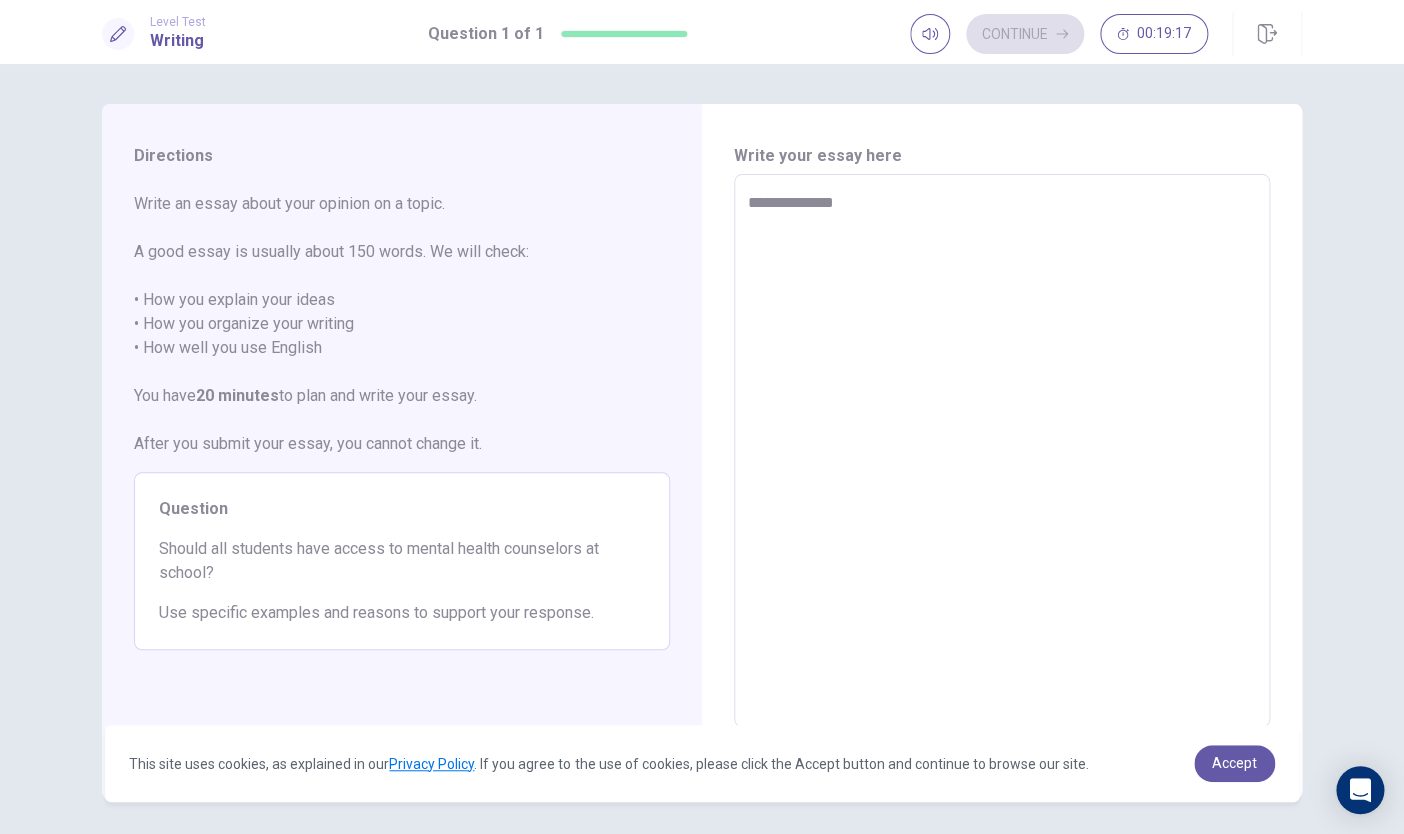 type on "**********" 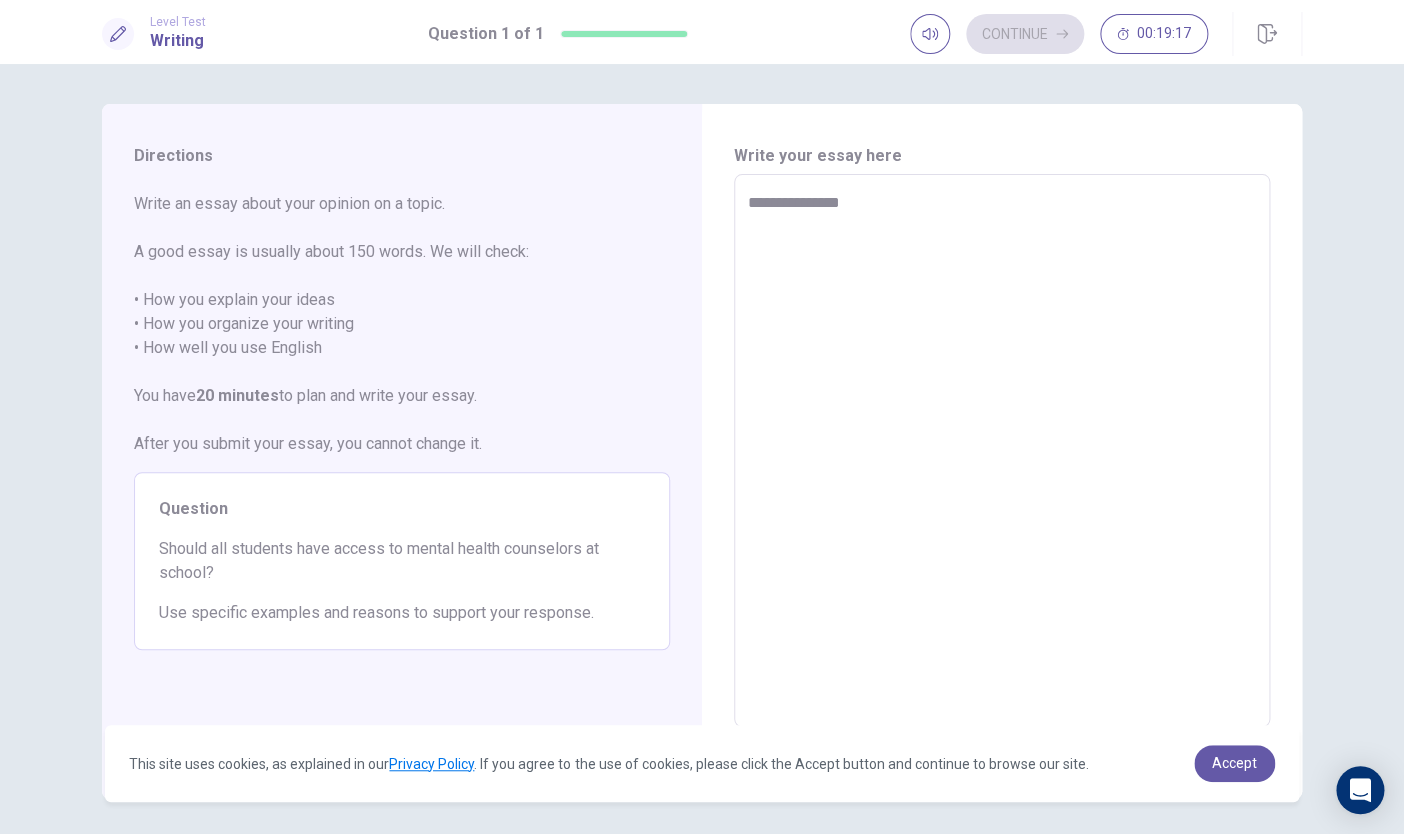 type on "*" 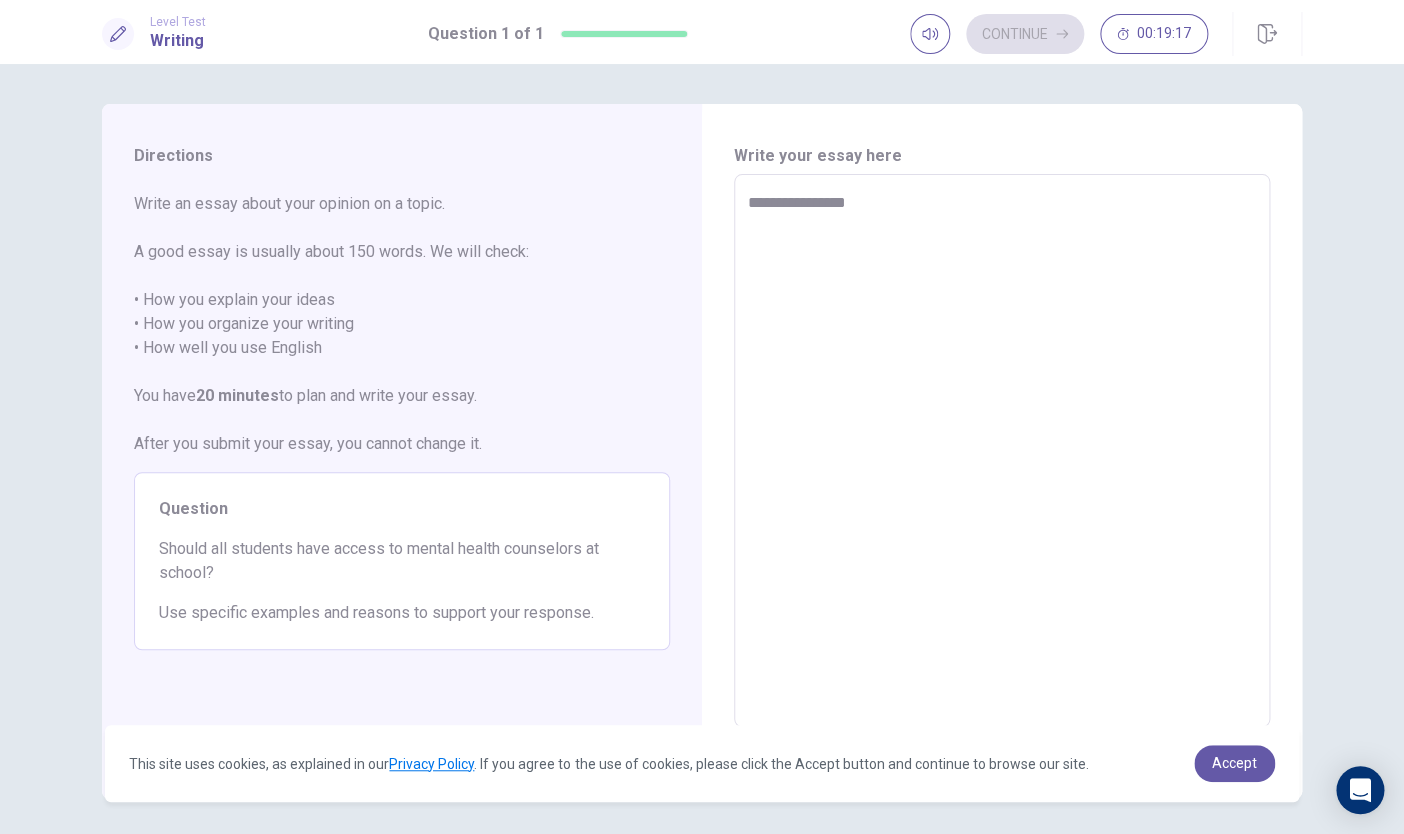 type on "*" 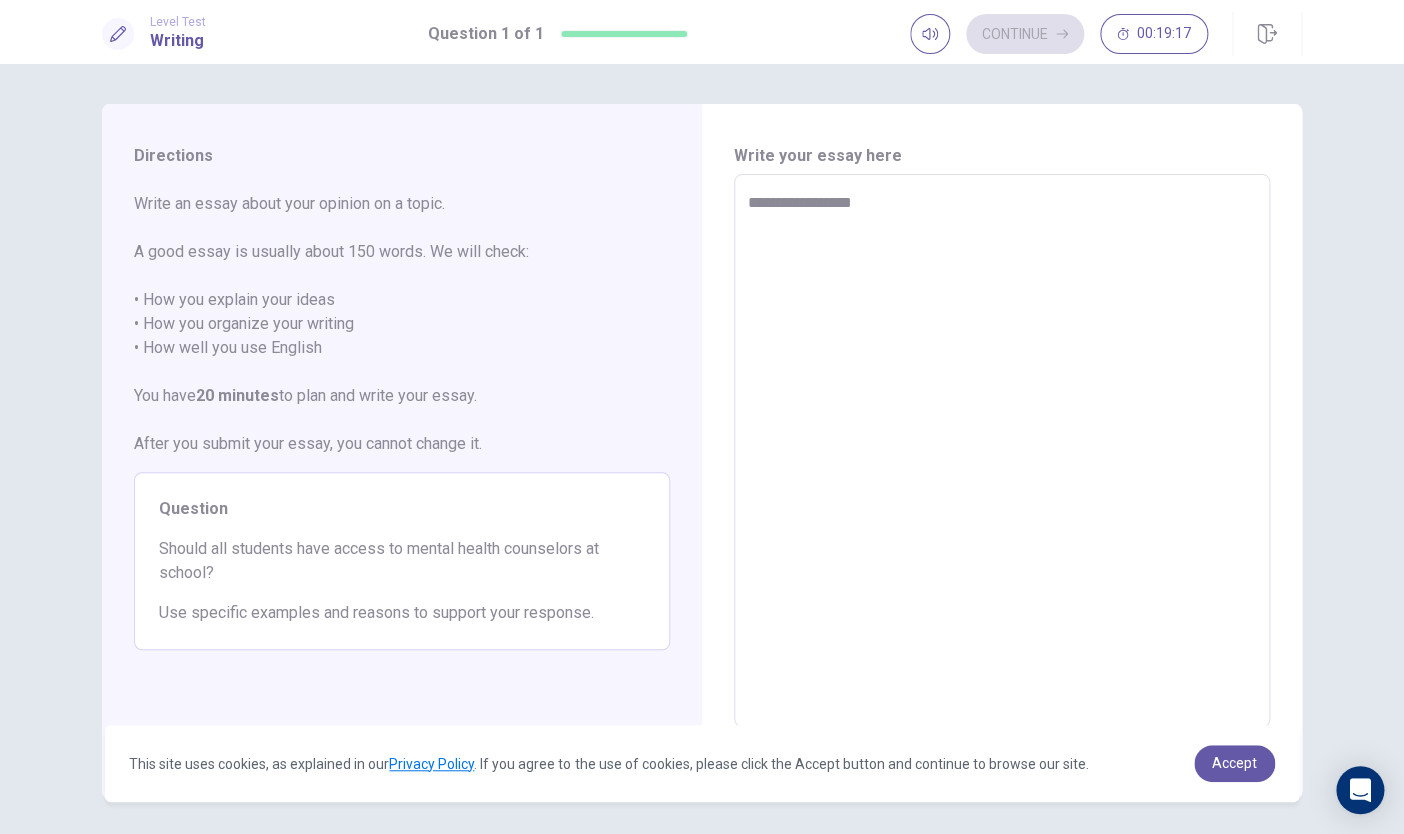 type on "*" 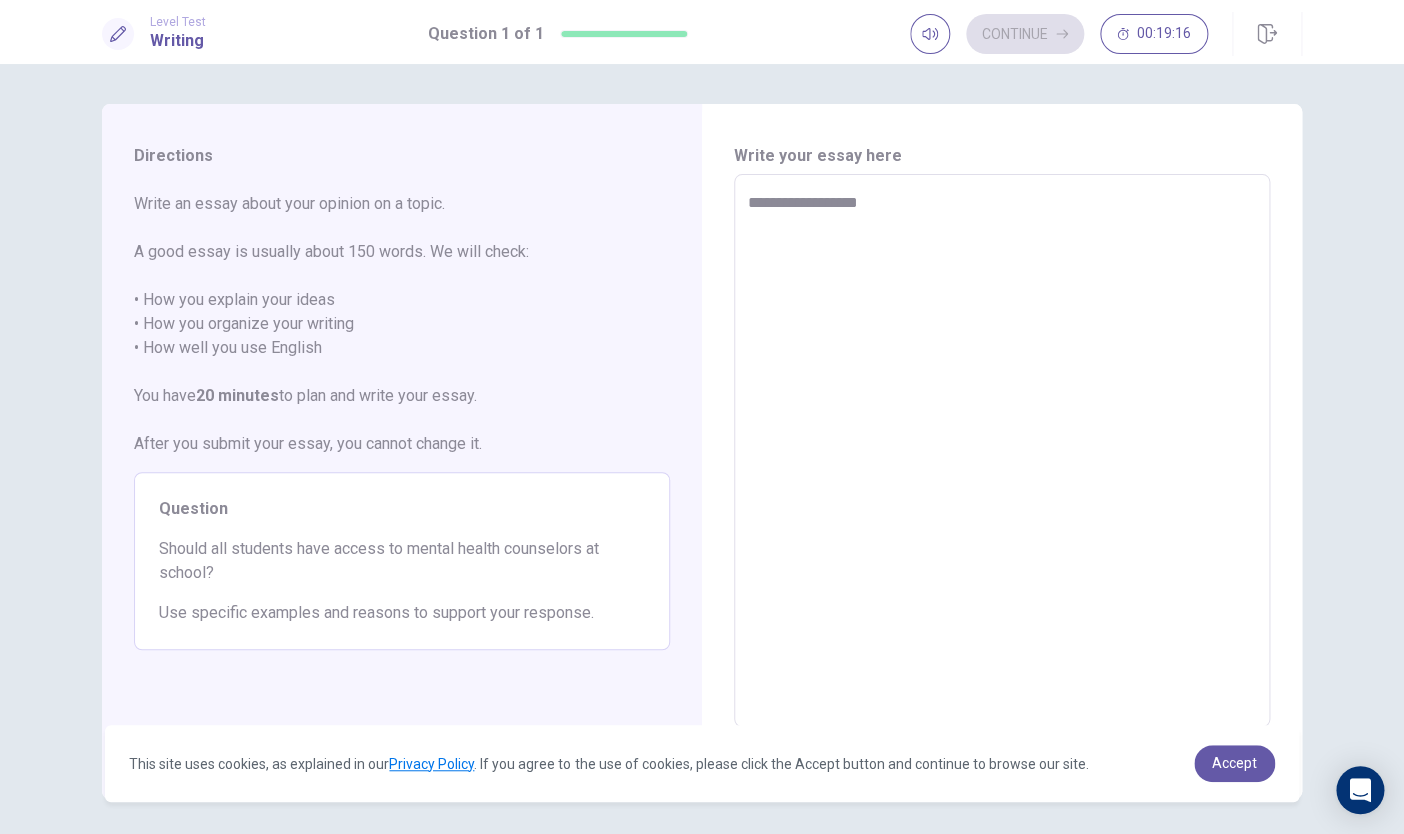 type on "*" 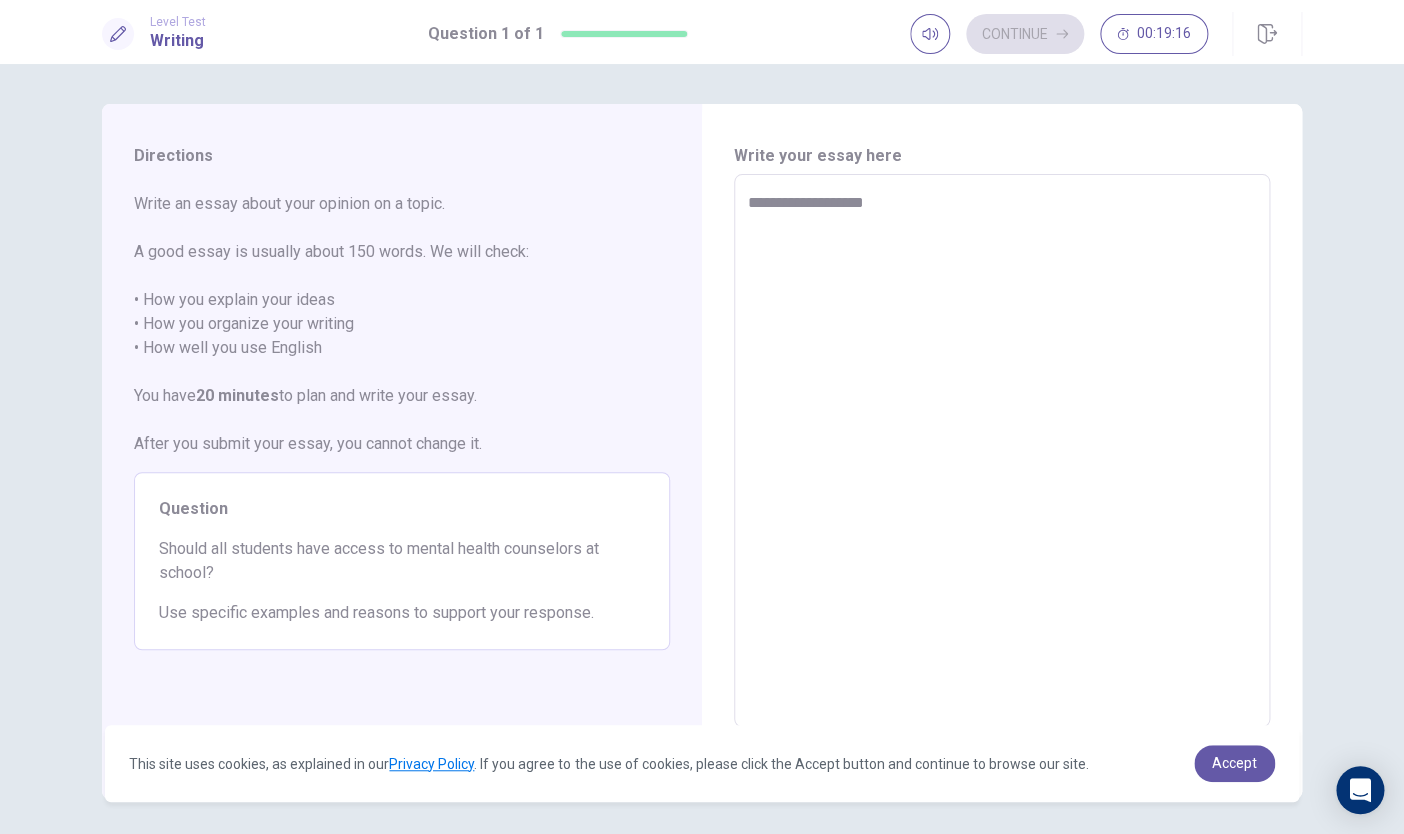 type on "*" 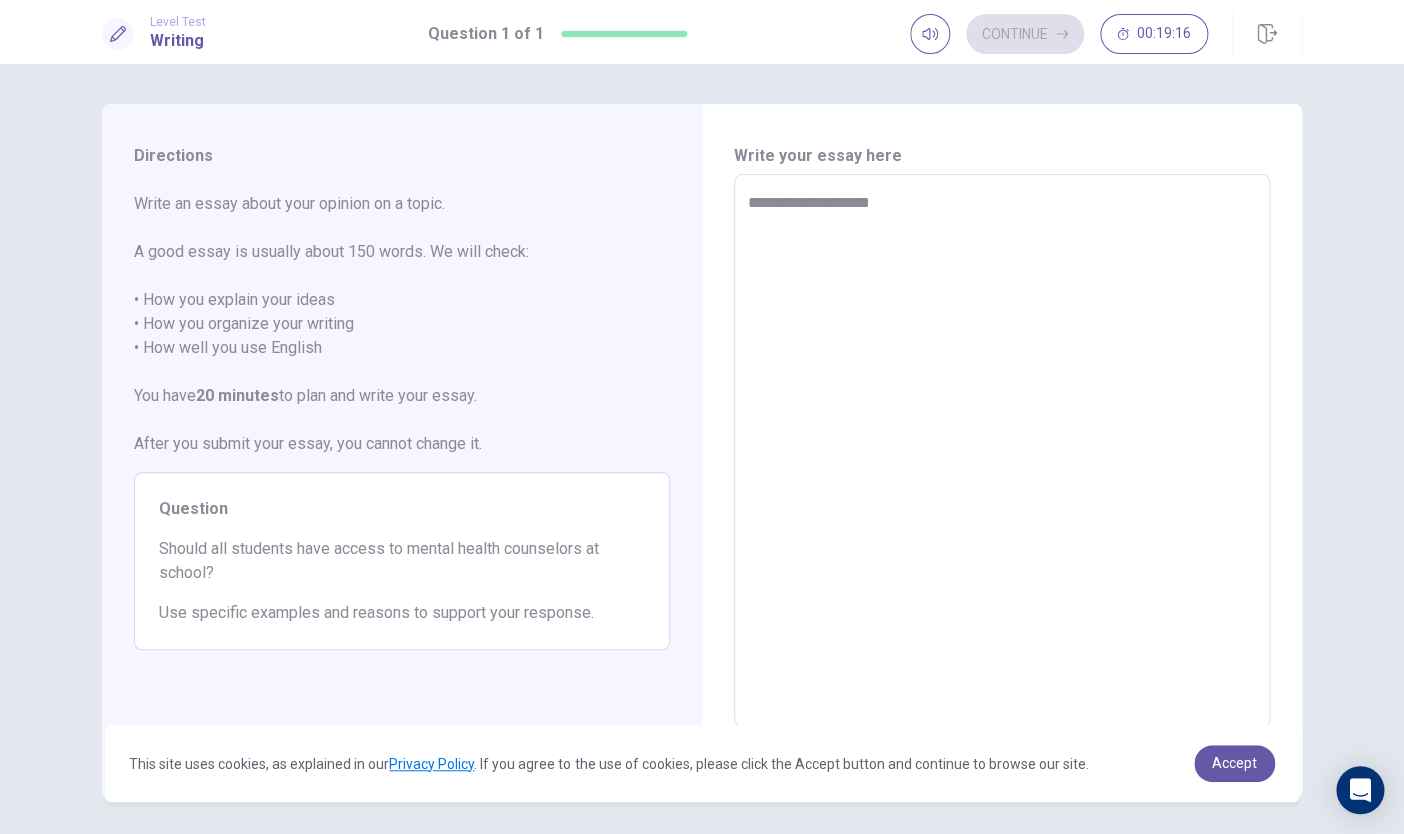 type on "*" 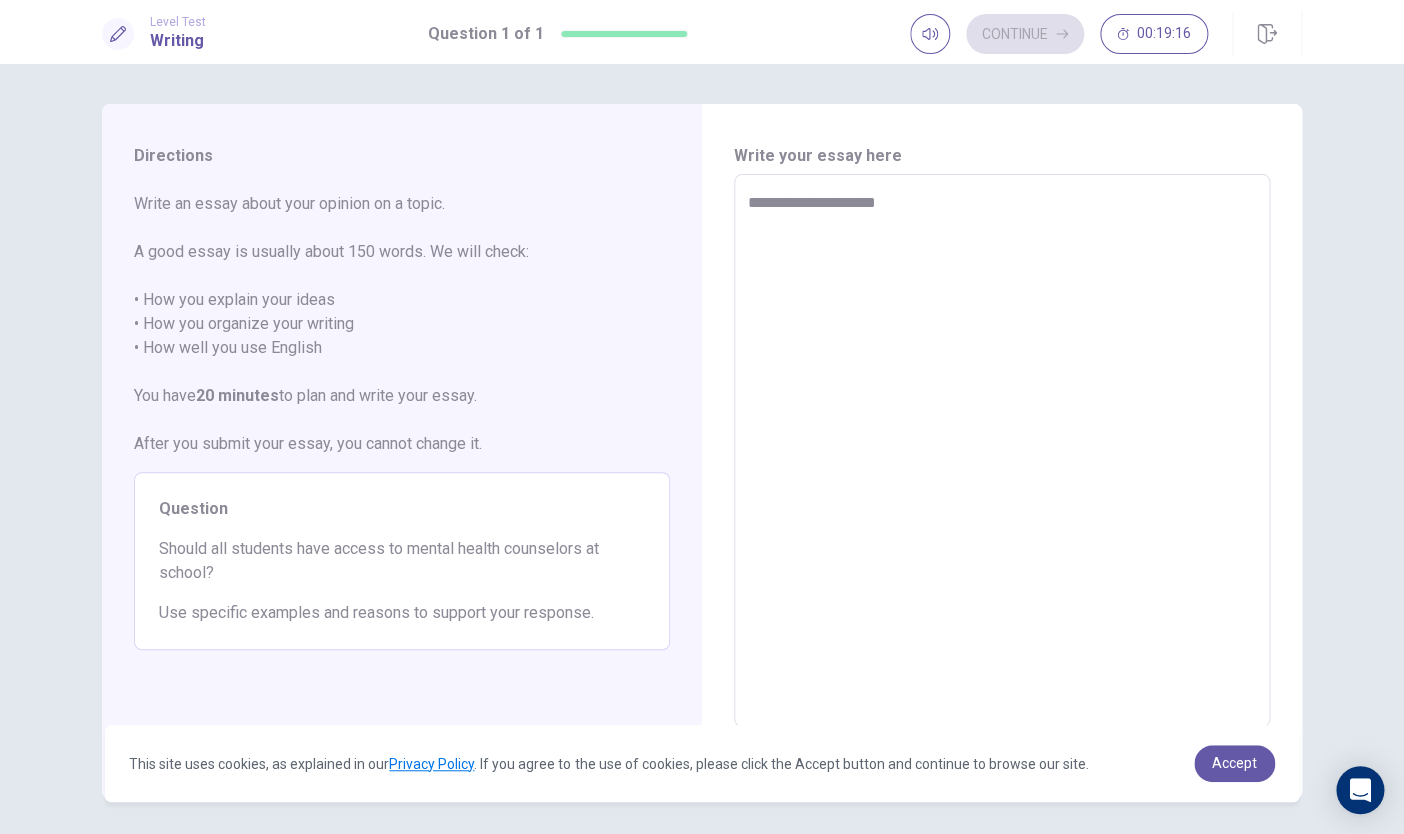 type on "*" 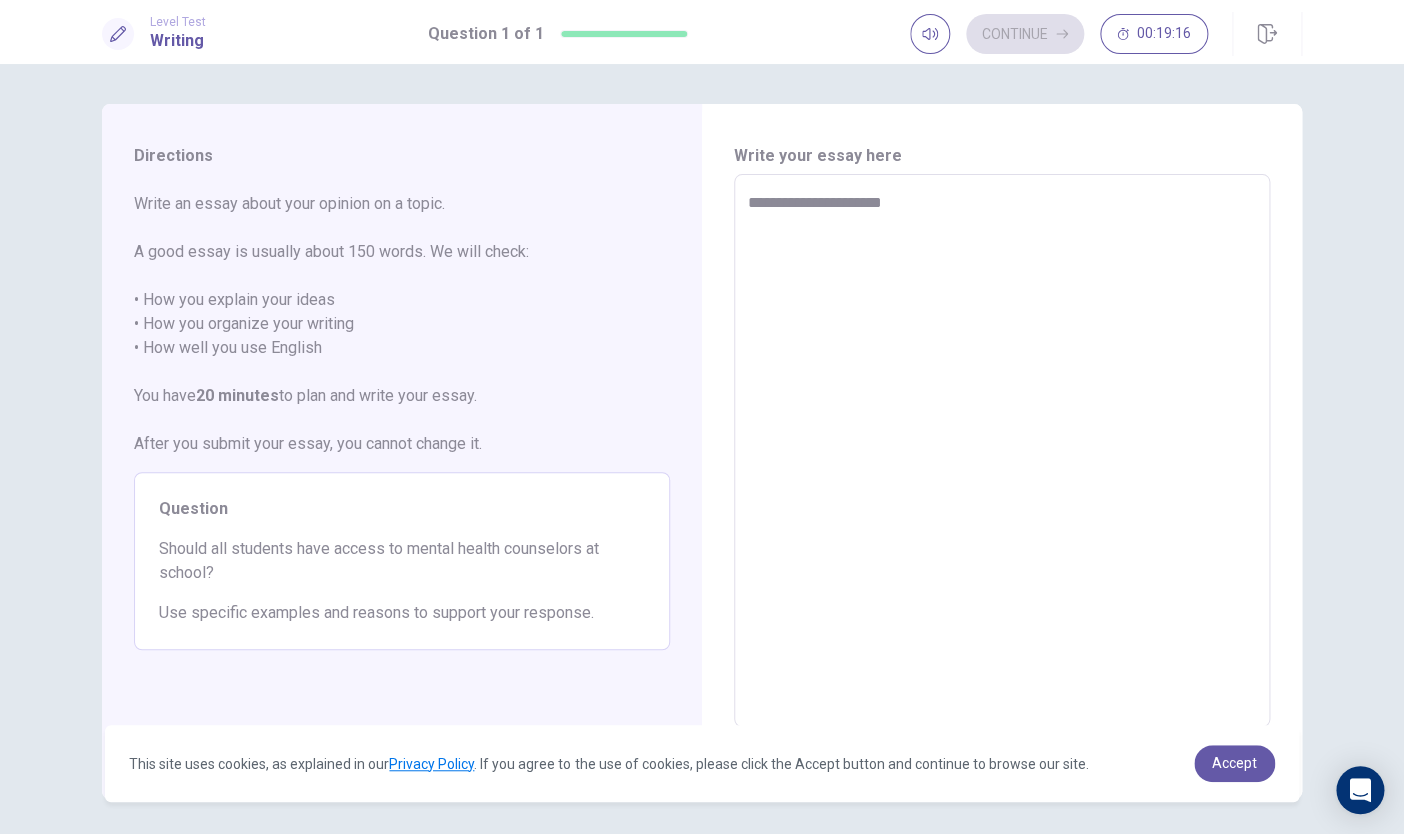 type on "*" 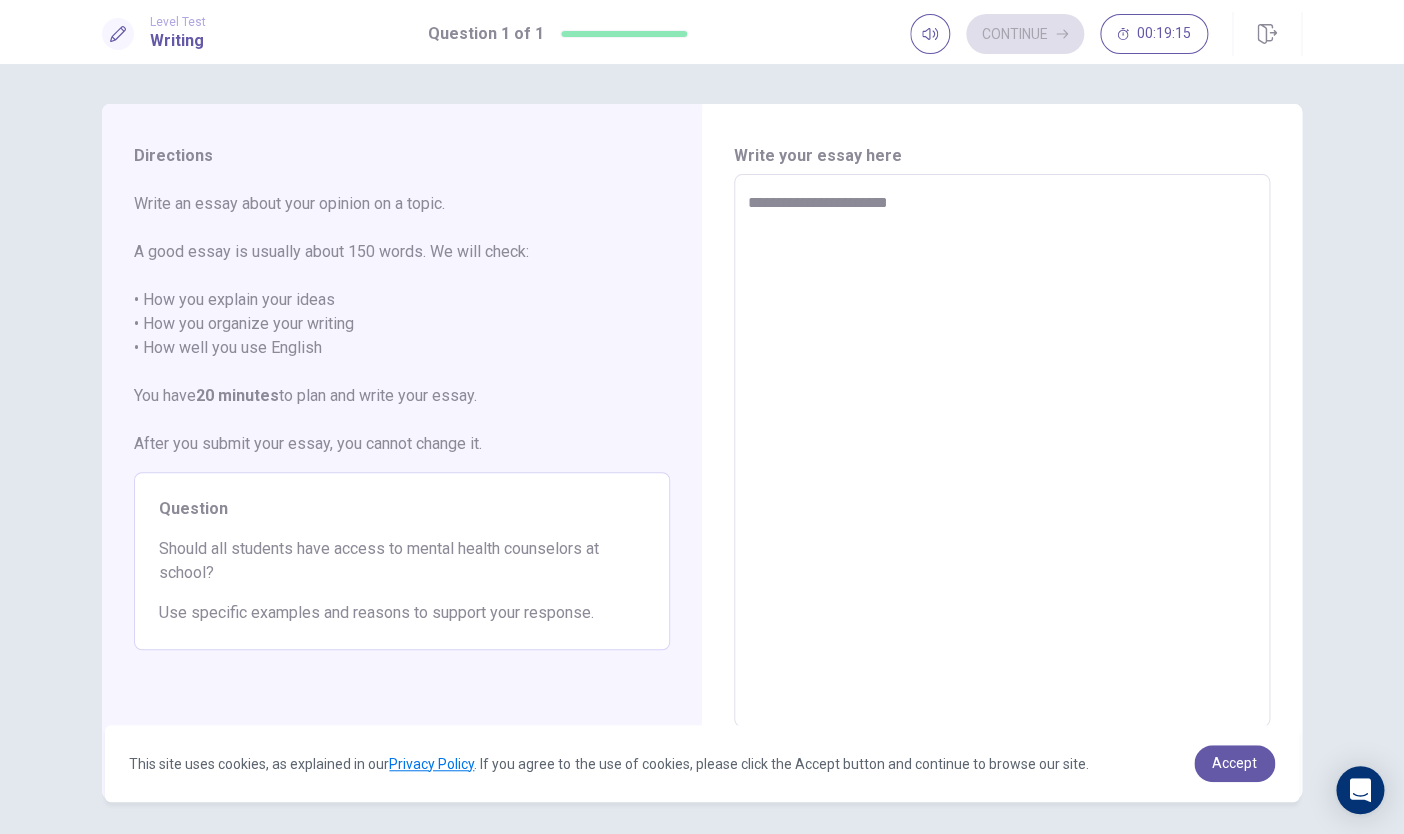 type on "*" 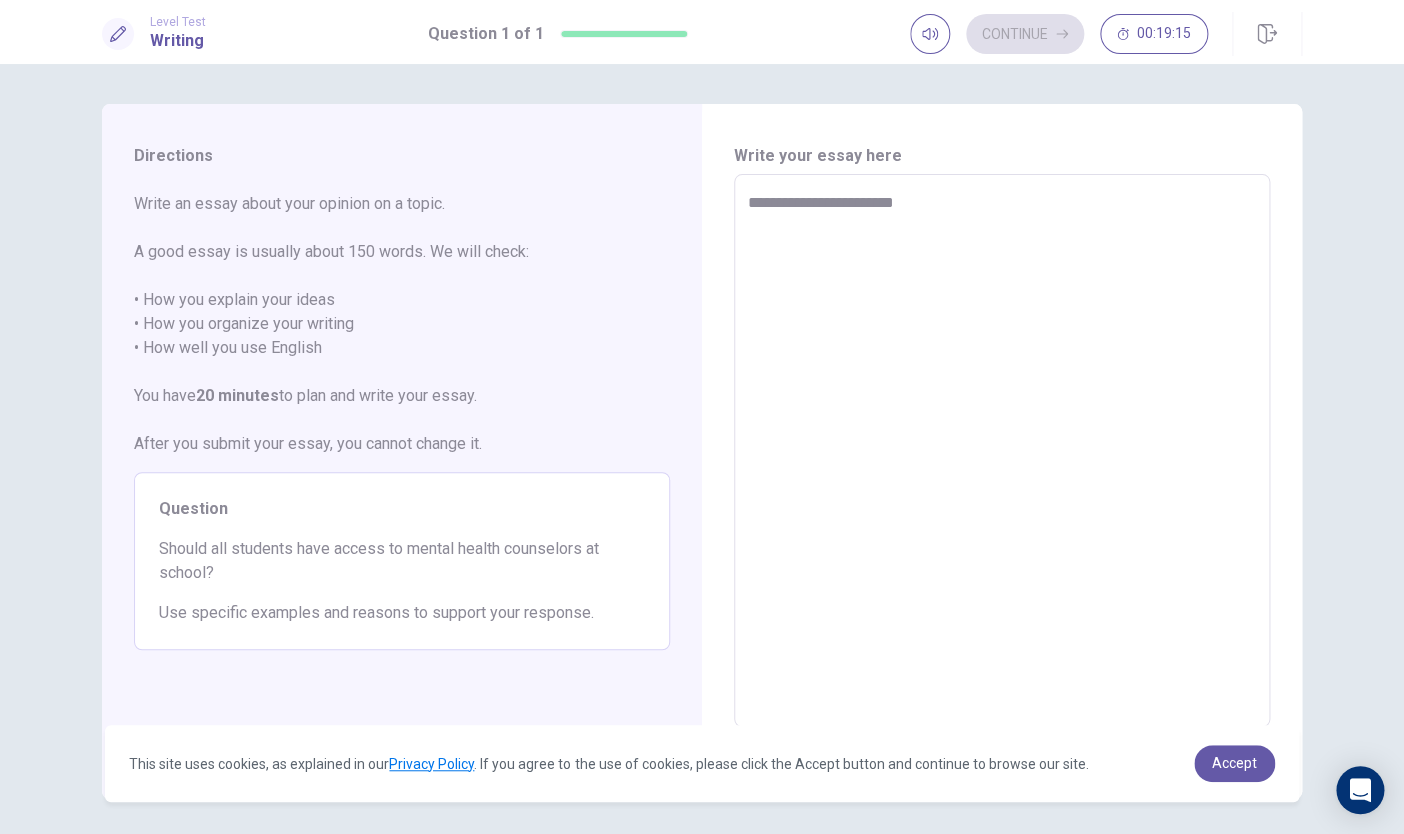 type on "*" 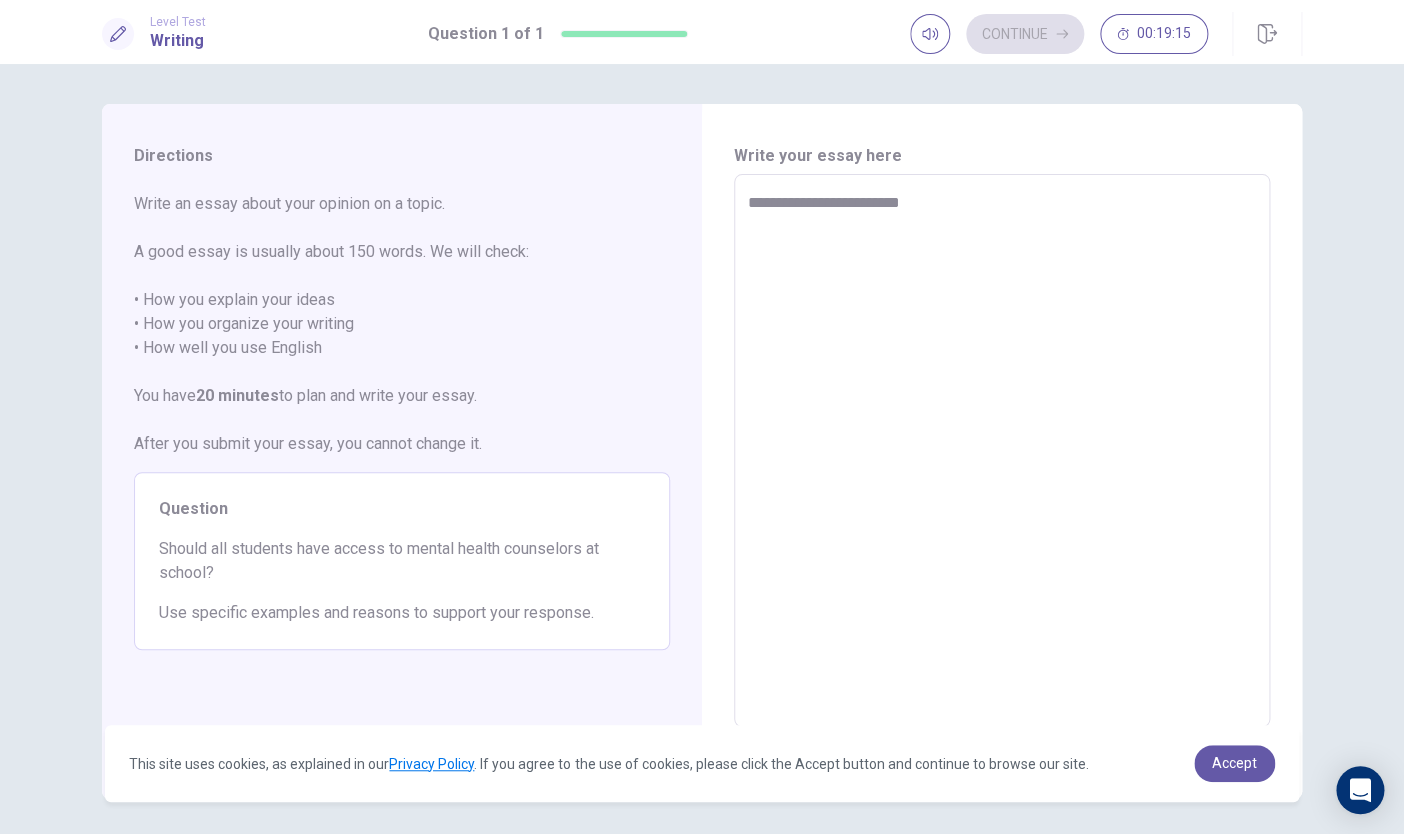 type on "*" 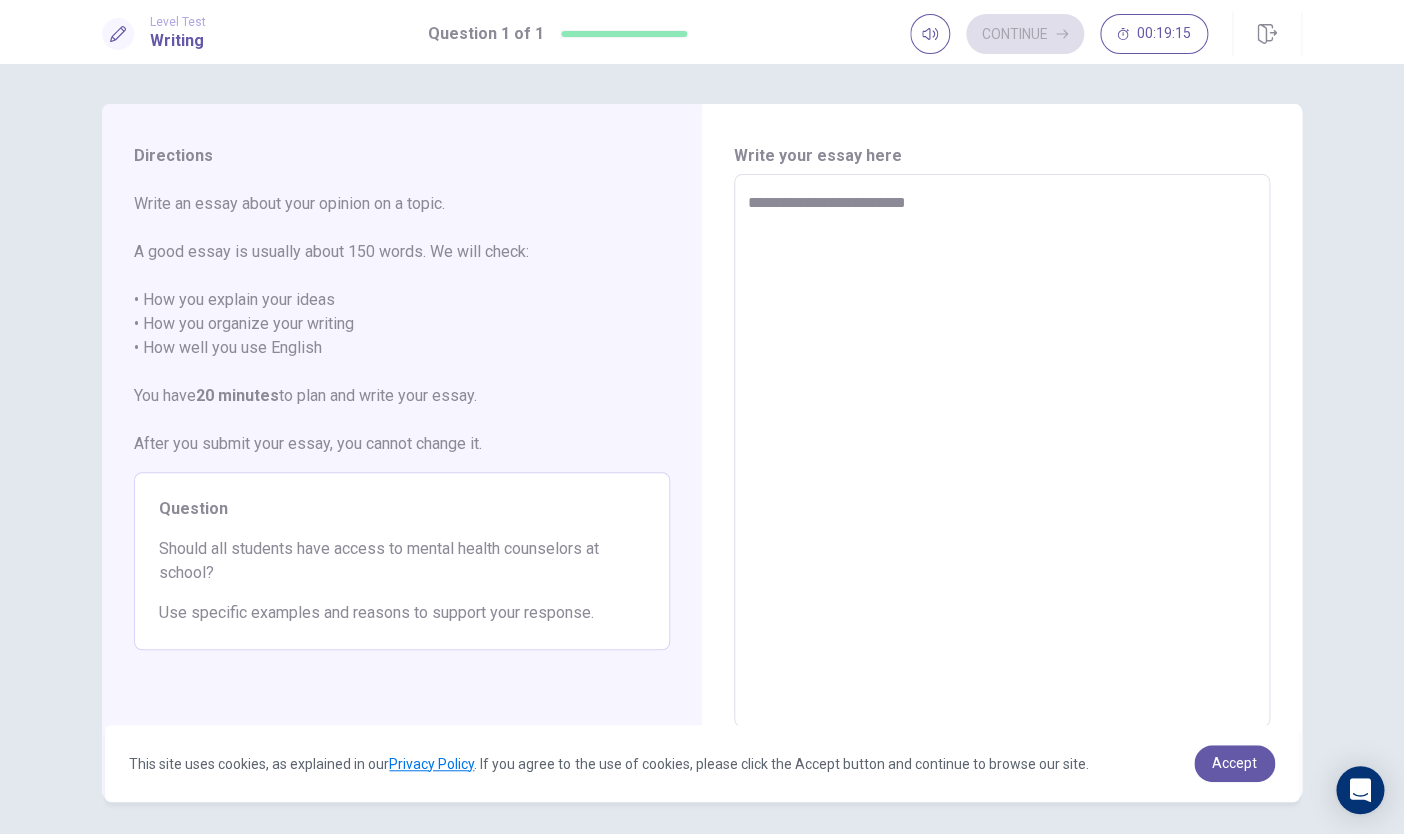 type on "*" 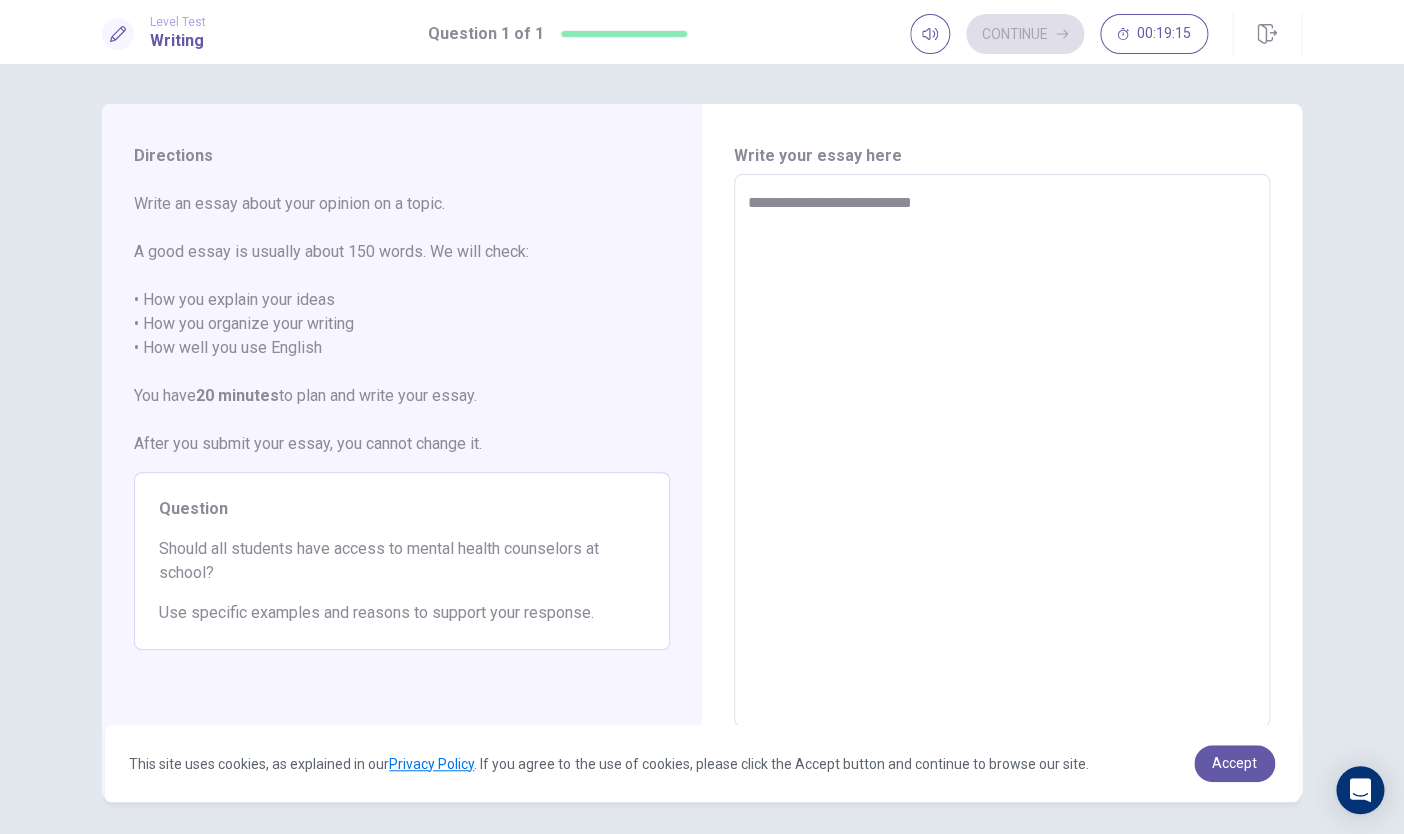 type on "*" 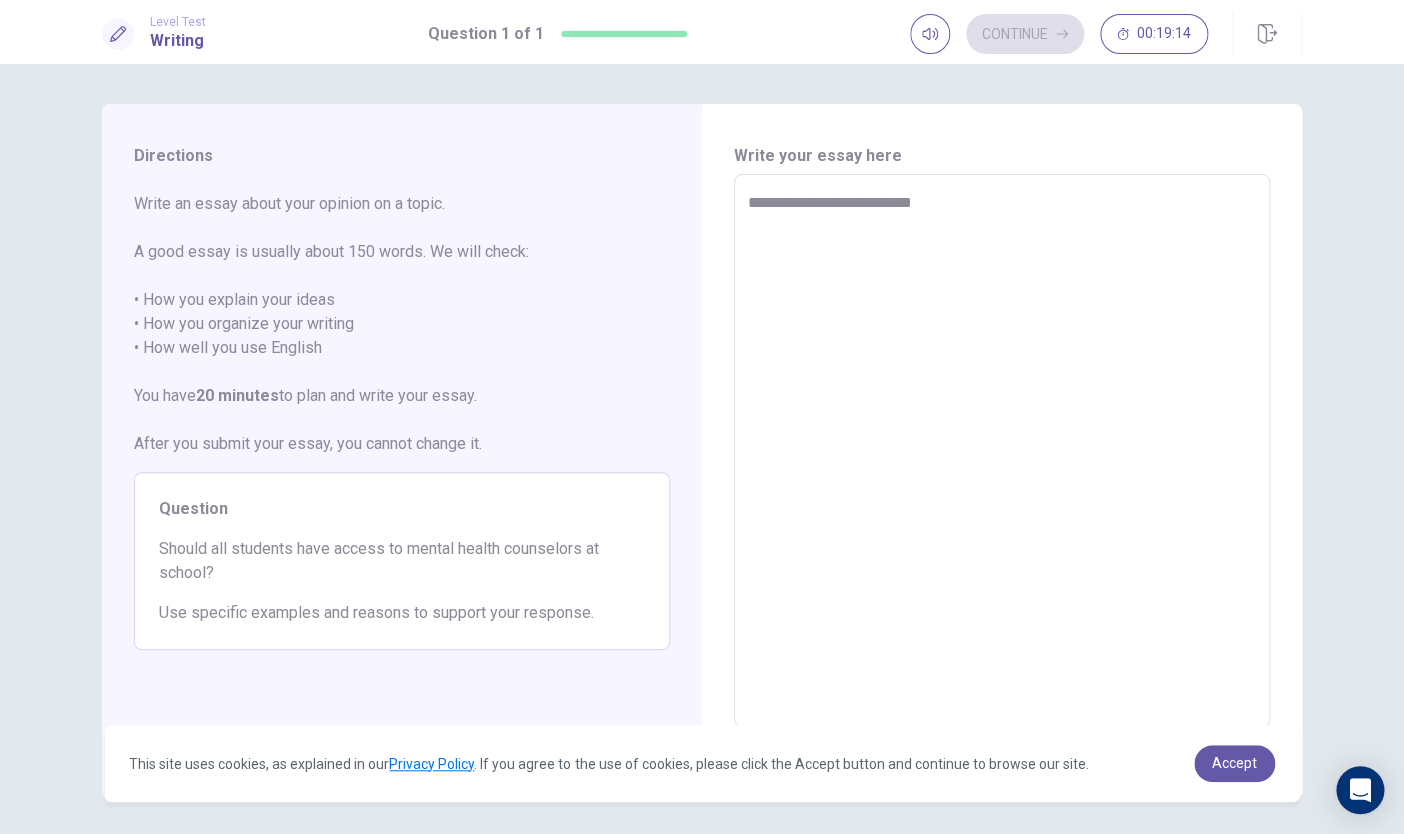 type on "**********" 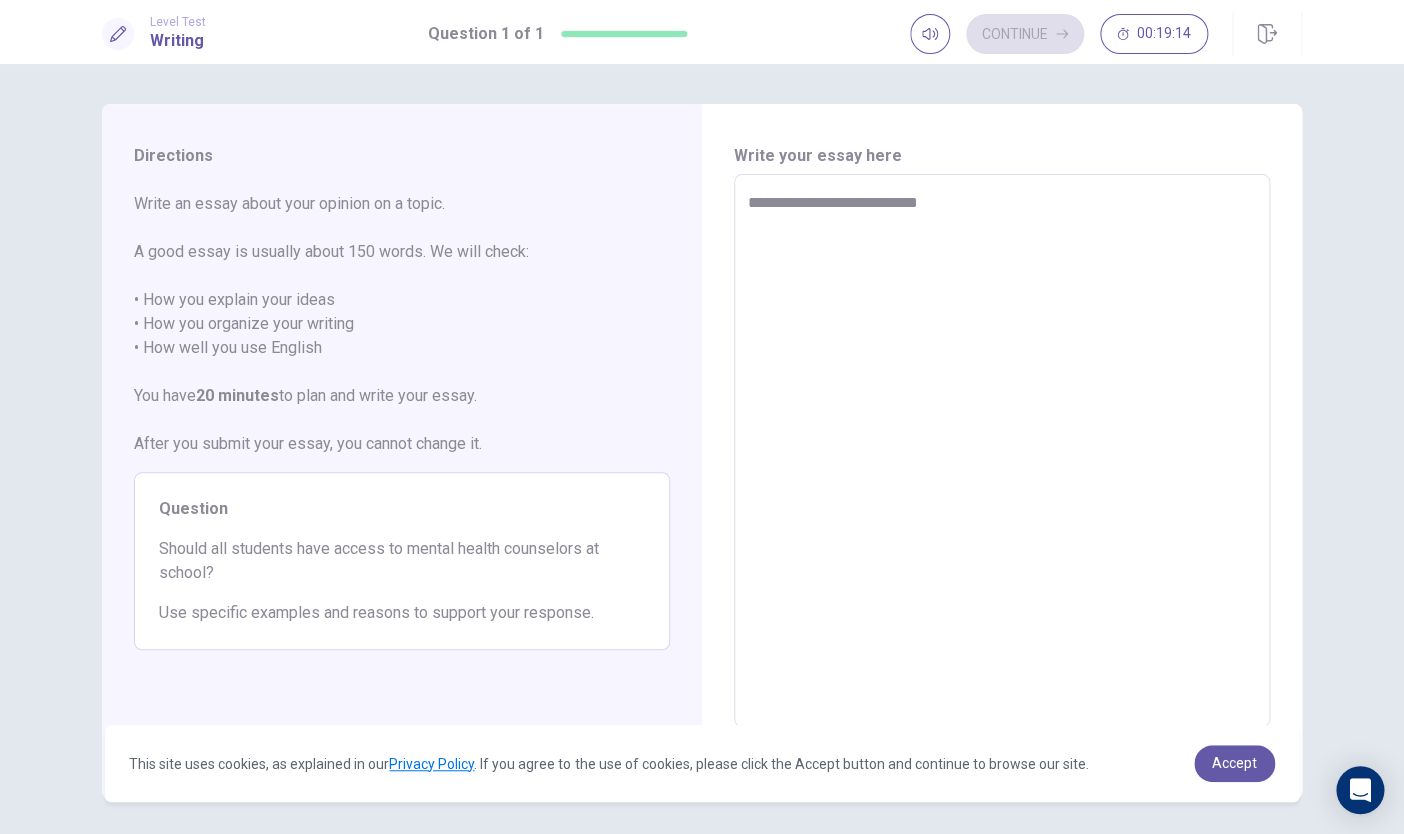 type on "*" 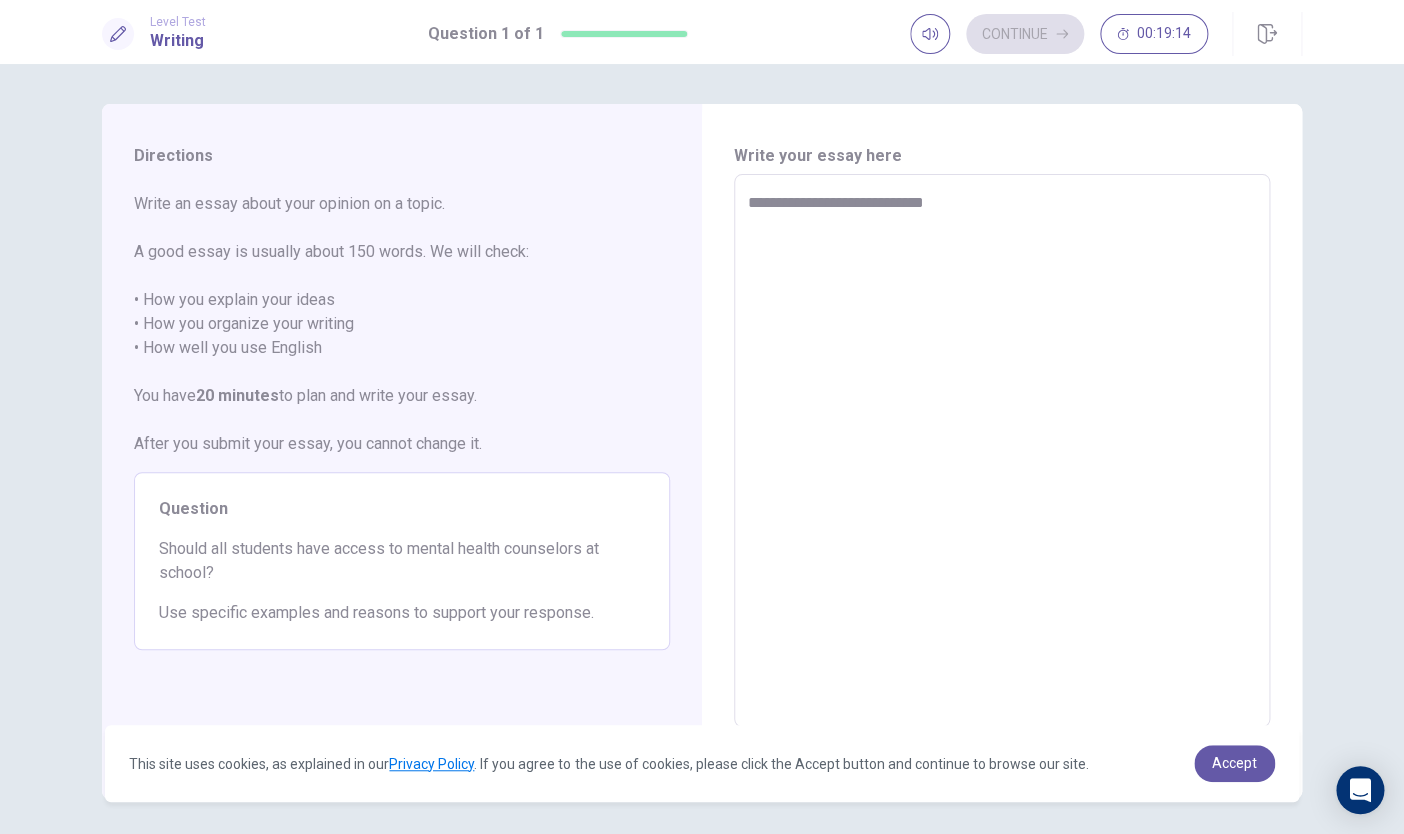 type on "*" 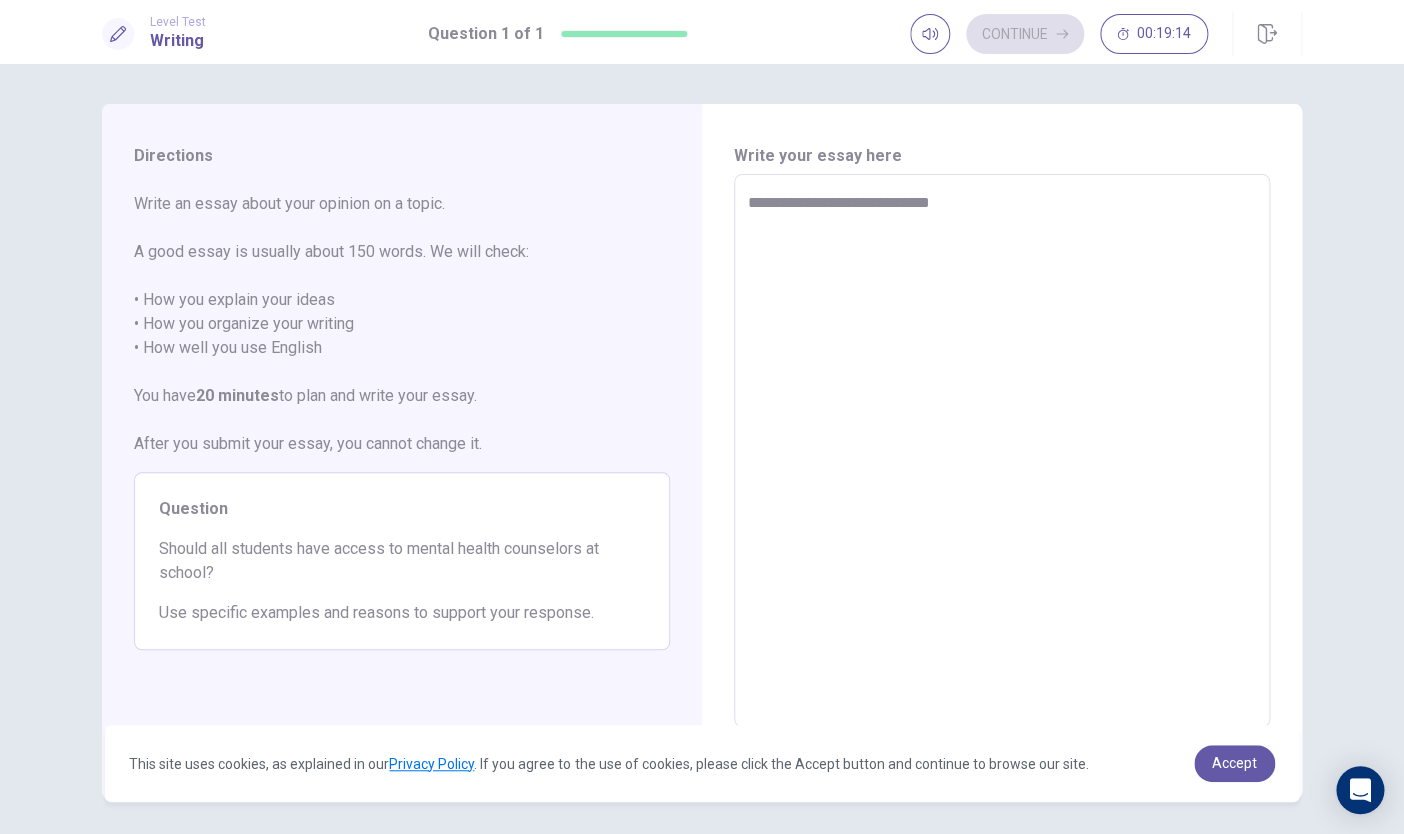 type on "*" 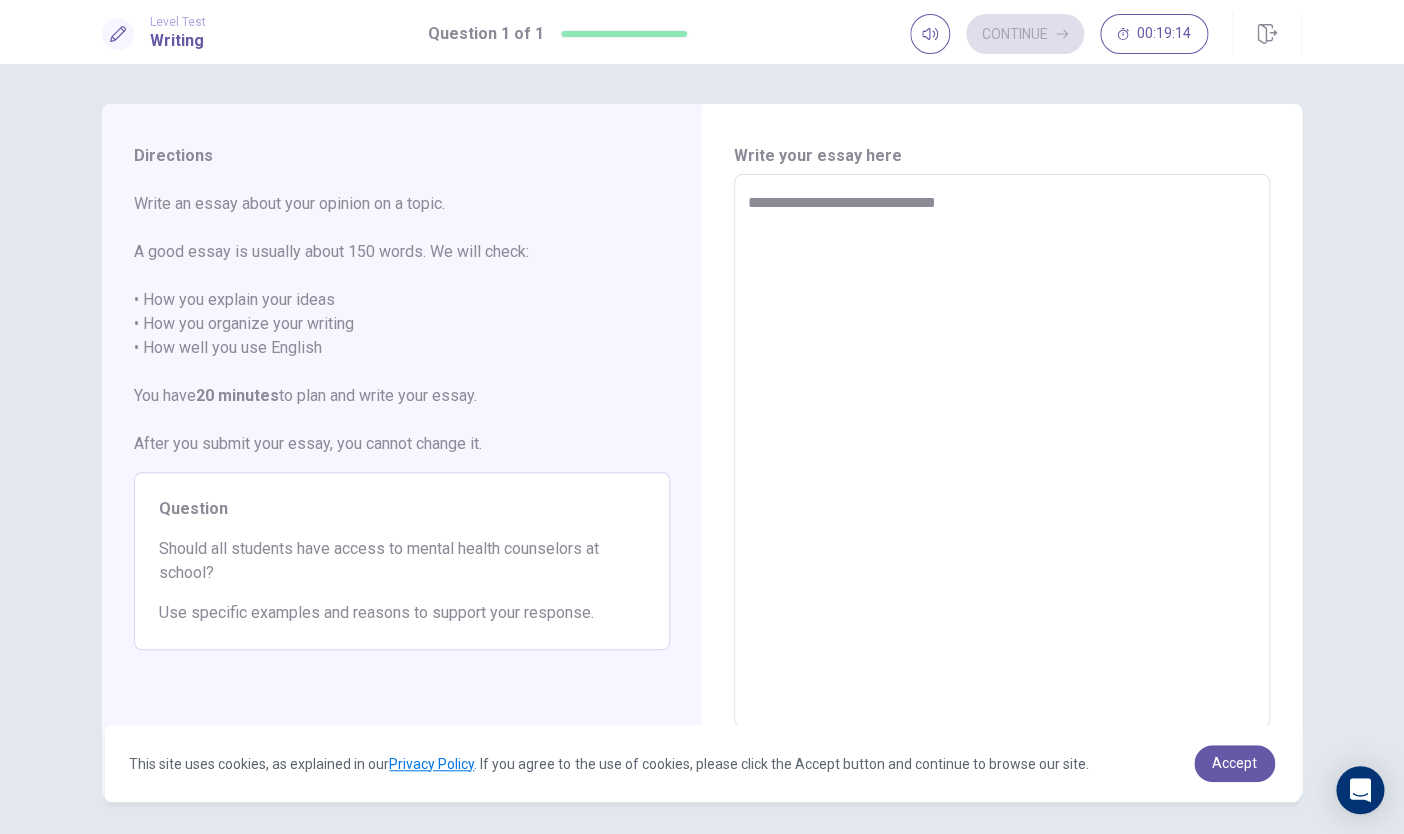 type on "*" 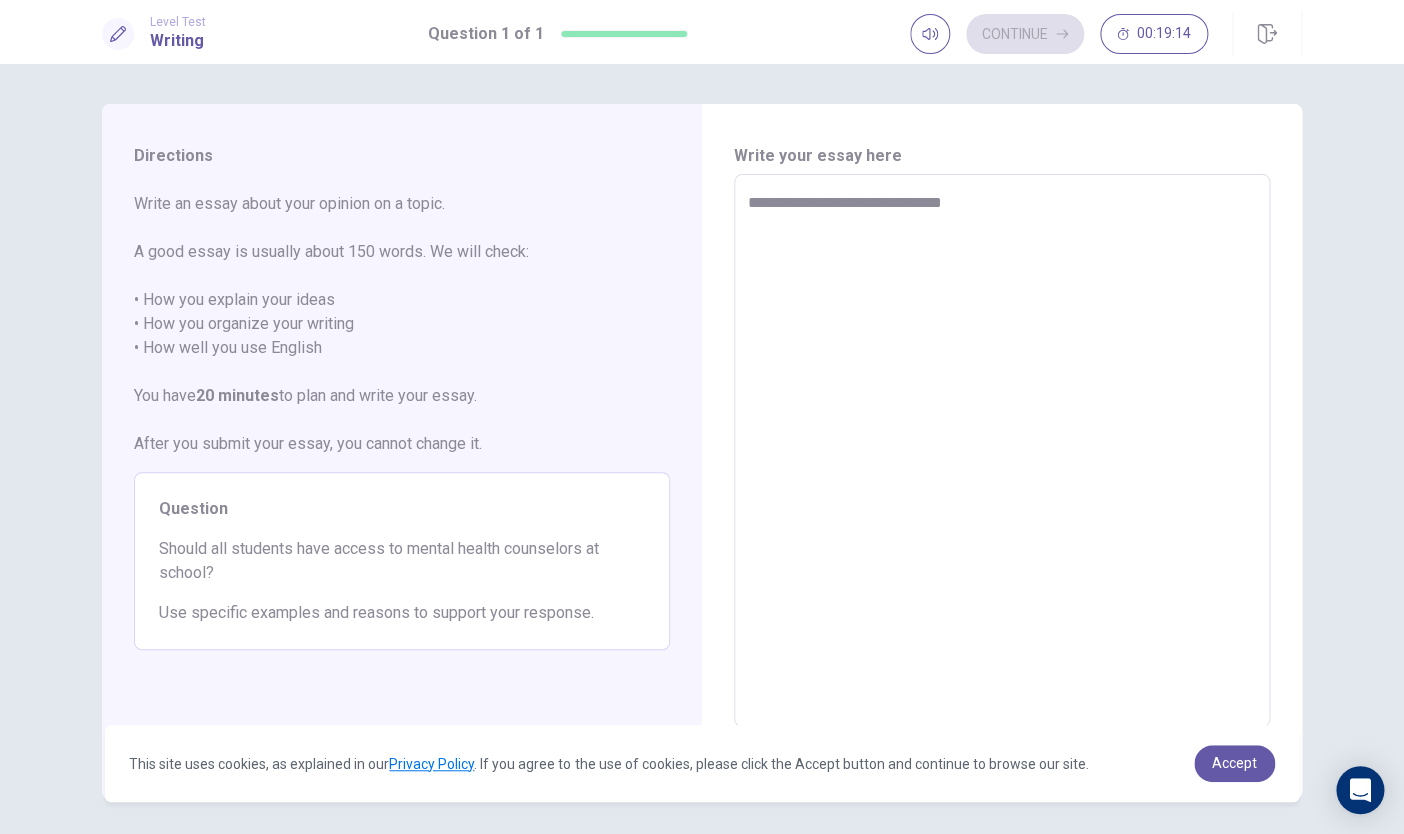 type on "*" 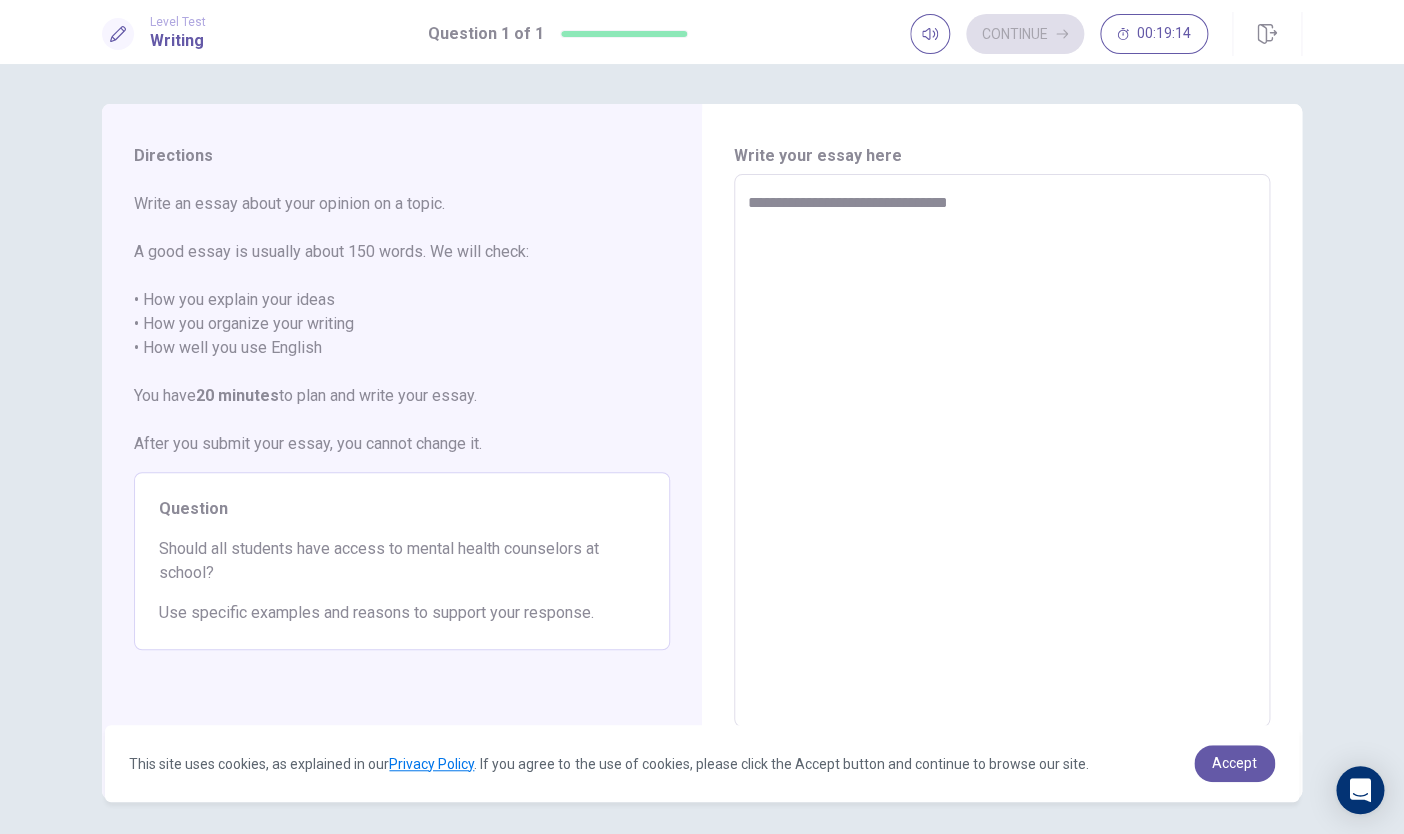 type on "*" 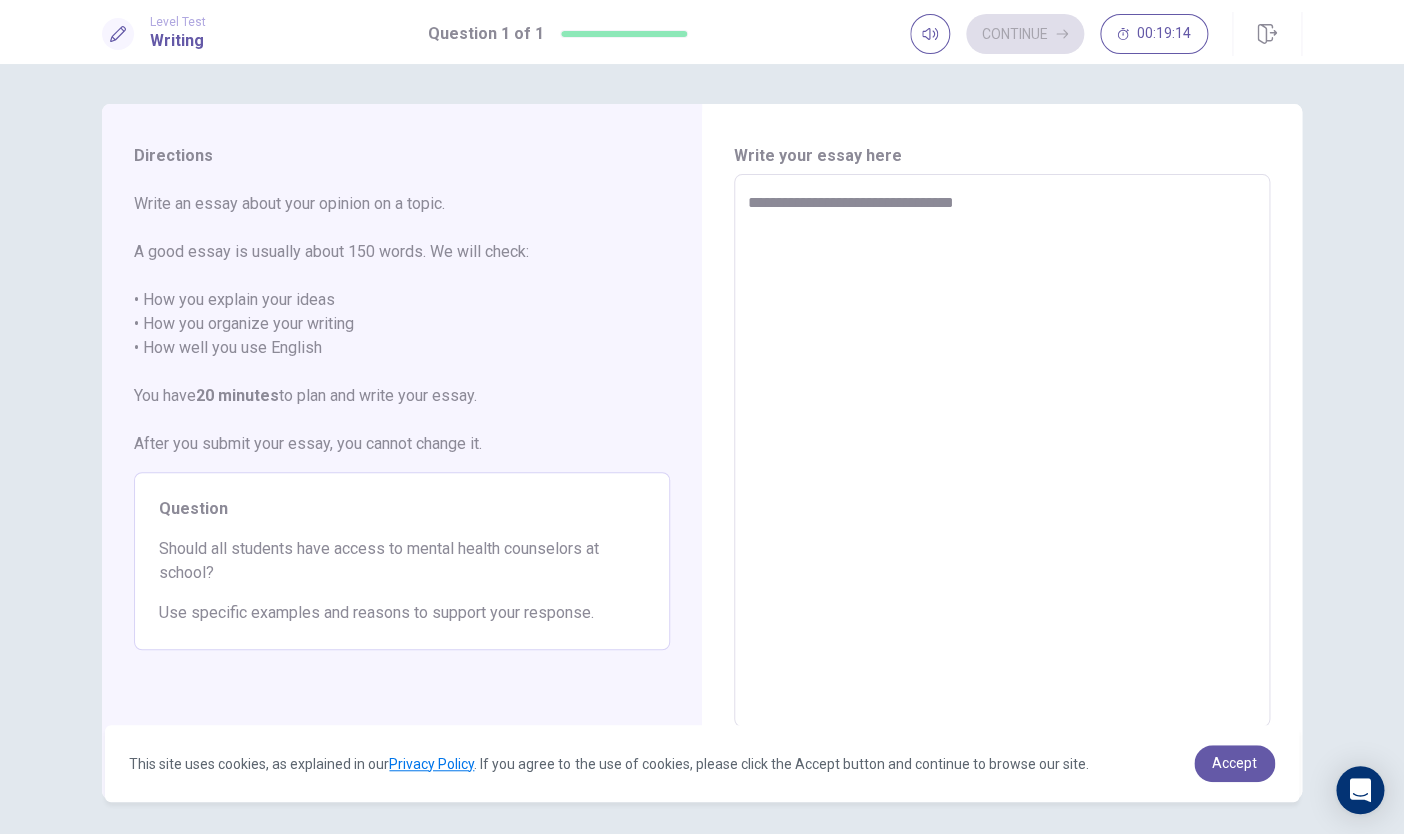 type on "*" 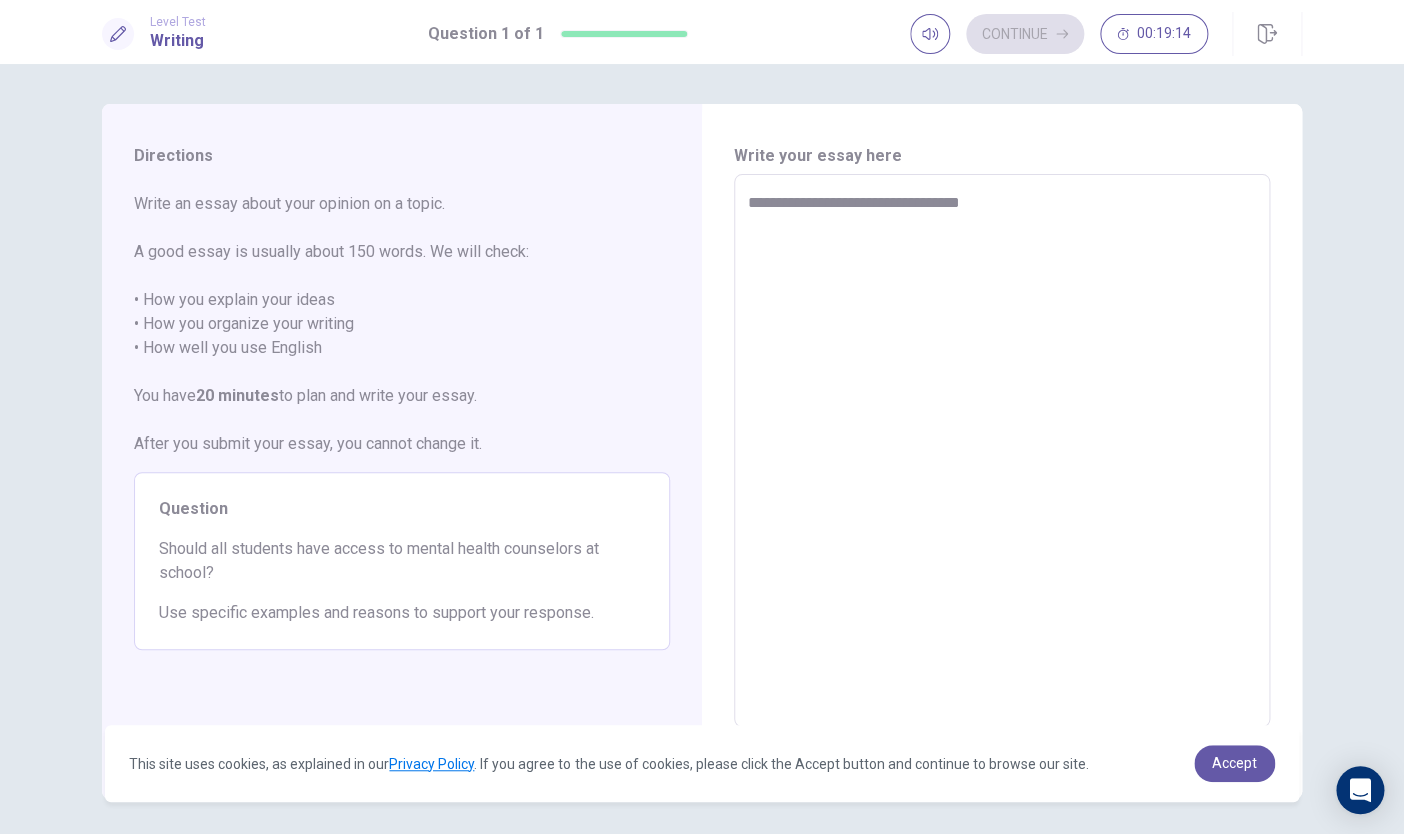 type on "*" 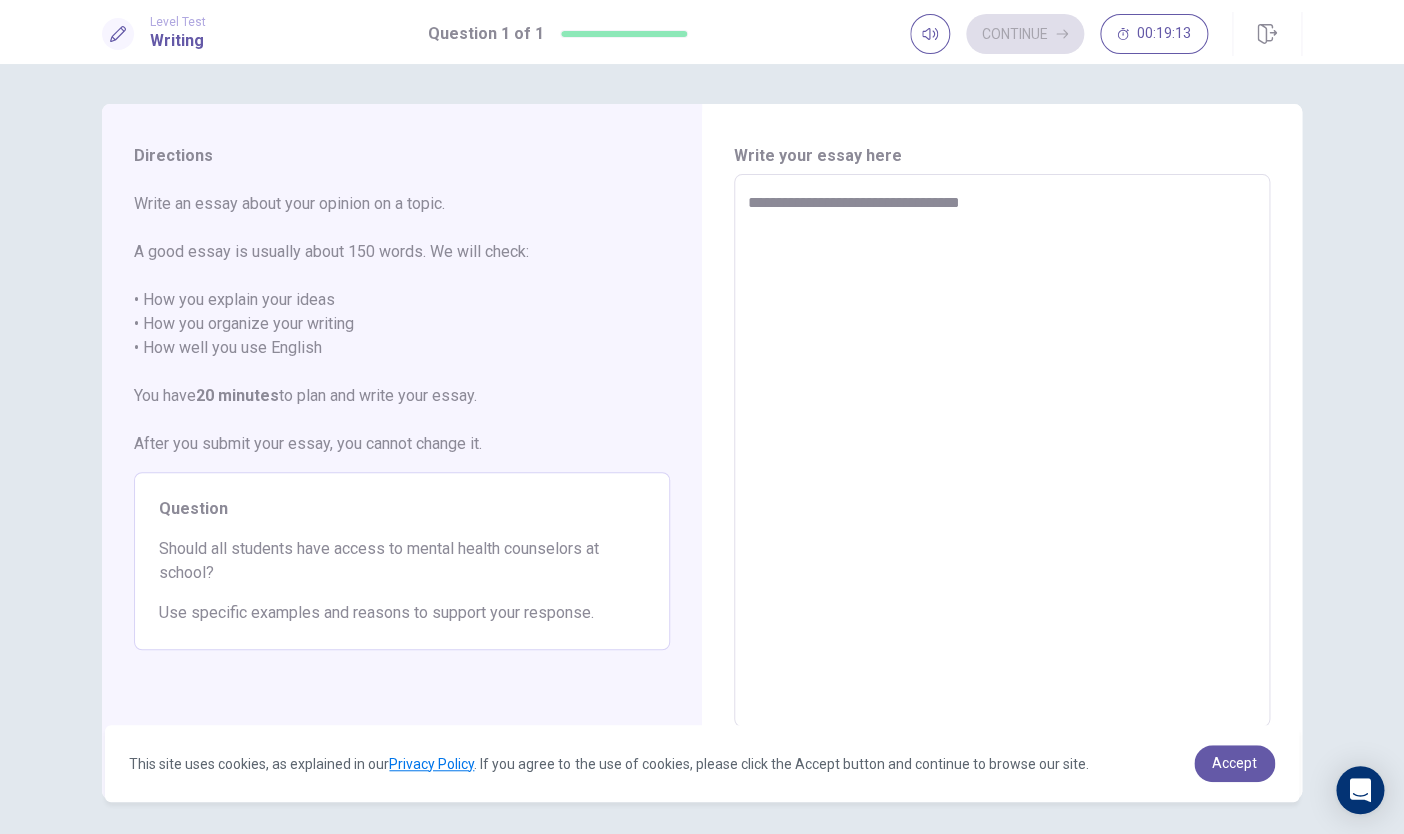 type on "**********" 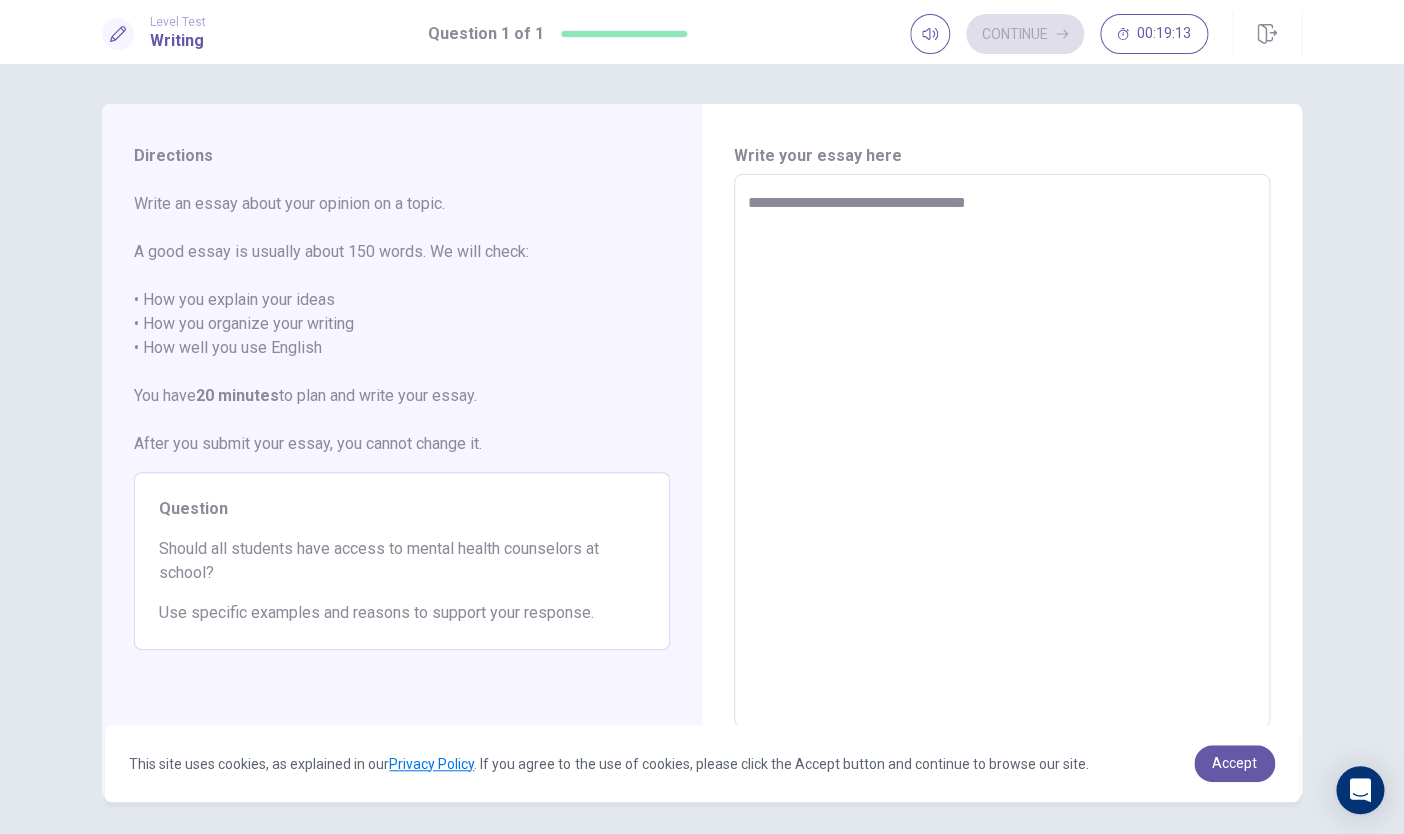 type on "*" 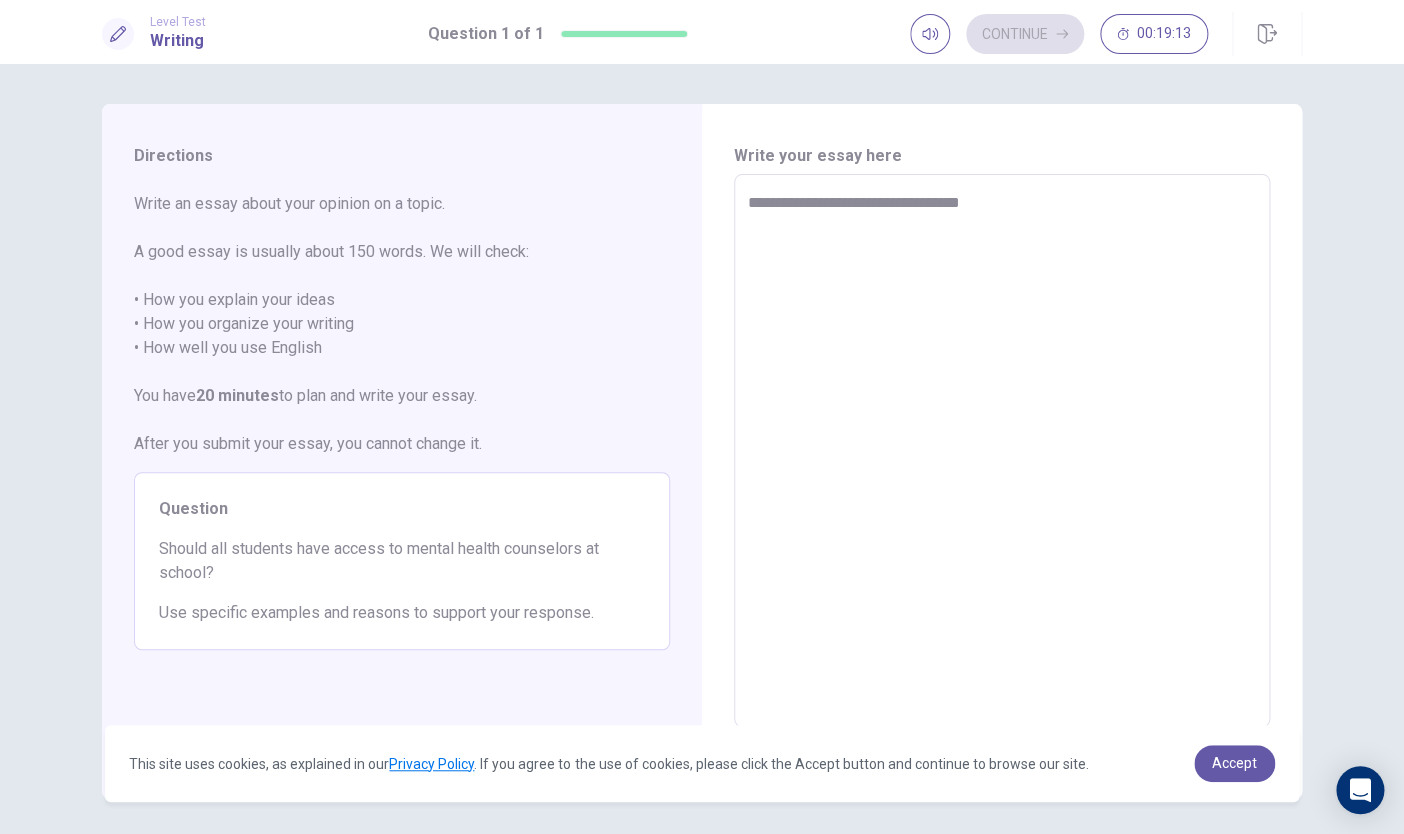 type on "*" 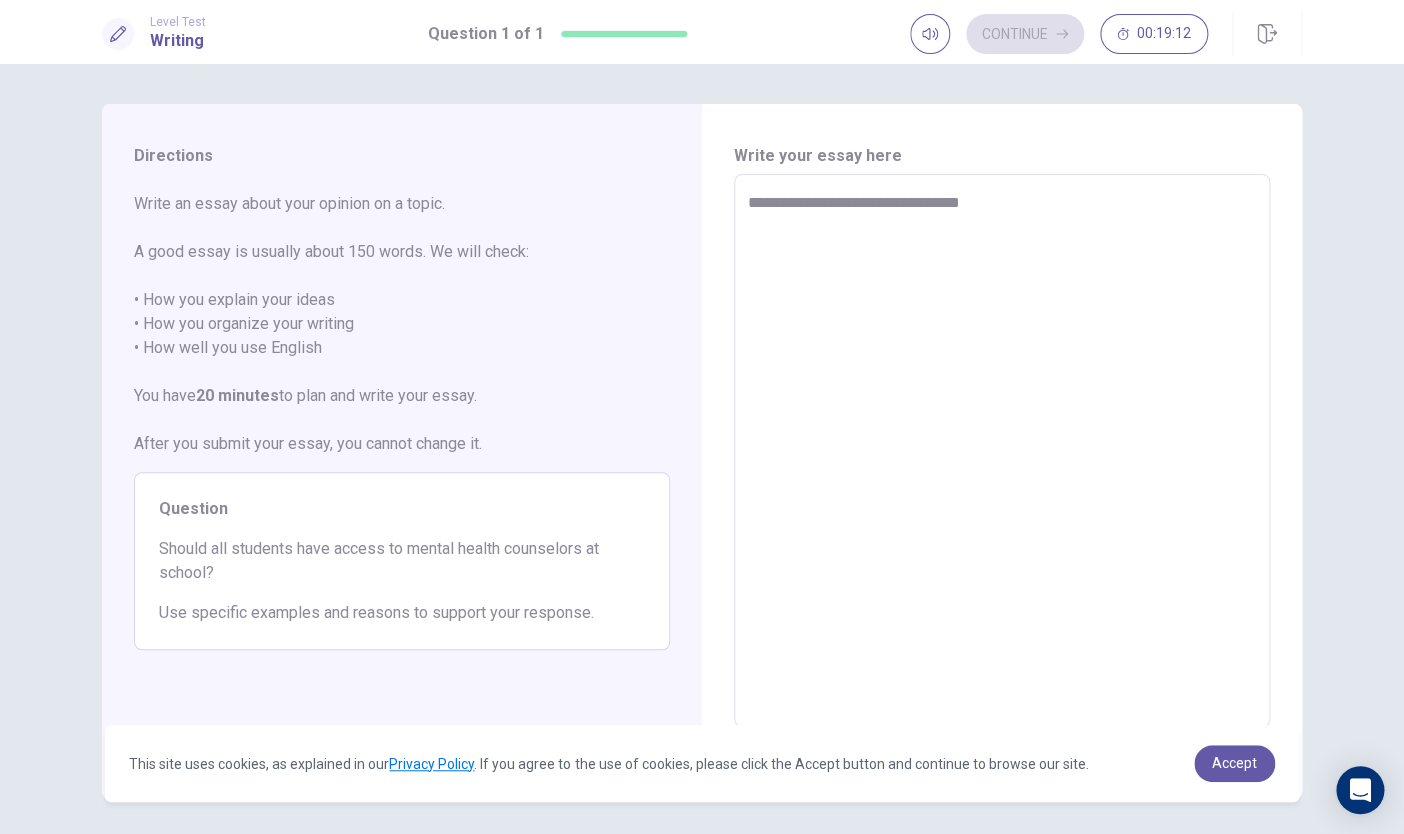 type on "**********" 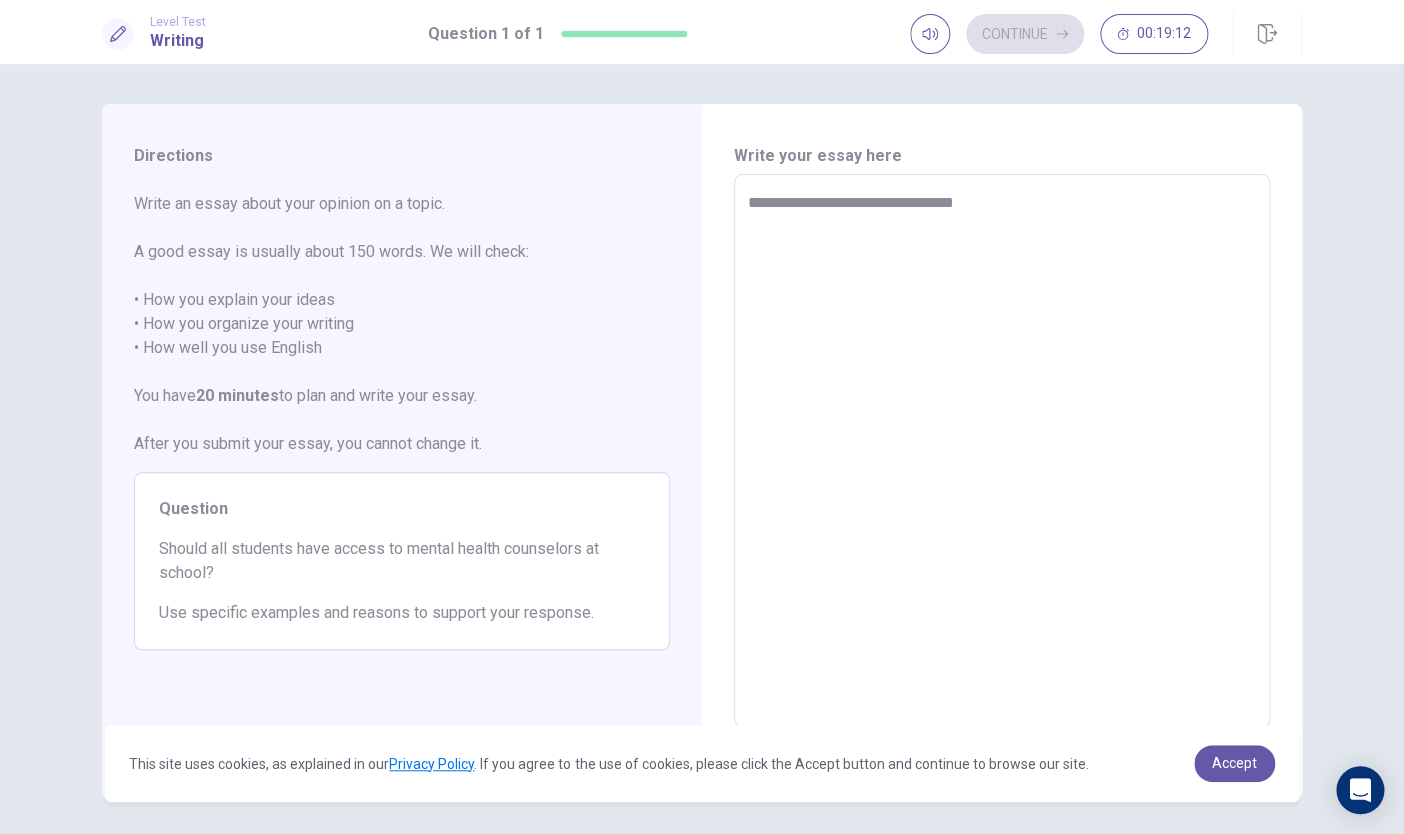 type on "*" 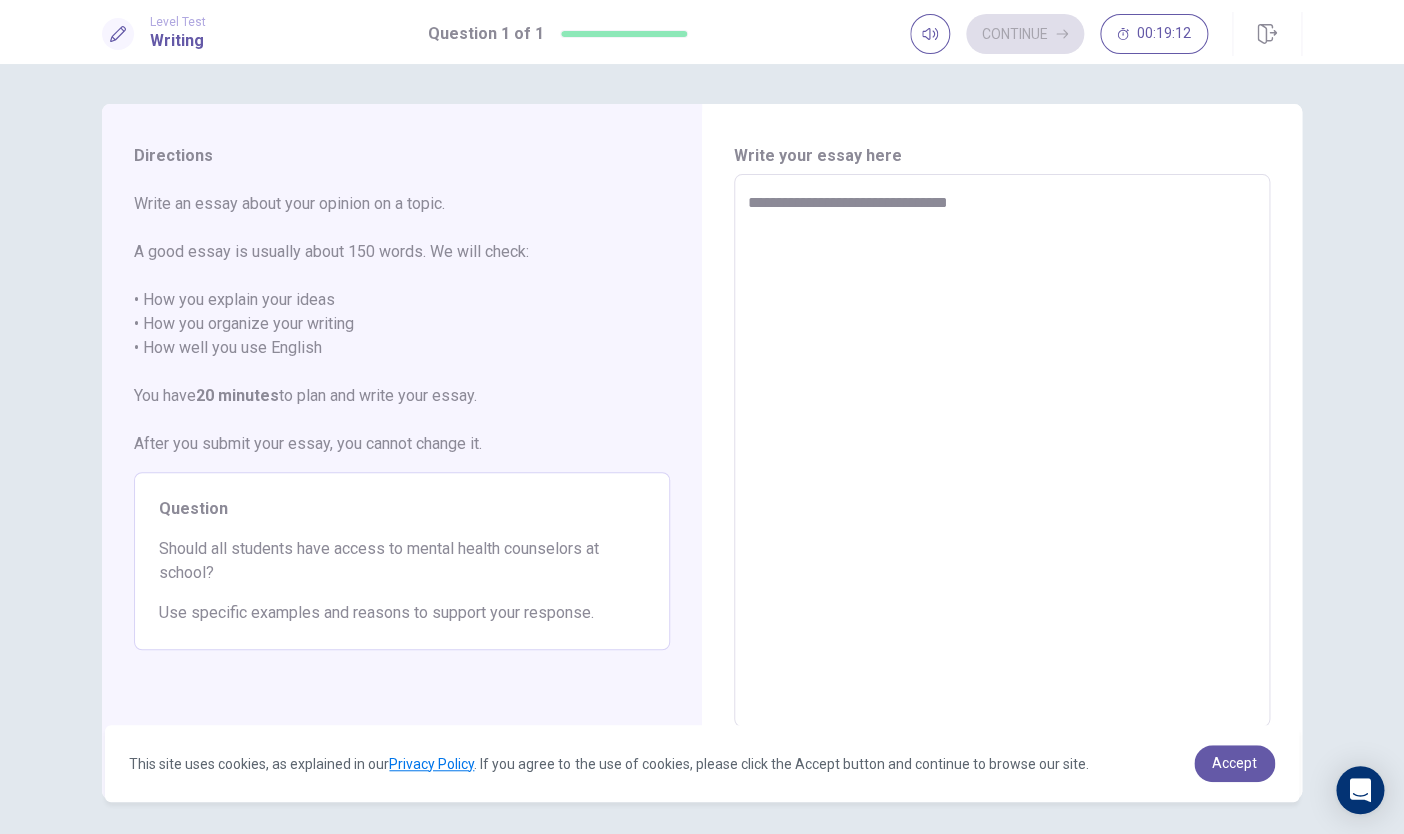 type on "*" 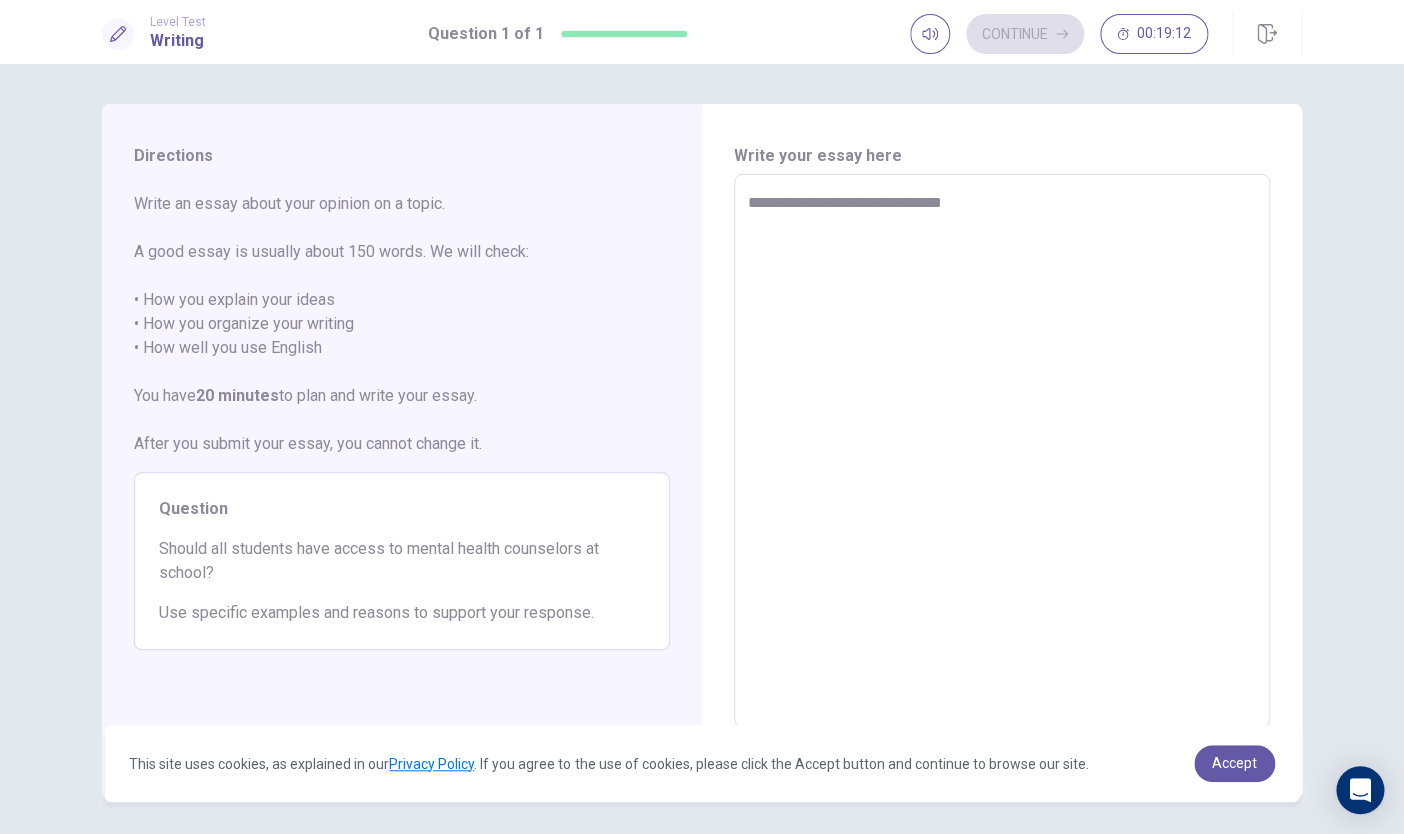 type on "*" 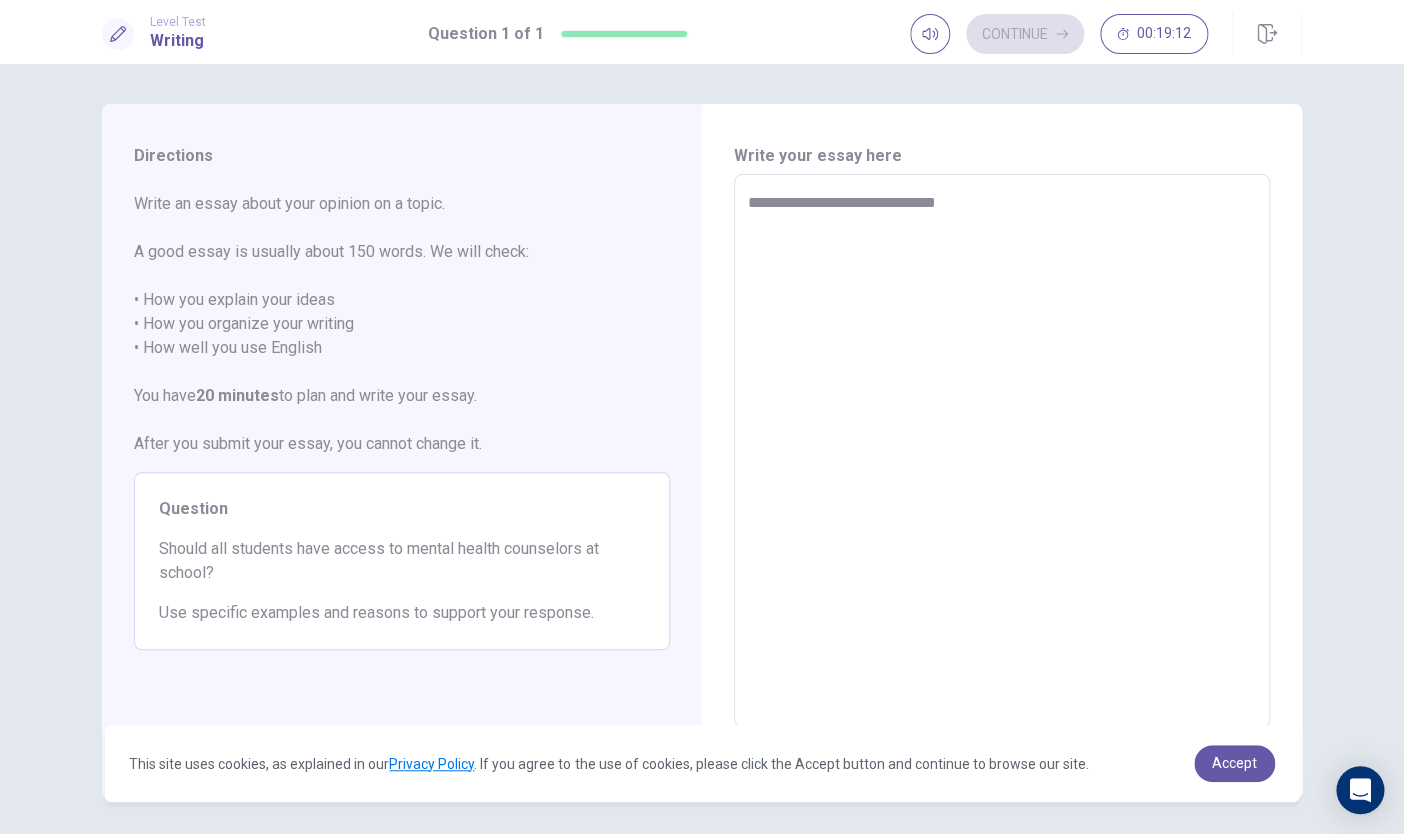 type on "*" 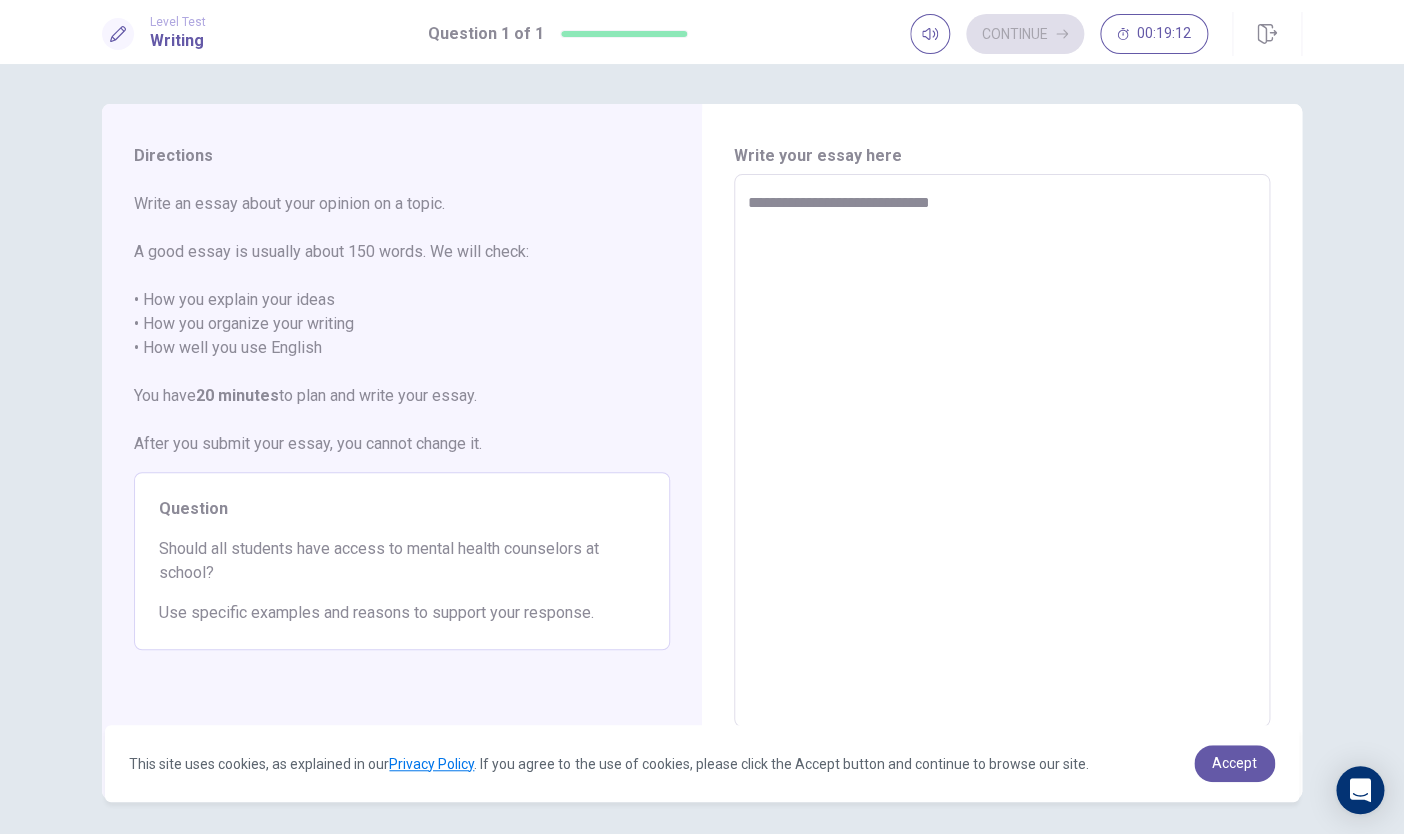 type on "*" 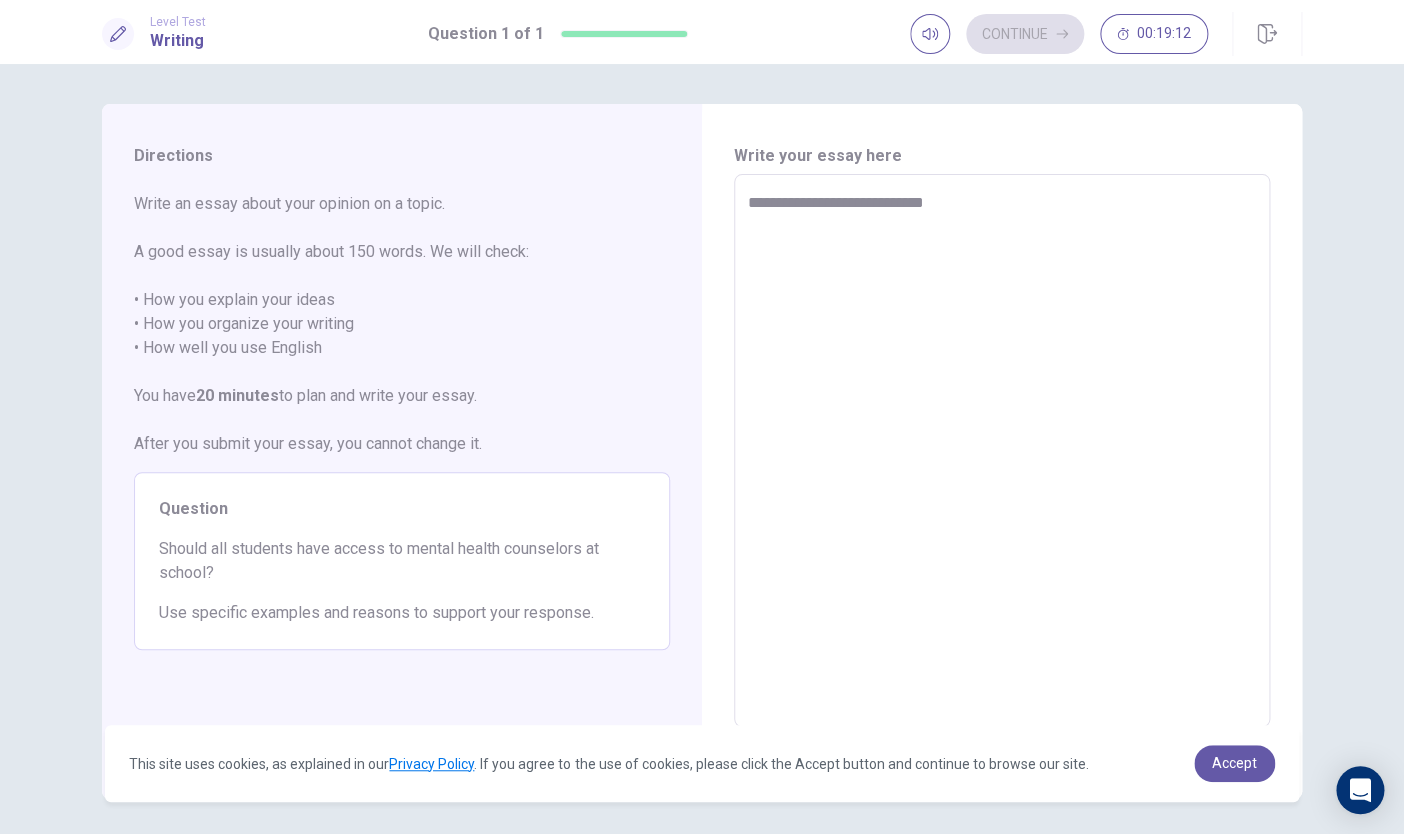 type on "*" 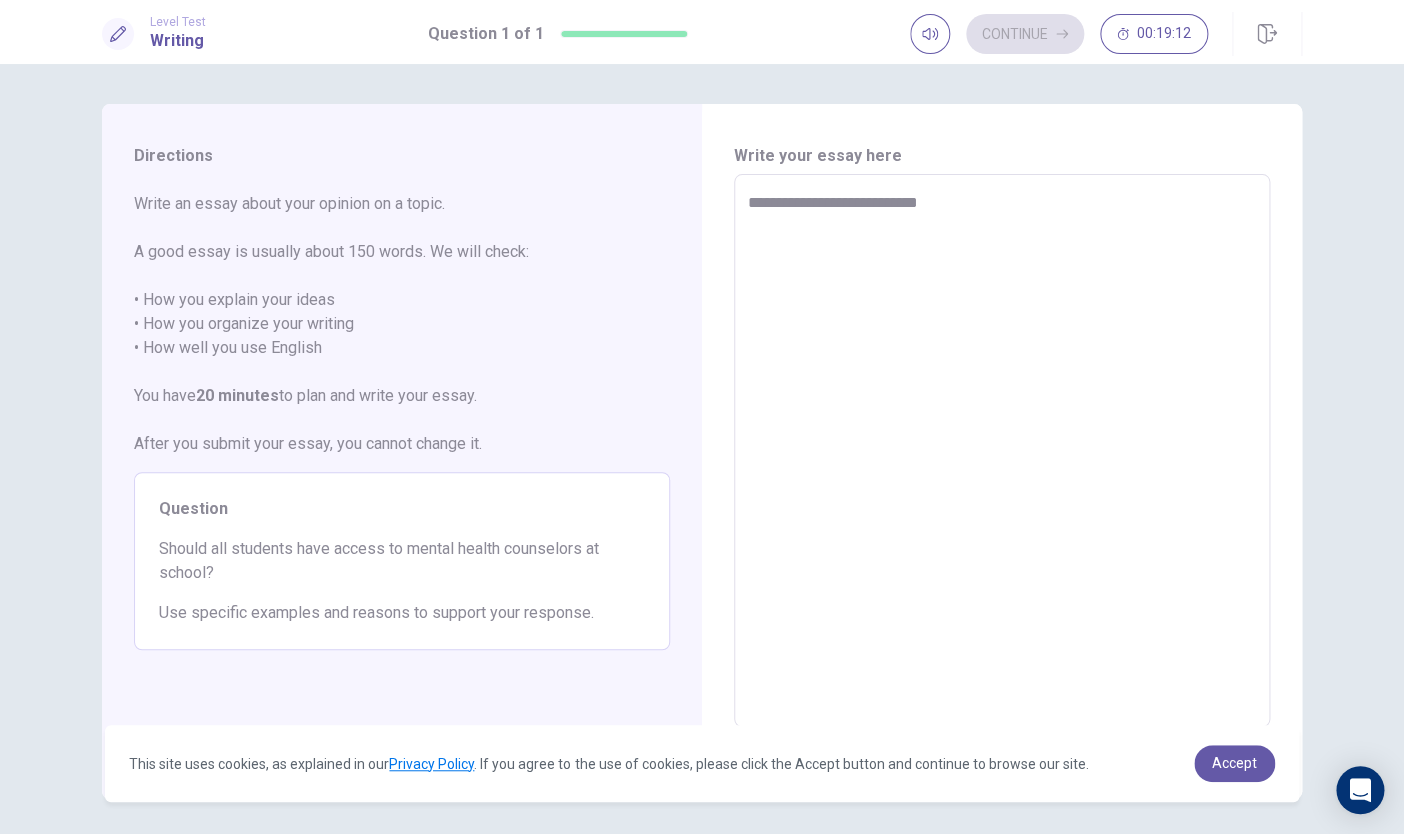 type on "*" 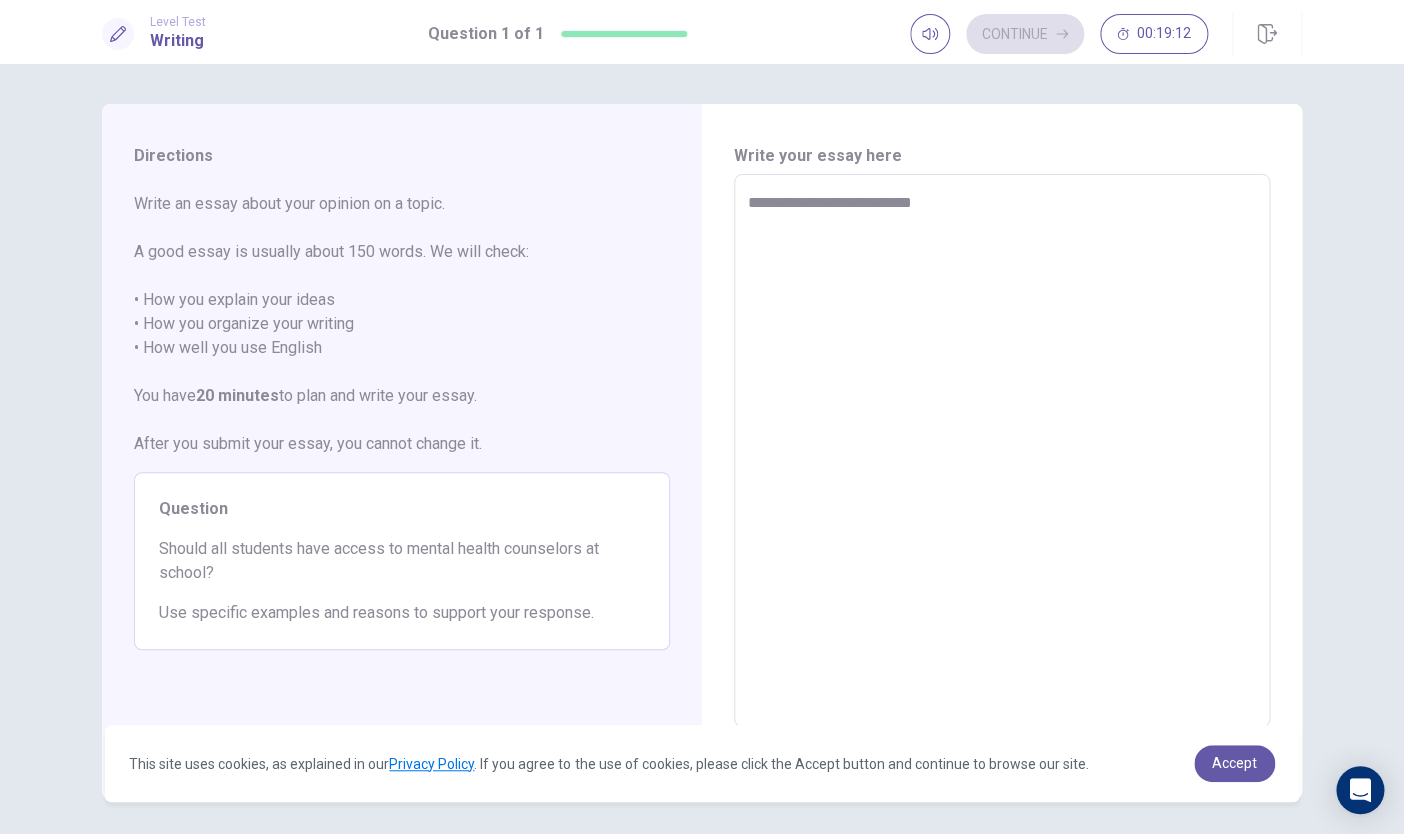 type on "*" 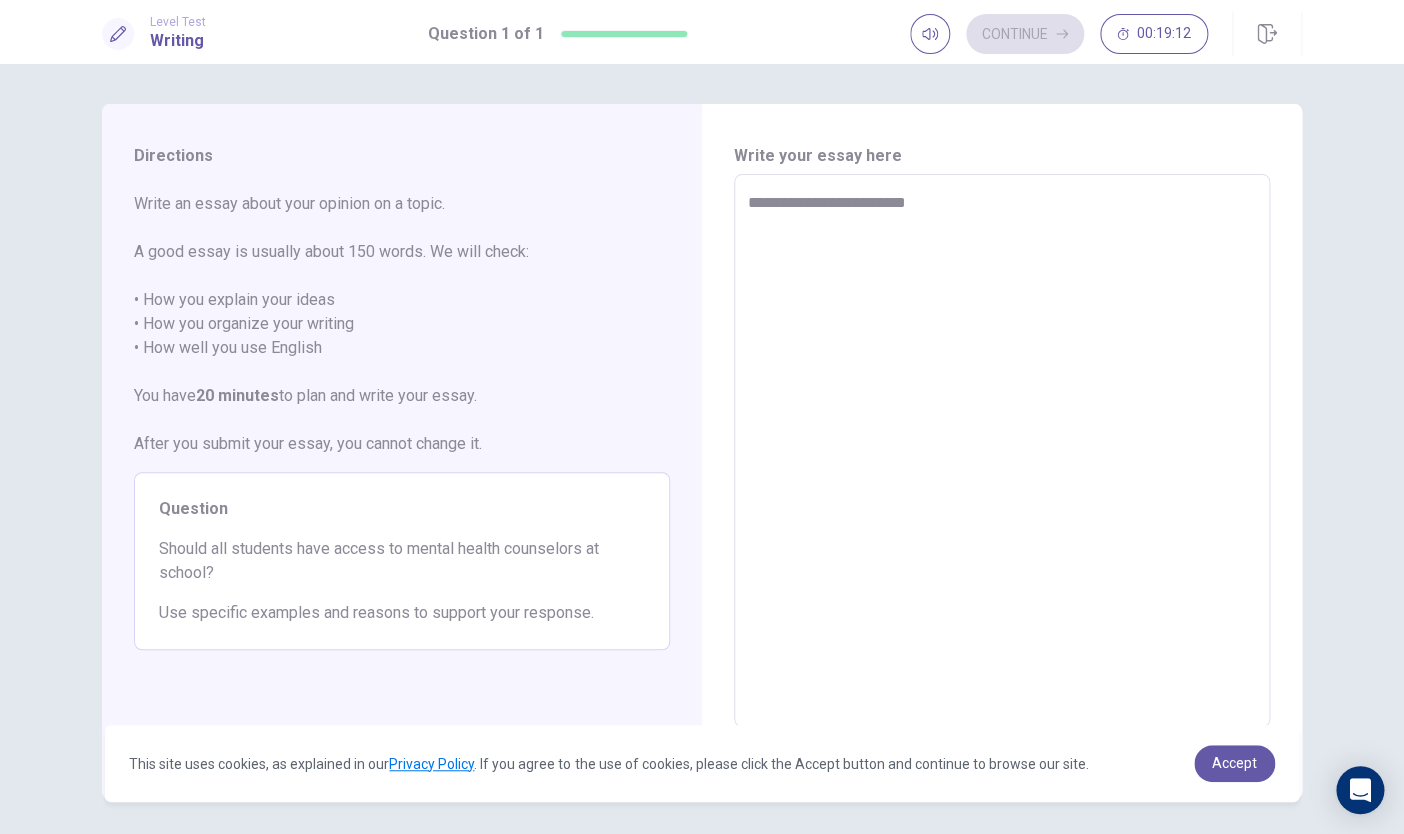 type on "*" 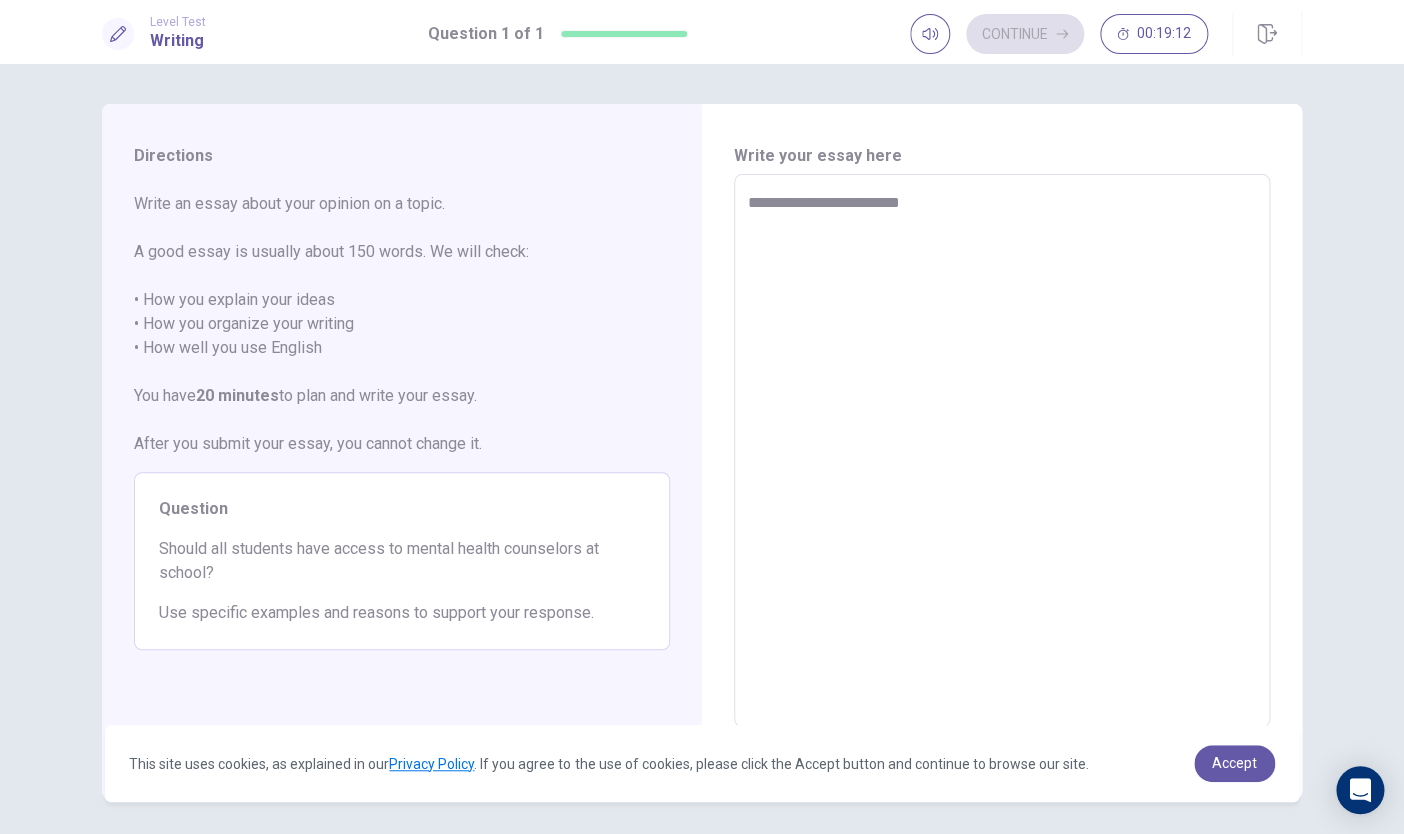 type on "*" 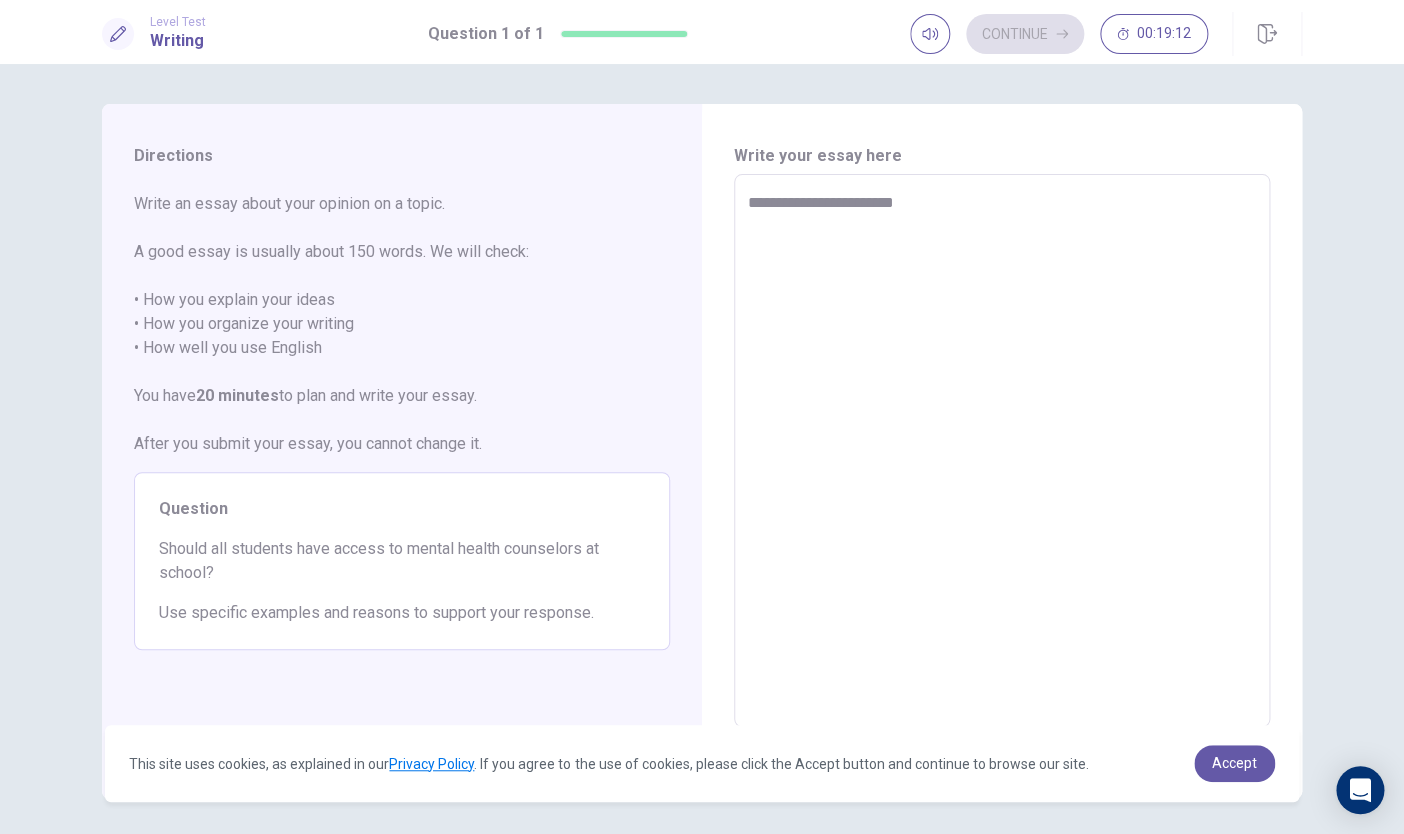 type on "*" 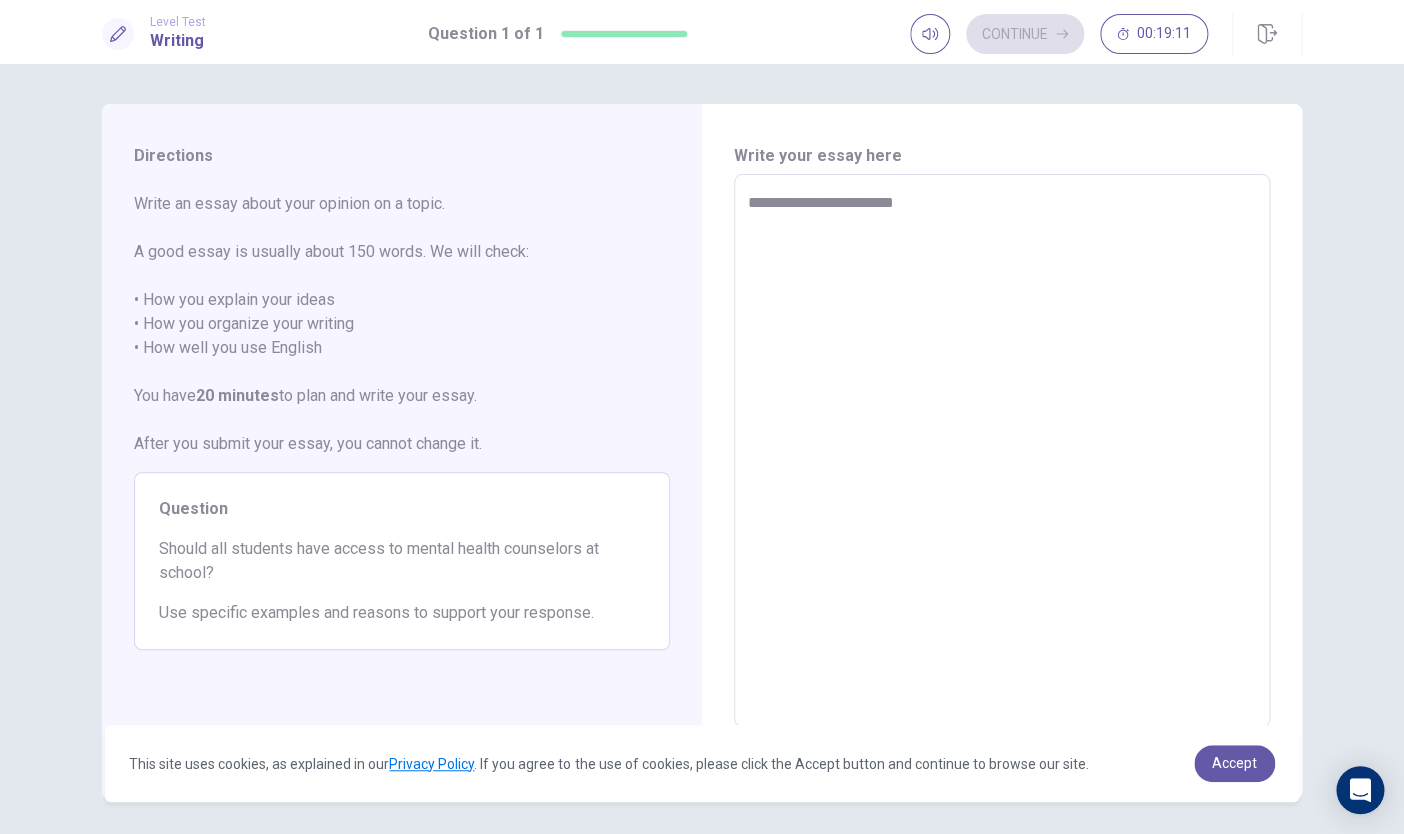 type on "**********" 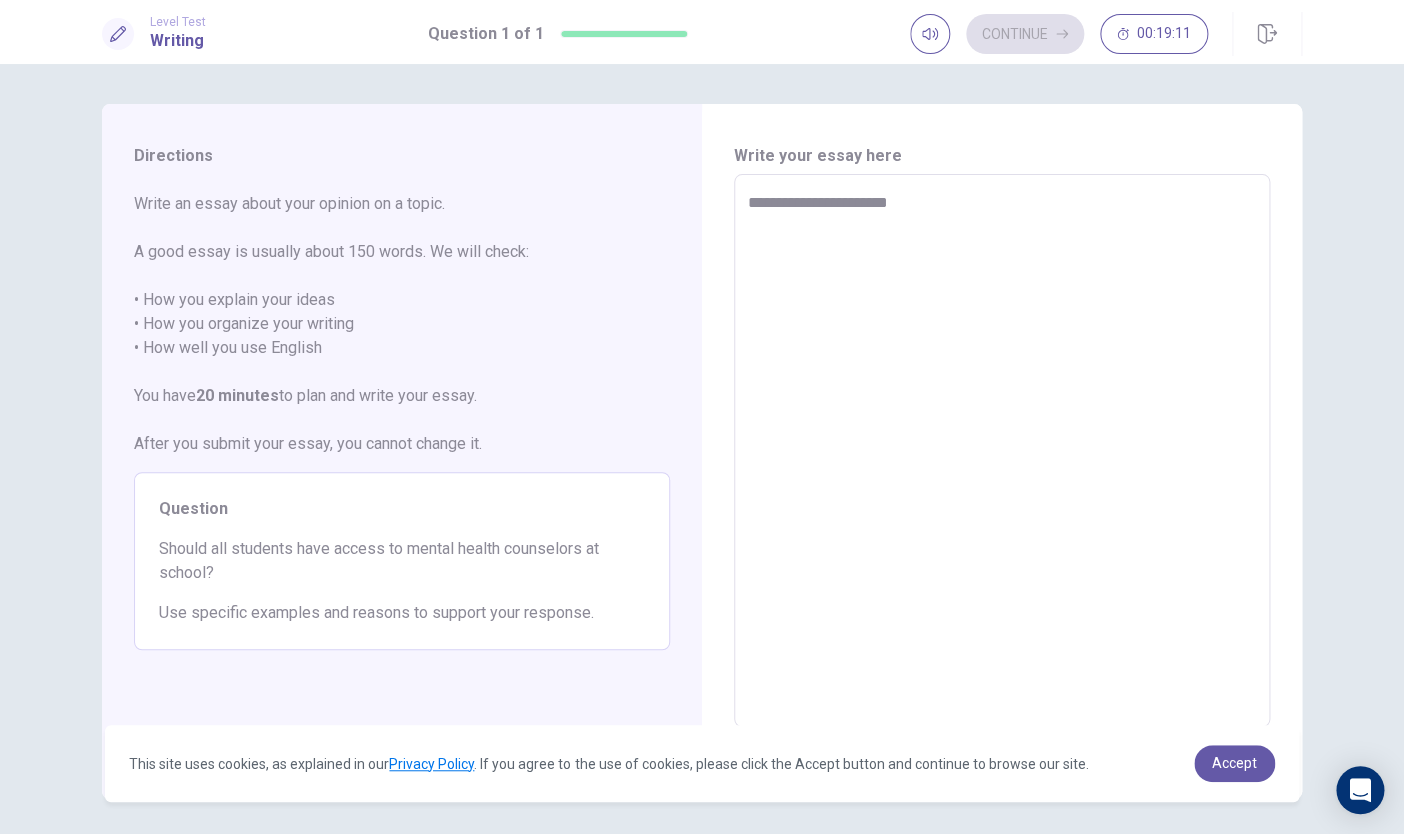 type on "*" 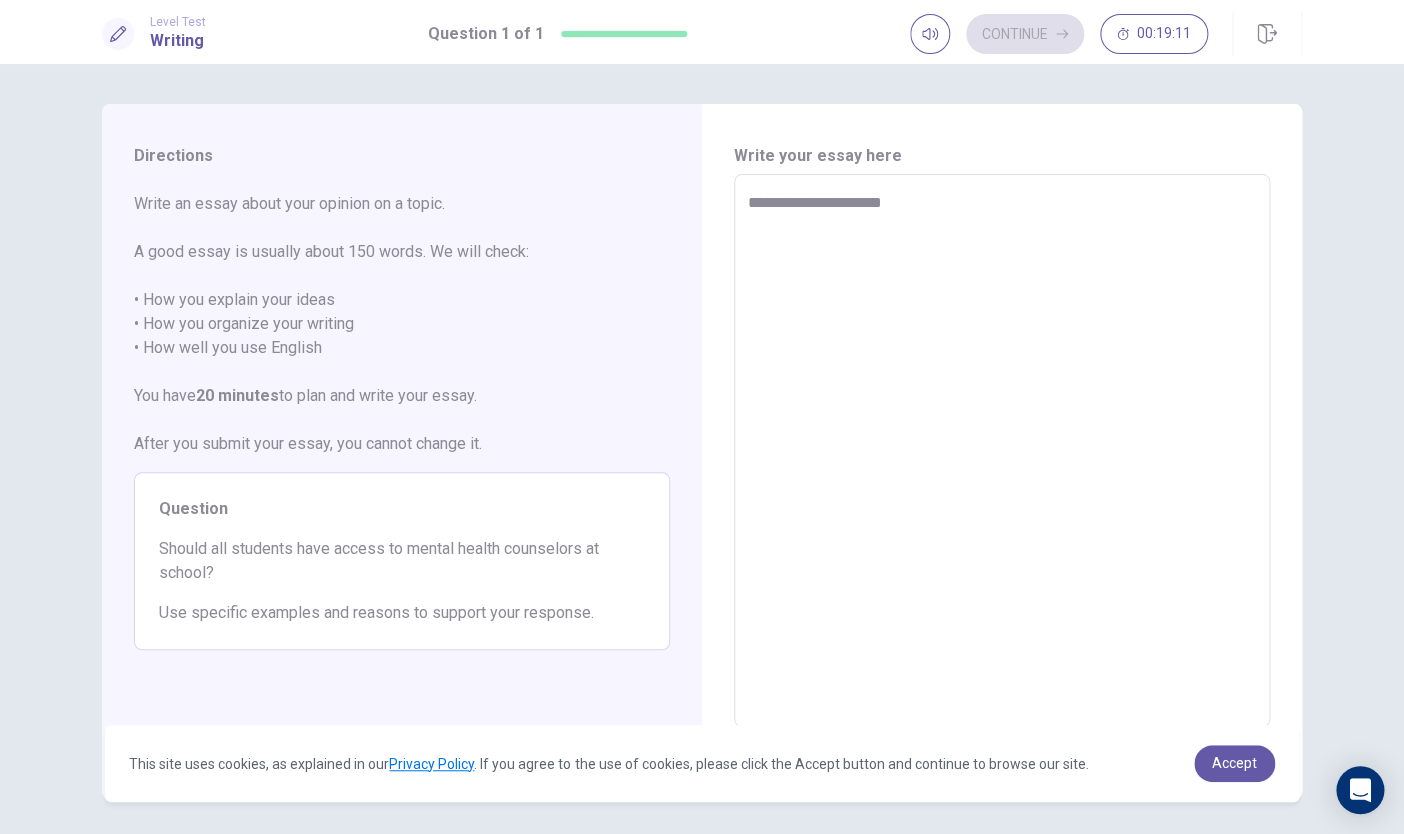 type on "*" 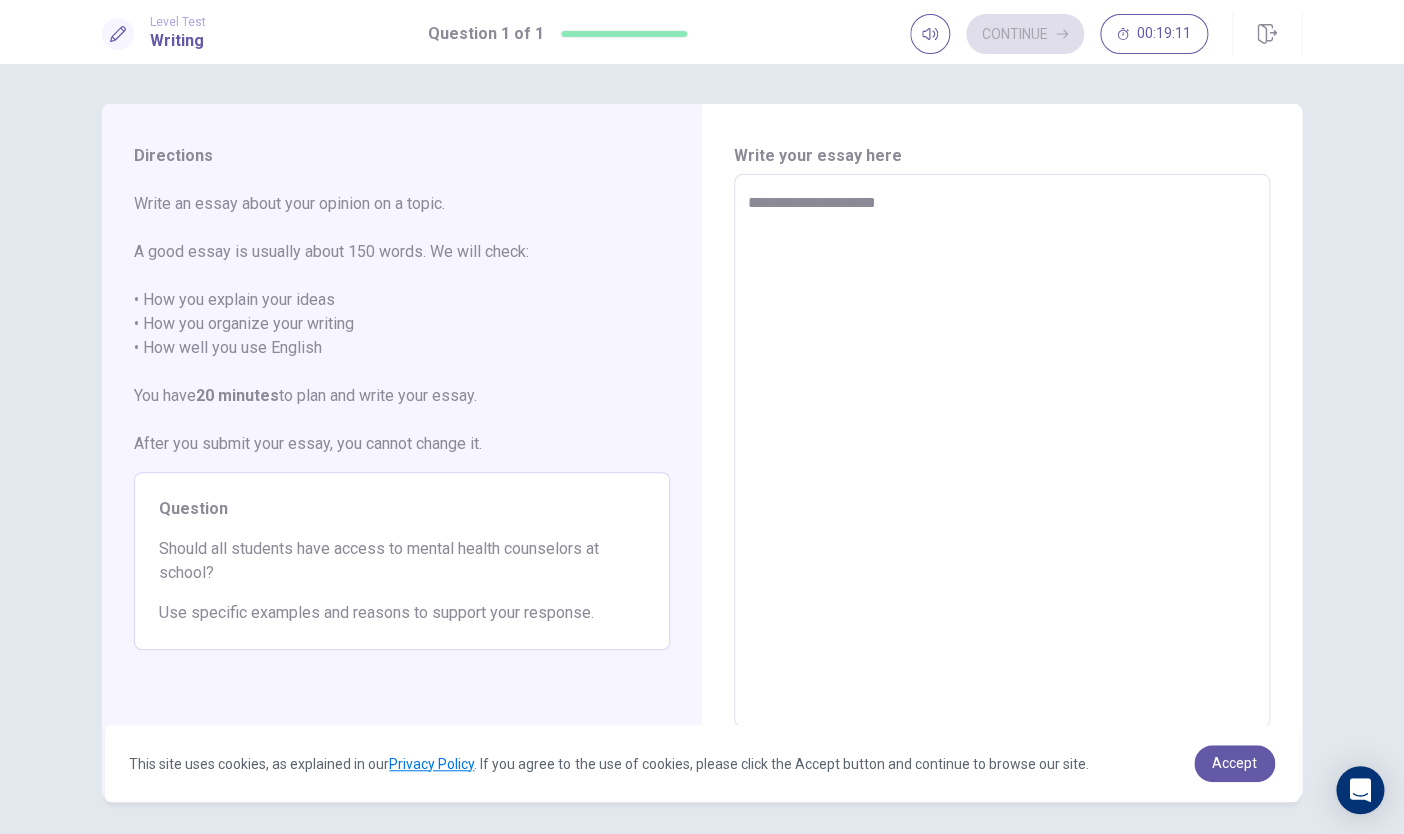 type on "*" 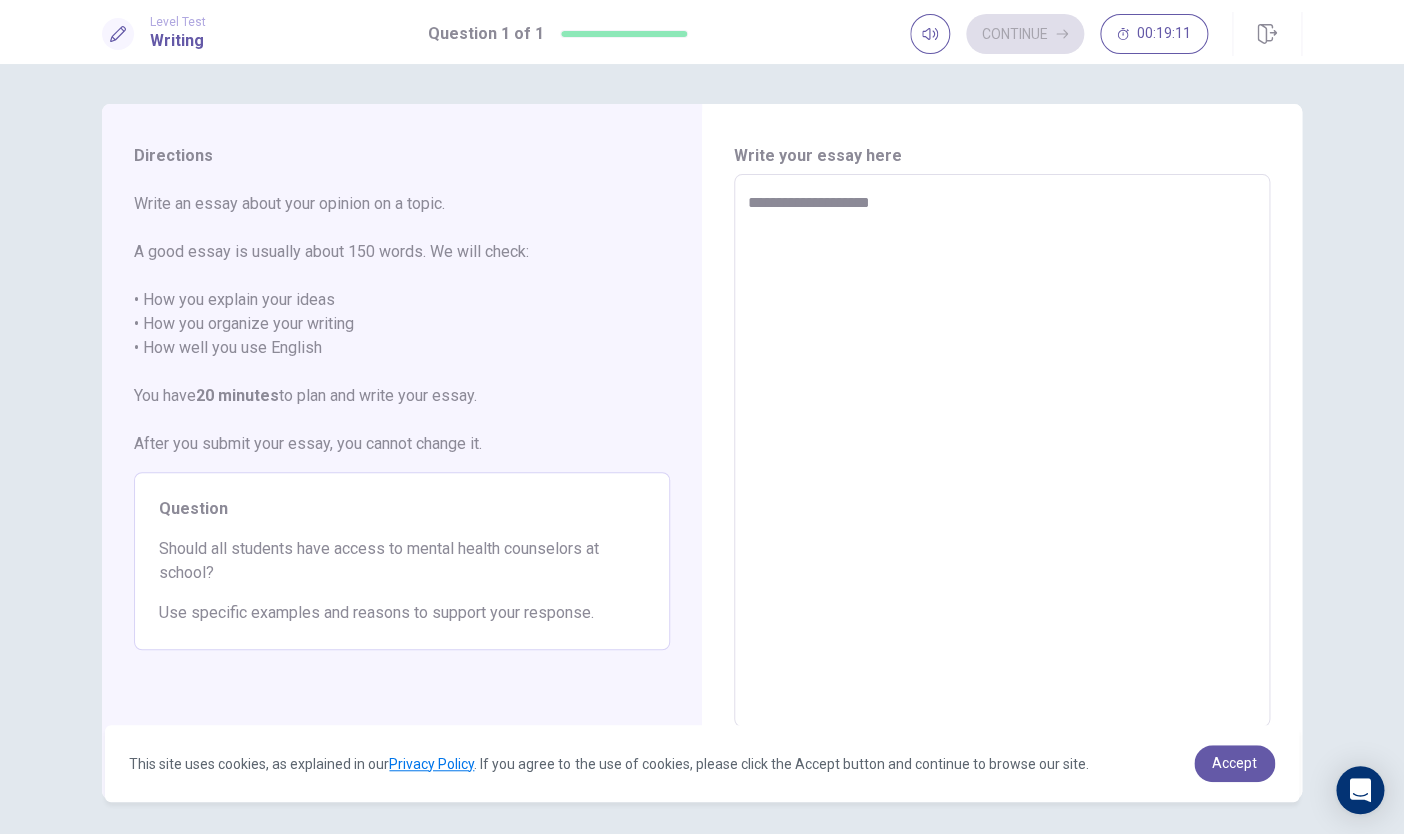 type on "*" 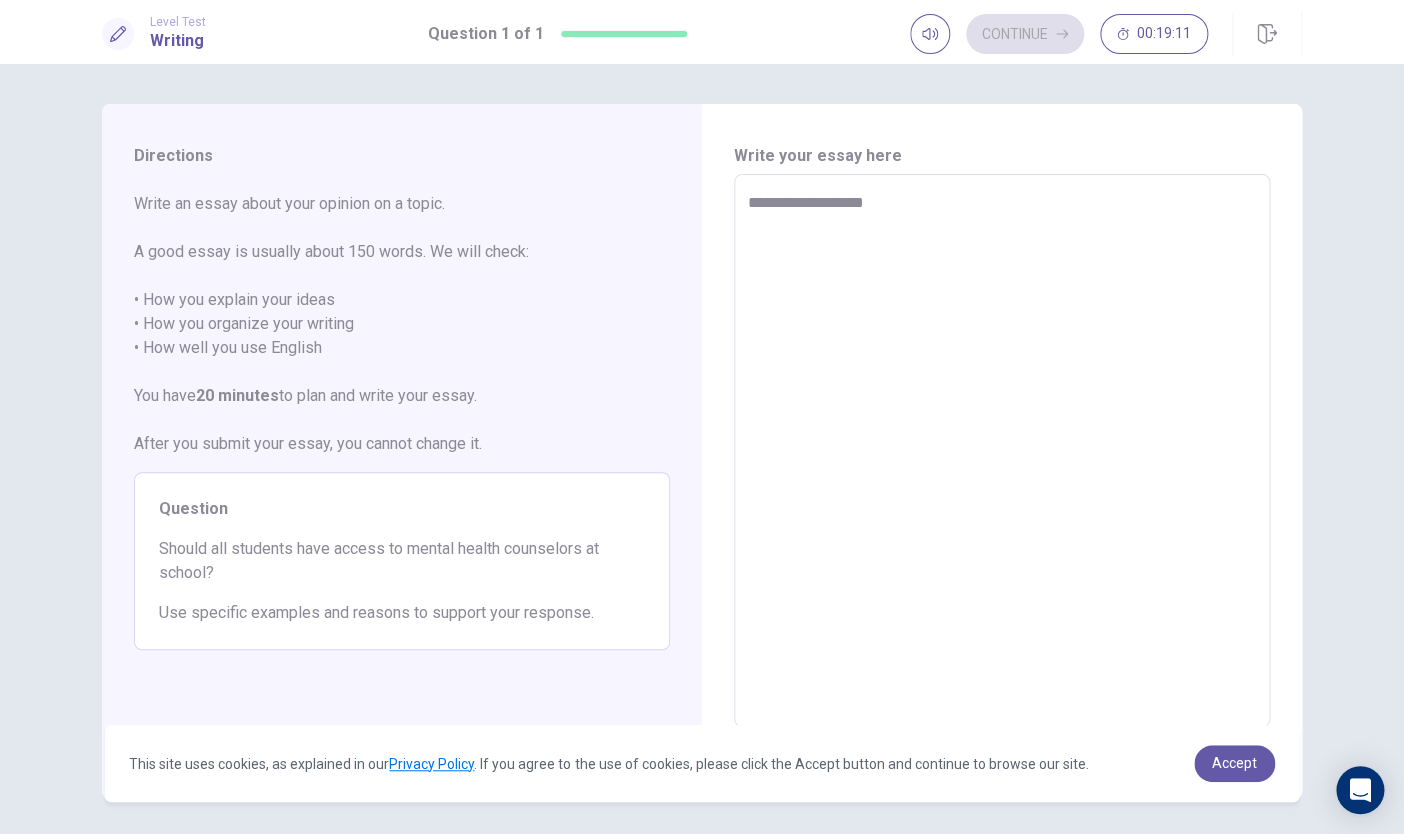 type on "*" 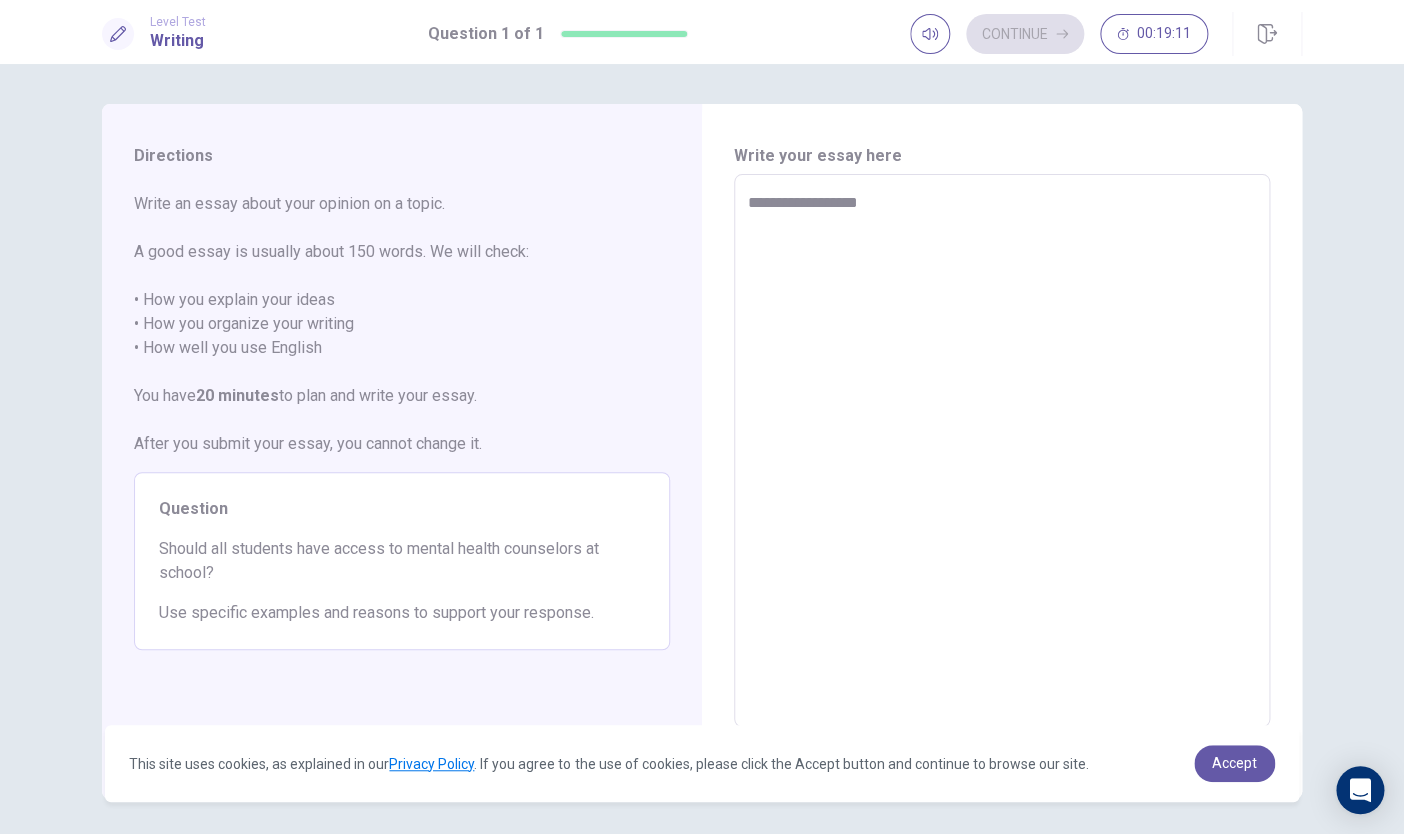 type on "*" 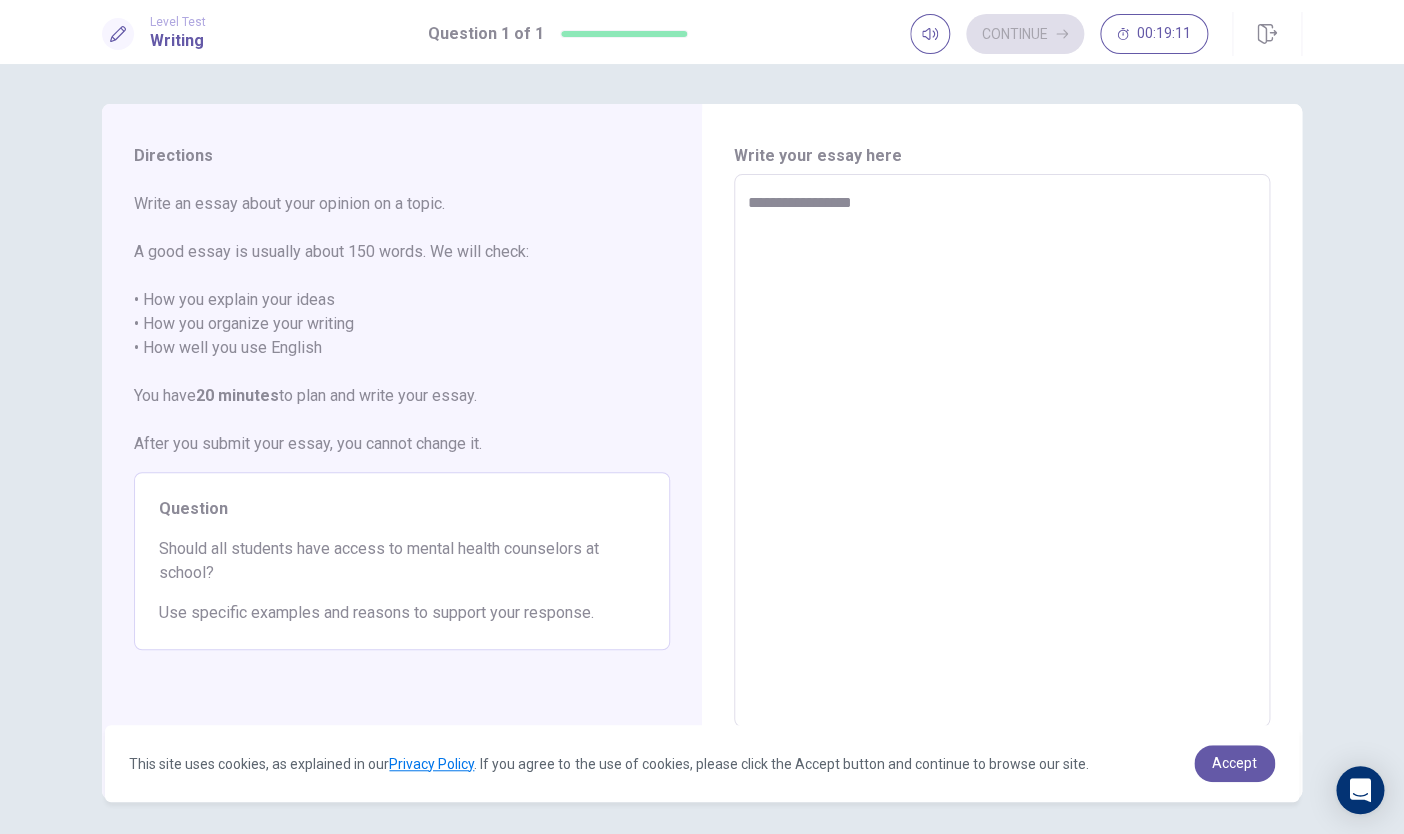 type on "*" 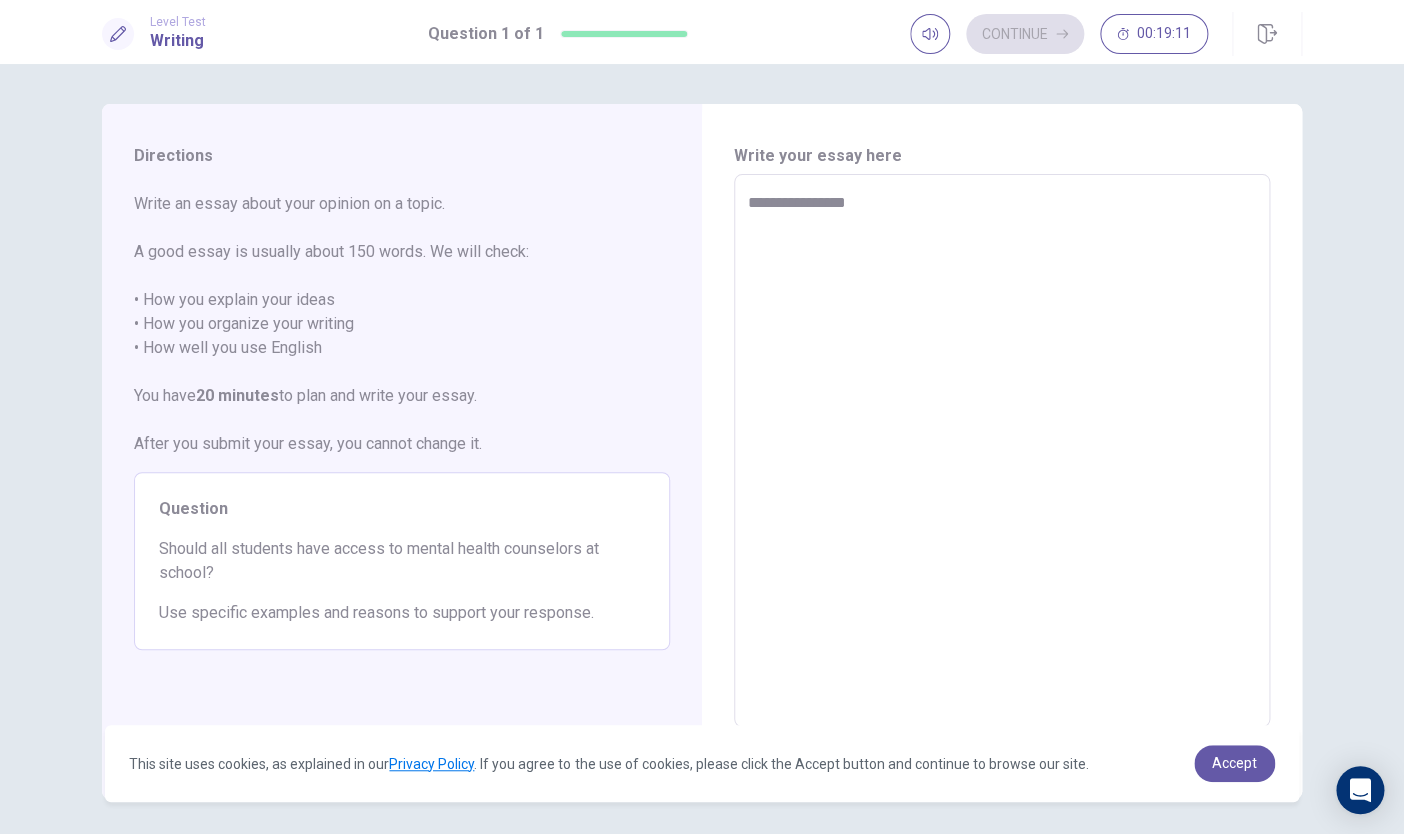 type on "*" 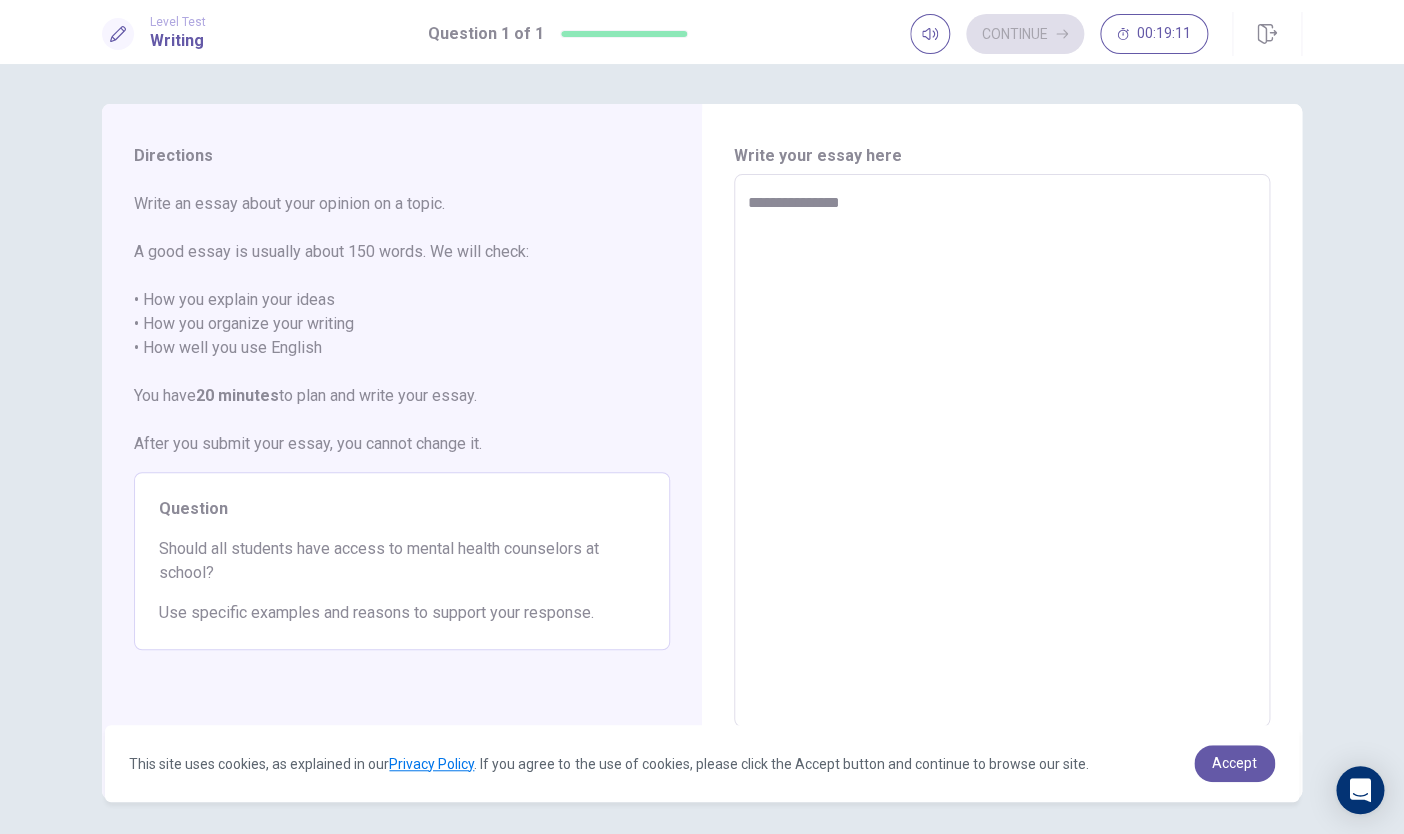 type on "*" 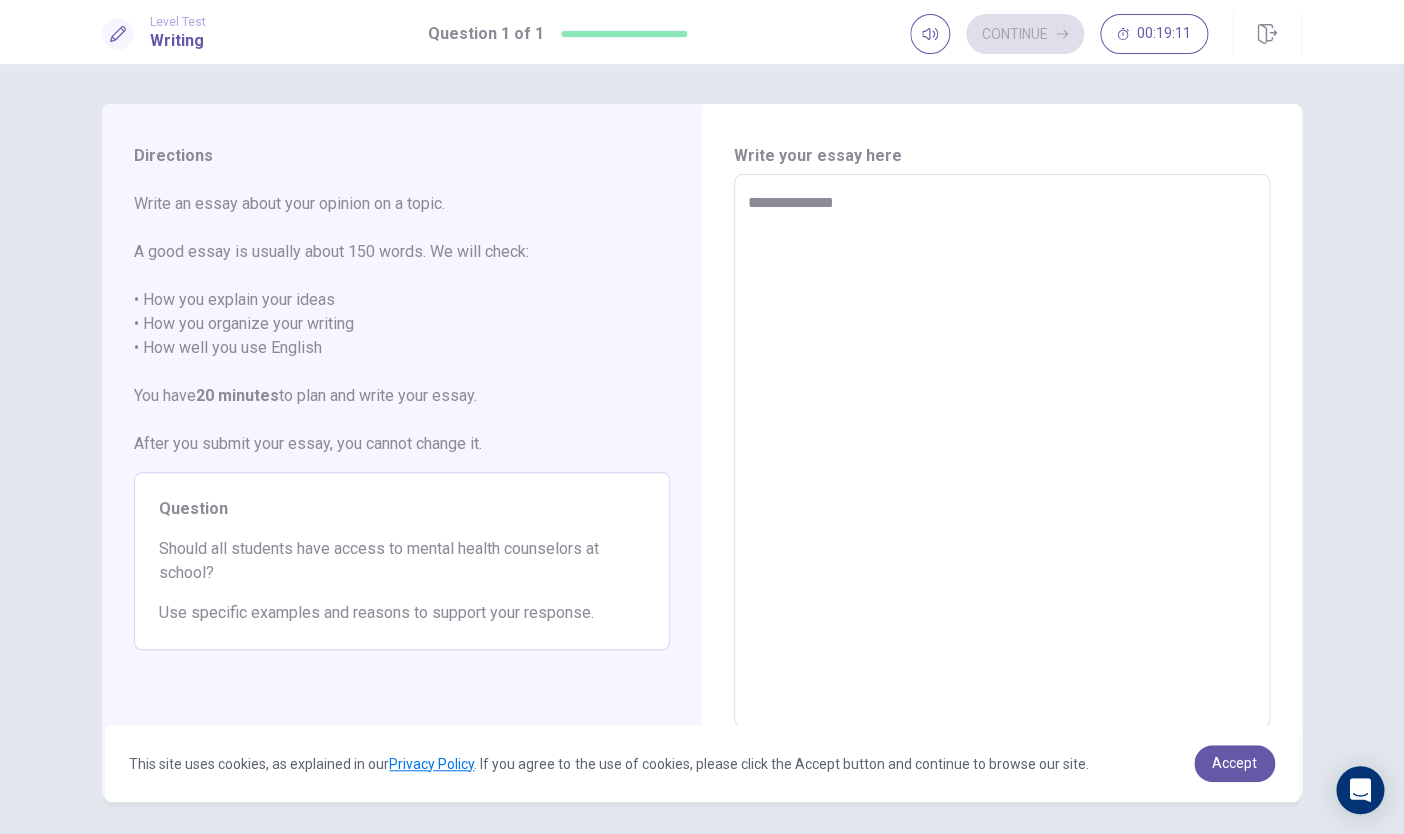 type on "*" 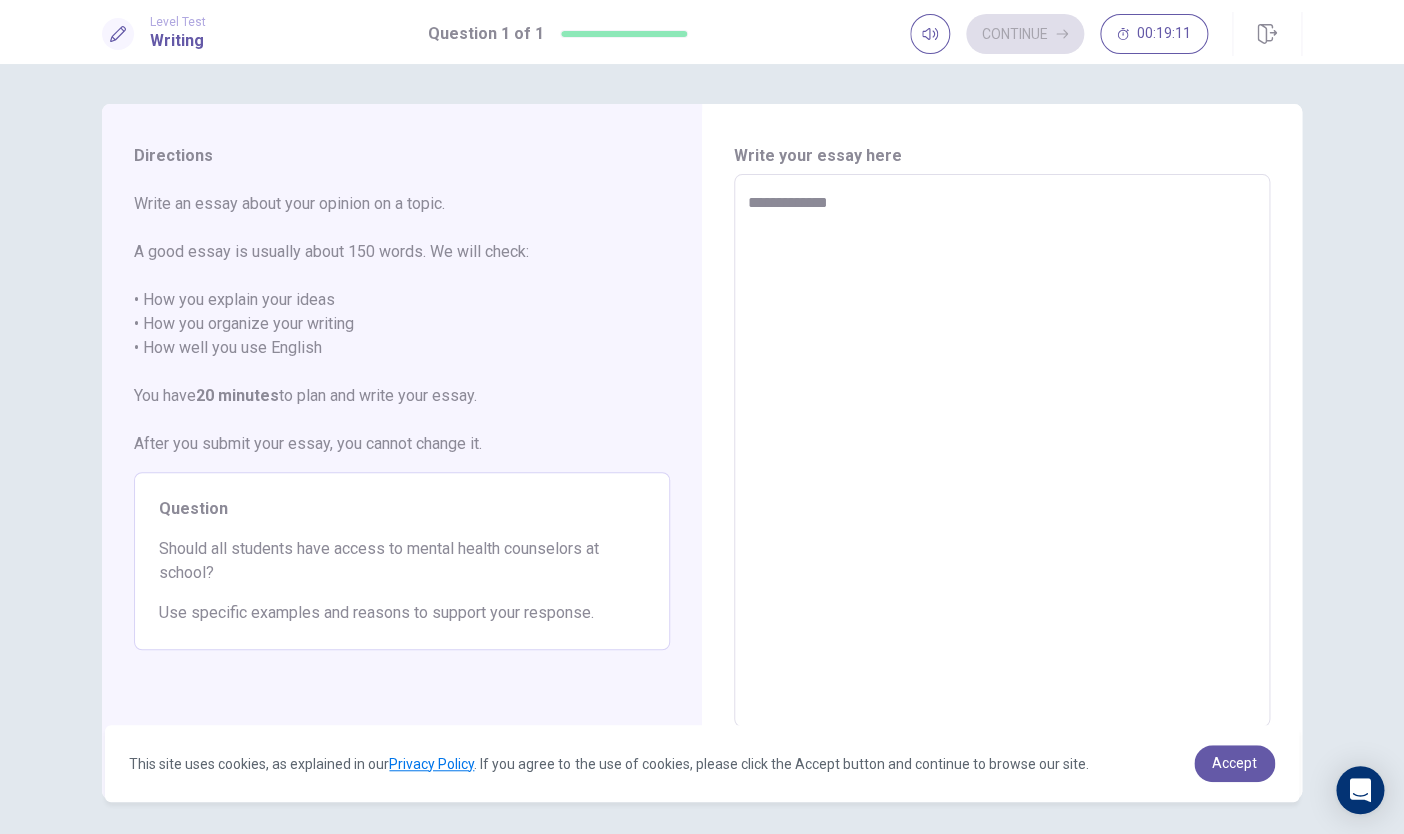 type on "*" 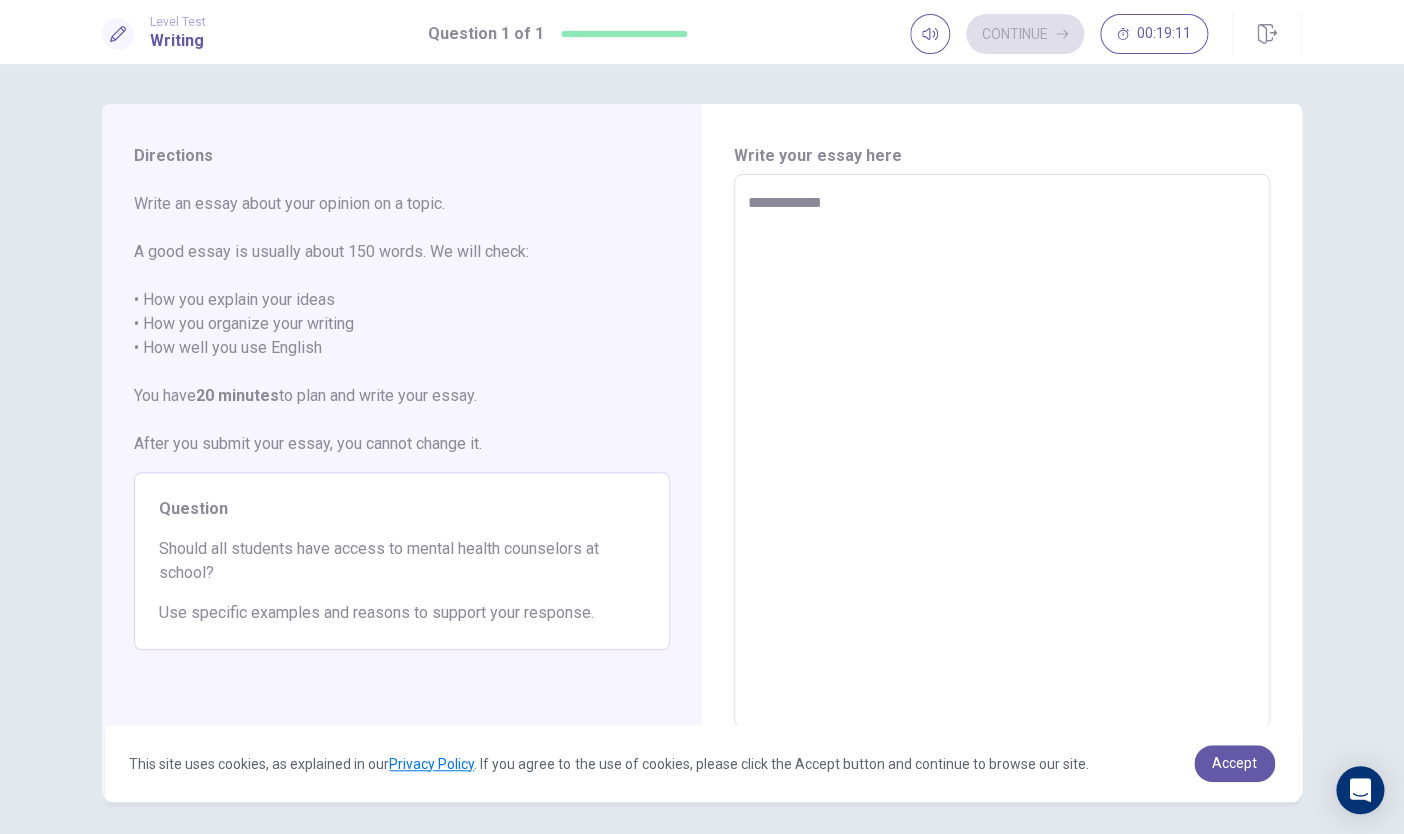 type on "*" 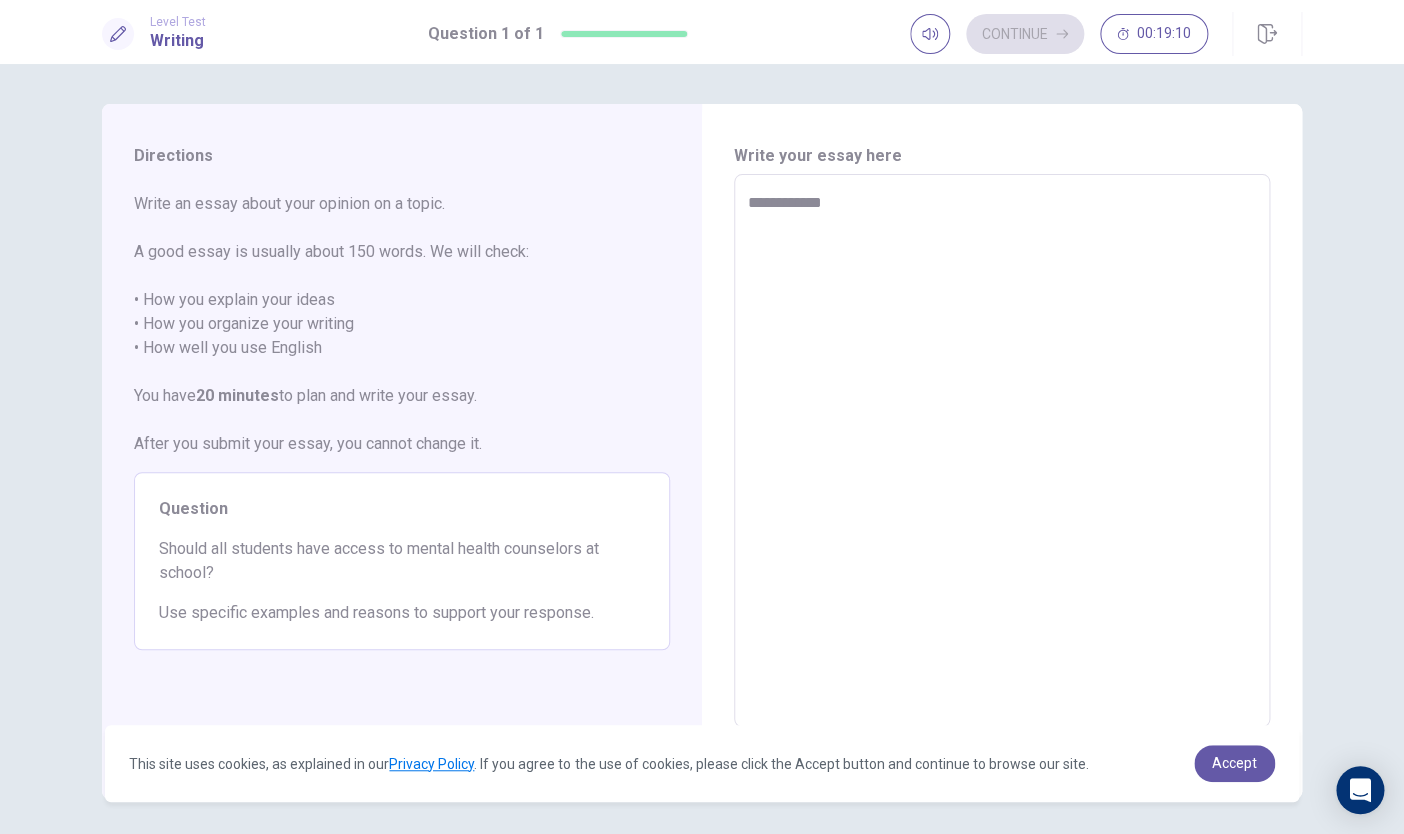 type on "**********" 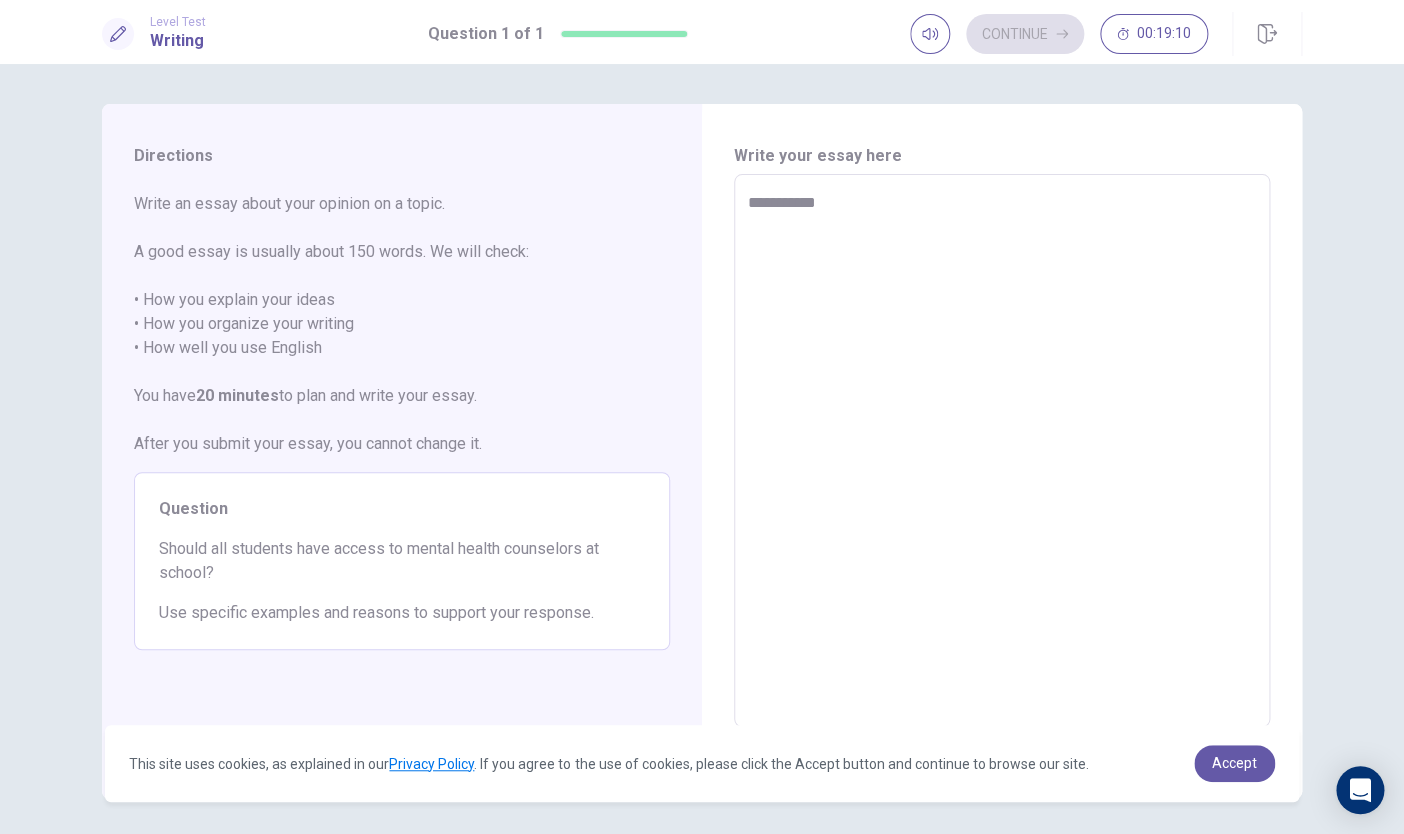 type on "*" 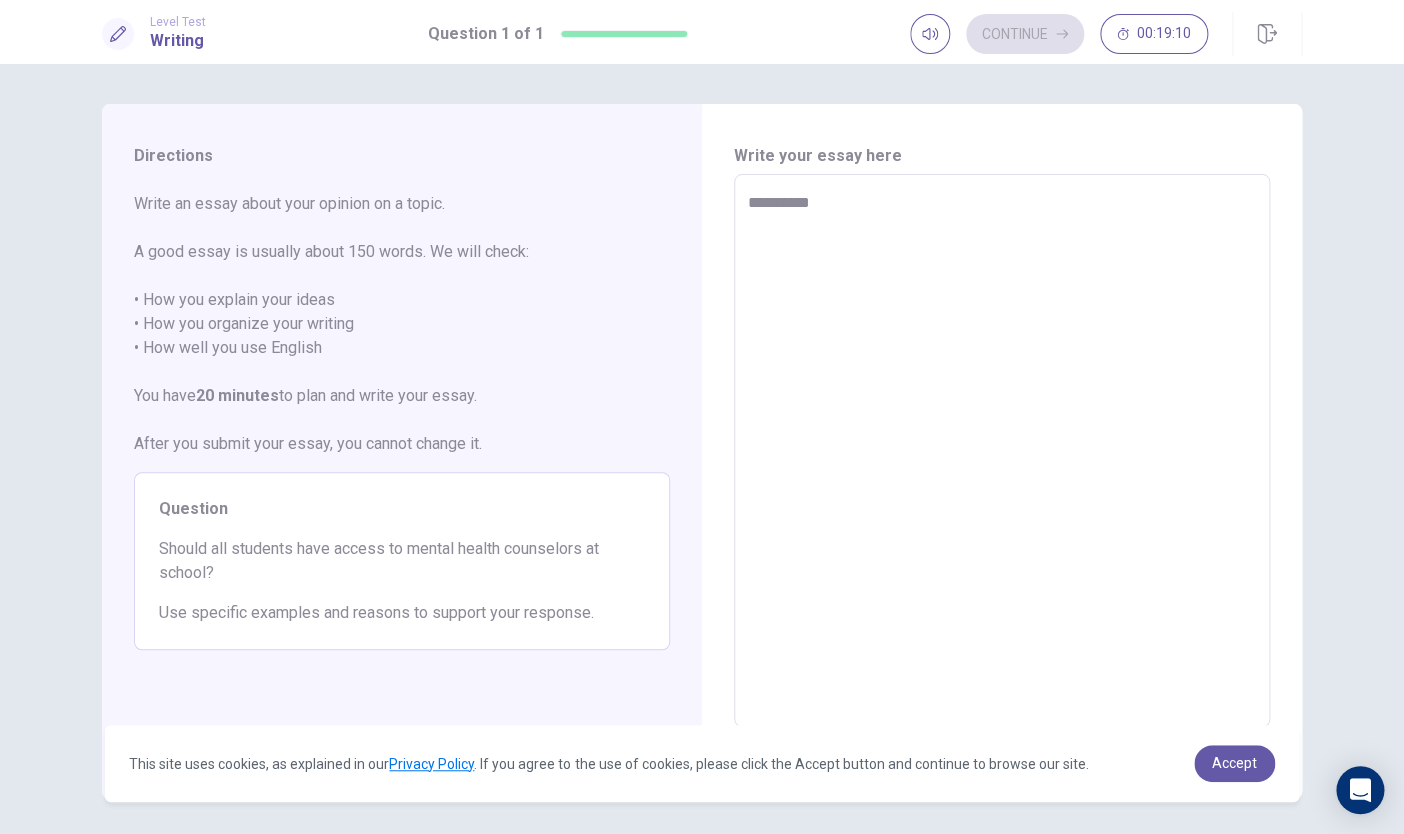 type on "*" 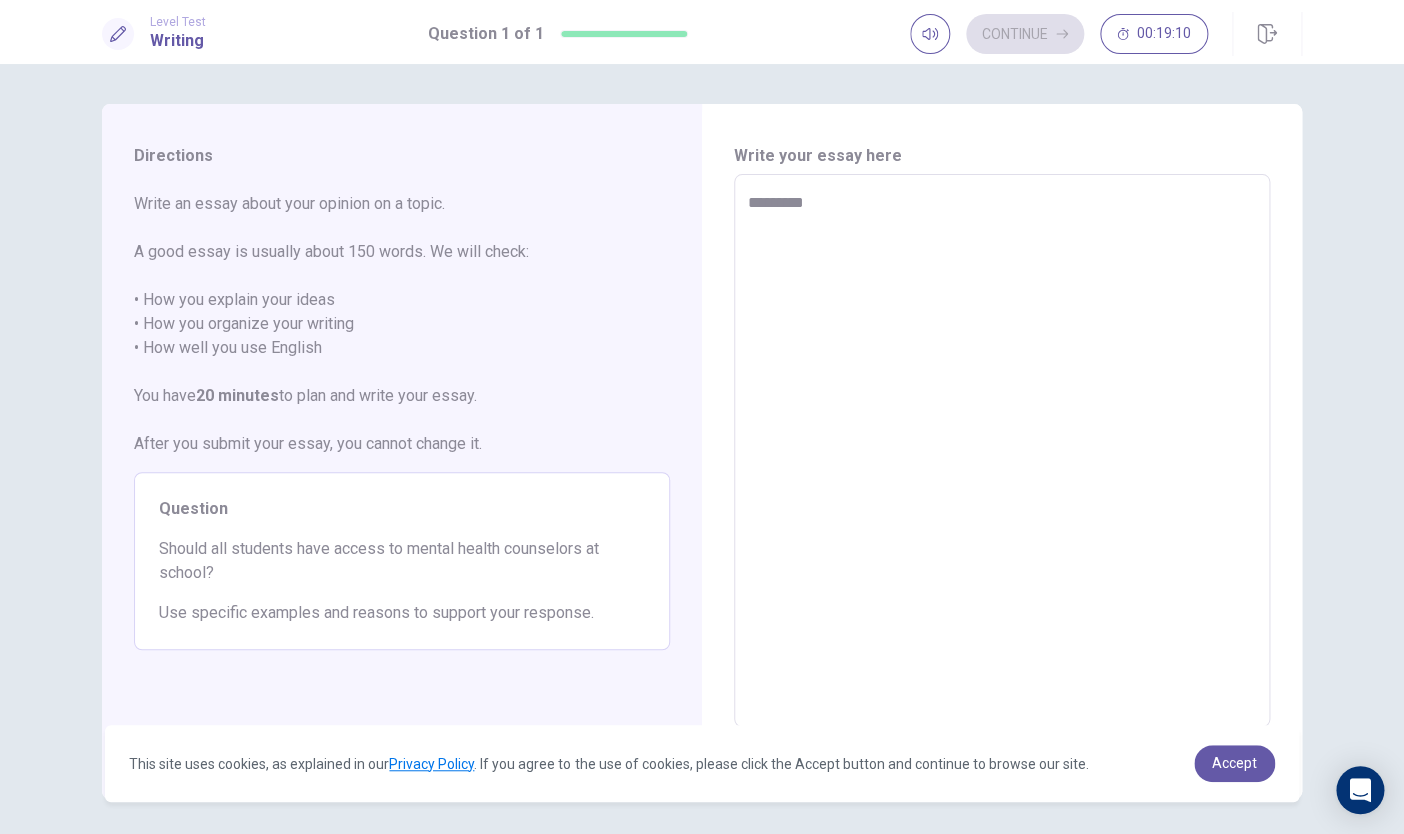 type on "*" 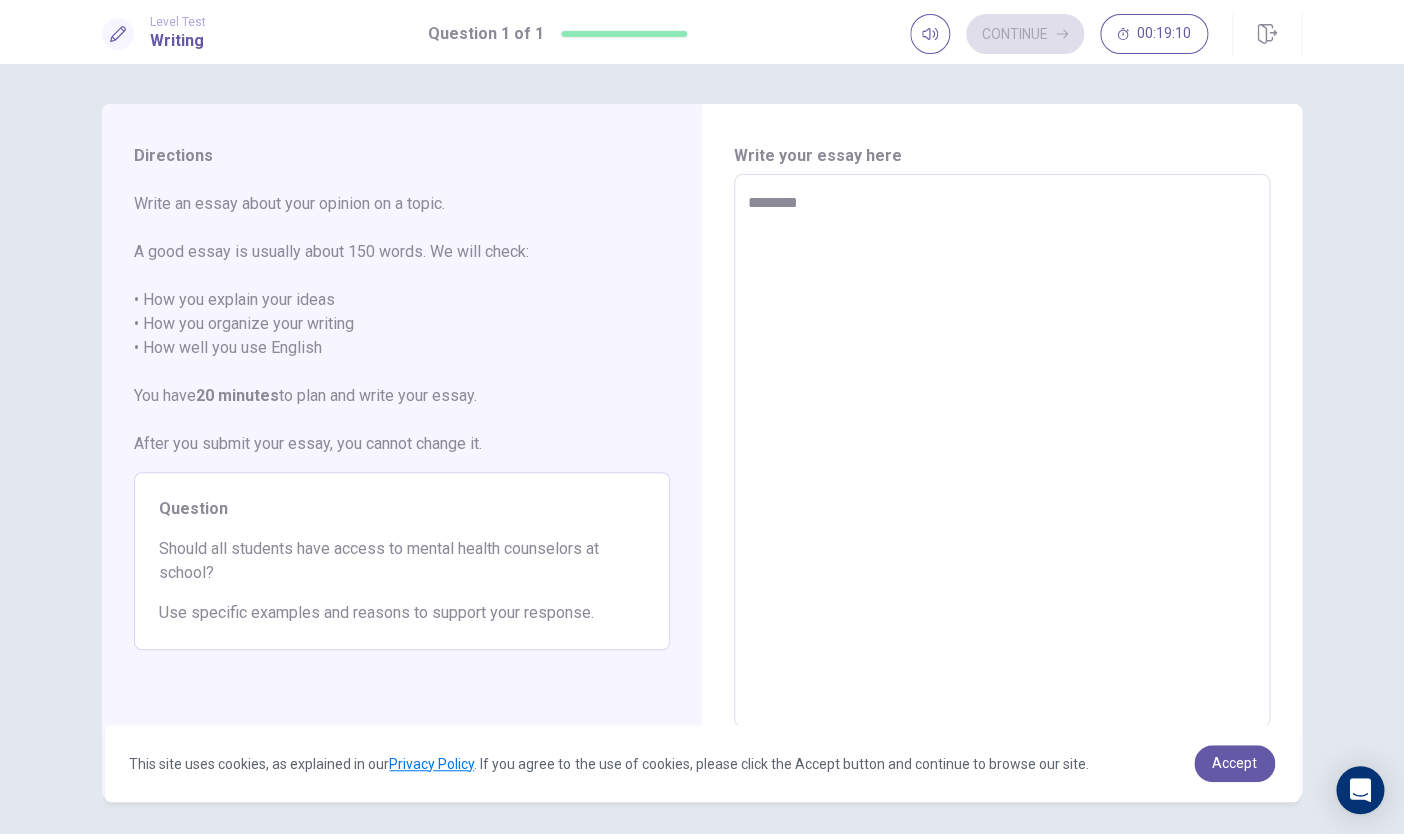 type on "*" 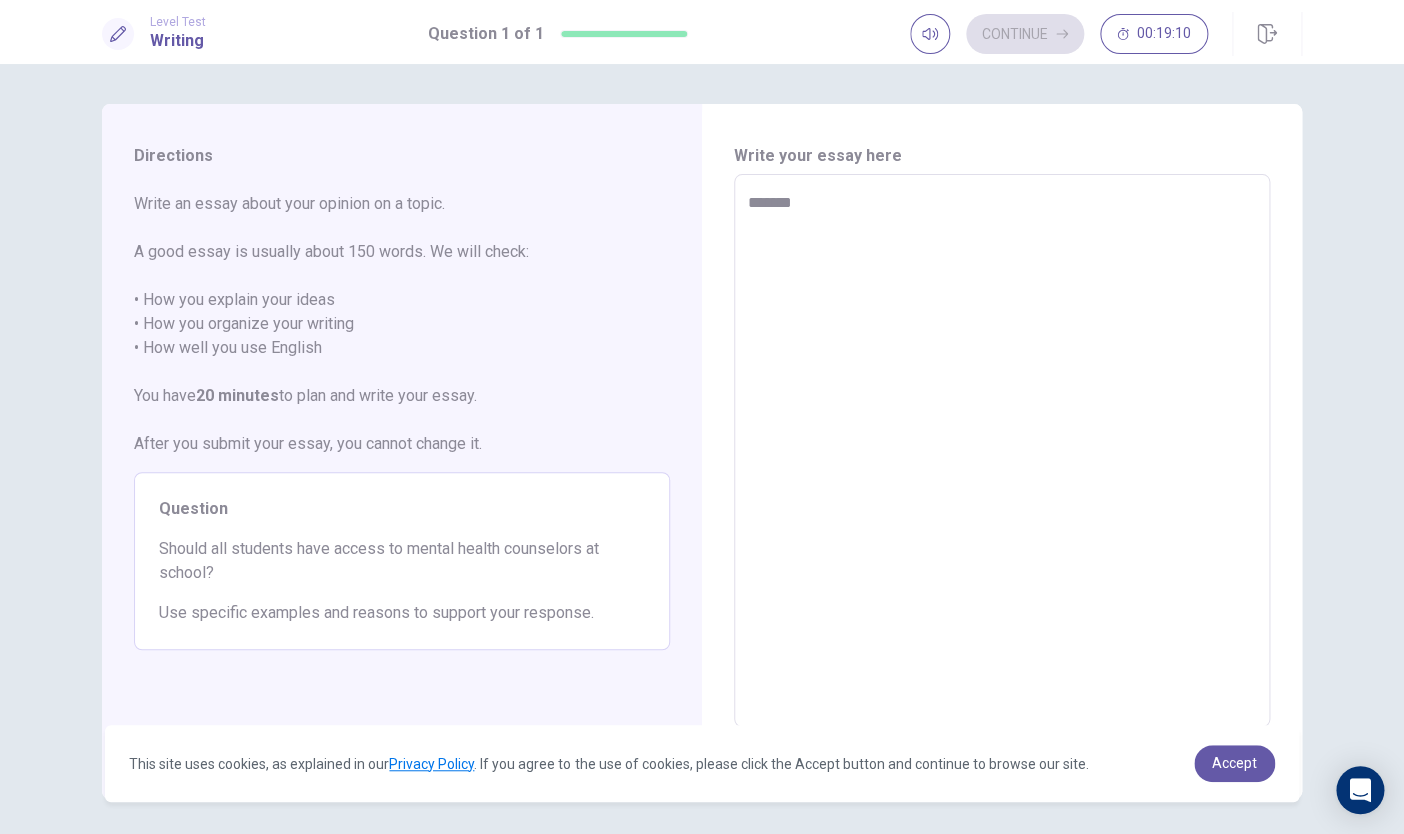 type on "*" 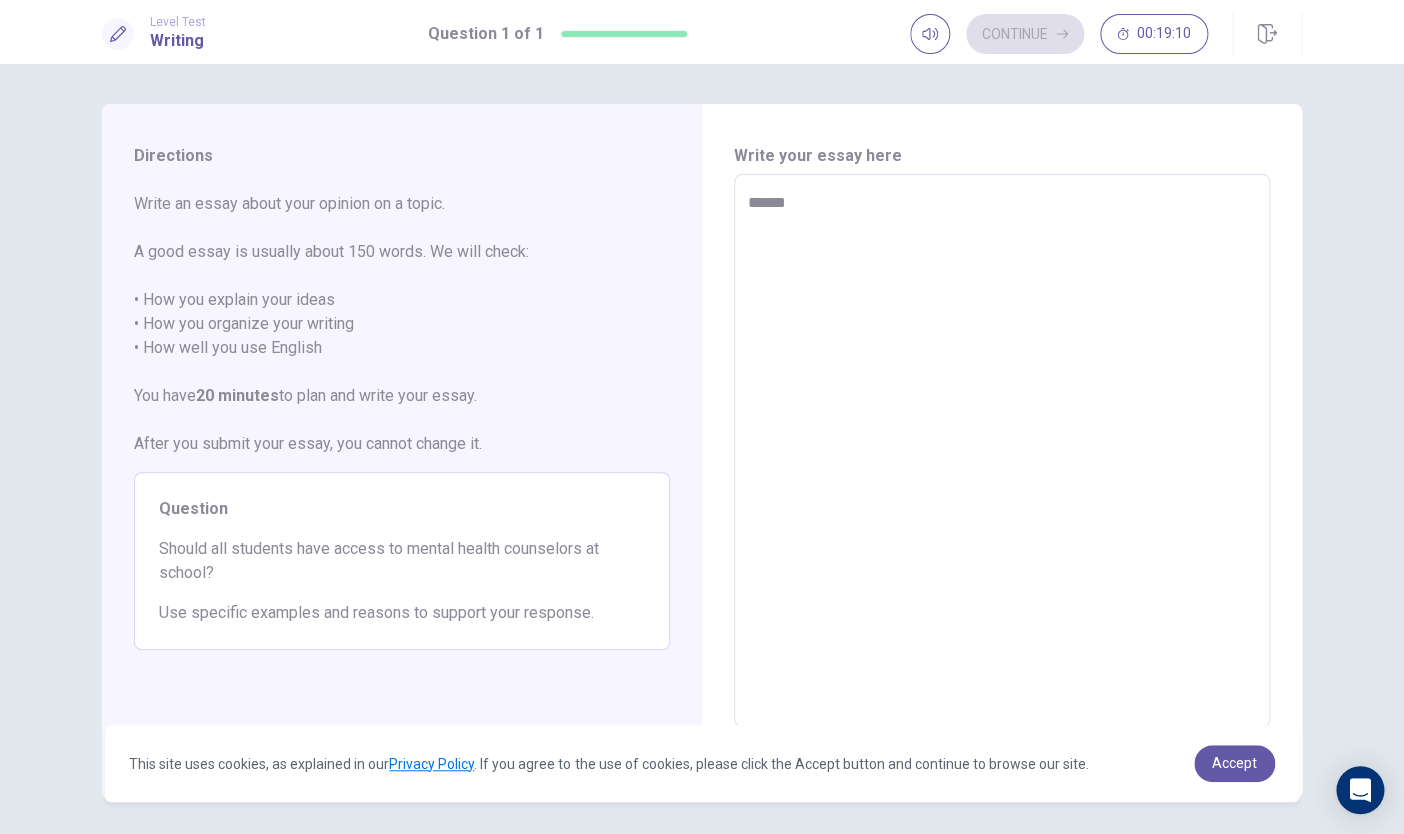 type on "*" 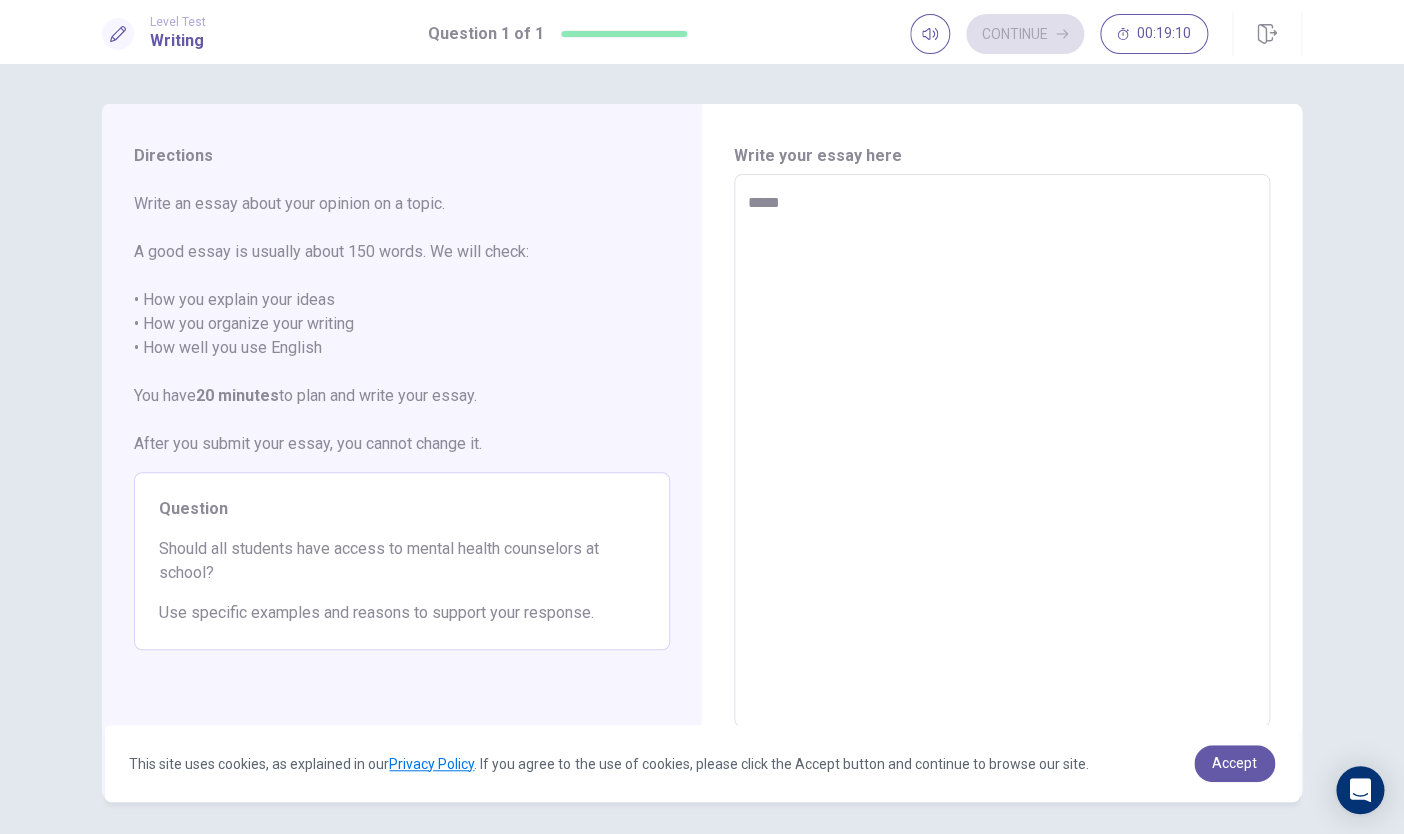 type on "*" 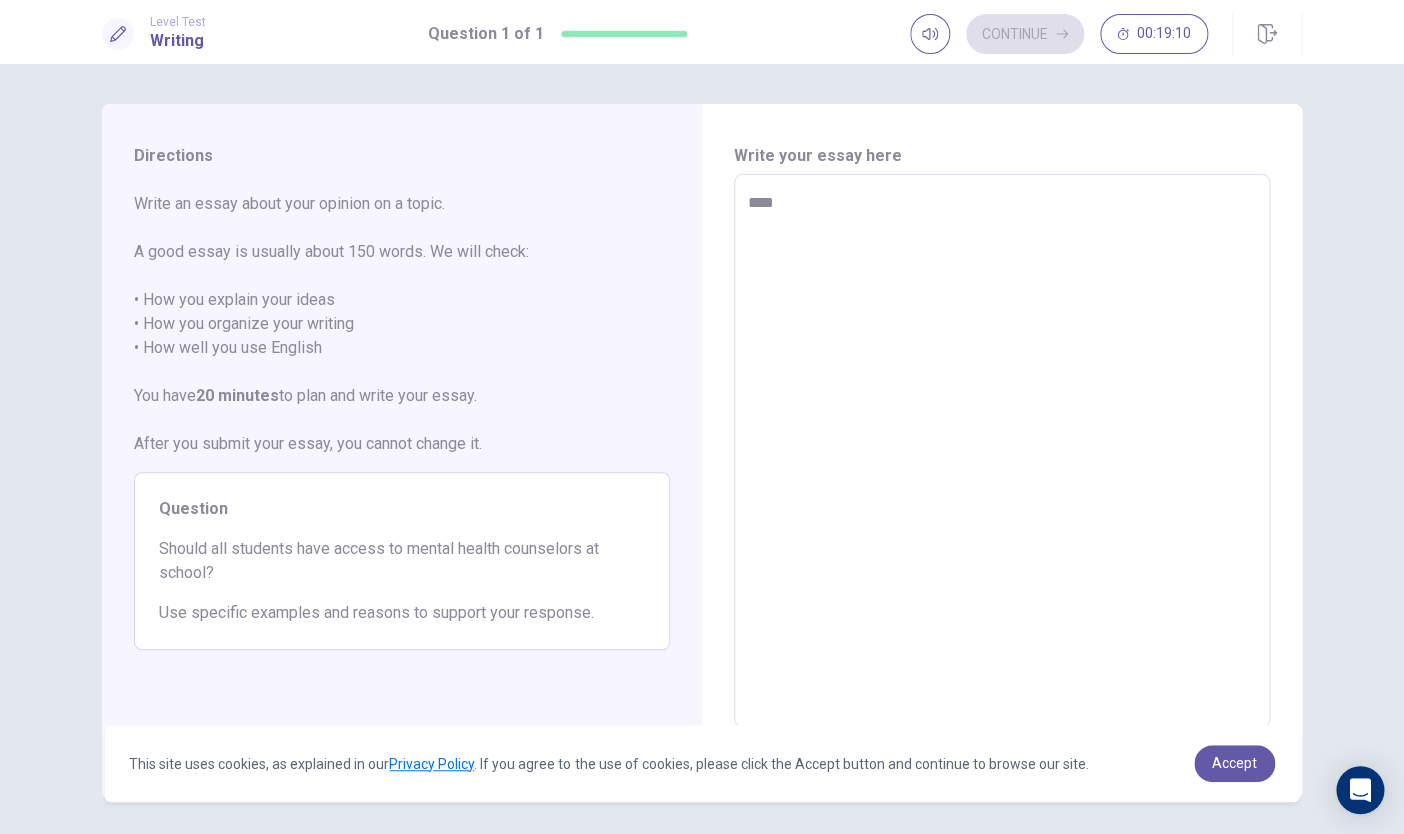 type on "*" 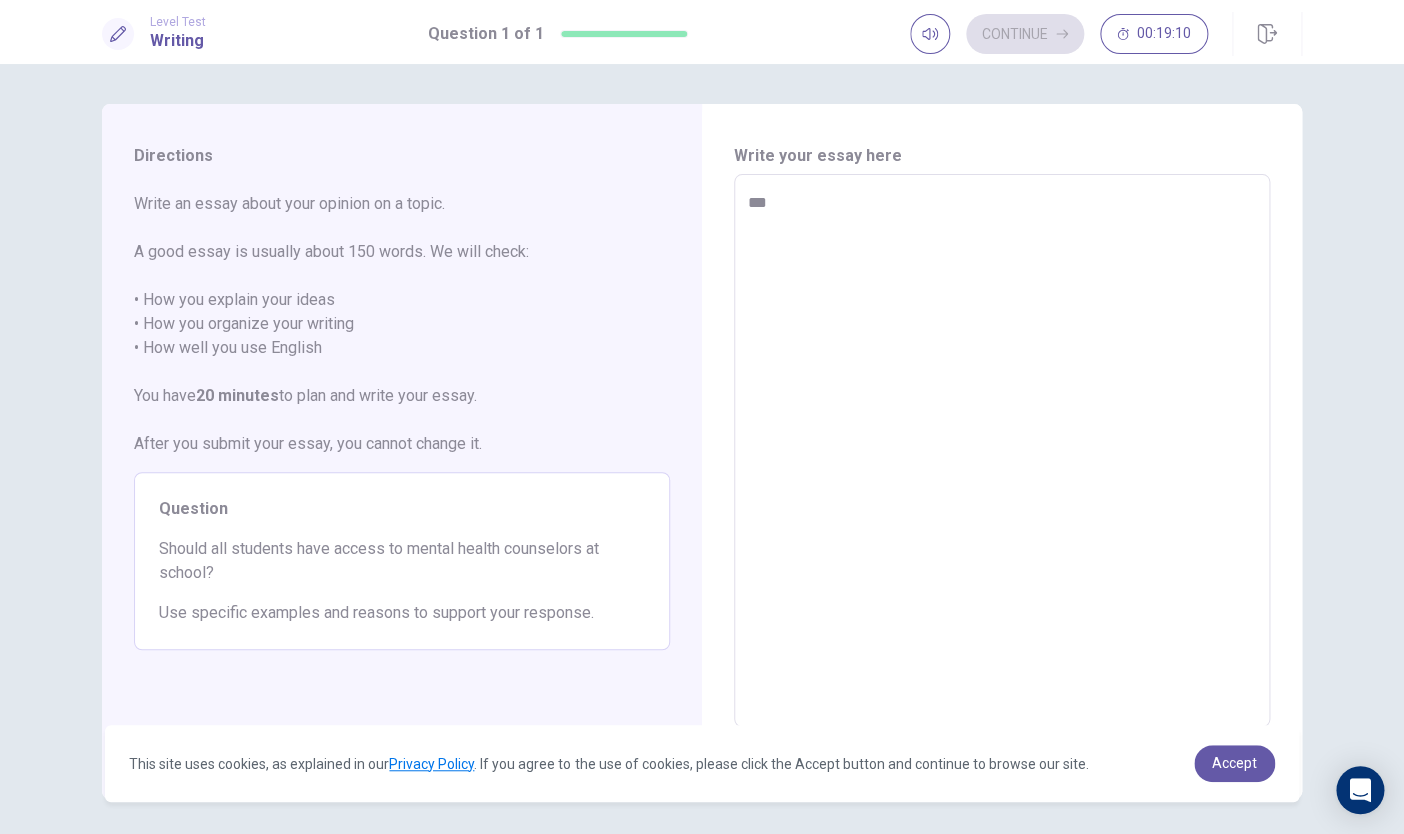 type on "*" 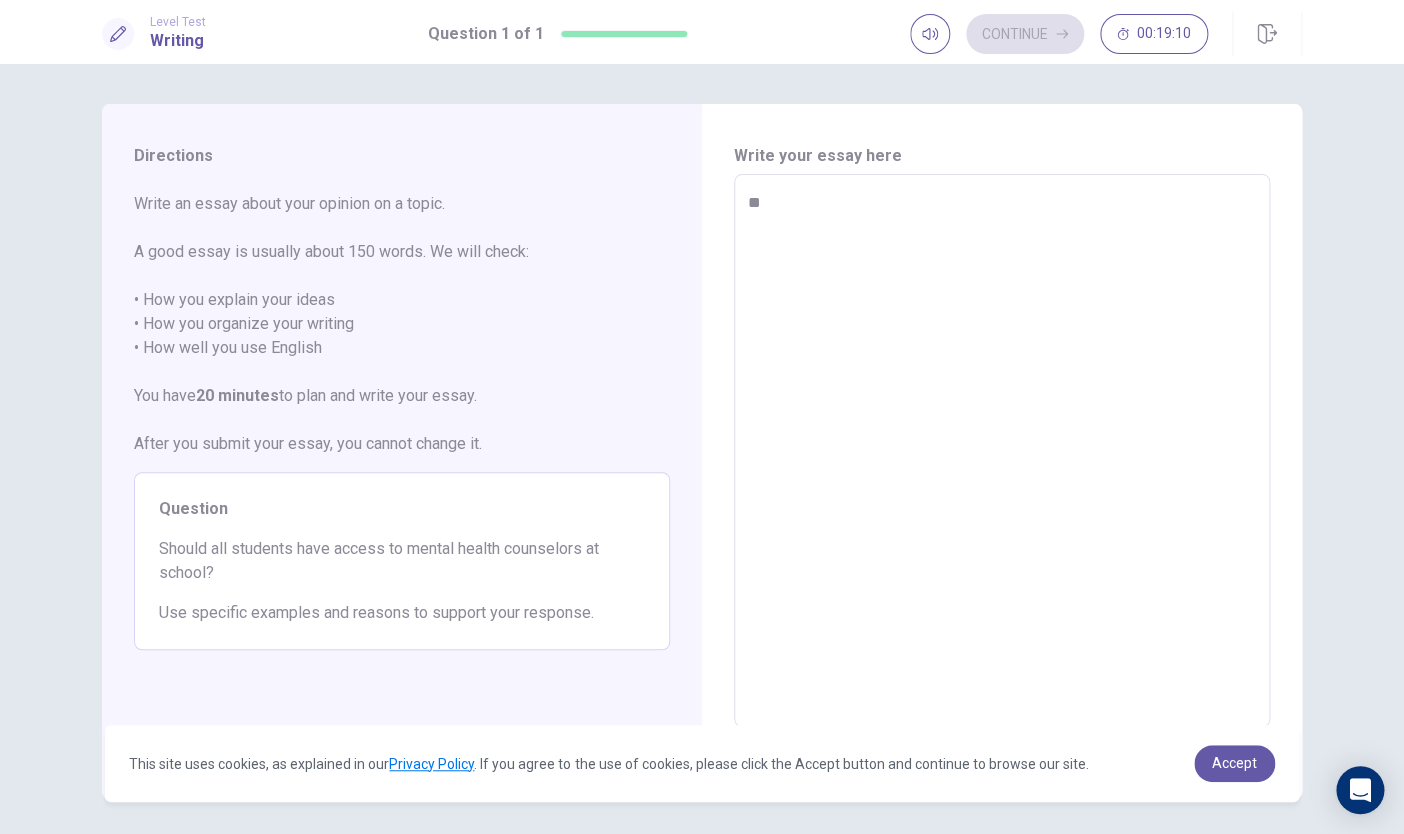type on "*" 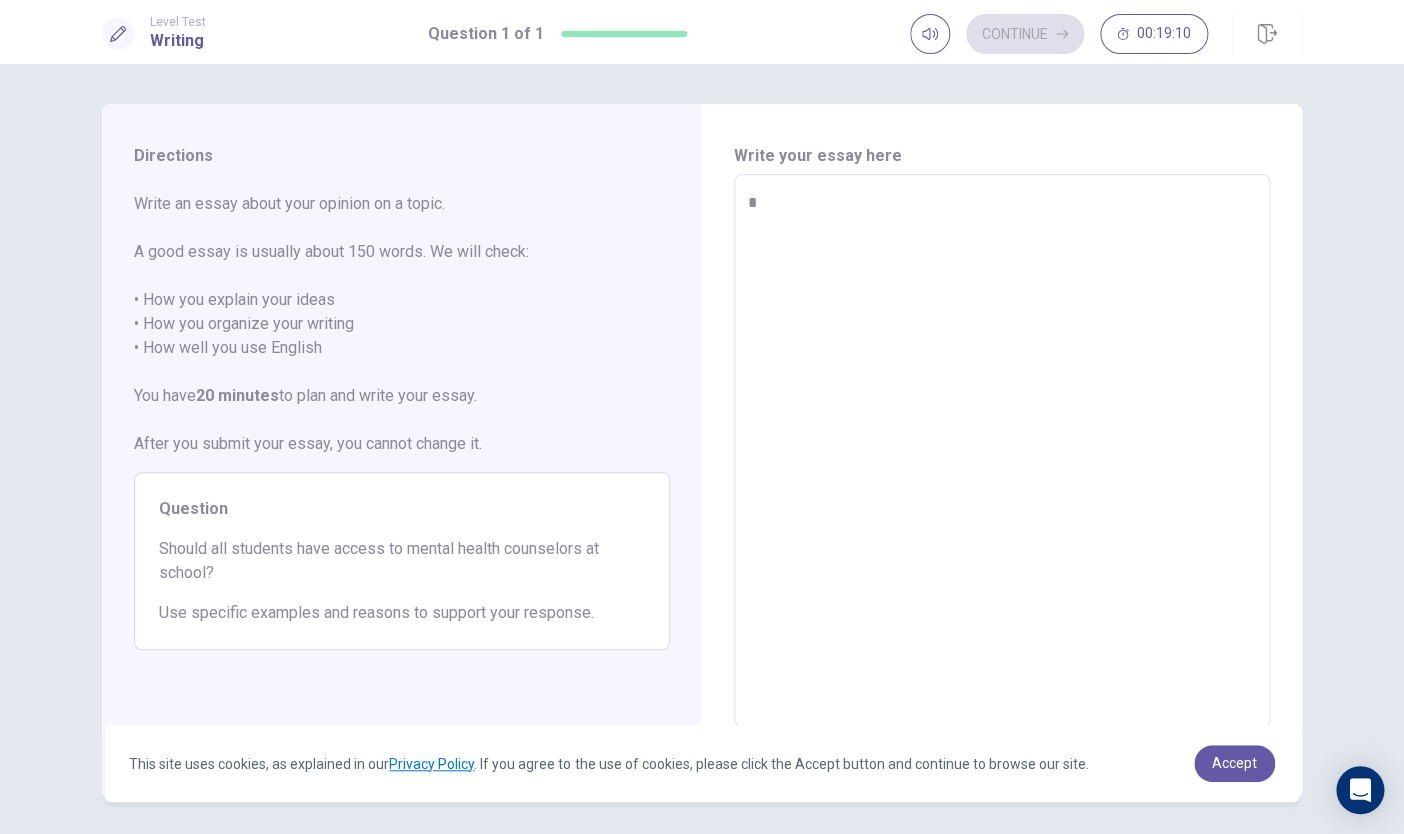 type on "*" 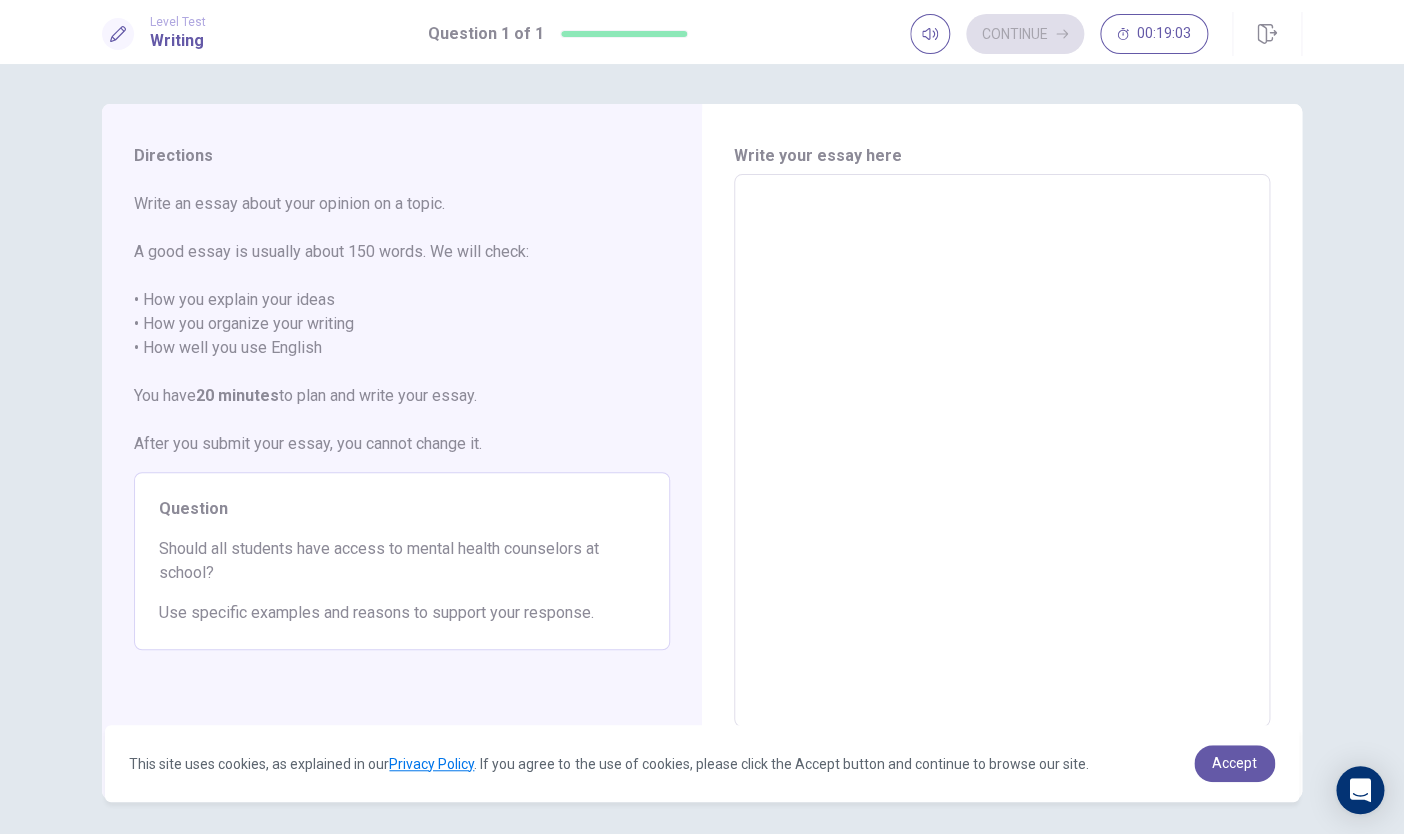 type on "*" 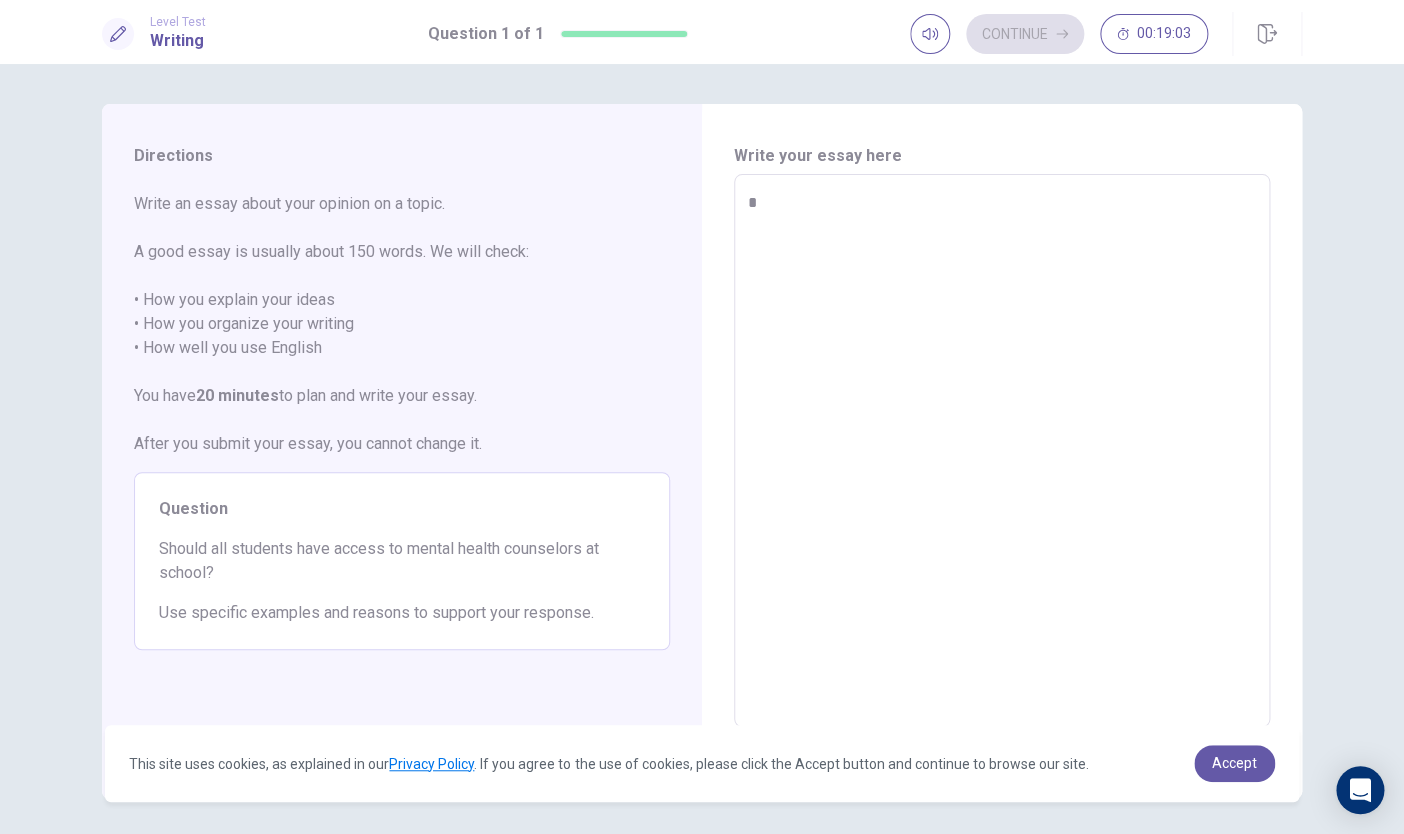type on "*" 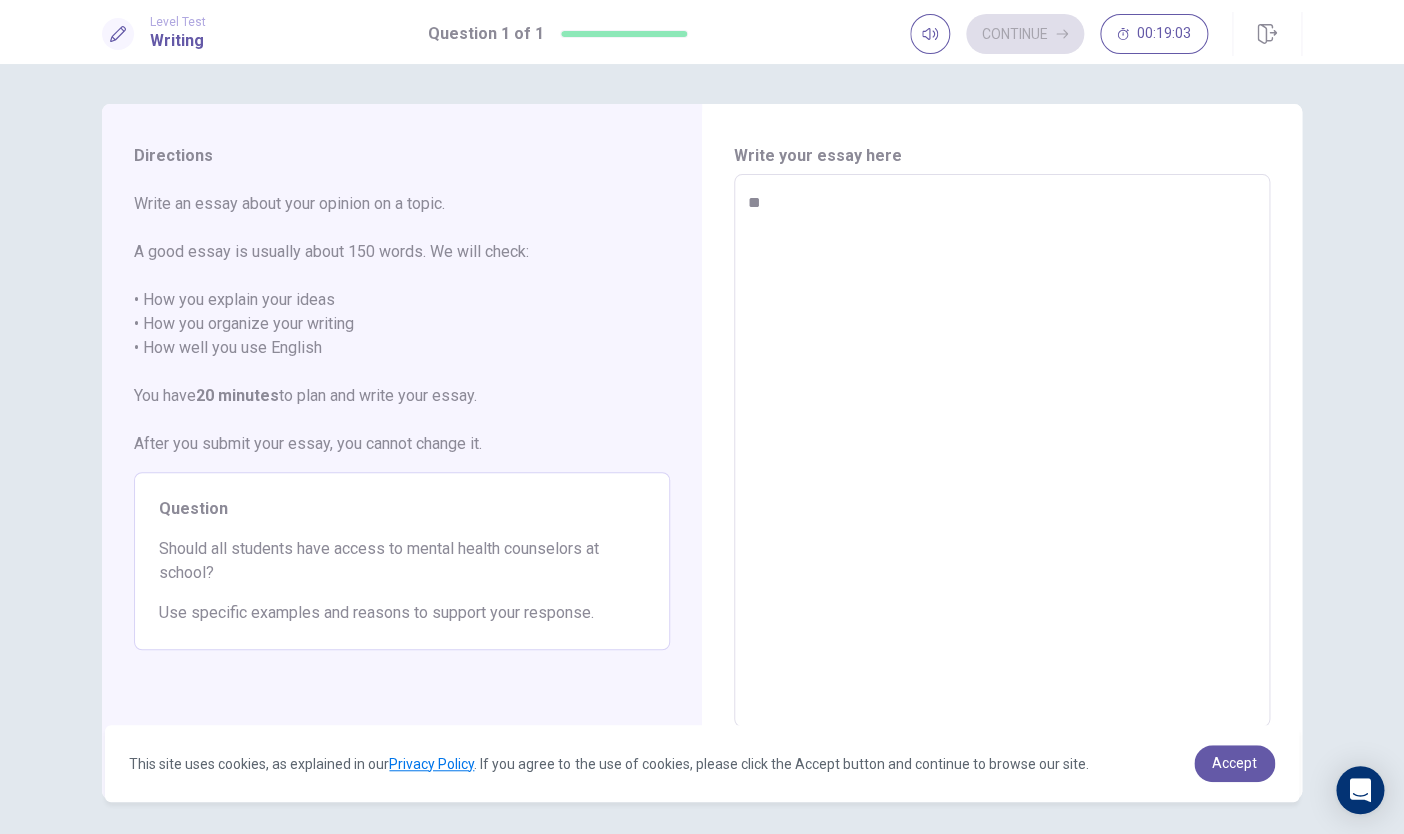 type on "*" 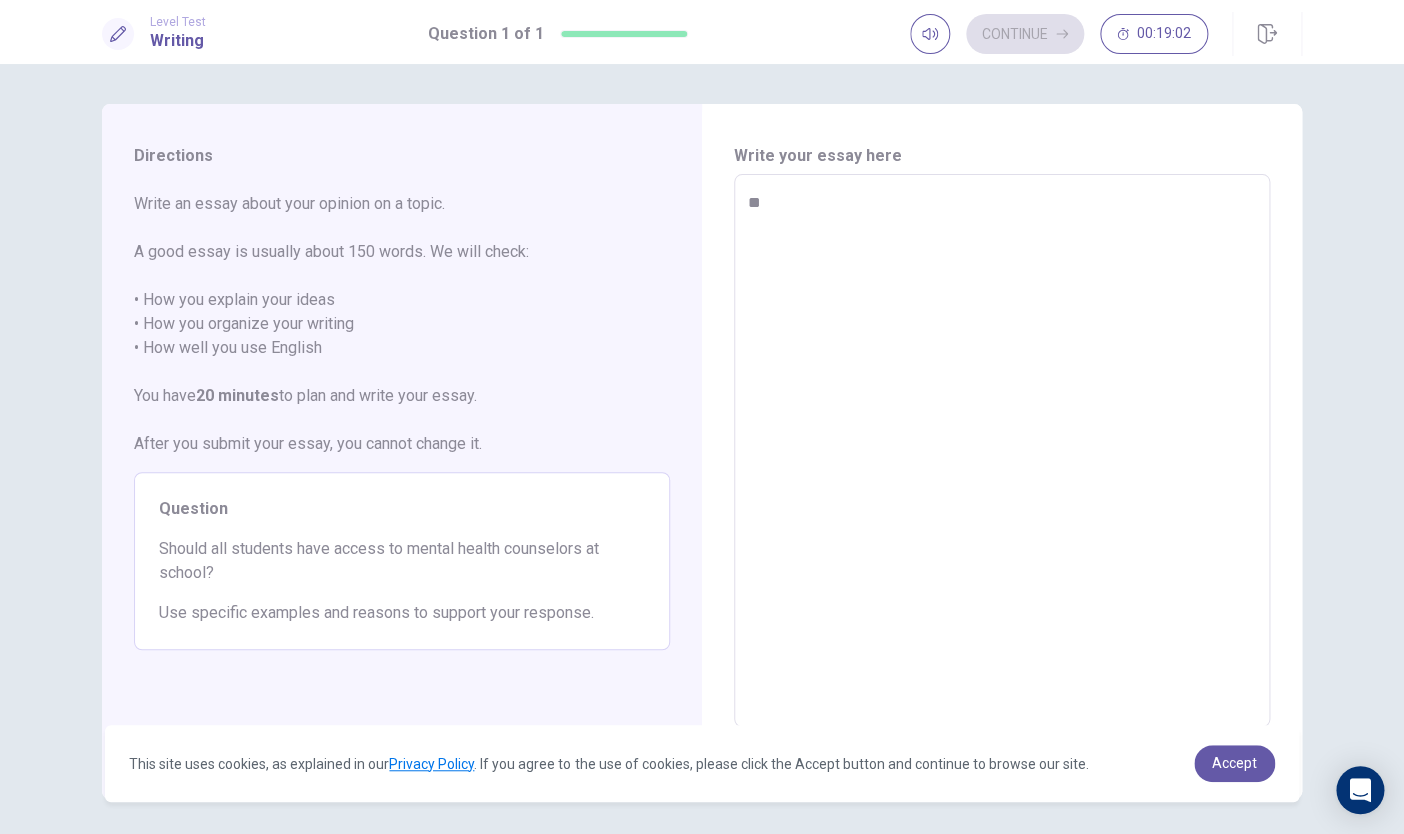 type on "***" 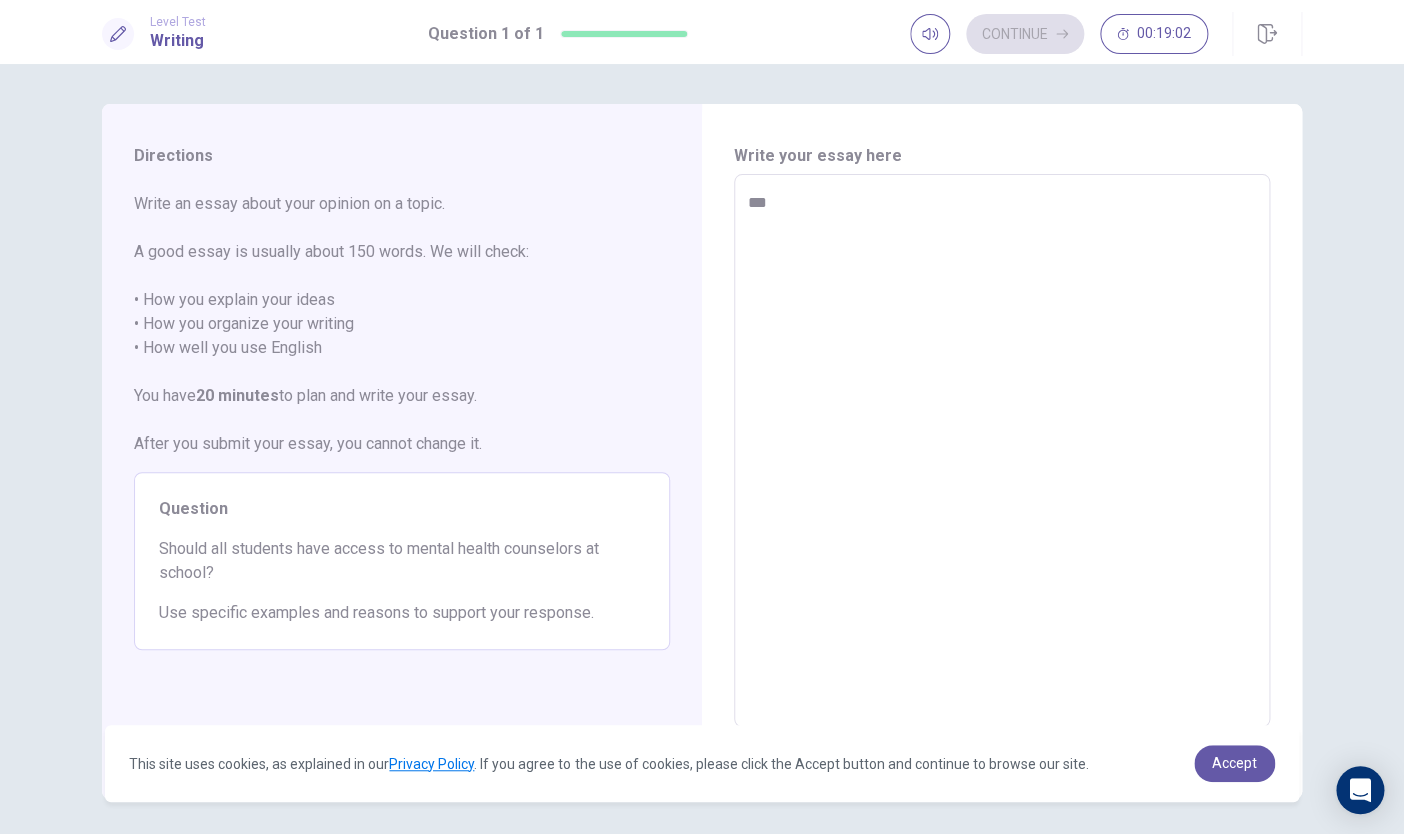 type on "*" 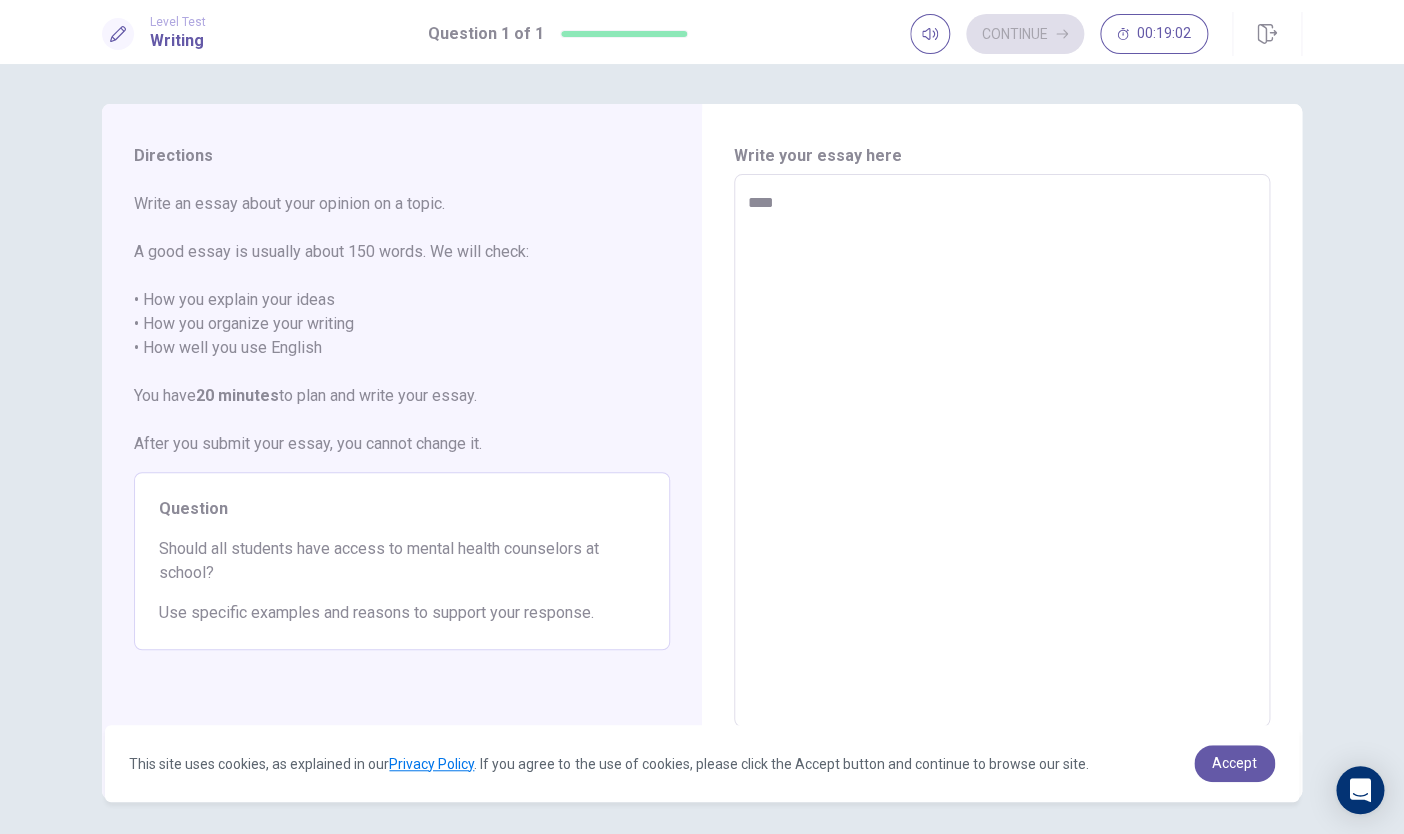 type on "*" 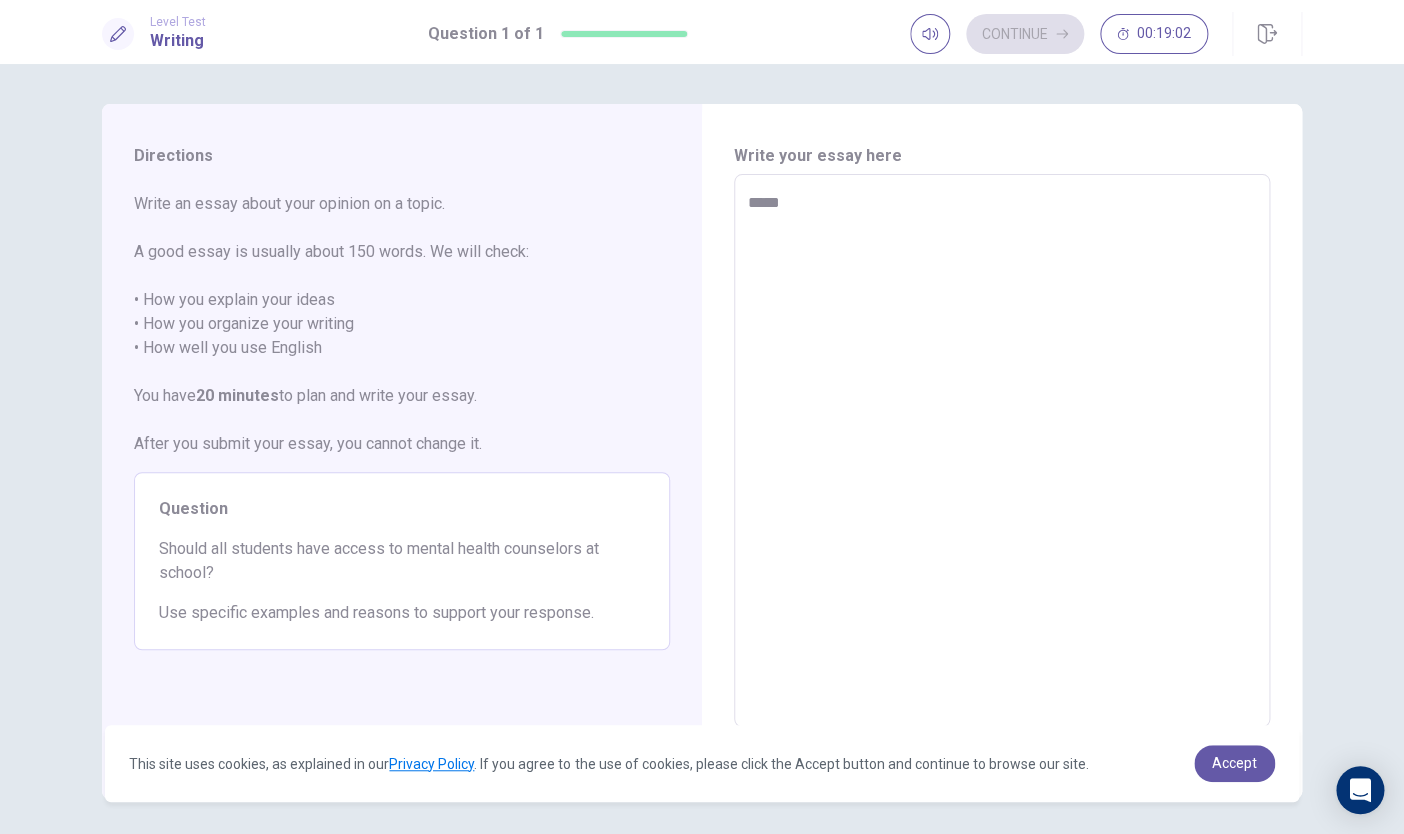 type on "*" 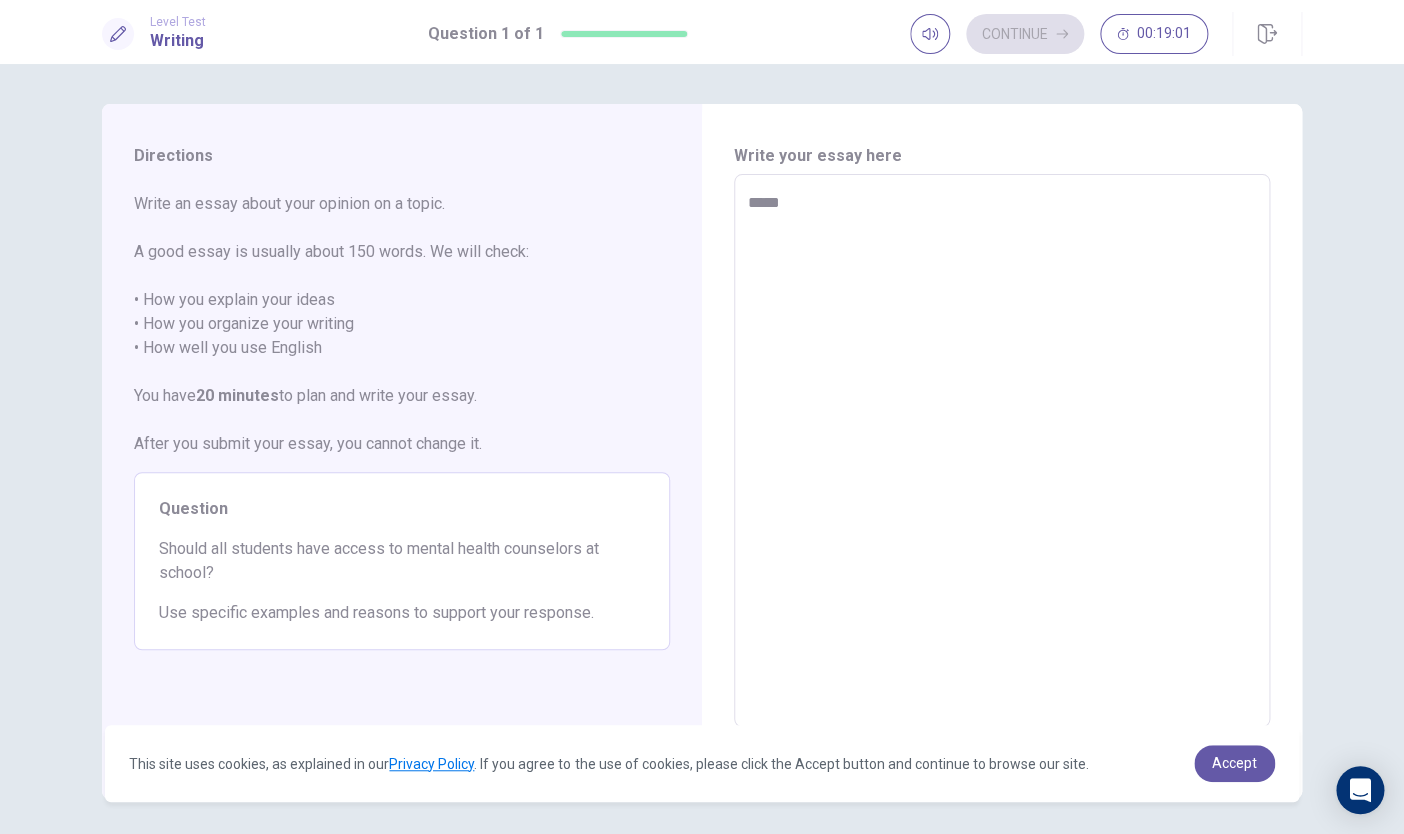 type on "******" 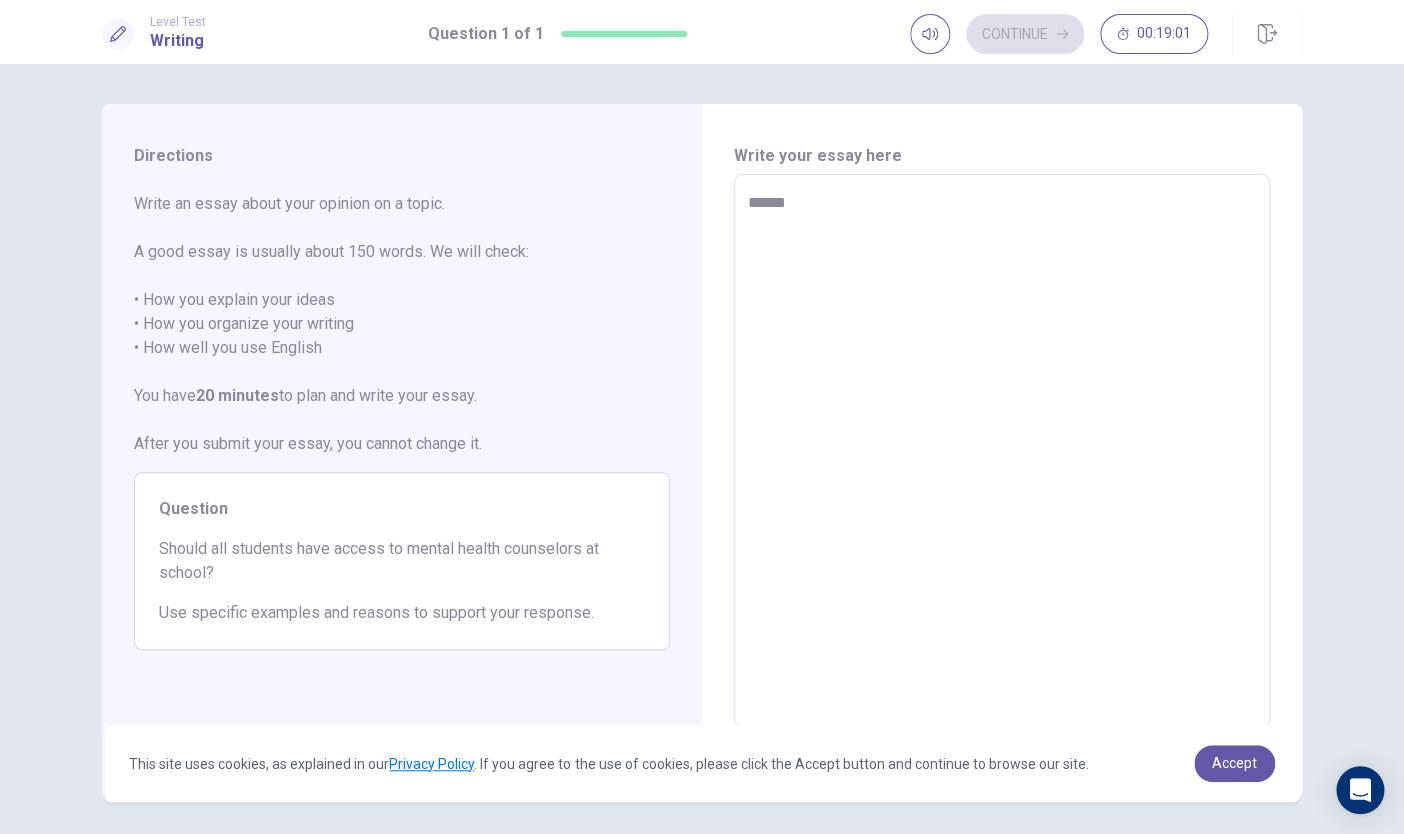 type on "*" 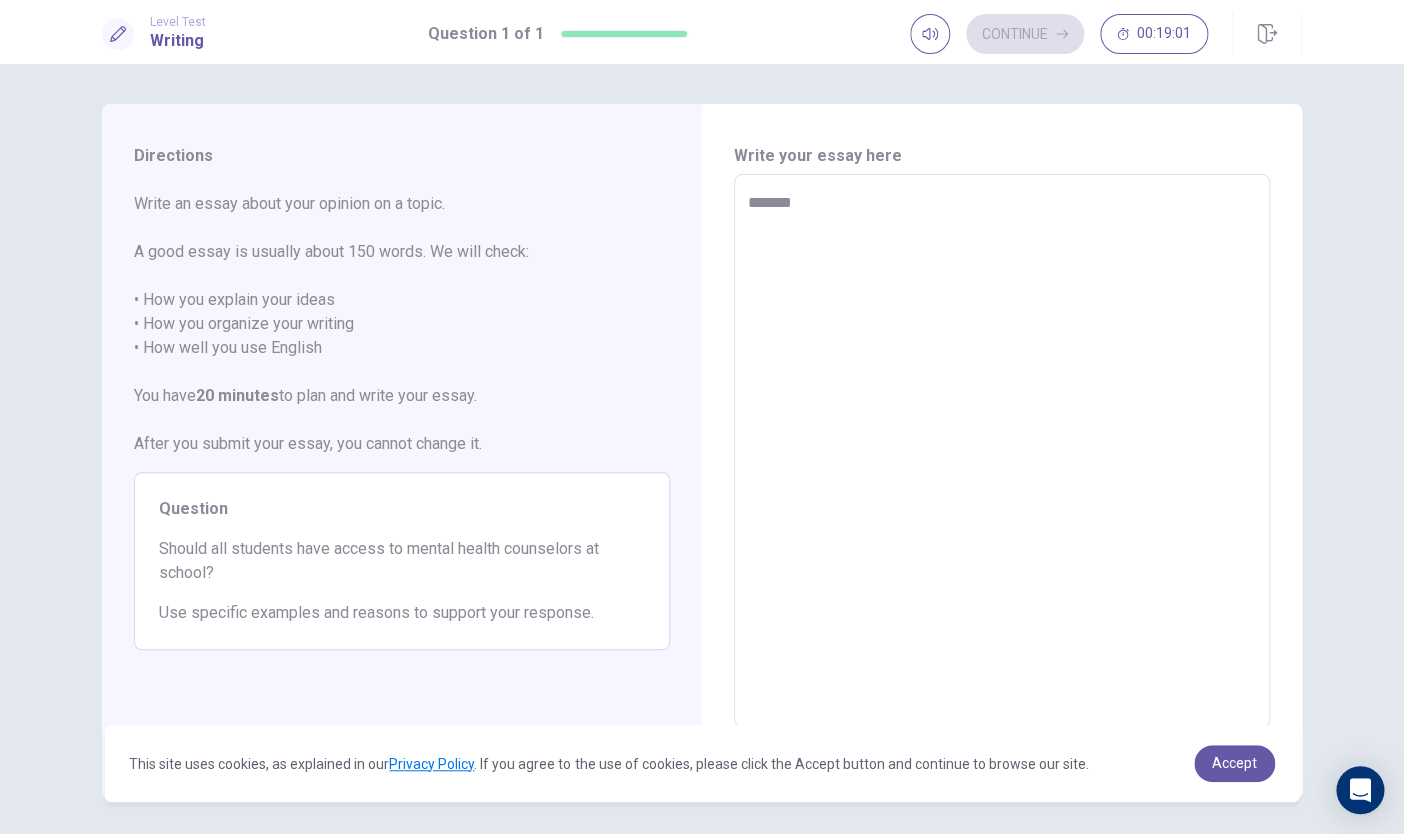 type on "*" 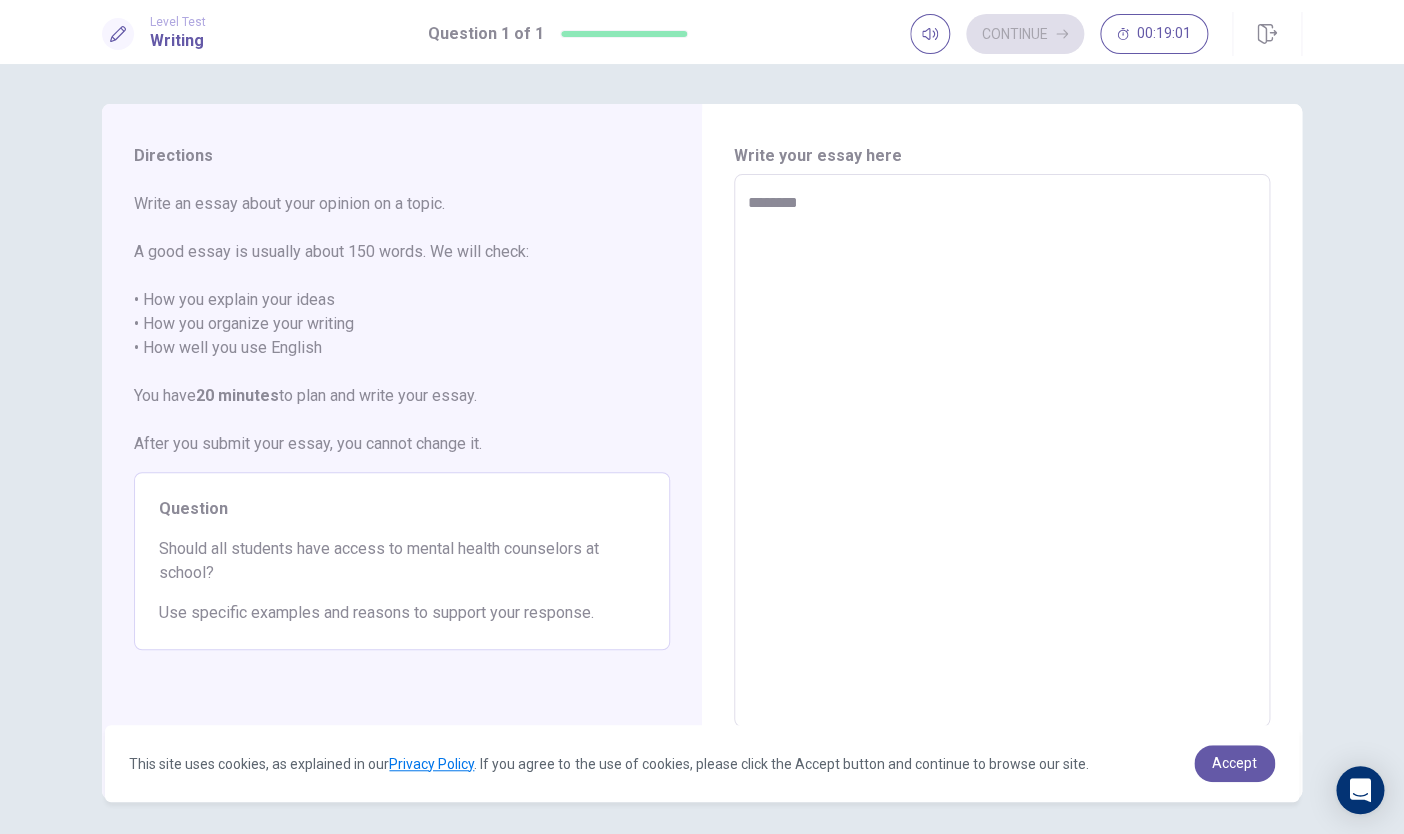type on "*" 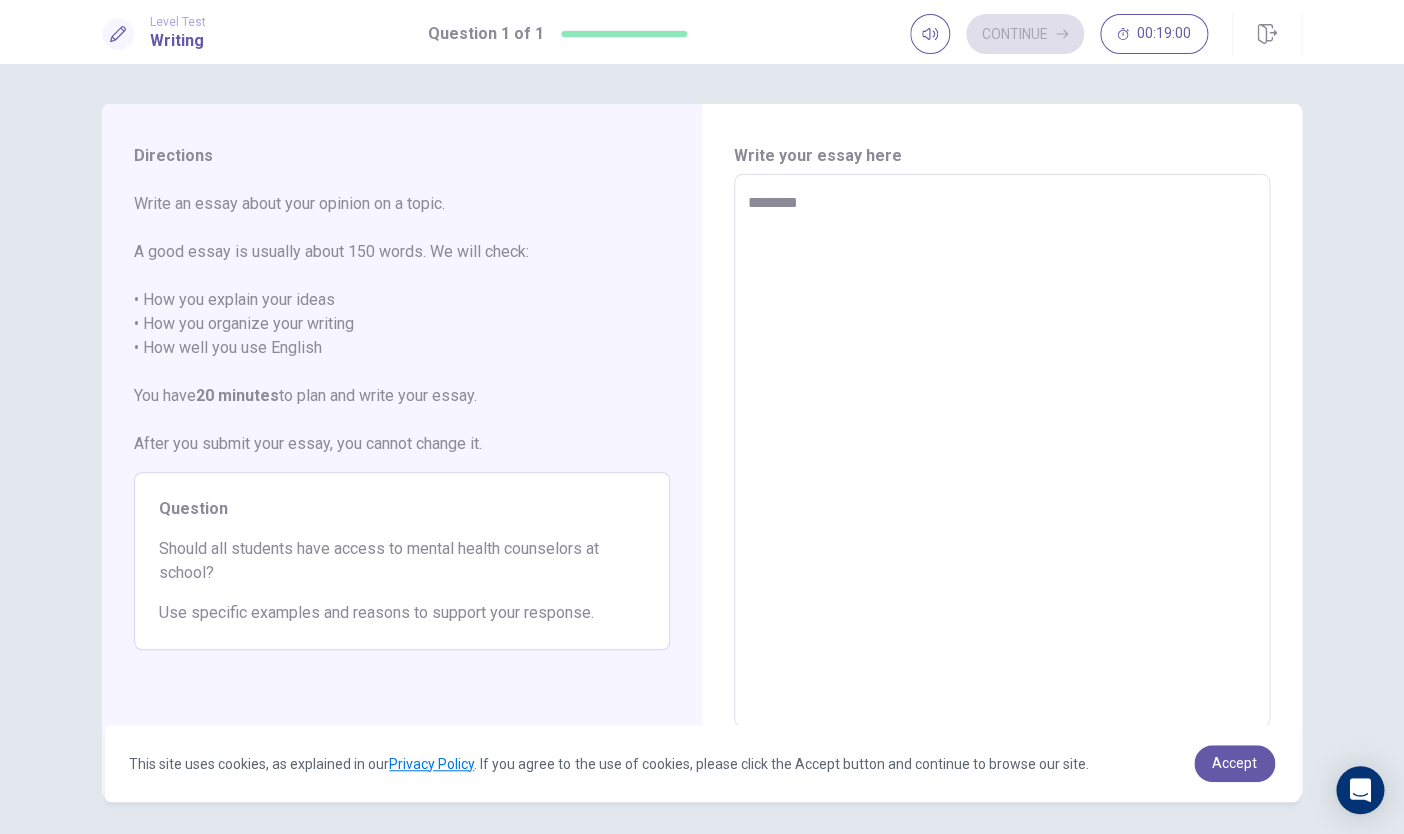 type on "********" 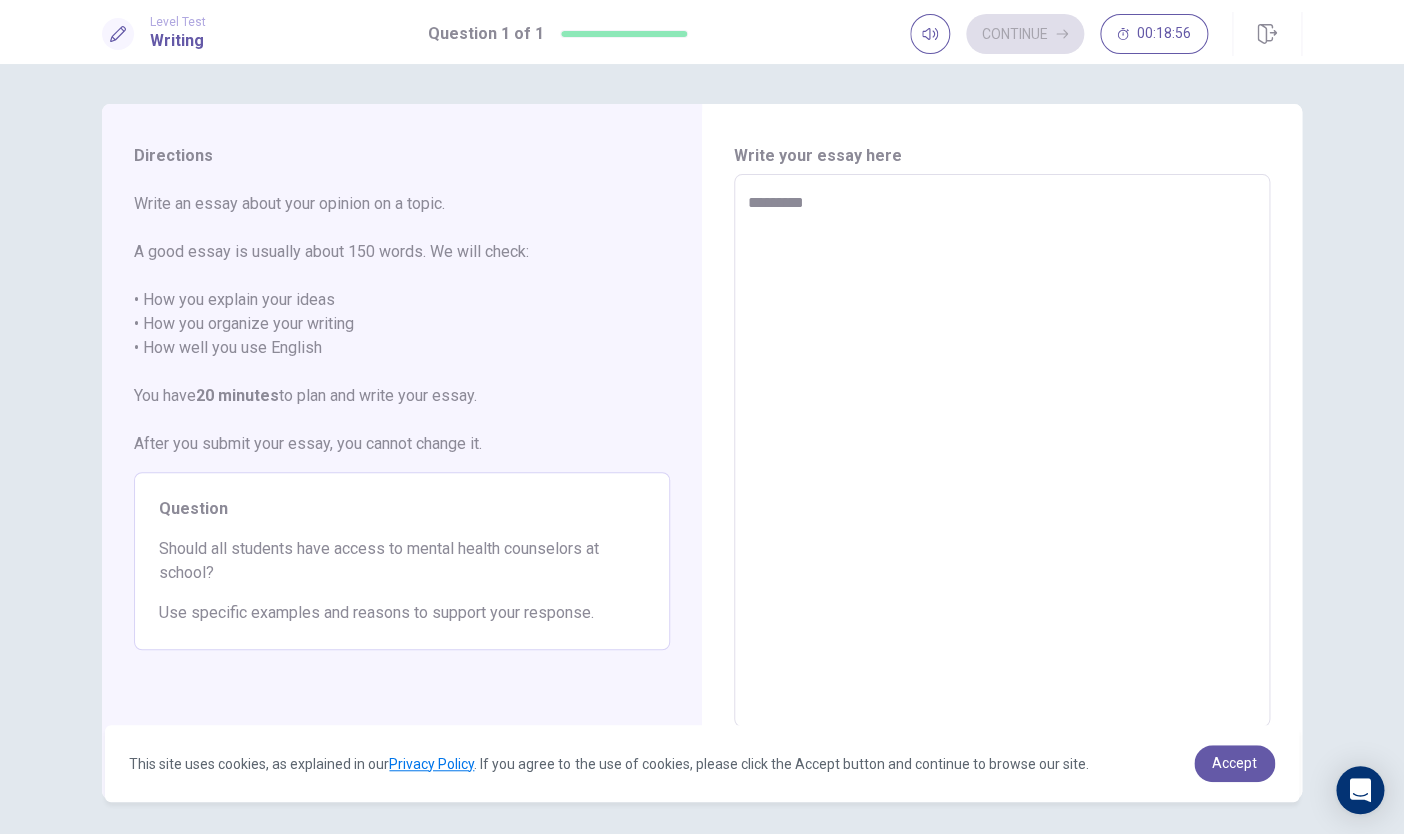 type on "*" 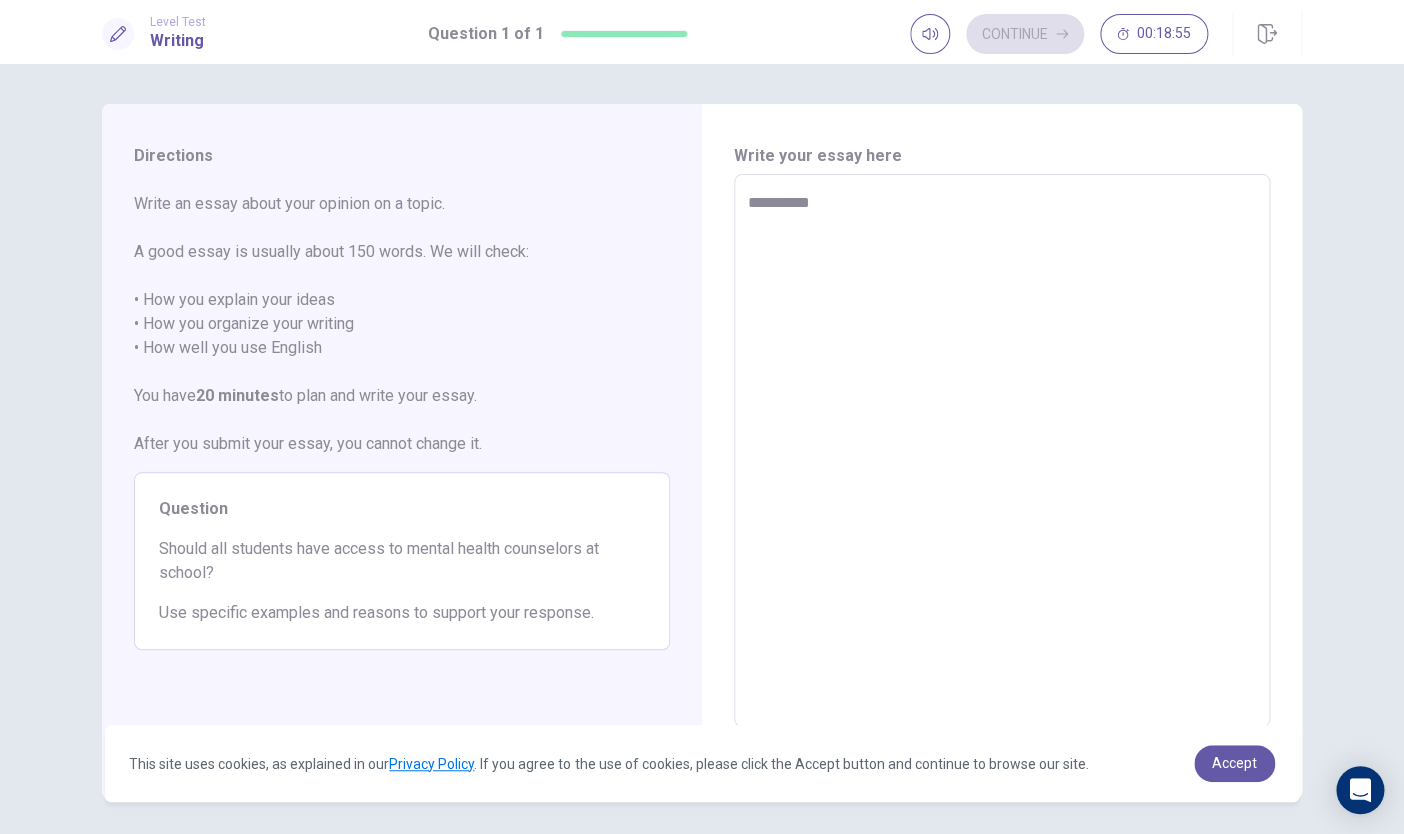 type on "*" 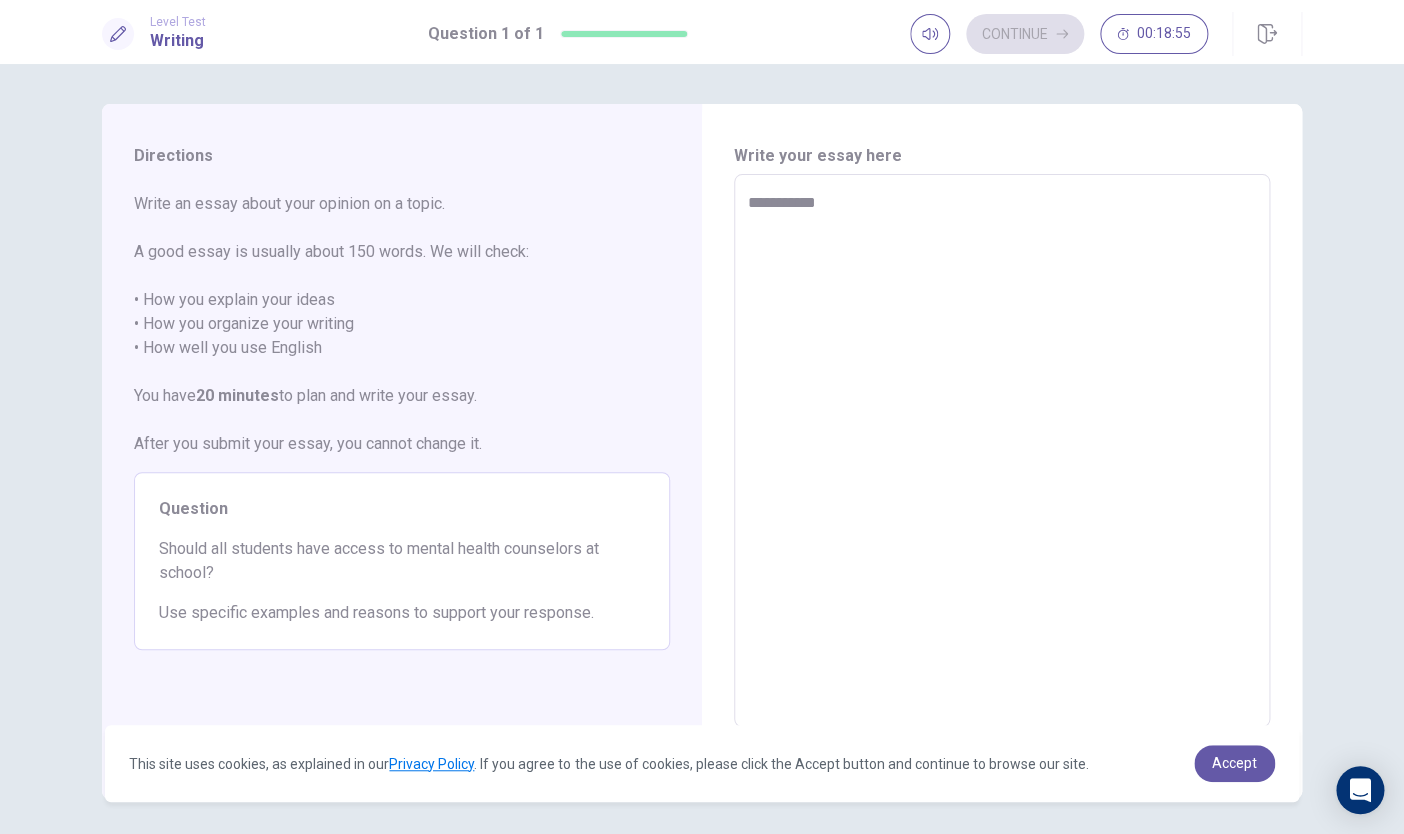 type on "*" 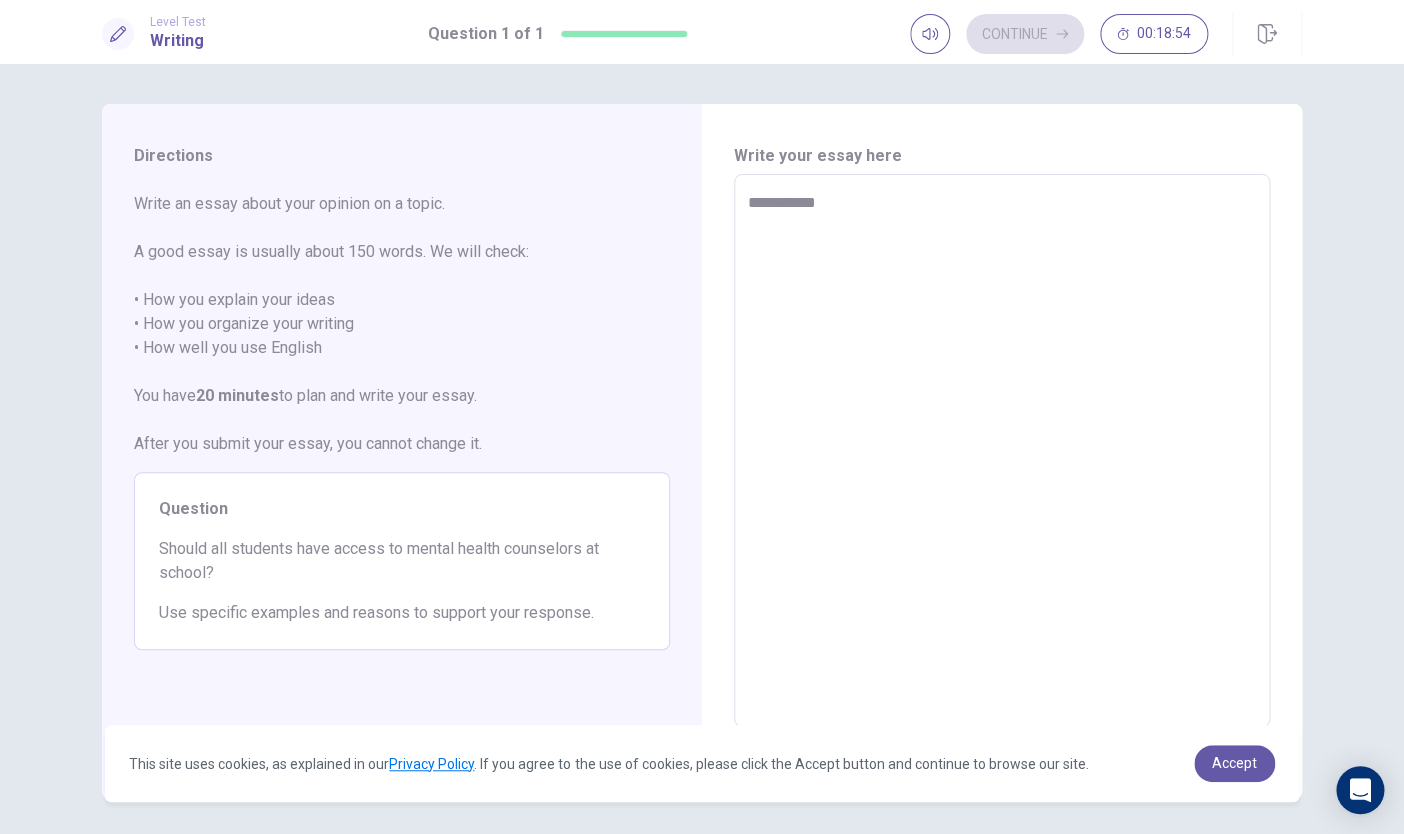type on "**********" 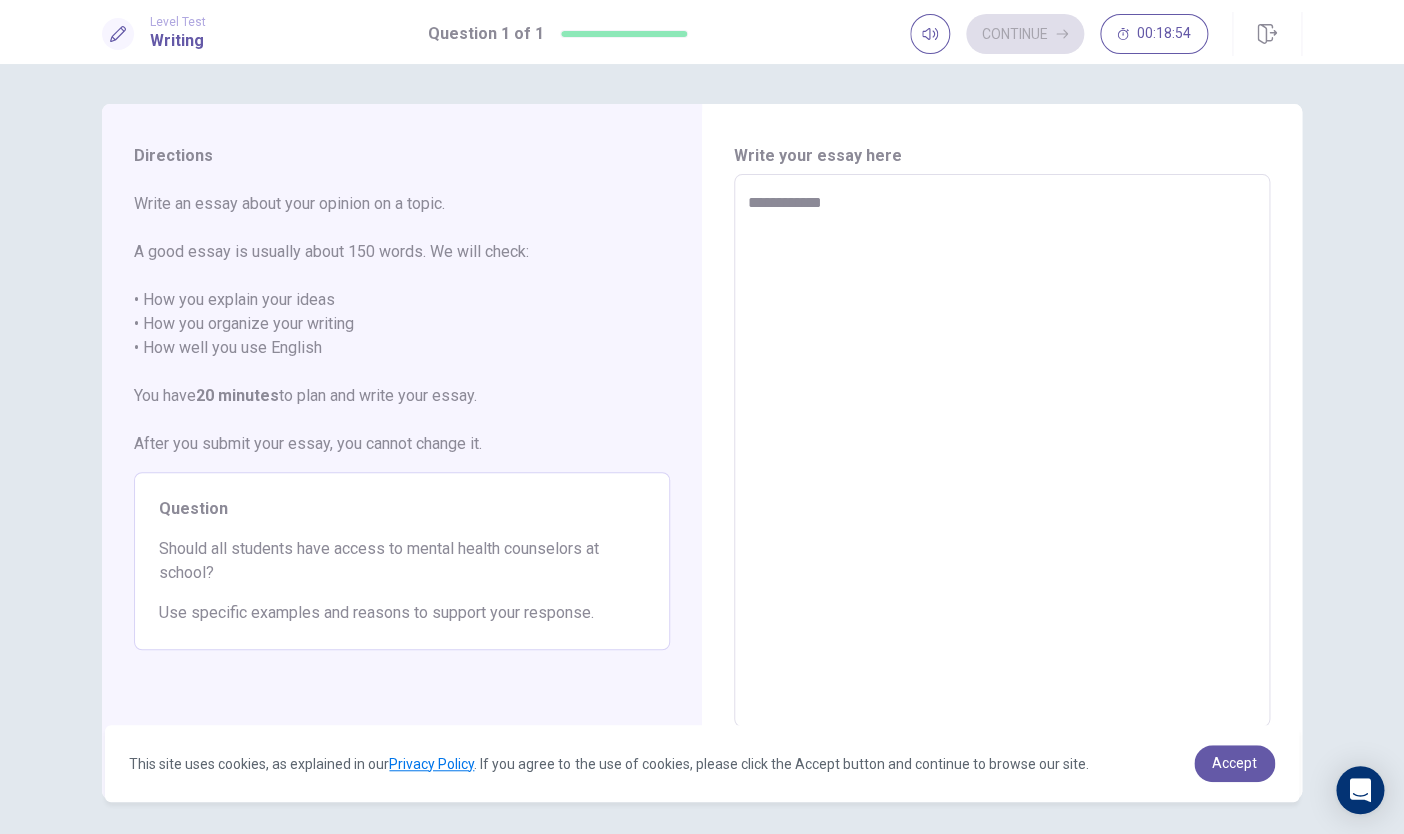type on "*" 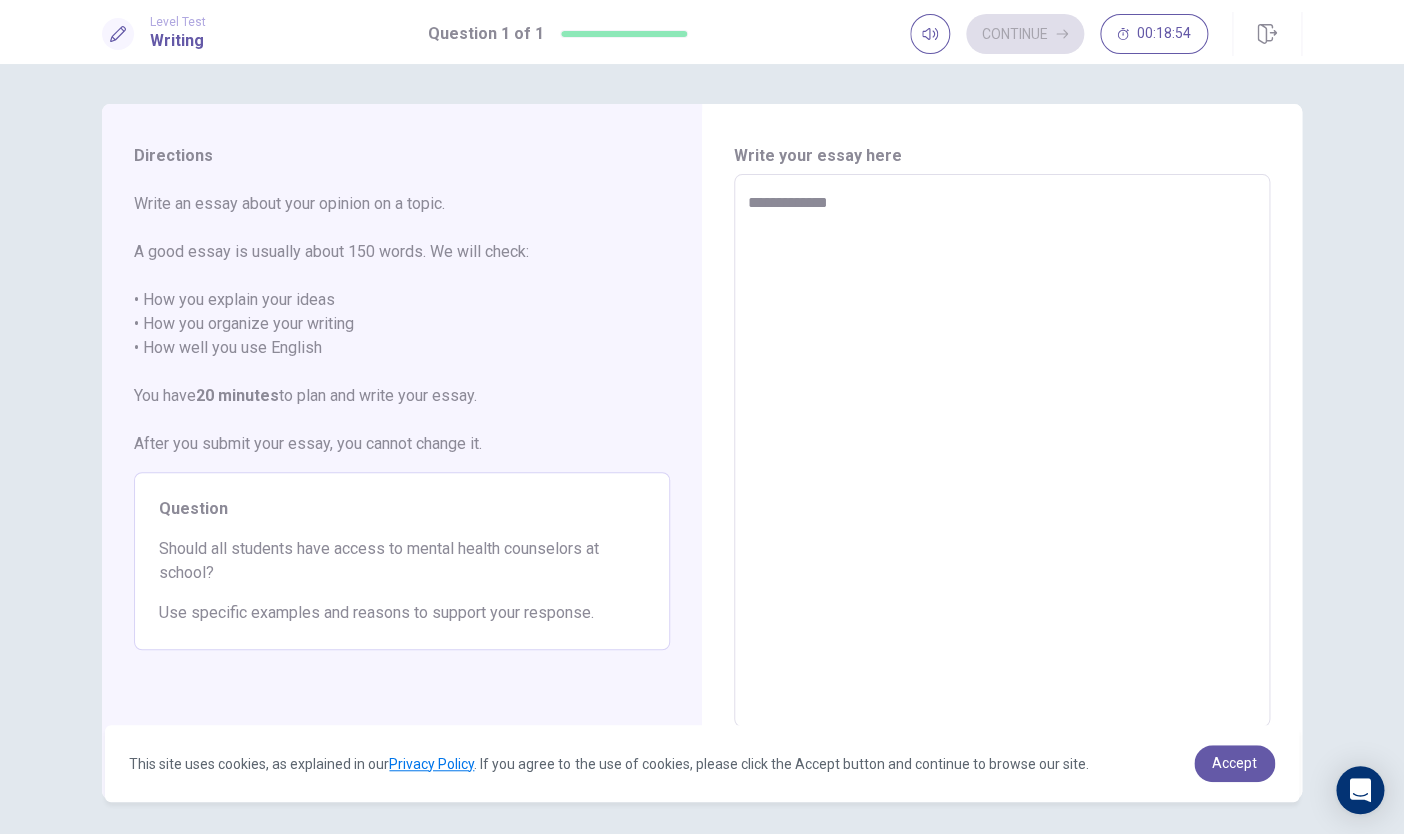 type on "*" 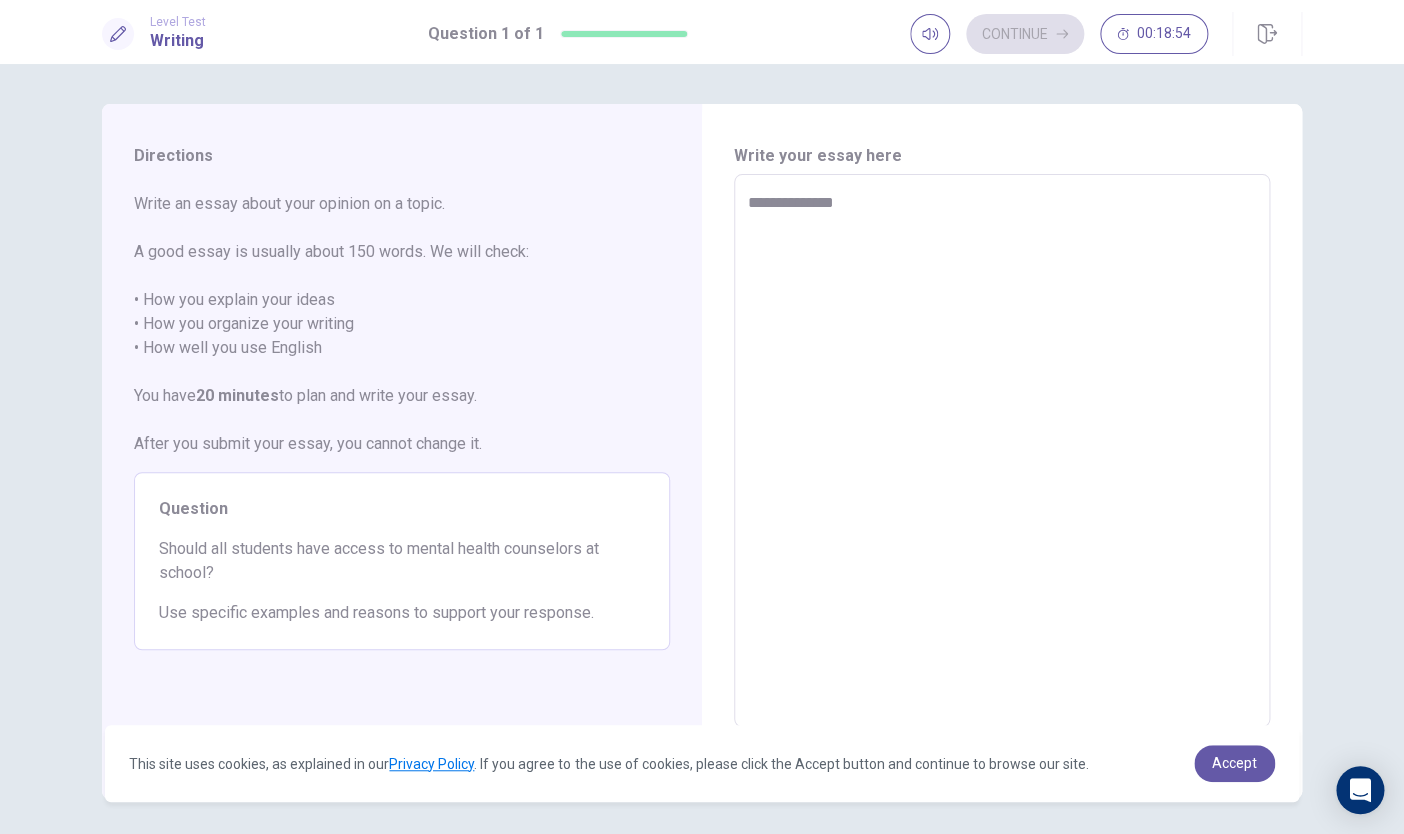 type on "*" 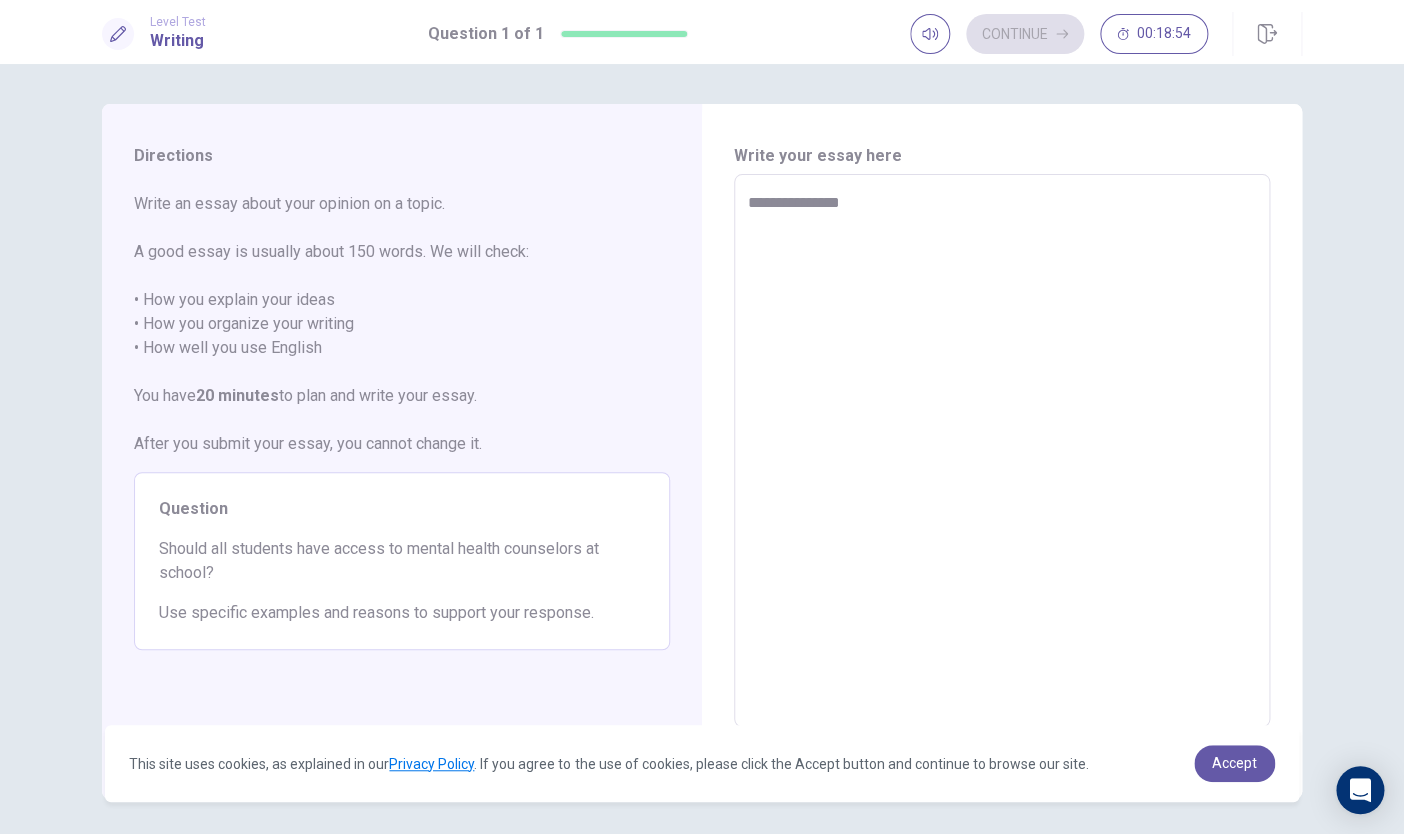 type on "*" 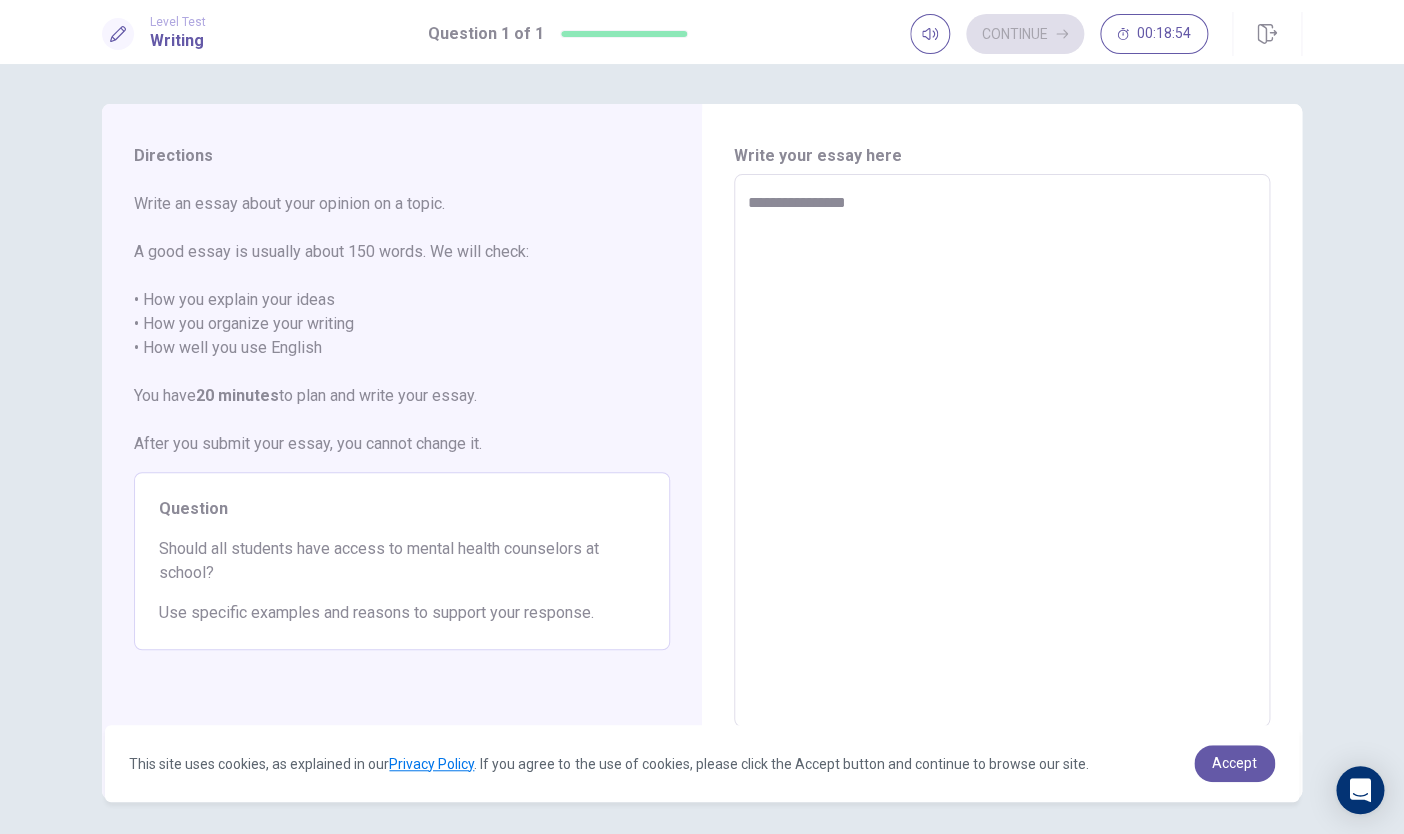 type on "*" 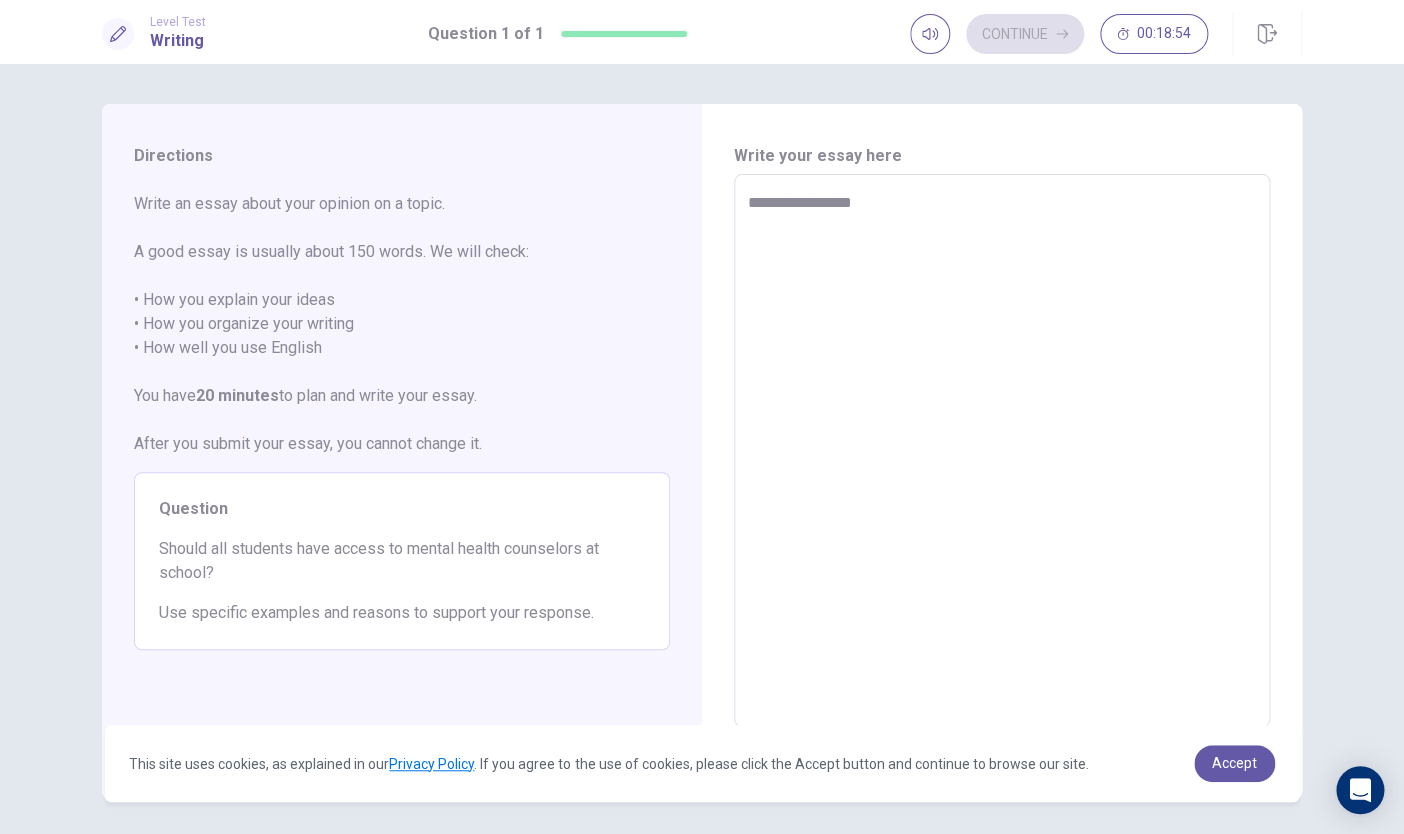 type on "*" 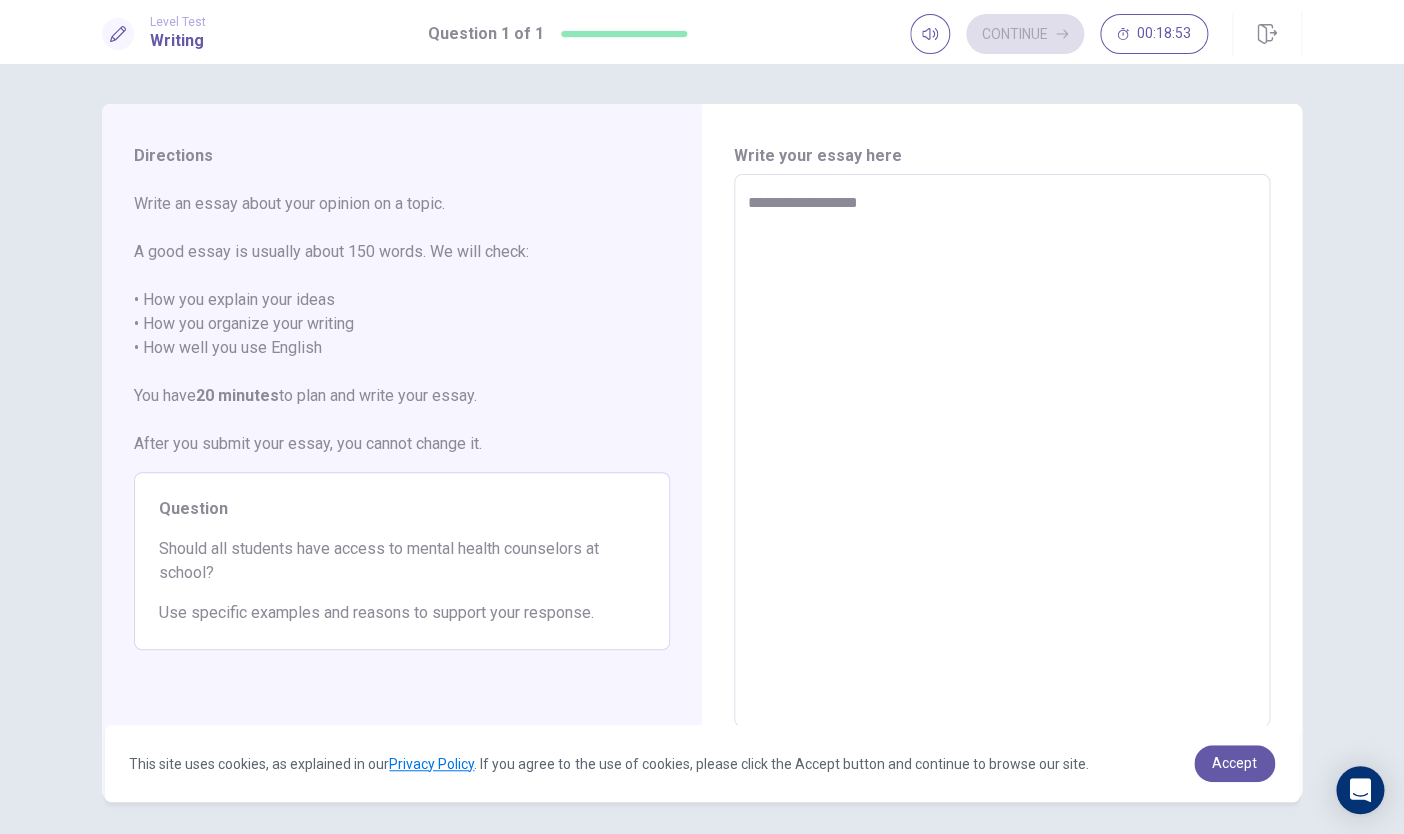 type on "*" 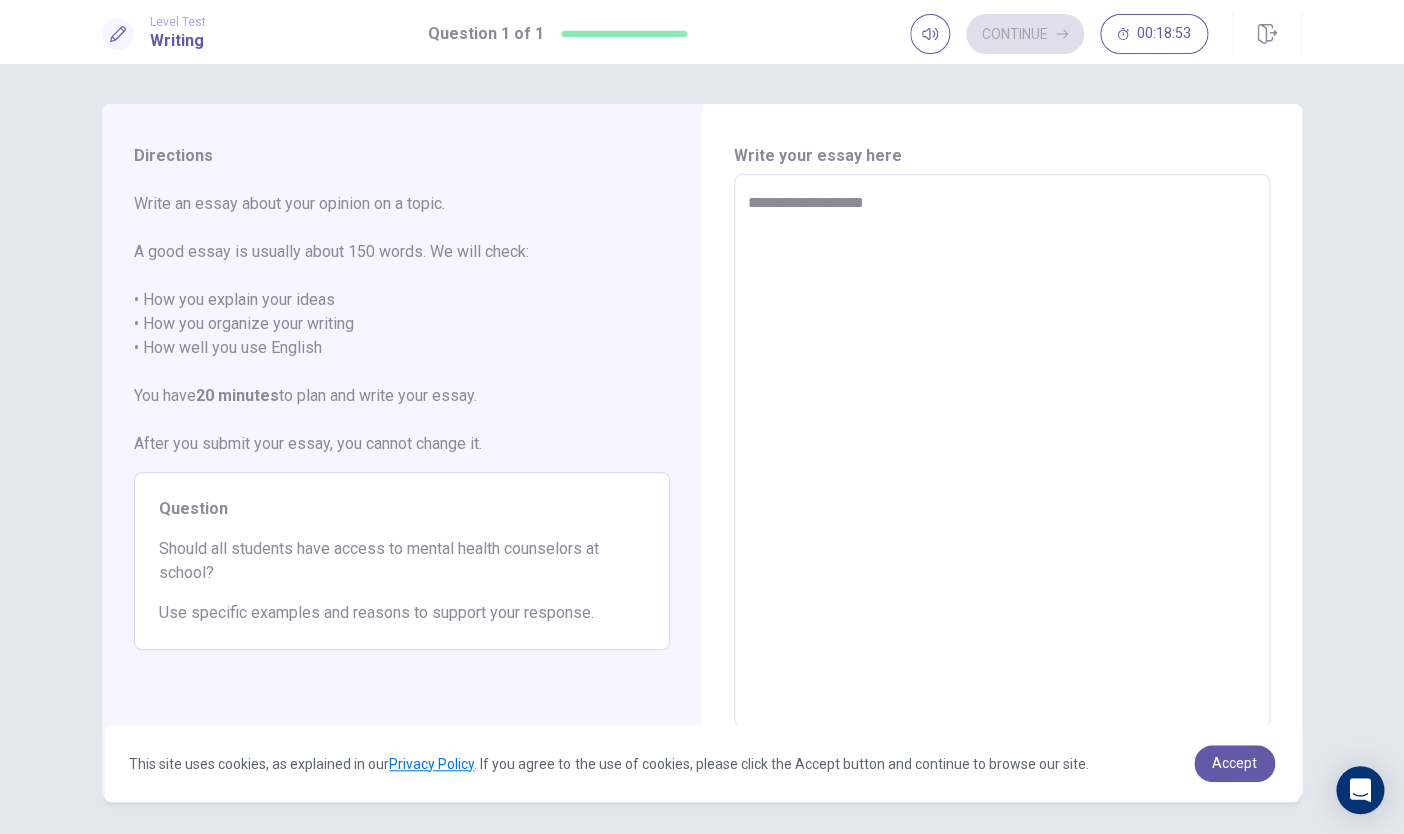 type on "*" 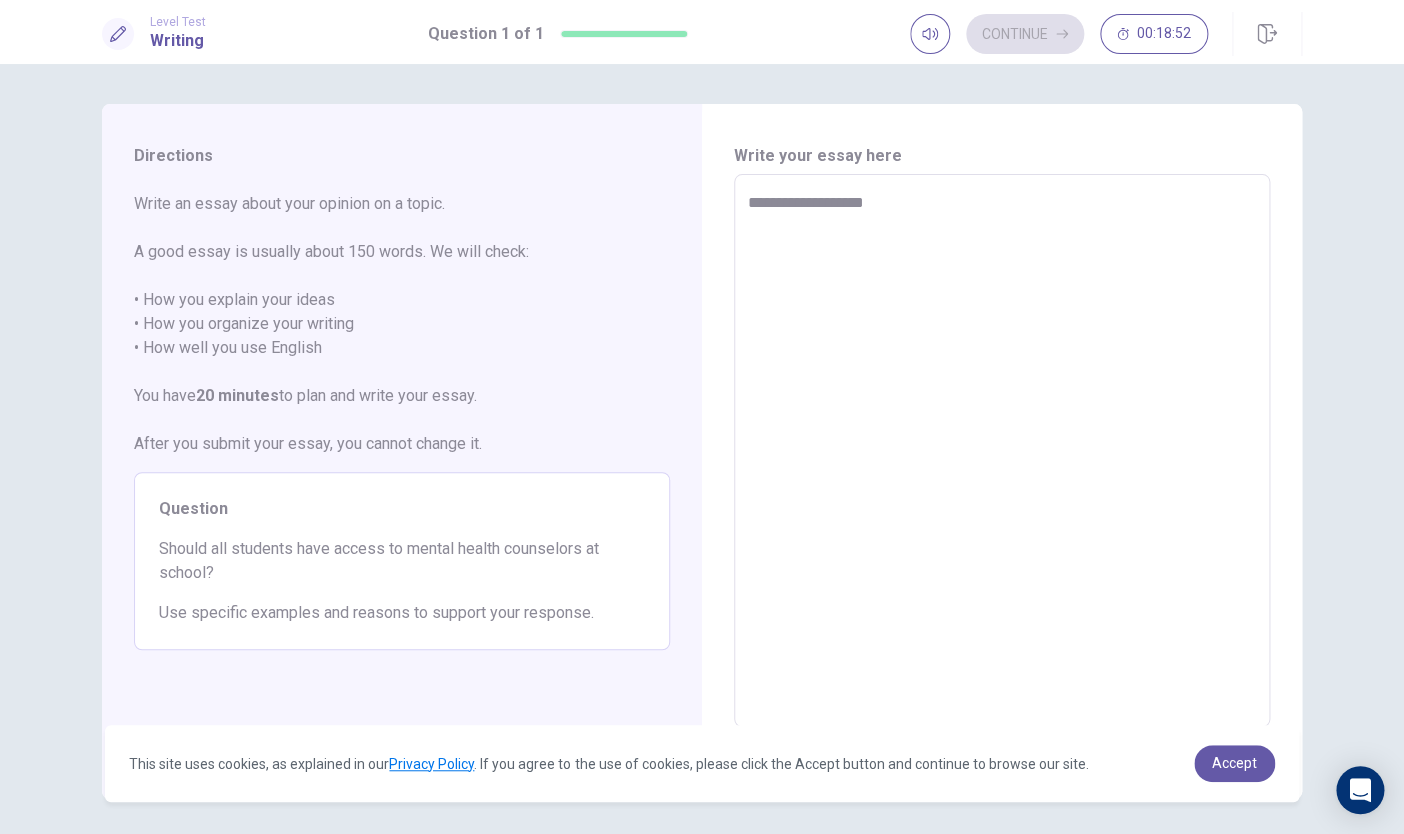 type on "**********" 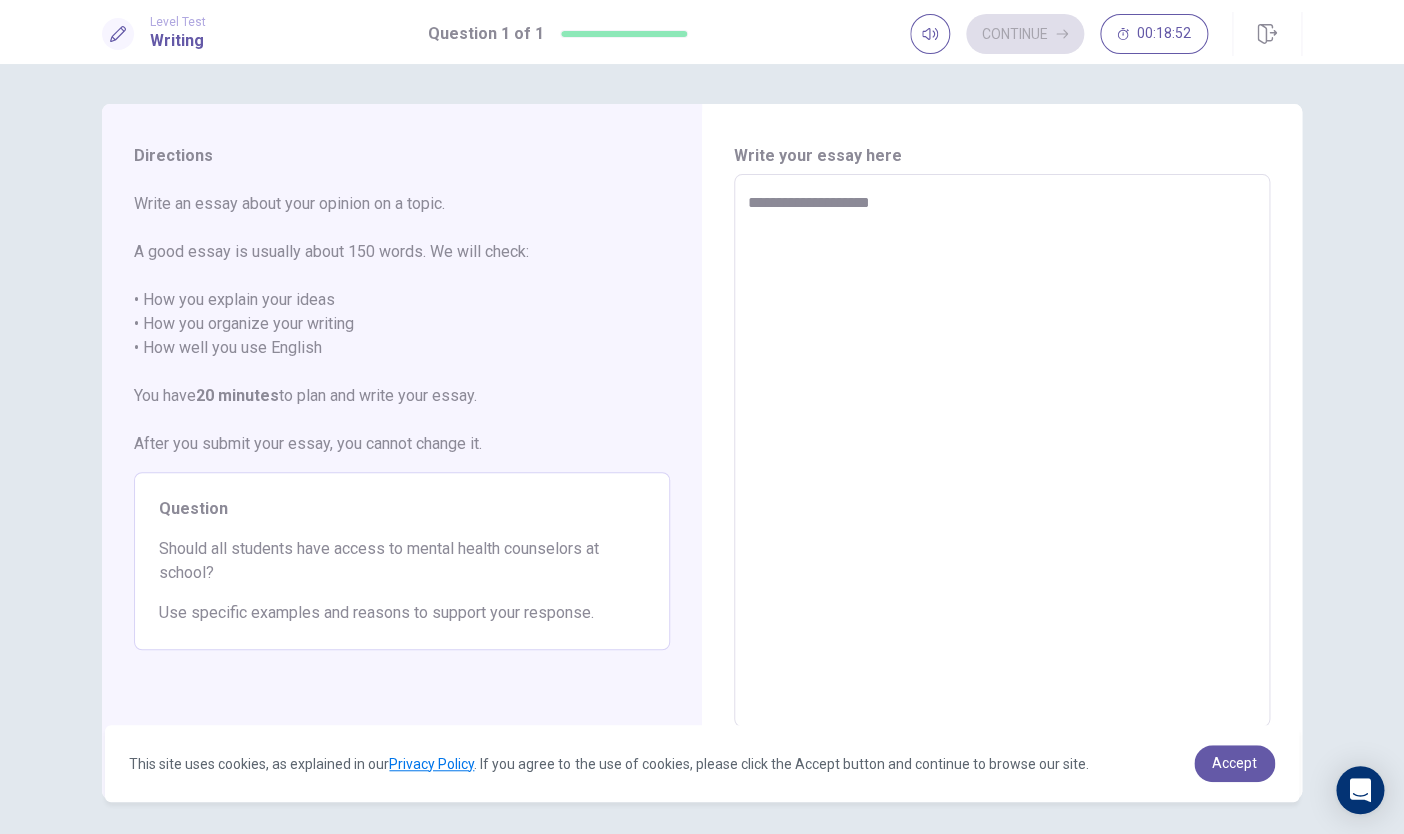 type on "*" 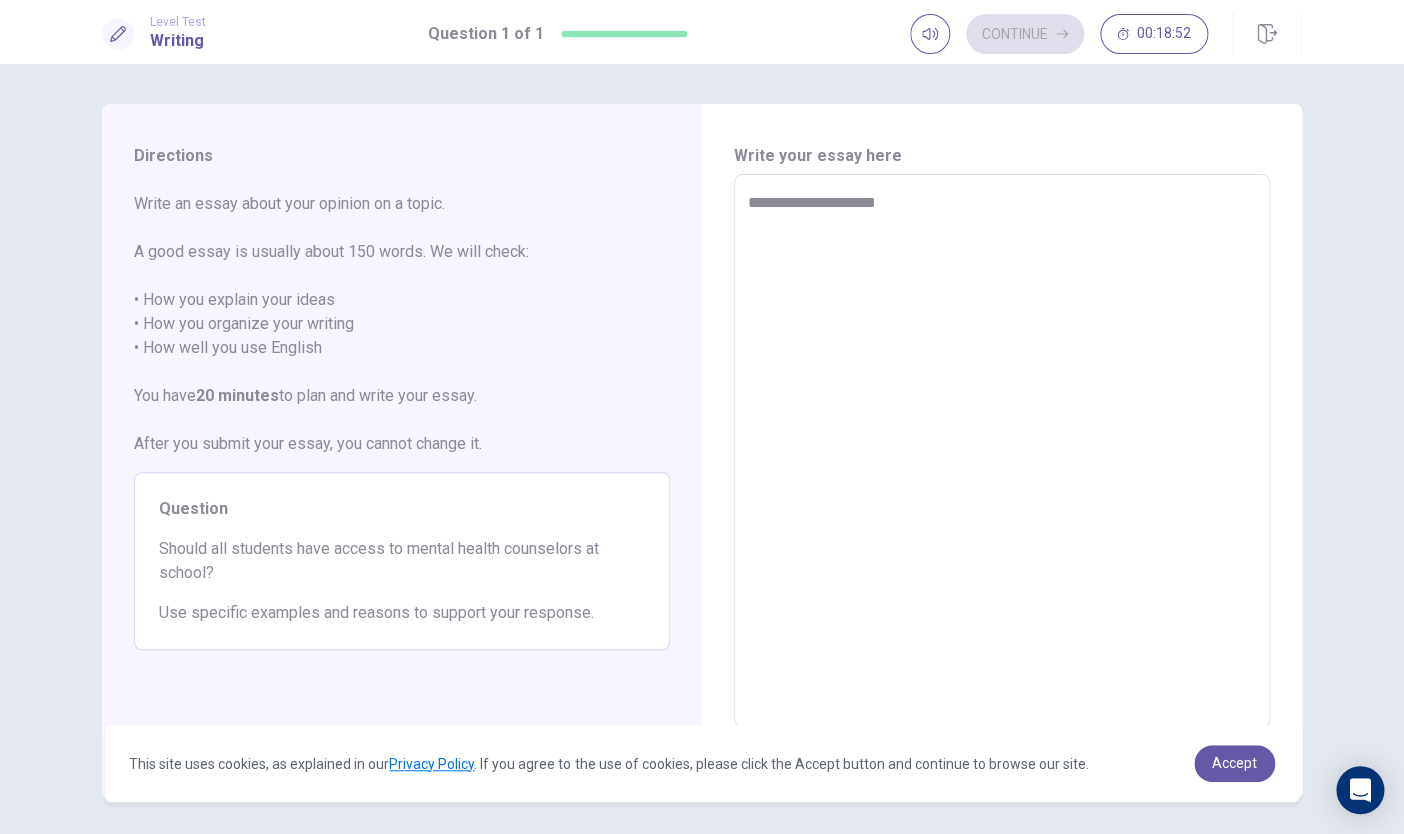 type on "*" 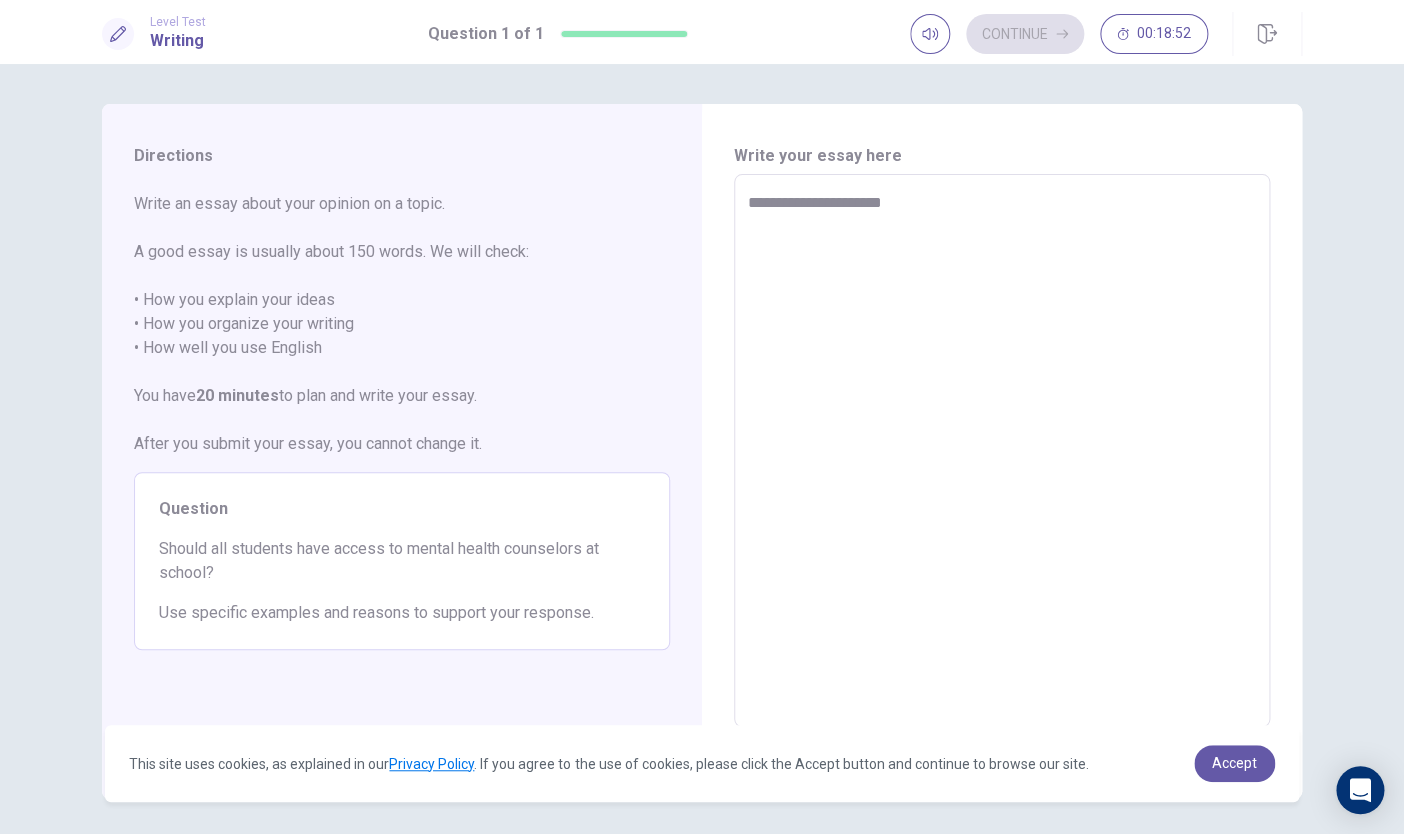 type on "*" 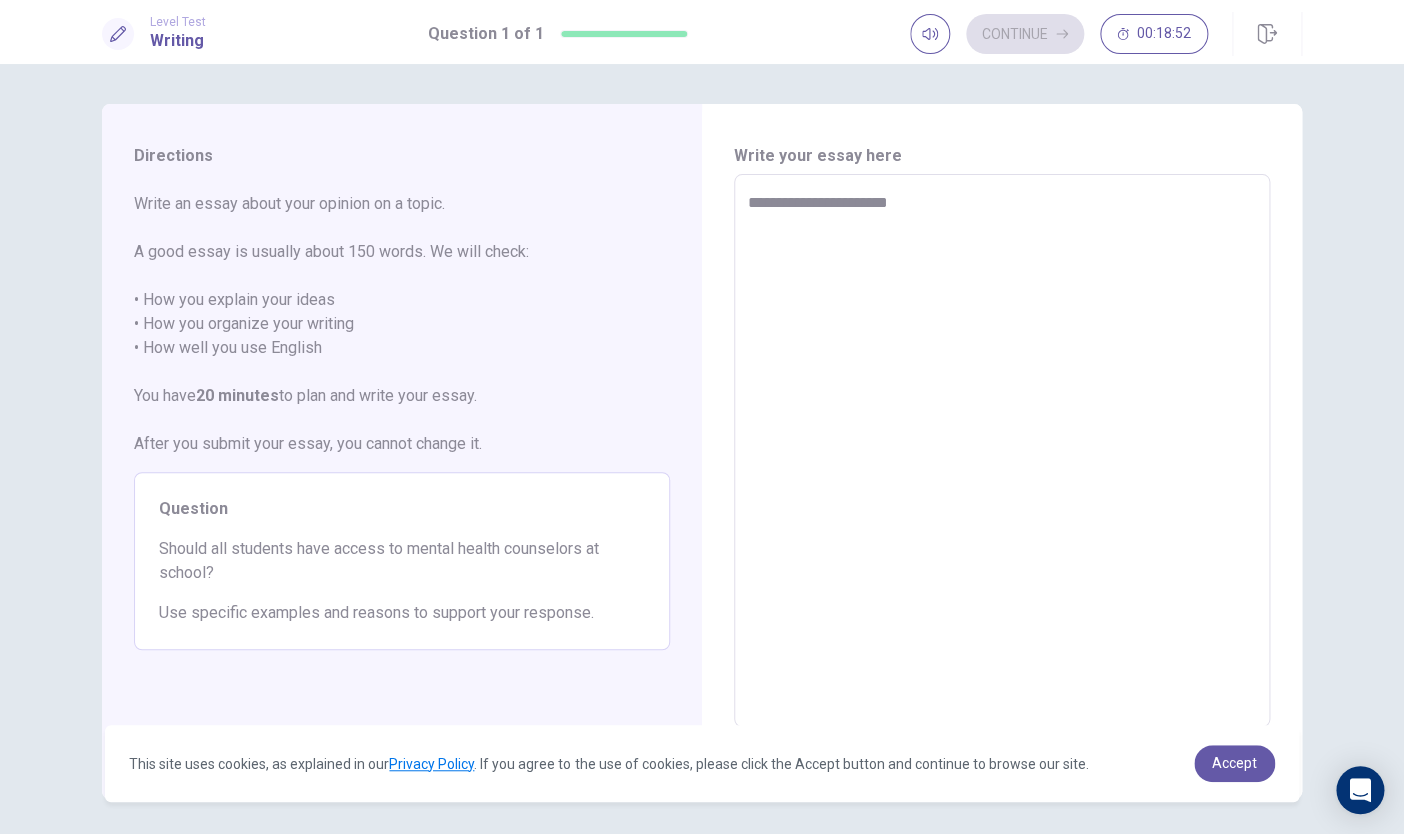 type on "*" 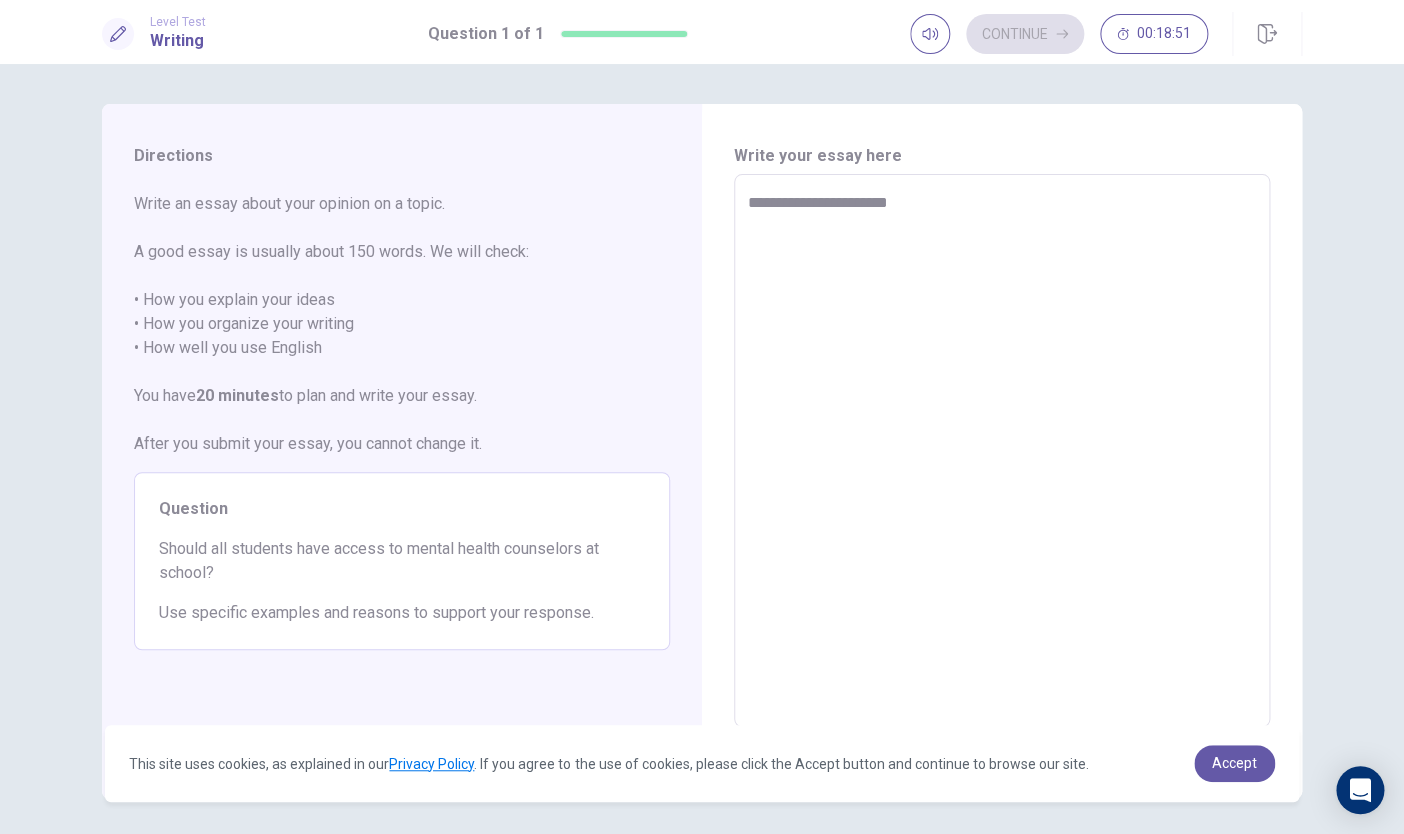 type on "**********" 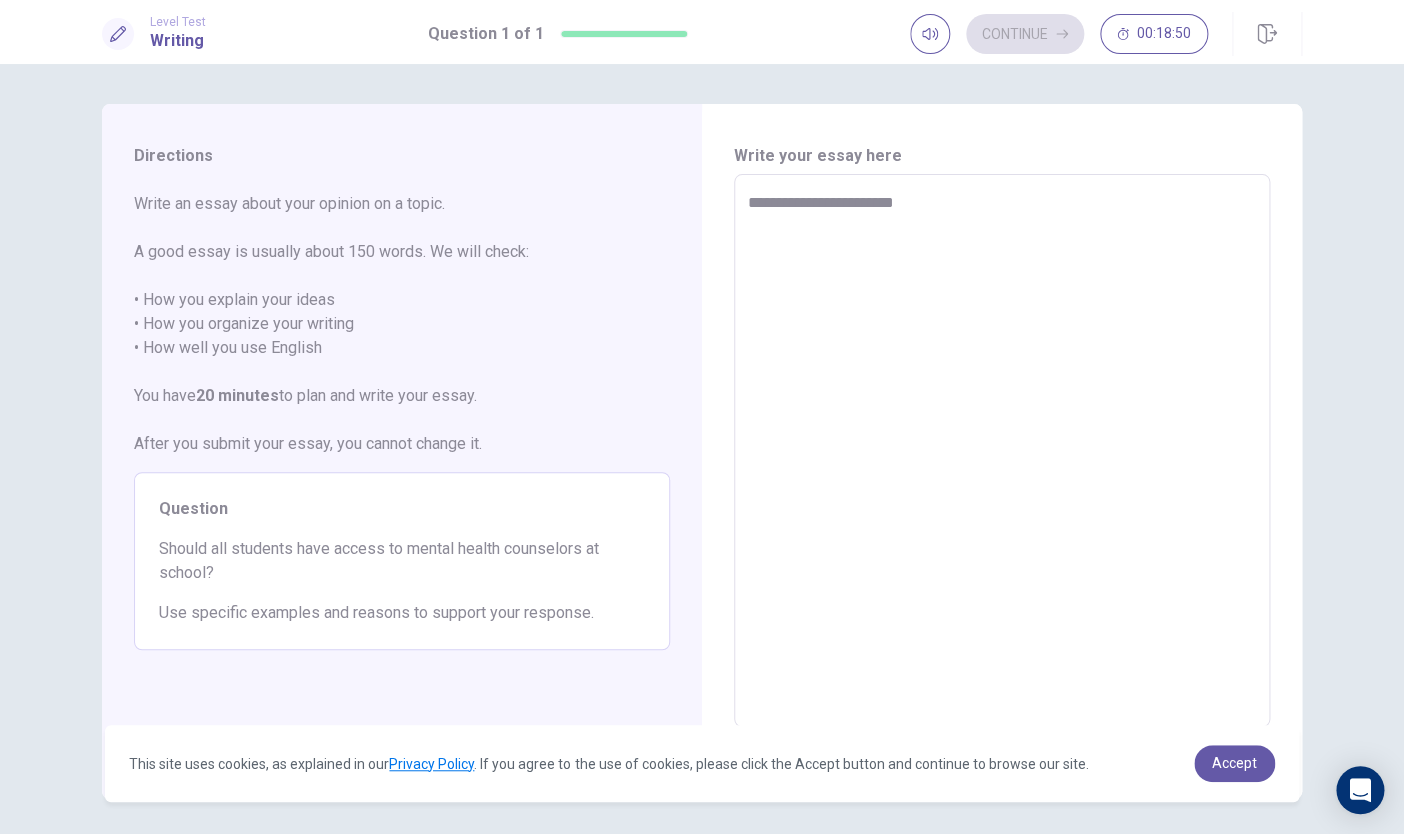 type on "*" 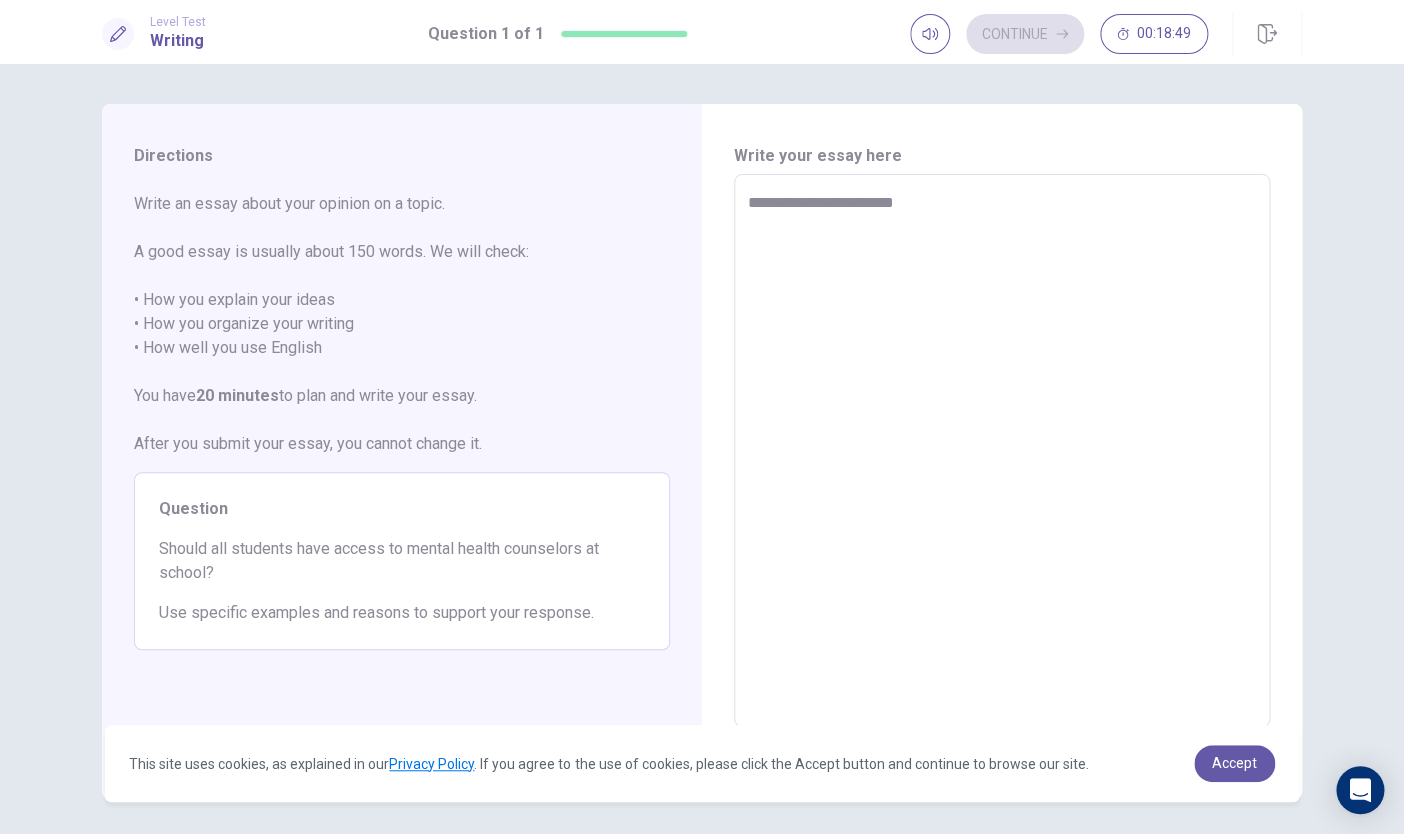 type on "**********" 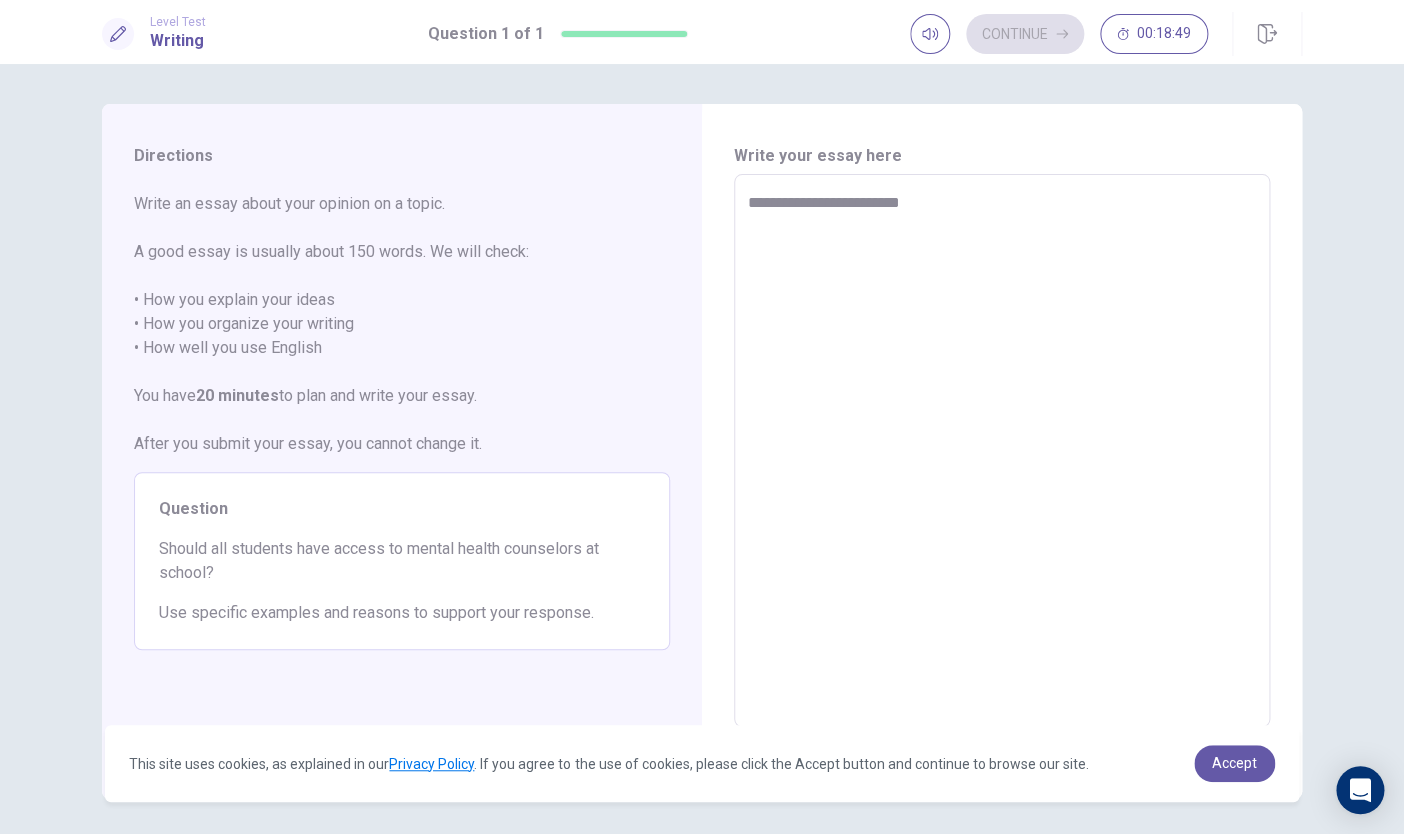 type on "*" 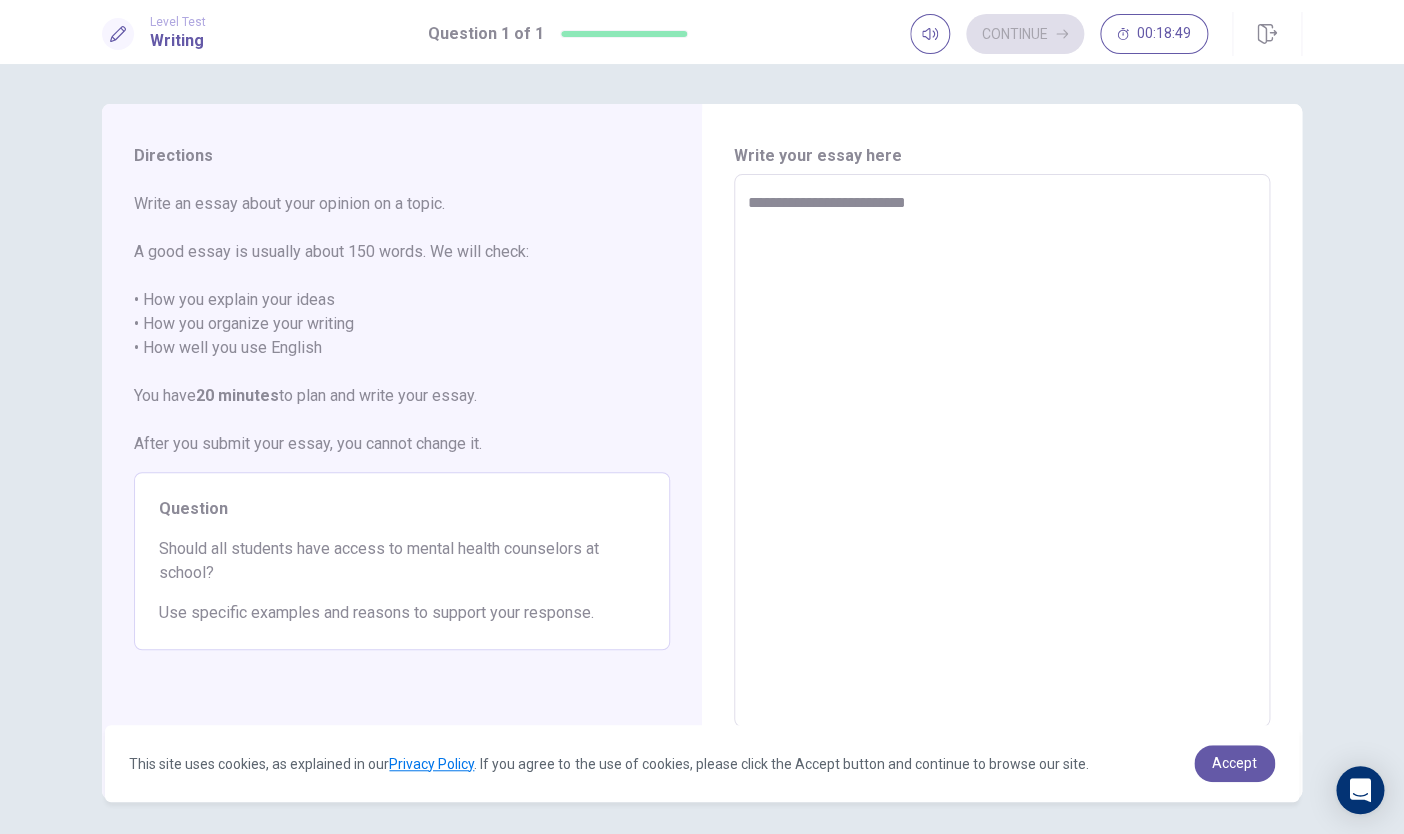 type on "*" 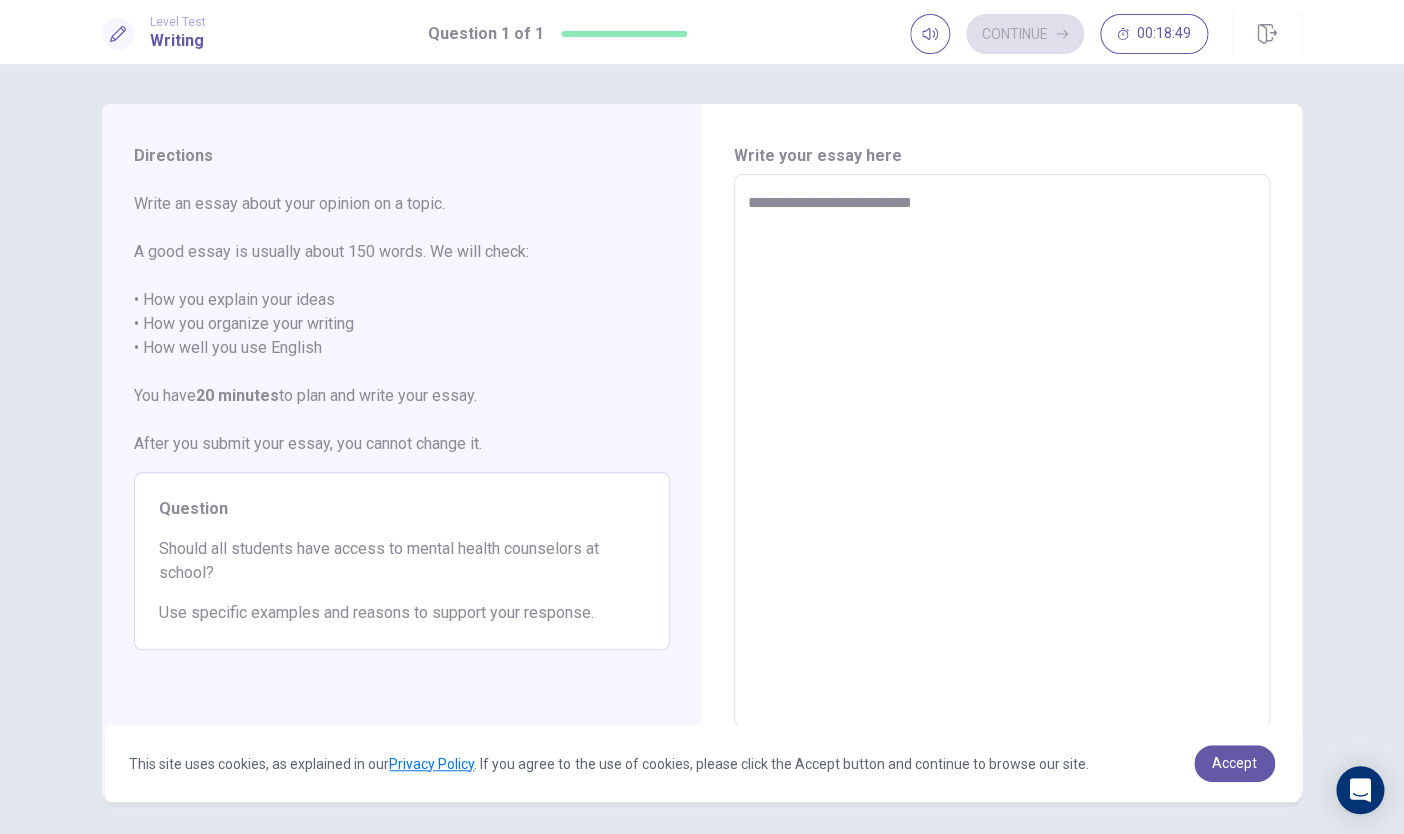 type on "*" 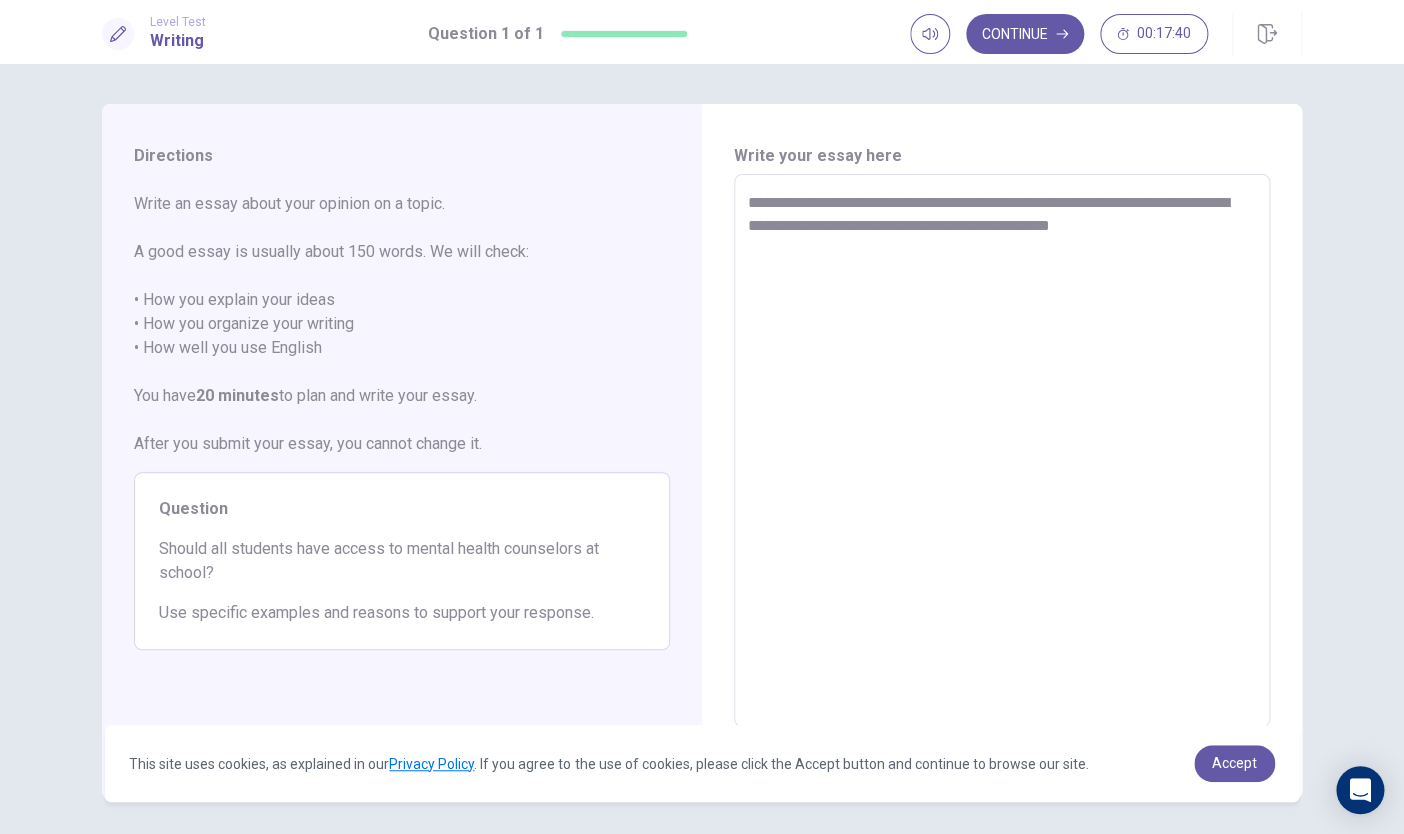 click on "**********" at bounding box center (1002, 451) 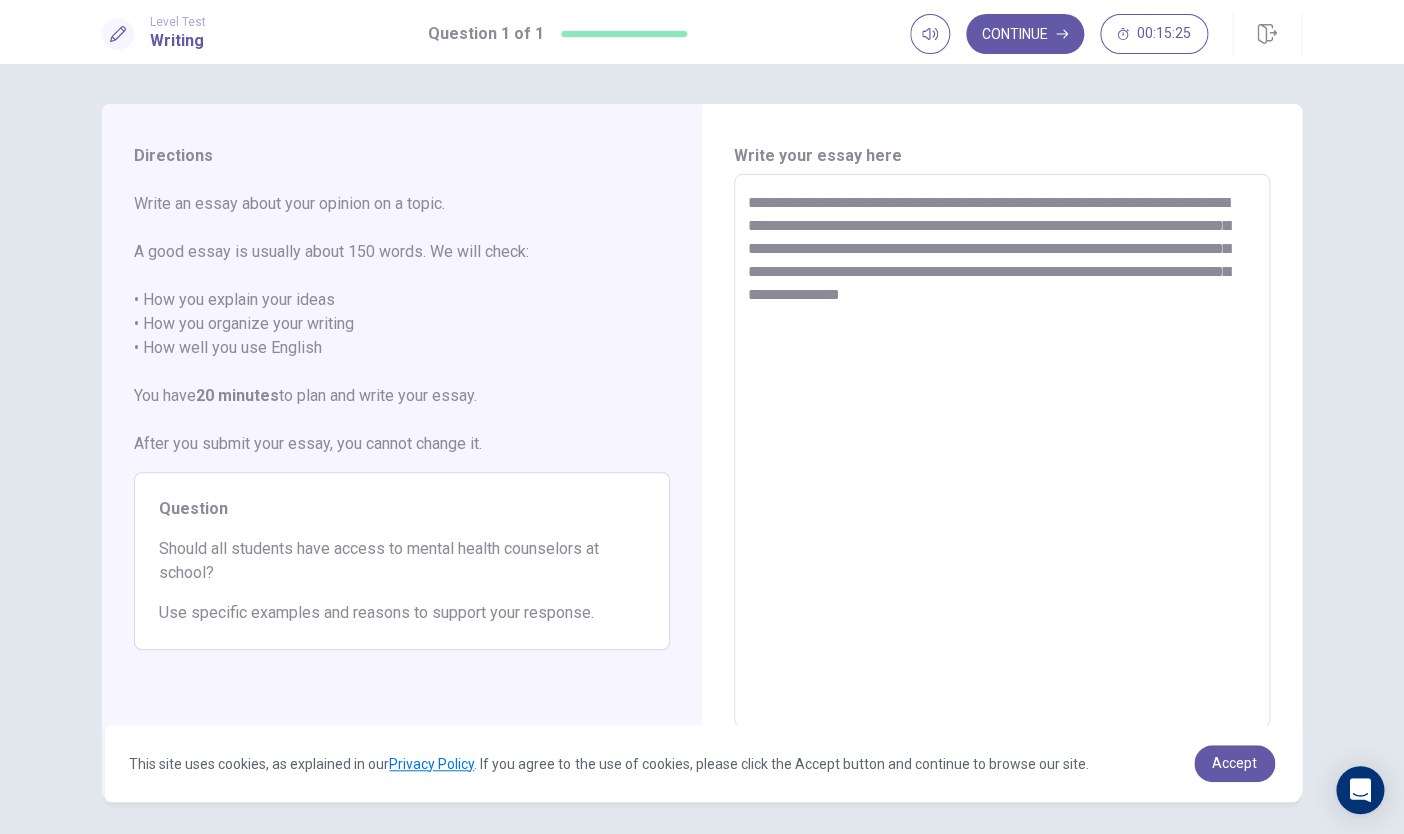 click on "**********" at bounding box center (1002, 451) 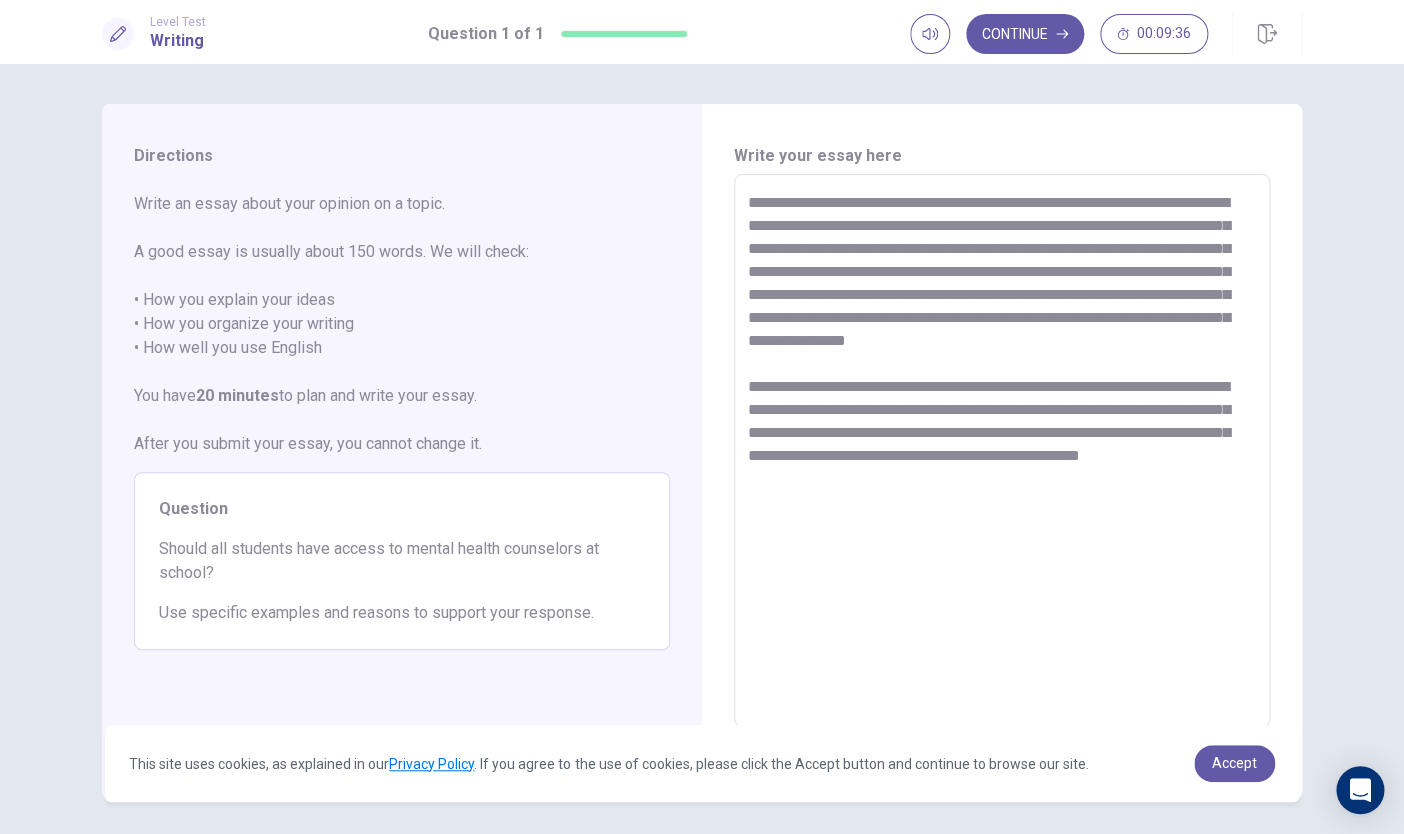 click on "**********" at bounding box center (1002, 451) 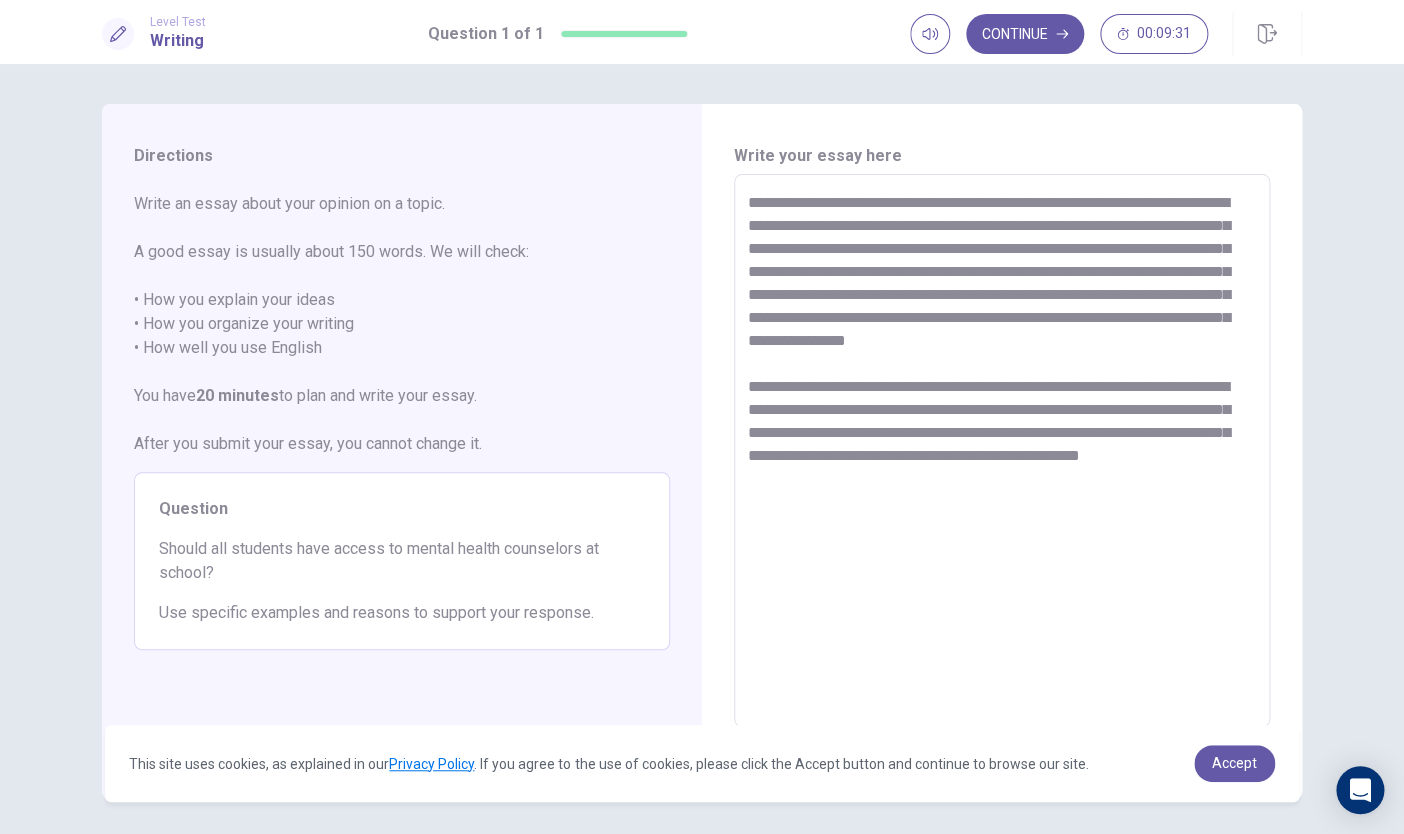 click on "Write an essay about your opinion on a topic.
A good essay is usually about 150 words. We will check:
• How you explain your ideas
• How you organize your writing
• How well you use English
You have  20 minutes  to plan and write your essay.
After you submit your essay, you cannot change it." at bounding box center (402, 324) 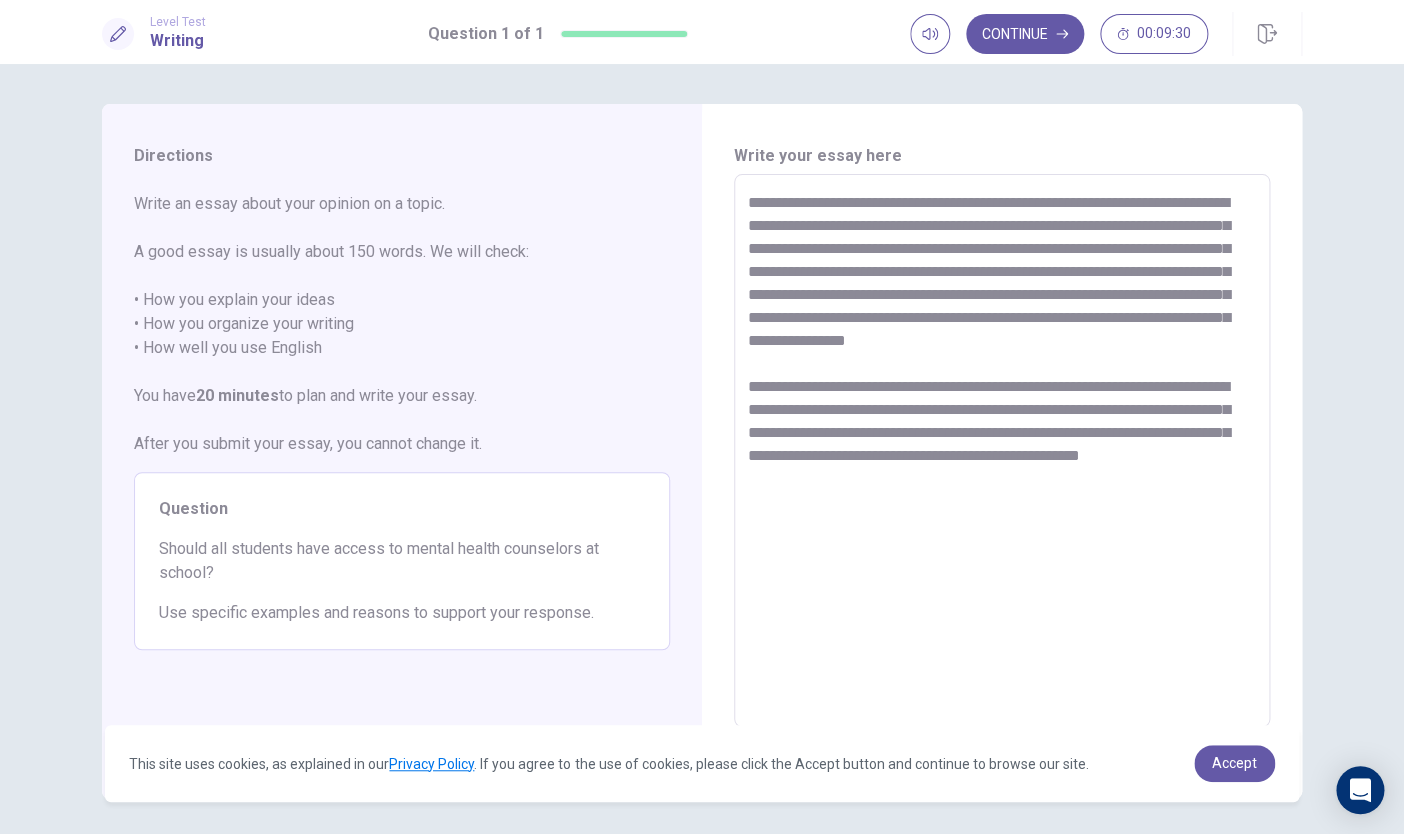 drag, startPoint x: 886, startPoint y: 243, endPoint x: 878, endPoint y: 267, distance: 25.298222 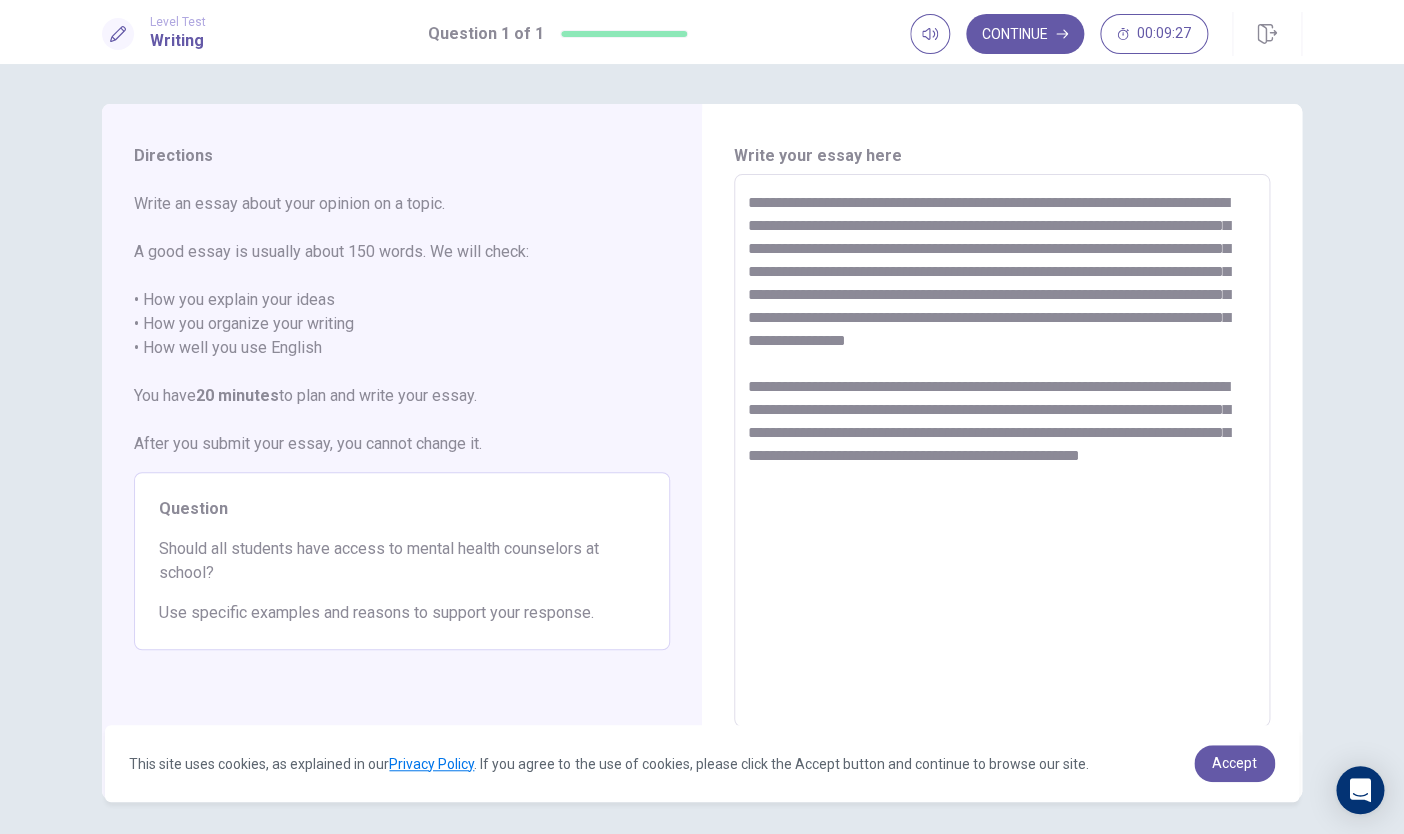 drag, startPoint x: 748, startPoint y: 208, endPoint x: 815, endPoint y: 221, distance: 68.24954 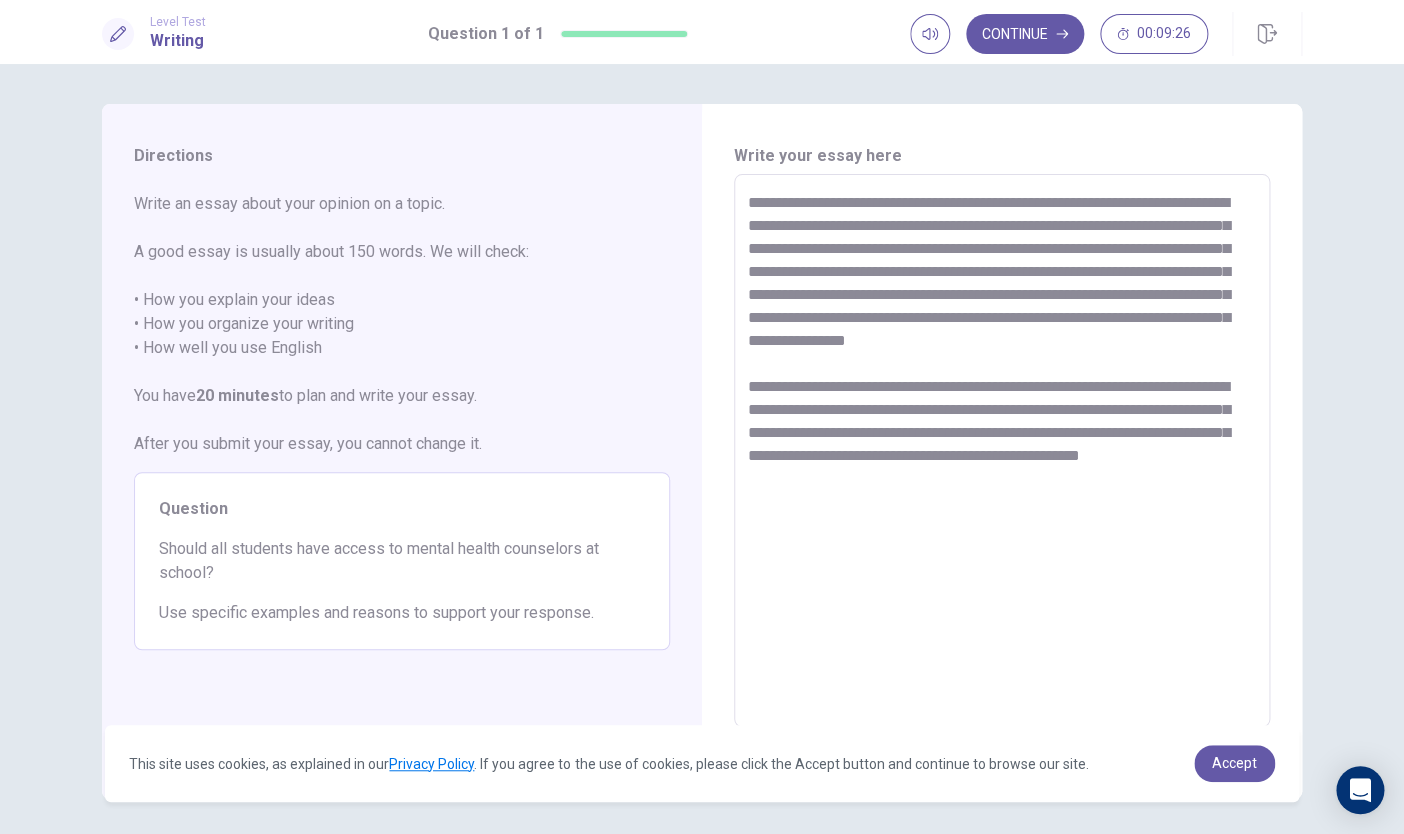 click on "**********" at bounding box center [1002, 451] 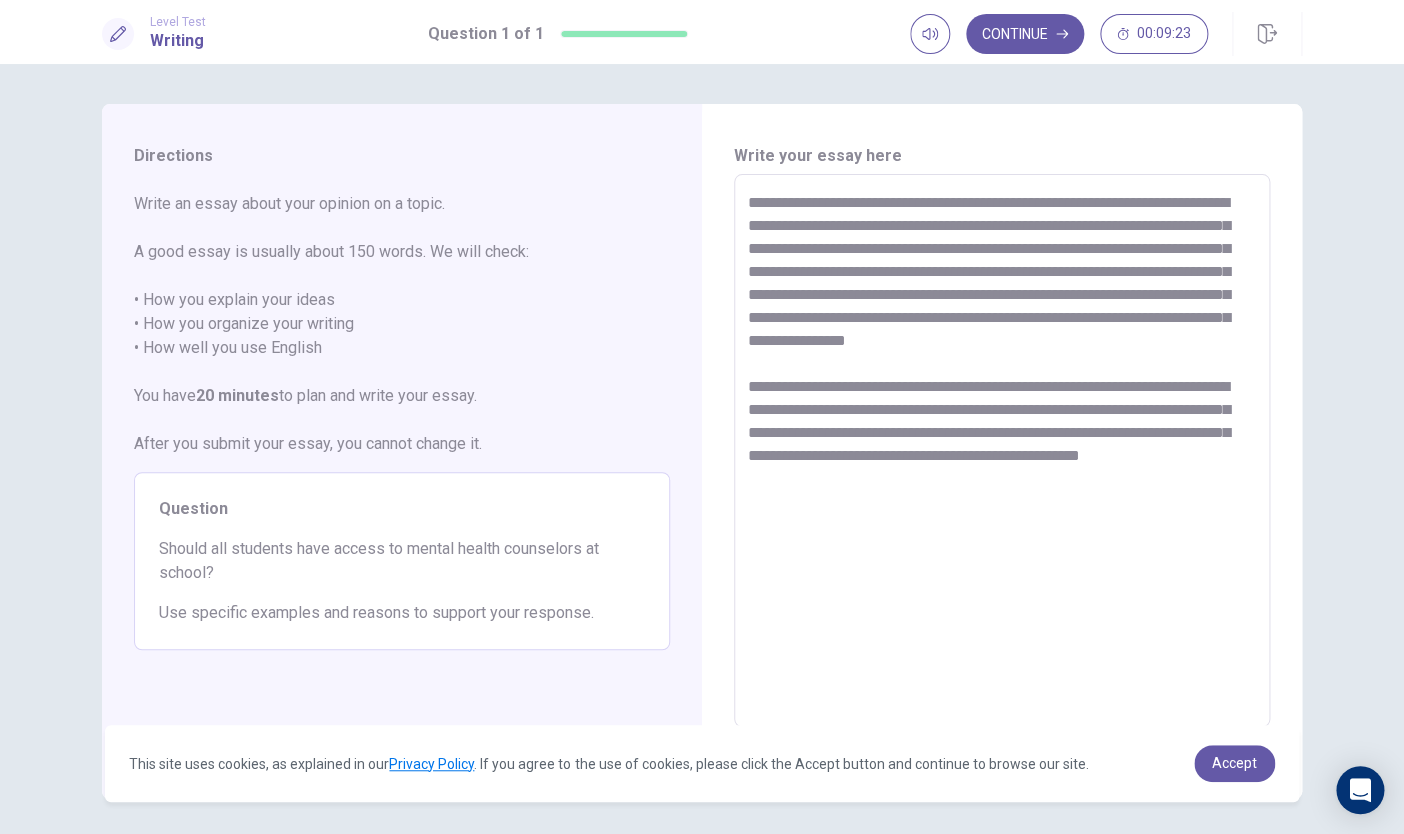 drag, startPoint x: 835, startPoint y: 312, endPoint x: 850, endPoint y: 323, distance: 18.601076 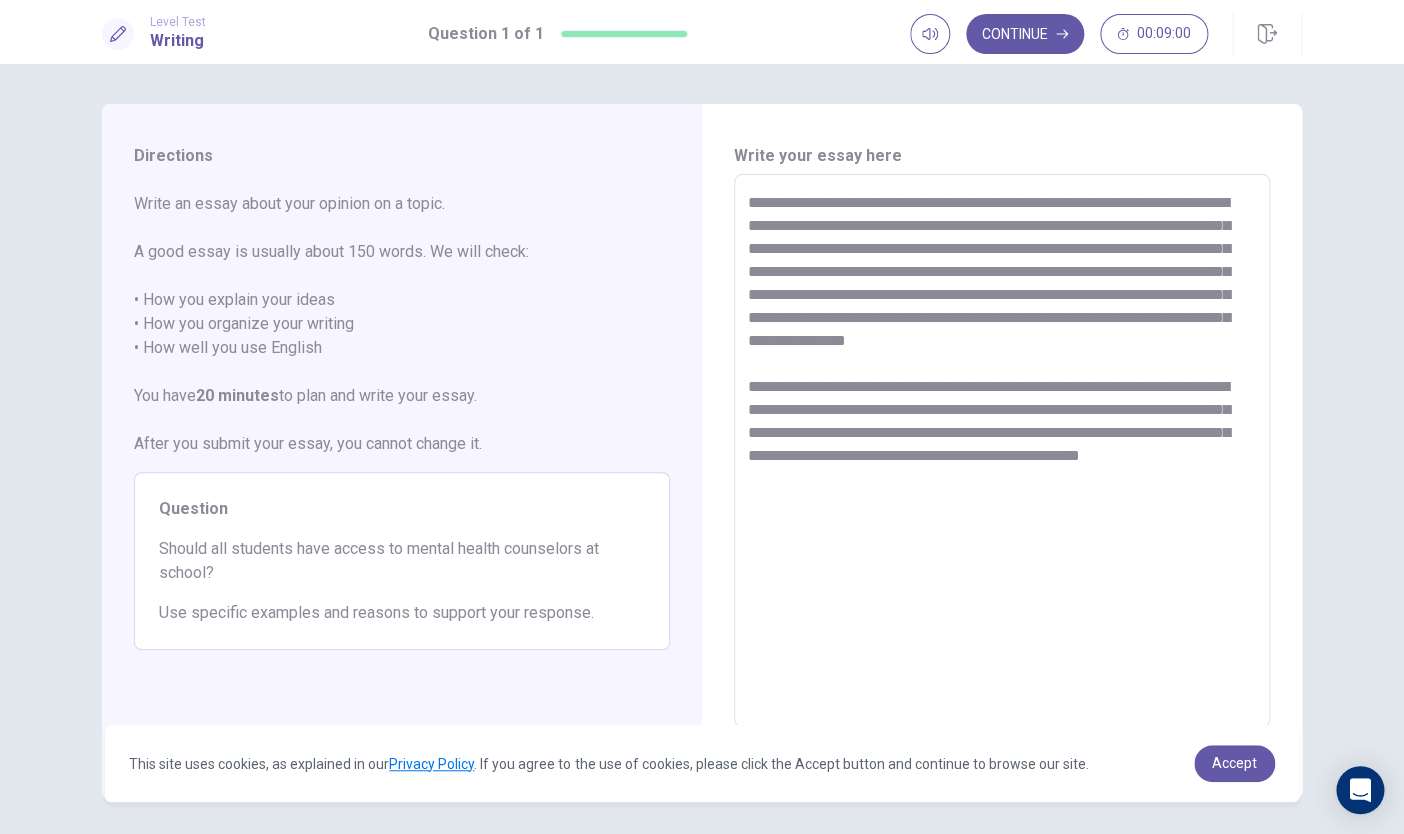 click on "**********" at bounding box center [1002, 451] 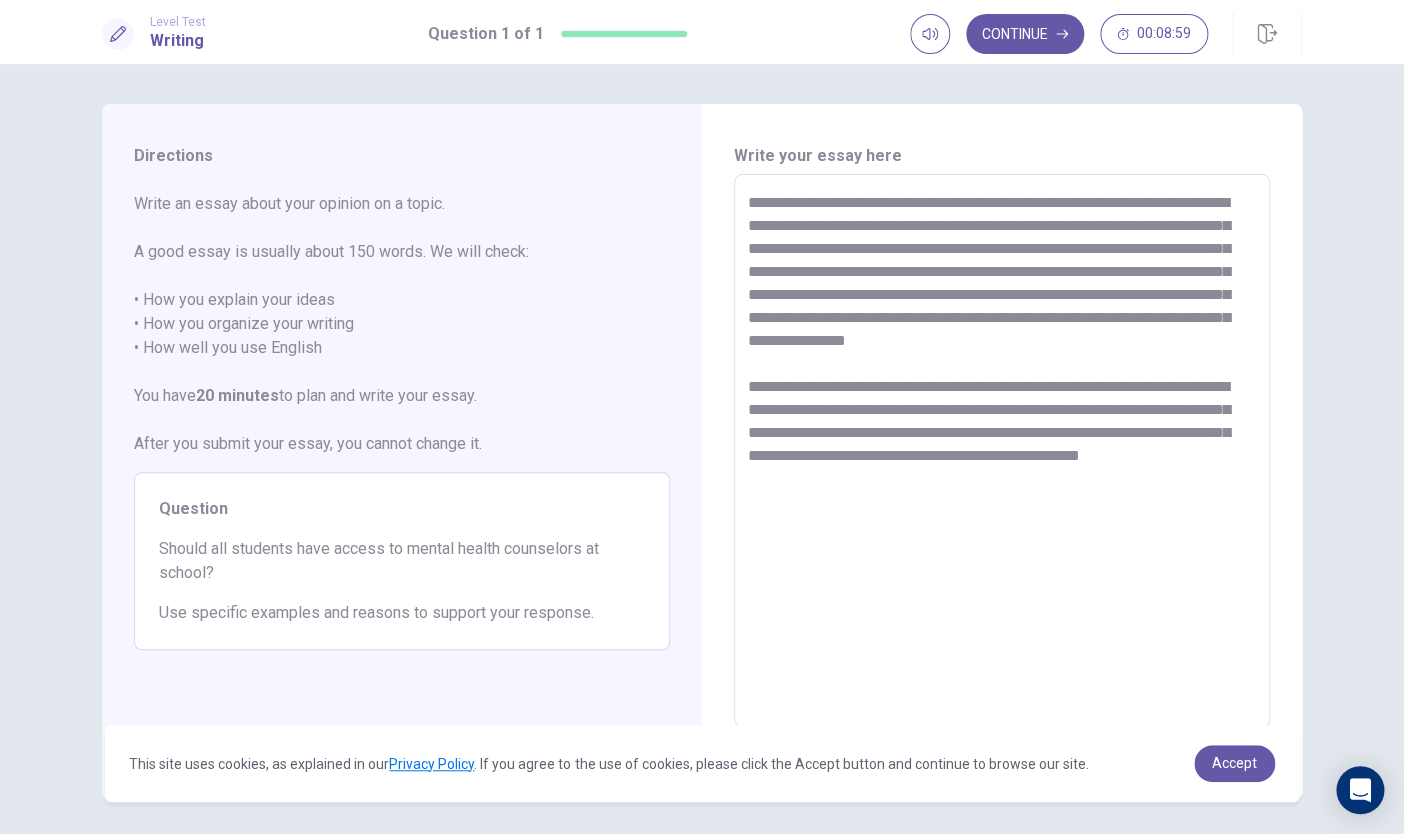 click on "**********" at bounding box center (1002, 451) 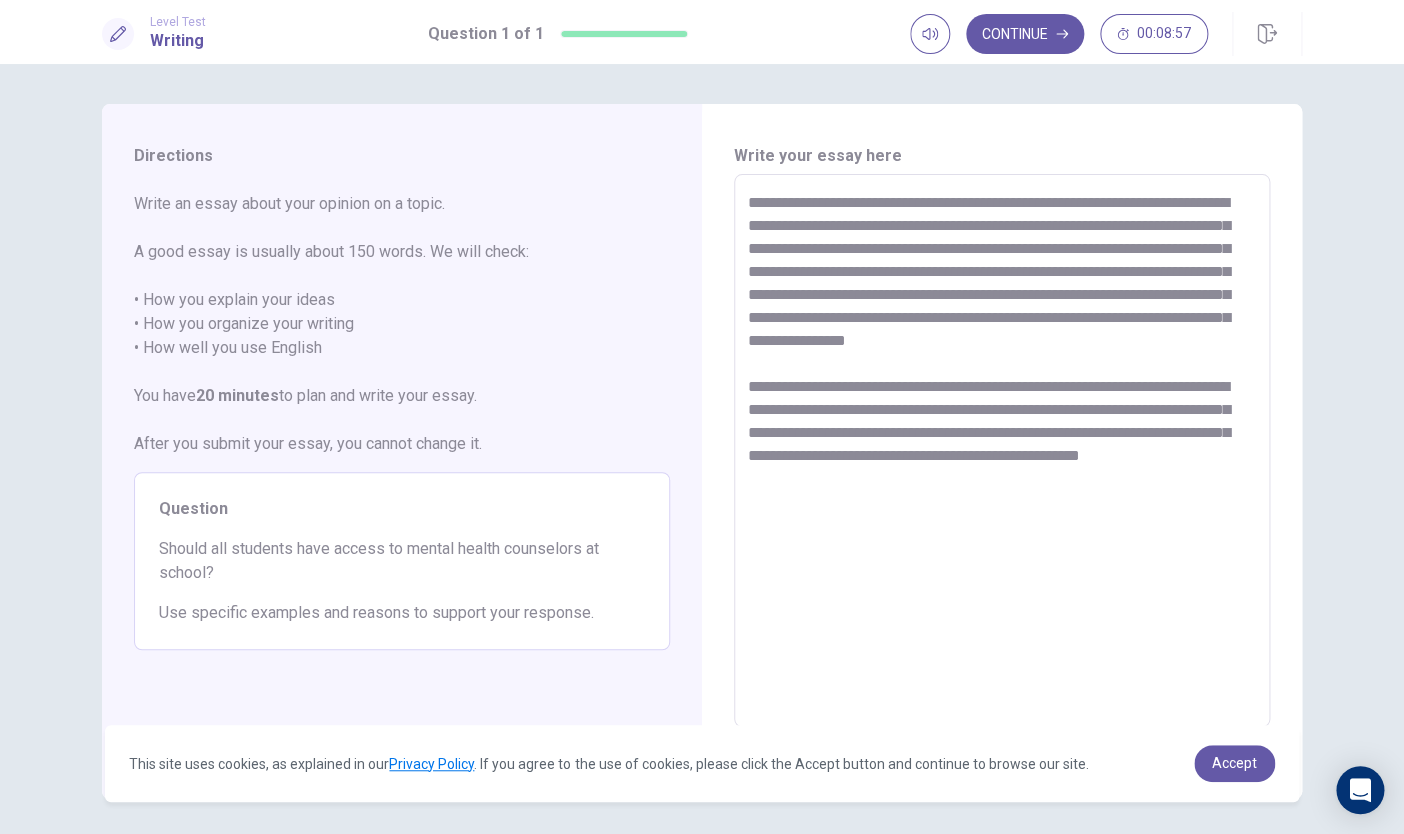 click on "**********" at bounding box center [1002, 451] 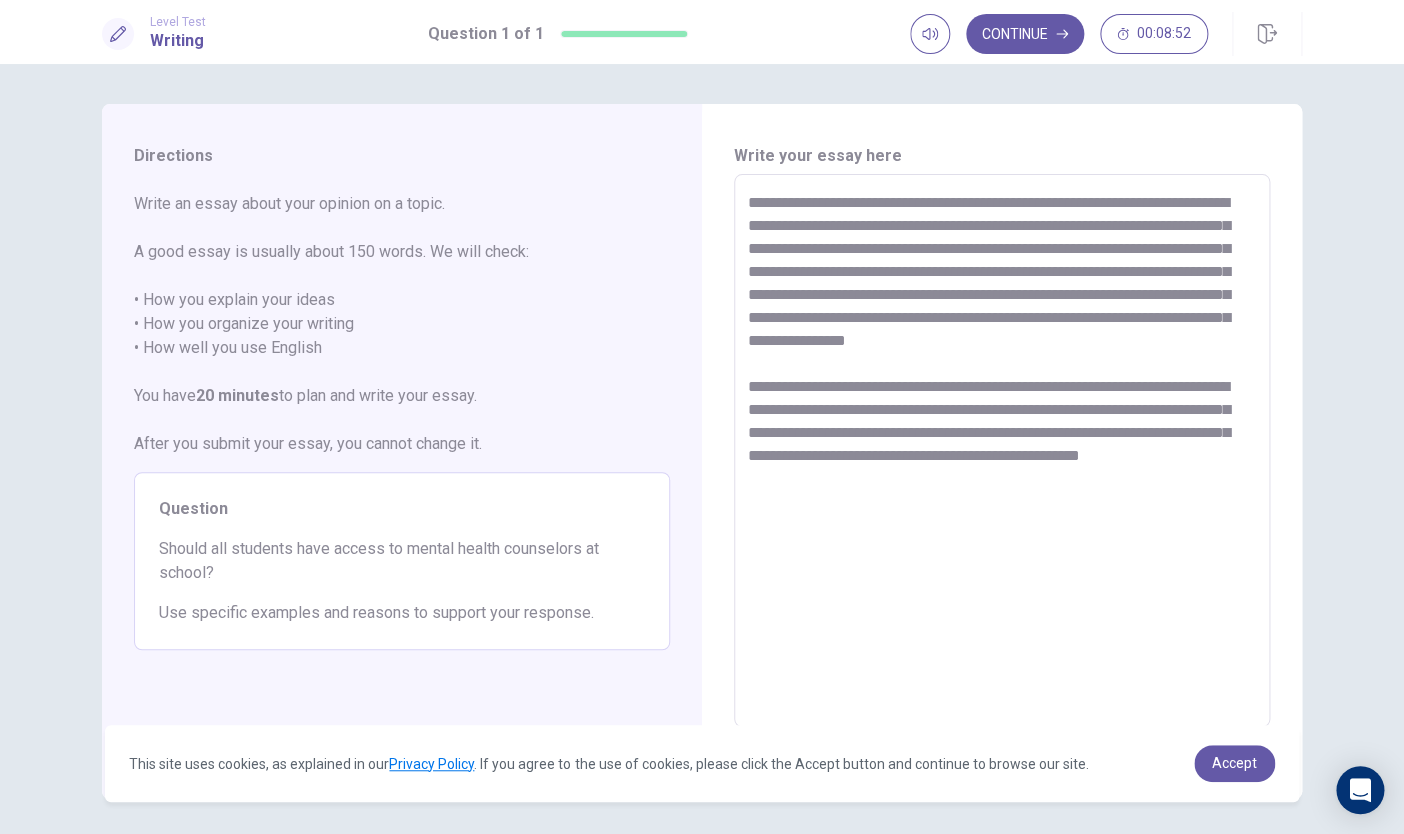 click on "**********" at bounding box center (1002, 451) 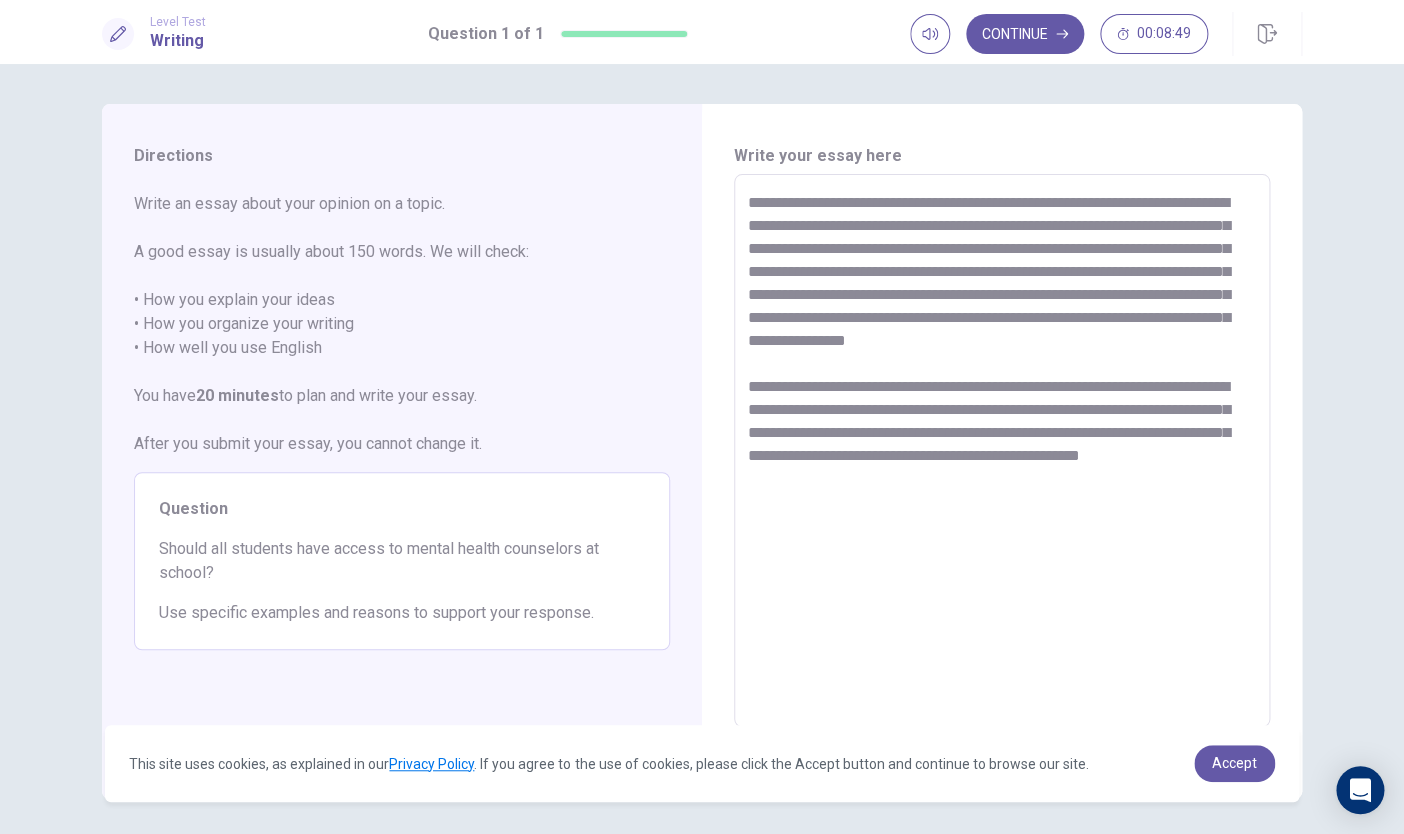 click on "**********" at bounding box center (1002, 451) 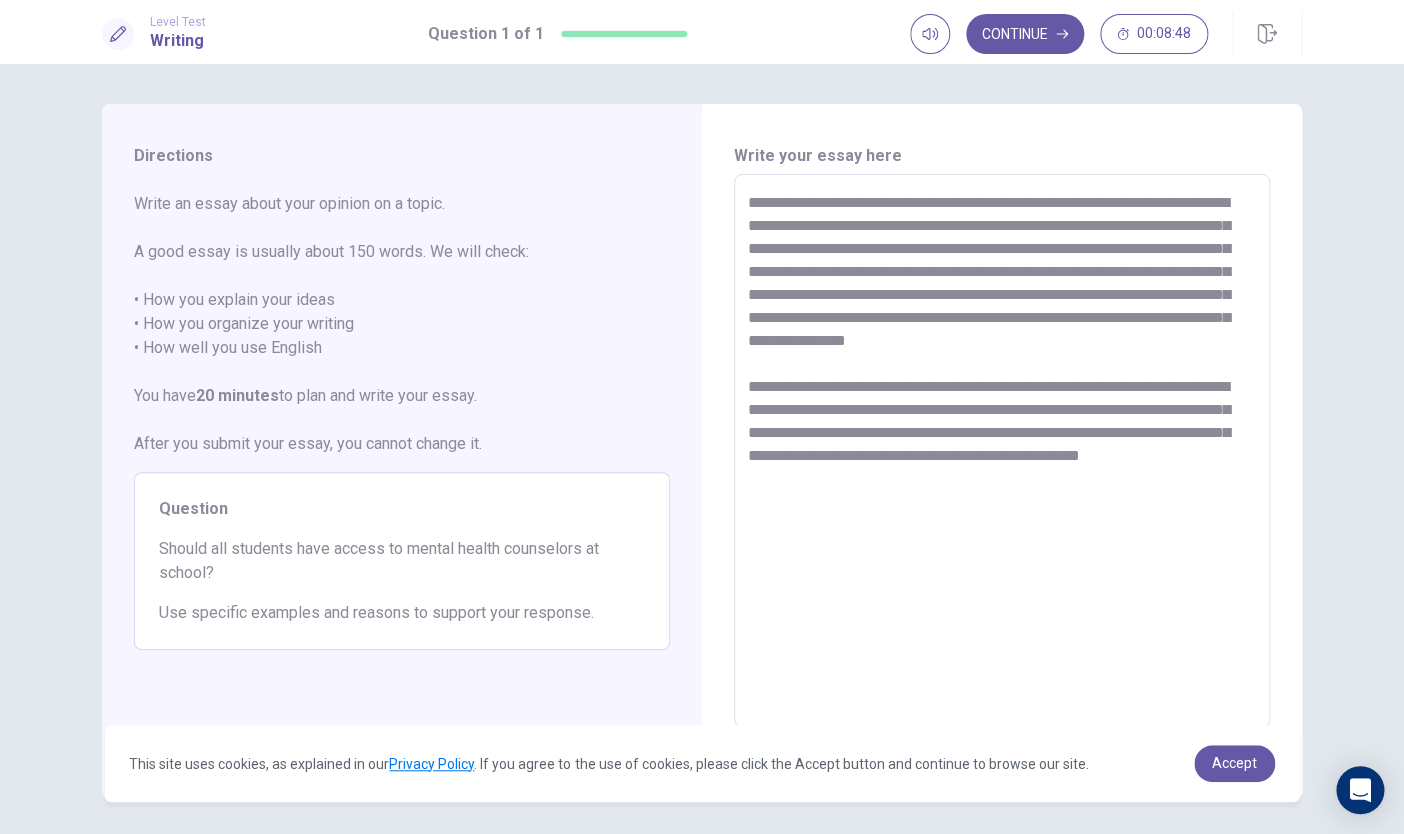 click on "**********" at bounding box center [1002, 451] 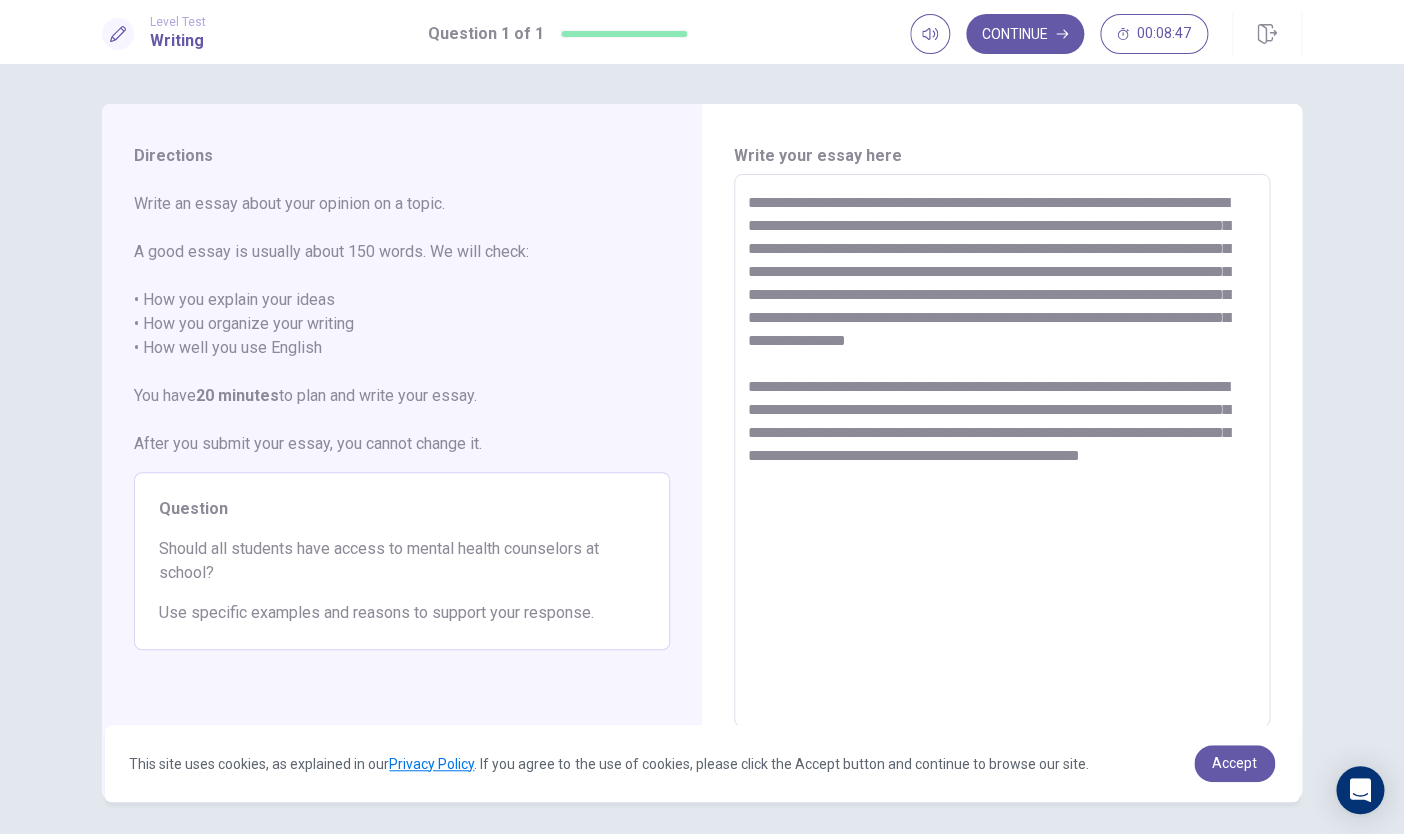 click on "**********" at bounding box center (1002, 451) 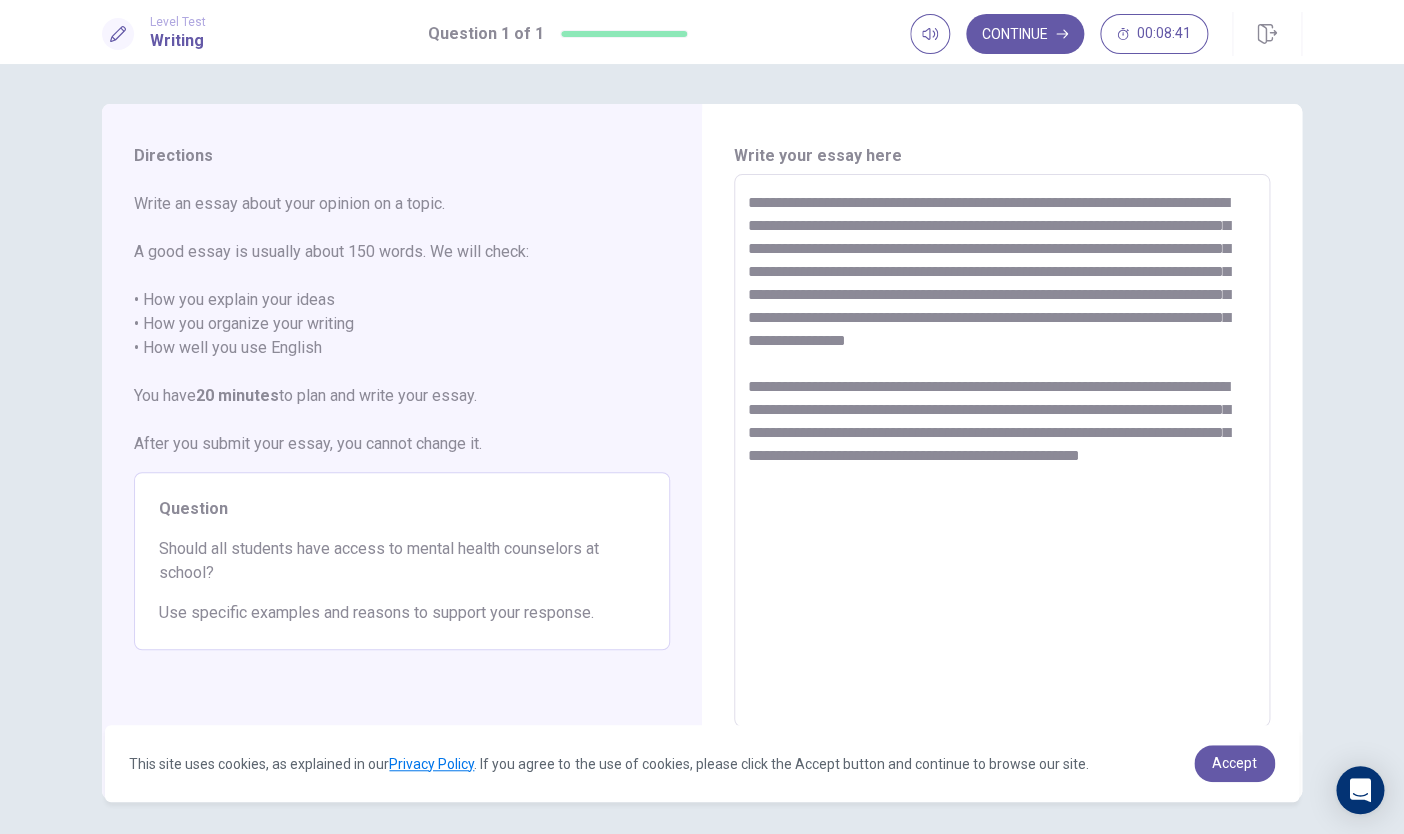 click on "**********" at bounding box center (1002, 451) 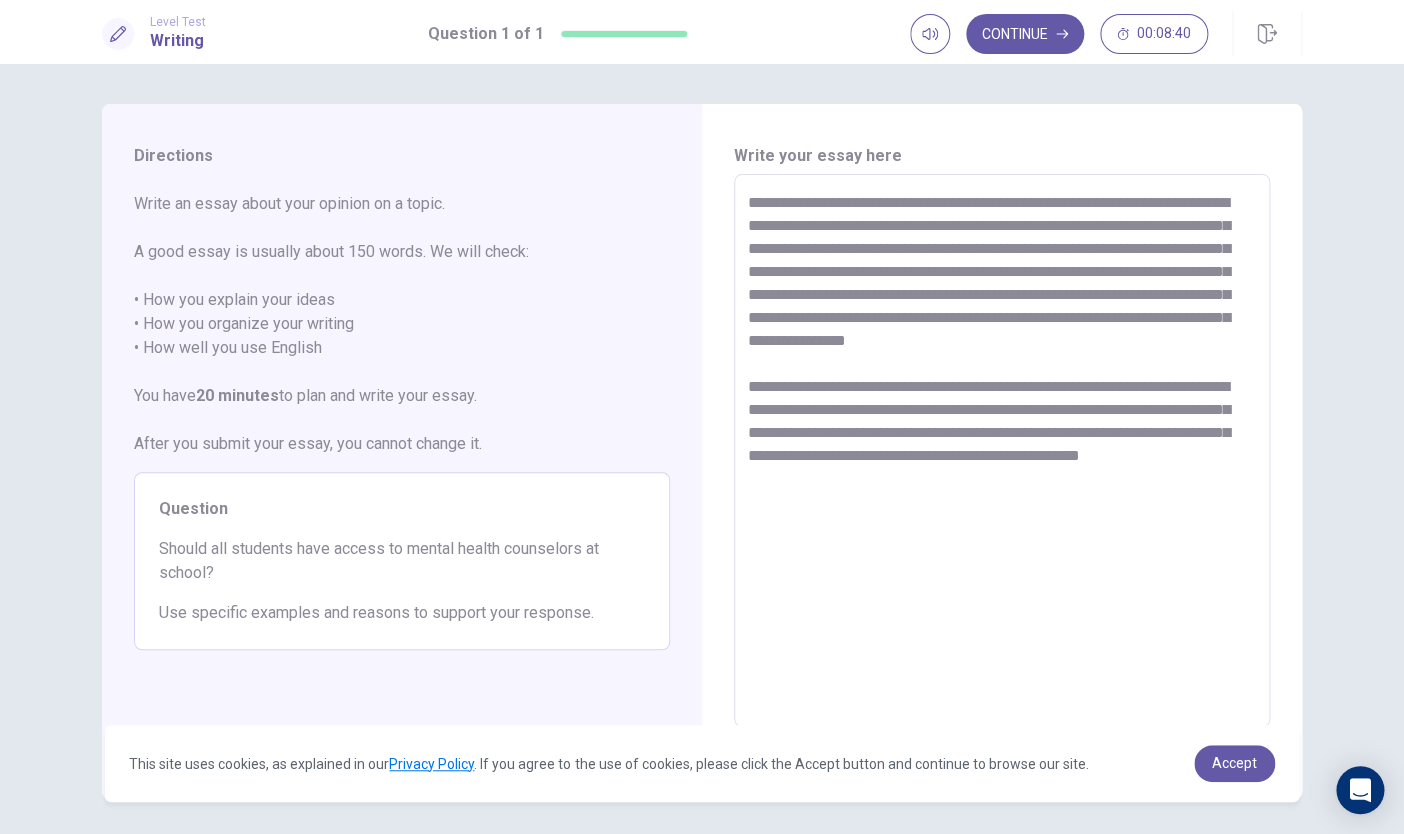 click on "**********" at bounding box center (1002, 451) 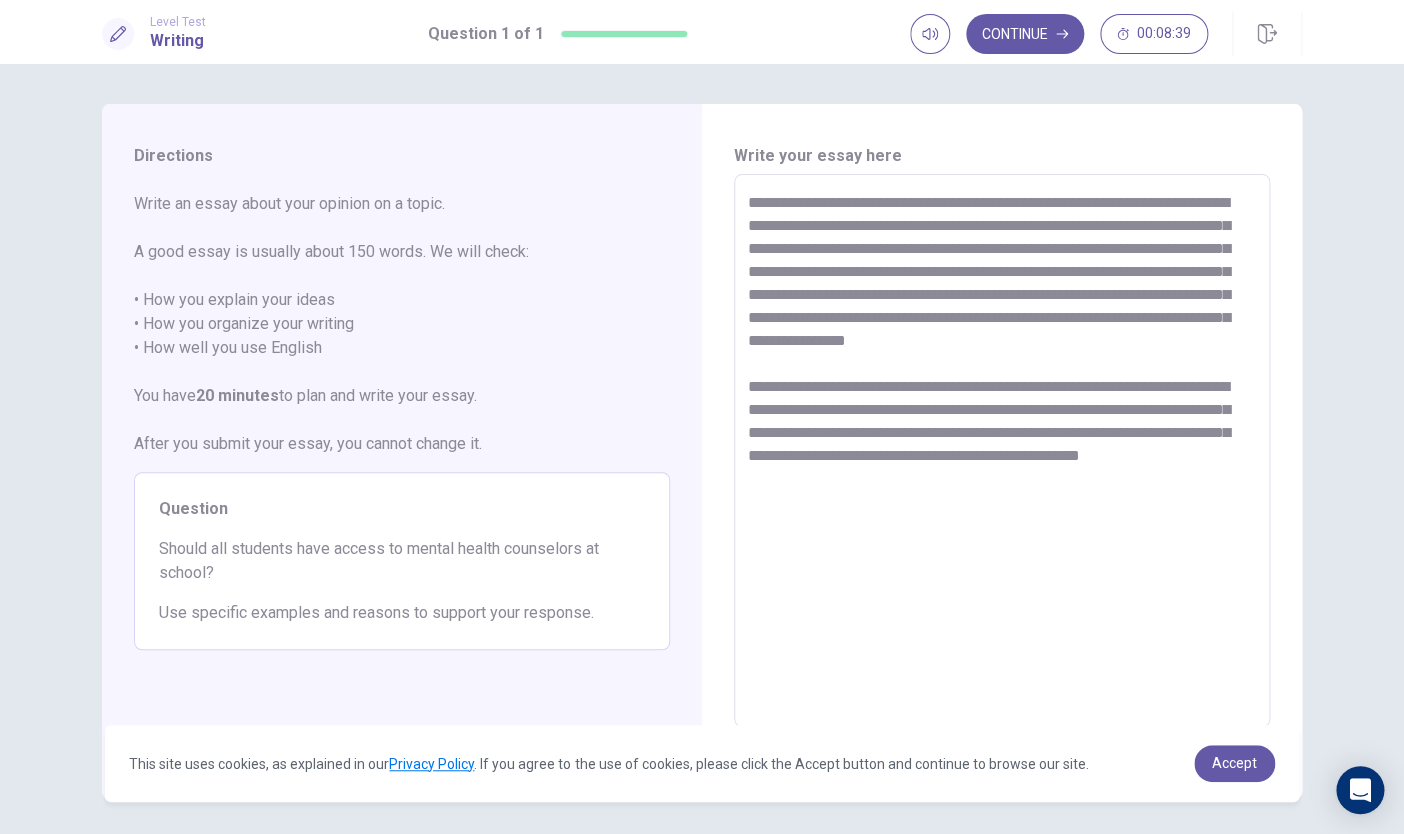 click on "**********" at bounding box center [1002, 451] 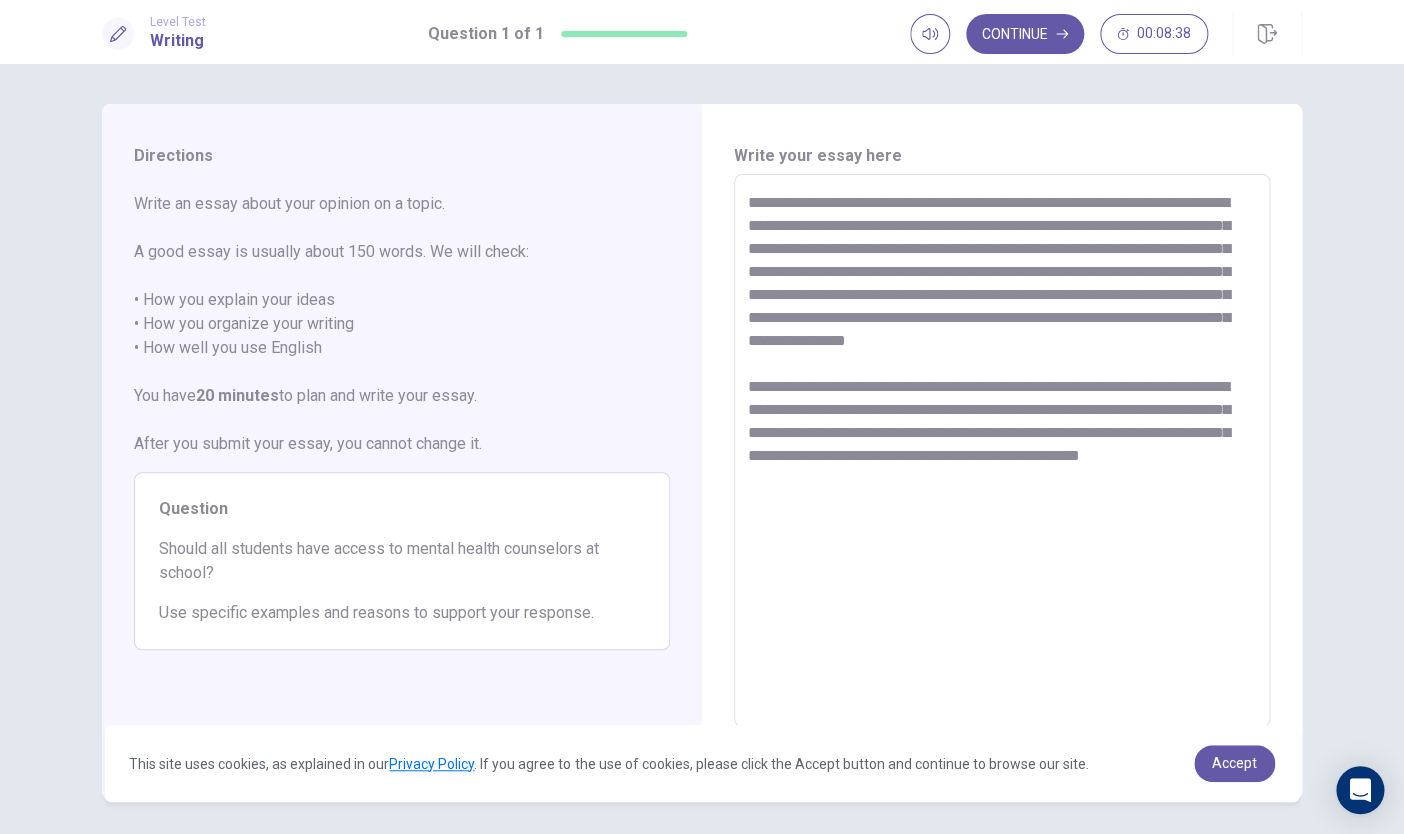 click on "**********" at bounding box center [1002, 451] 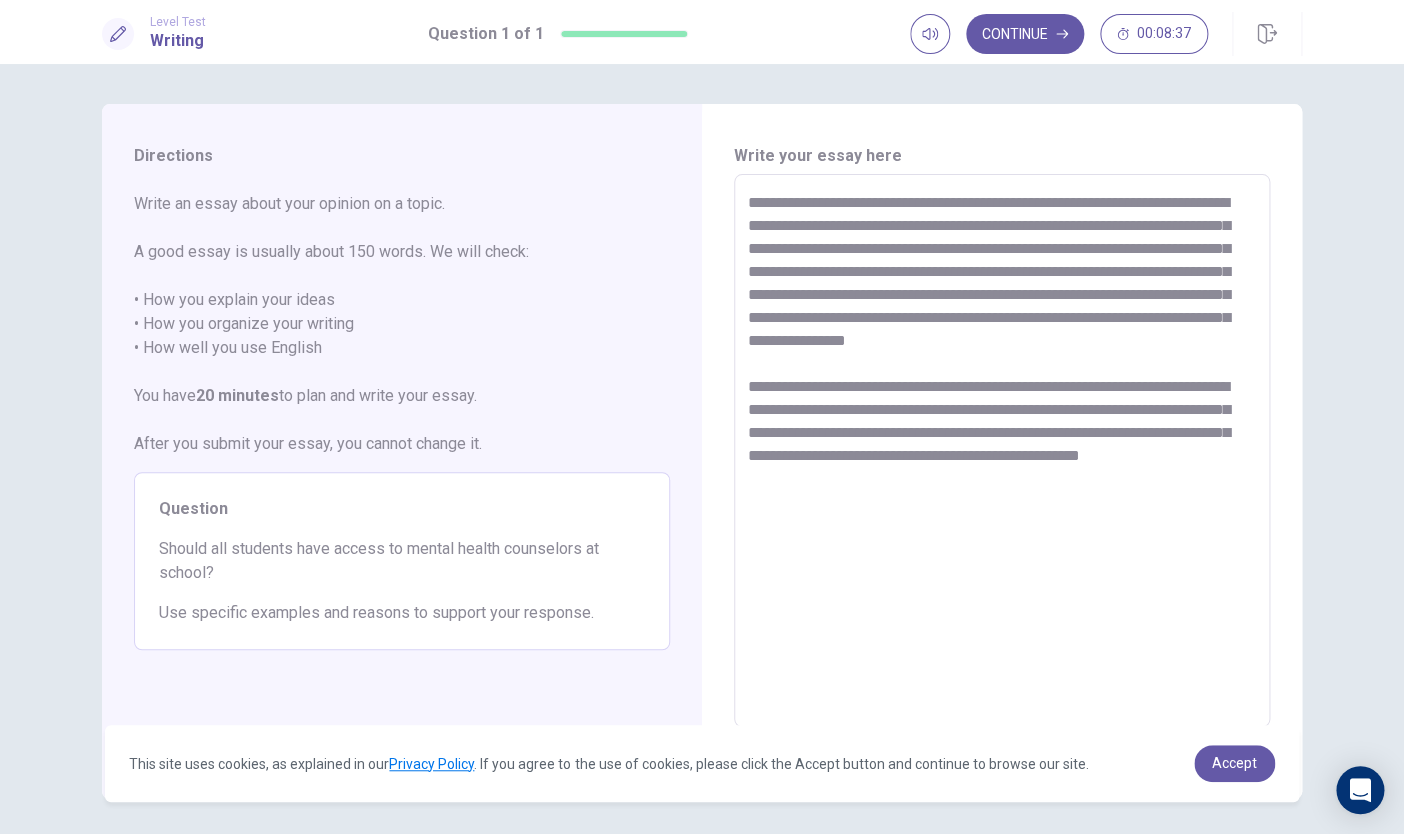 click on "**********" at bounding box center [1002, 451] 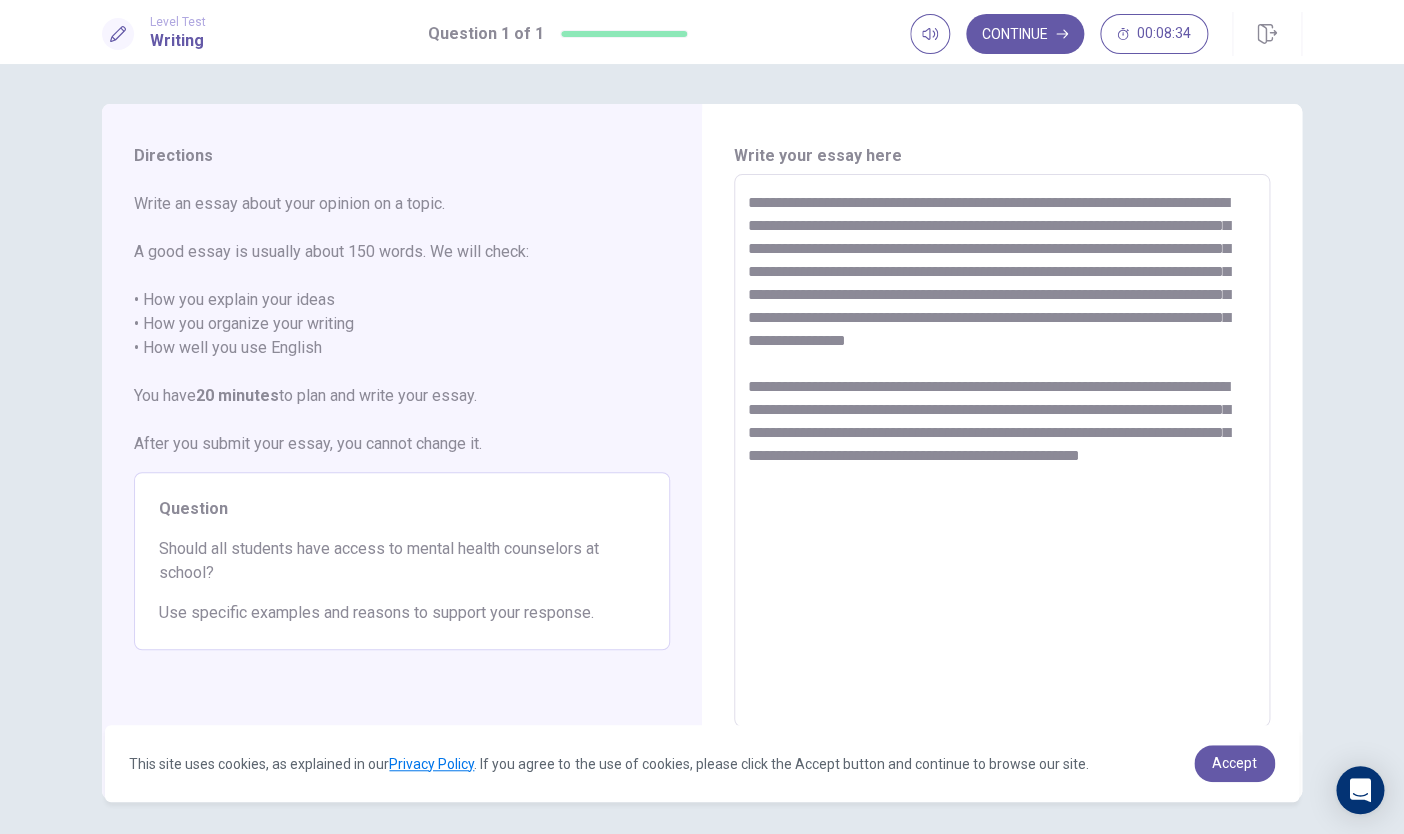 click on "**********" at bounding box center [1002, 451] 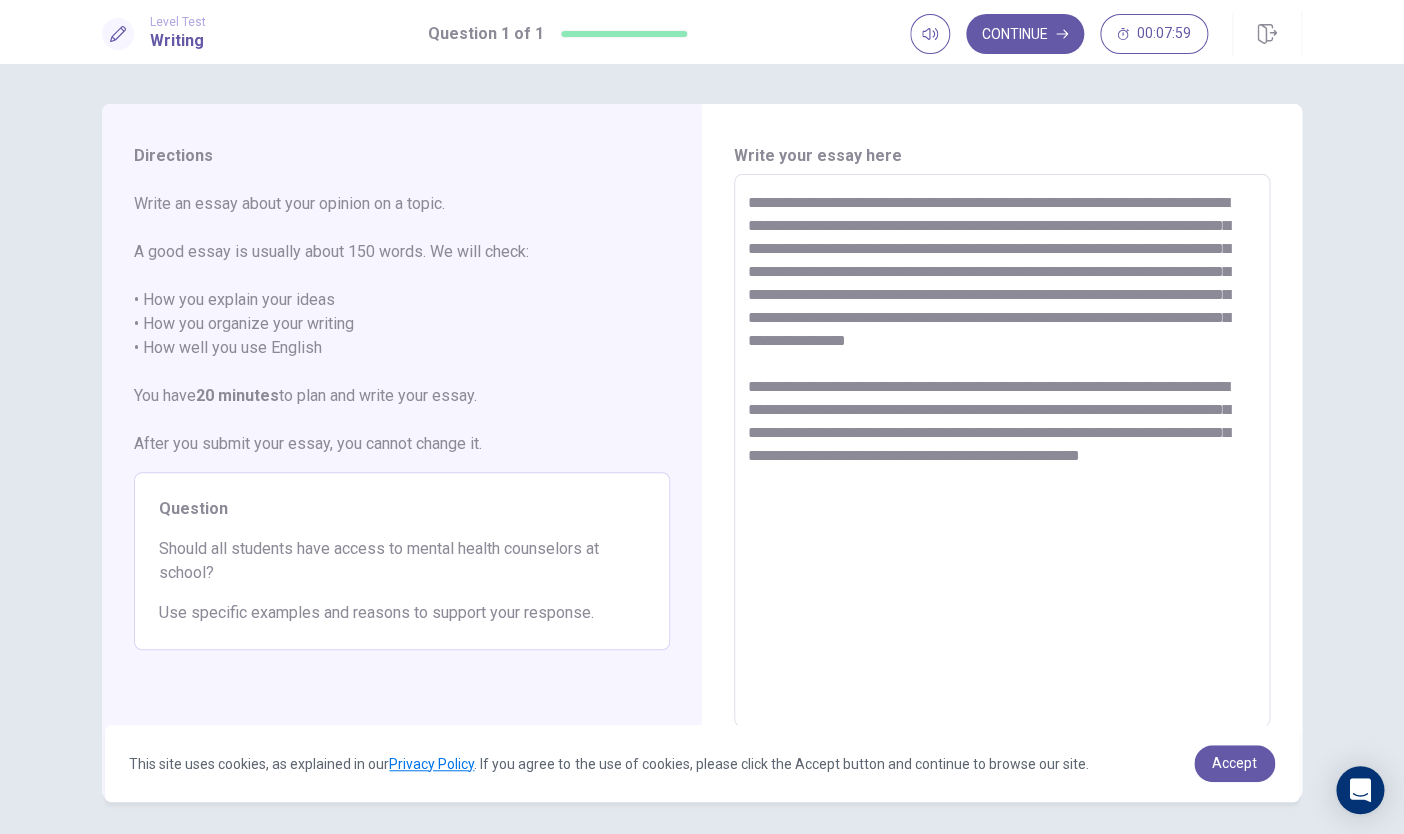 click on "**********" at bounding box center (1002, 451) 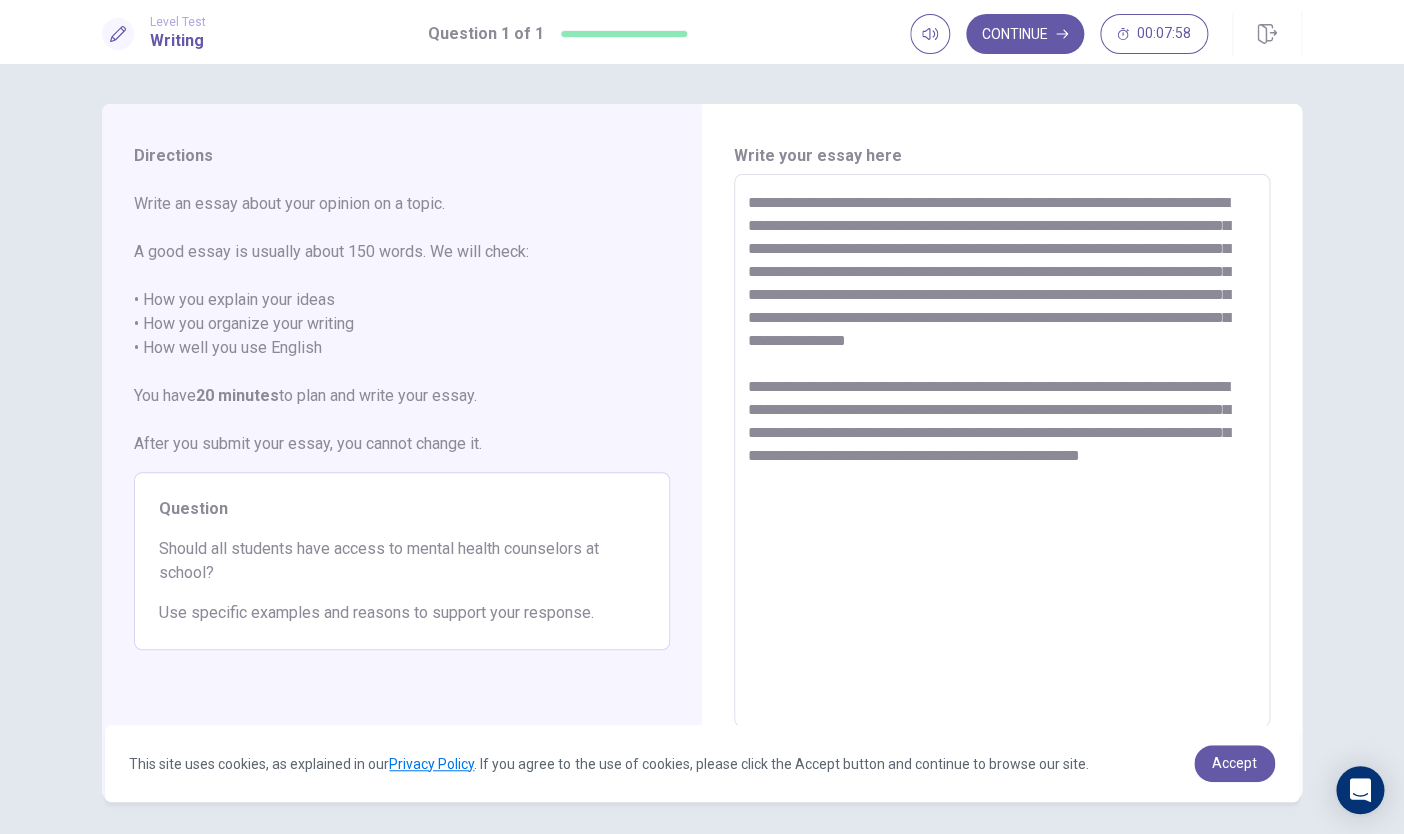 click on "**********" at bounding box center [1002, 451] 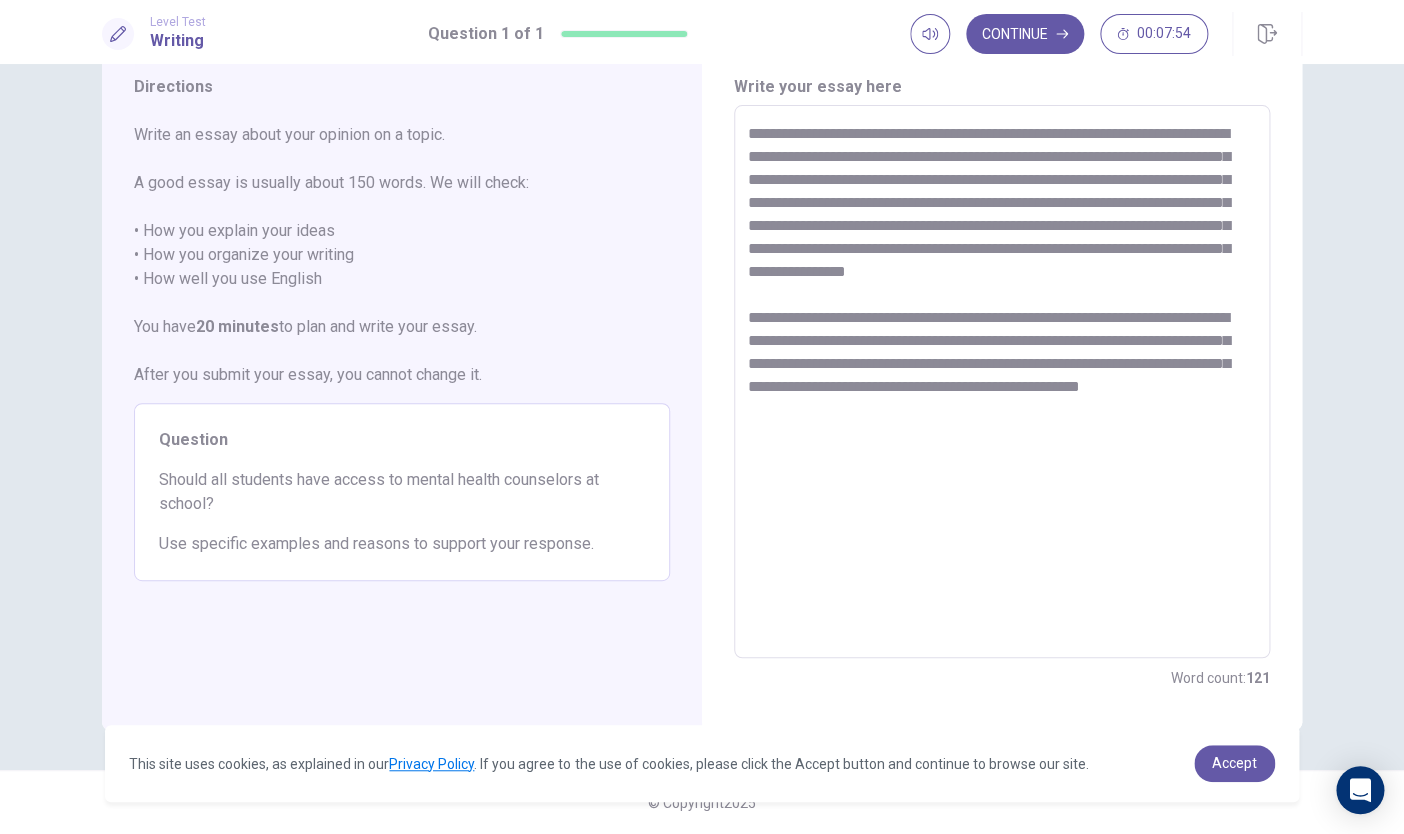 scroll, scrollTop: 50, scrollLeft: 0, axis: vertical 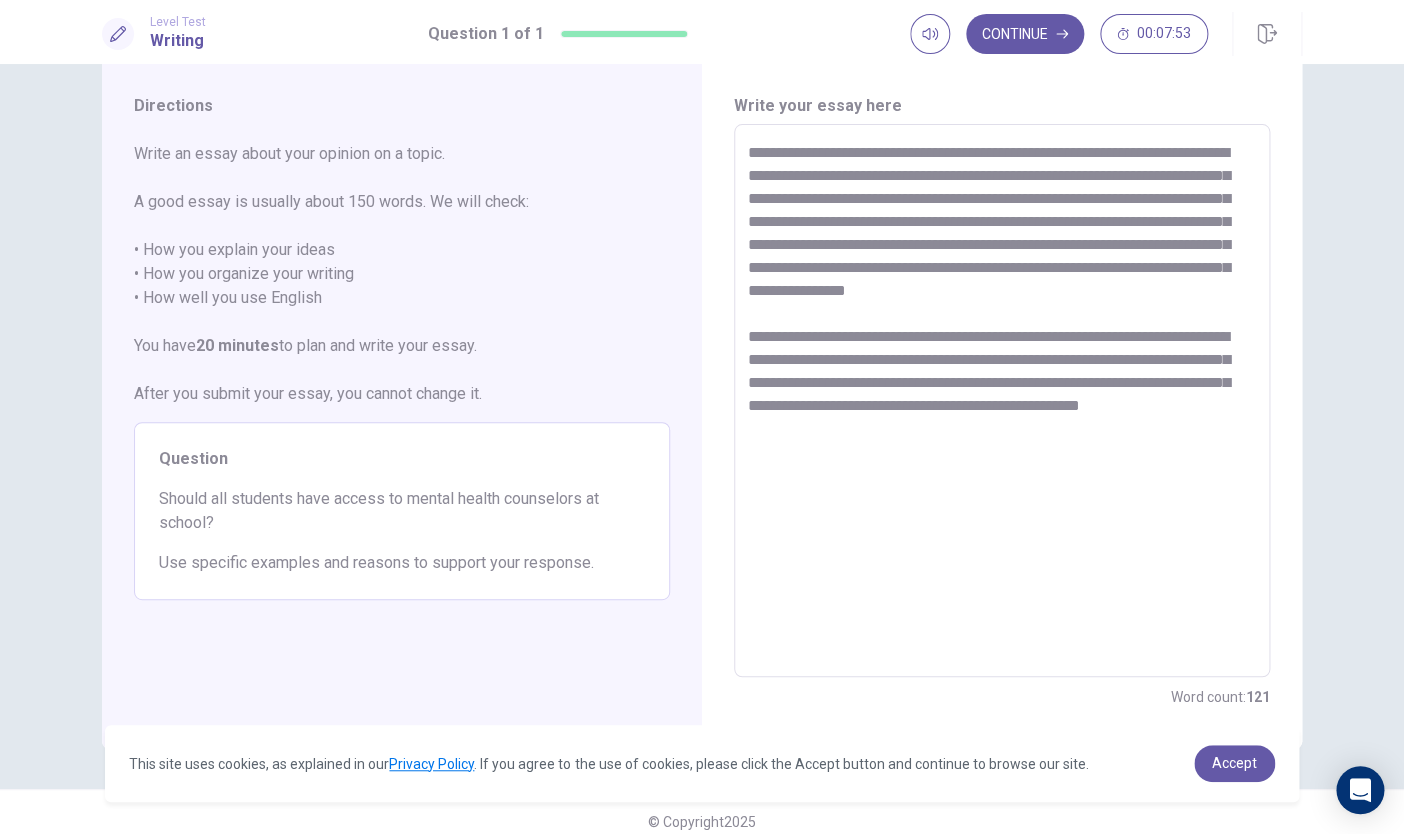 click on "**********" at bounding box center [1002, 401] 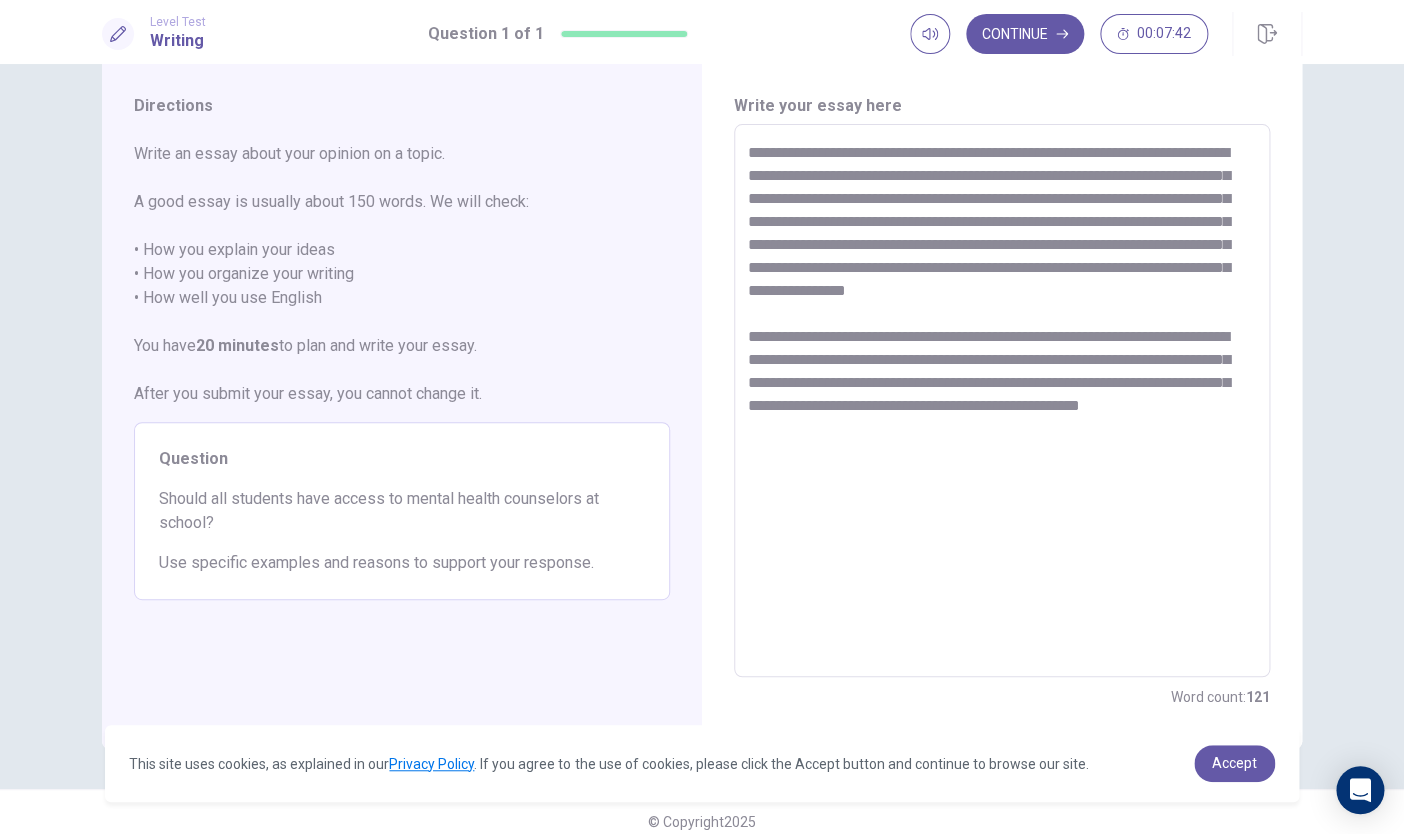 click on "**********" at bounding box center [1002, 401] 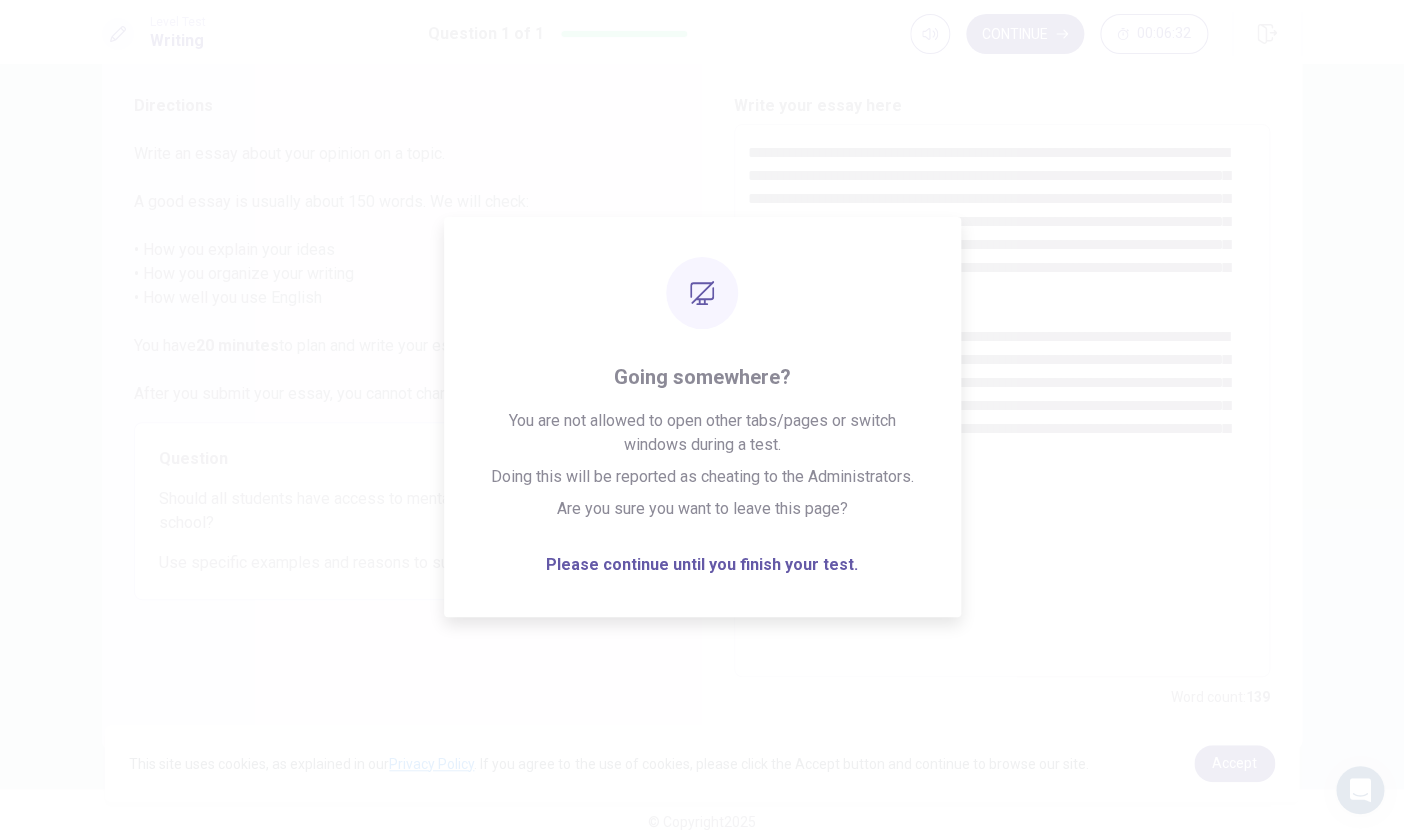 click on "**********" at bounding box center (1002, 401) 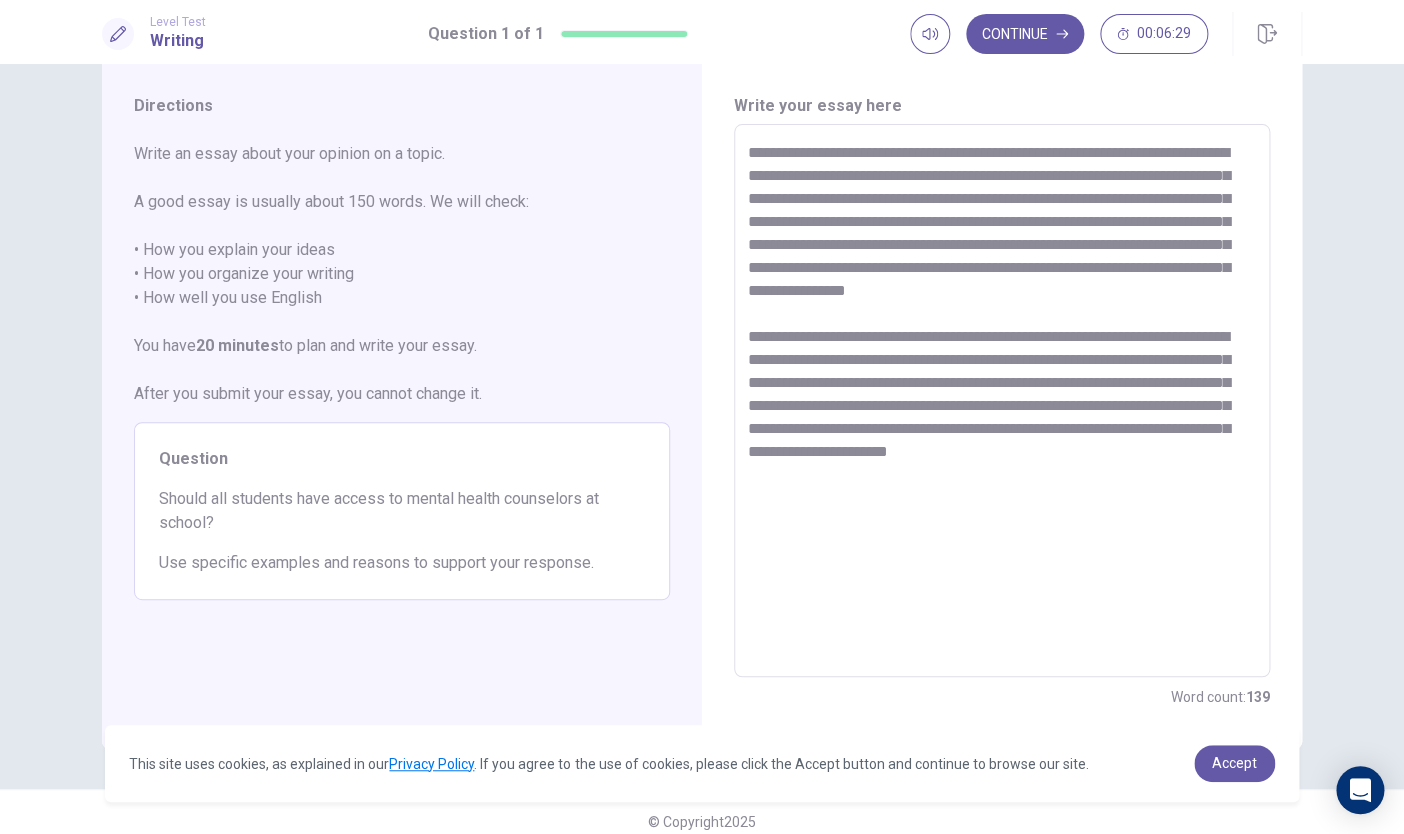 click on "**********" at bounding box center (1002, 401) 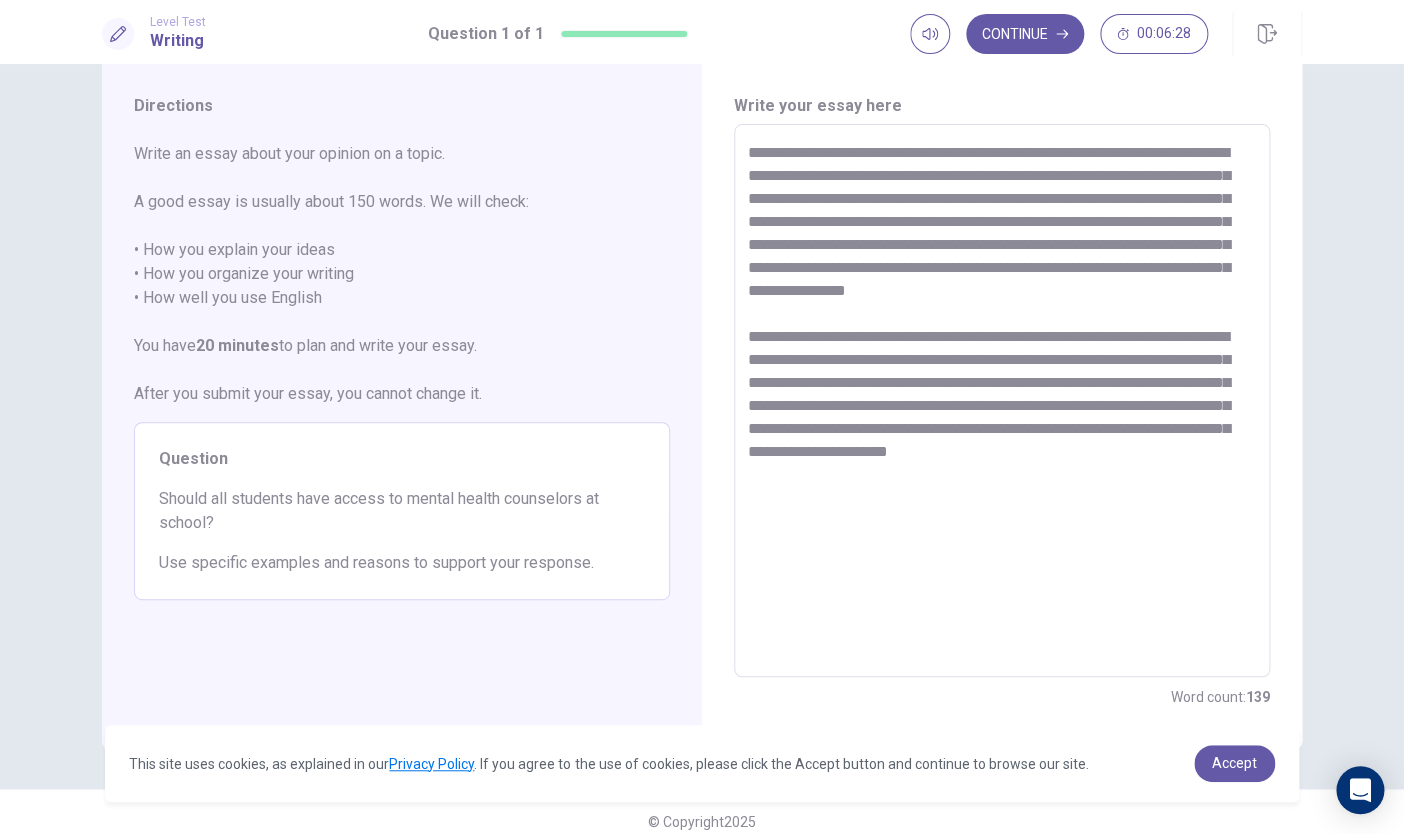 click on "**********" at bounding box center (1002, 401) 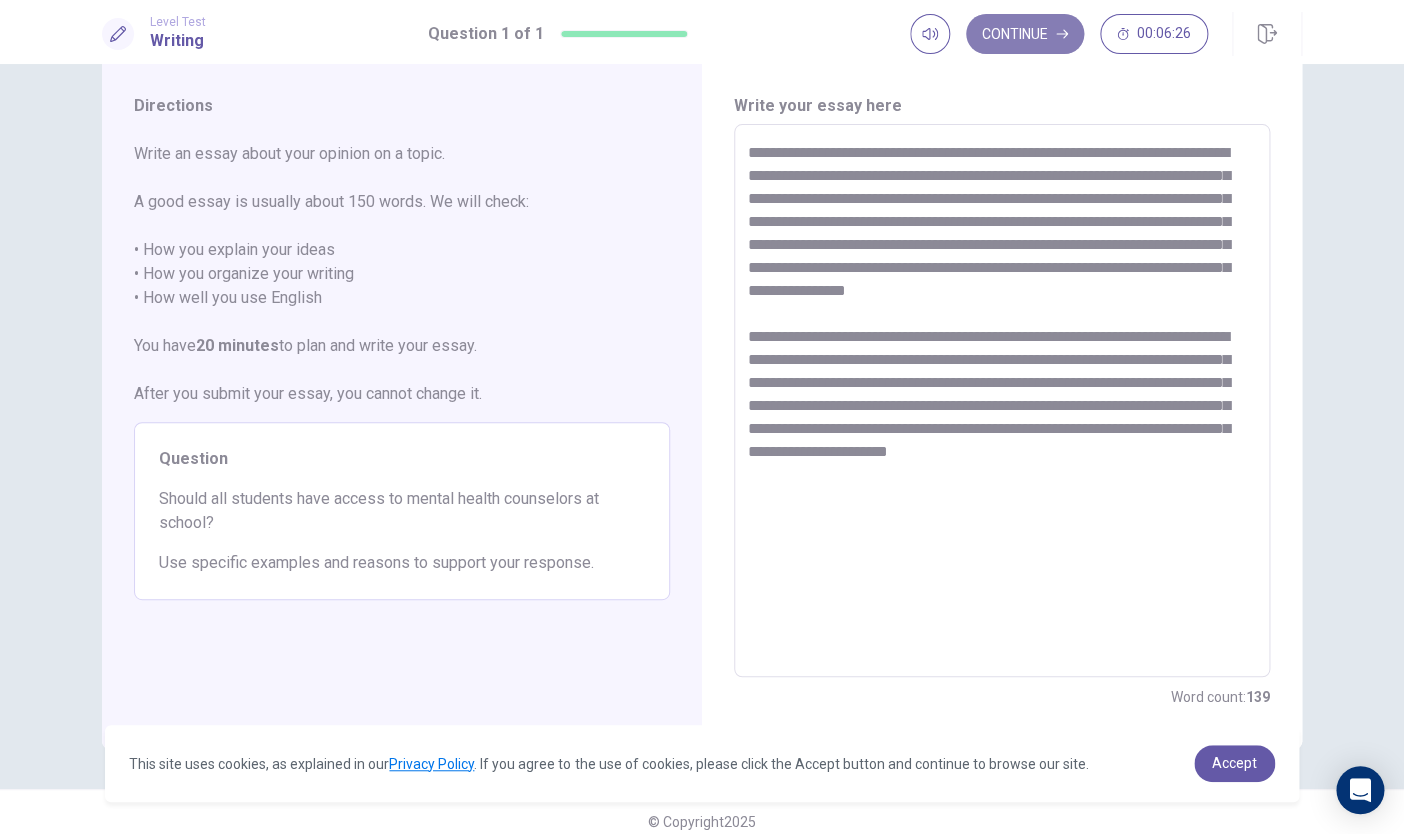 click on "Continue" at bounding box center (1025, 34) 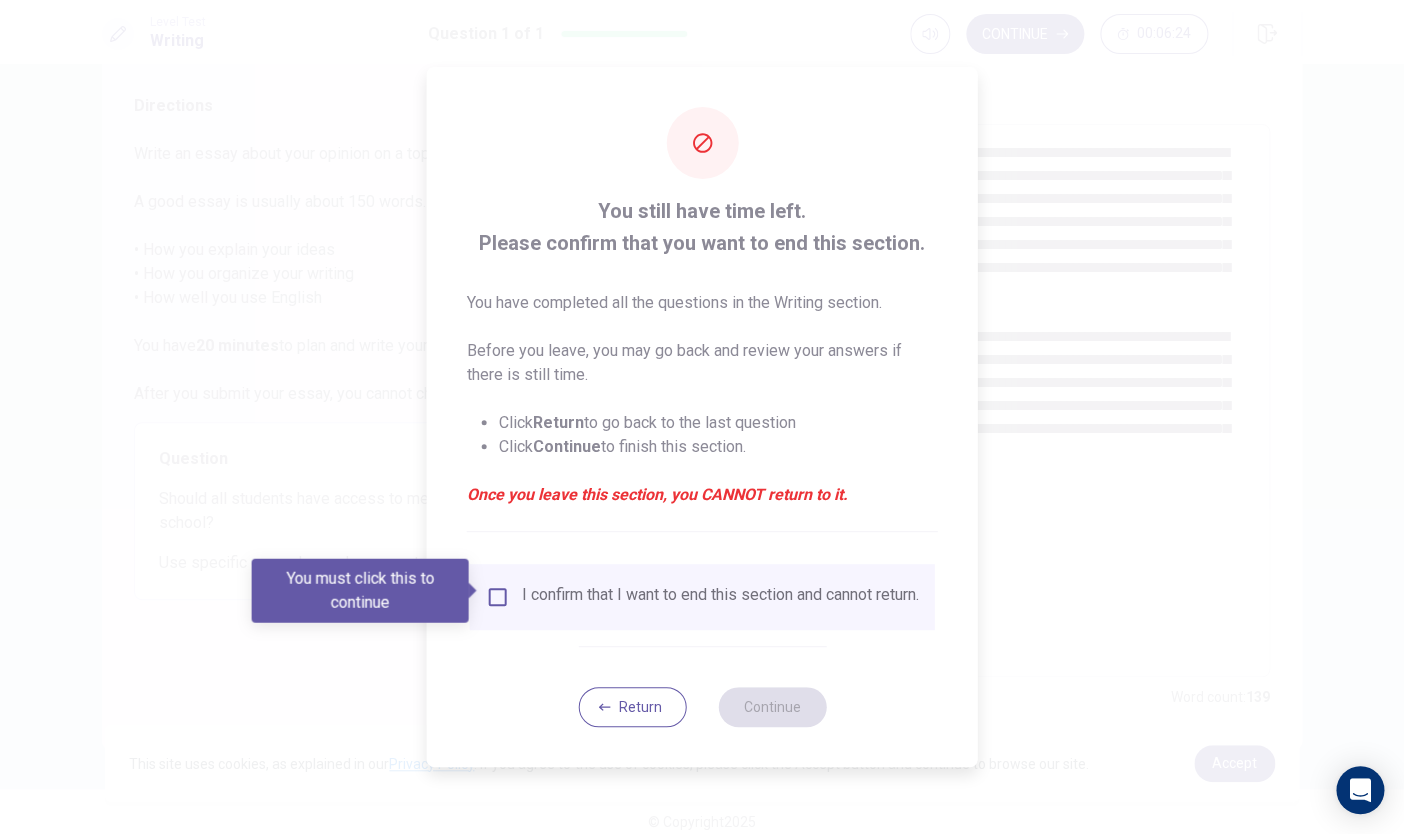 click on "You have completed all the questions in the Writing section. Before you leave, you may go back and review your answers if there is still time. Click Return to go back to the last question Click Continue to finish this section. Once you leave this section, you CANNOT return to it." at bounding box center (702, 399) 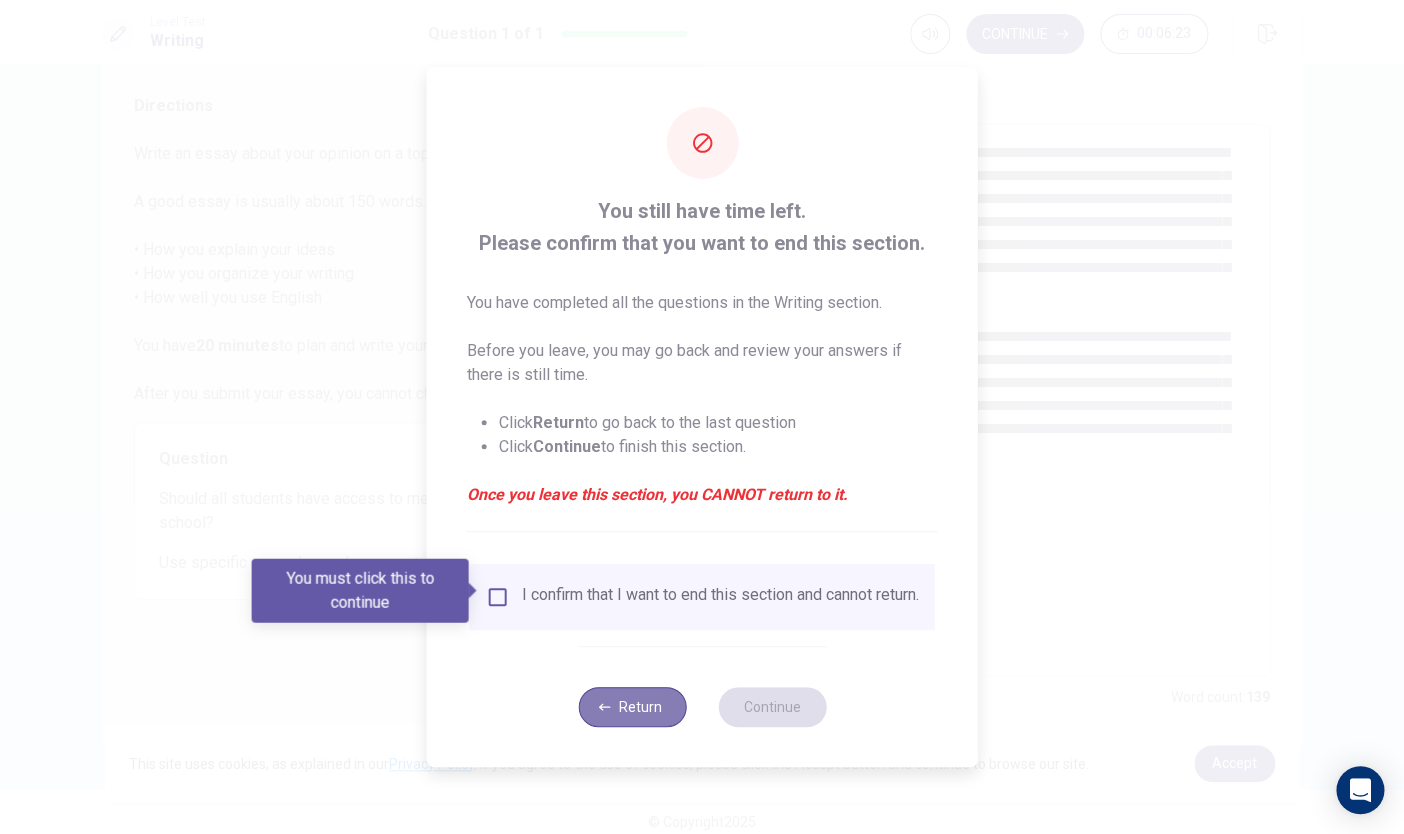 click on "Return" at bounding box center (632, 707) 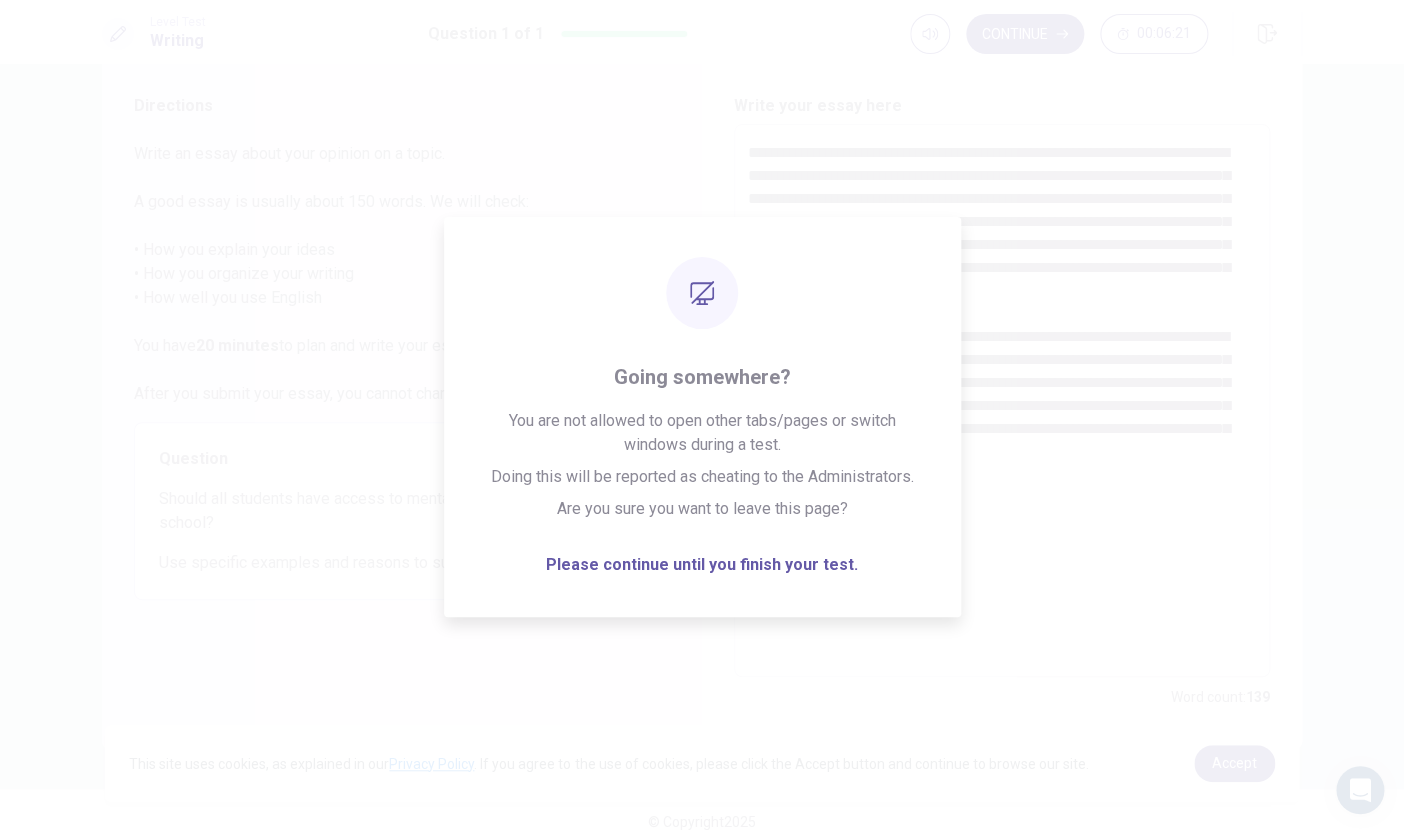 click on "**********" at bounding box center (1002, 401) 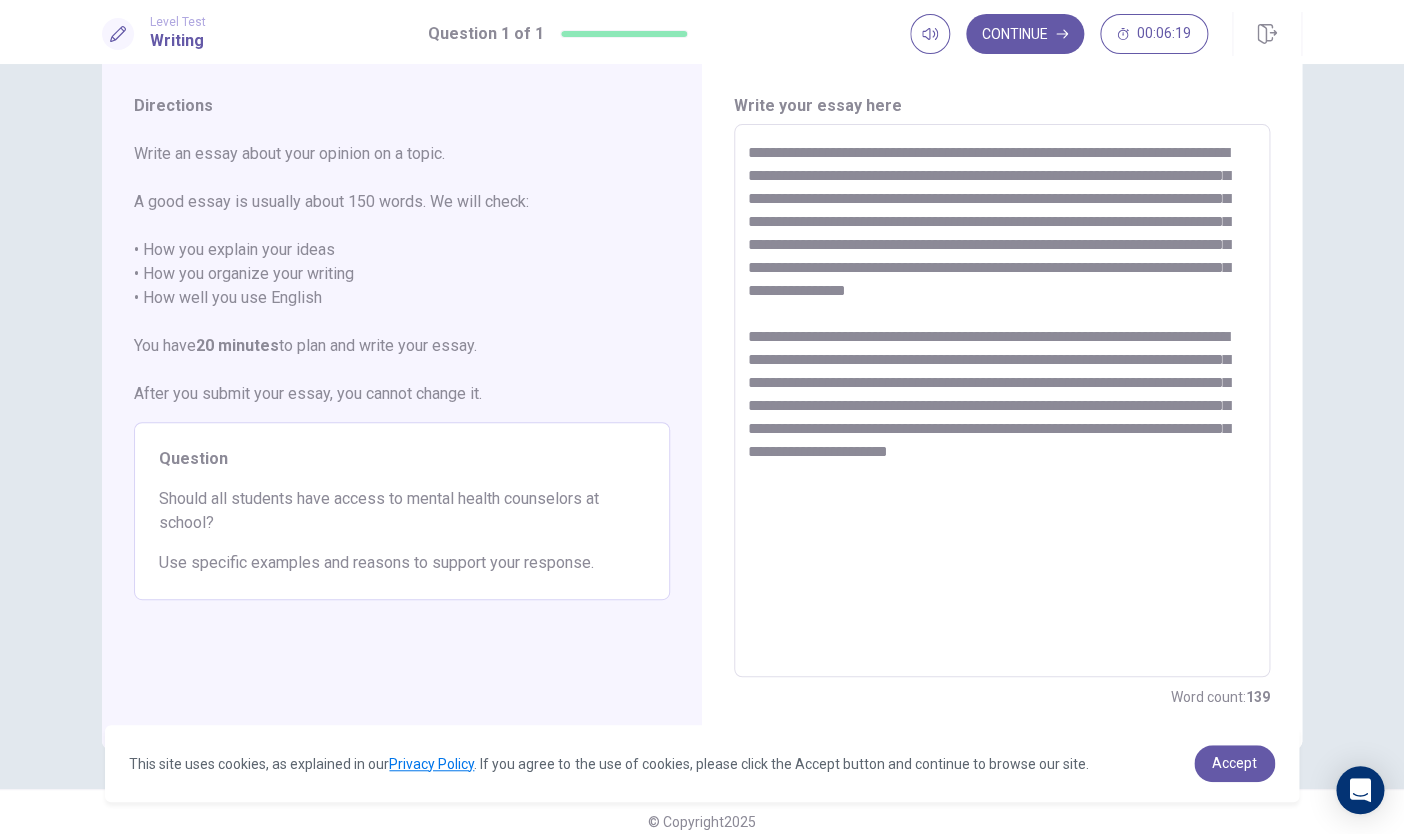 click on "**********" at bounding box center [1002, 401] 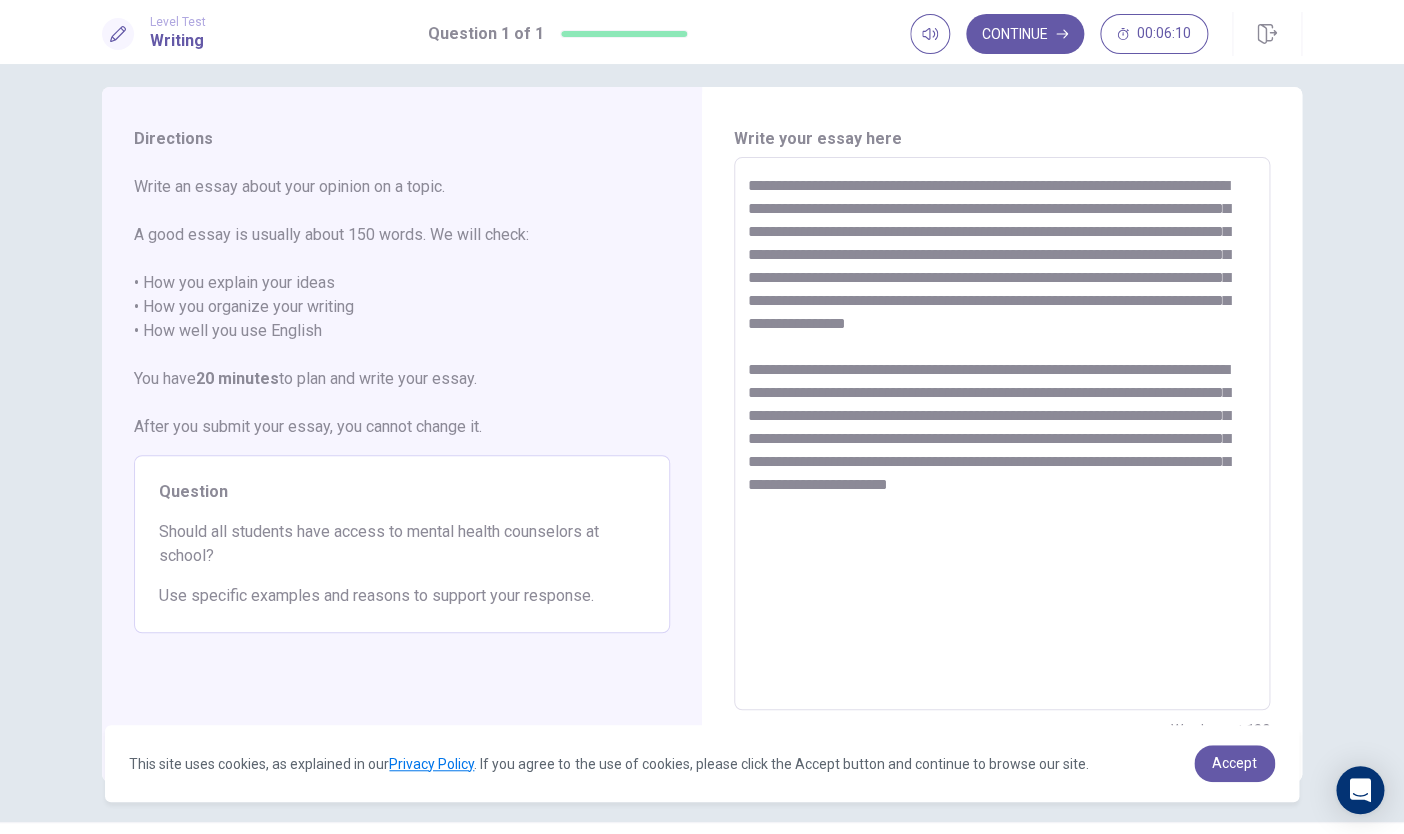 scroll, scrollTop: 12, scrollLeft: 0, axis: vertical 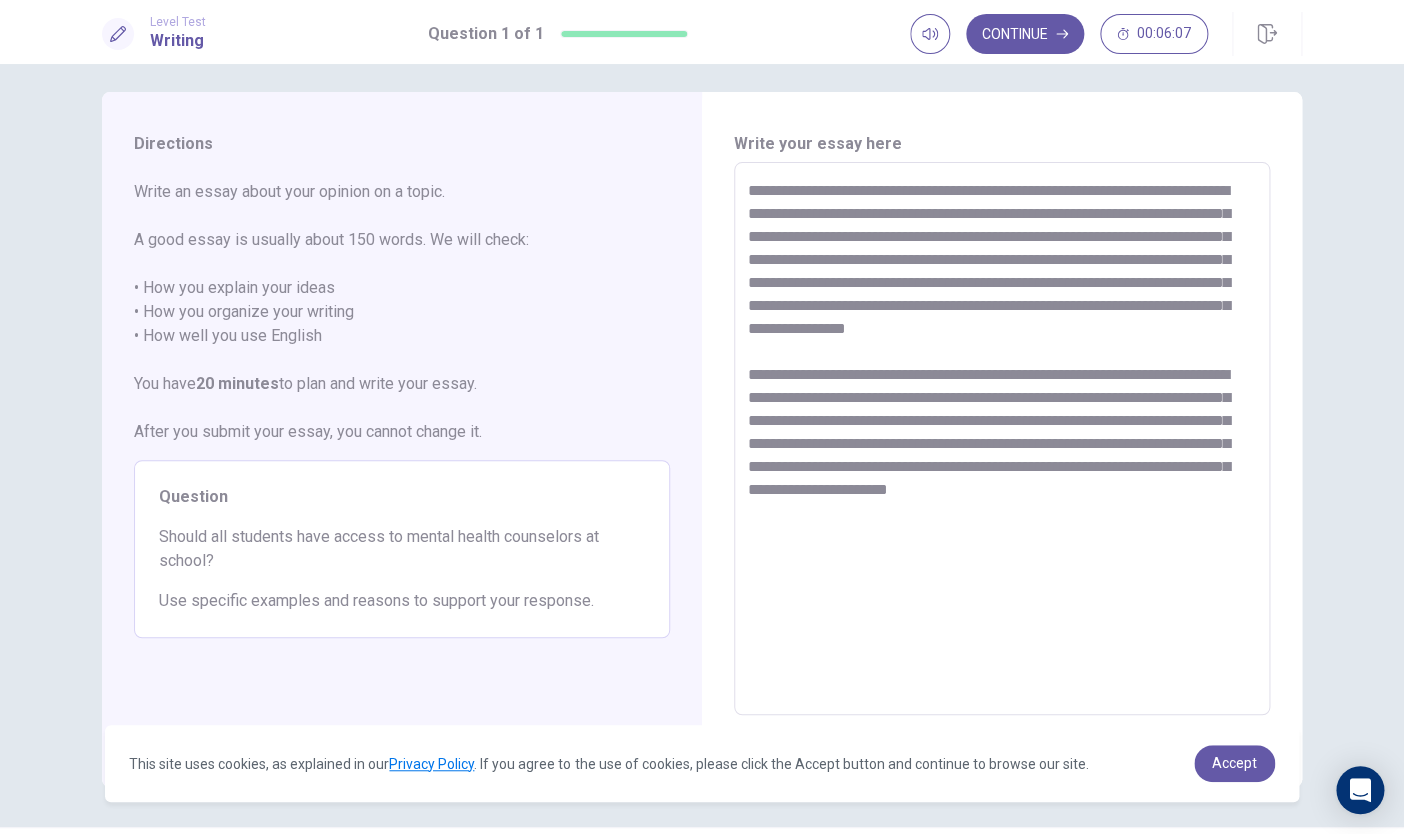 click on "**********" at bounding box center [1002, 439] 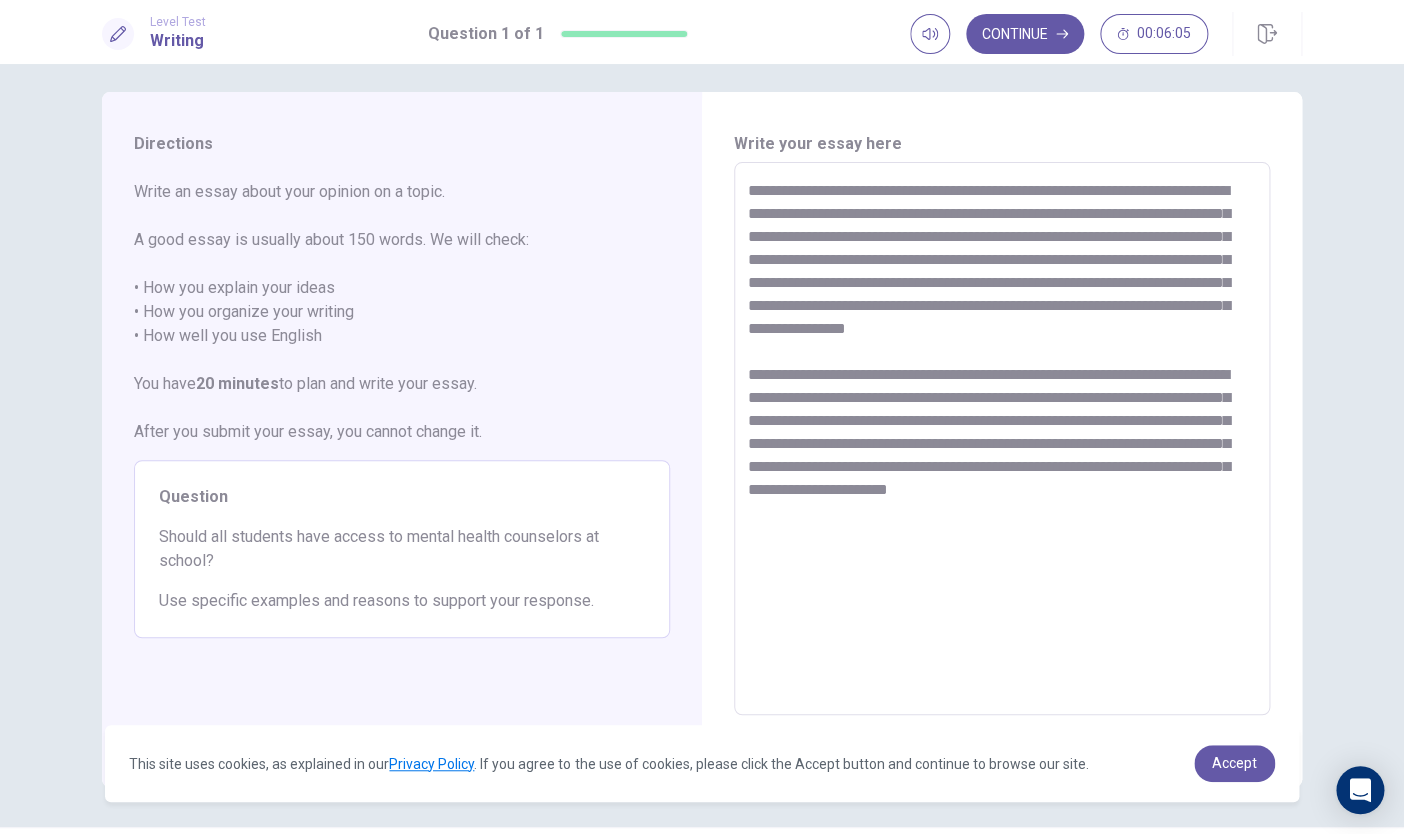 click on "**********" at bounding box center [1002, 439] 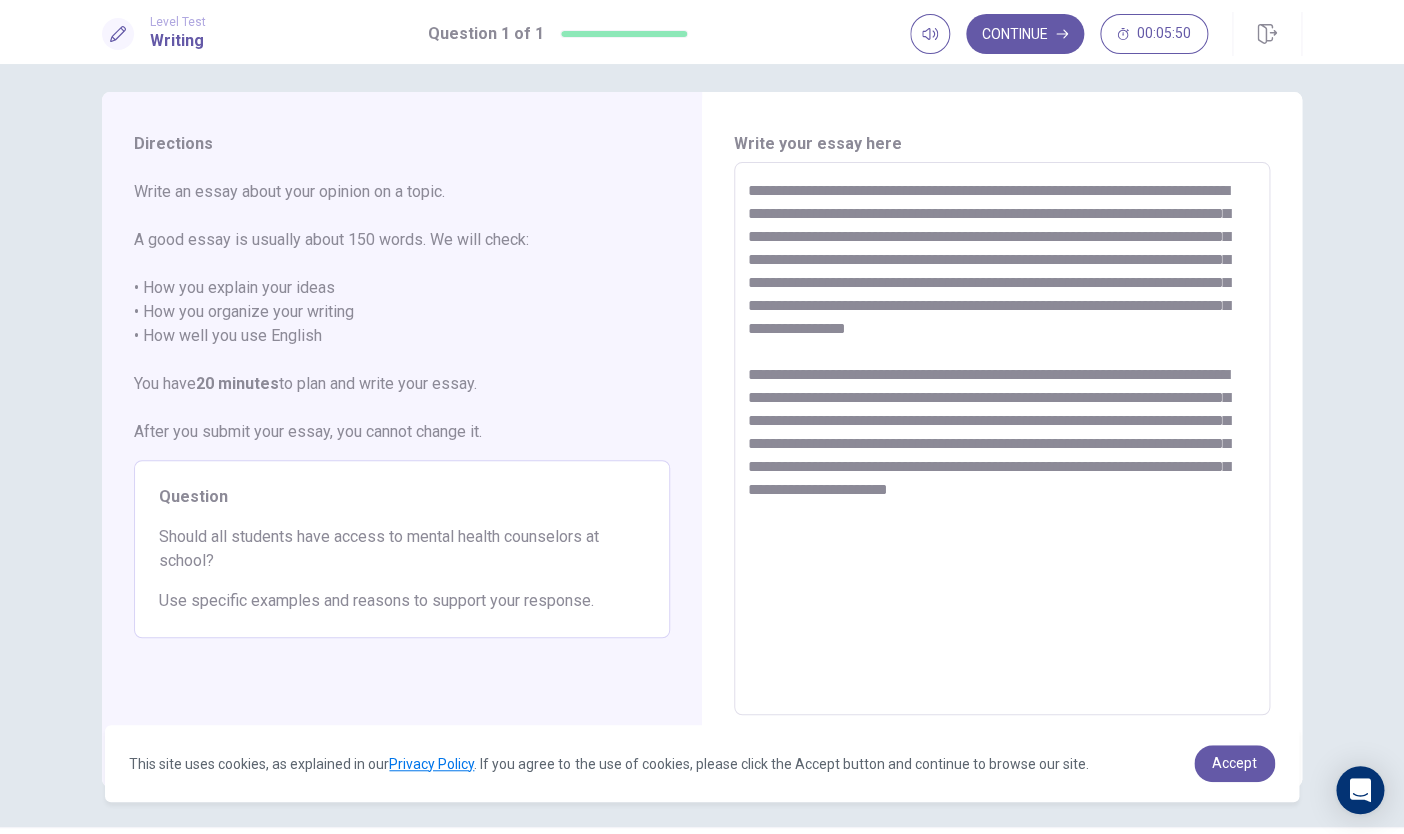 click on "**********" at bounding box center (1002, 439) 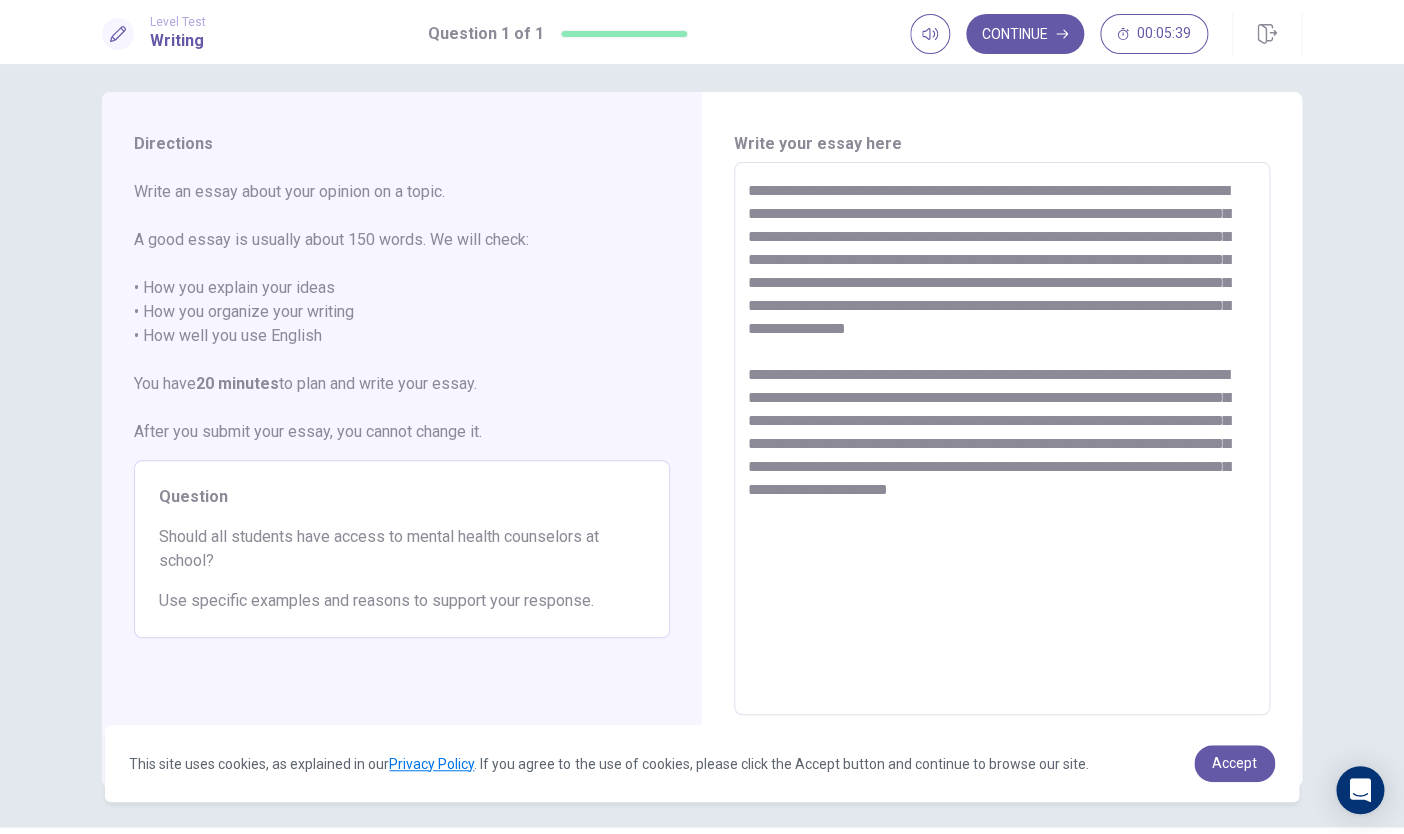 click on "**********" at bounding box center [1002, 439] 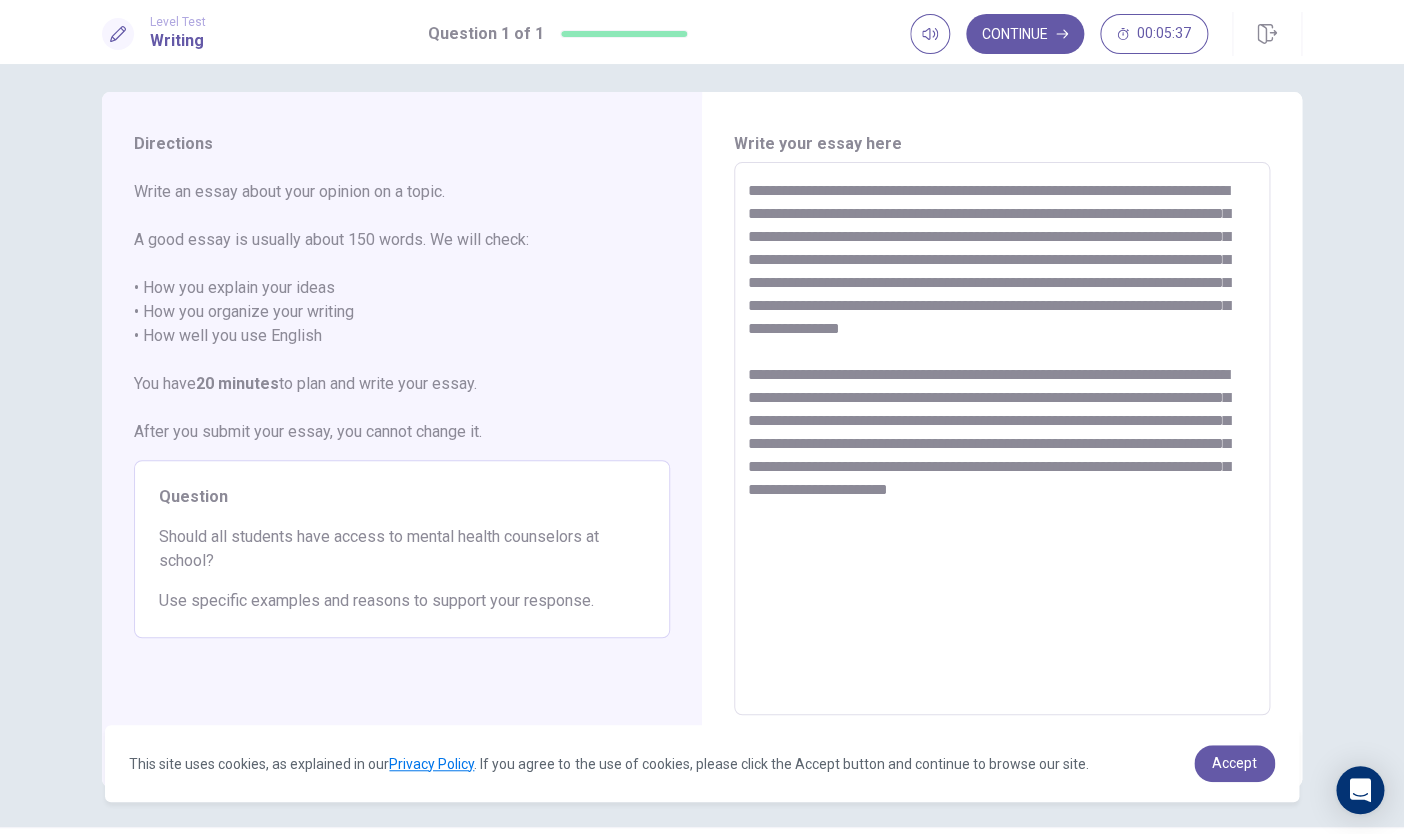 click on "**********" at bounding box center [1002, 439] 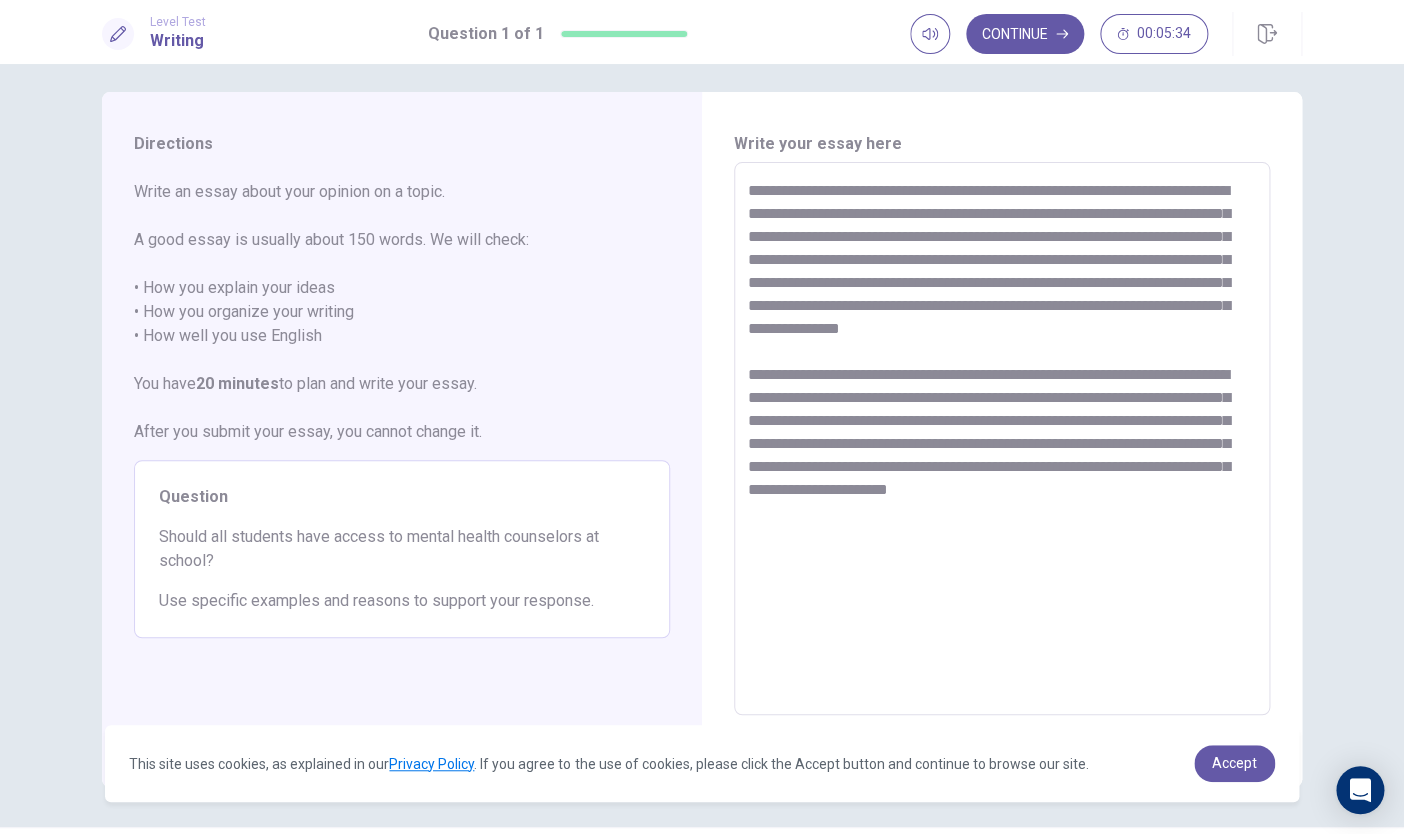 click on "**********" at bounding box center (1002, 439) 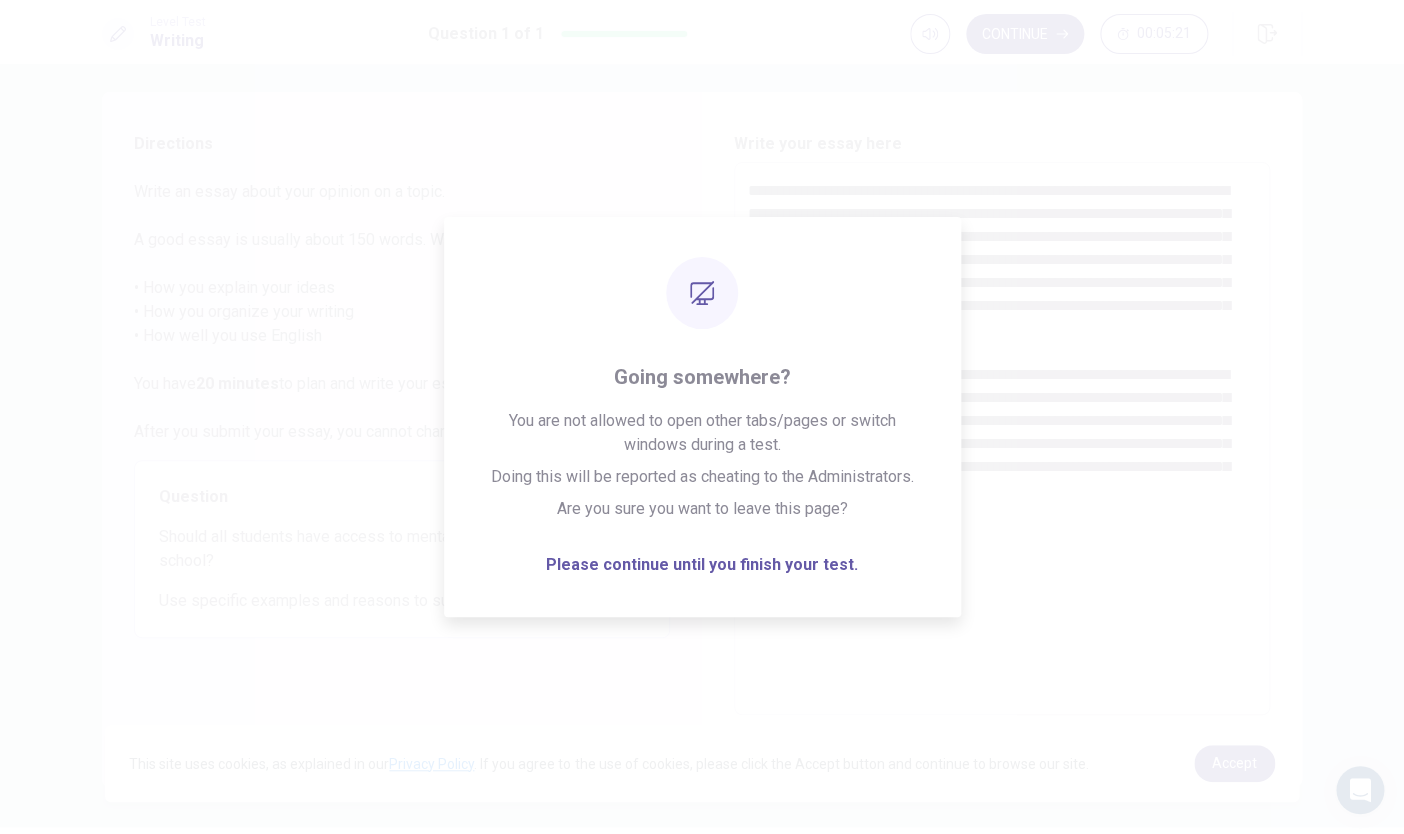 click on "**********" at bounding box center (1002, 439) 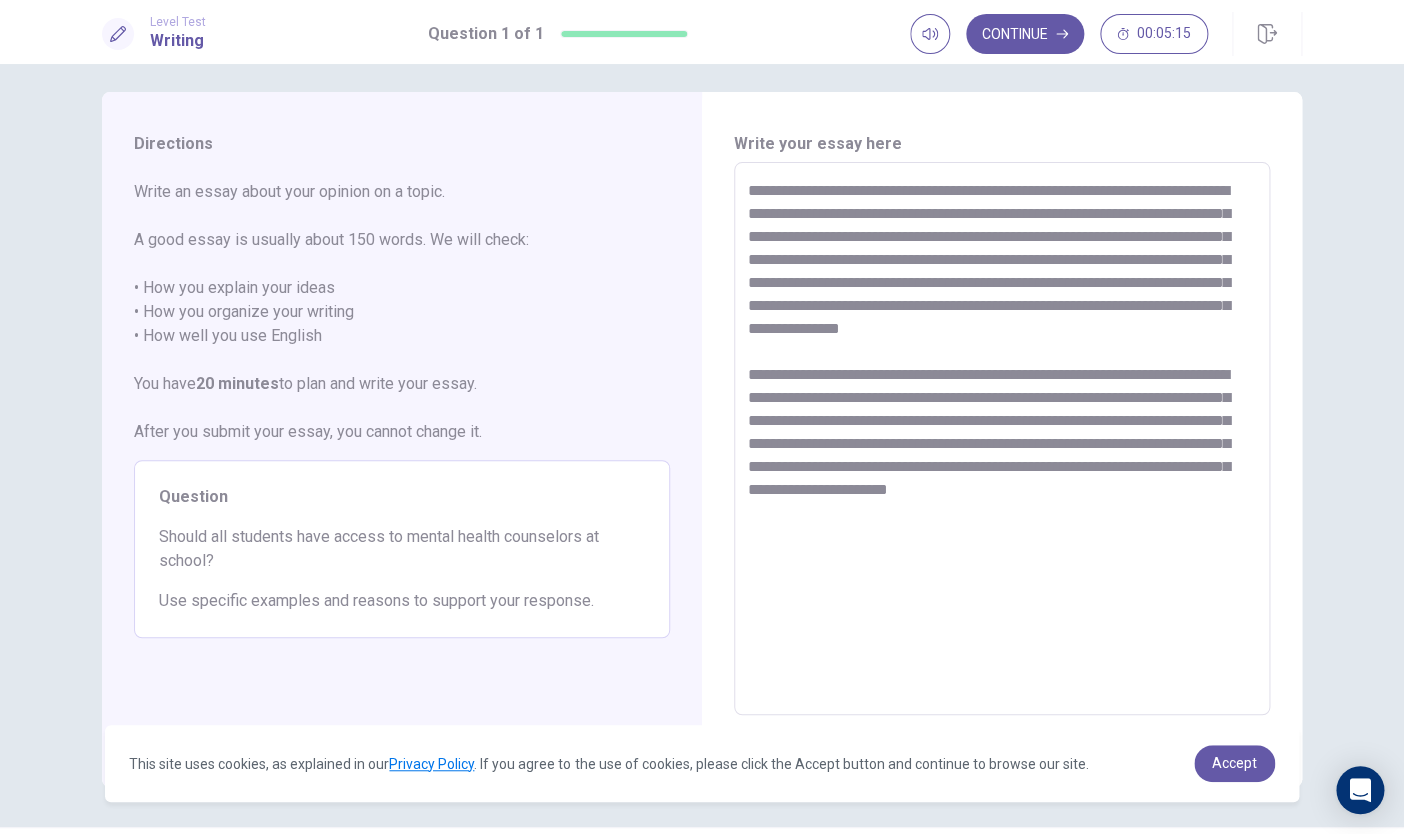drag, startPoint x: 785, startPoint y: 393, endPoint x: 931, endPoint y: 404, distance: 146.4138 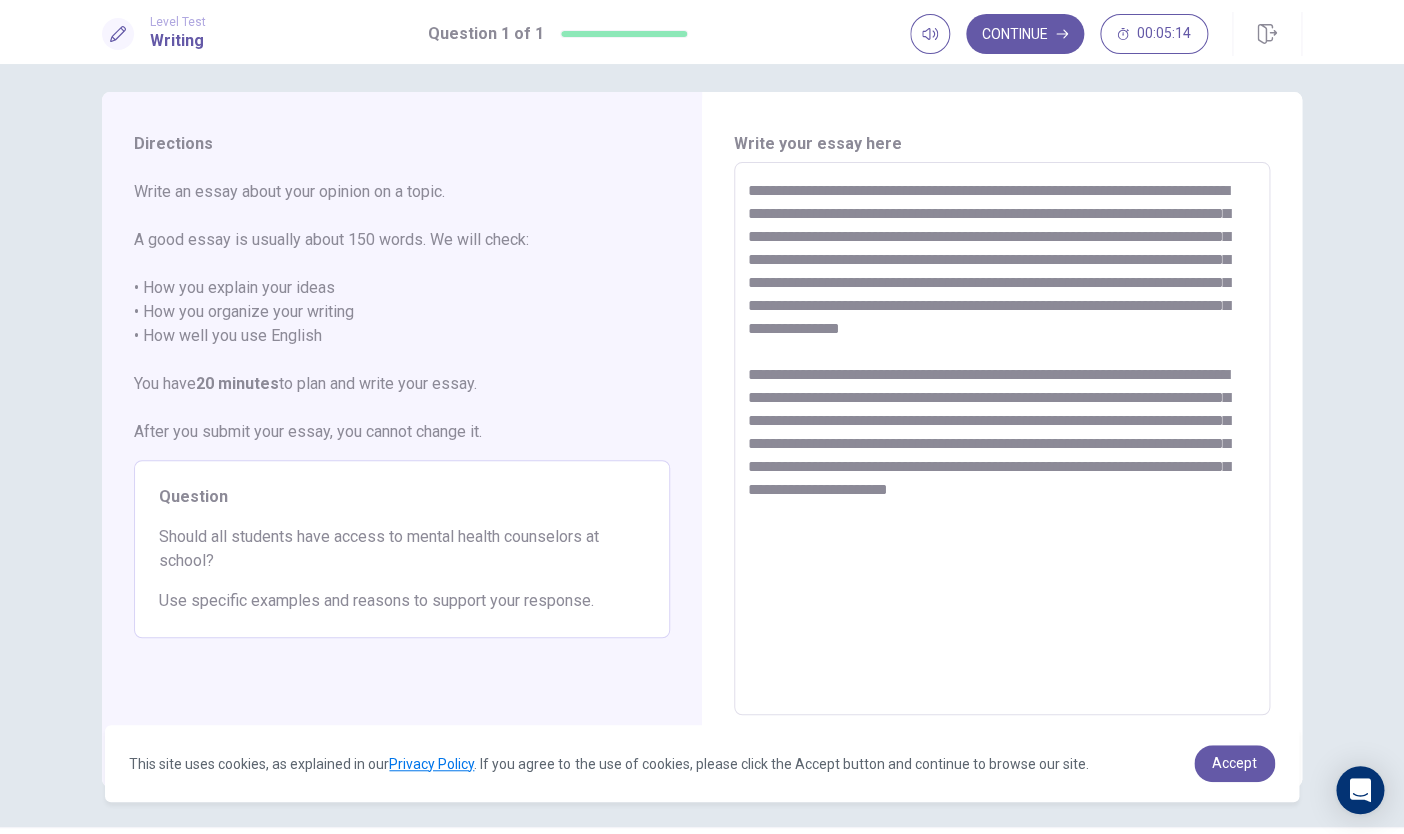 click on "**********" at bounding box center (1002, 439) 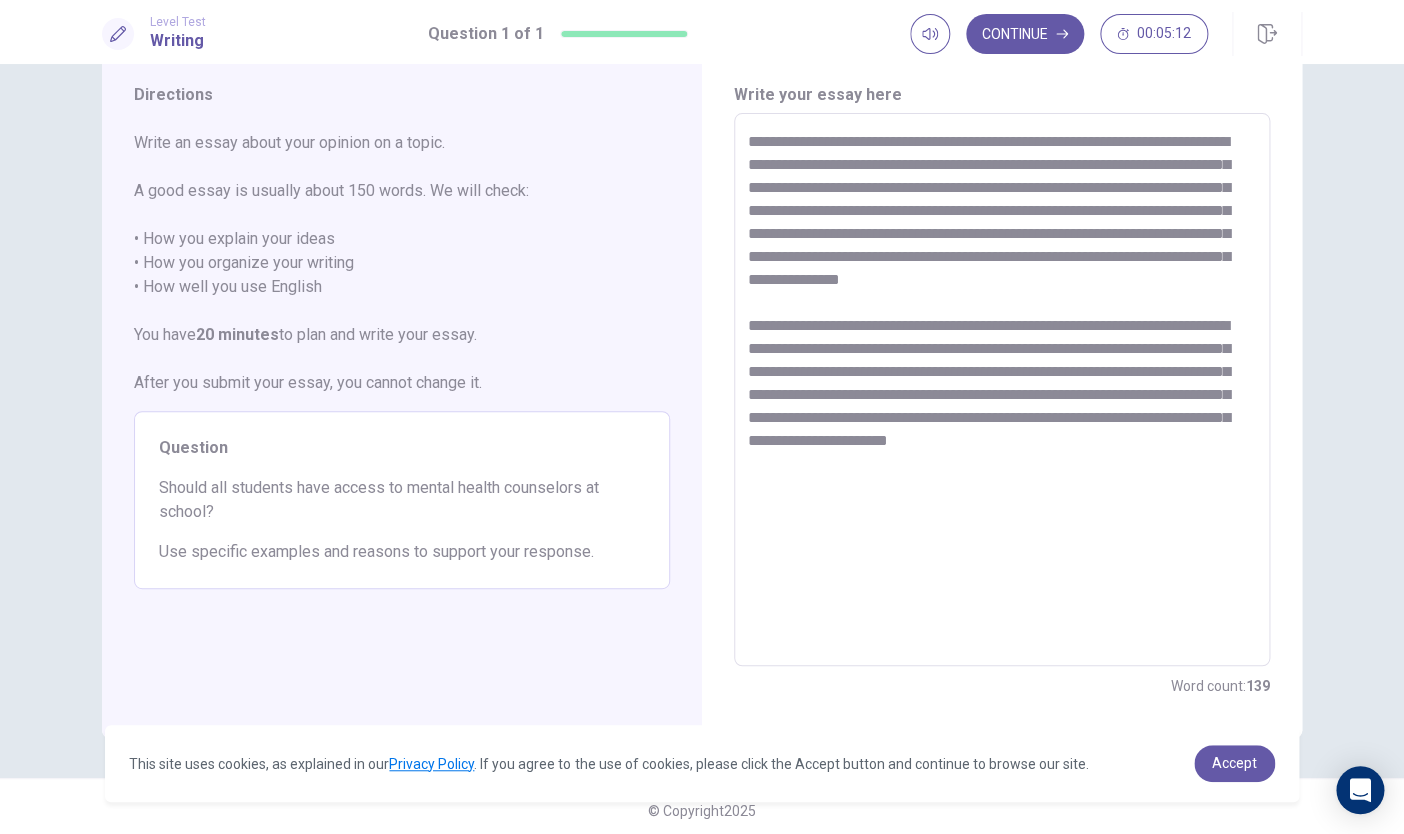 scroll, scrollTop: 69, scrollLeft: 0, axis: vertical 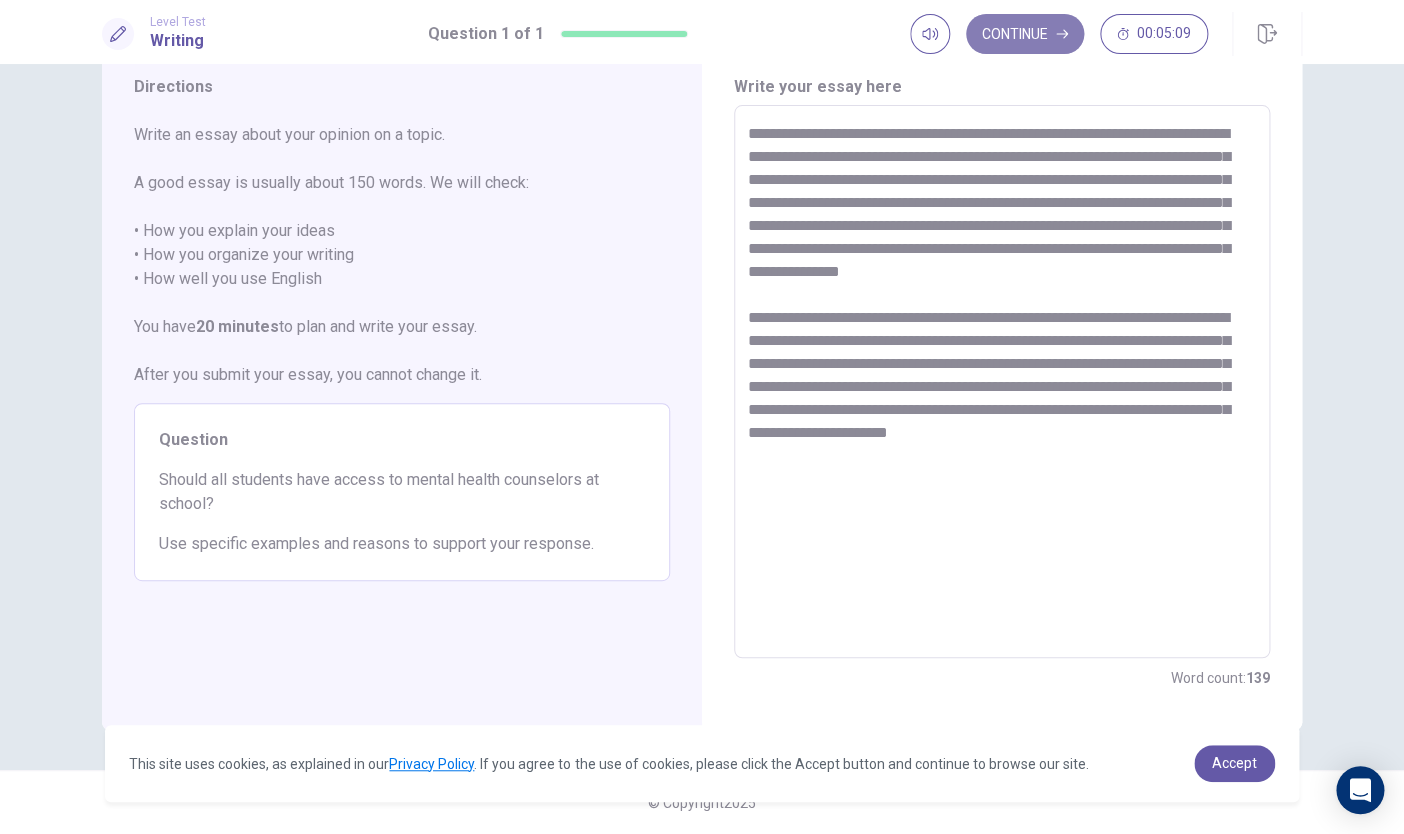 click on "Continue" at bounding box center [1025, 34] 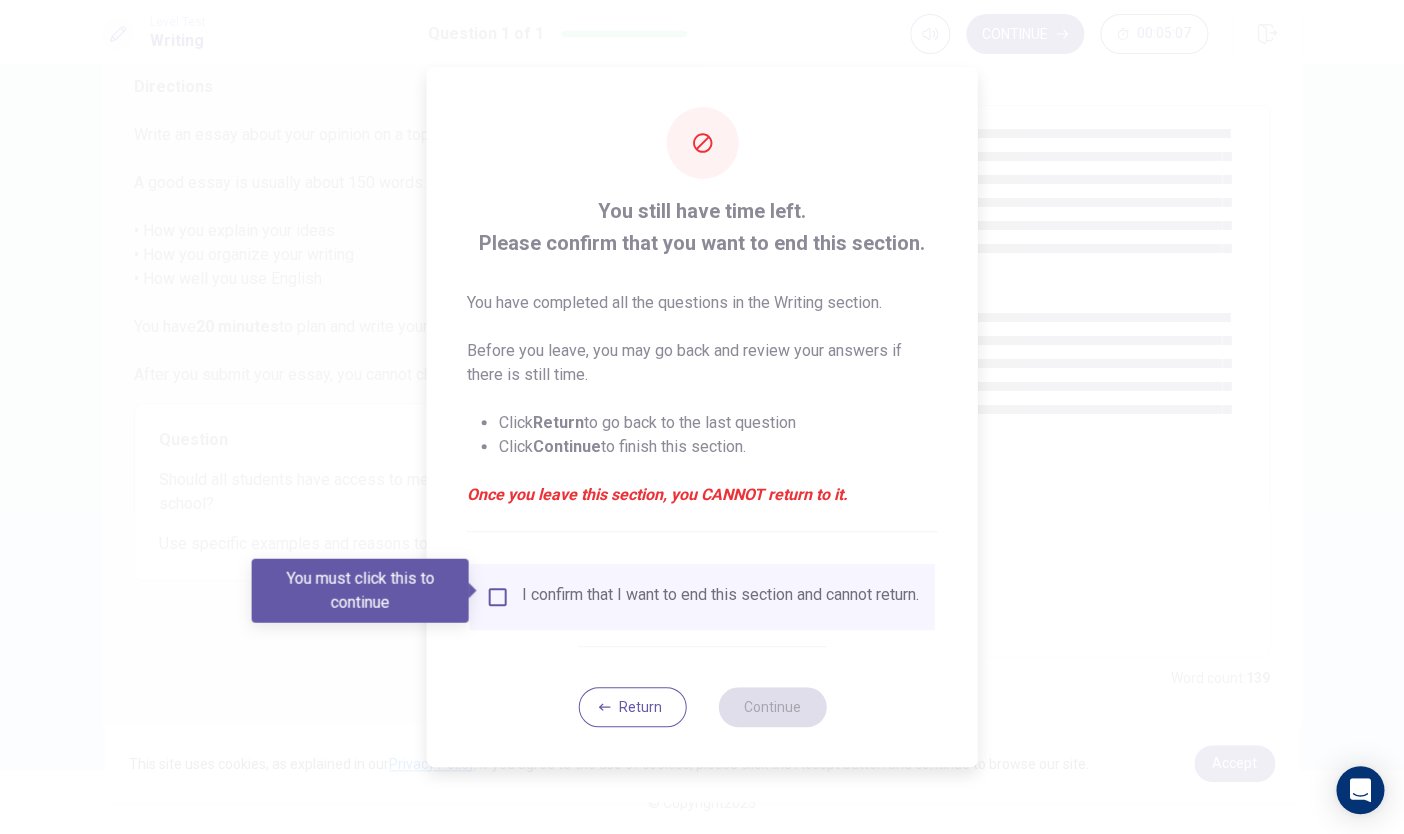 click on "I confirm that I want to end this section and cannot return." at bounding box center [720, 597] 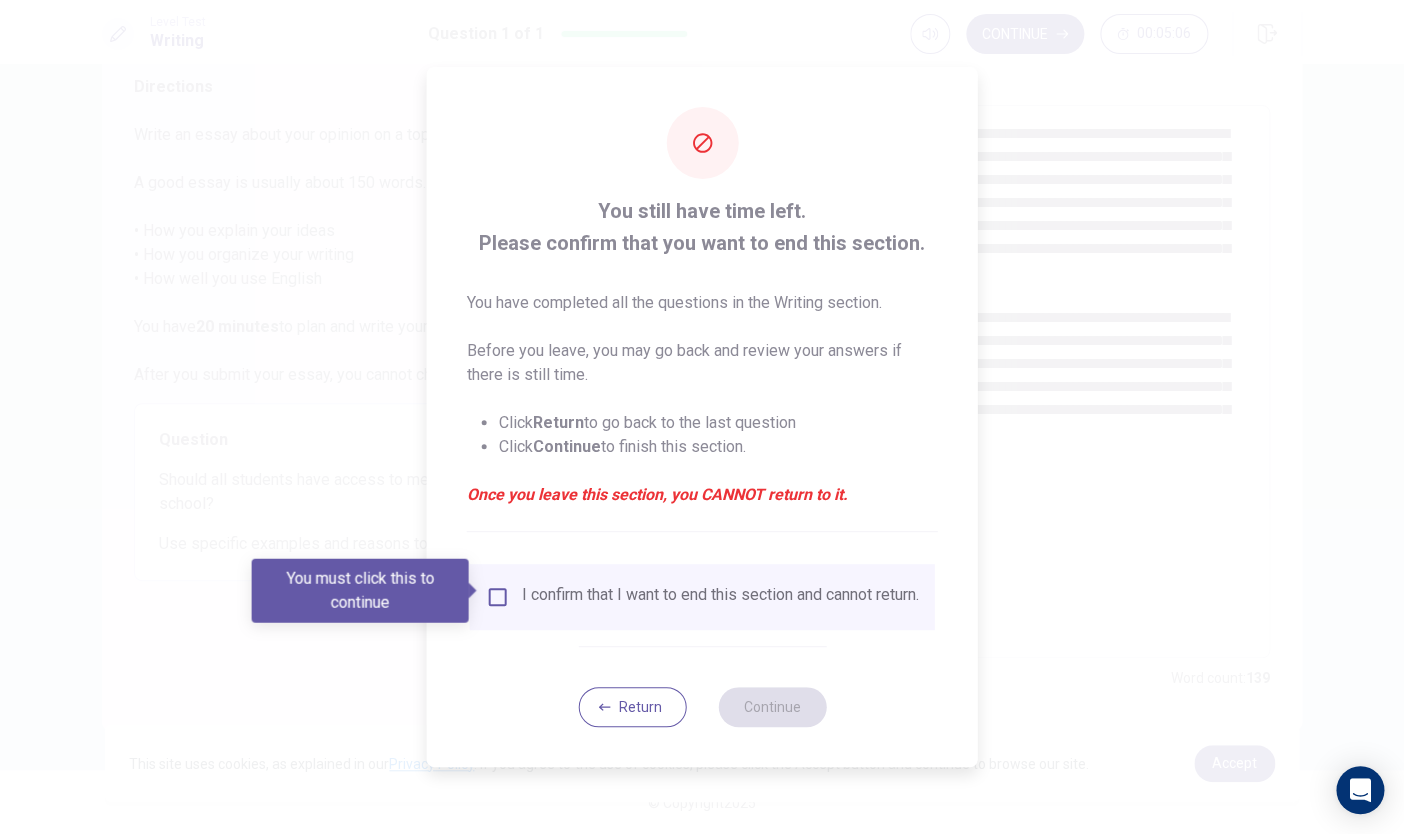 click on "Once you leave this section, you CANNOT return to it." at bounding box center (702, 495) 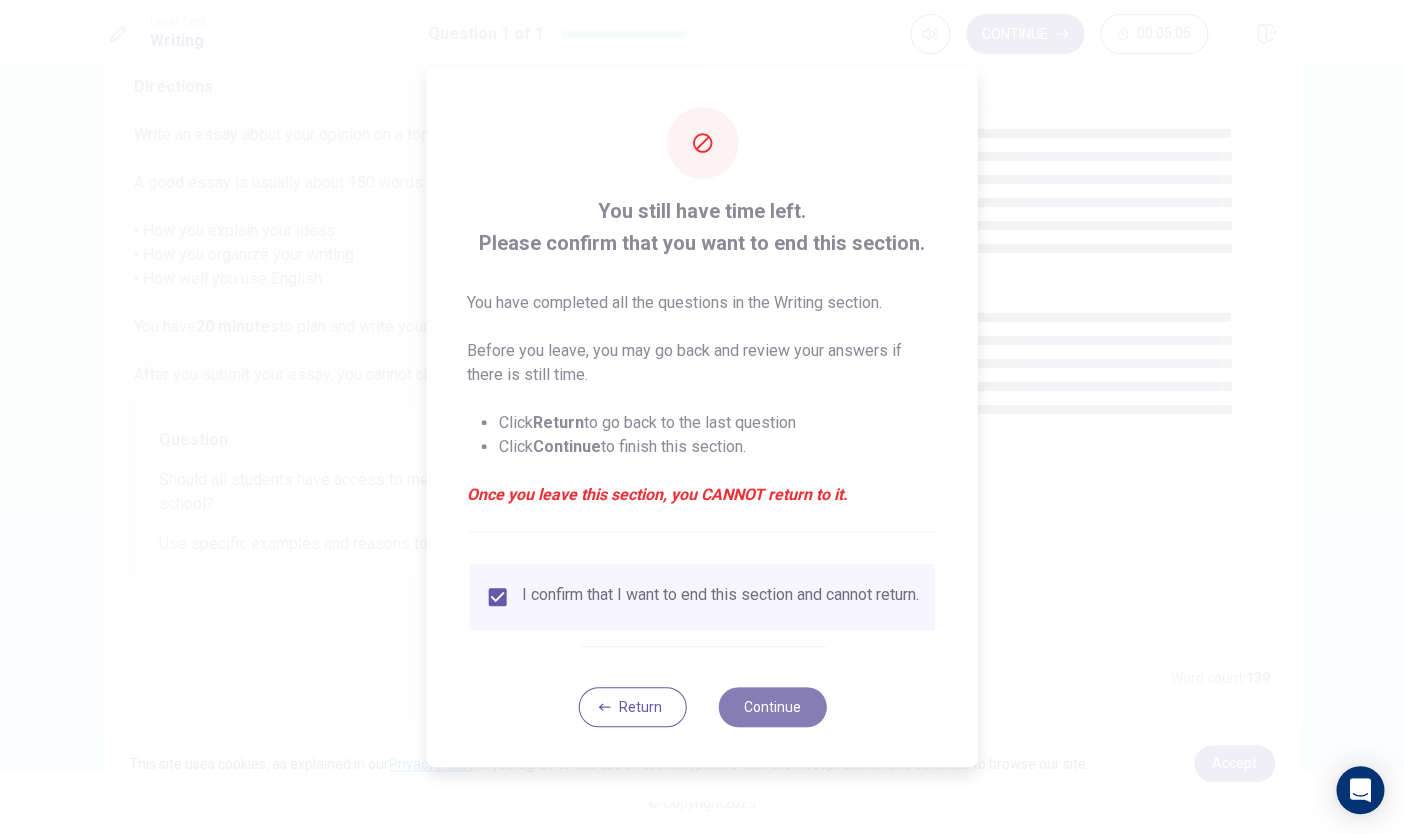click on "Continue" at bounding box center (772, 707) 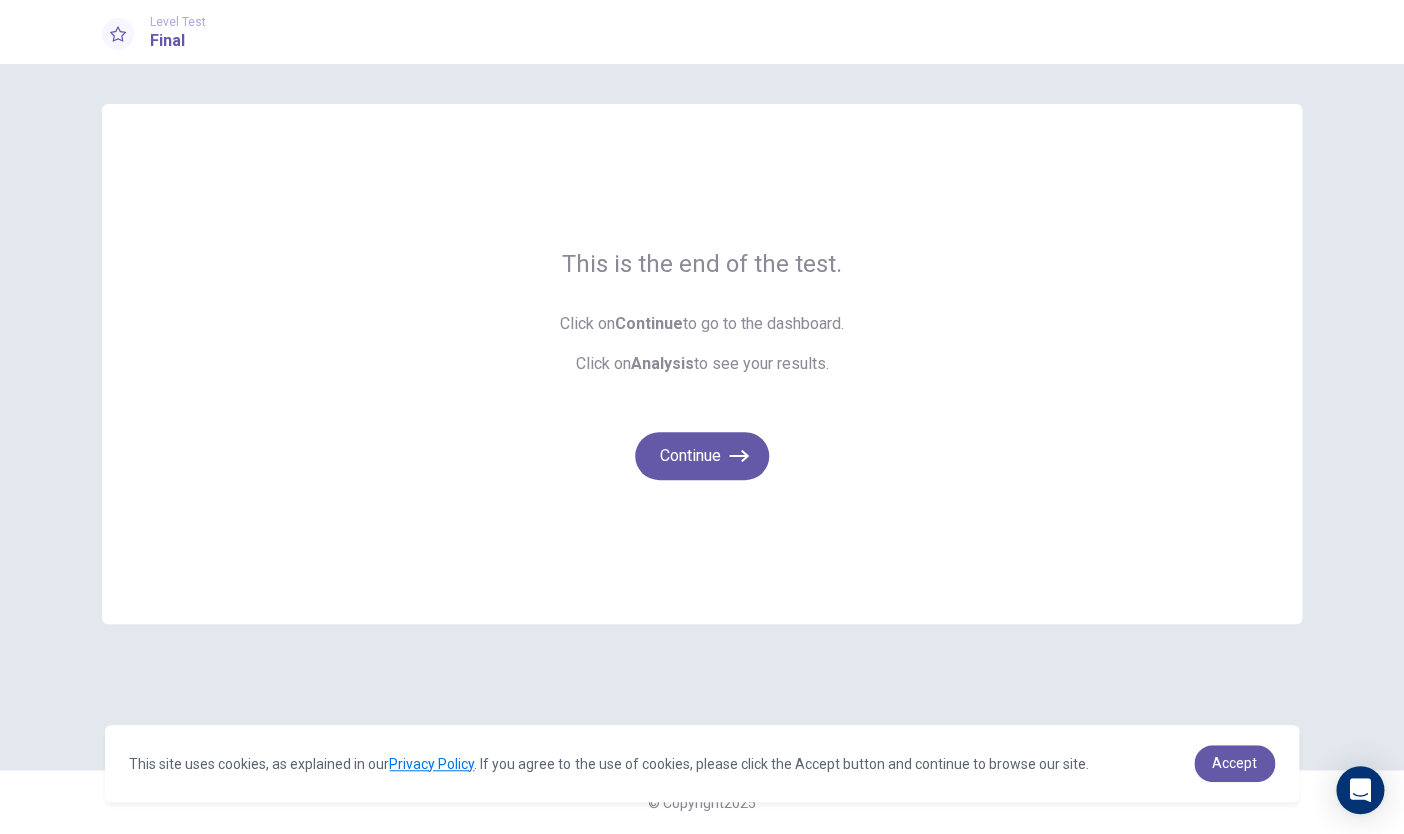scroll, scrollTop: 0, scrollLeft: 0, axis: both 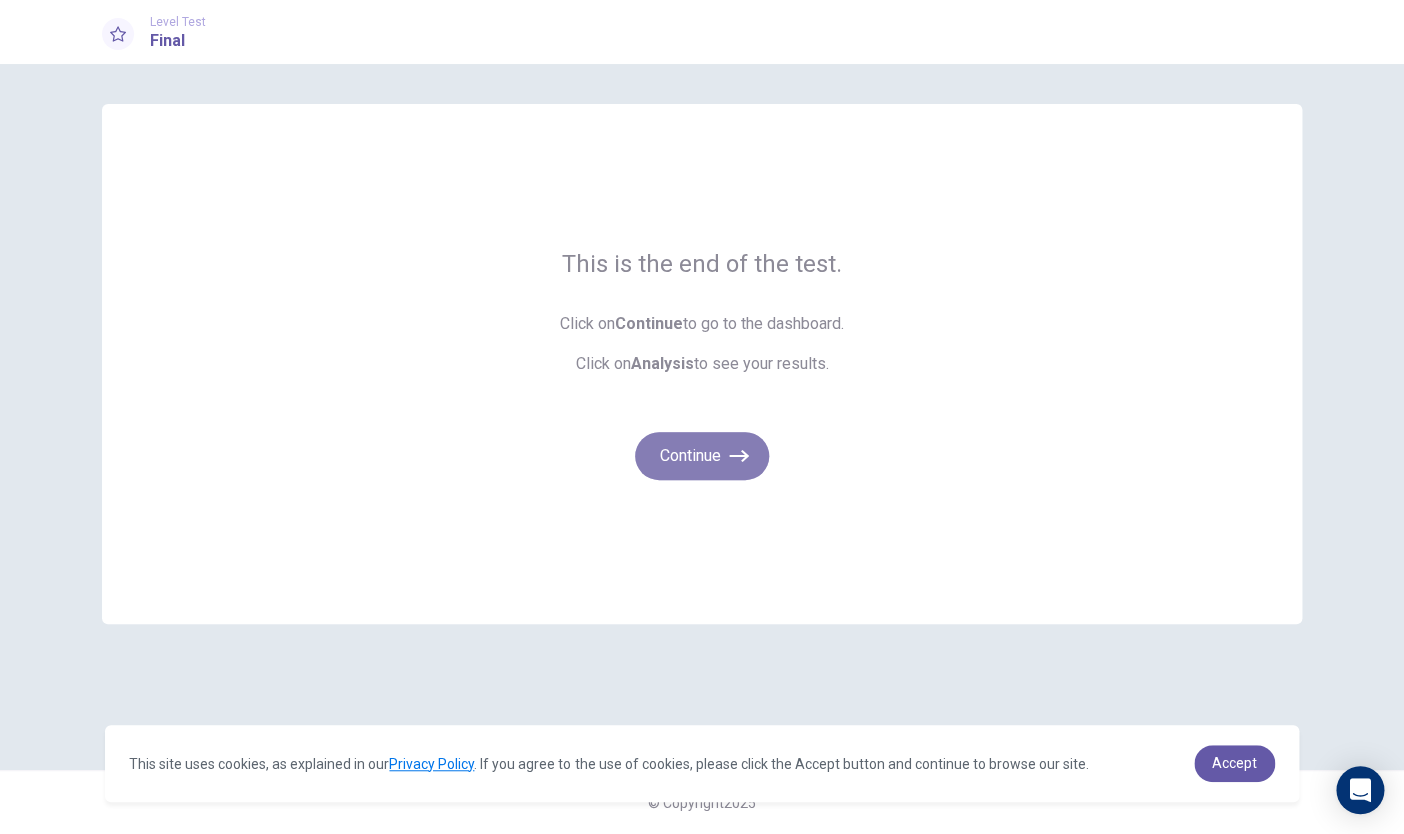 click on "Continue" at bounding box center (702, 456) 